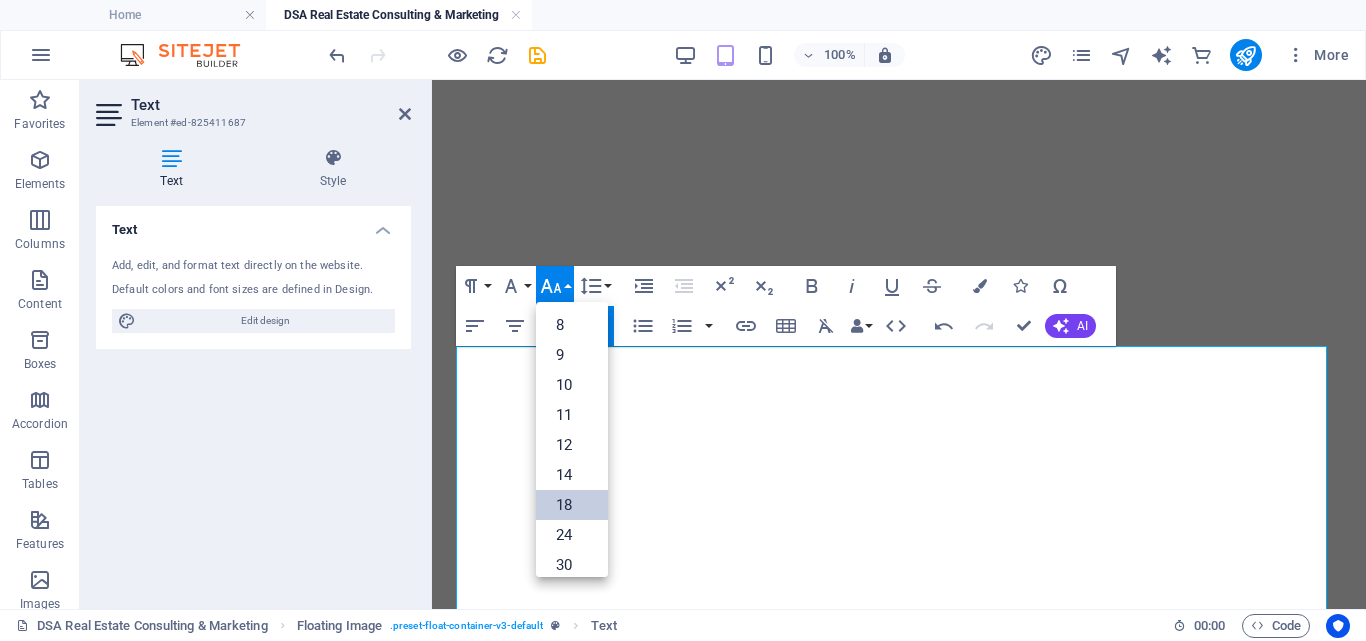 scroll, scrollTop: 0, scrollLeft: 0, axis: both 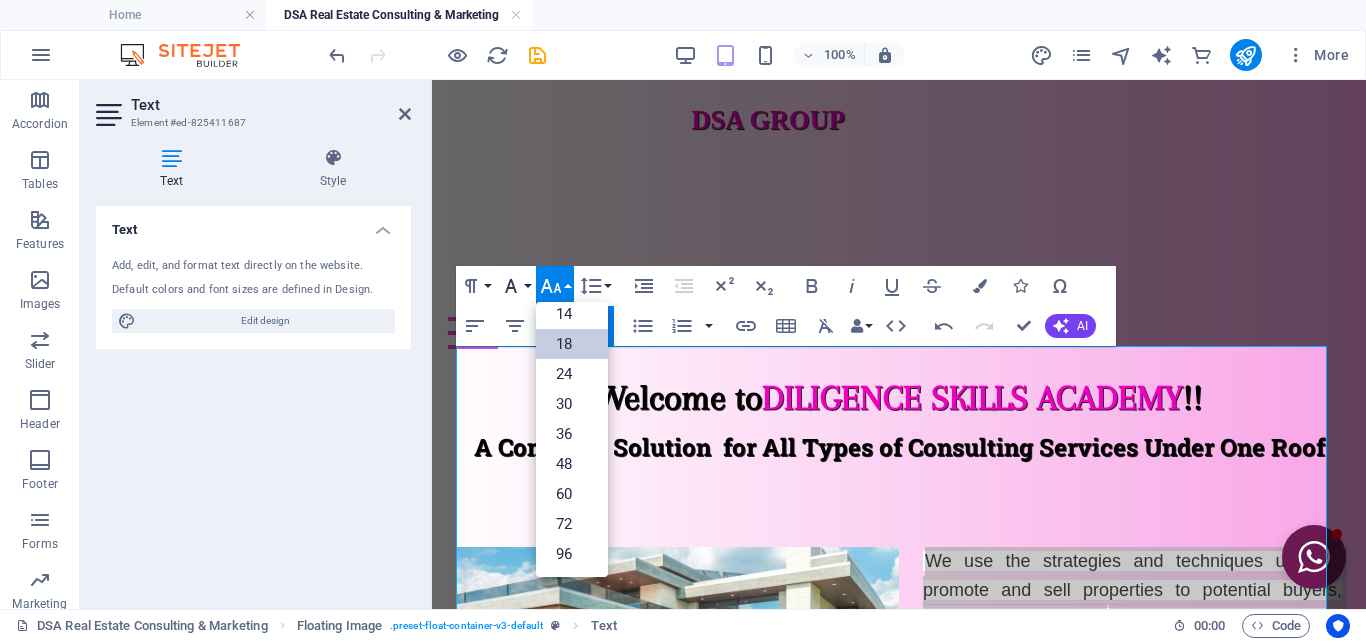 click on "Font Family" at bounding box center (515, 286) 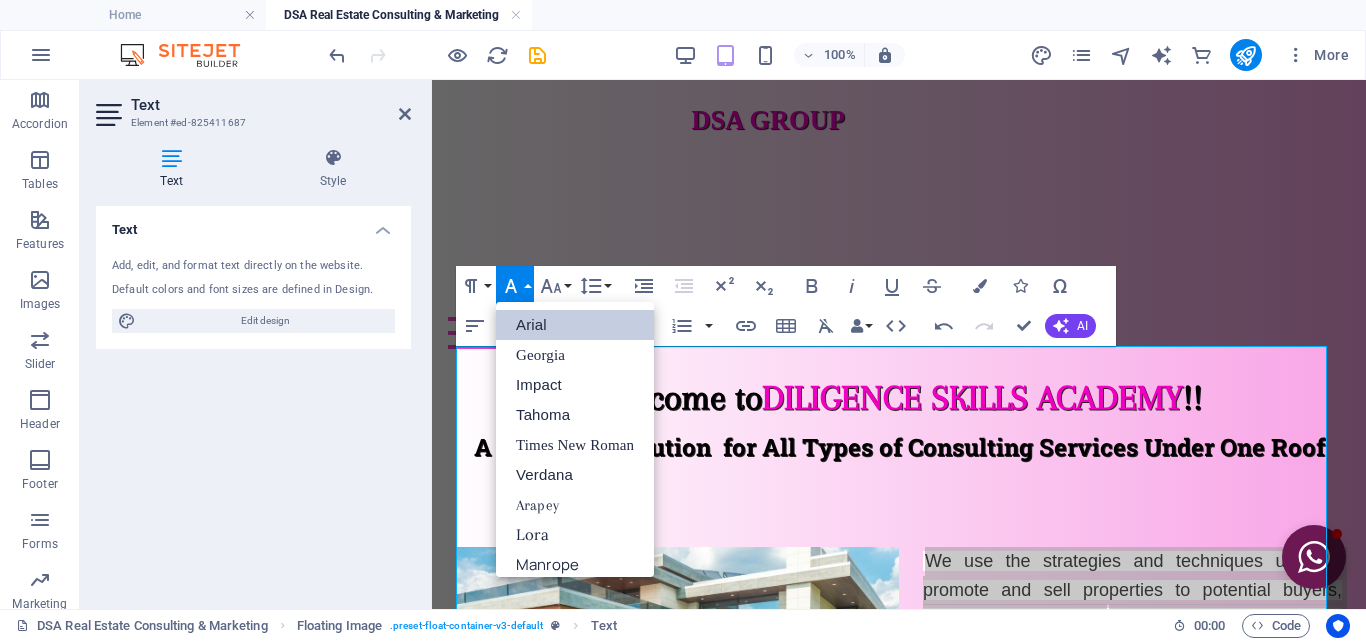scroll, scrollTop: 23, scrollLeft: 0, axis: vertical 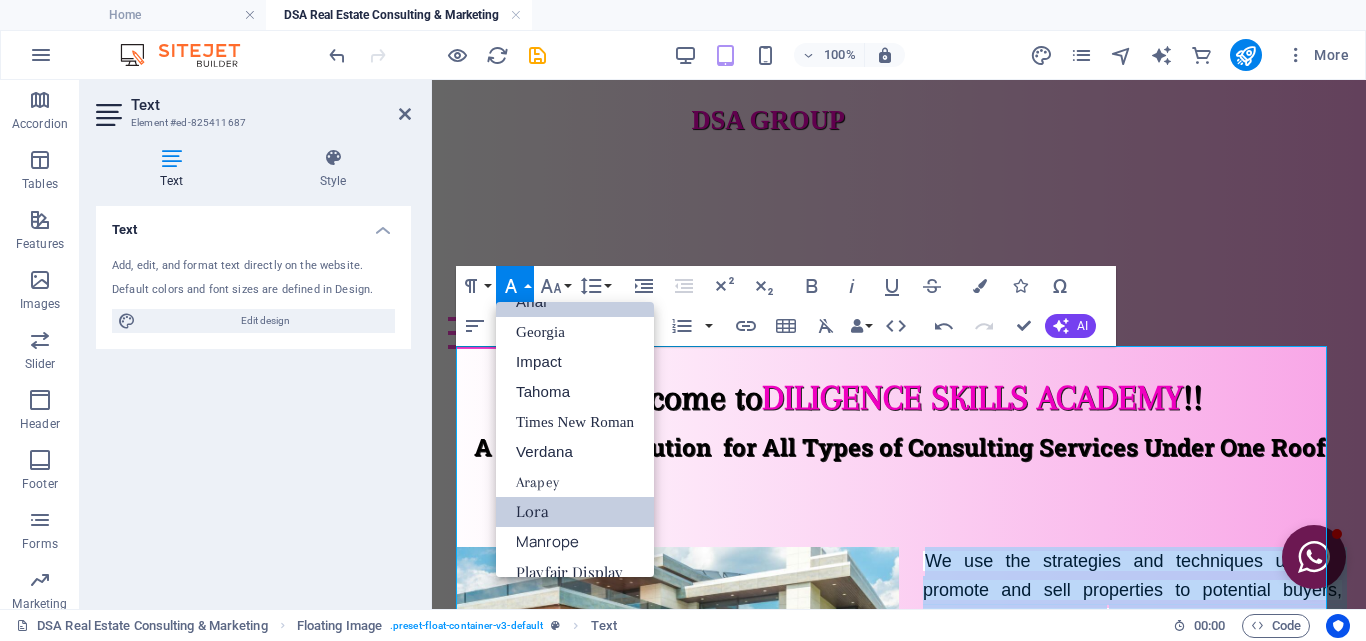 click on "Lora" at bounding box center (575, 512) 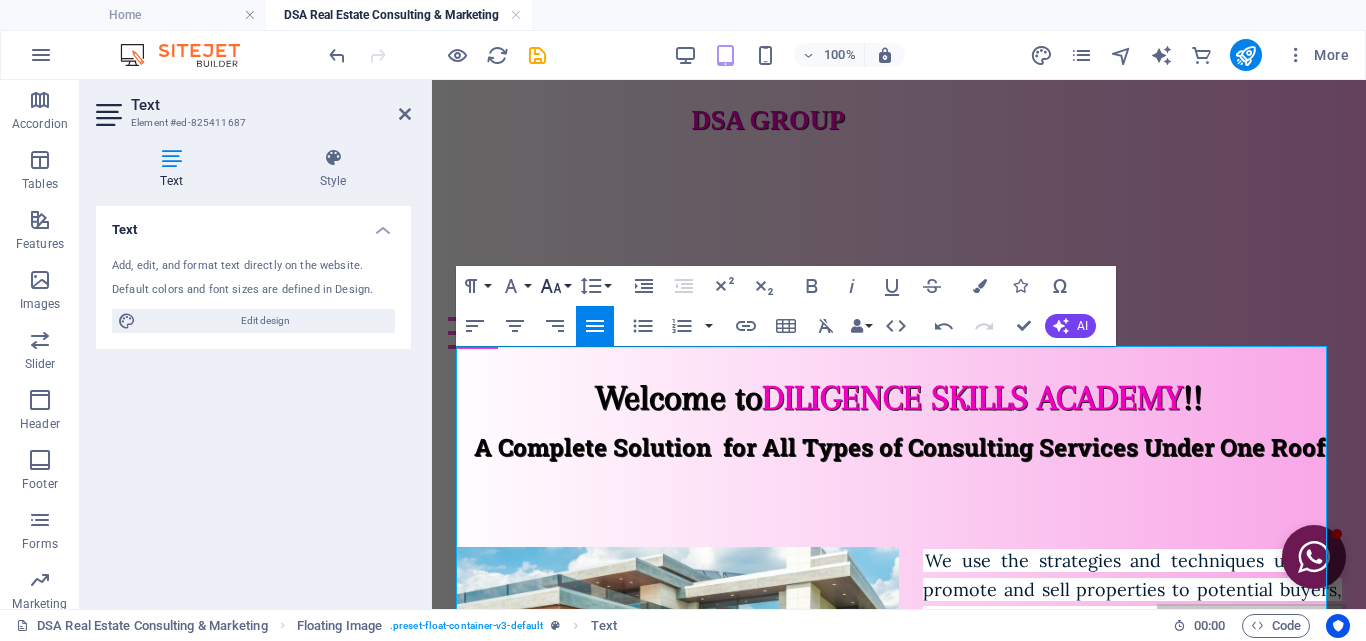 click 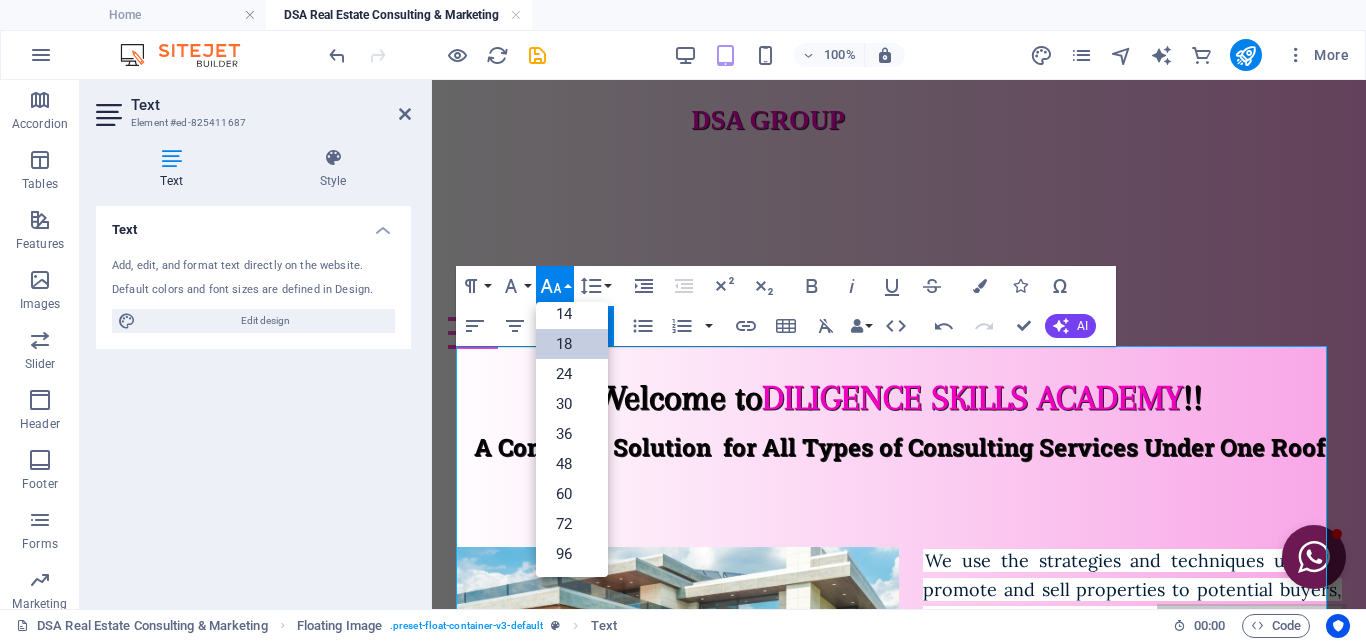 scroll, scrollTop: 161, scrollLeft: 0, axis: vertical 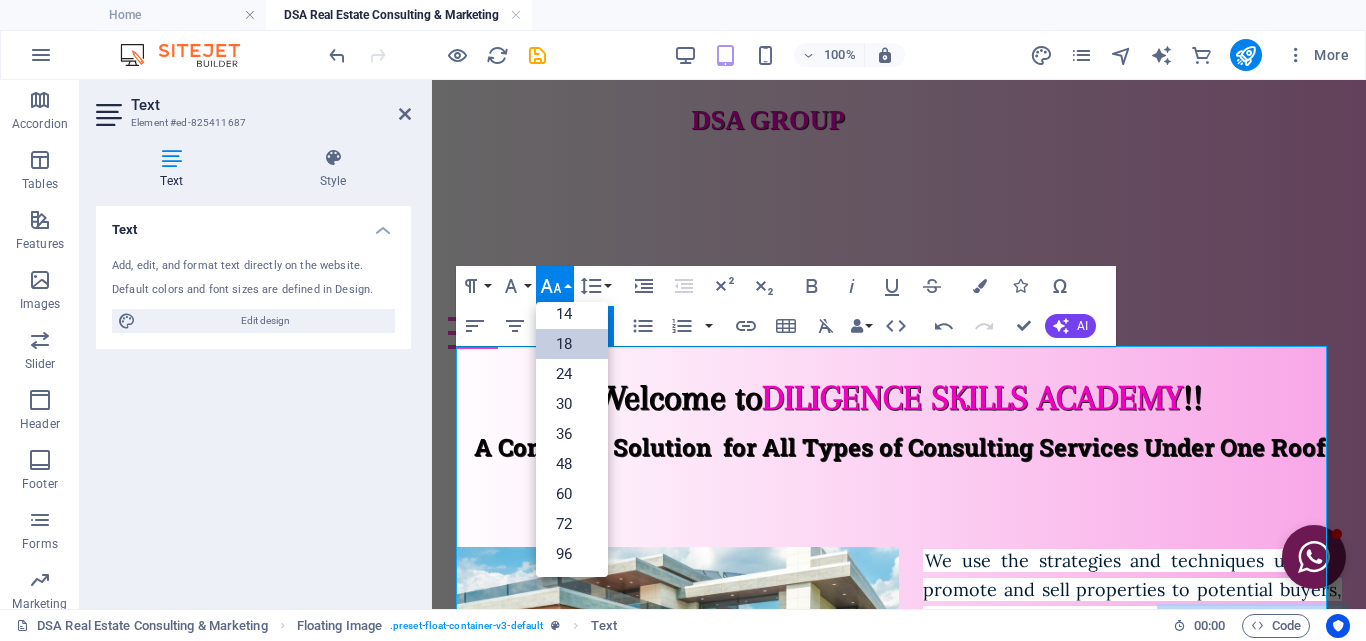 click on "18" at bounding box center (572, 344) 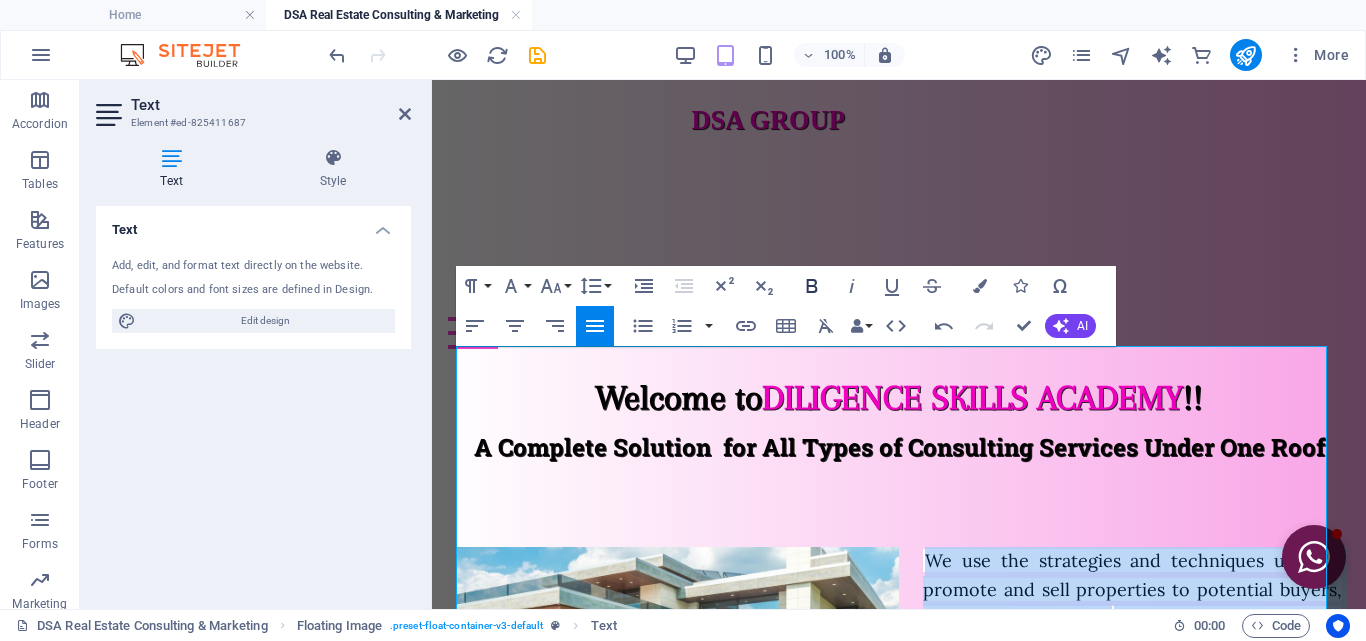 click 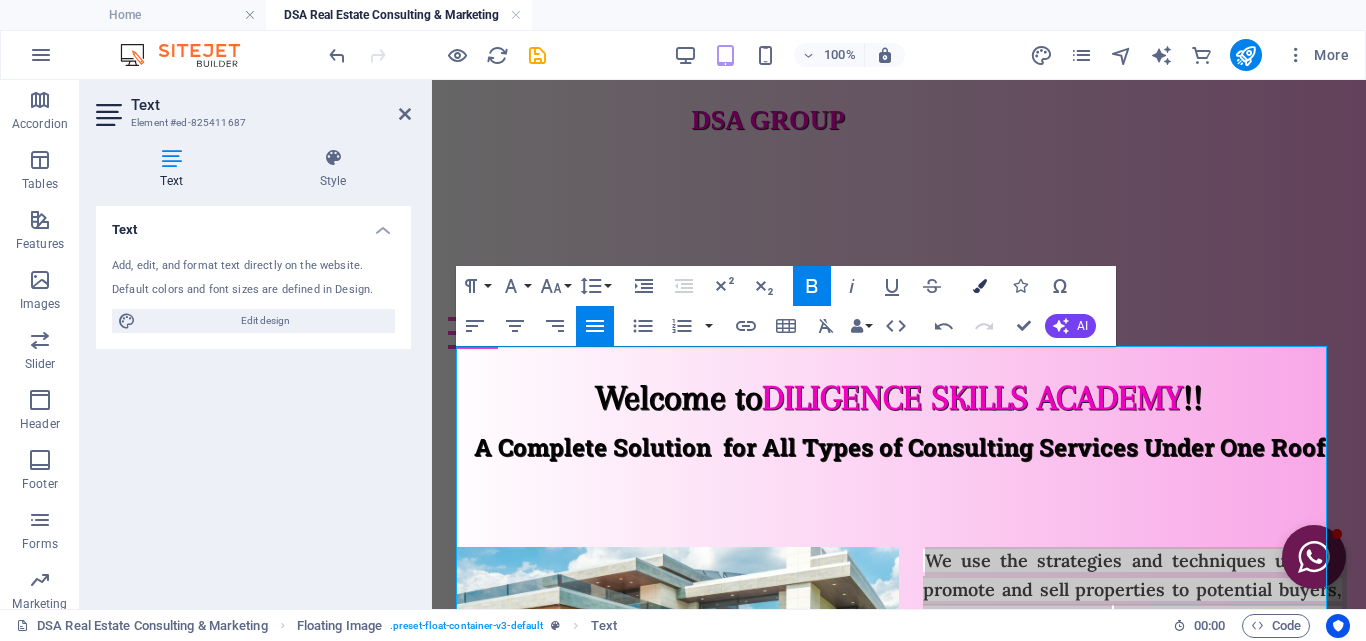 click on "Colors" at bounding box center [980, 286] 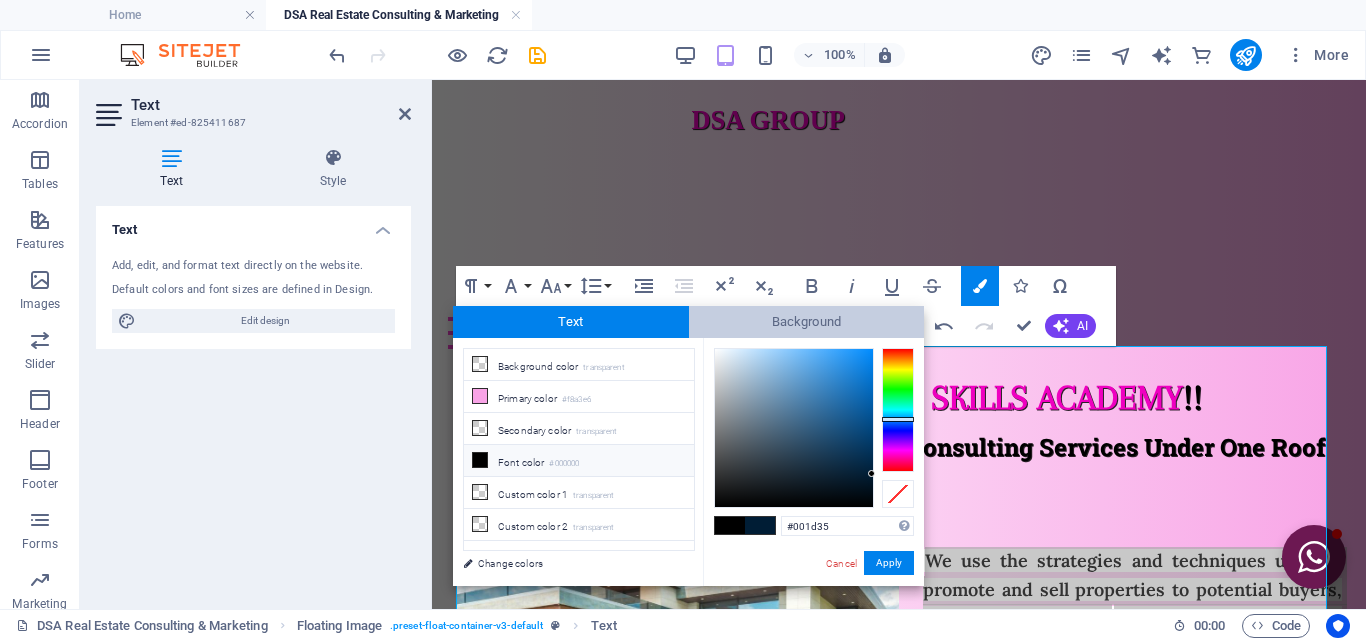 click on "Background" at bounding box center (807, 322) 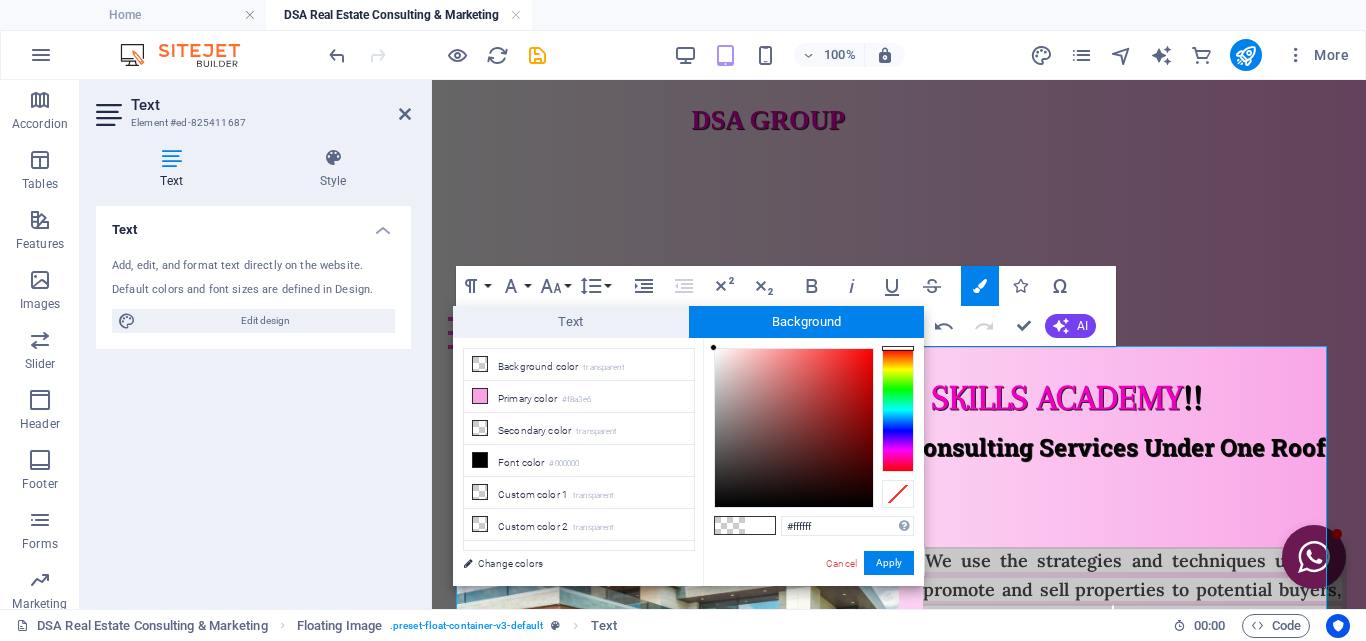 click on "#ffffff Supported formats #0852ed rgb(8, 82, 237) rgba(8, 82, 237, 90%) hsv(221,97,93) hsl(221, 93%, 48%) Cancel Apply" at bounding box center [813, 607] 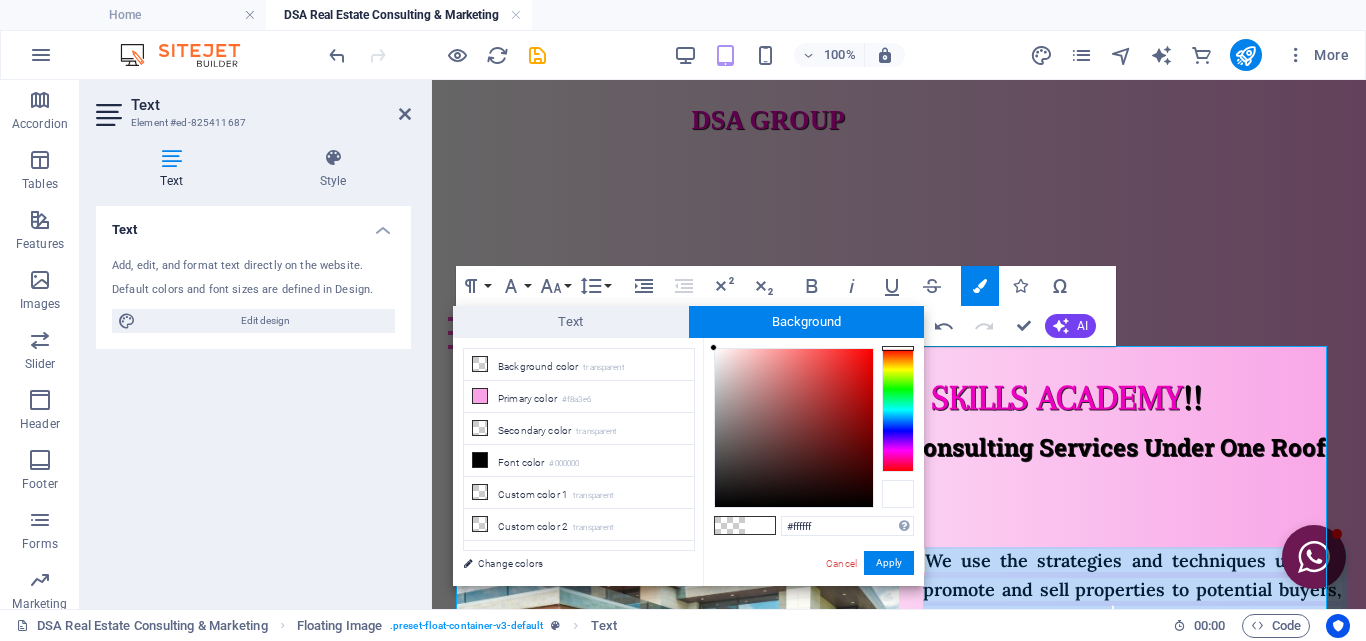 click at bounding box center [898, 494] 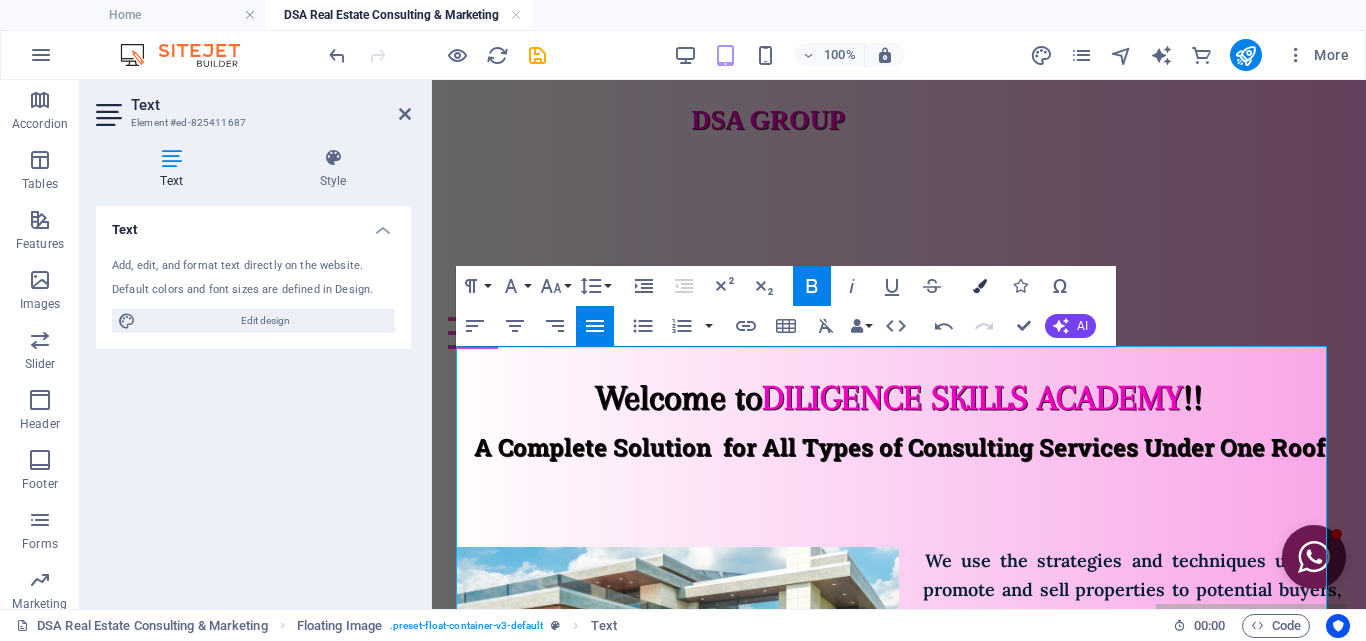click at bounding box center (980, 286) 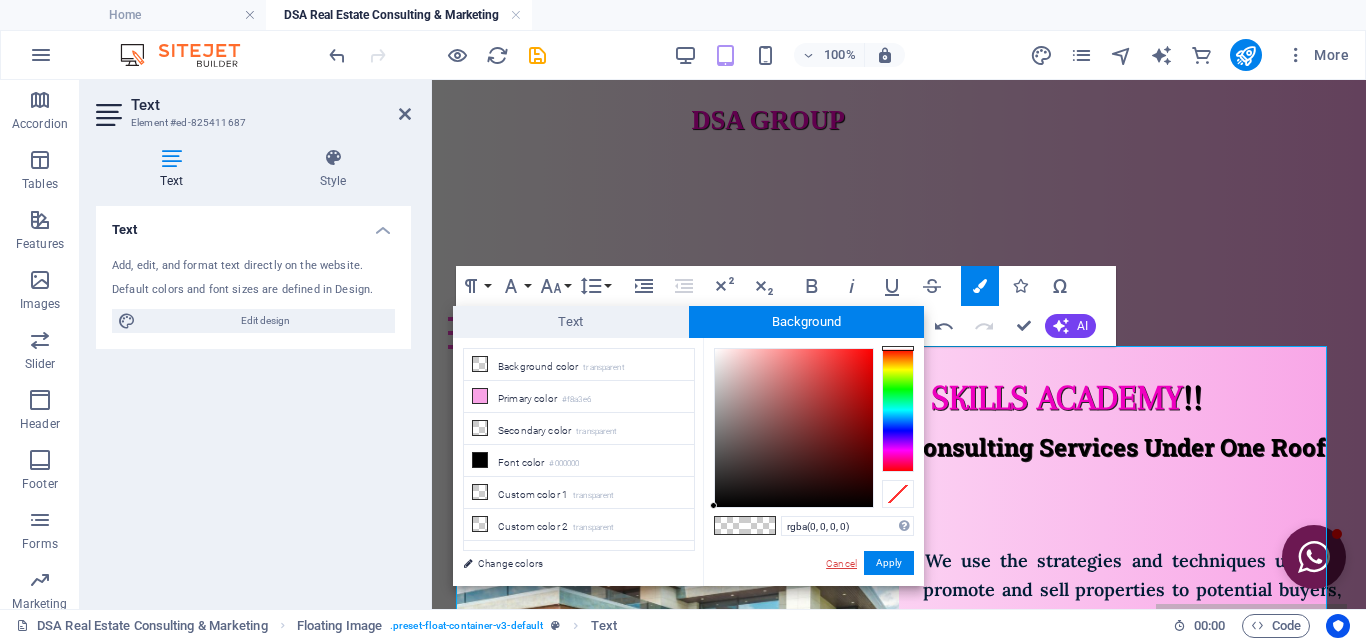 click on "Cancel" at bounding box center (841, 563) 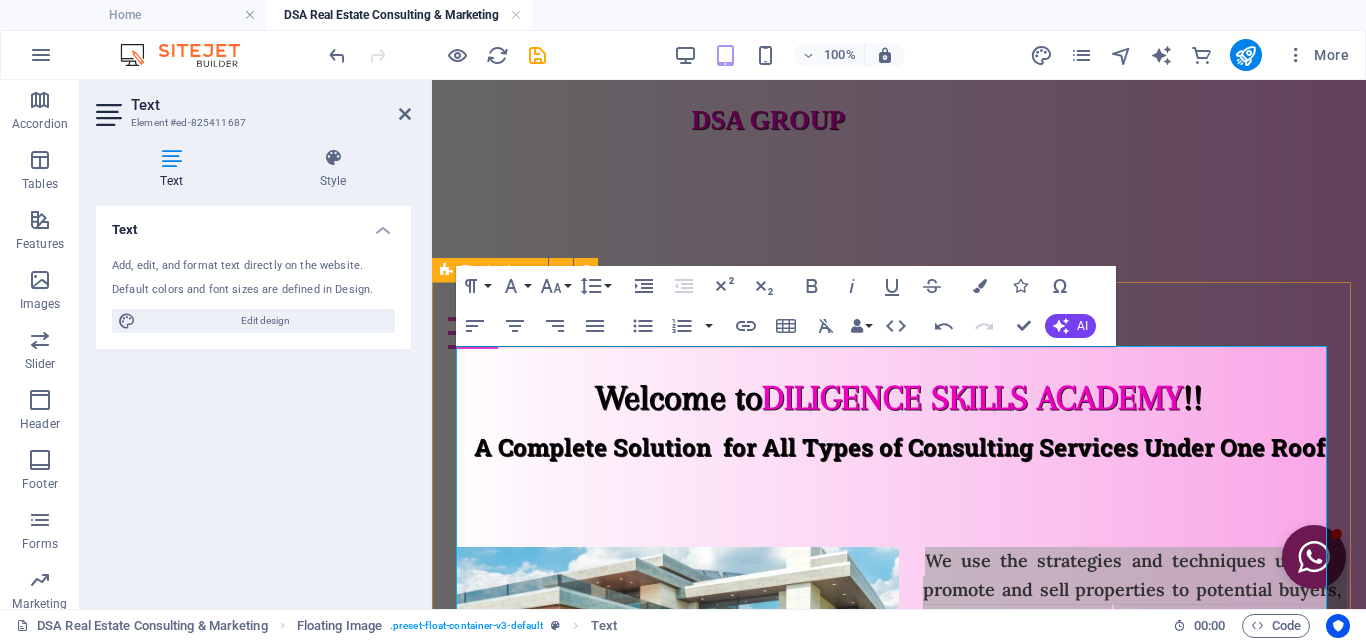 click on "We use the strategies and techniques used to promote and sell properties to potential buyers, tenants, or investors . We  encompasses various online and offline methods to showcase properties, build brand awareness, and connect with clients.  Essentially, we are about attracting attention to real estate listings and ultimately, generating leads and closing deals.   ​We  provide expert advice and guidance to clients involved in real estate transactions, focusing on market analysis, property valuation, investment strategies, and risk assessment .   Unlike agents focused on sales, we offer strategic insights and long-term planning to help clients maximize returns and minimize risks.  We  act as trusted advisors, helping clients navigate the complexities of the real estate market and make informed decisions." at bounding box center (899, 748) 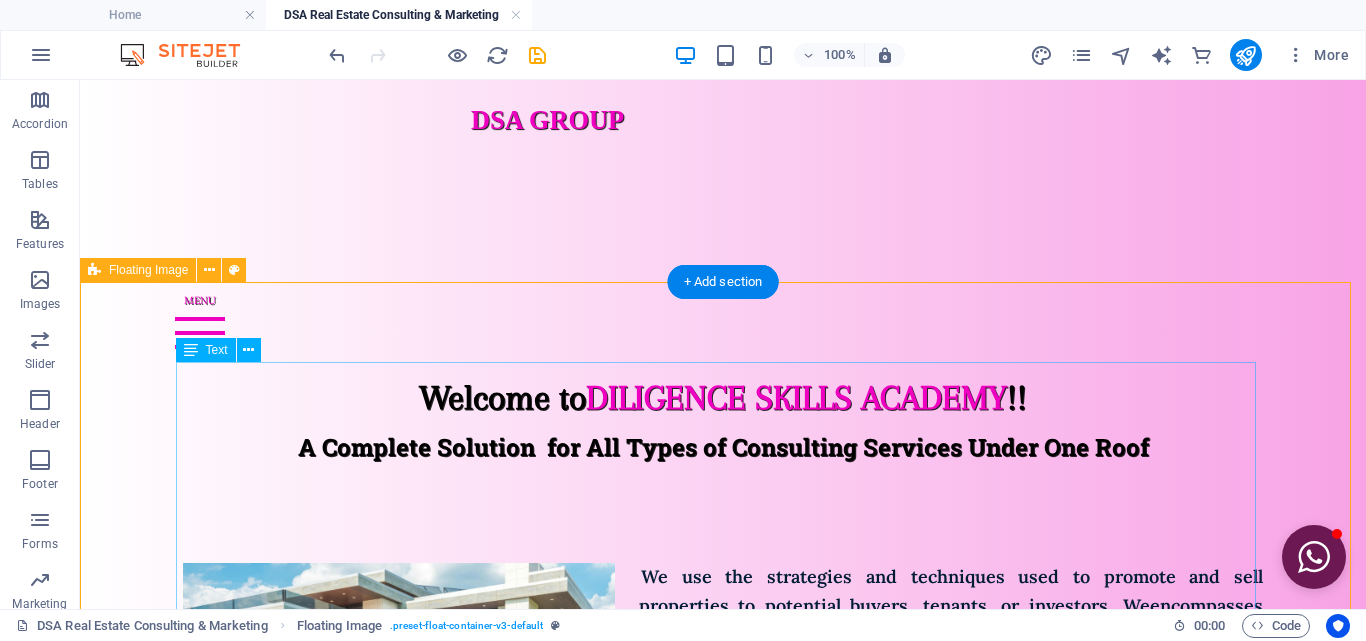 click on "We use the strategies and techniques used to promote and sell properties to potential buyers, tenants, or investors . We  encompasses various online and offline methods to showcase properties, build brand awareness, and connect with clients.  Essentially, we are about attracting attention to real estate listings and ultimately, generating leads and closing deals.   We  provide expert advice and guidance to clients involved in real estate transactions, focusing on market analysis, property valuation, investment strategies, and risk assessment .   Unlike agents focused on sales, we offer strategic insights and long-term planning to help clients maximize returns and minimize risks.  We  act as trusted advisors, helping clients navigate the complexities of the real estate market and make informed decisions." at bounding box center (723, 736) 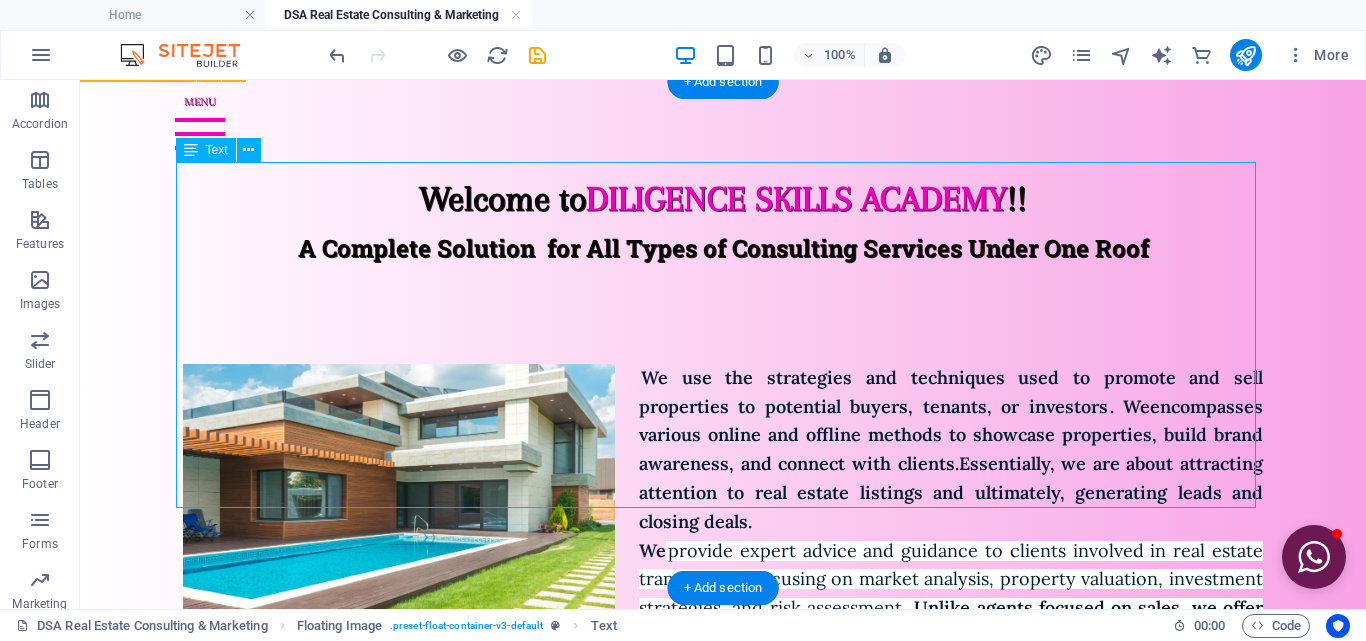 scroll, scrollTop: 200, scrollLeft: 0, axis: vertical 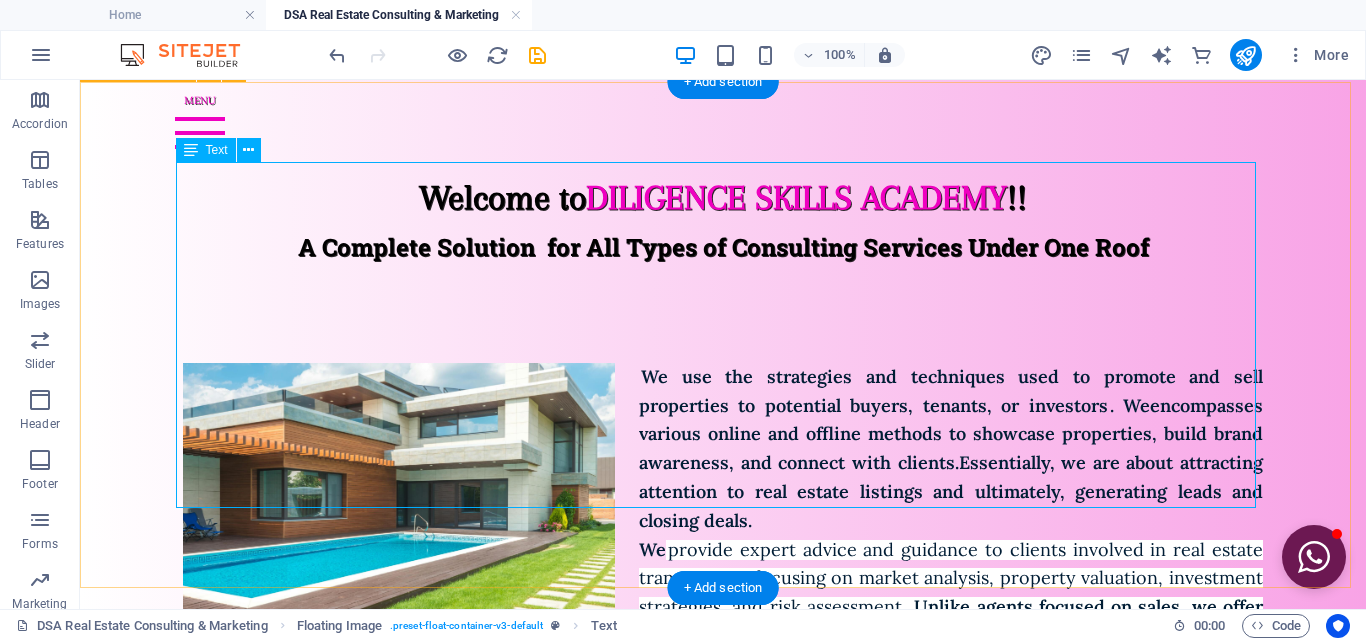 click on "We use the strategies and techniques used to promote and sell properties to potential buyers, tenants, or investors . We  encompasses various online and offline methods to showcase properties, build brand awareness, and connect with clients.  Essentially, we are about attracting attention to real estate listings and ultimately, generating leads and closing deals.   We  provide expert advice and guidance to clients involved in real estate transactions, focusing on market analysis, property valuation, investment strategies, and risk assessment .   Unlike agents focused on sales, we offer strategic insights and long-term planning to help clients maximize returns and minimize risks.  We  act as trusted advisors, helping clients navigate the complexities of the real estate market and make informed decisions." at bounding box center [723, 536] 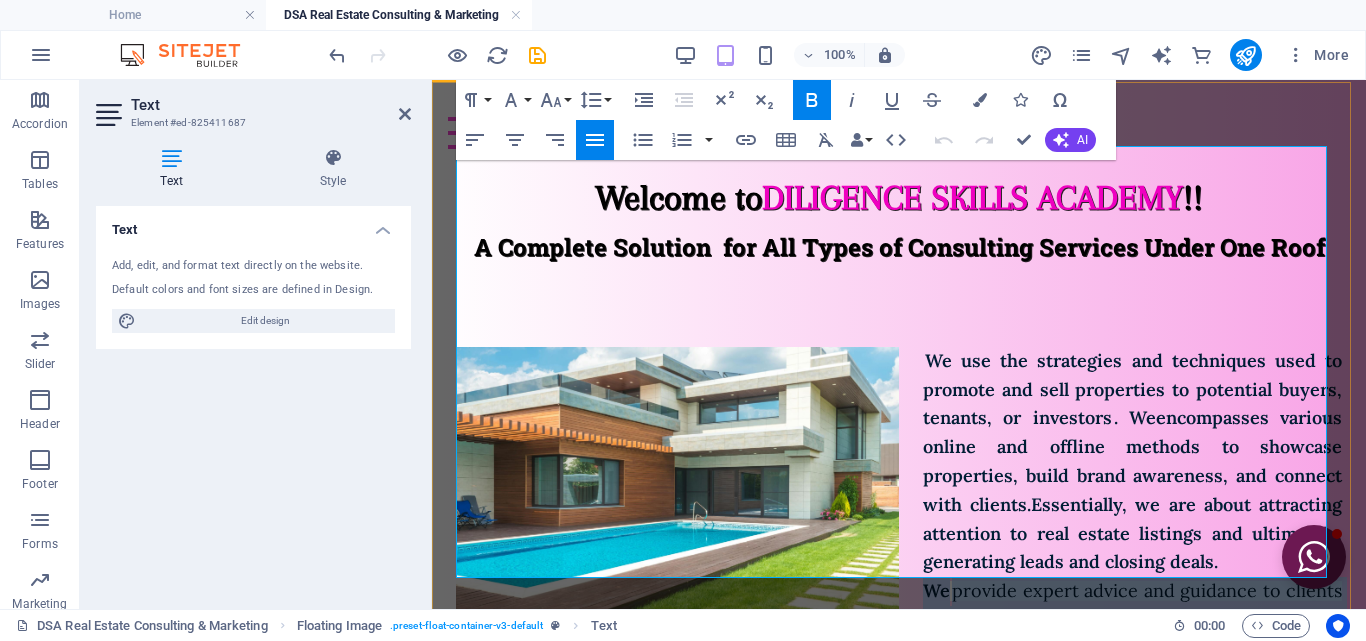 drag, startPoint x: 918, startPoint y: 389, endPoint x: 1092, endPoint y: 583, distance: 260.5993 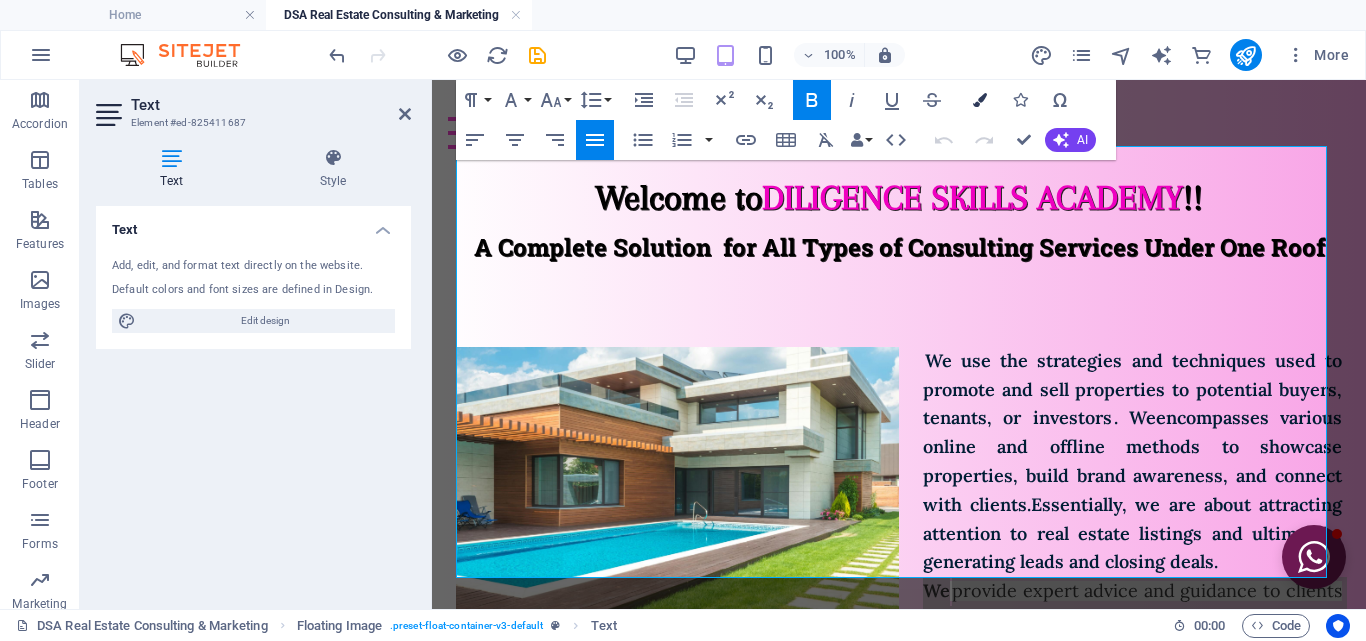 click on "Colors" at bounding box center [980, 100] 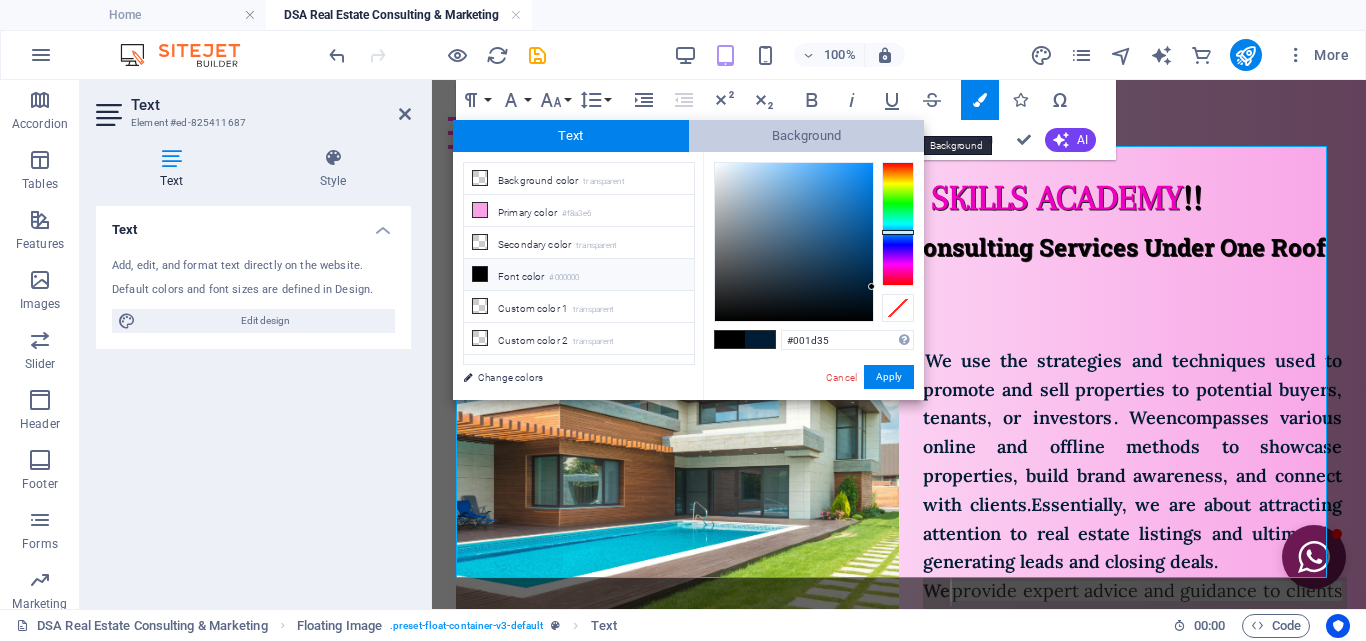 click on "Background" at bounding box center [807, 136] 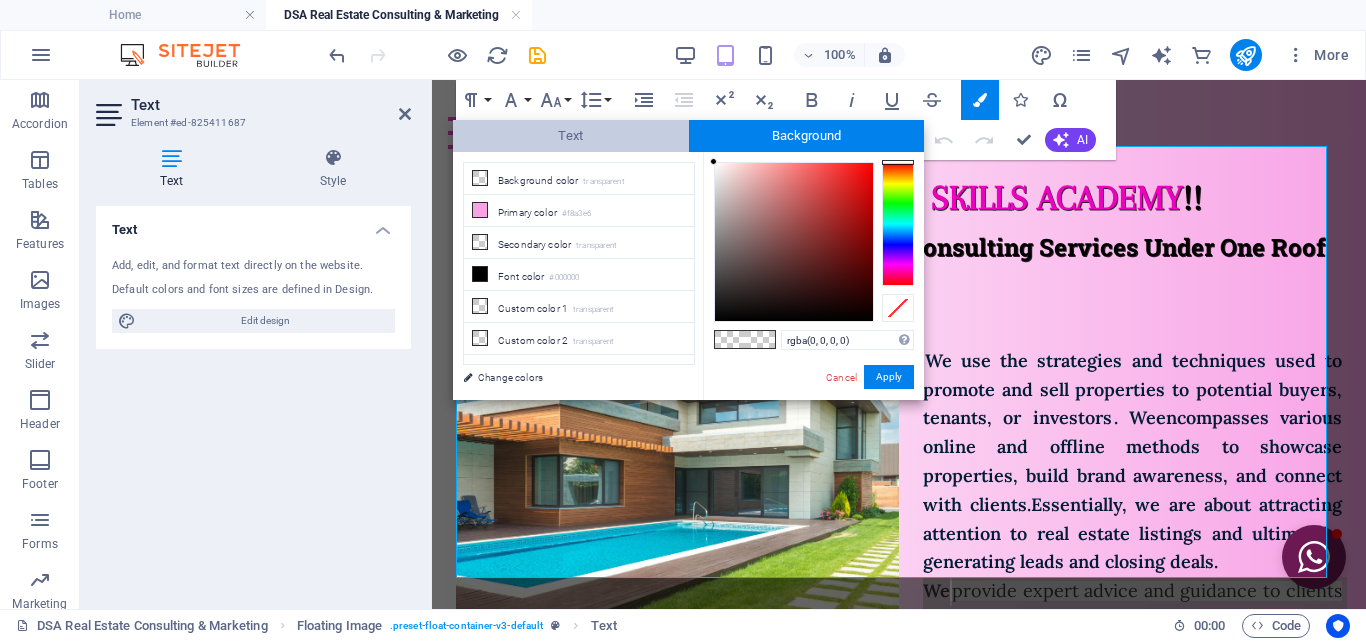 click on "Text" at bounding box center [571, 136] 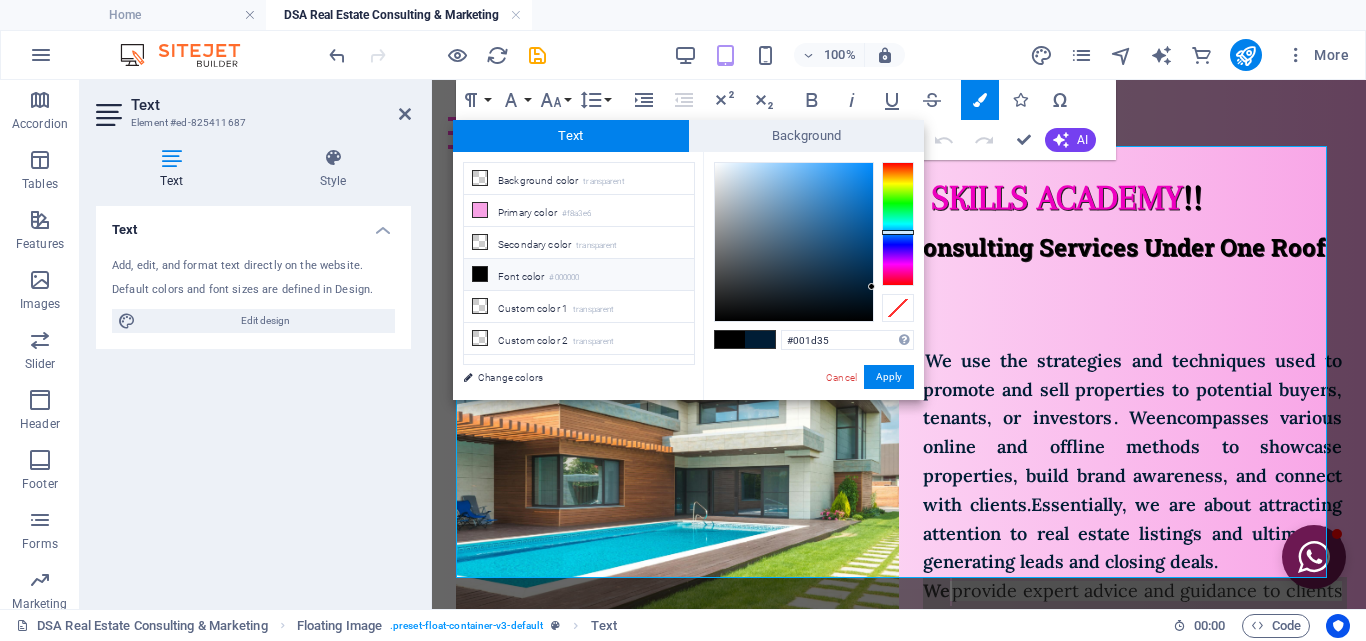 click at bounding box center (480, 274) 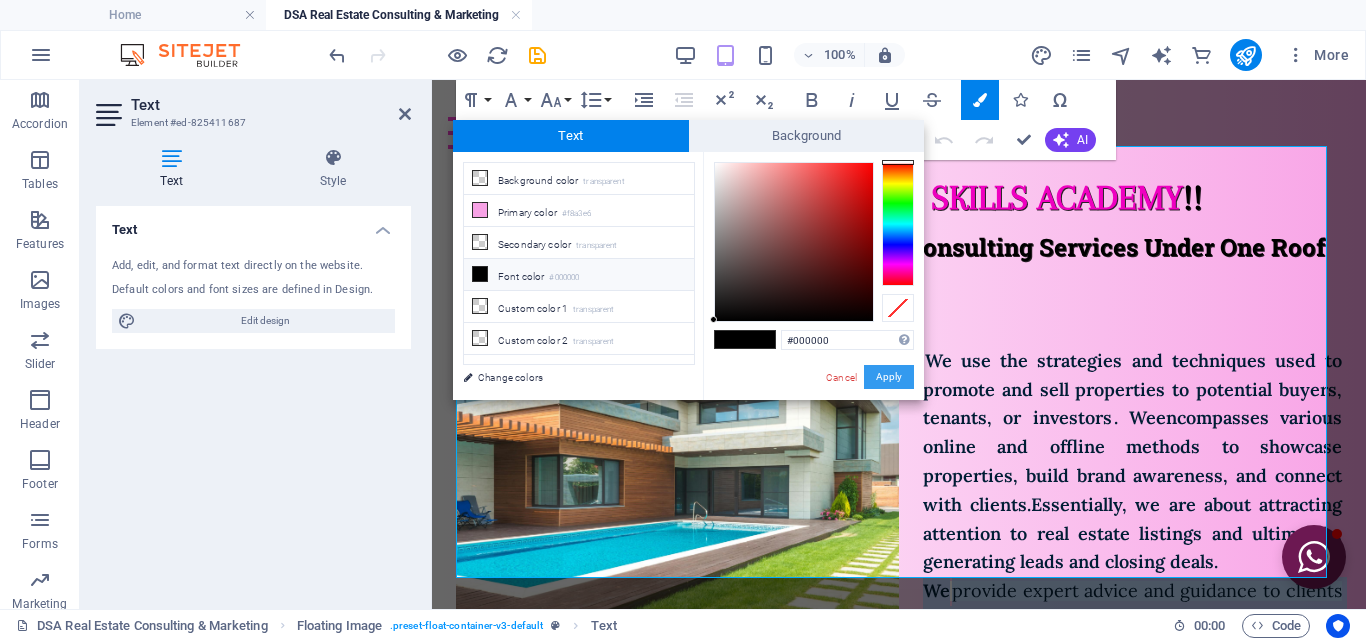 click on "Apply" at bounding box center [889, 377] 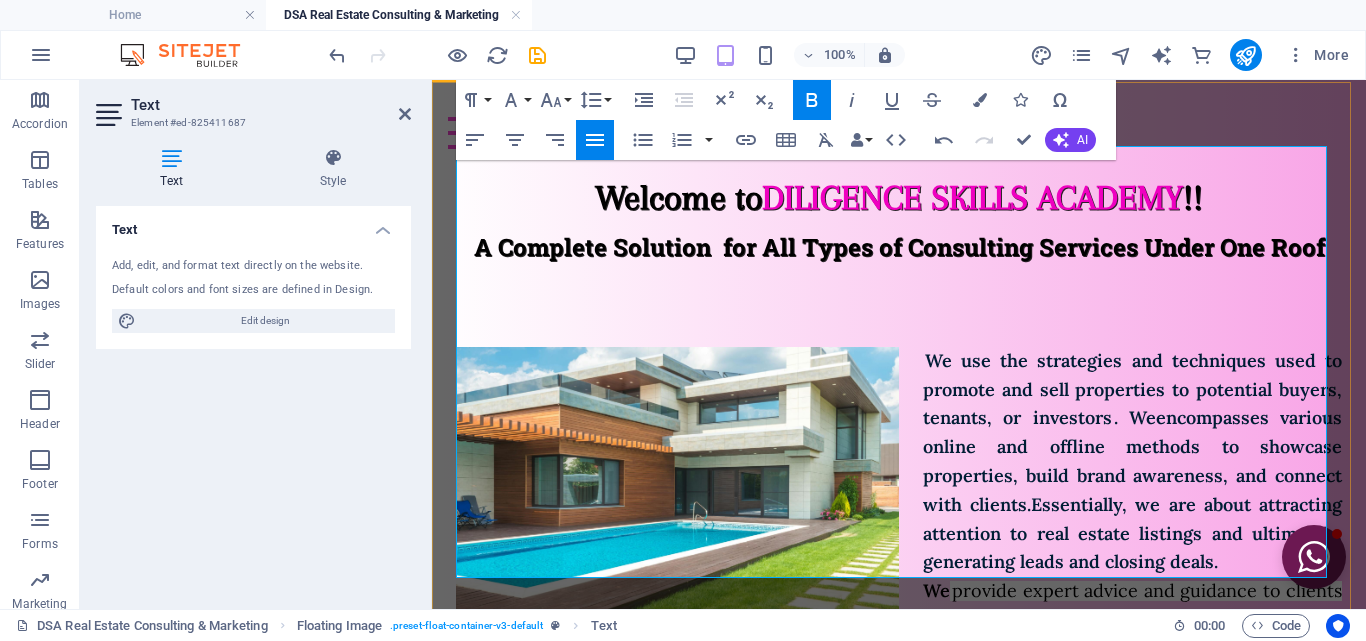 click on "Essentially, we are about attracting attention to real estate listings and ultimately, generating leads and closing deals." at bounding box center (1132, 533) 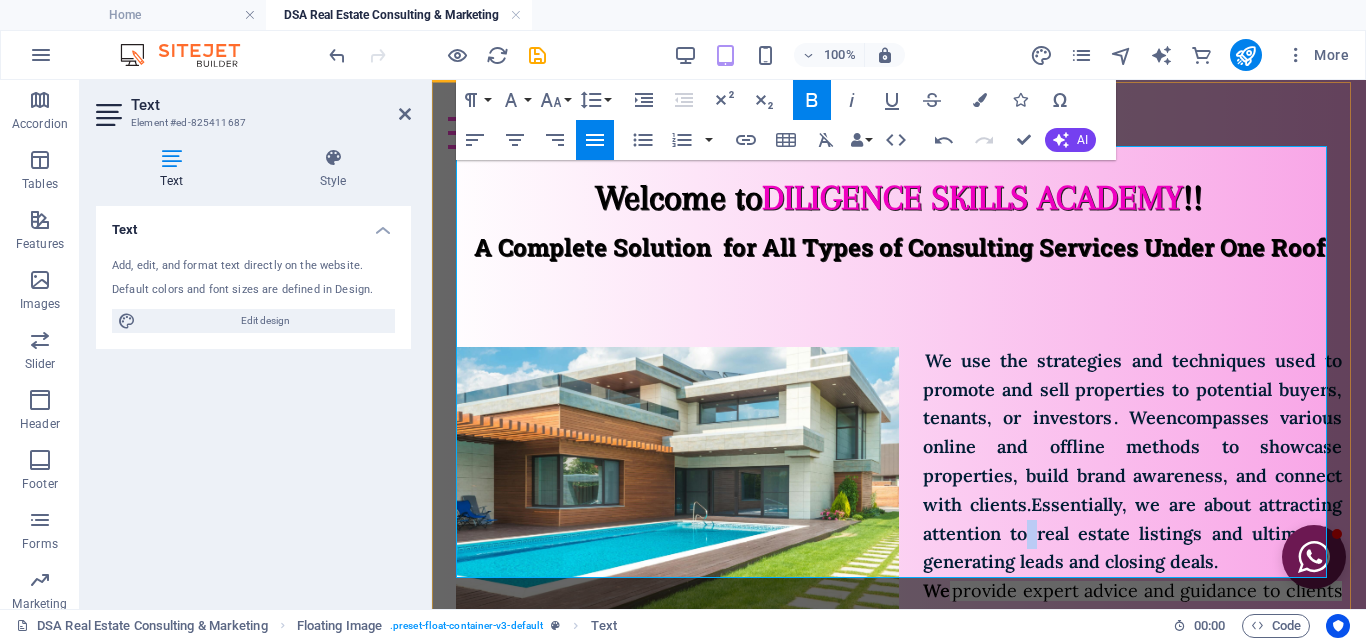 click on "Essentially, we are about attracting attention to real estate listings and ultimately, generating leads and closing deals." at bounding box center (1132, 533) 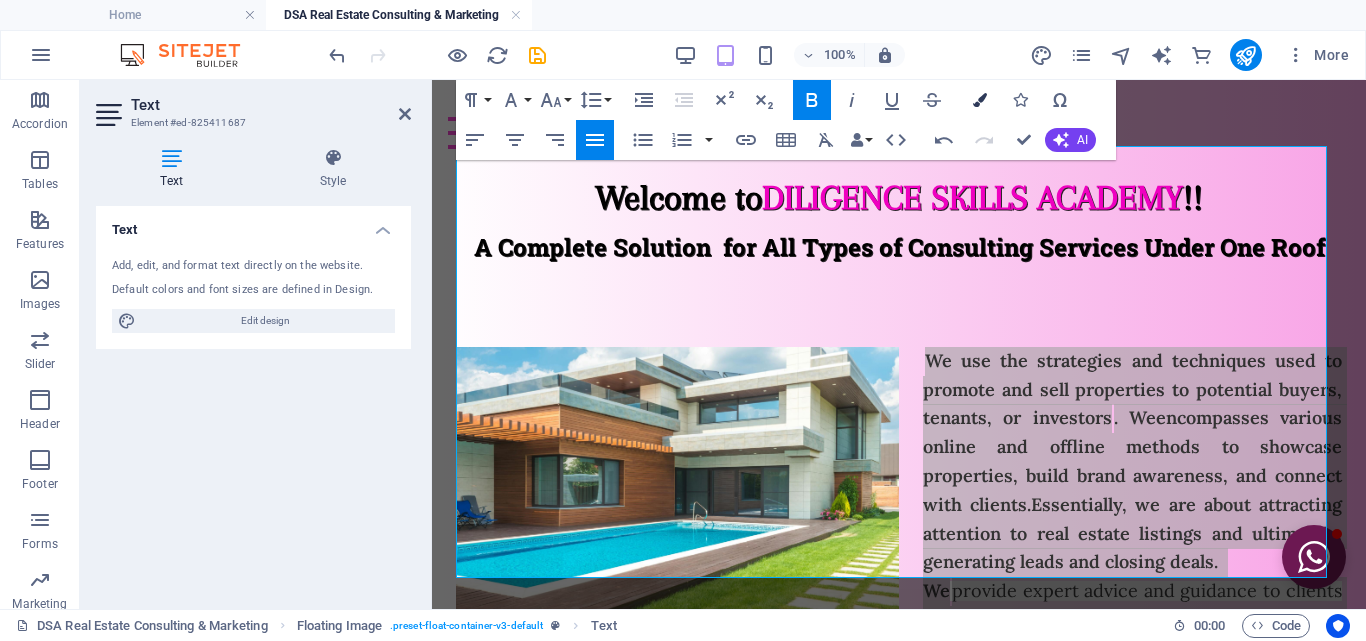 click at bounding box center (980, 100) 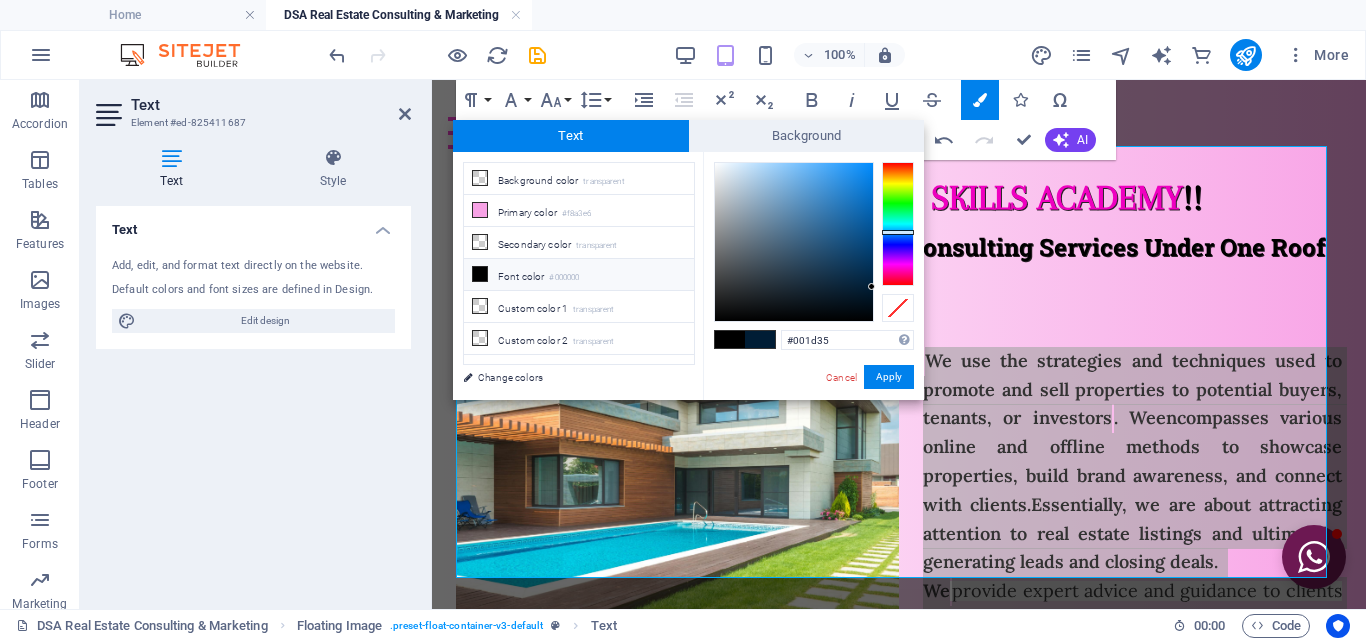 click at bounding box center [730, 339] 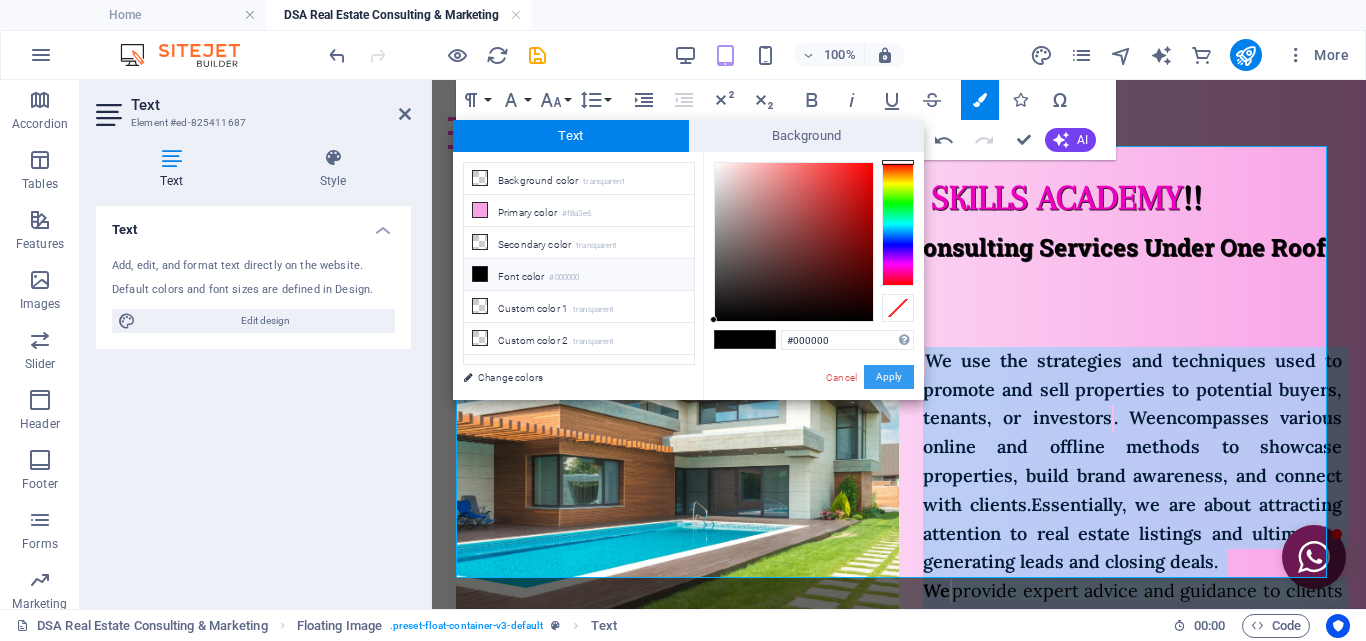 click on "Apply" at bounding box center [889, 377] 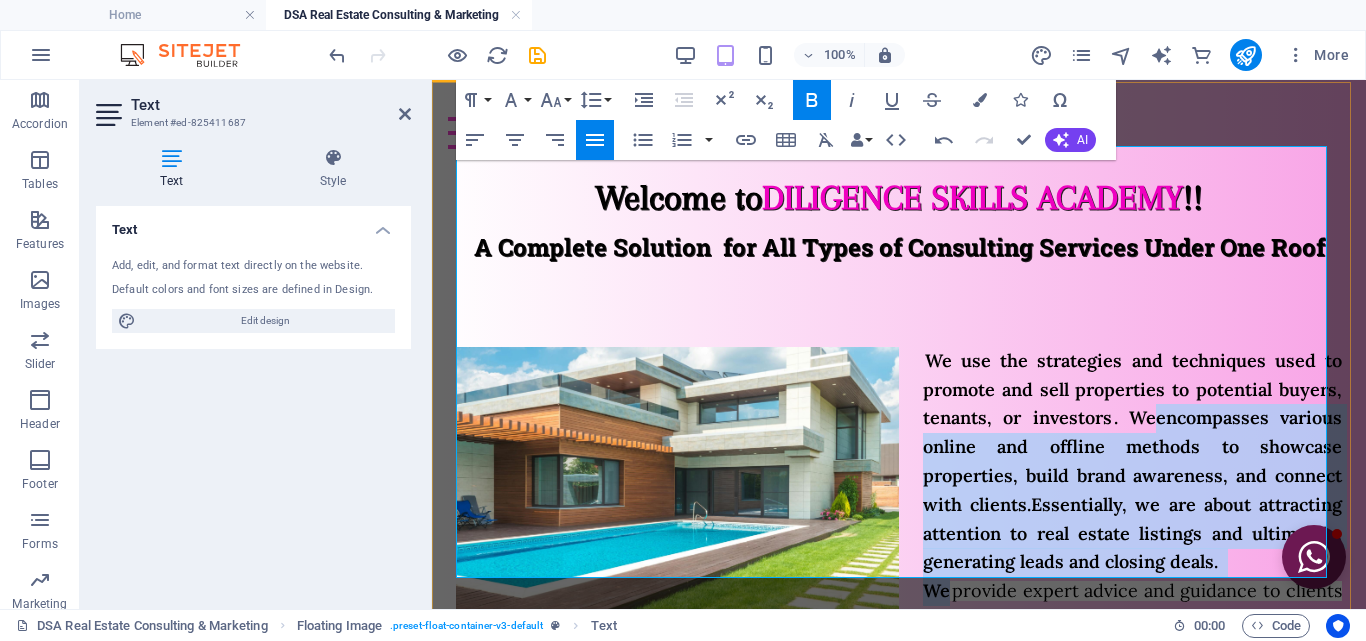 click on "Essentially, we are about attracting attention to real estate listings and ultimately, generating leads and closing deals." at bounding box center [1132, 533] 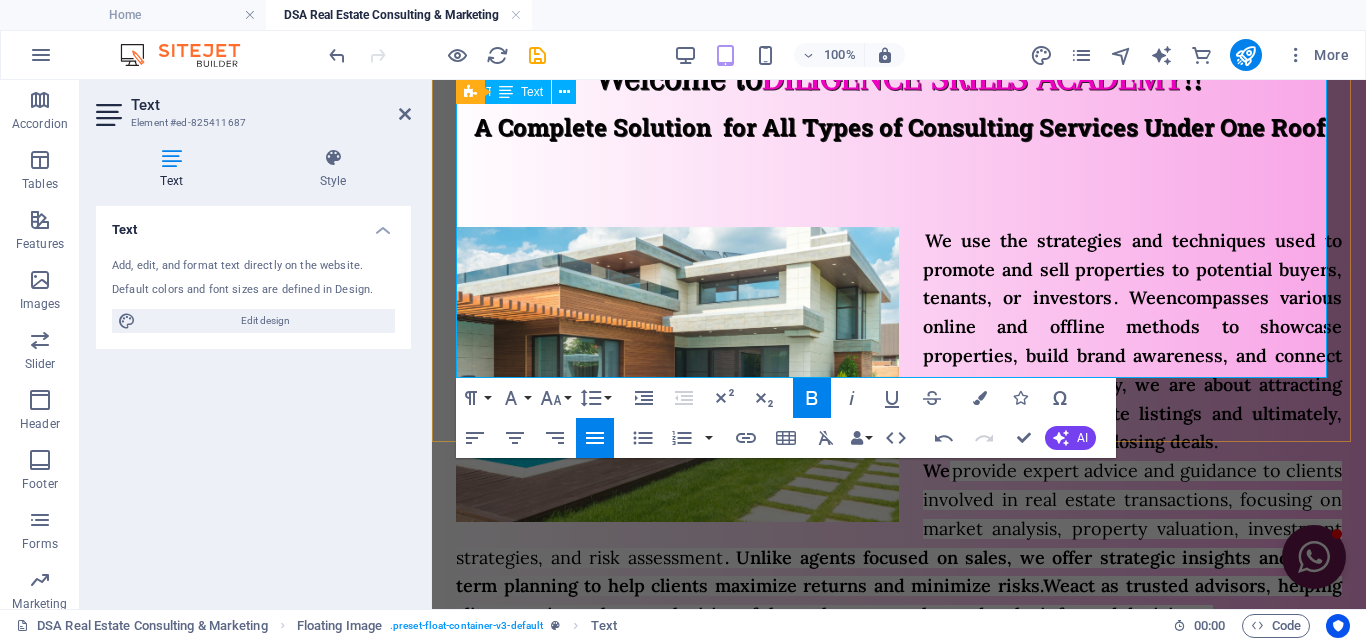 scroll, scrollTop: 300, scrollLeft: 0, axis: vertical 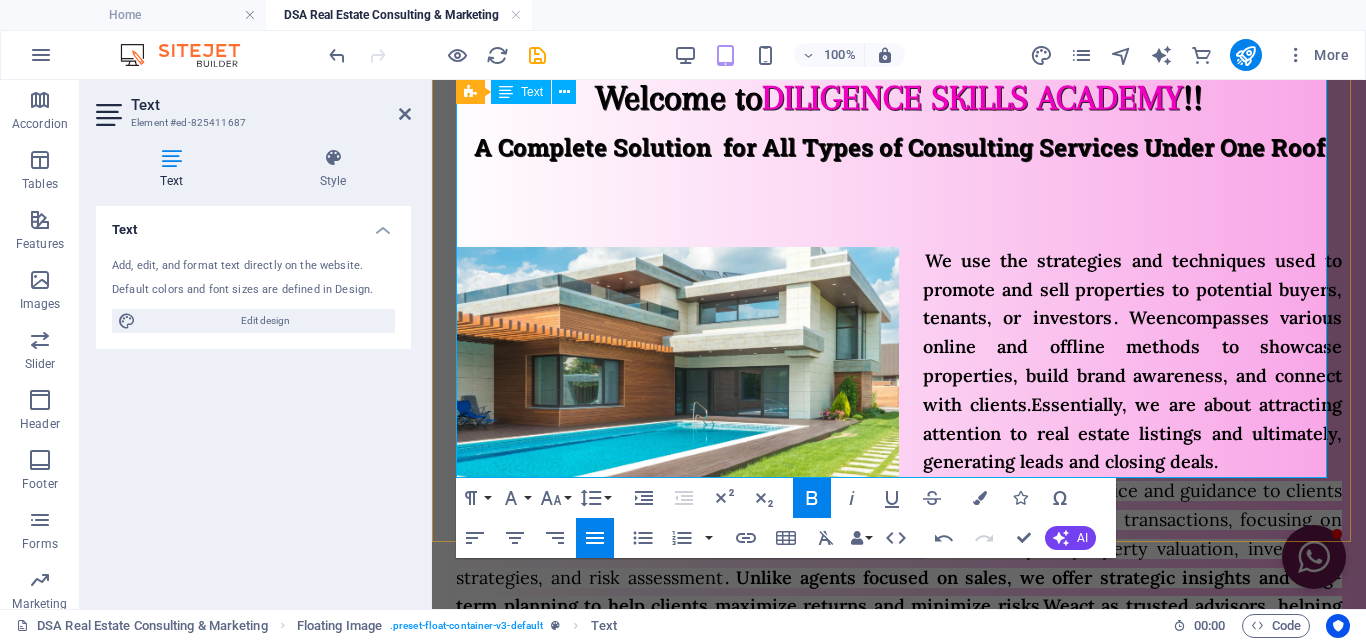 click on "We" at bounding box center [936, 490] 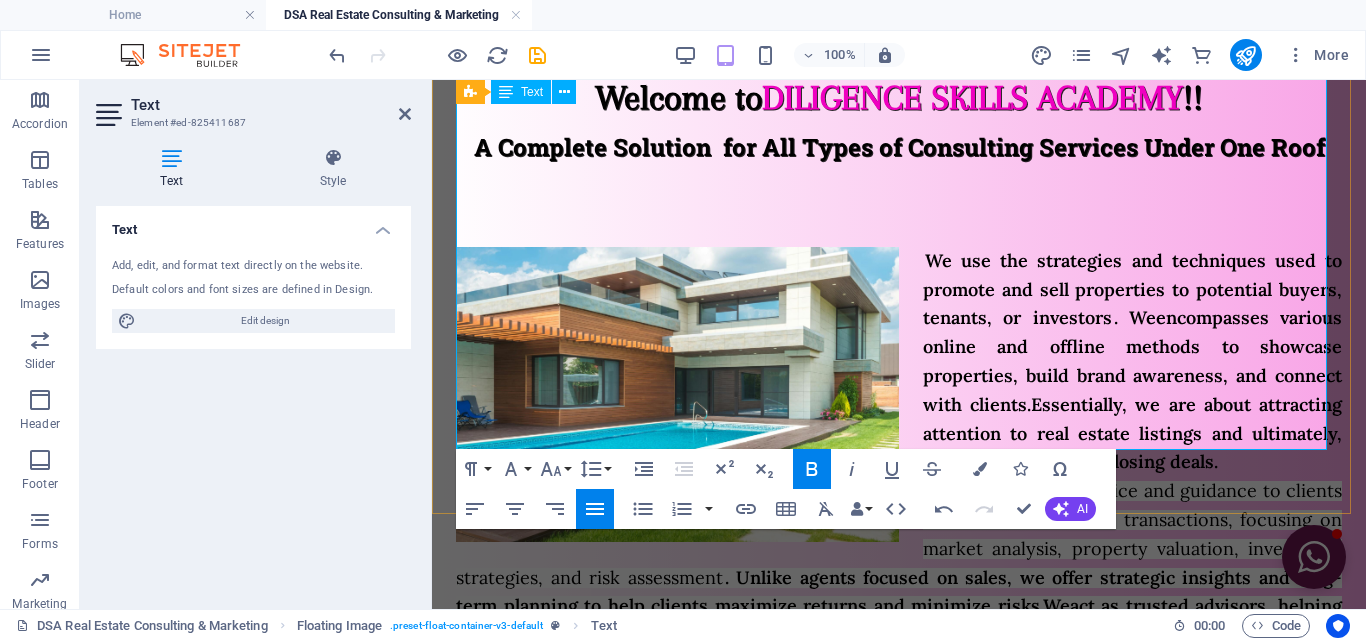type 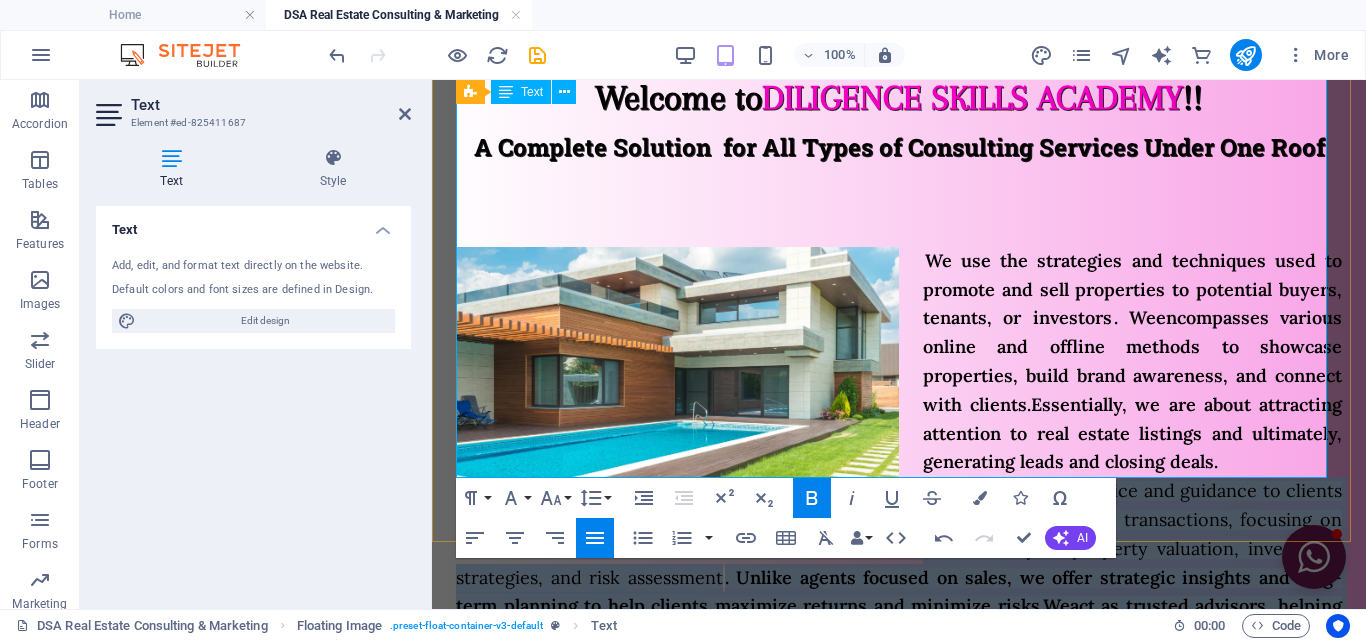 drag, startPoint x: 954, startPoint y: 294, endPoint x: 592, endPoint y: 467, distance: 401.21442 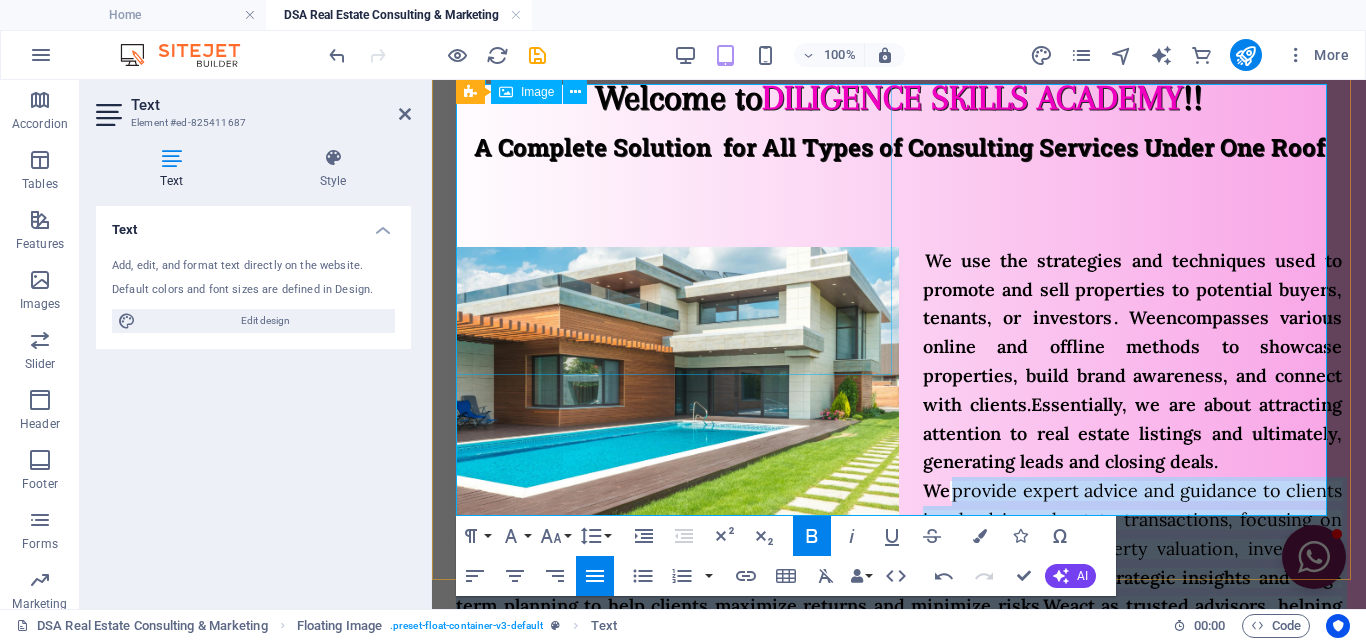 scroll, scrollTop: 0, scrollLeft: 0, axis: both 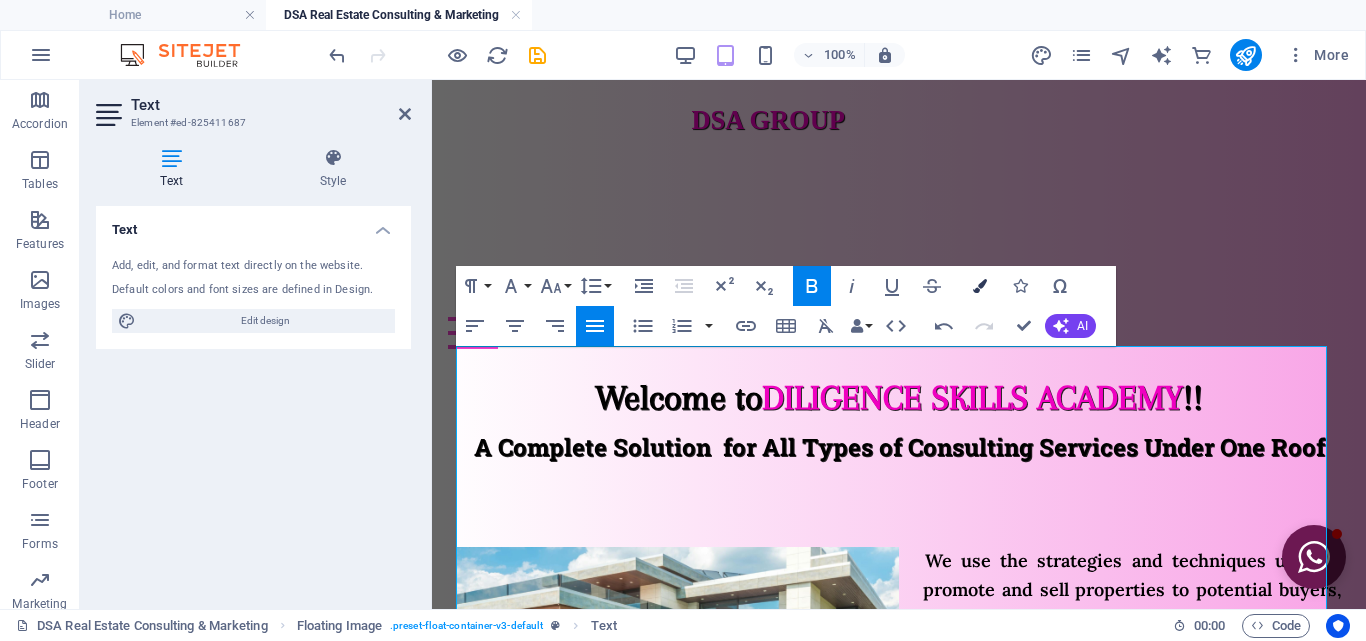 click at bounding box center (980, 286) 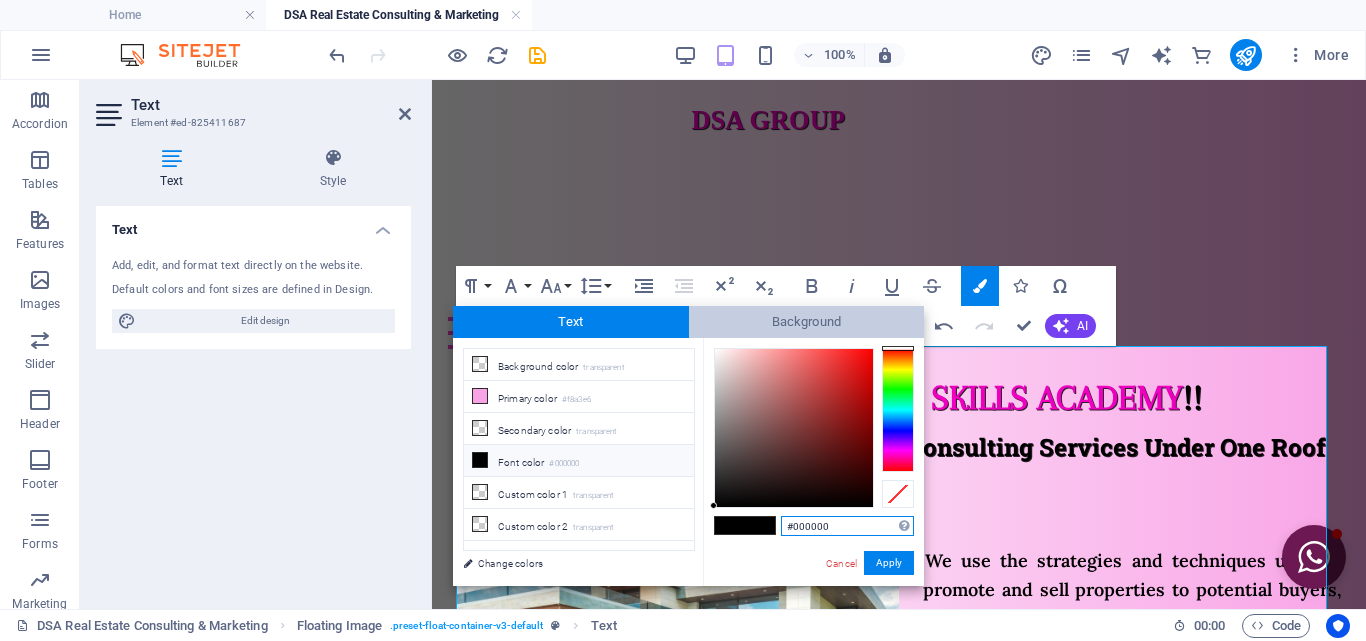 click on "Background" at bounding box center (807, 322) 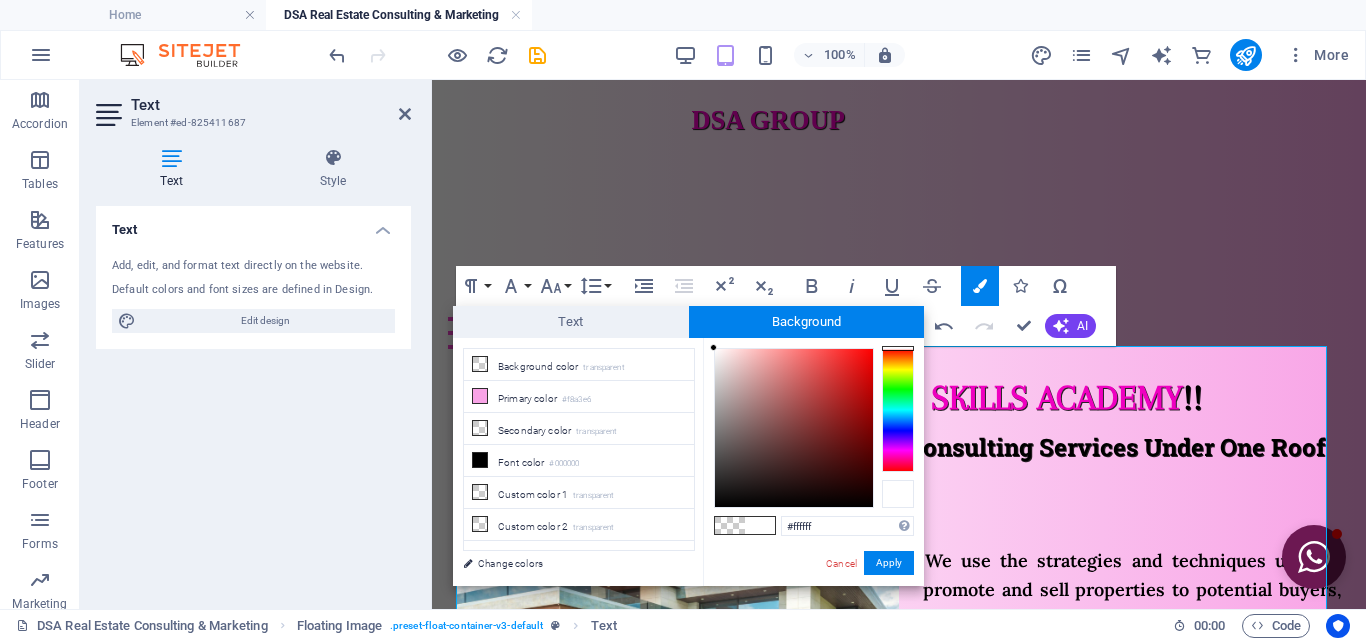 click at bounding box center (898, 494) 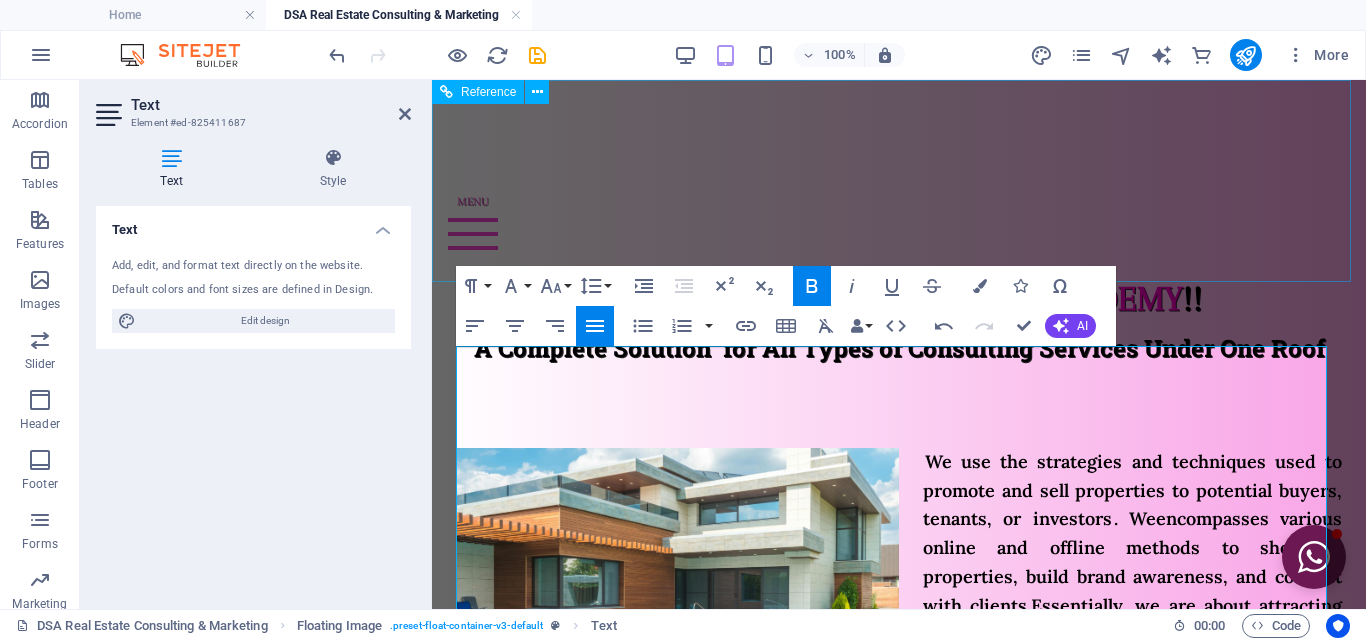 scroll, scrollTop: 0, scrollLeft: 0, axis: both 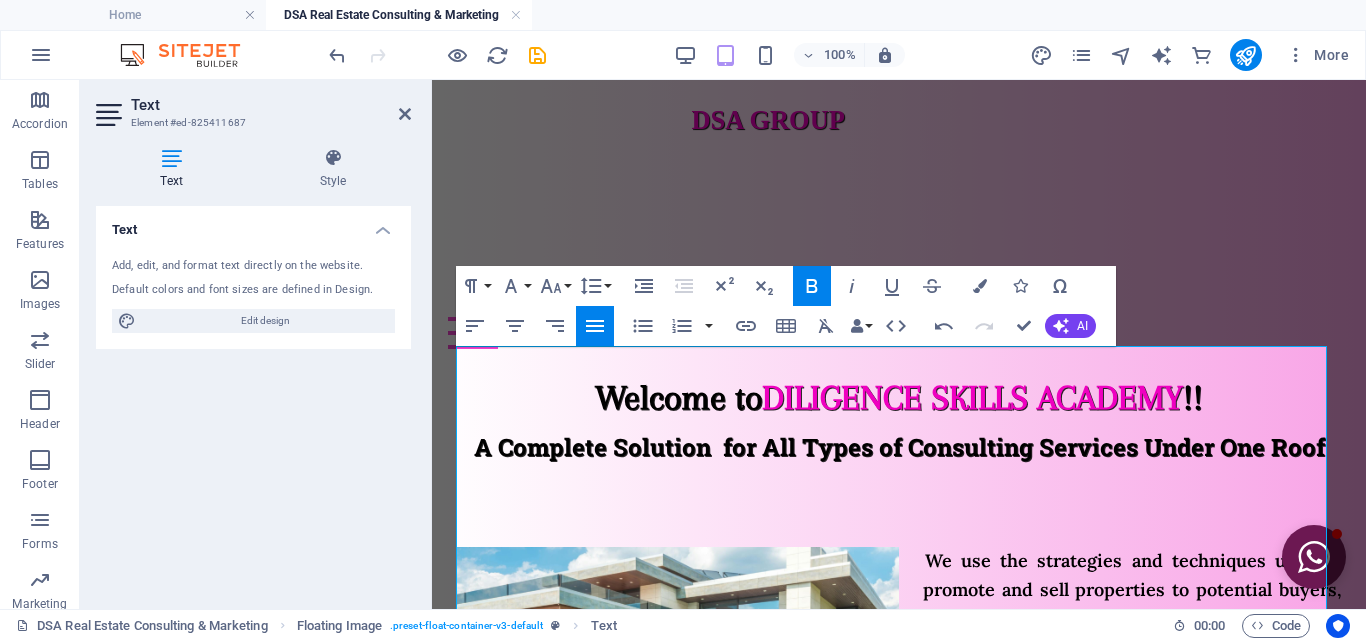 click 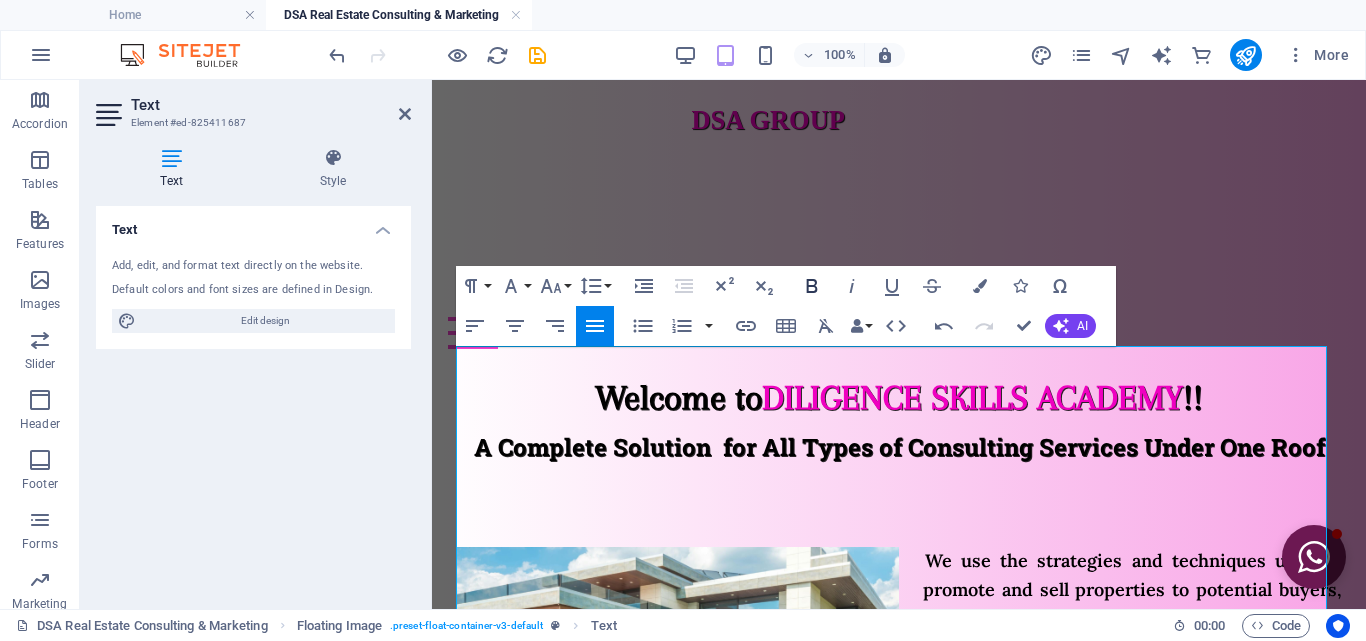 click 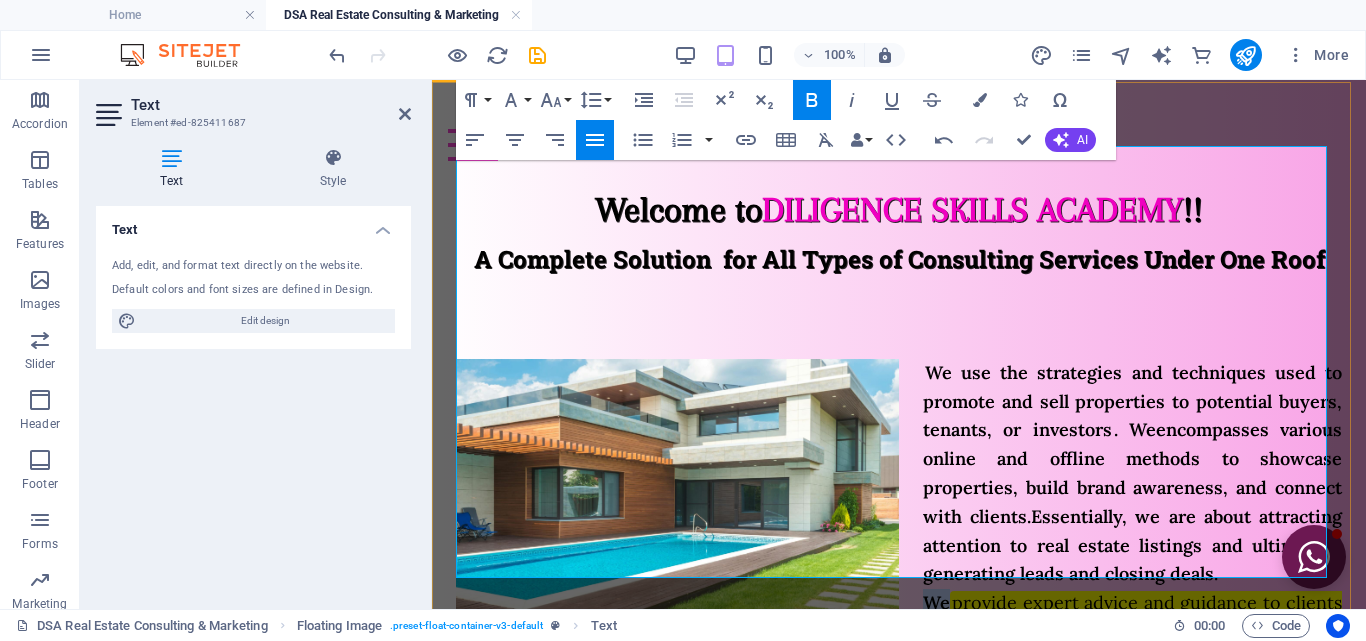 scroll, scrollTop: 200, scrollLeft: 0, axis: vertical 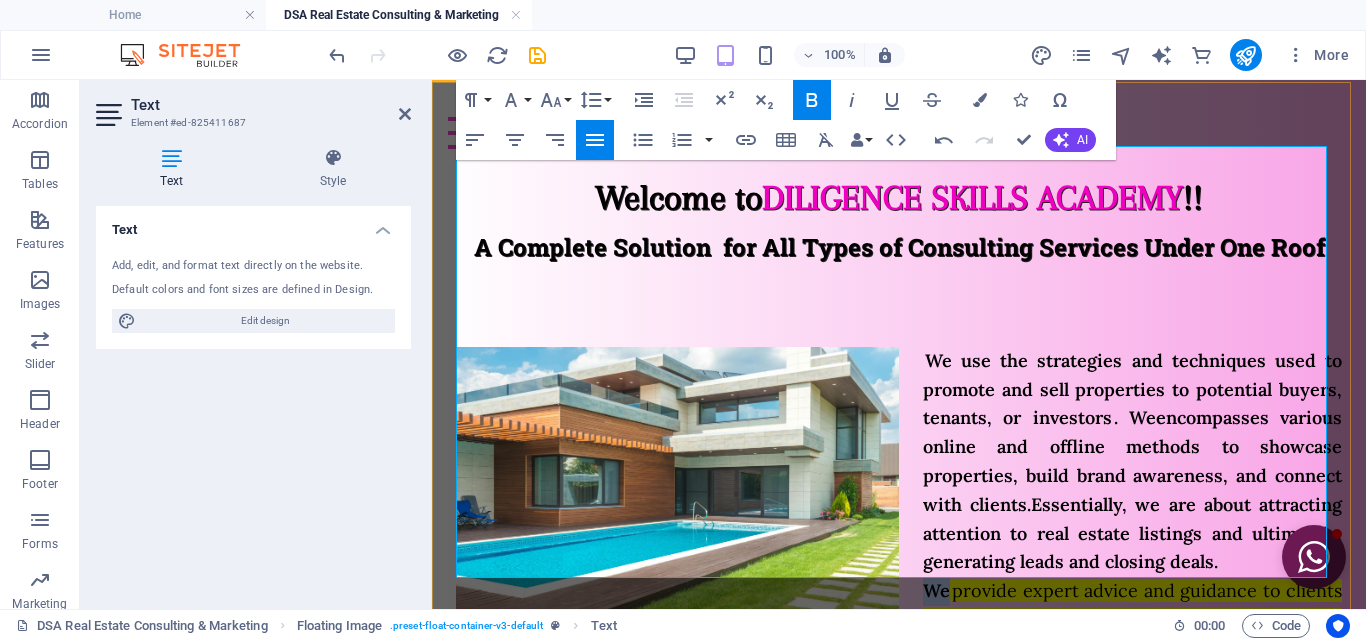 click on "provide expert advice and guidance to clients involved in real estate transactions, focusing on market analysis, property valuation, investment strategies, and risk assessment" at bounding box center (899, 633) 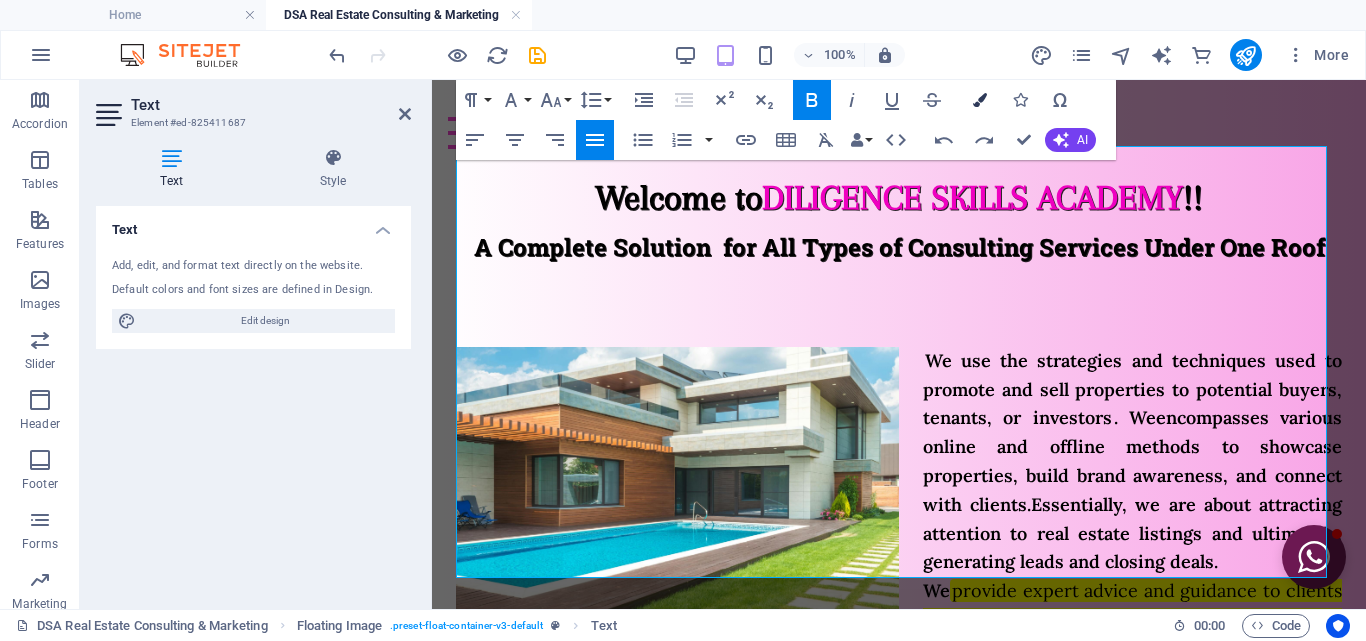 click on "Colors" at bounding box center [980, 100] 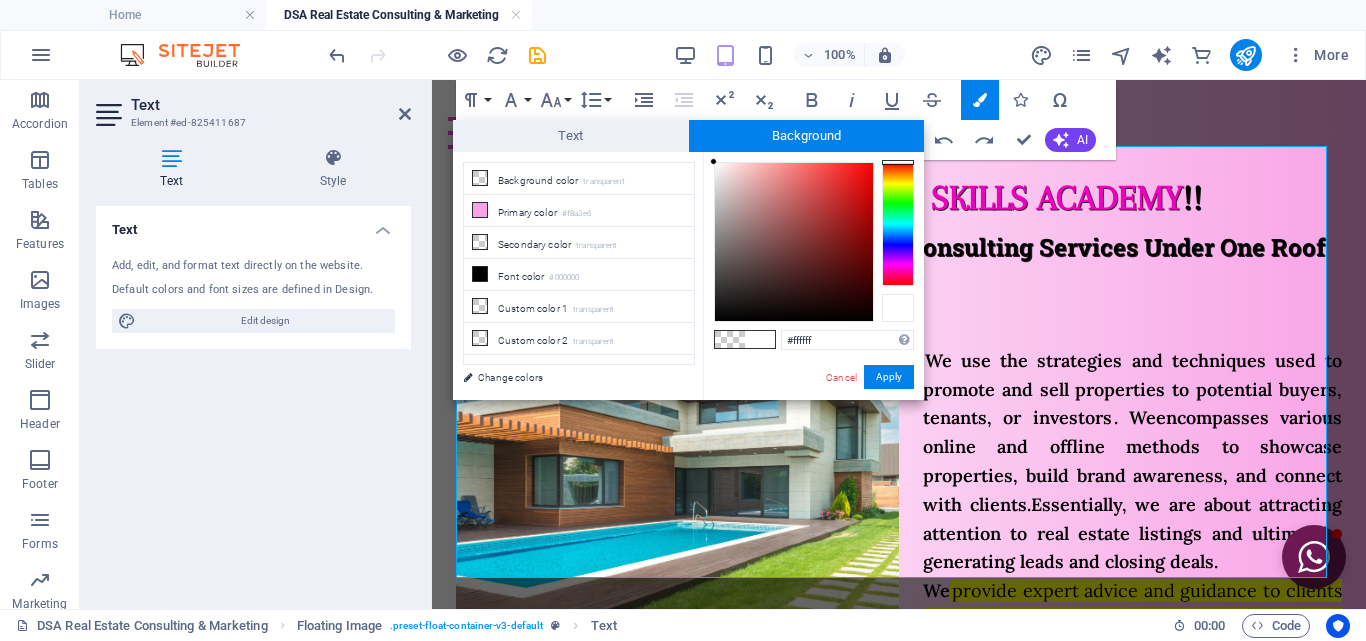 click at bounding box center (898, 308) 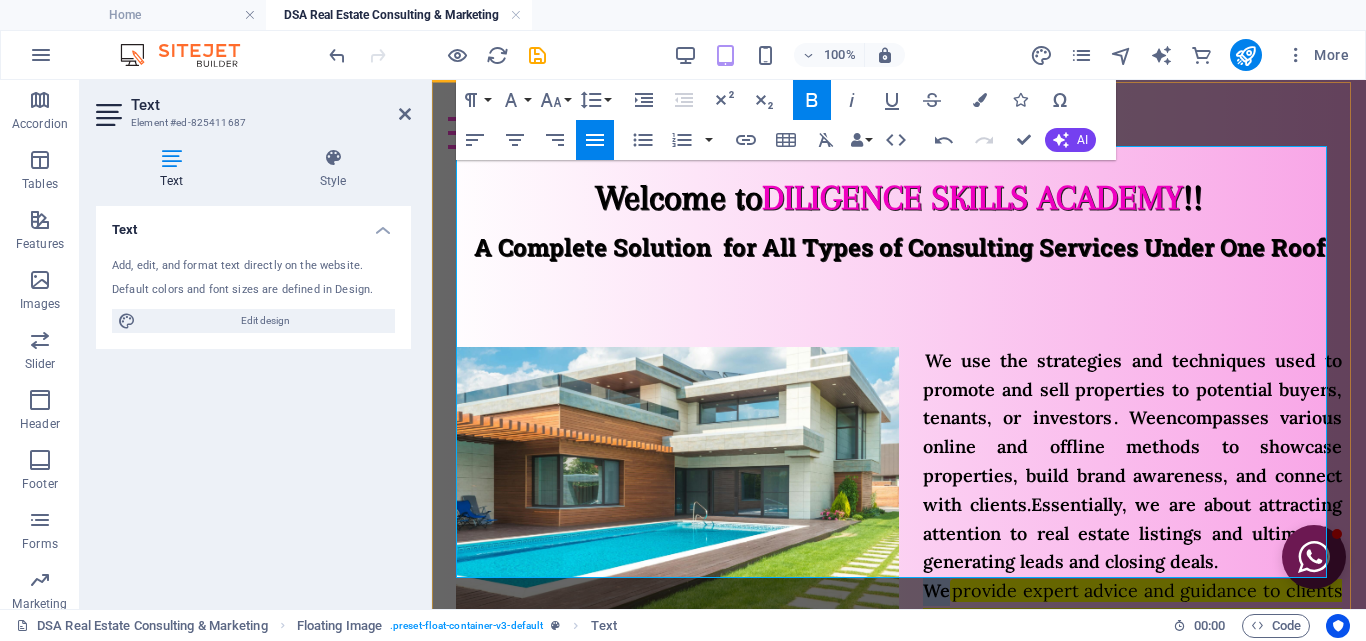 click on "Unlike agents focused on sales, we offer strategic insights and long-term planning to help clients maximize returns and minimize risks." at bounding box center [899, 692] 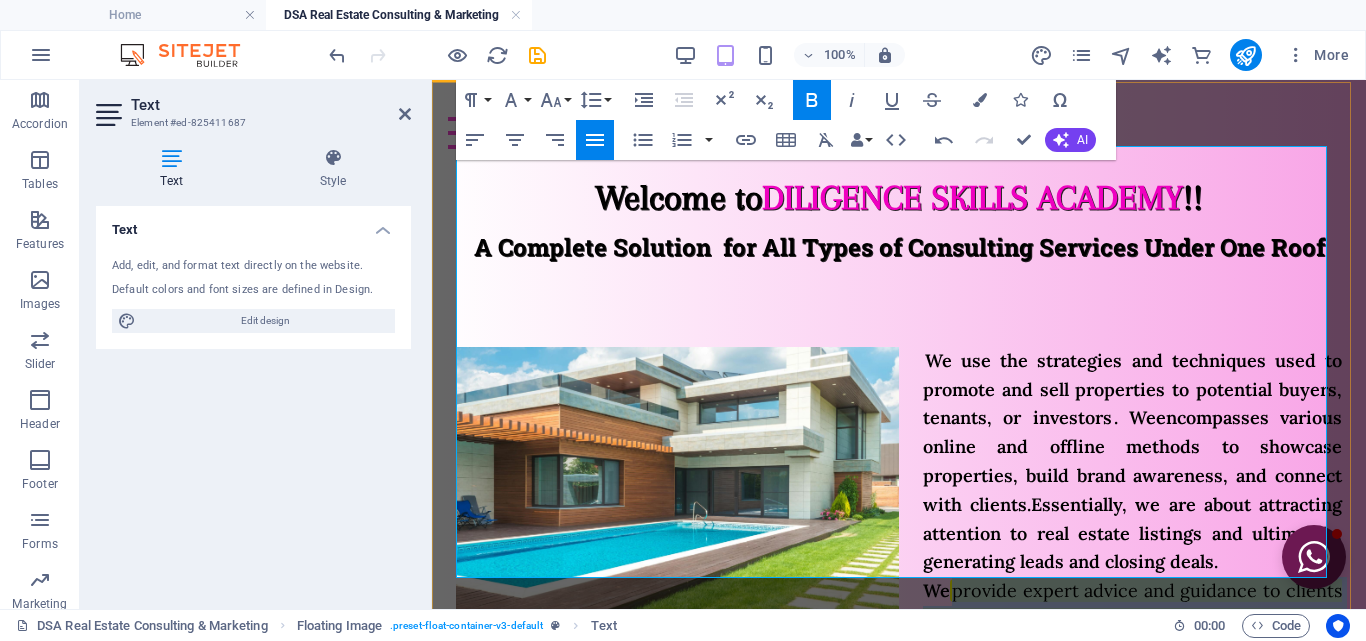 drag, startPoint x: 954, startPoint y: 390, endPoint x: 814, endPoint y: 475, distance: 163.78339 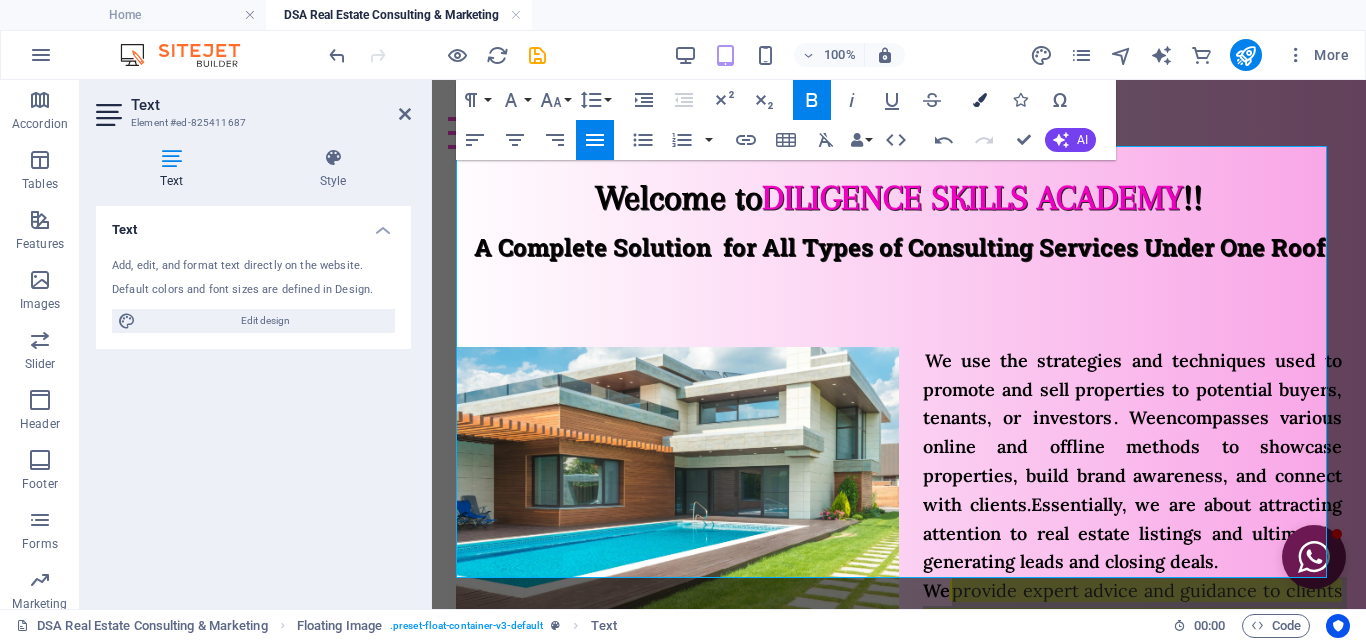 click on "Colors" at bounding box center [980, 100] 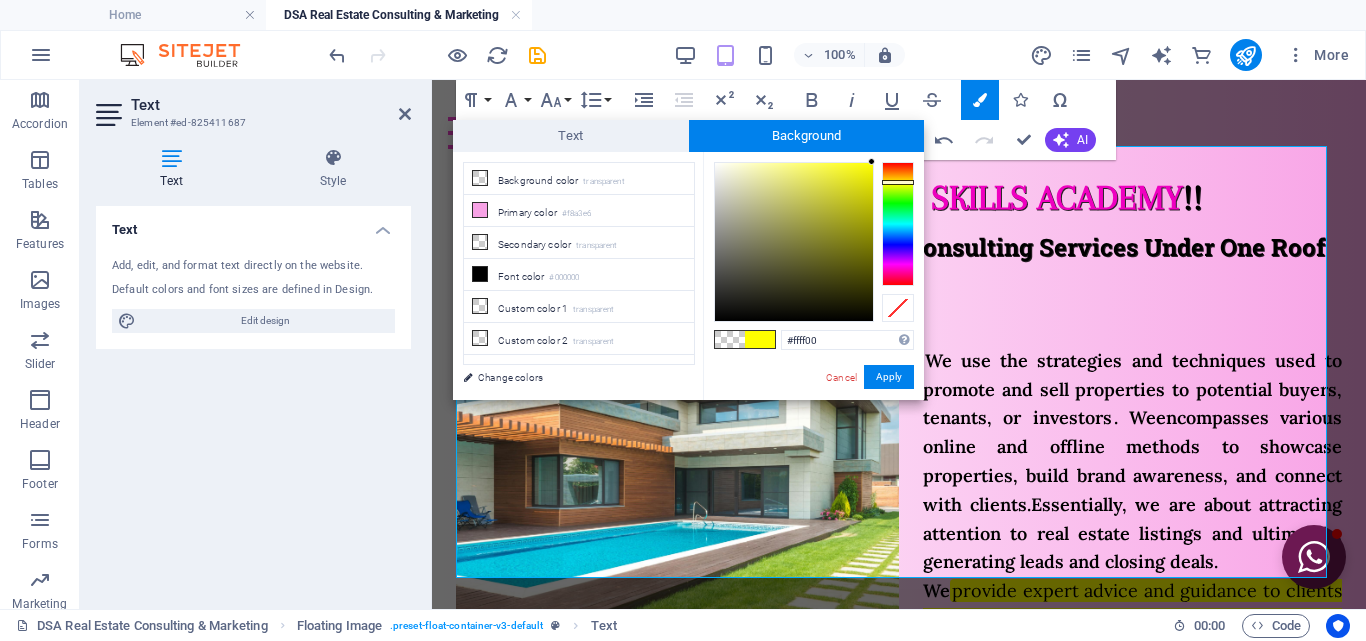 click on "#ffff00 Supported formats #0852ed rgb(8, 82, 237) rgba(8, 82, 237, 90%) hsv(221,97,93) hsl(221, 93%, 48%) Cancel Apply" at bounding box center (813, 421) 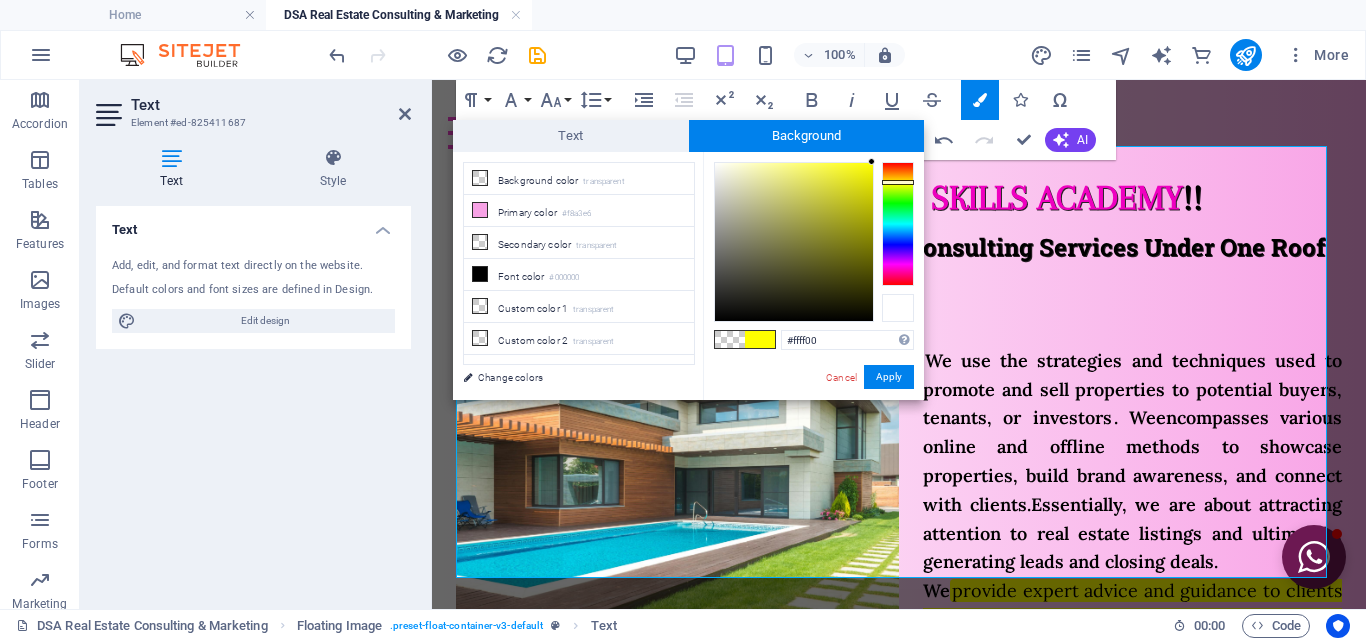 click at bounding box center (898, 308) 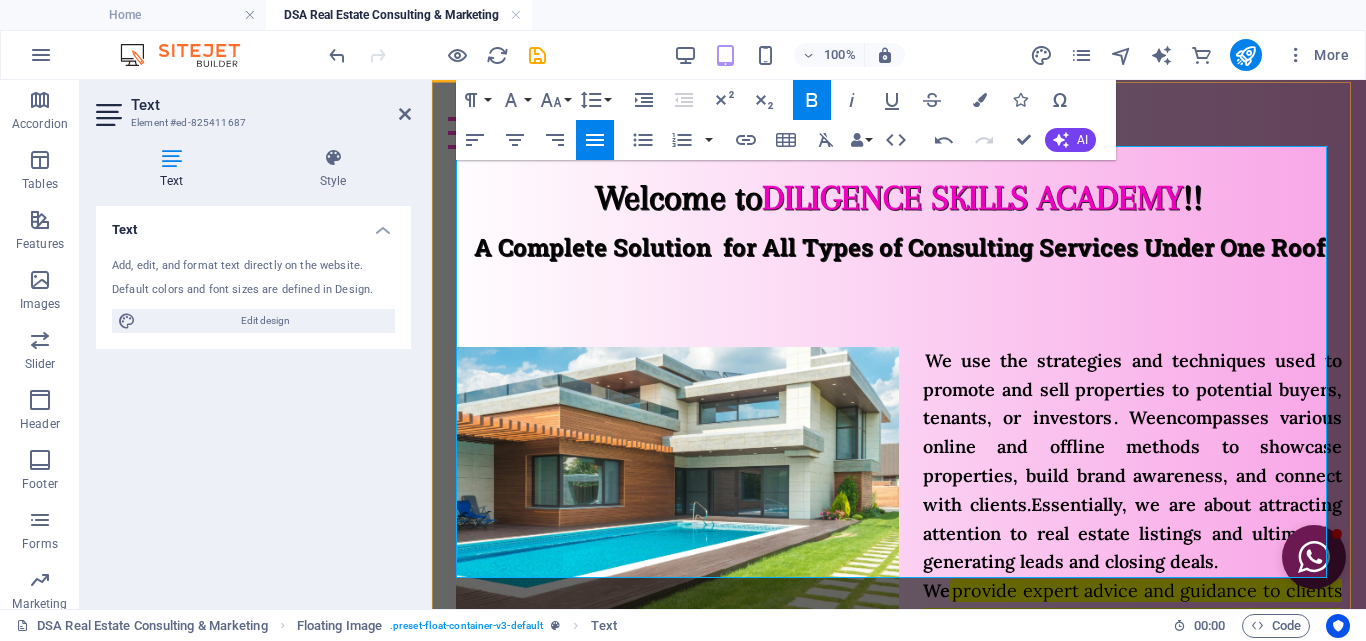 click on "." at bounding box center (727, 677) 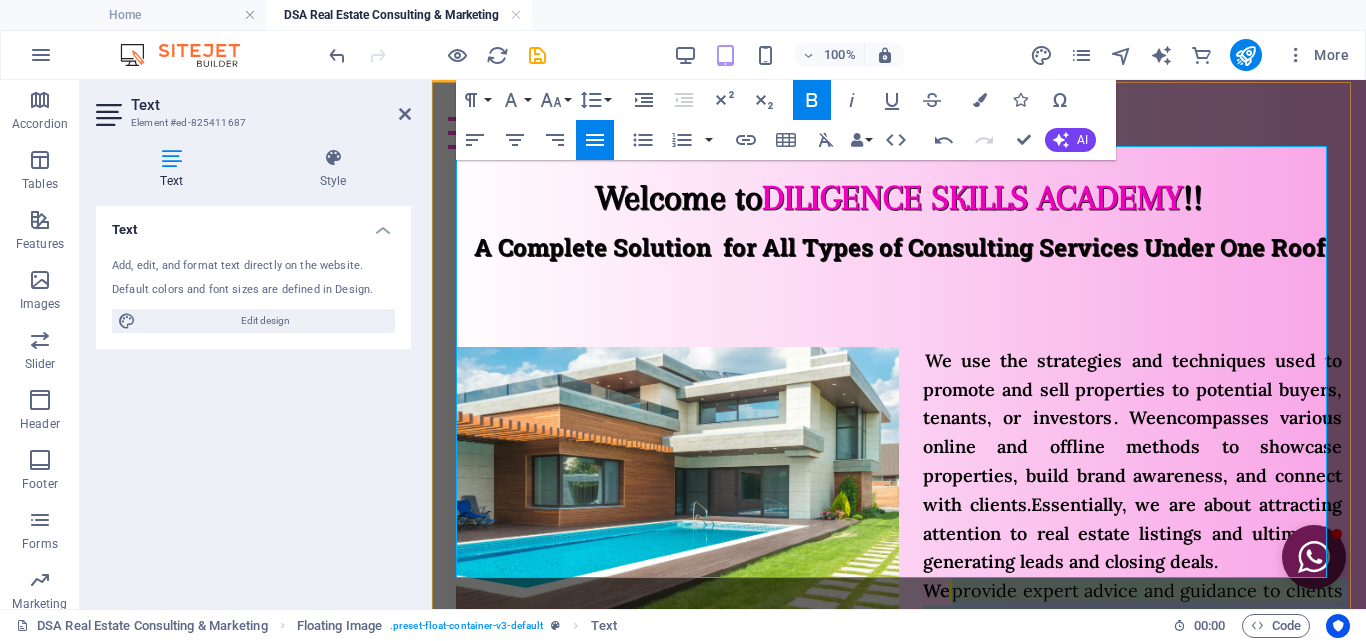 drag, startPoint x: 821, startPoint y: 474, endPoint x: 959, endPoint y: 391, distance: 161.03726 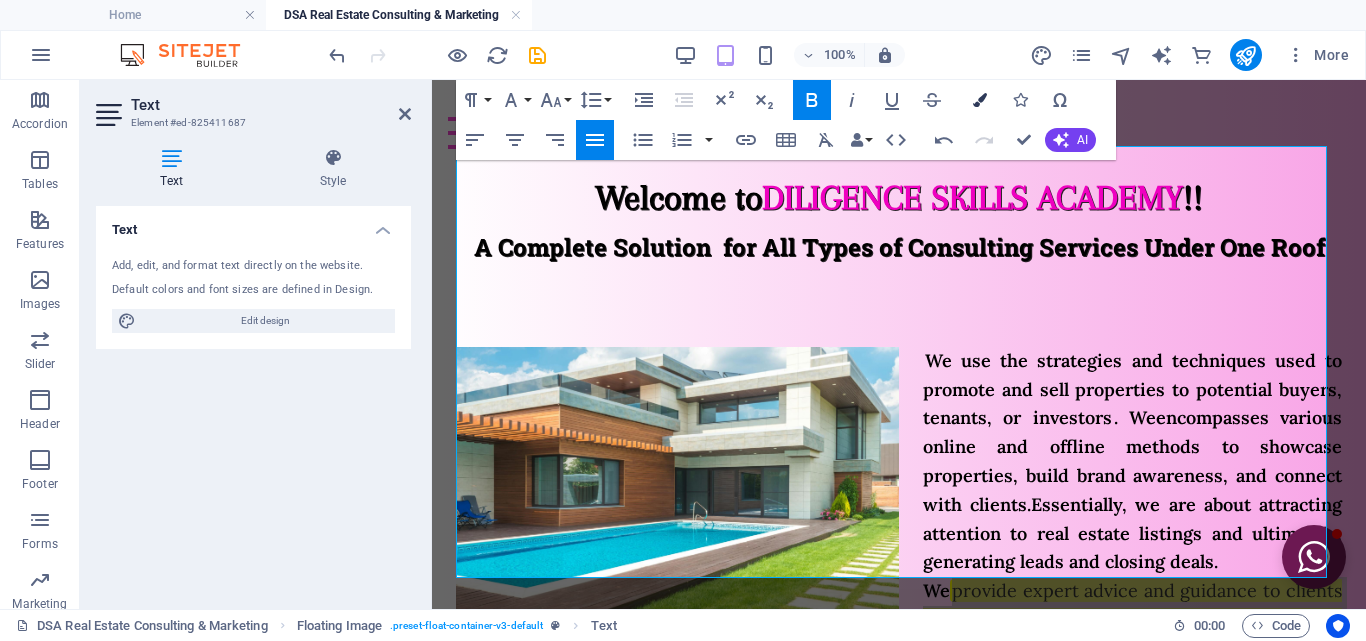 click on "Colors" at bounding box center (980, 100) 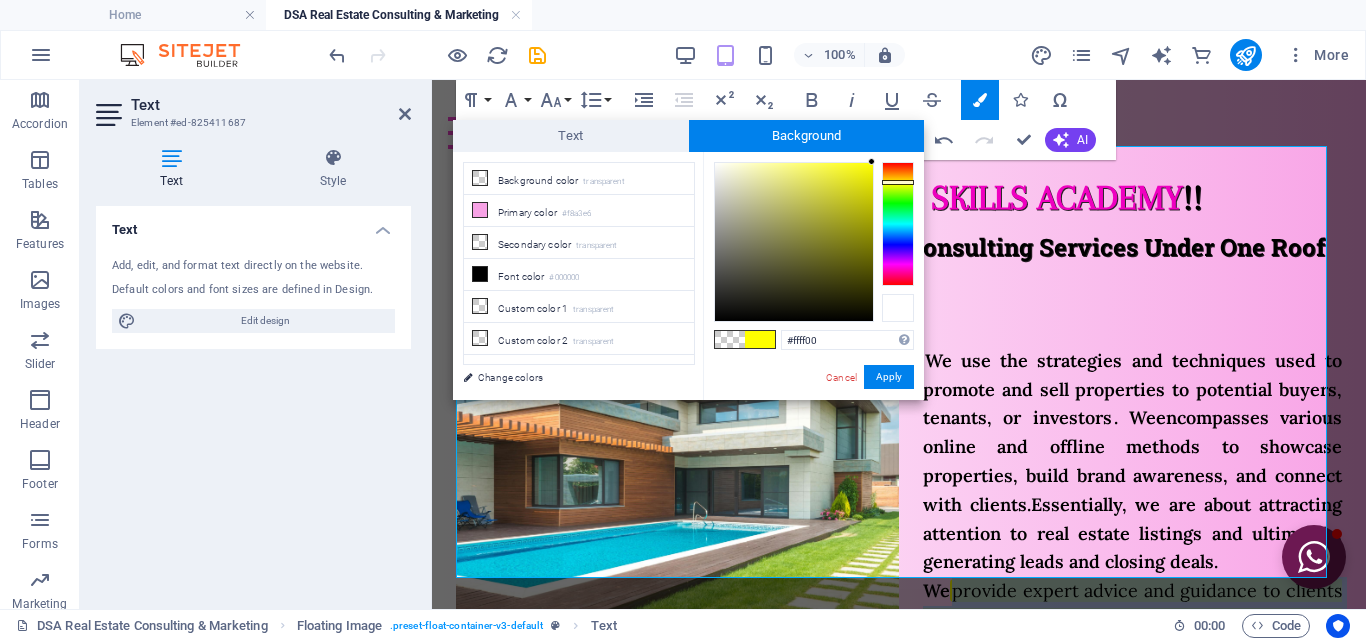 click at bounding box center [898, 308] 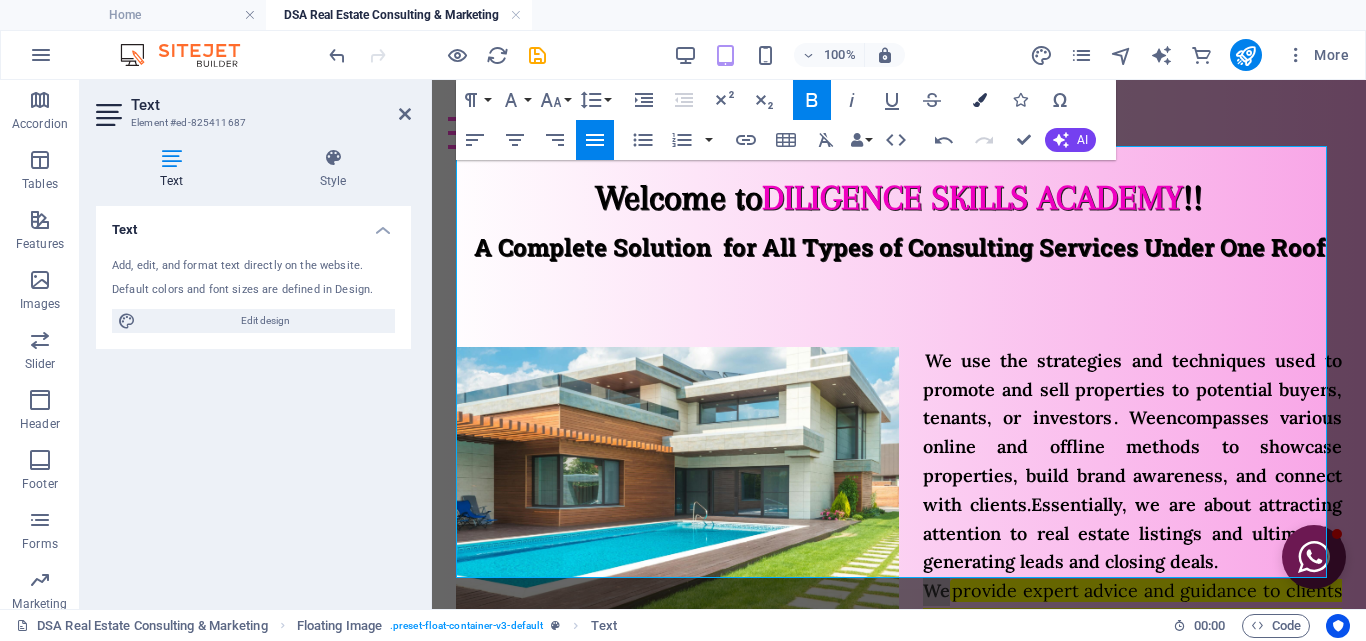 click at bounding box center [980, 100] 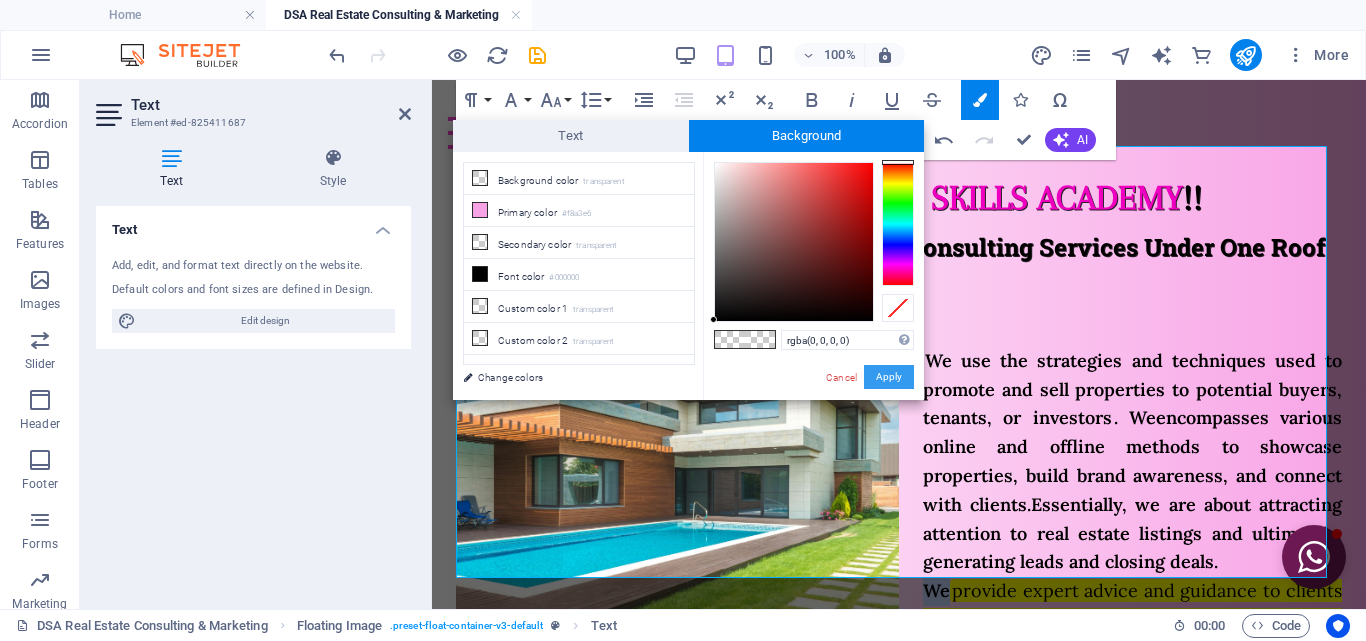 click on "Apply" at bounding box center [889, 377] 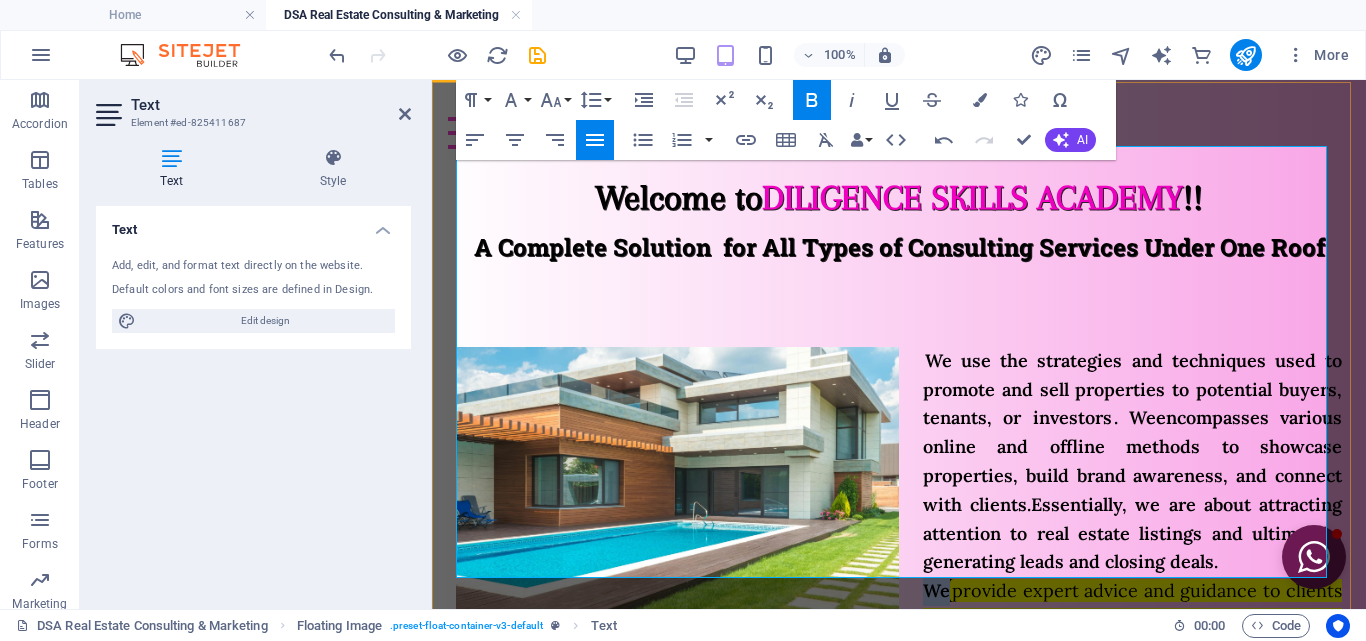 click on "We  provide expert advice and guidance to clients involved in real estate transactions, focusing on market analysis, property valuation, investment strategies, and risk assessment .   Unlike agents focused on sales, we offer strategic insights and long-term planning to help clients maximize returns and minimize risks.  We  act as trusted advisors, helping clients navigate the complexities of the real estate market and make informed decisions." at bounding box center [899, 663] 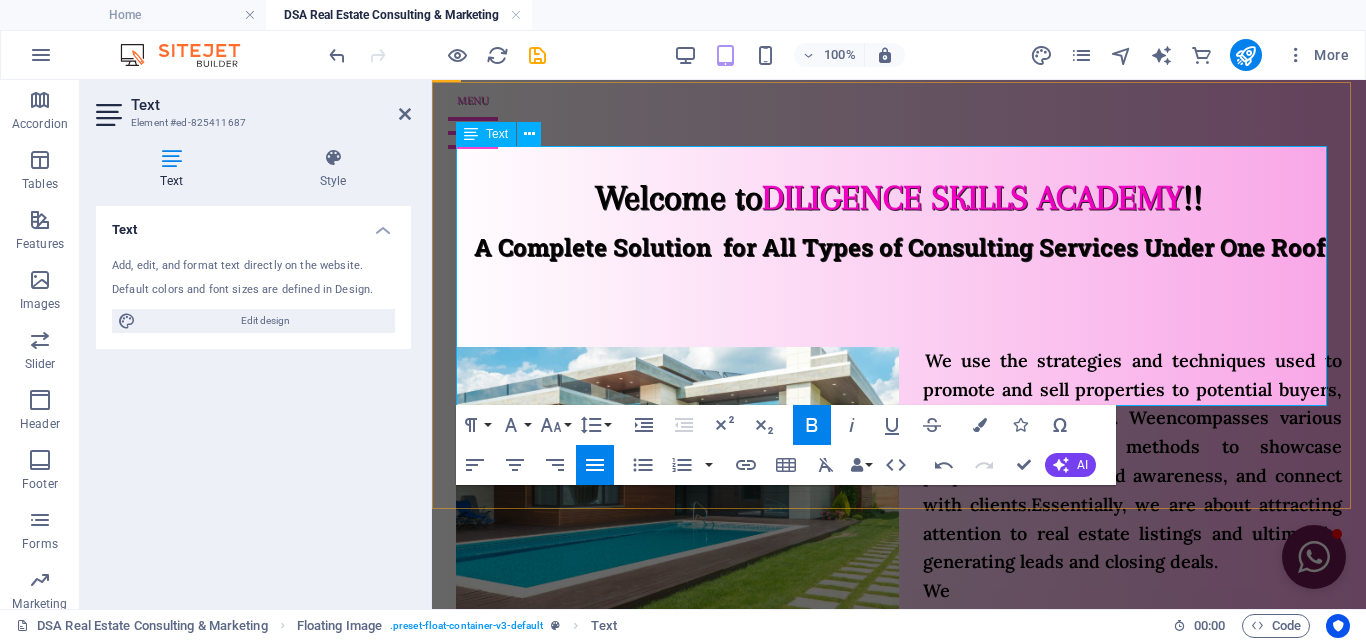 click on "We" at bounding box center [936, 590] 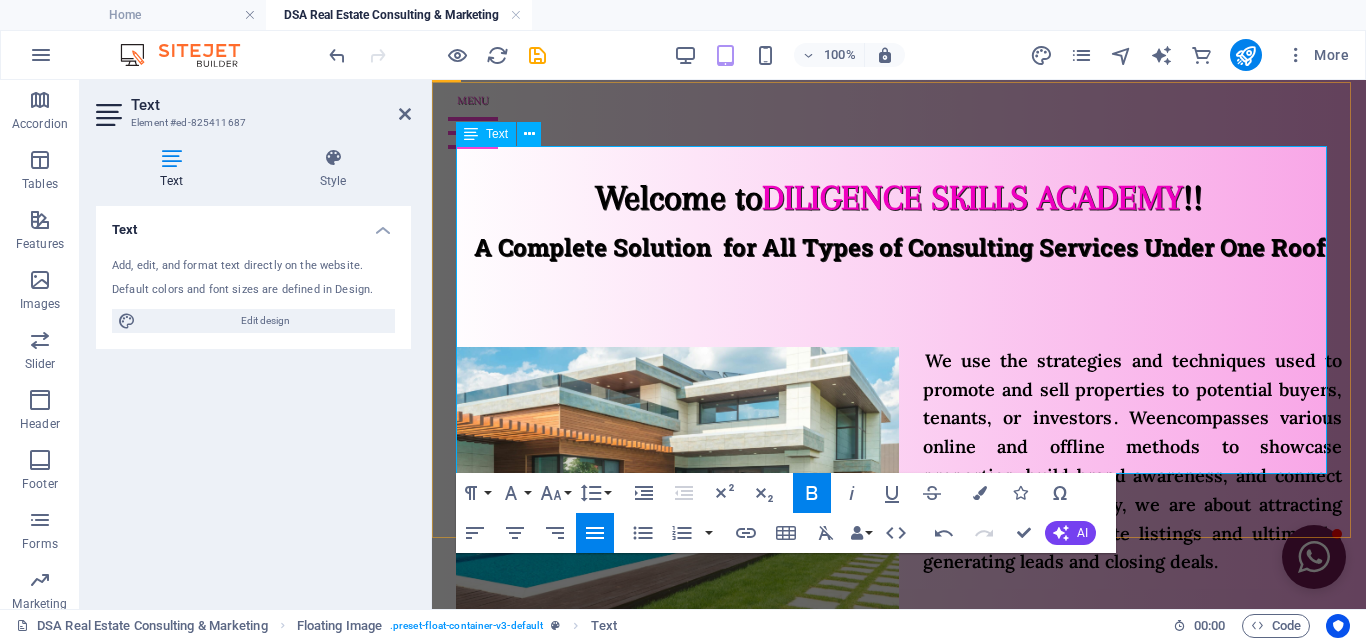 scroll, scrollTop: 7917, scrollLeft: 3, axis: both 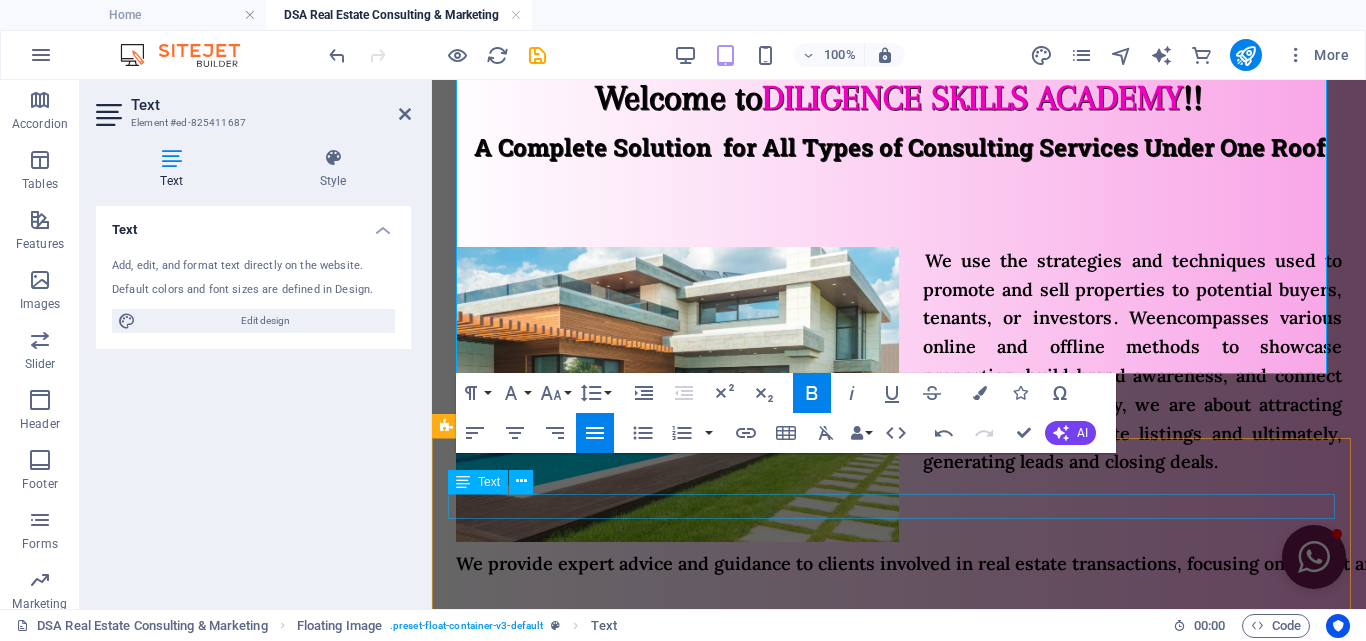 drag, startPoint x: 1178, startPoint y: 496, endPoint x: 1534, endPoint y: 488, distance: 356.08987 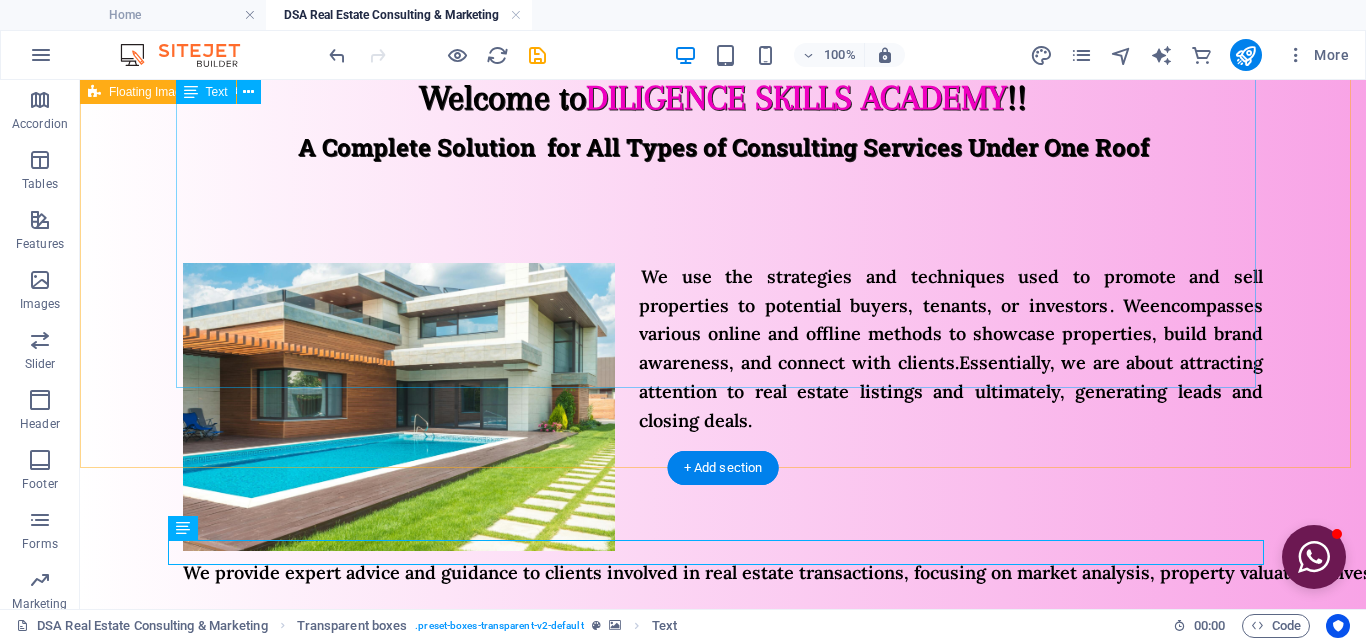 click on "We use the strategies and techniques used to promote and sell properties to potential buyers, tenants, or investors . We  encompasses various online and offline methods to showcase properties, build brand awareness, and connect with clients.  Essentially, we are about attracting attention to real estate listings and ultimately, generating leads and closing deals.   We provide expert advice and guidance to clients involved in real estate transactions, focusing on market analysis, property valuation, investment strategies, and risk assessment. Unlike agents focused on sales, we offer strategic insights and long-term planning to help clients maximize returns and minimize risks. We act as trusted advisors, helping clients navigate the complexities of the real estate market and make informed decisions." at bounding box center (723, 425) 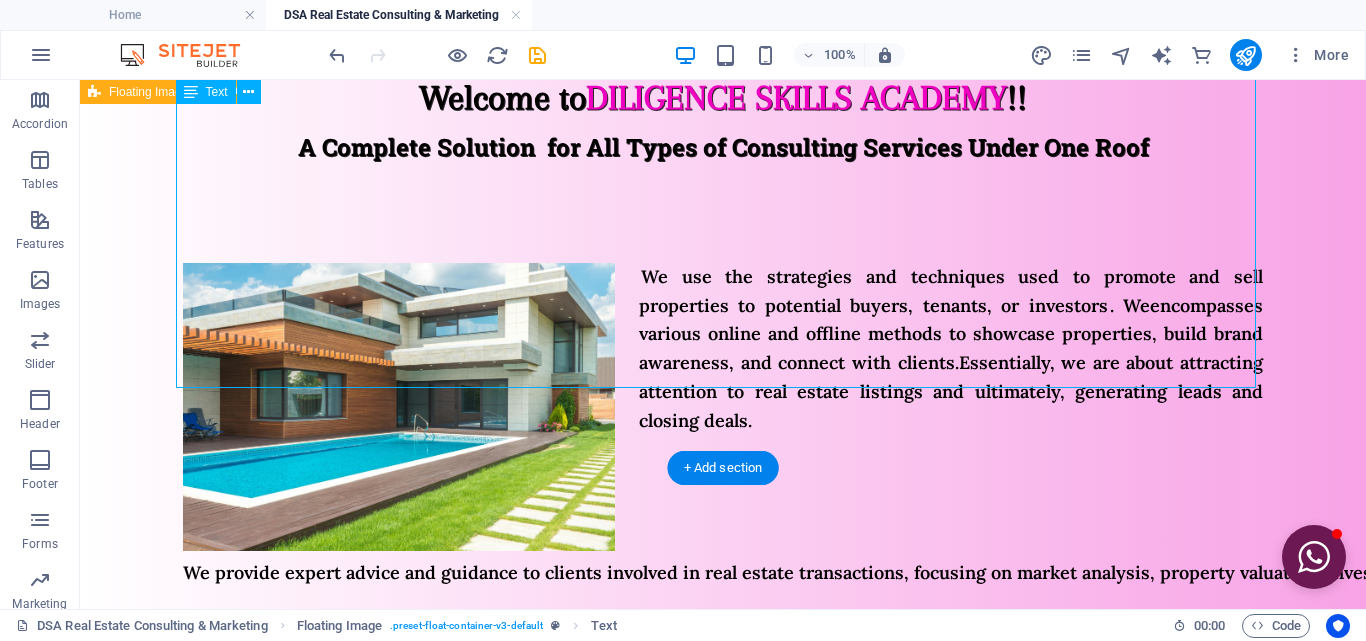 click on "We use the strategies and techniques used to promote and sell properties to potential buyers, tenants, or investors . We  encompasses various online and offline methods to showcase properties, build brand awareness, and connect with clients.  Essentially, we are about attracting attention to real estate listings and ultimately, generating leads and closing deals.   We provide expert advice and guidance to clients involved in real estate transactions, focusing on market analysis, property valuation, investment strategies, and risk assessment. Unlike agents focused on sales, we offer strategic insights and long-term planning to help clients maximize returns and minimize risks. We act as trusted advisors, helping clients navigate the complexities of the real estate market and make informed decisions." at bounding box center (723, 425) 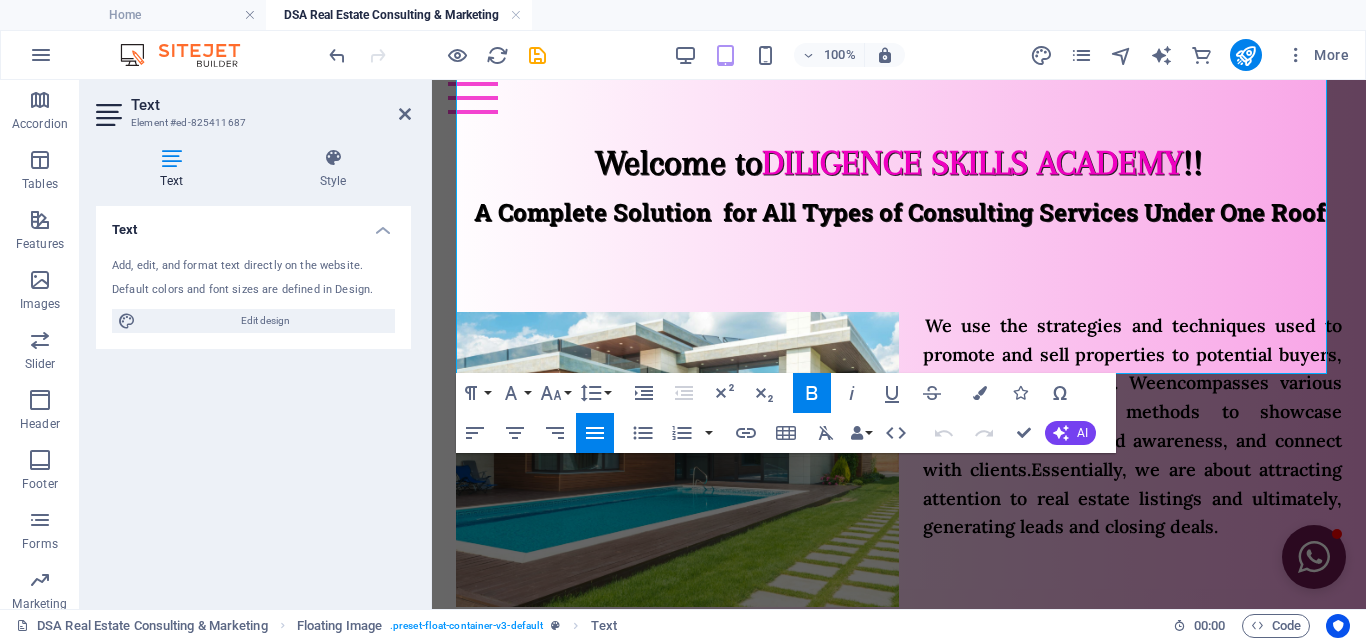 scroll, scrollTop: 302, scrollLeft: 0, axis: vertical 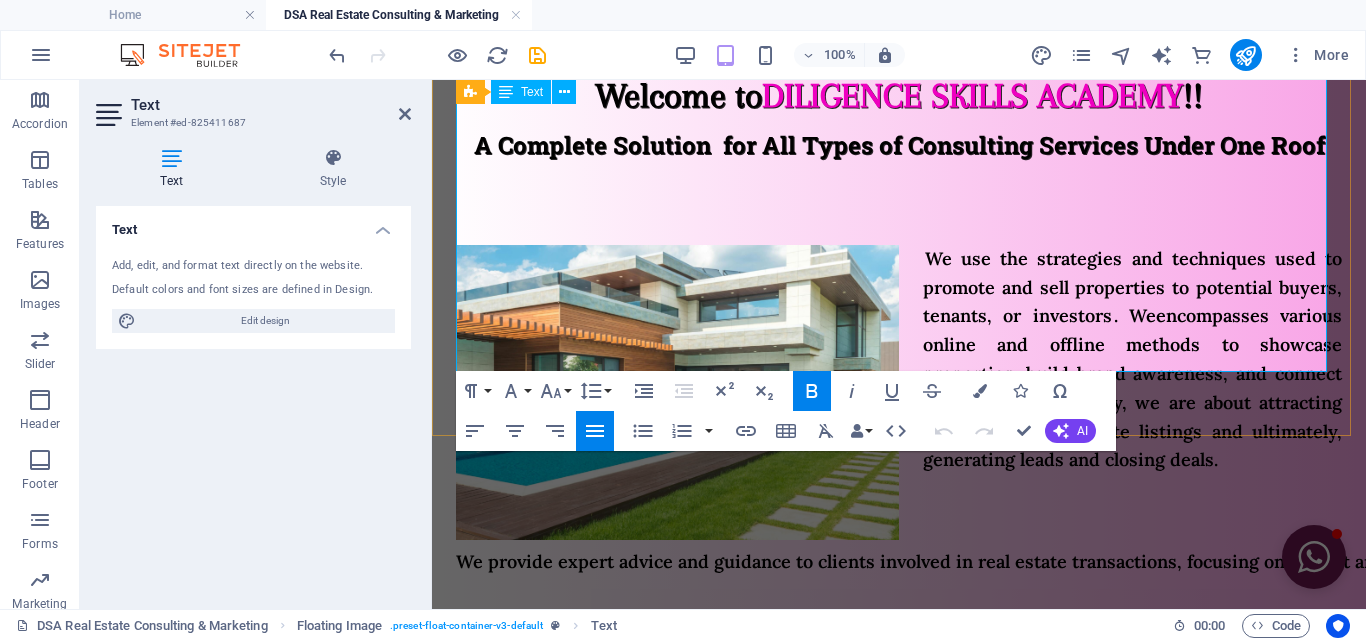 click on "We provide expert advice and guidance to clients involved in real estate transactions, focusing on market analysis, property valuation, investment strategies, and risk assessment. Unlike agents focused on sales, we offer strategic insights and long-term planning to help clients maximize returns and minimize risks. We act as trusted advisors, helping clients navigate the complexities of the real estate market and make informed decisions." at bounding box center (2324, 561) 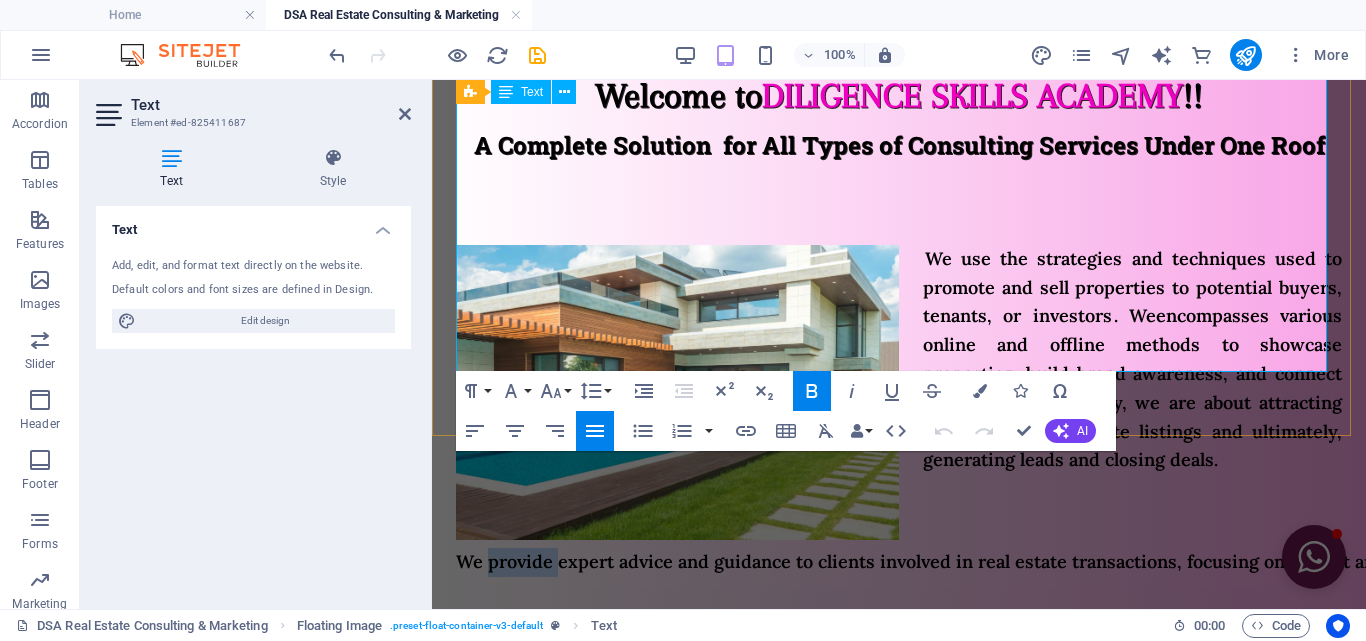 click on "We provide expert advice and guidance to clients involved in real estate transactions, focusing on market analysis, property valuation, investment strategies, and risk assessment. Unlike agents focused on sales, we offer strategic insights and long-term planning to help clients maximize returns and minimize risks. We act as trusted advisors, helping clients navigate the complexities of the real estate market and make informed decisions." at bounding box center [2324, 561] 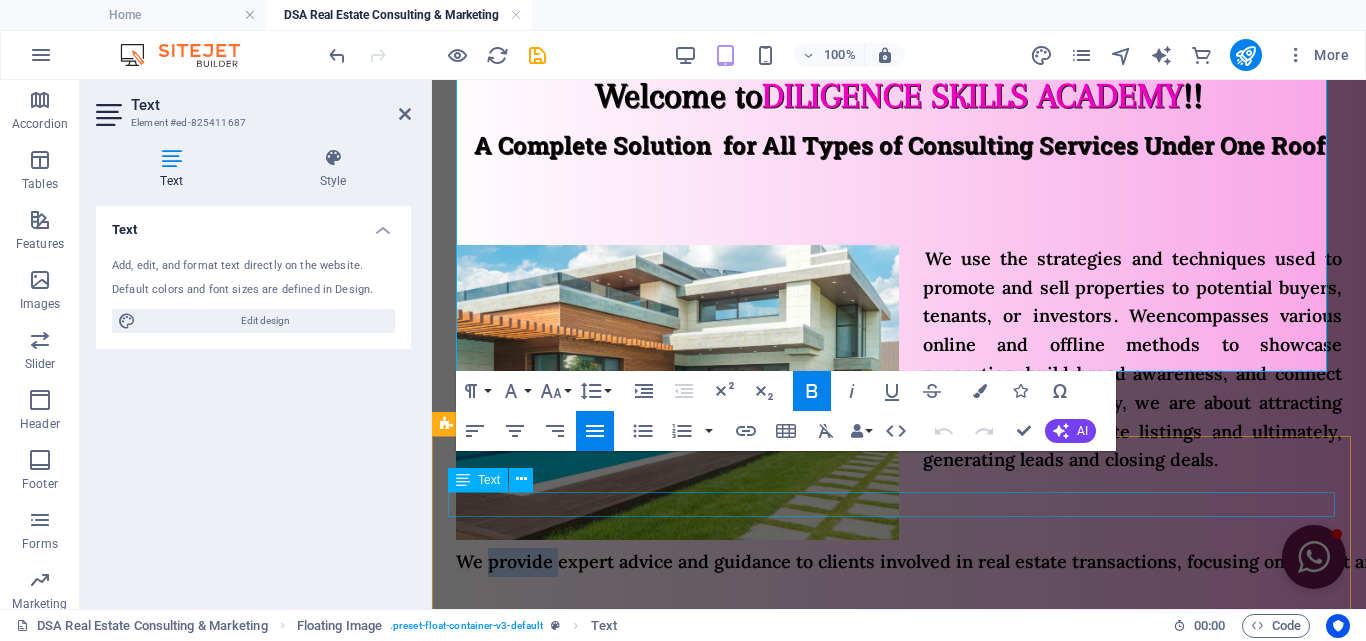 click at bounding box center [899, 1096] 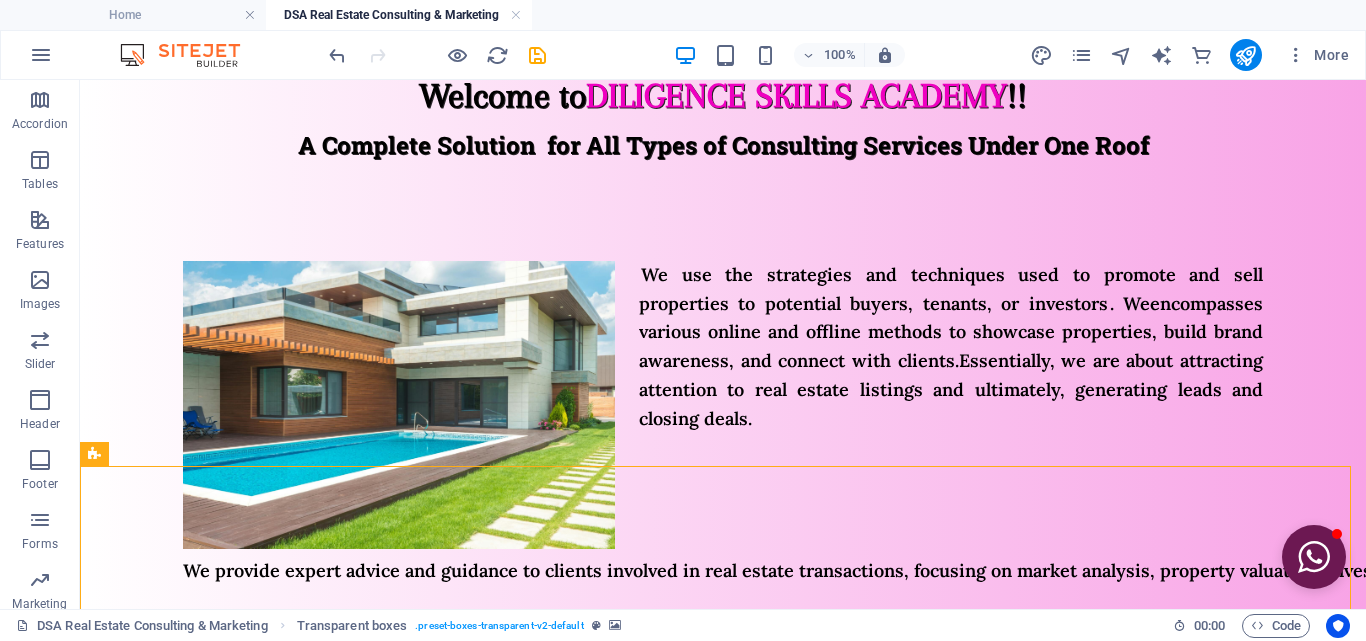 click at bounding box center [723, 1121] 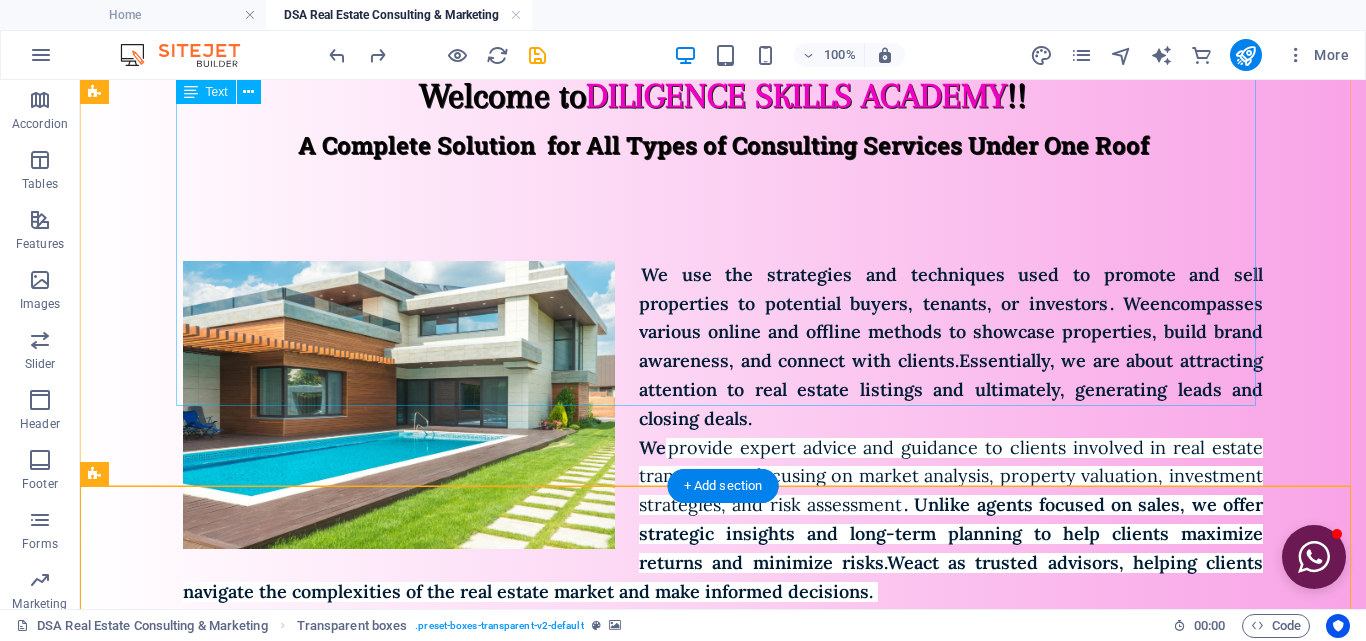 click on "We use the strategies and techniques used to promote and sell properties to potential buyers, tenants, or investors . We  encompasses various online and offline methods to showcase properties, build brand awareness, and connect with clients.  Essentially, we are about attracting attention to real estate listings and ultimately, generating leads and closing deals.   We  provide expert advice and guidance to clients involved in real estate transactions, focusing on market analysis, property valuation, investment strategies, and risk assessment .   Unlike agents focused on sales, we offer strategic insights and long-term planning to help clients maximize returns and minimize risks.  We  act as trusted advisors, helping clients navigate the complexities of the real estate market and make informed decisions." at bounding box center [723, 434] 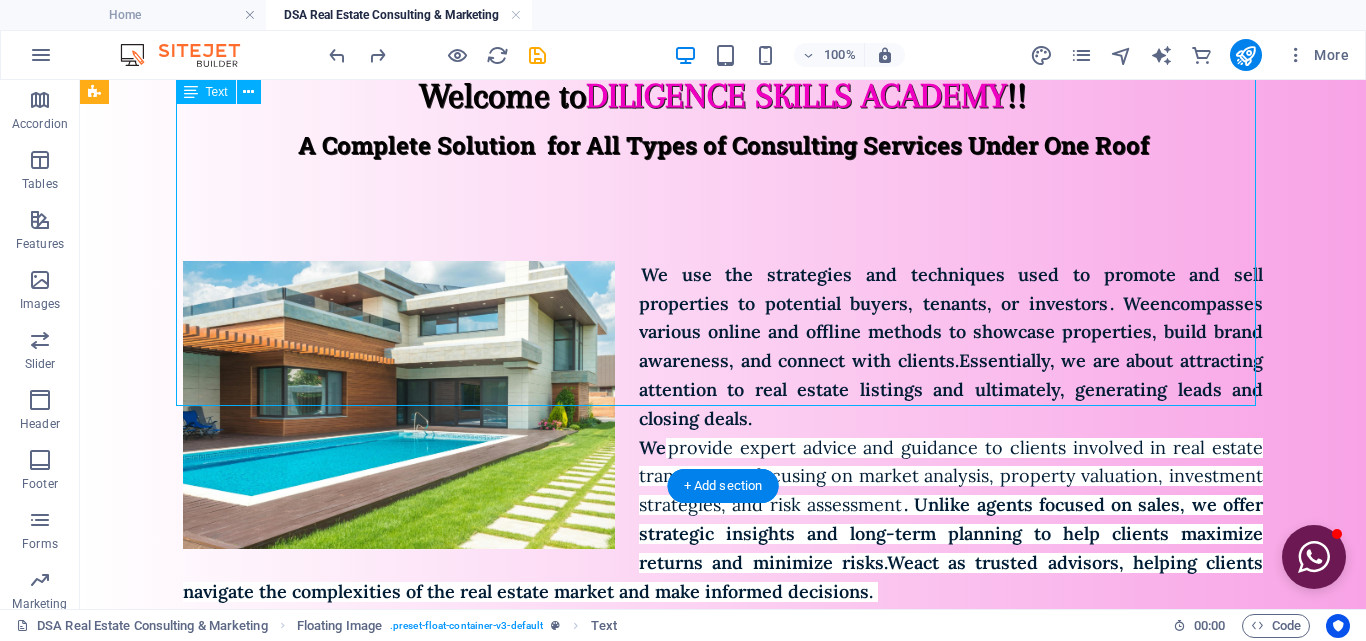 click on "We use the strategies and techniques used to promote and sell properties to potential buyers, tenants, or investors . We  encompasses various online and offline methods to showcase properties, build brand awareness, and connect with clients.  Essentially, we are about attracting attention to real estate listings and ultimately, generating leads and closing deals.   We  provide expert advice and guidance to clients involved in real estate transactions, focusing on market analysis, property valuation, investment strategies, and risk assessment .   Unlike agents focused on sales, we offer strategic insights and long-term planning to help clients maximize returns and minimize risks.  We  act as trusted advisors, helping clients navigate the complexities of the real estate market and make informed decisions." at bounding box center [723, 434] 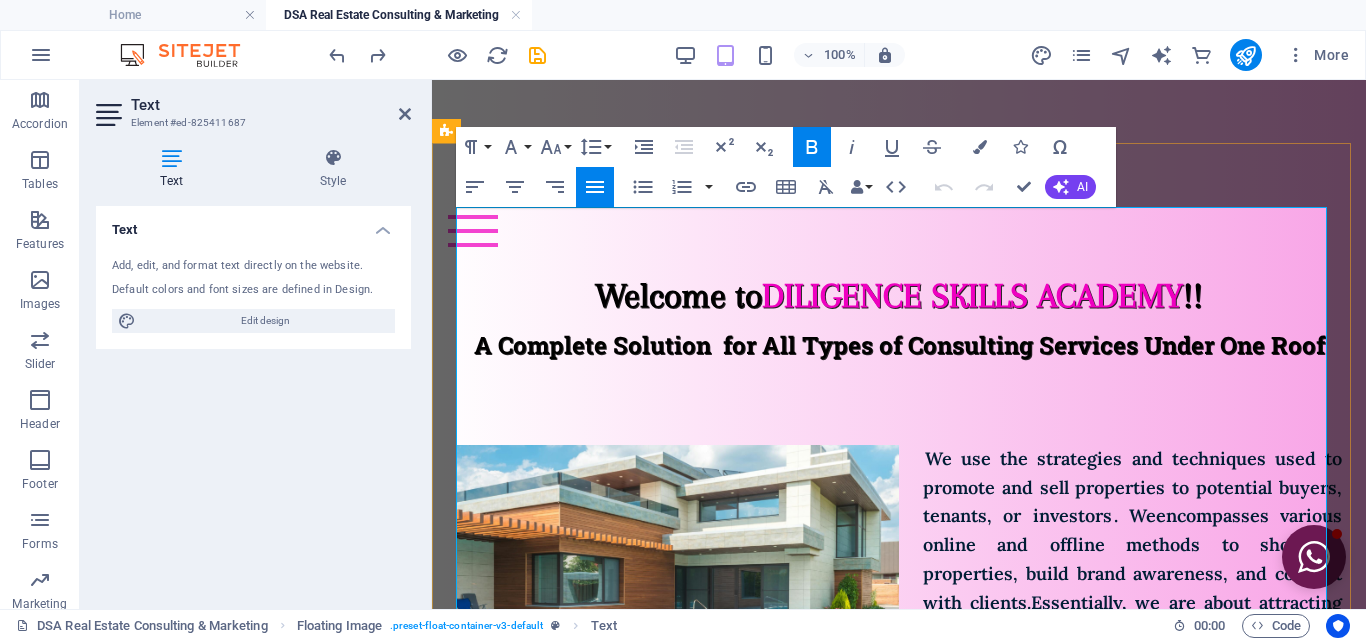 scroll, scrollTop: 302, scrollLeft: 0, axis: vertical 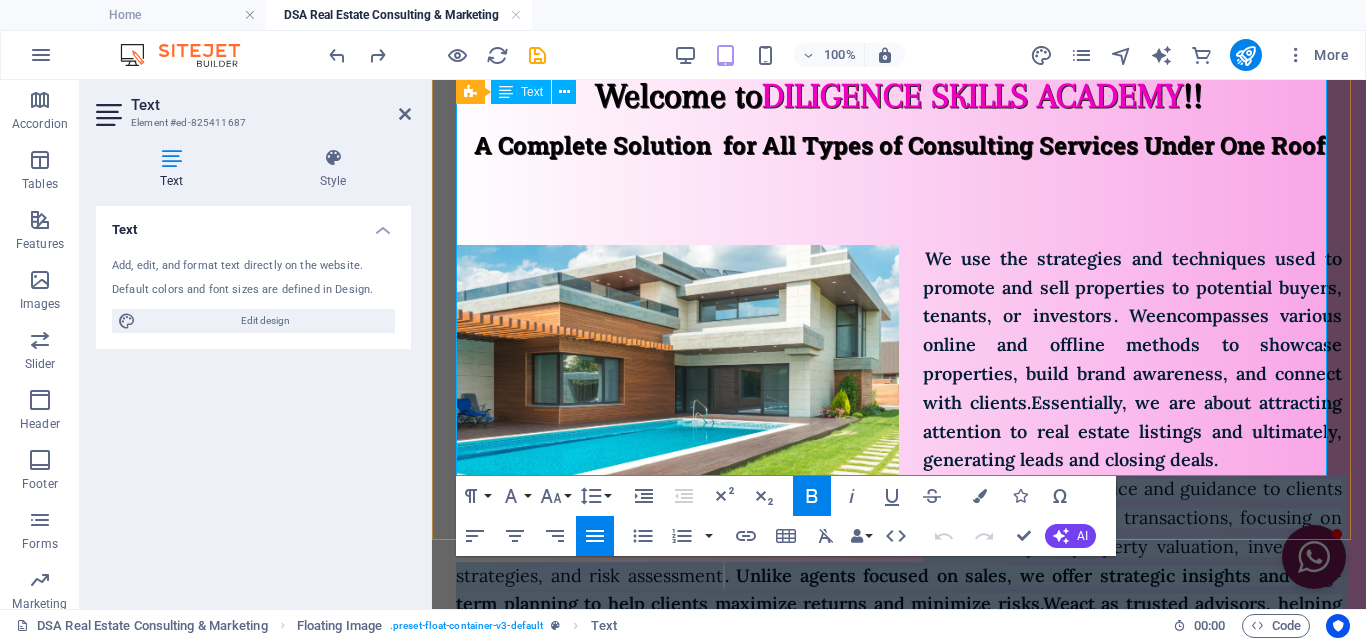 drag, startPoint x: 547, startPoint y: 462, endPoint x: 958, endPoint y: 294, distance: 444.01013 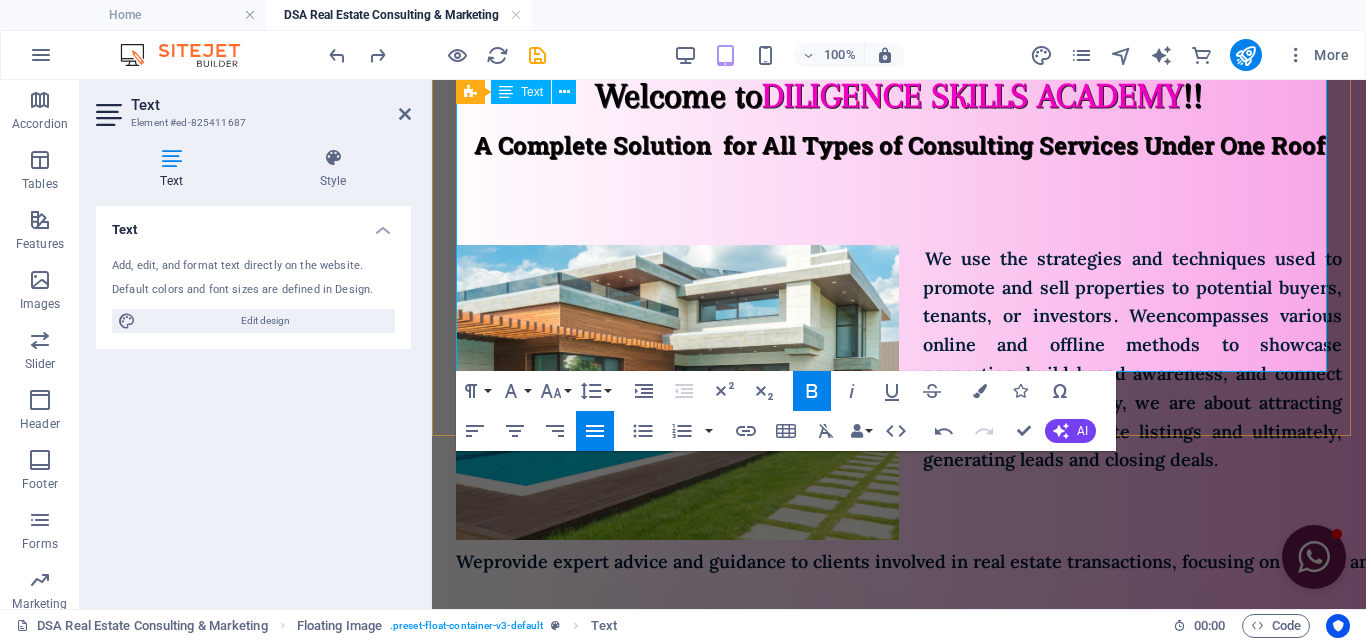 click on "provide expert advice and guidance to clients involved in real estate transactions, focusing on market analysis, property valuation, investment strategies, and risk assessment" at bounding box center [1223, 561] 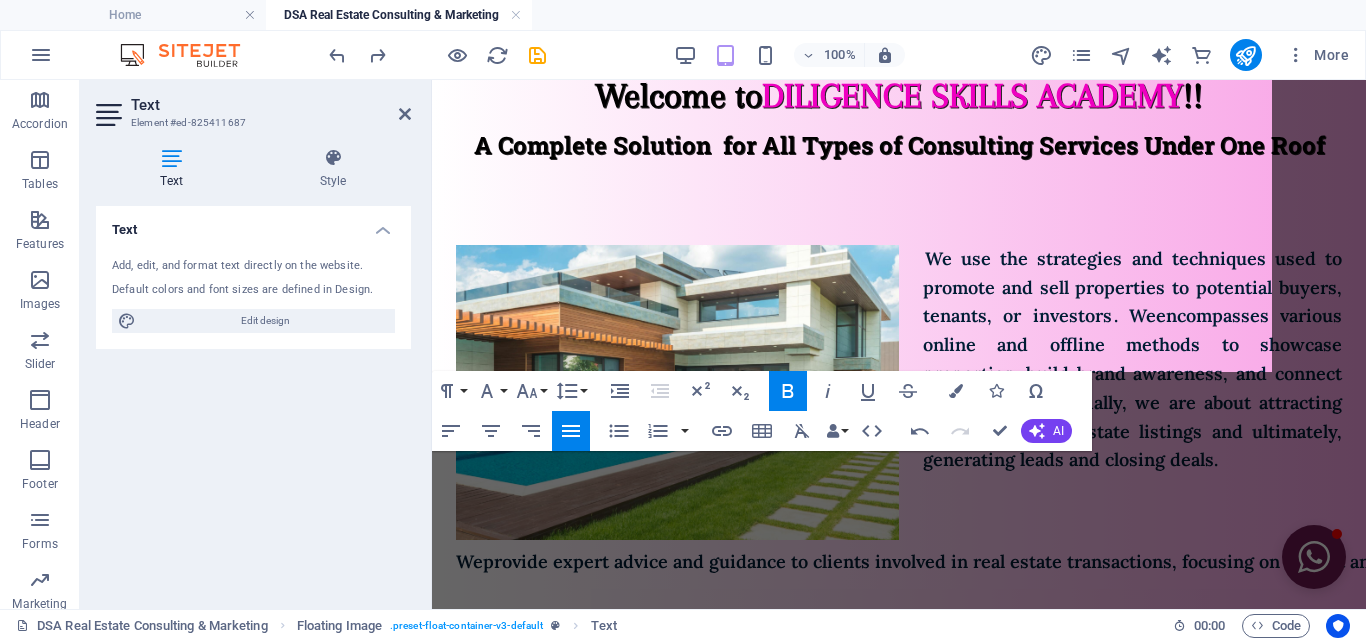 scroll, scrollTop: 0, scrollLeft: 24, axis: horizontal 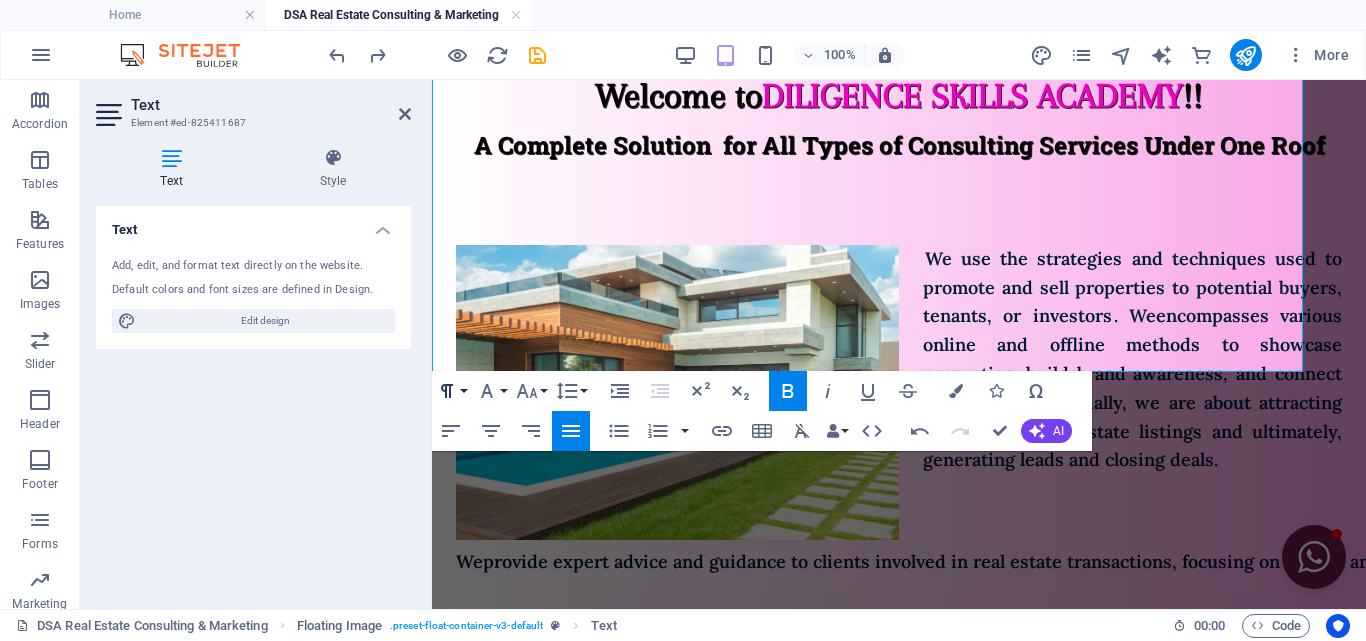 click on "Paragraph Format" at bounding box center [451, 391] 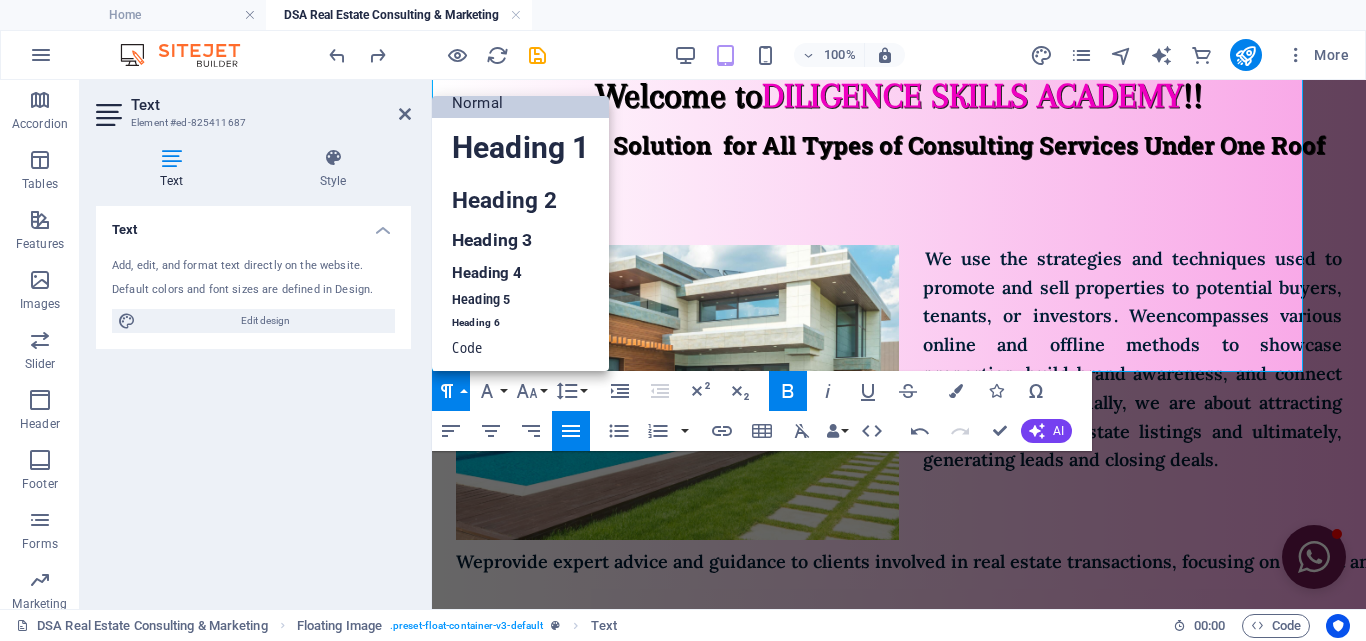 scroll, scrollTop: 16, scrollLeft: 0, axis: vertical 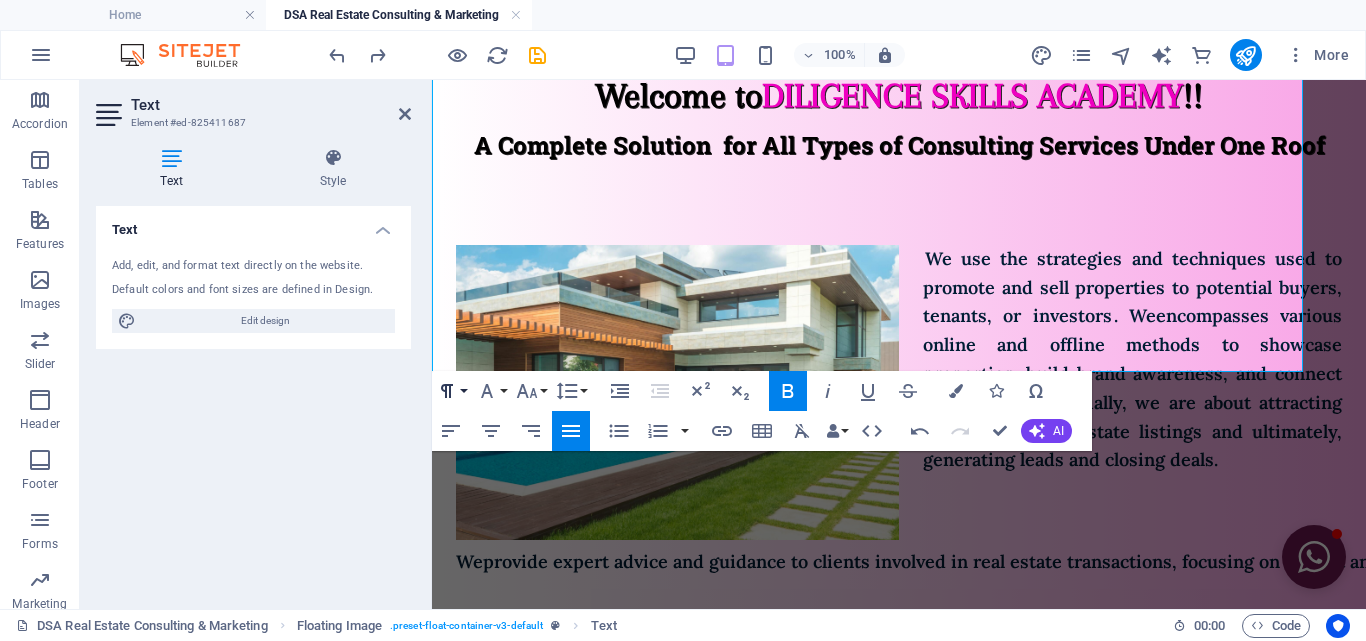 click 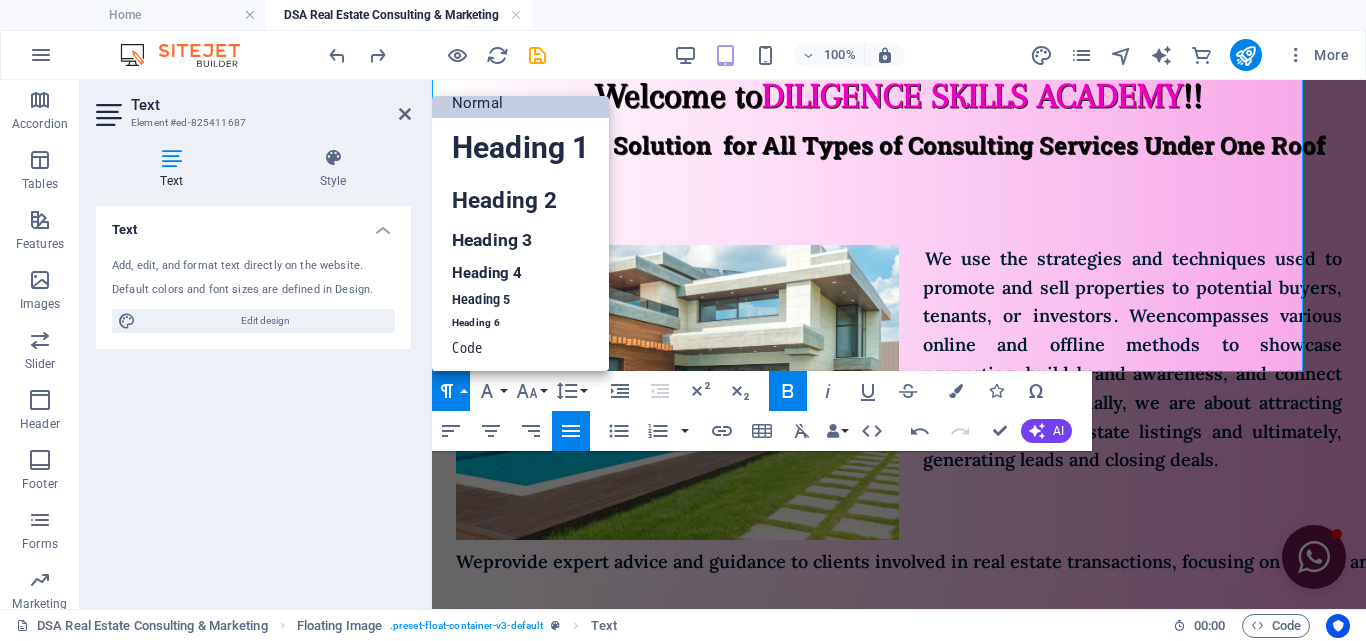 click 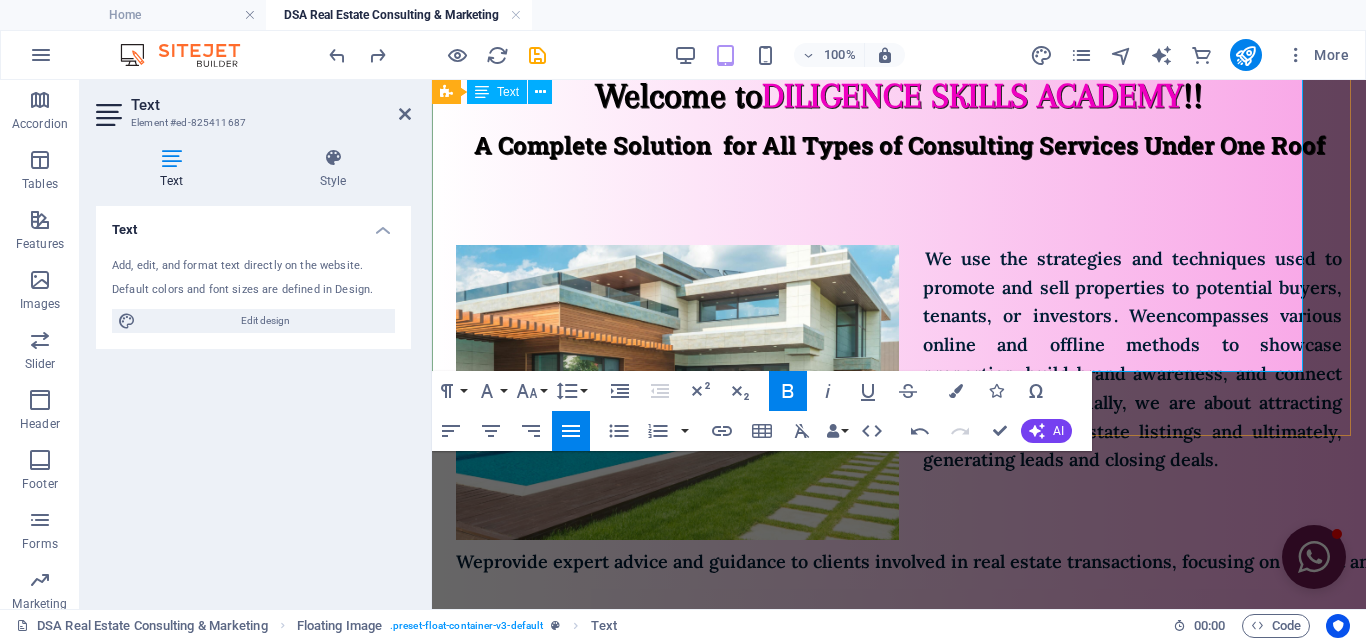 click on "We  provide expert advice and guidance to clients involved in real estate transactions, focusing on market analysis, property valuation, investment strategies, and risk assessment . Unlike agents focused on sales, we offer strategic insights and long-term planning to help clients maximize returns and minimize risks. We act as trusted advisors, helping clients navigate the complexities of the real estate market and make informed decisions." at bounding box center (899, 526) 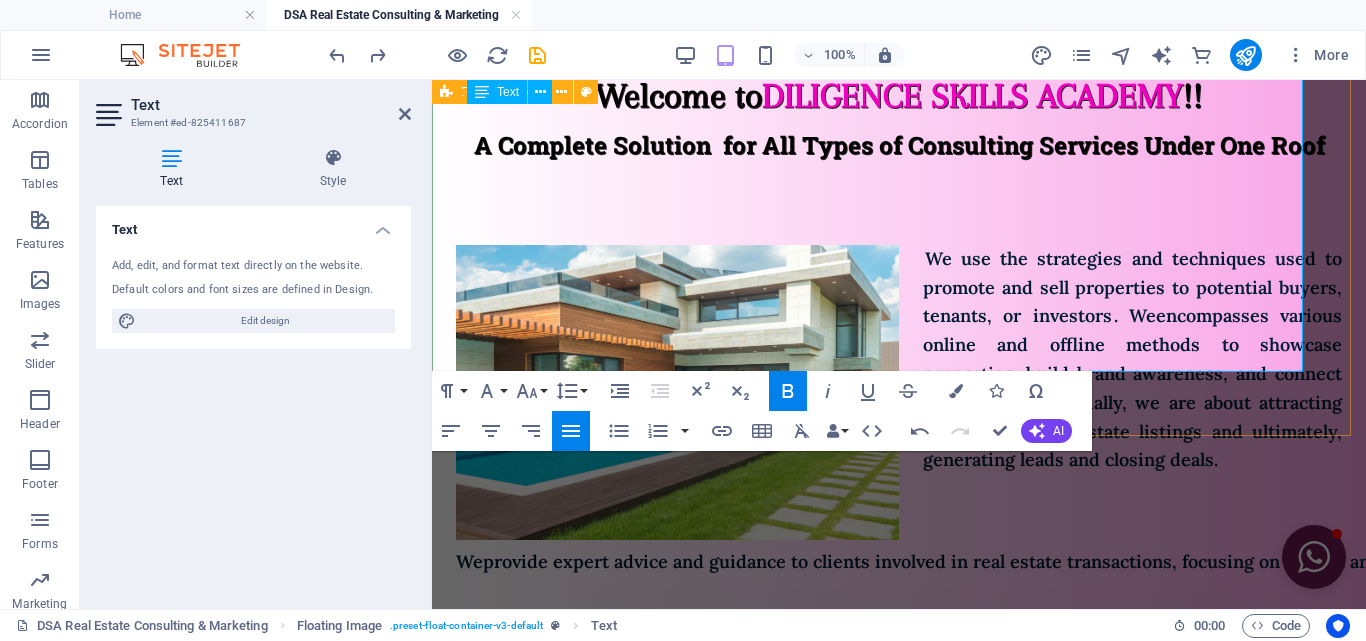click on "provide expert advice and guidance to clients involved in real estate transactions, focusing on market analysis, property valuation, investment strategies, and risk assessment" at bounding box center (1223, 561) 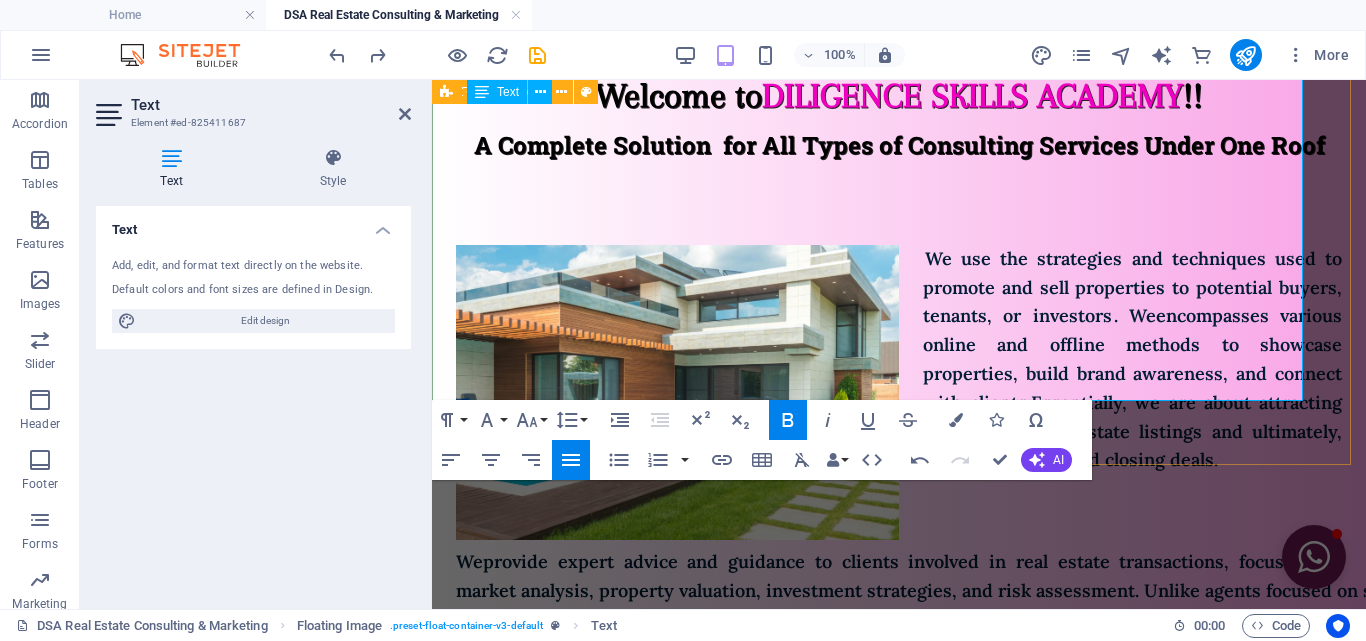click on ". Unlike agents focused on sales, we offer strategic insights and long-term planning to help clients maximize returns and minimize risks. We act as trusted advisors, helping clients navigate the complexities of the real estate market and make informed decisions." at bounding box center (2247, 590) 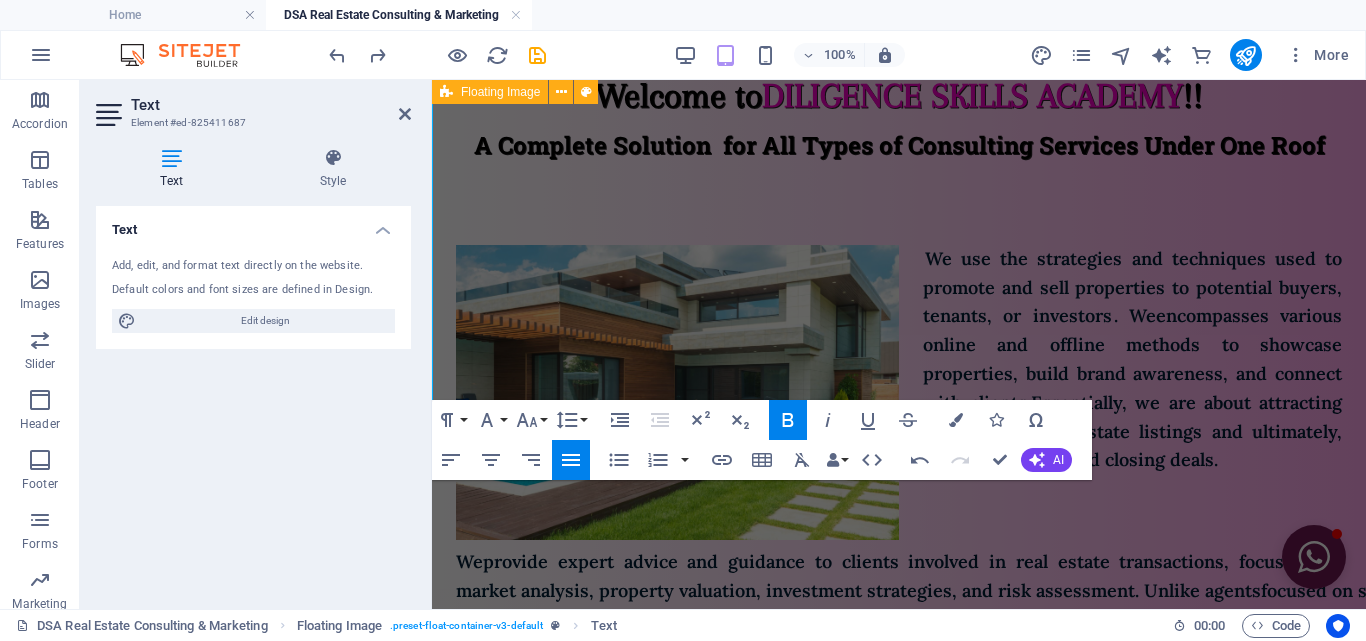 scroll, scrollTop: 0, scrollLeft: 783, axis: horizontal 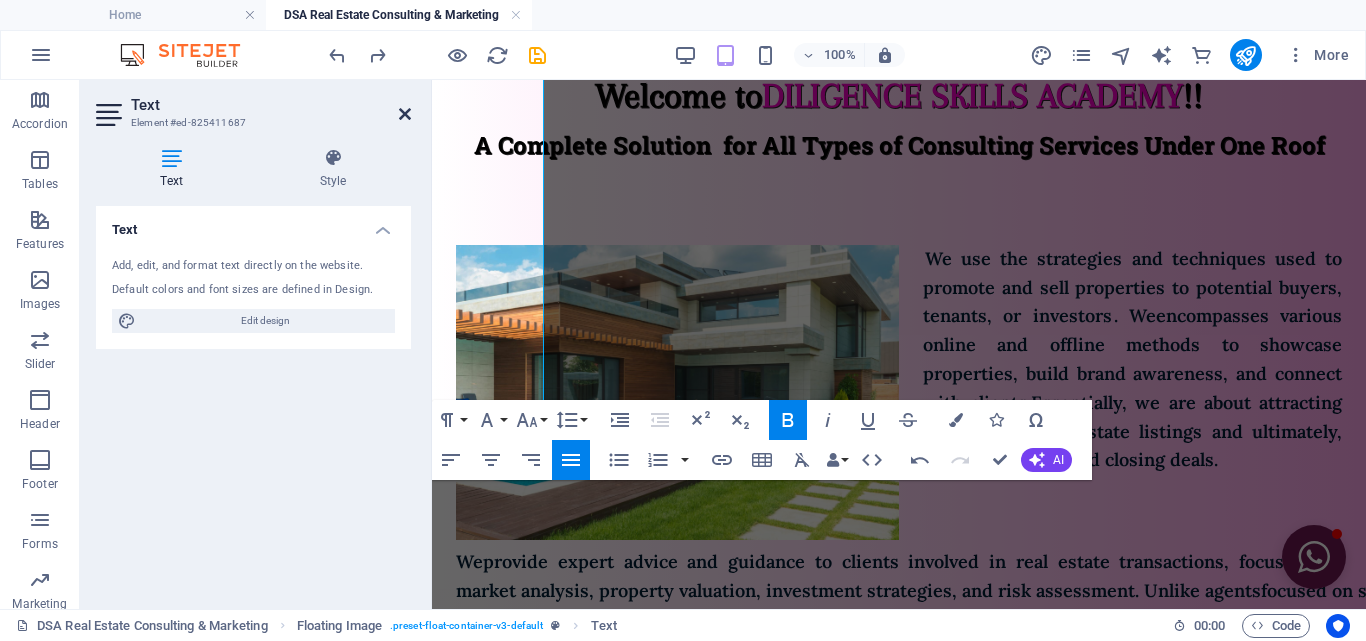 click at bounding box center (405, 114) 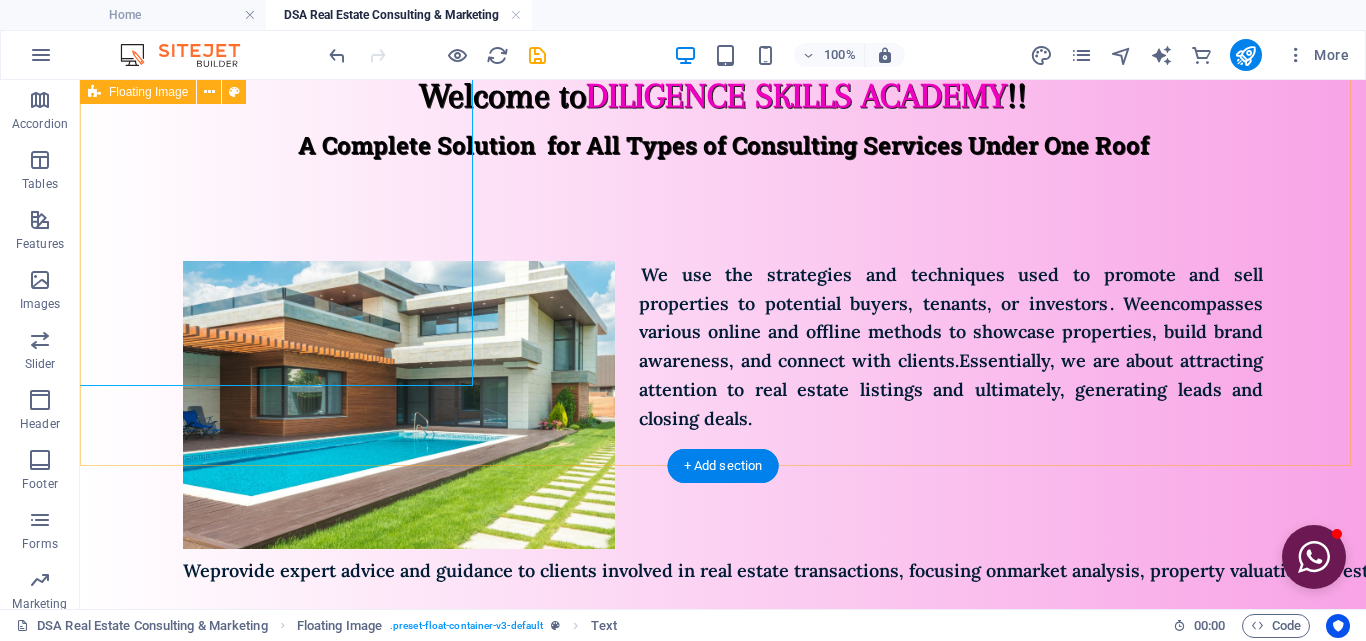 click on "We use the strategies and techniques used to promote and sell properties to potential buyers, tenants, or investors . We  encompasses various online and offline methods to showcase properties, build brand awareness, and connect with clients.  Essentially, we are about attracting attention to real estate listings and ultimately, generating leads and closing deals.   We  provide expert advice and guidance to clients involved in real estate transactions, focusing on  market analysis, property valuation, investment strategies, and risk assessment . Unlike agents focused on sales, we offer strategic insights and long-term planning to help clients maximize returns and minimize risks. We act as trusted advisors, helping clients navigate the complexities of the real estate market and make informed decisions." at bounding box center [723, 423] 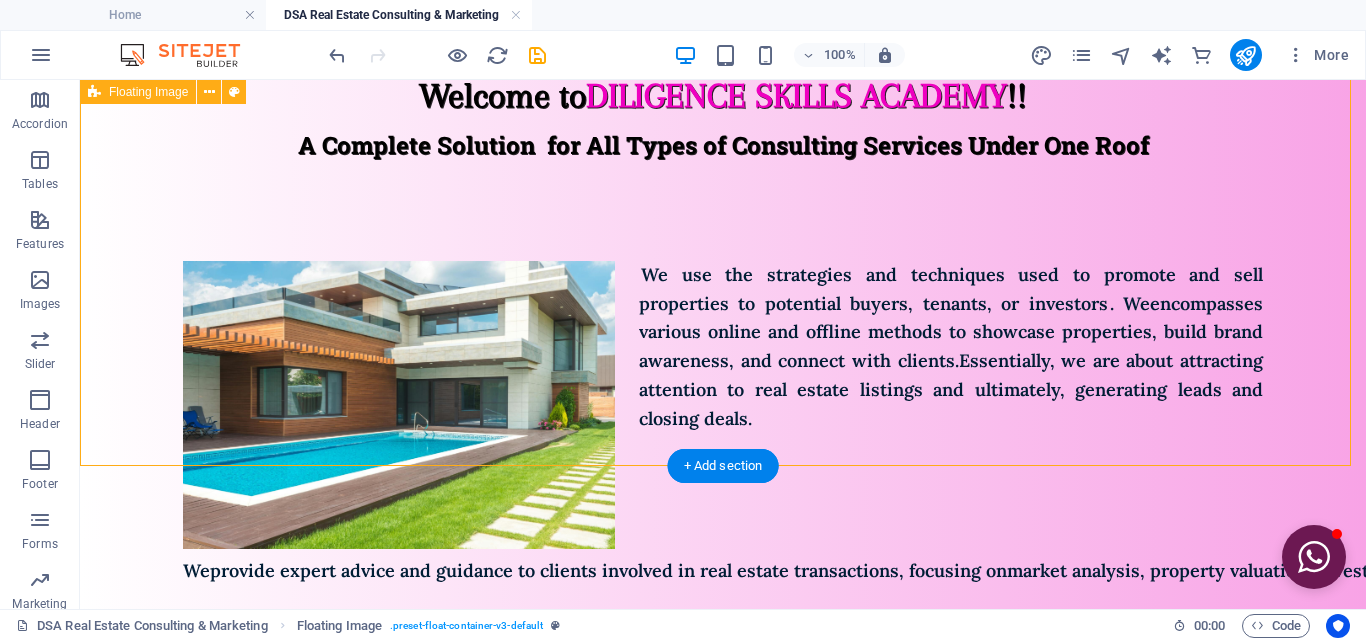 click on "We use the strategies and techniques used to promote and sell properties to potential buyers, tenants, or investors . We  encompasses various online and offline methods to showcase properties, build brand awareness, and connect with clients.  Essentially, we are about attracting attention to real estate listings and ultimately, generating leads and closing deals.   We  provide expert advice and guidance to clients involved in real estate transactions, focusing on  market analysis, property valuation, investment strategies, and risk assessment . Unlike agents focused on sales, we offer strategic insights and long-term planning to help clients maximize returns and minimize risks. We act as trusted advisors, helping clients navigate the complexities of the real estate market and make informed decisions." at bounding box center [723, 423] 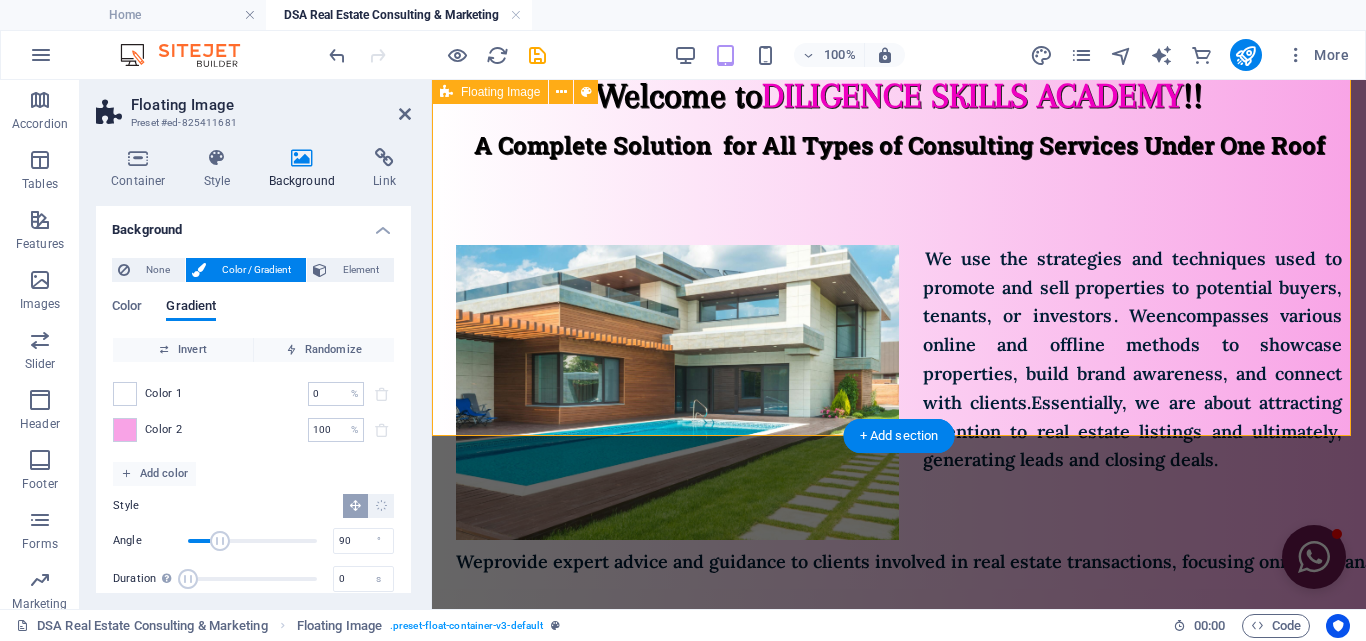 click on "We use the strategies and techniques used to promote and sell properties to potential buyers, tenants, or investors . We  encompasses various online and offline methods to showcase properties, build brand awareness, and connect with clients.  Essentially, we are about attracting attention to real estate listings and ultimately, generating leads and closing deals.   We  provide expert advice and guidance to clients involved in real estate transactions, focusing on  market analysis, property valuation, investment strategies, and risk assessment . Unlike agents focused on sales, we offer strategic insights and long-term planning to help clients maximize returns and minimize risks. We act as trusted advisors, helping clients navigate the complexities of the real estate market and make informed decisions." at bounding box center (899, 411) 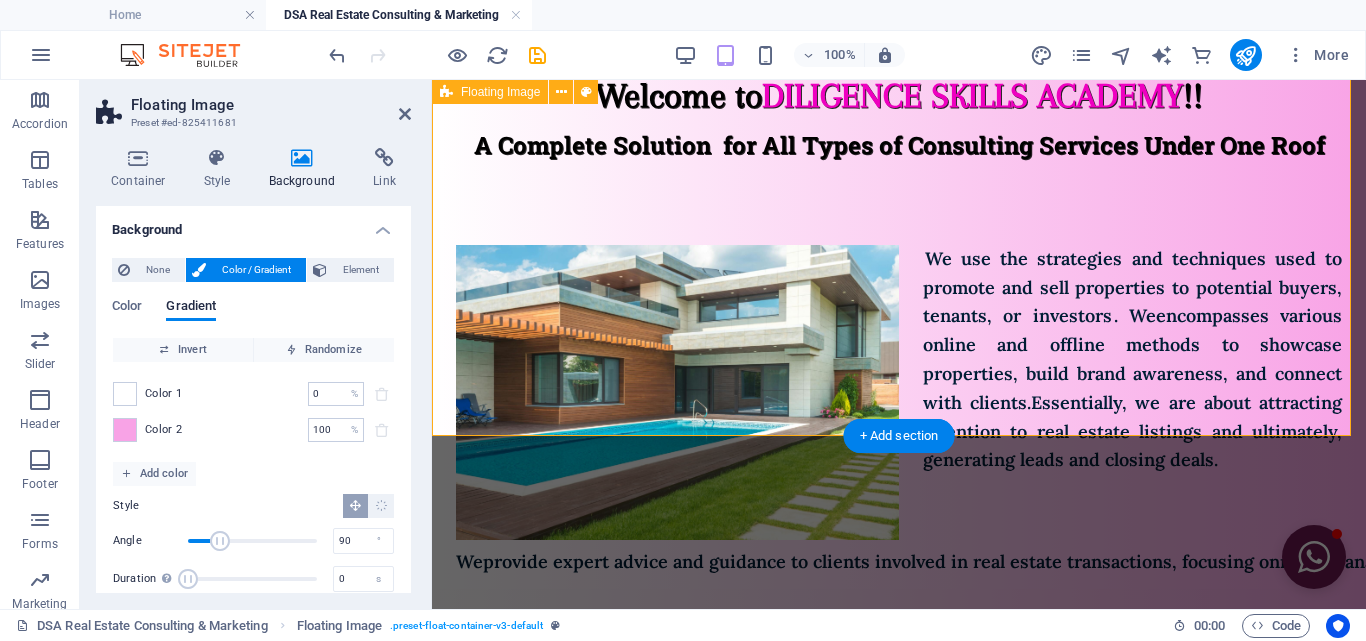 click on "We use the strategies and techniques used to promote and sell properties to potential buyers, tenants, or investors . We  encompasses various online and offline methods to showcase properties, build brand awareness, and connect with clients.  Essentially, we are about attracting attention to real estate listings and ultimately, generating leads and closing deals.   We  provide expert advice and guidance to clients involved in real estate transactions, focusing on  market analysis, property valuation, investment strategies, and risk assessment . Unlike agents focused on sales, we offer strategic insights and long-term planning to help clients maximize returns and minimize risks. We act as trusted advisors, helping clients navigate the complexities of the real estate market and make informed decisions." at bounding box center (899, 411) 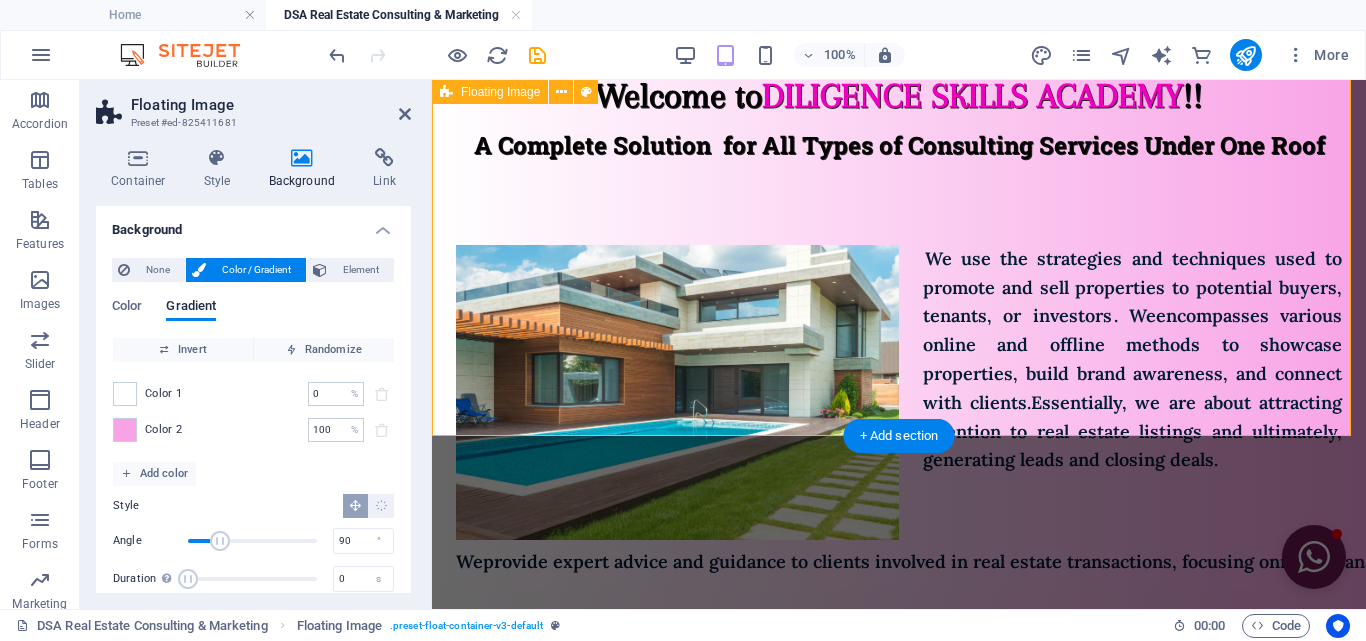 click on "We use the strategies and techniques used to promote and sell properties to potential buyers, tenants, or investors . We  encompasses various online and offline methods to showcase properties, build brand awareness, and connect with clients.  Essentially, we are about attracting attention to real estate listings and ultimately, generating leads and closing deals.   We  provide expert advice and guidance to clients involved in real estate transactions, focusing on  market analysis, property valuation, investment strategies, and risk assessment . Unlike agents focused on sales, we offer strategic insights and long-term planning to help clients maximize returns and minimize risks. We act as trusted advisors, helping clients navigate the complexities of the real estate market and make informed decisions." at bounding box center (899, 411) 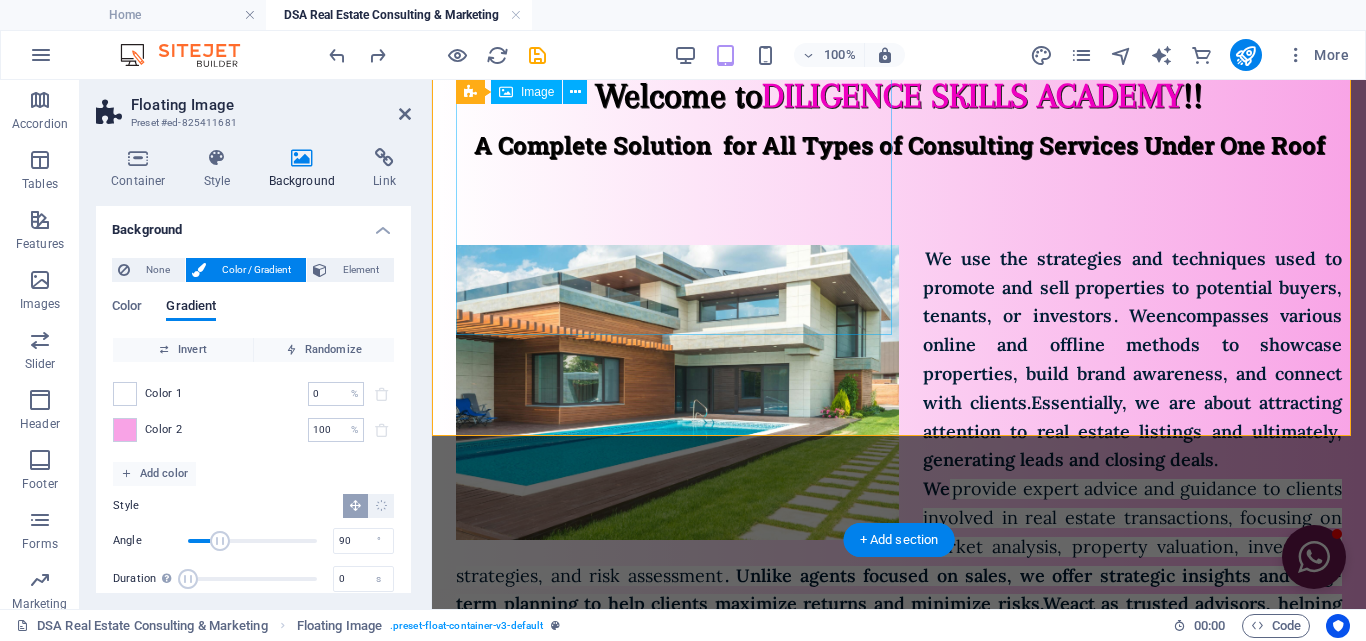 scroll, scrollTop: 0, scrollLeft: 0, axis: both 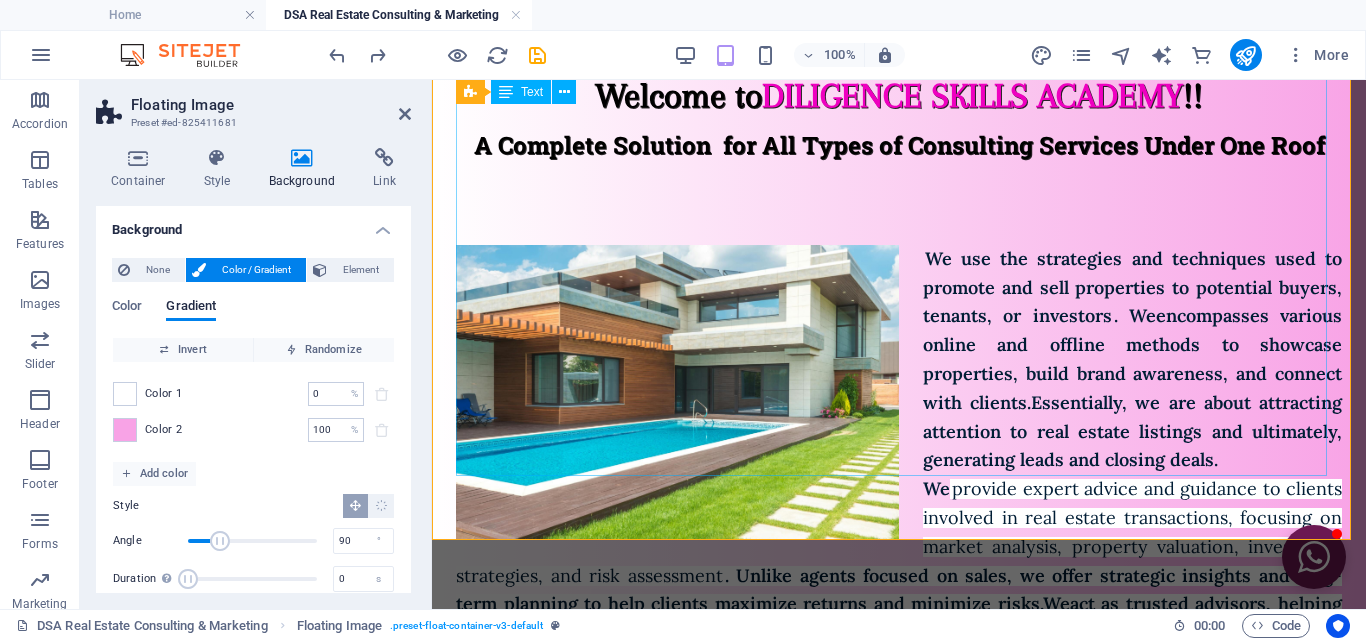 click on "We use the strategies and techniques used to promote and sell properties to potential buyers, tenants, or investors . We  encompasses various online and offline methods to showcase properties, build brand awareness, and connect with clients.  Essentially, we are about attracting attention to real estate listings and ultimately, generating leads and closing deals.   We  provide expert advice and guidance to clients involved in real estate transactions, focusing on market analysis, property valuation, investment strategies, and risk assessment .   Unlike agents focused on sales, we offer strategic insights and long-term planning to help clients maximize returns and minimize risks.  We  act as trusted advisors, helping clients navigate the complexities of the real estate market and make informed decisions." at bounding box center (899, 446) 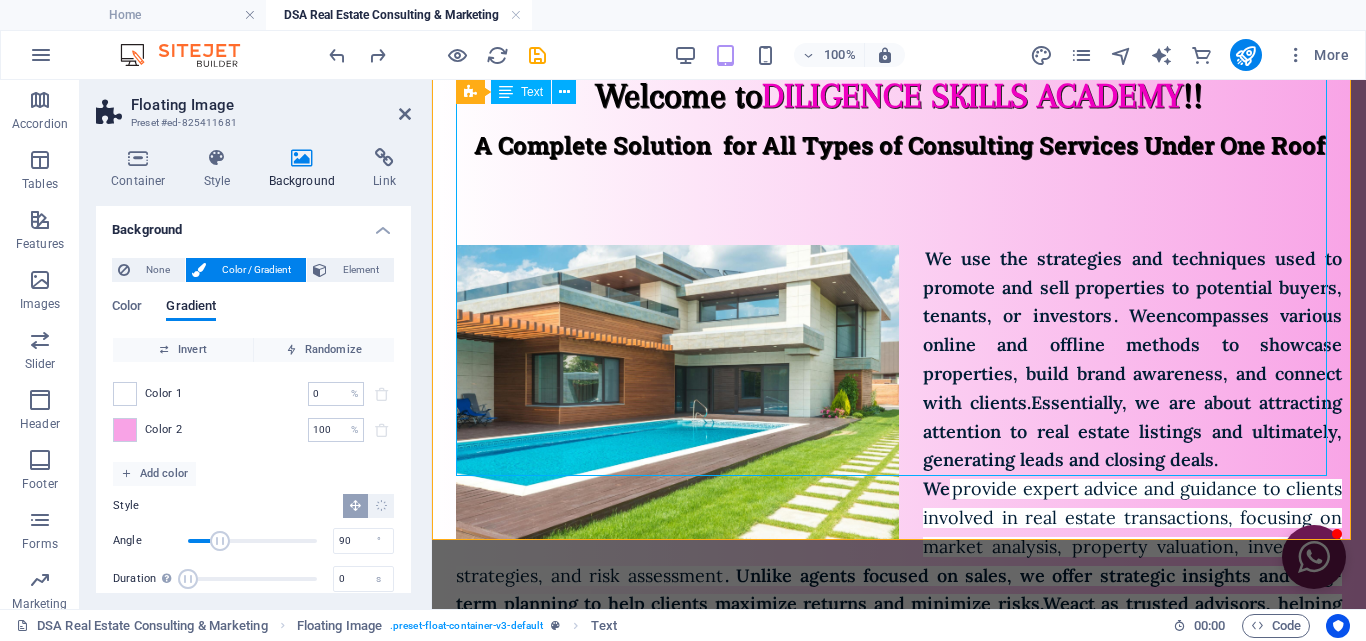 click on "We use the strategies and techniques used to promote and sell properties to potential buyers, tenants, or investors . We  encompasses various online and offline methods to showcase properties, build brand awareness, and connect with clients.  Essentially, we are about attracting attention to real estate listings and ultimately, generating leads and closing deals.   We  provide expert advice and guidance to clients involved in real estate transactions, focusing on market analysis, property valuation, investment strategies, and risk assessment .   Unlike agents focused on sales, we offer strategic insights and long-term planning to help clients maximize returns and minimize risks.  We  act as trusted advisors, helping clients navigate the complexities of the real estate market and make informed decisions." at bounding box center (899, 446) 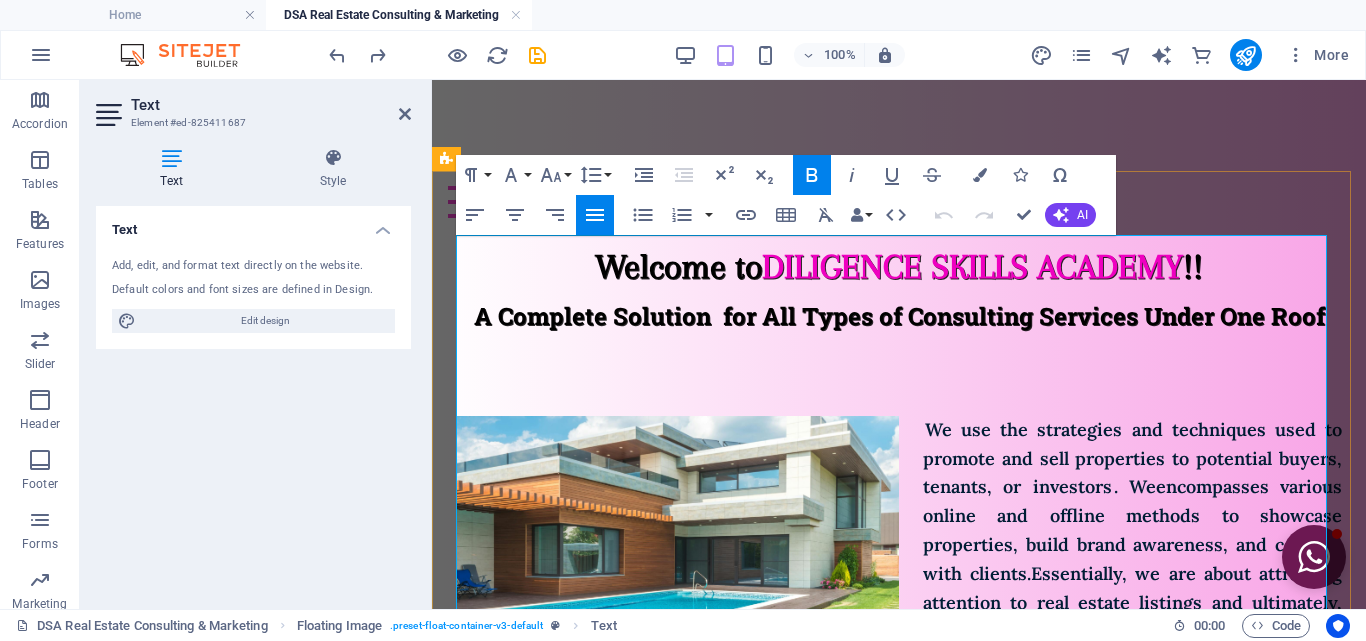 scroll, scrollTop: 202, scrollLeft: 0, axis: vertical 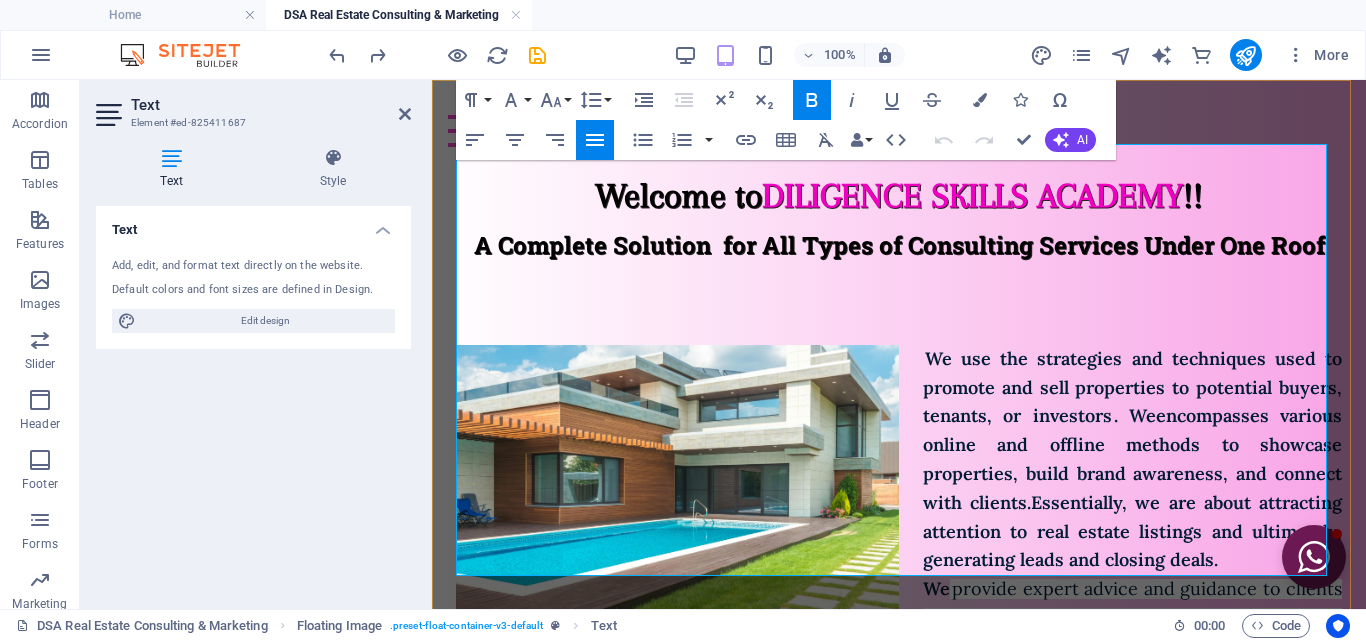click on "provide expert advice and guidance to clients involved in real estate transactions, focusing on market analysis, property valuation, investment strategies, and risk assessment" at bounding box center [899, 631] 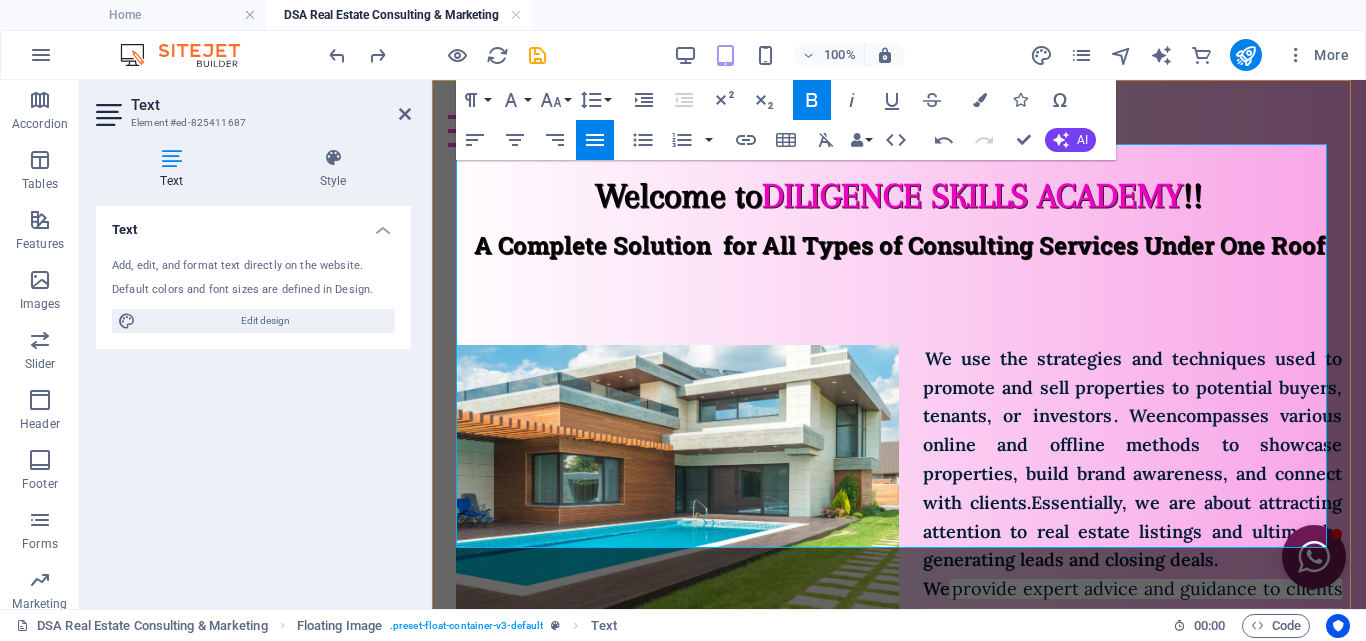 type 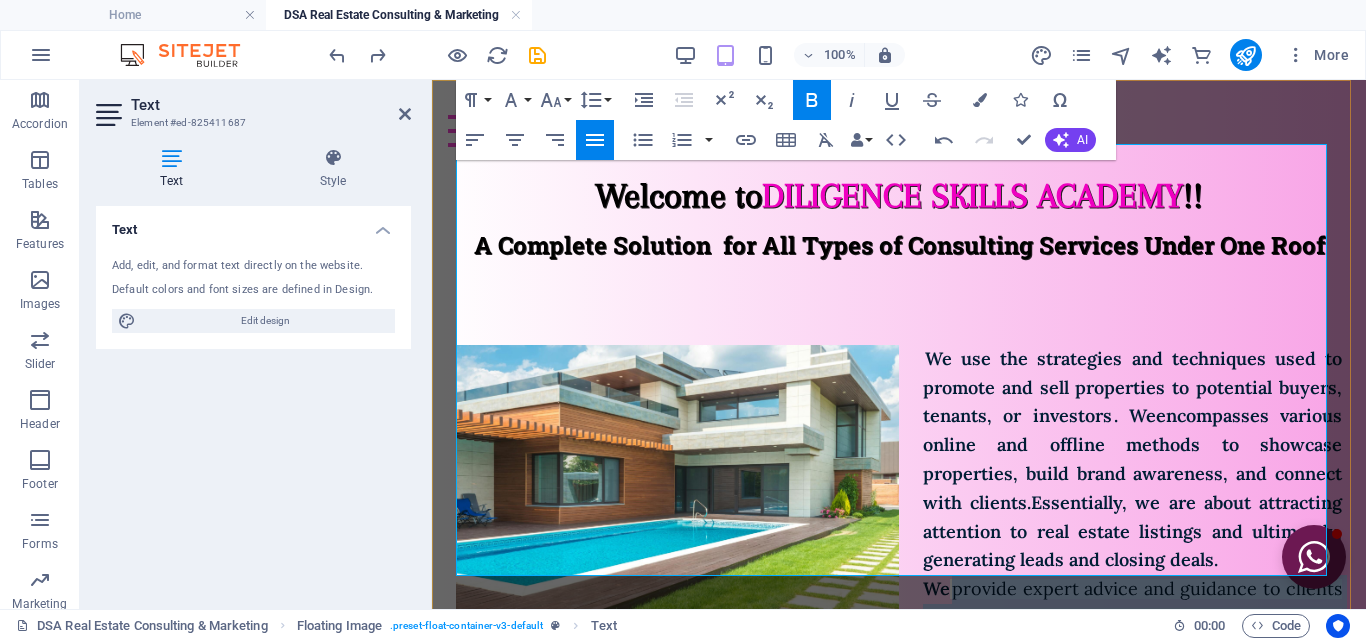 drag, startPoint x: 955, startPoint y: 391, endPoint x: 744, endPoint y: 558, distance: 269.09106 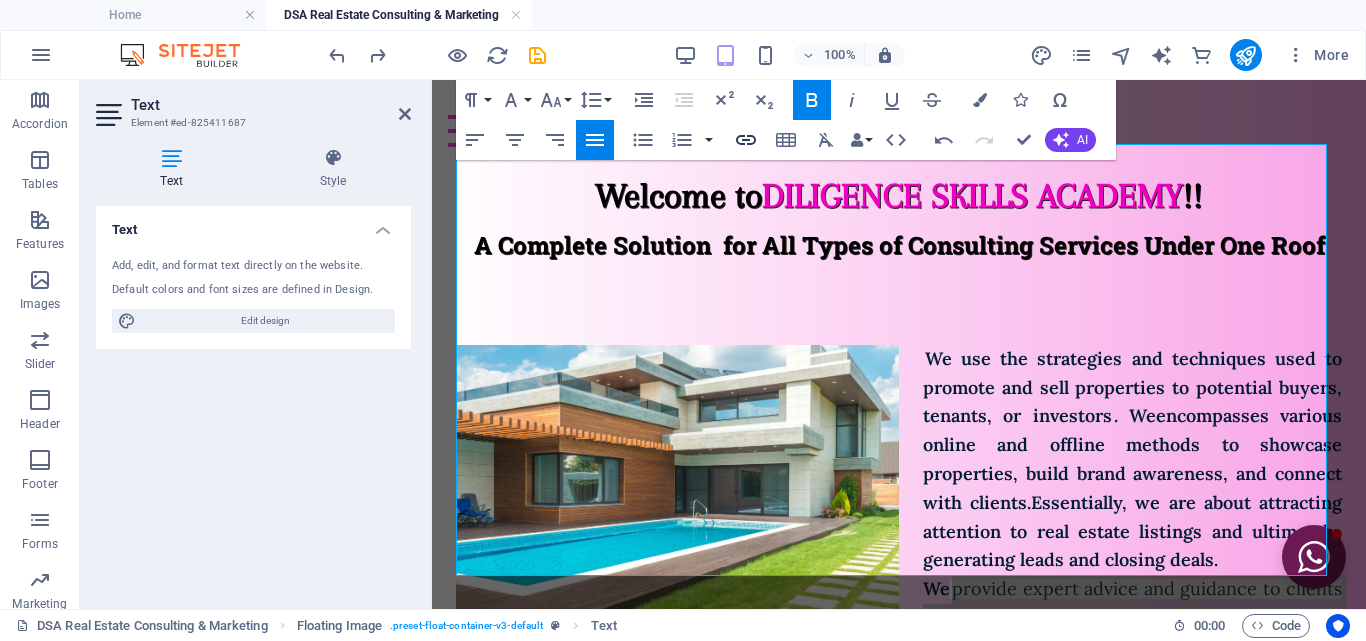 click 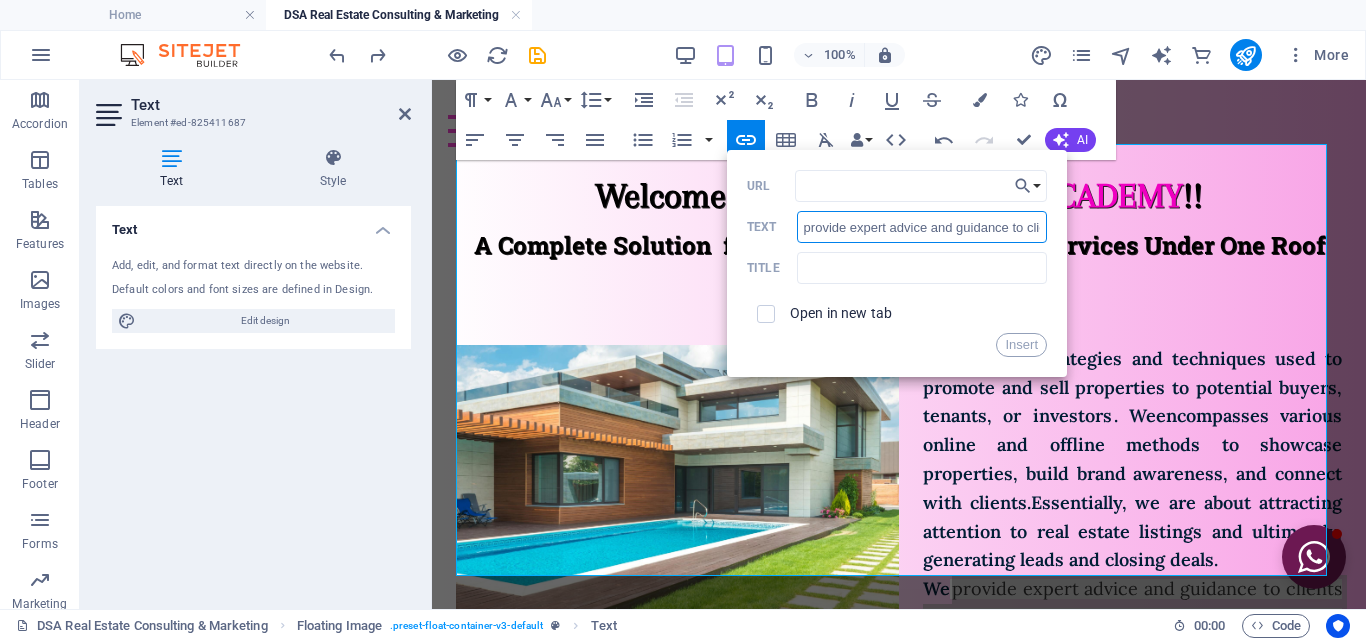 click on "provide expert advice and guidance to clients involved in real estate transactions, focusing on market analysis, property valuation, investment strategies, and risk assessment. Unlike agents focused on sales, we offer strategic insights and long-term planning to help clients maximize returns and minimize risks. We act as trusted advisors, helping clients navigate the complexities of the real estate market and make informed decisions." at bounding box center (922, 227) 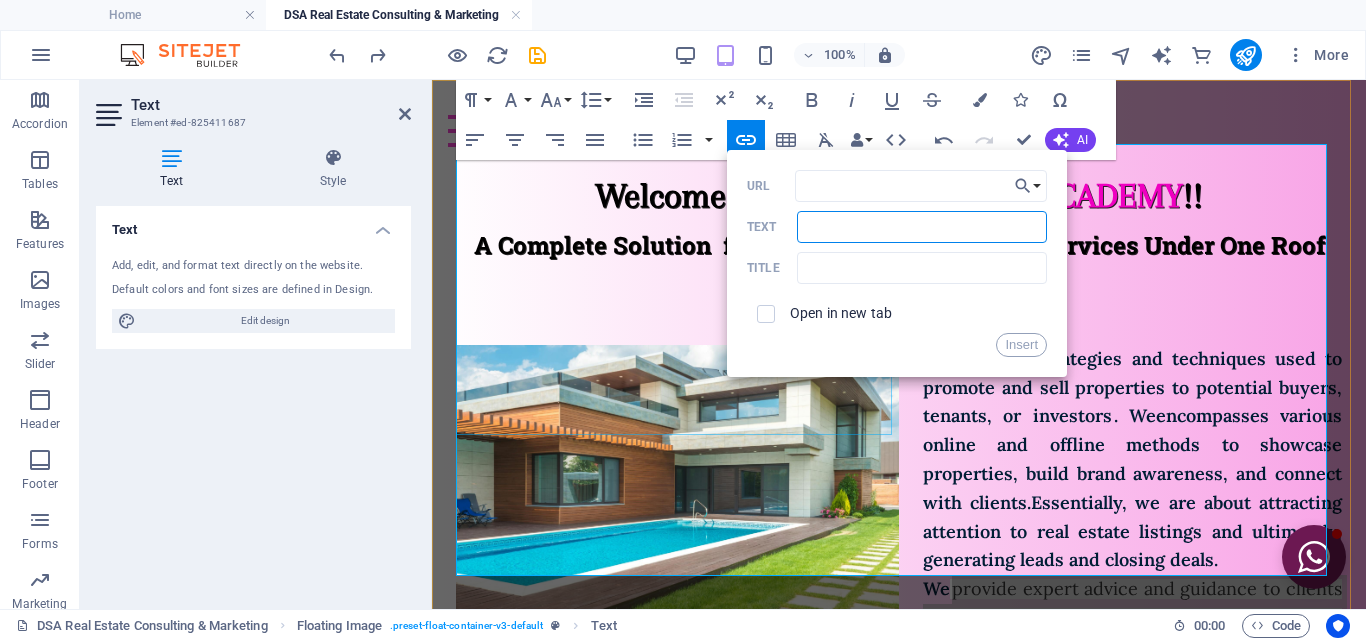 type 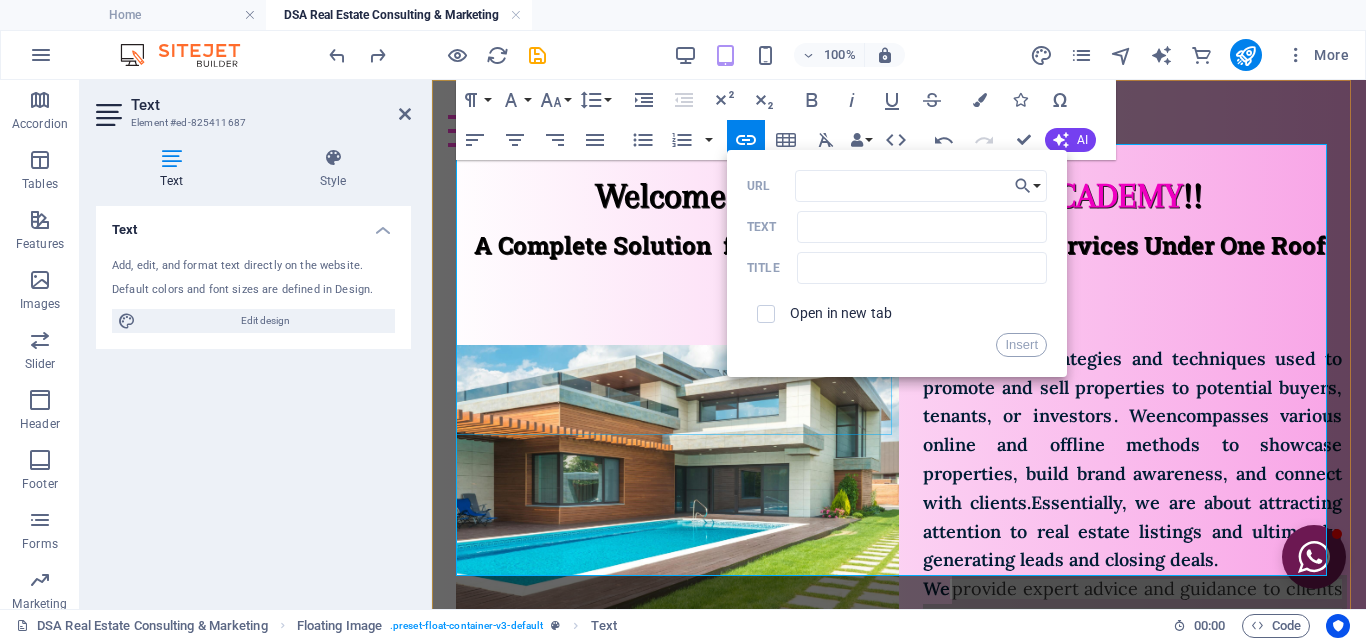 click at bounding box center [677, 493] 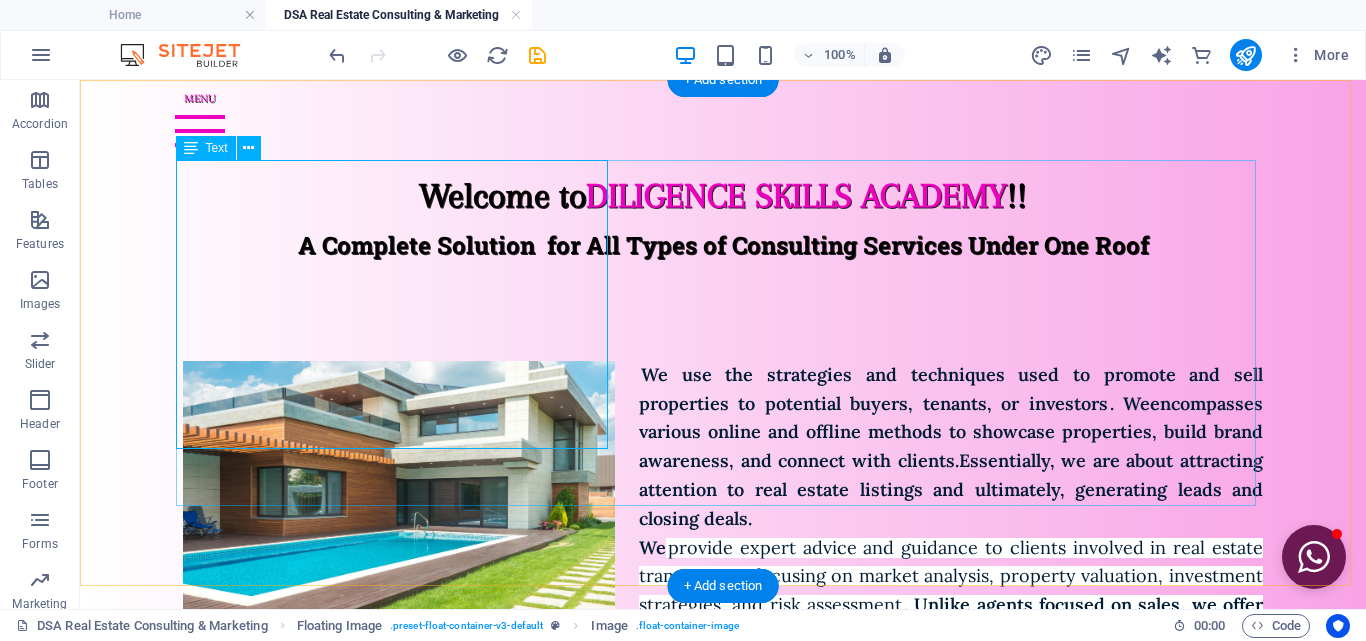click on "We use the strategies and techniques used to promote and sell properties to potential buyers, tenants, or investors . We  encompasses various online and offline methods to showcase properties, build brand awareness, and connect with clients.  Essentially, we are about attracting attention to real estate listings and ultimately, generating leads and closing deals.   We  provide expert advice and guidance to clients involved in real estate transactions, focusing on market analysis, property valuation, investment strategies, and risk assessment .   Unlike agents focused on sales, we offer strategic insights and long-term planning to help clients maximize returns and minimize risks.  We  act as trusted advisors, helping clients navigate the complexities of the real estate market and make informed decisions." at bounding box center (723, 534) 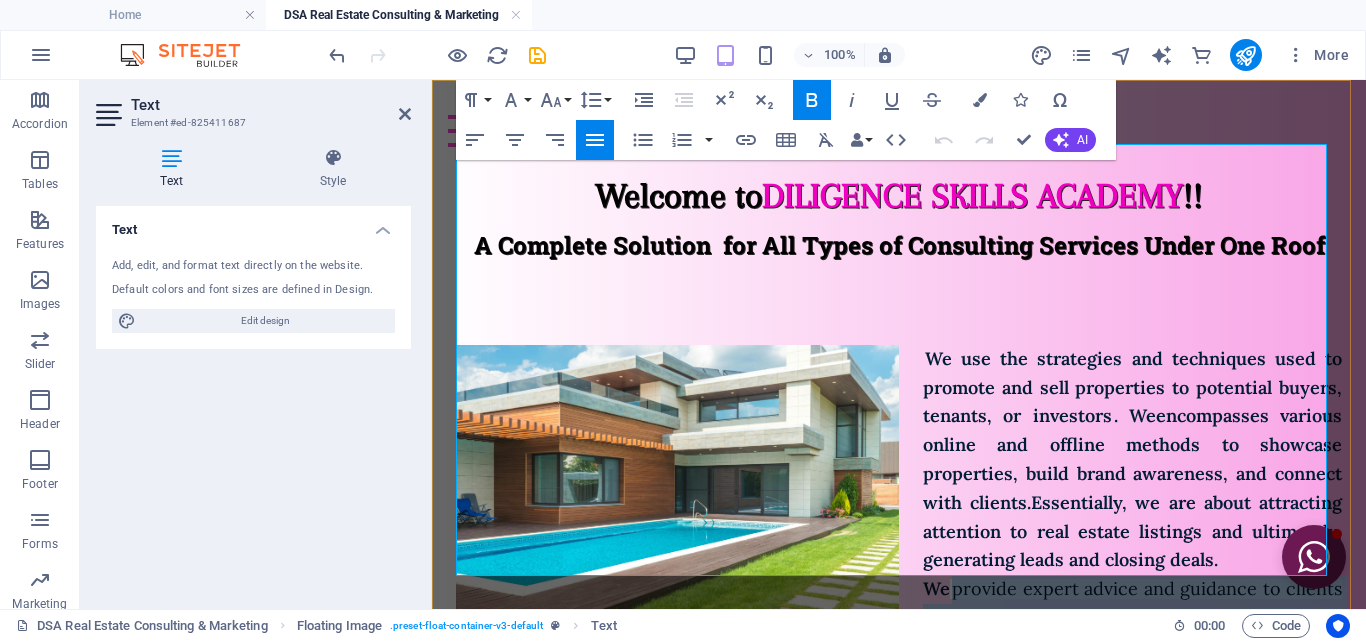 drag, startPoint x: 952, startPoint y: 392, endPoint x: 751, endPoint y: 563, distance: 263.8977 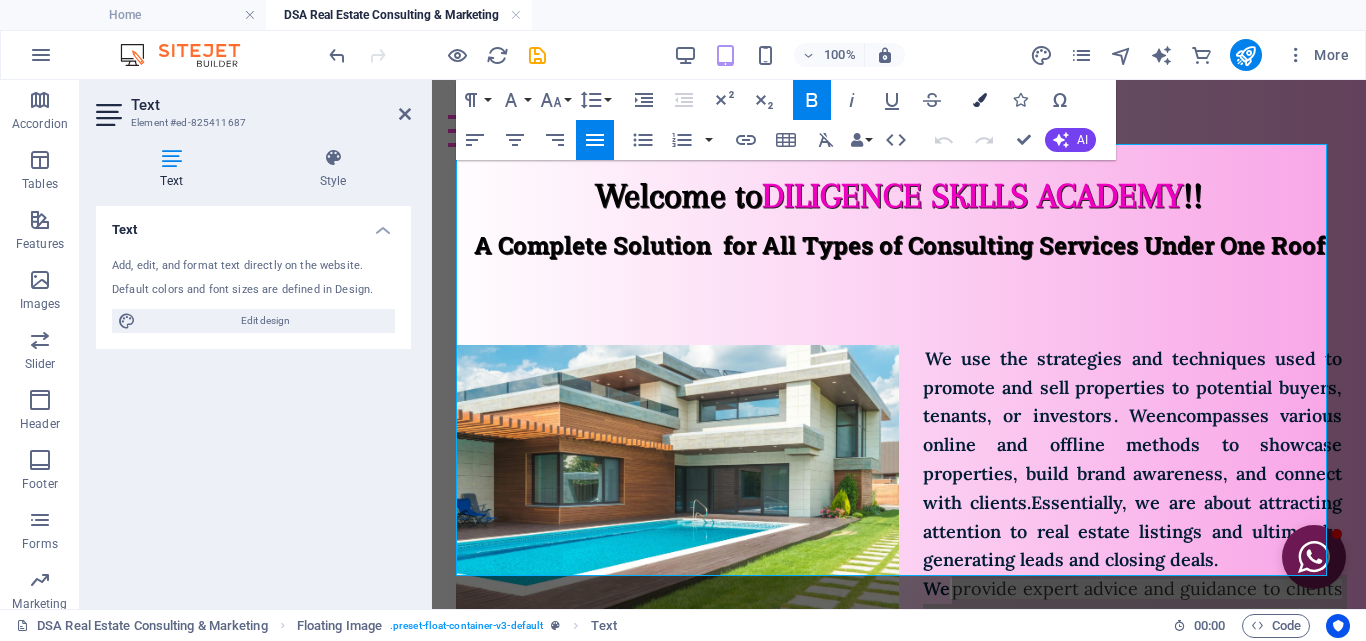 click at bounding box center [980, 100] 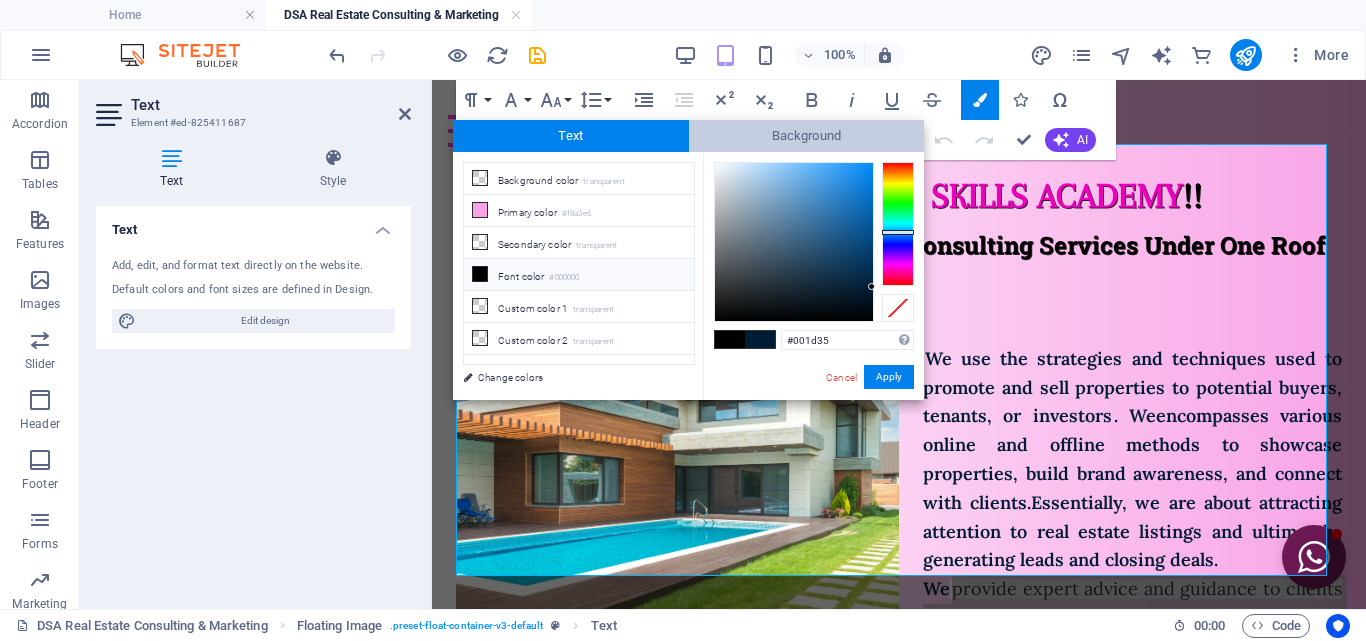click on "Background" at bounding box center (807, 136) 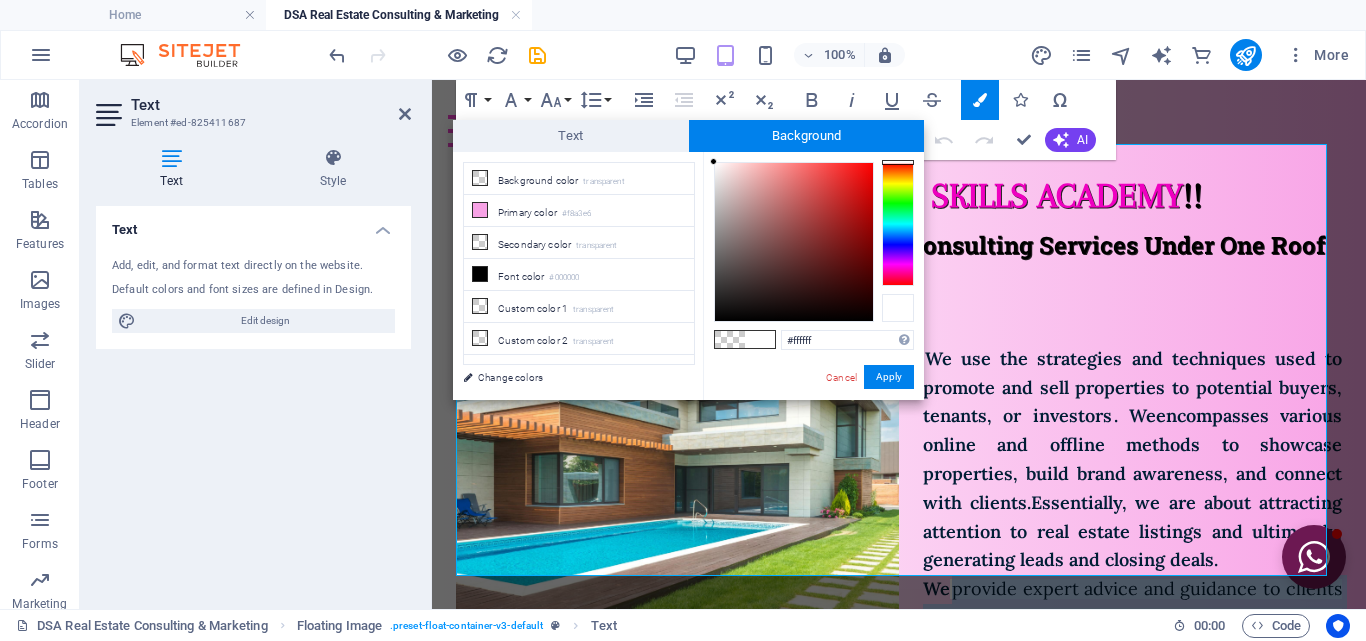 click at bounding box center (898, 308) 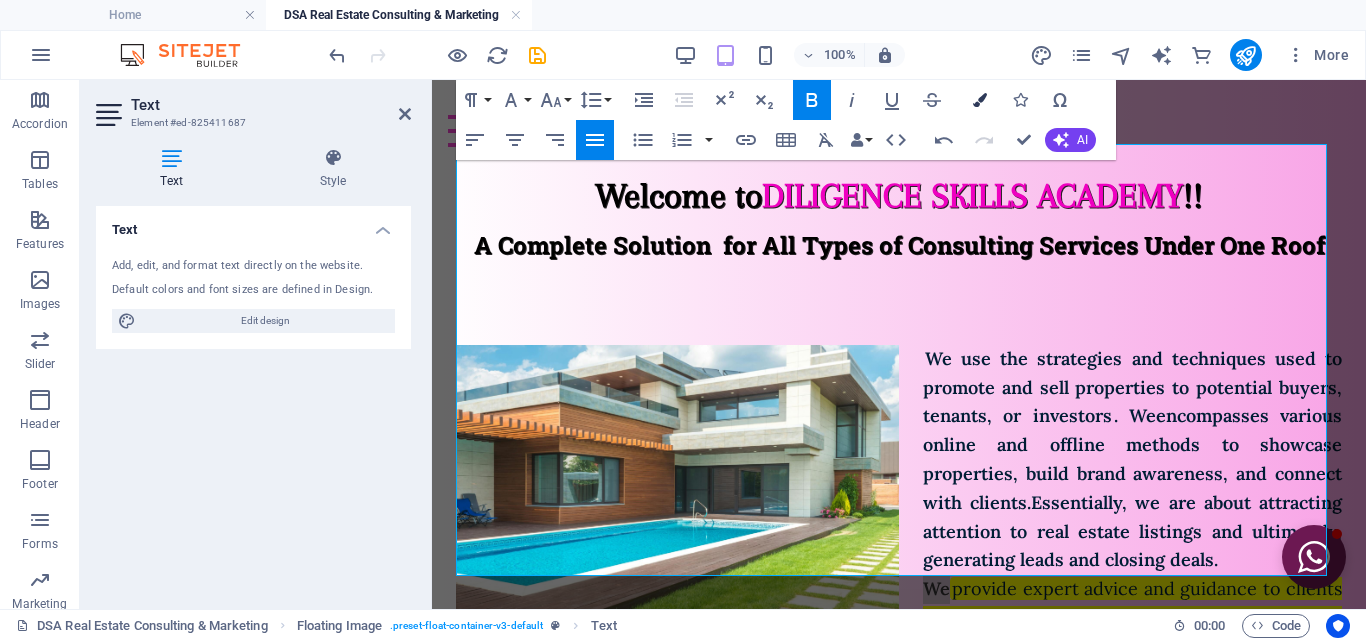 click on "Colors" at bounding box center (980, 100) 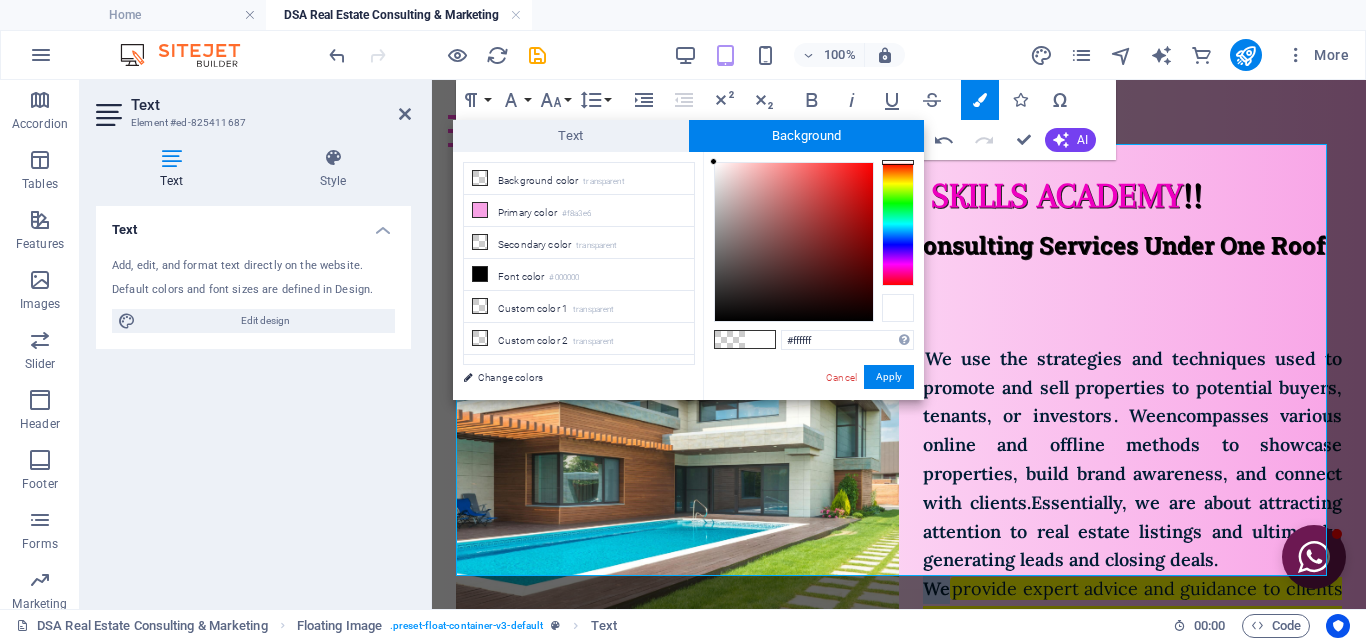click at bounding box center [898, 308] 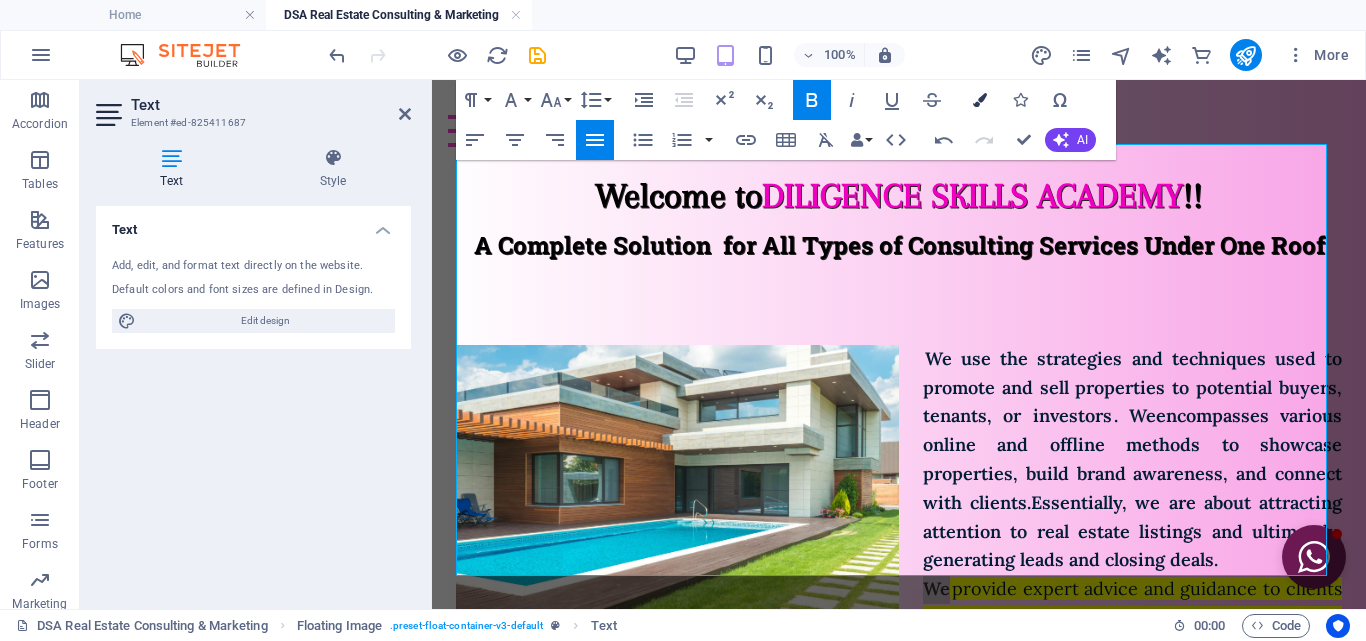 click at bounding box center (980, 100) 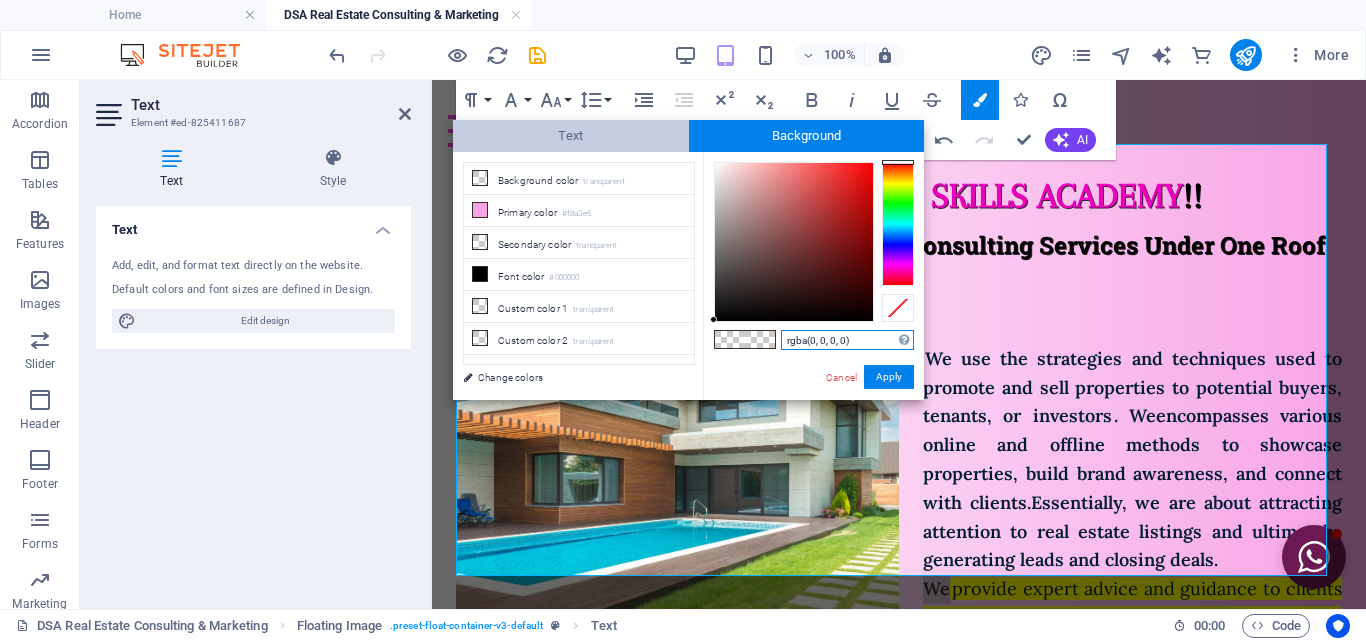 click on "Text" at bounding box center (571, 136) 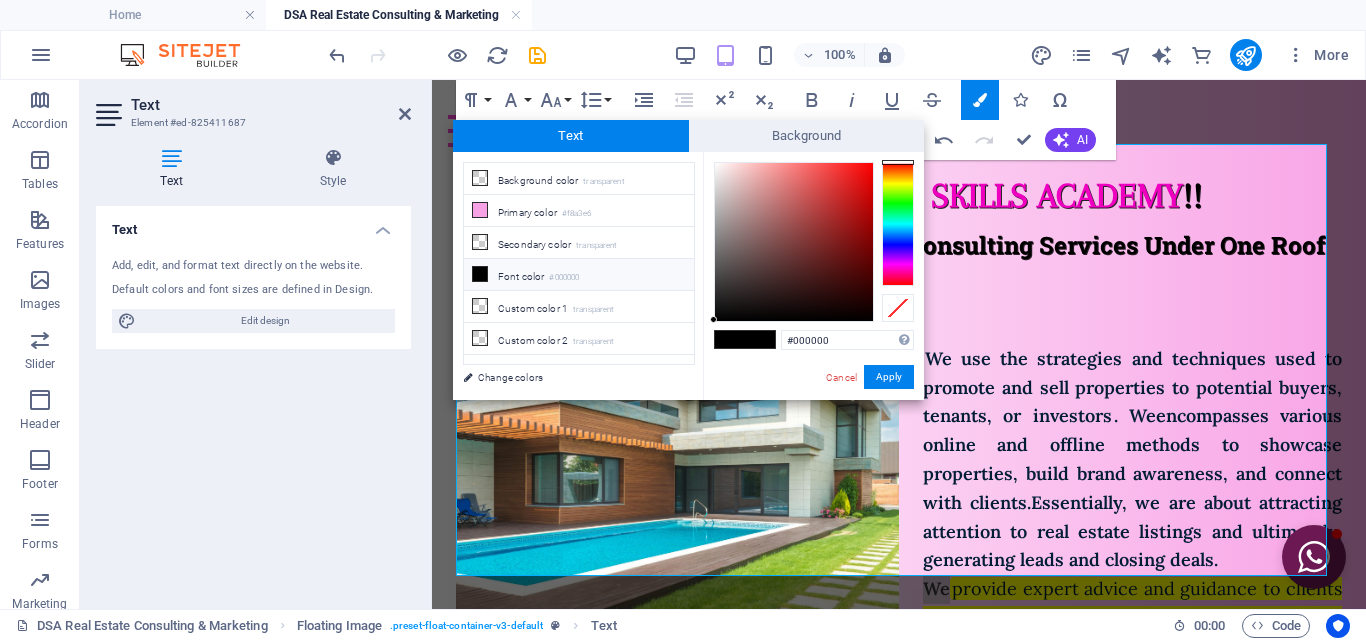 click at bounding box center (730, 339) 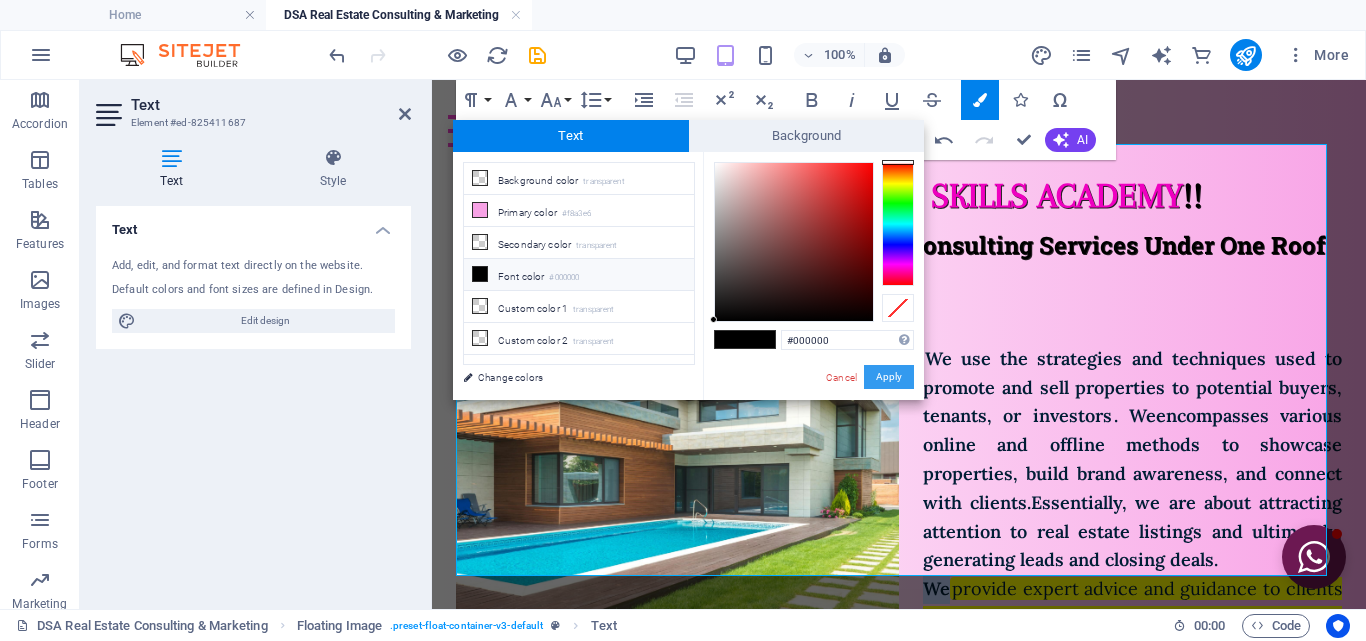 click on "Apply" at bounding box center [889, 377] 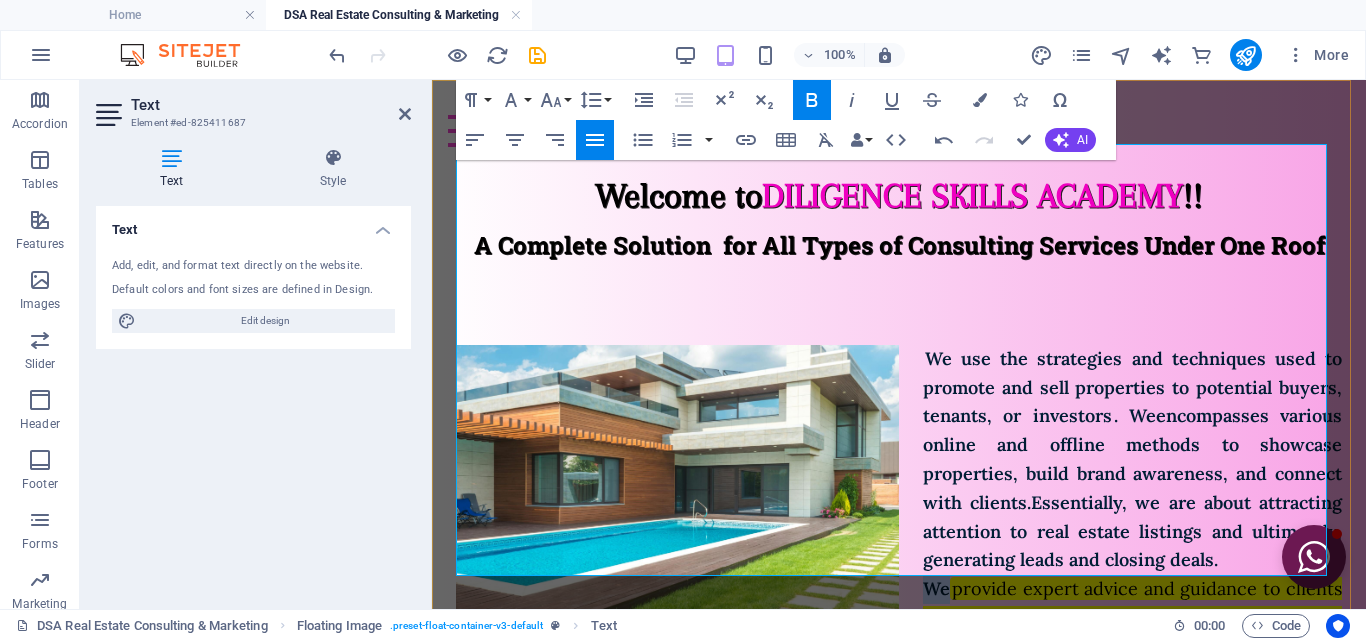 click on "provide expert advice and guidance to clients involved in real estate transactions, focusing on market analysis, property valuation, investment strategies, and risk assessment" at bounding box center [899, 631] 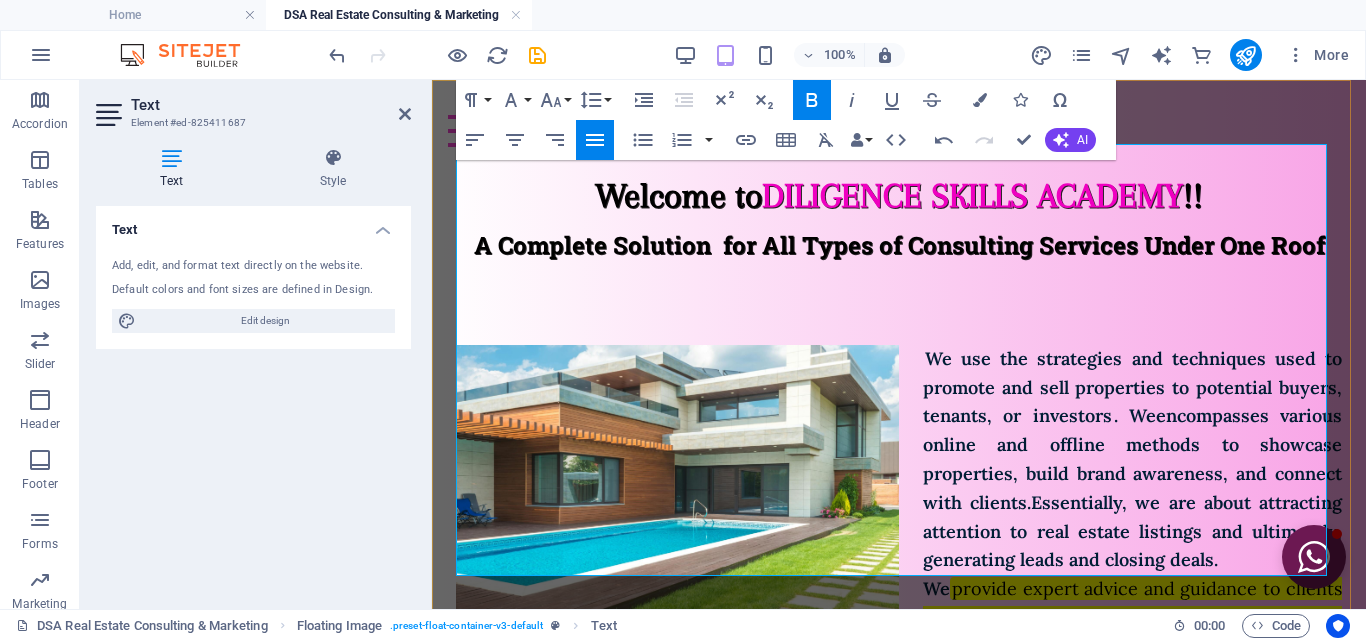 drag, startPoint x: 819, startPoint y: 476, endPoint x: 783, endPoint y: 466, distance: 37.363083 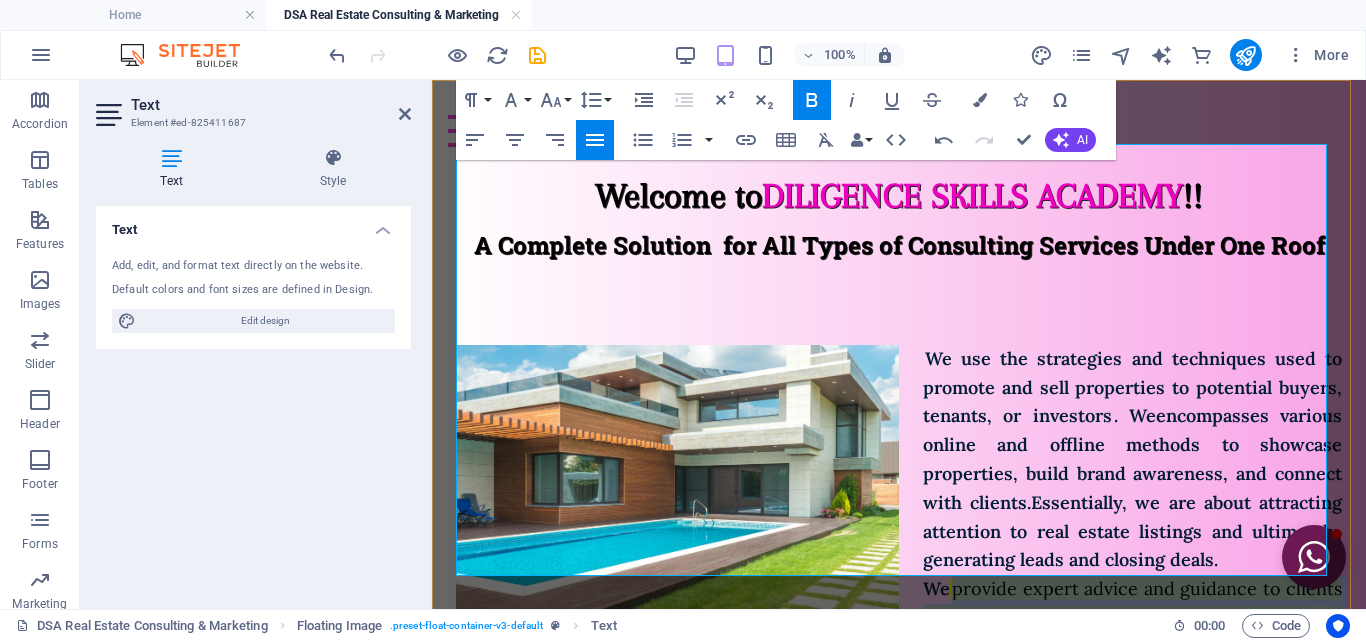 drag, startPoint x: 823, startPoint y: 477, endPoint x: 961, endPoint y: 383, distance: 166.97305 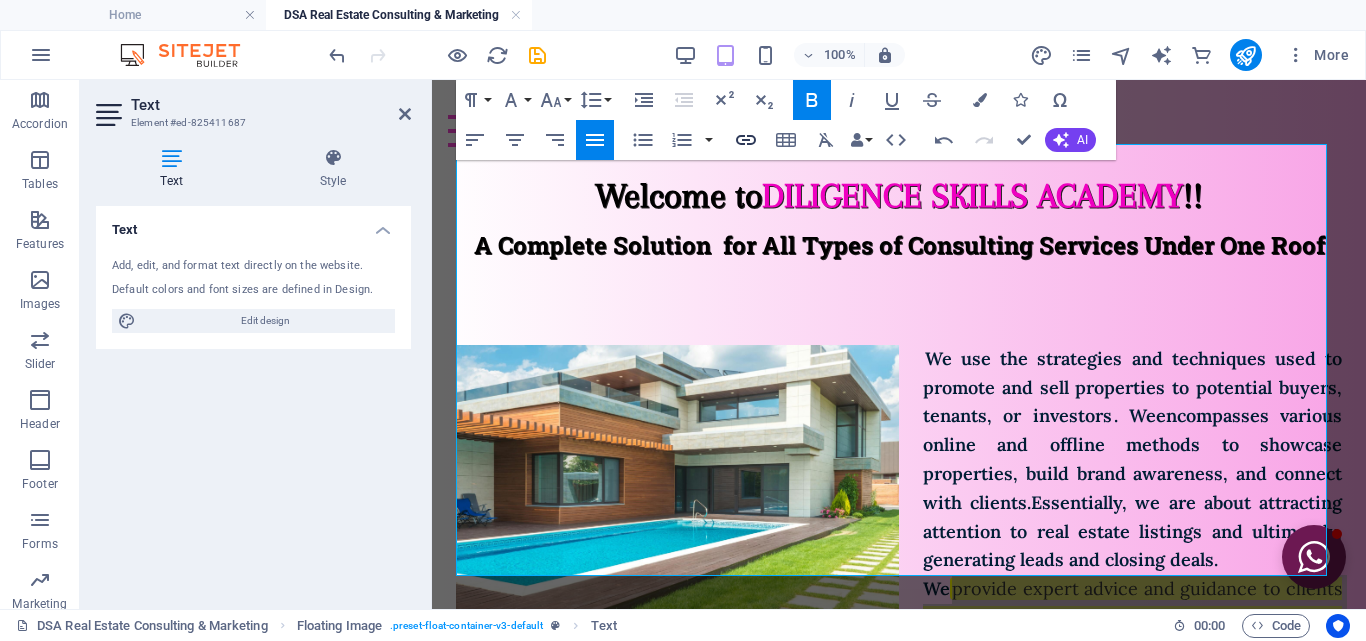 click 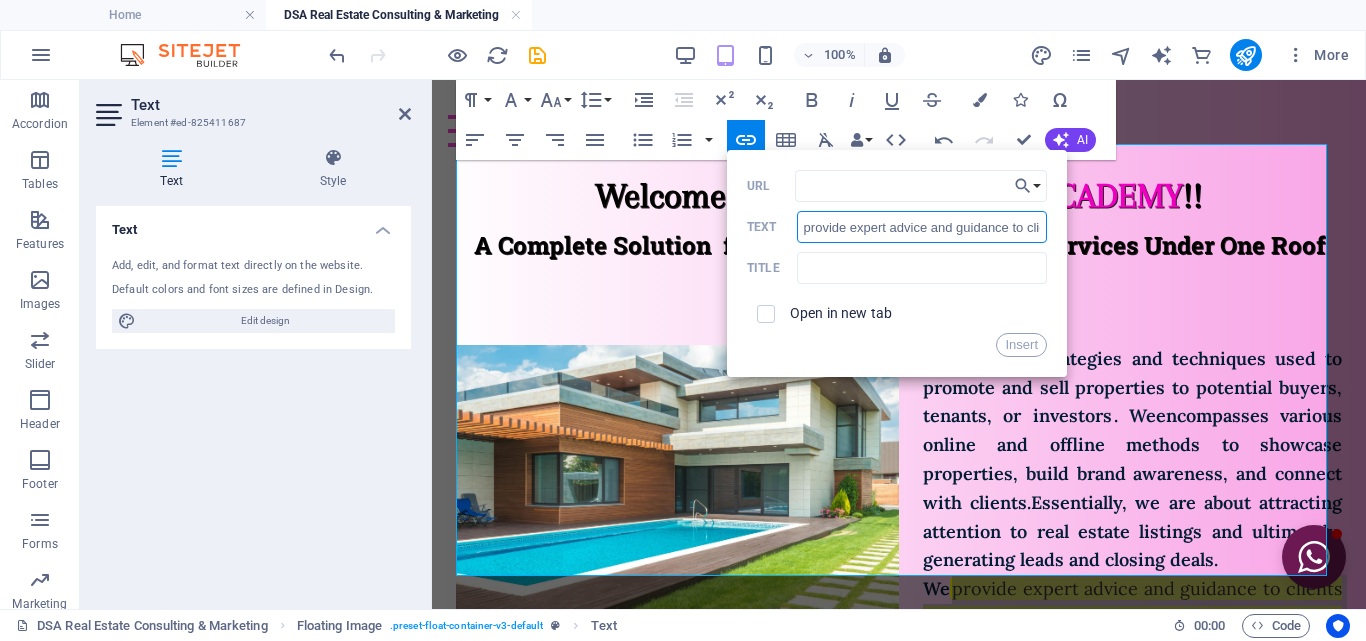 click on "provide expert advice and guidance to clients involved in real estate transactions, focusing on market analysis, property valuation, investment strategies, and risk assessment." at bounding box center (922, 227) 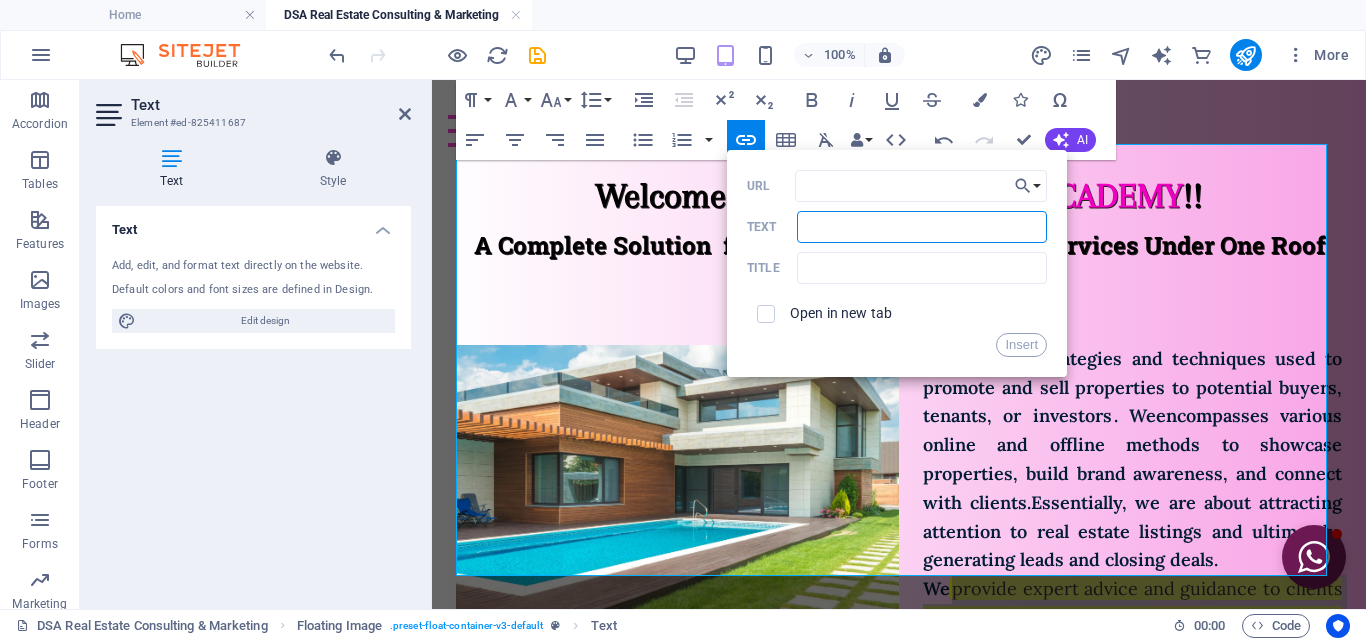 type 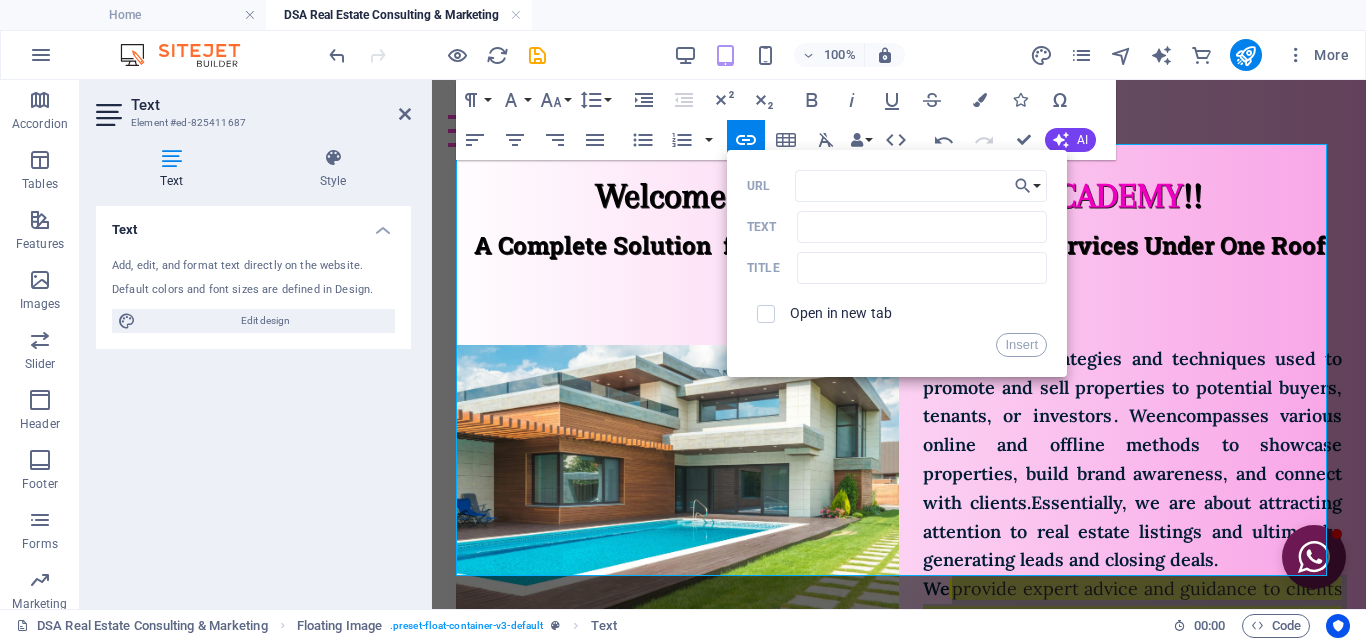 click on "Insert" at bounding box center [897, 345] 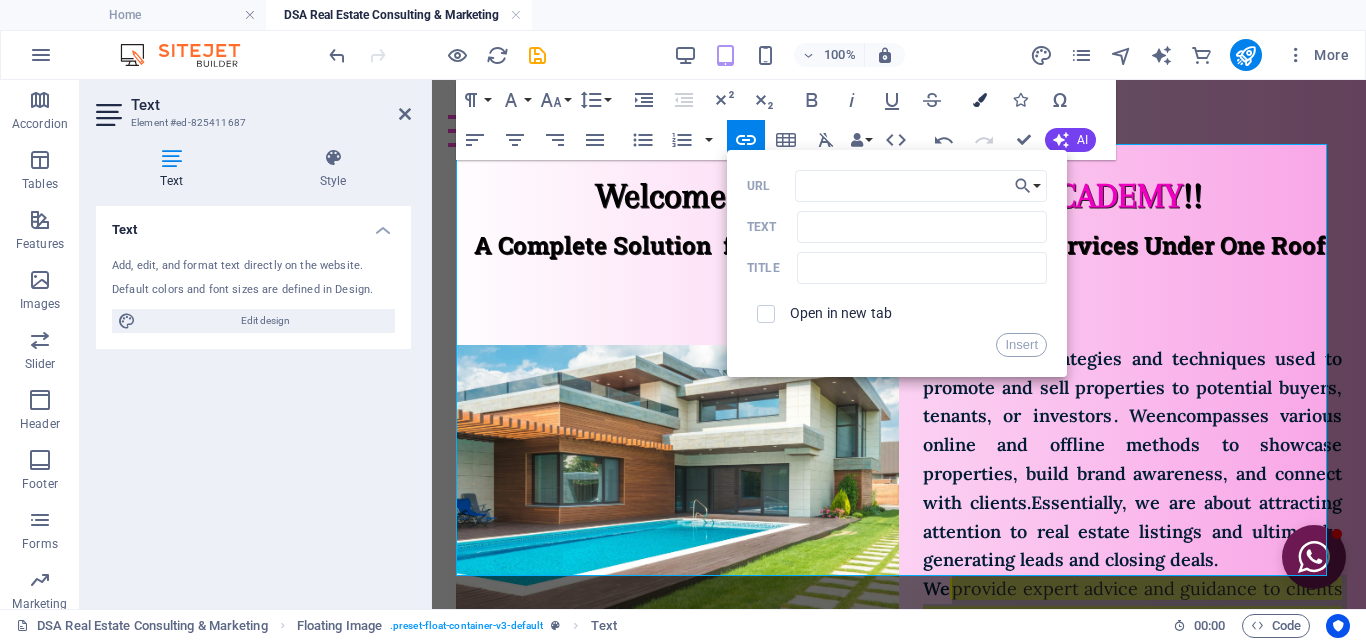 click at bounding box center (980, 100) 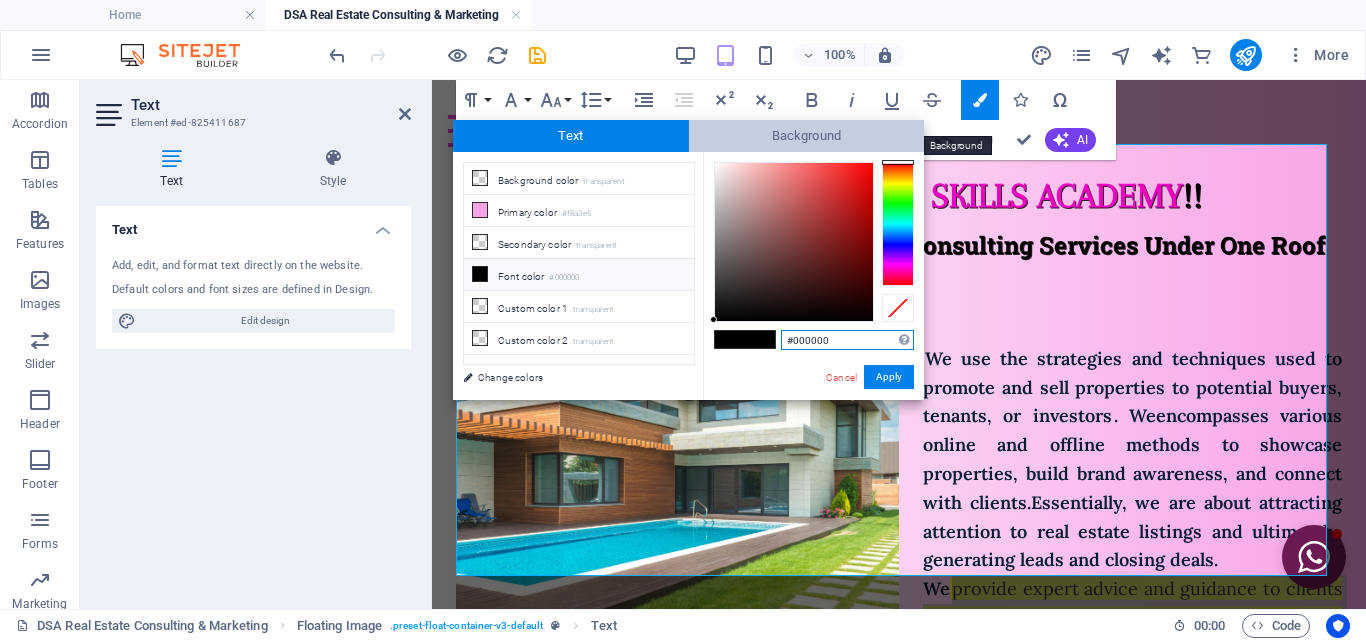 click on "Background" at bounding box center (807, 136) 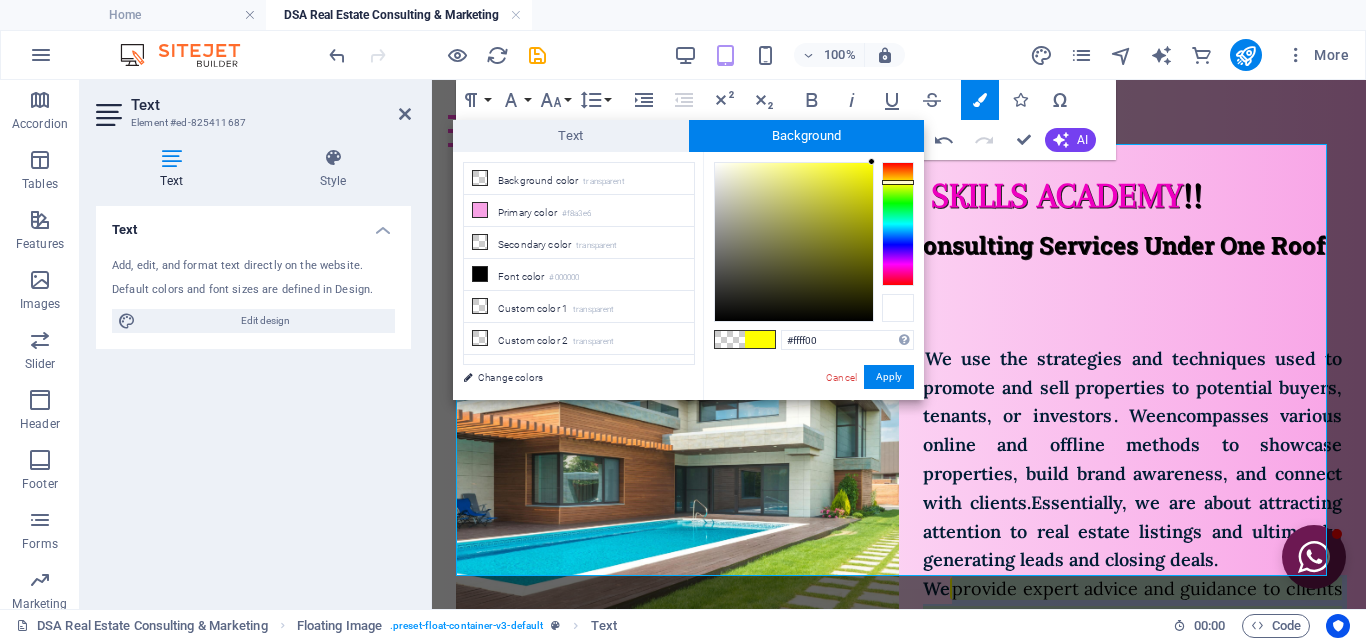 click at bounding box center (898, 308) 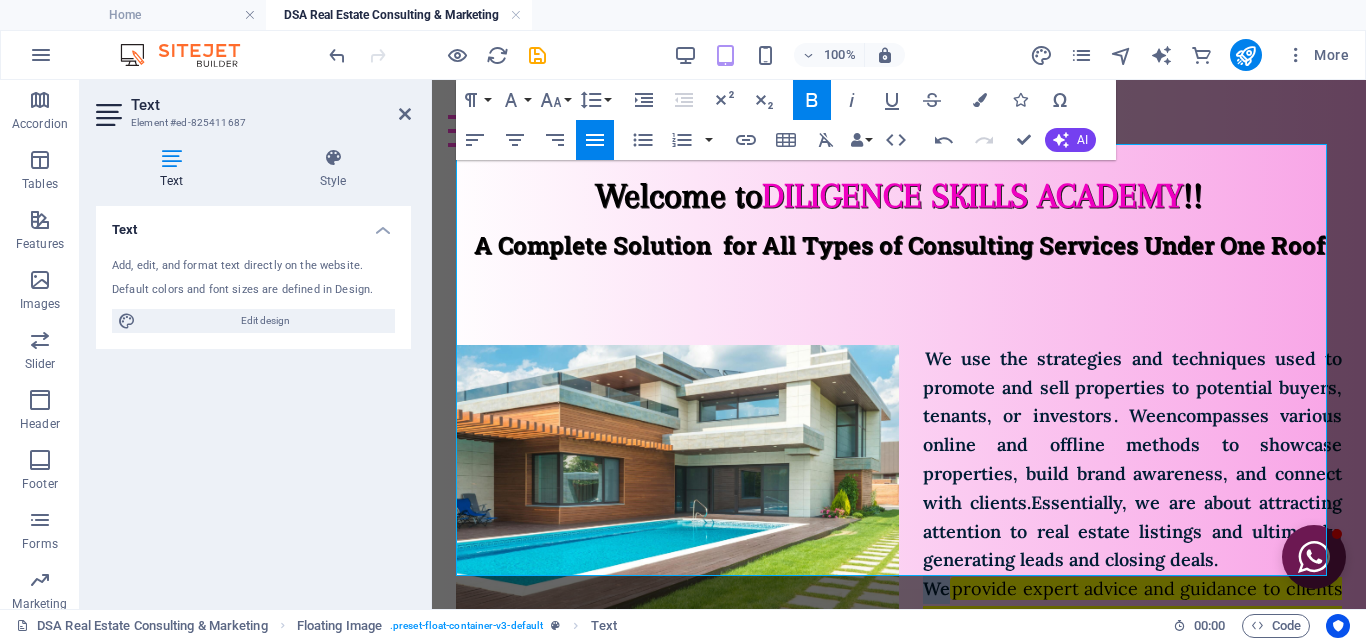 click 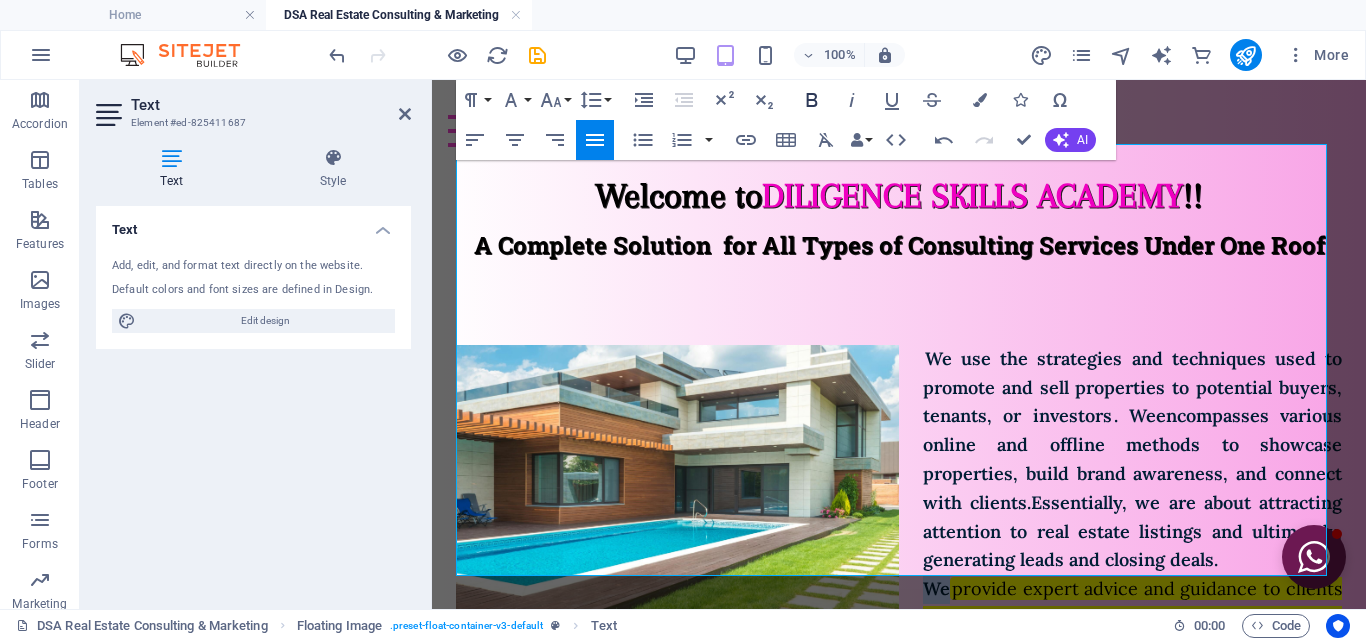 click 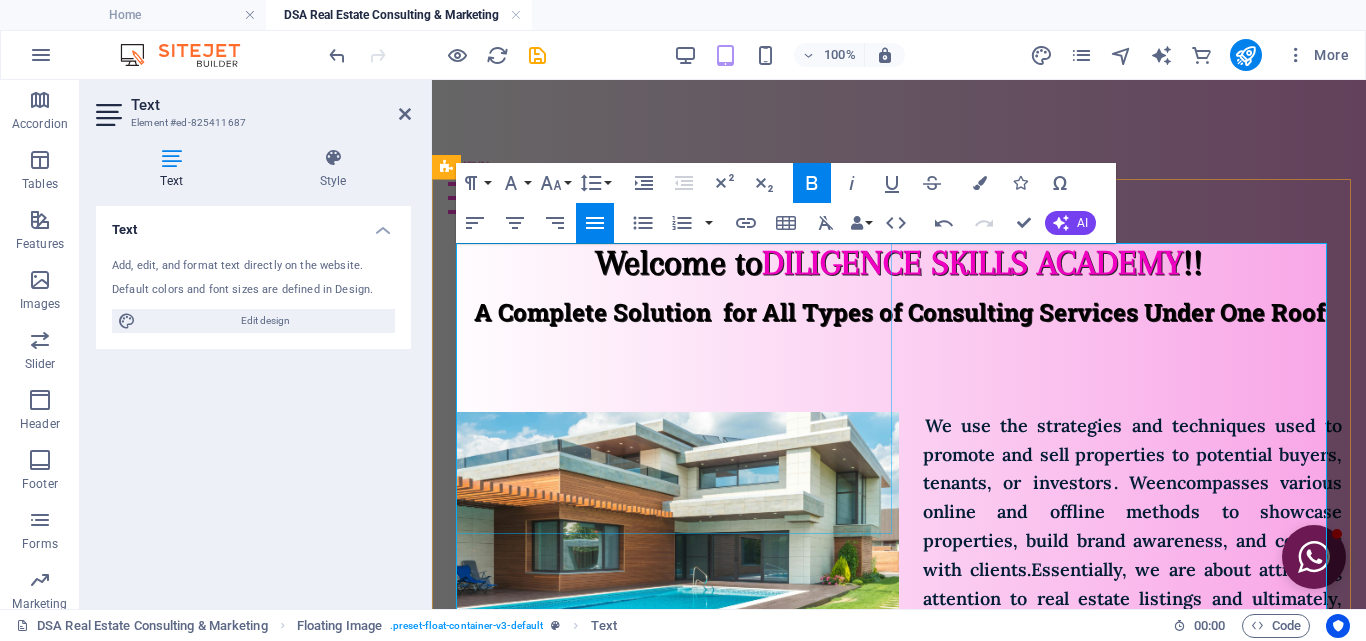 scroll, scrollTop: 102, scrollLeft: 0, axis: vertical 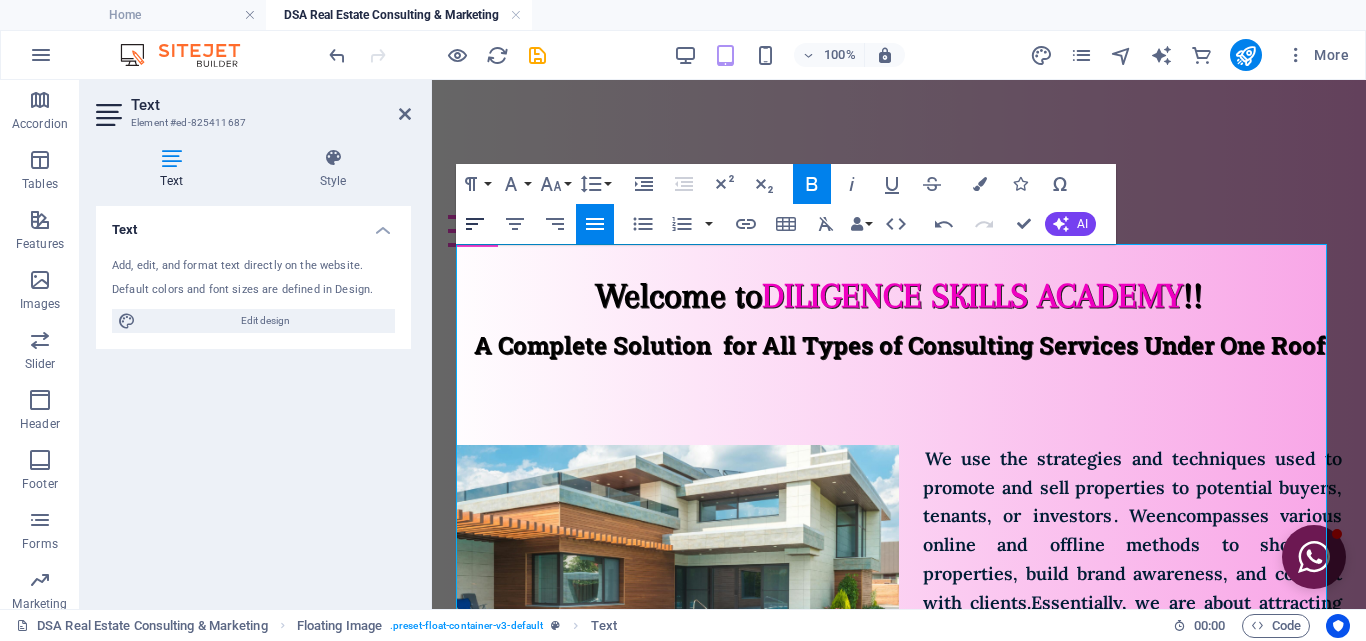 click on "Align Left" at bounding box center [475, 224] 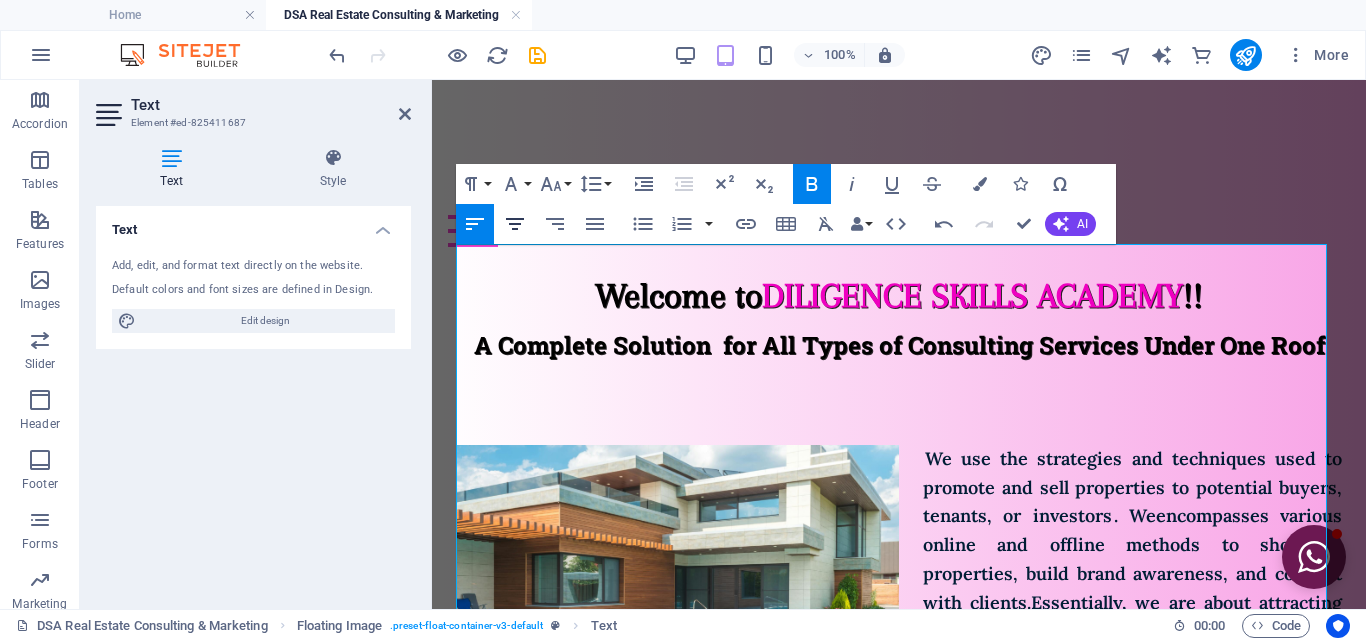 click on "Align Center" at bounding box center (515, 224) 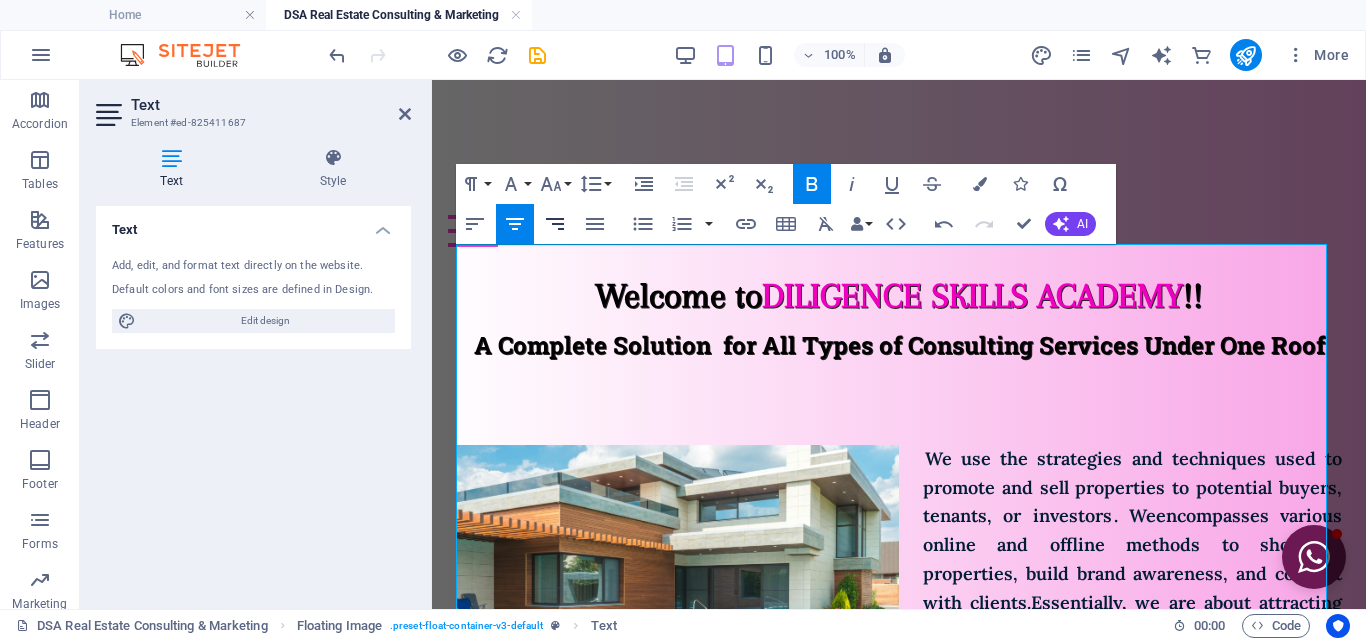 click 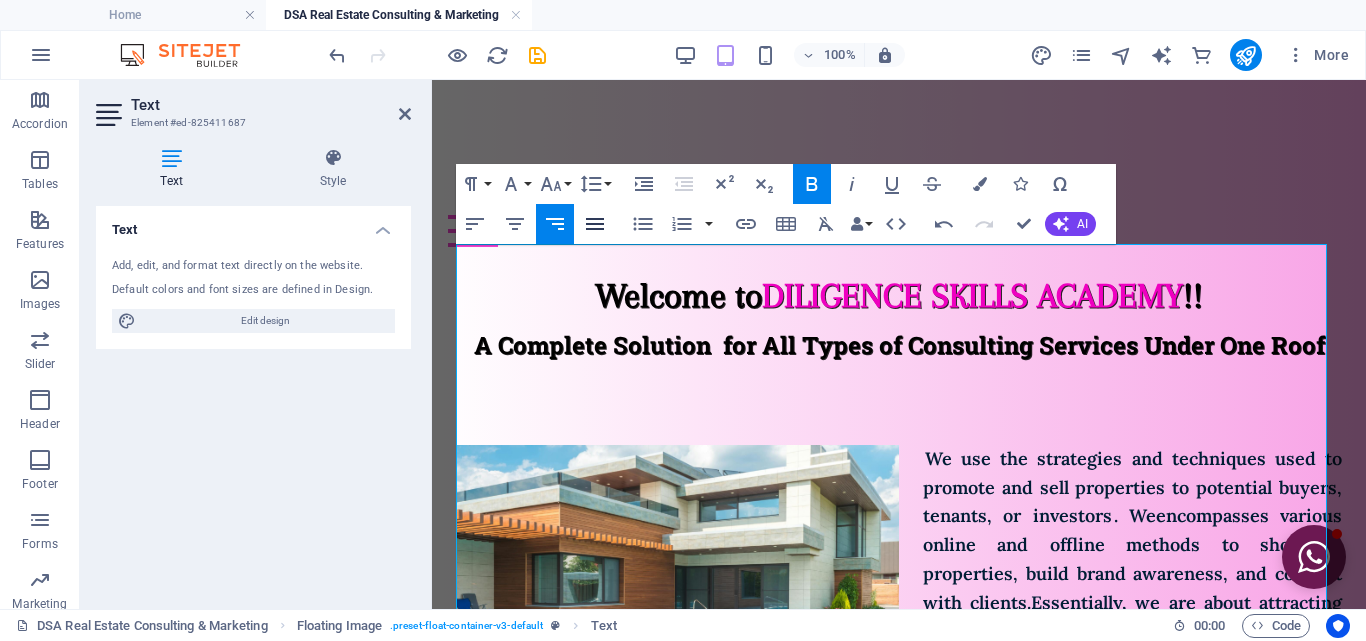 click 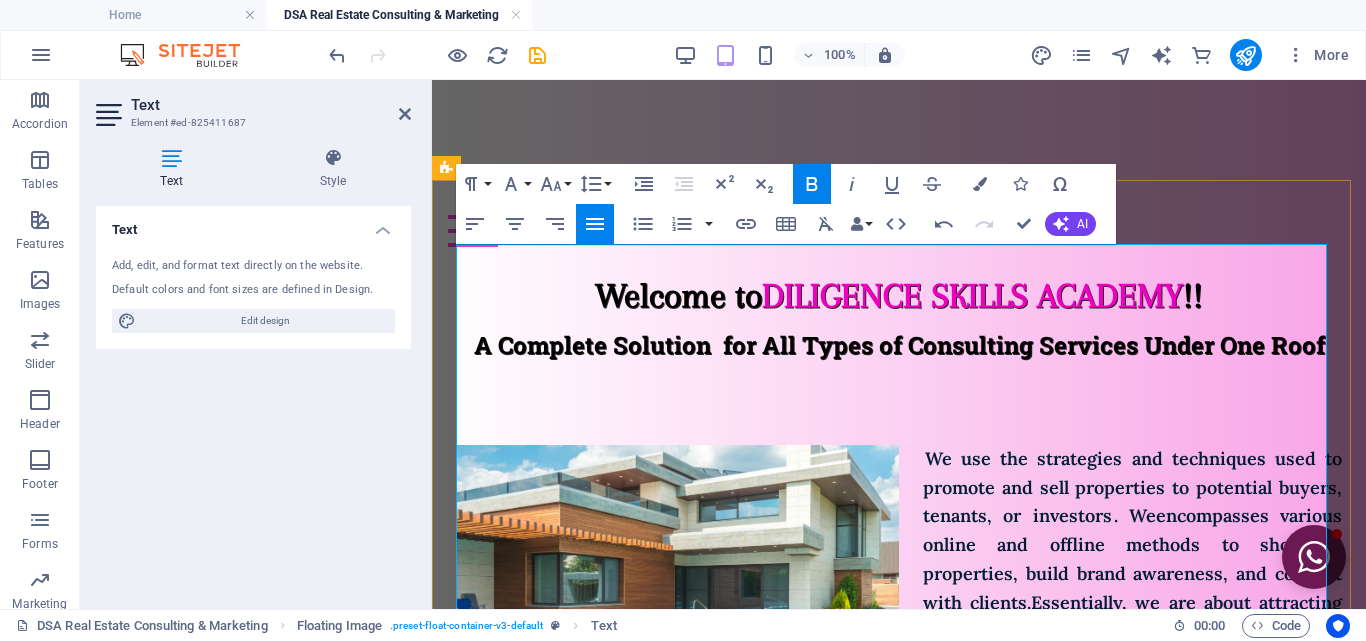 click on "provide expert advice and guidance to clients involved in real estate transactions, focusing on market analysis, property valuation, investment strategies, and risk assessment" at bounding box center (899, 731) 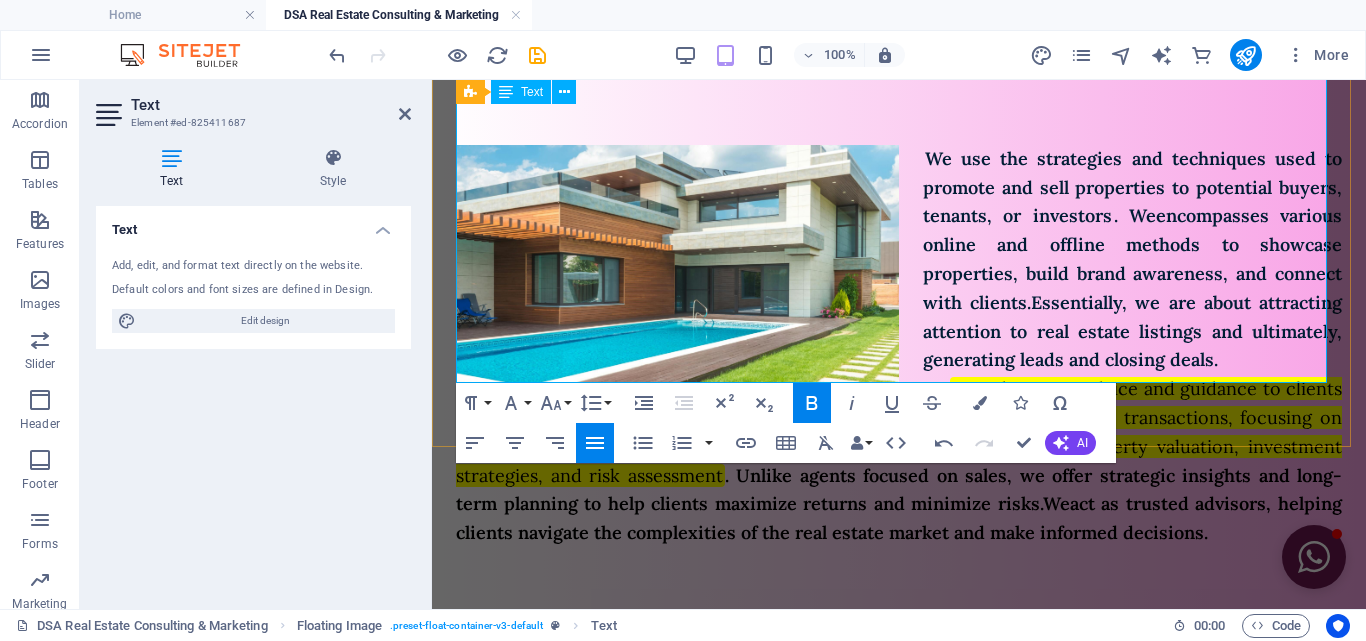 scroll, scrollTop: 202, scrollLeft: 0, axis: vertical 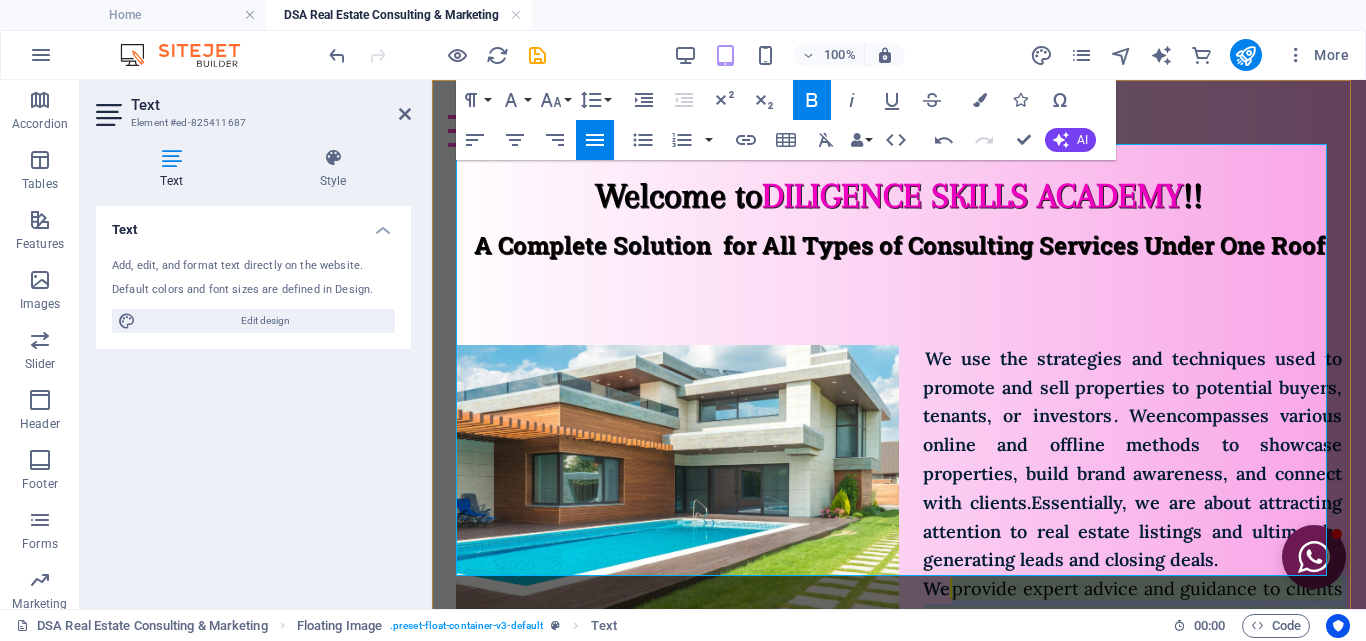 drag, startPoint x: 821, startPoint y: 474, endPoint x: 959, endPoint y: 384, distance: 164.75436 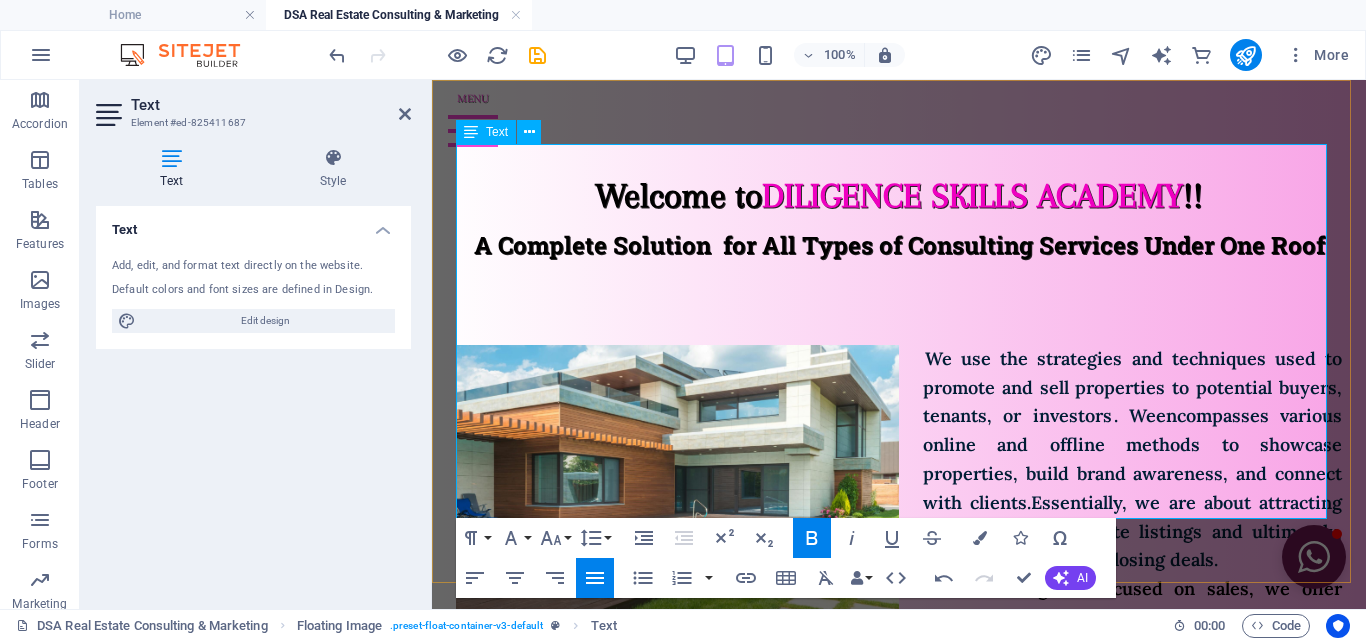 type 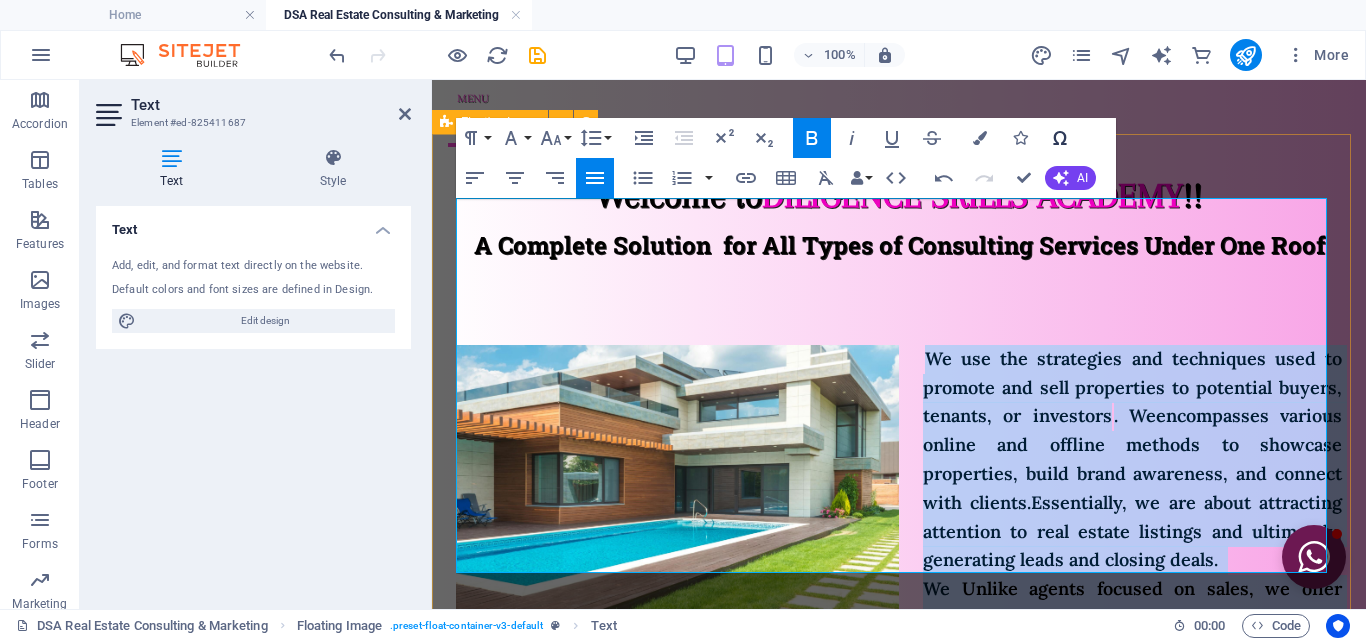 scroll, scrollTop: 0, scrollLeft: 0, axis: both 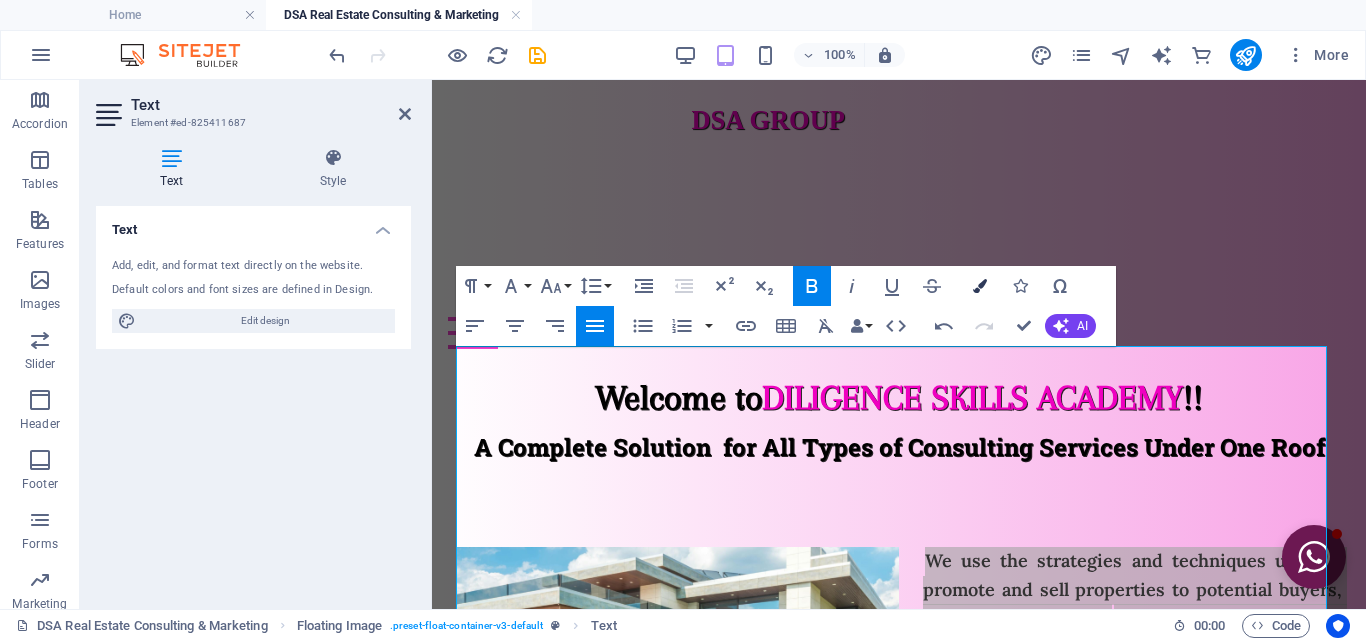 click on "Colors" at bounding box center (980, 286) 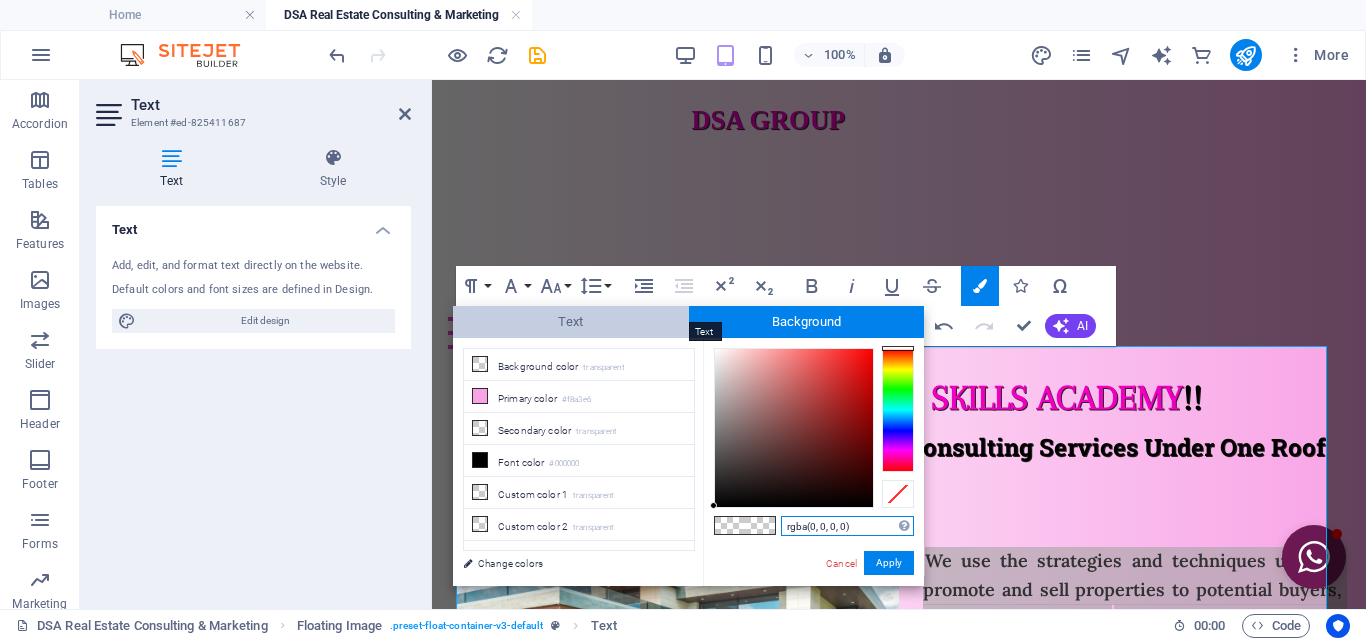 click on "Text" at bounding box center (571, 322) 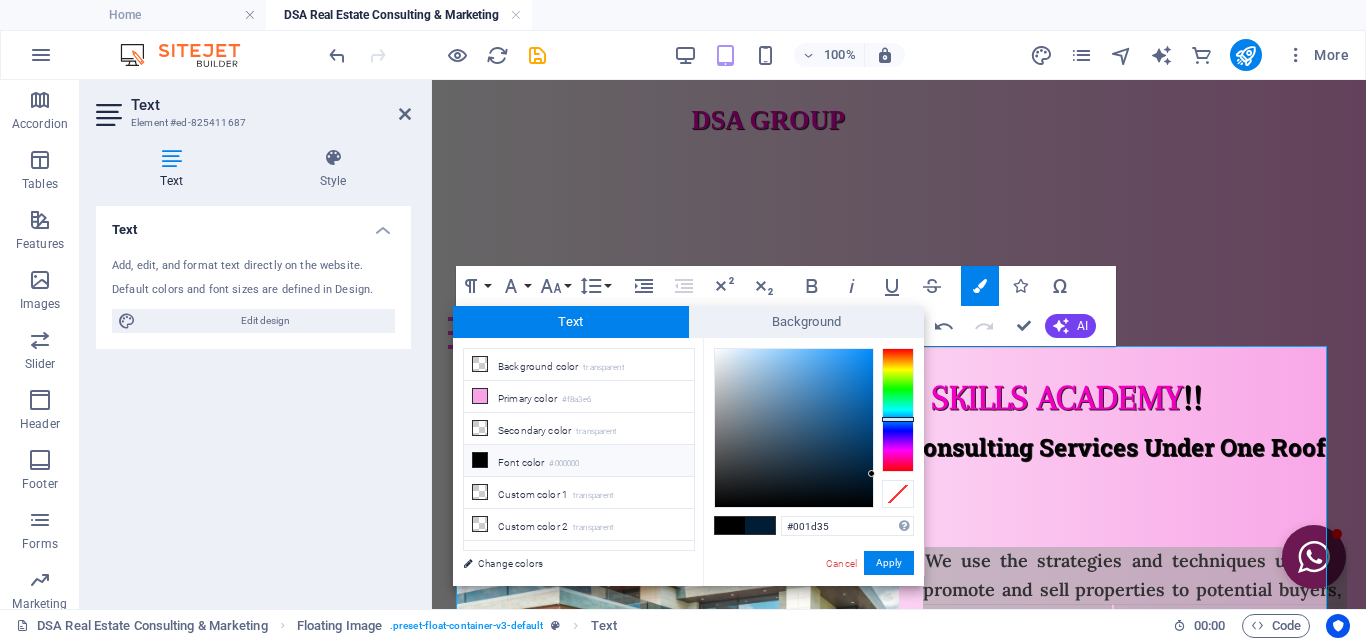 click at bounding box center [480, 460] 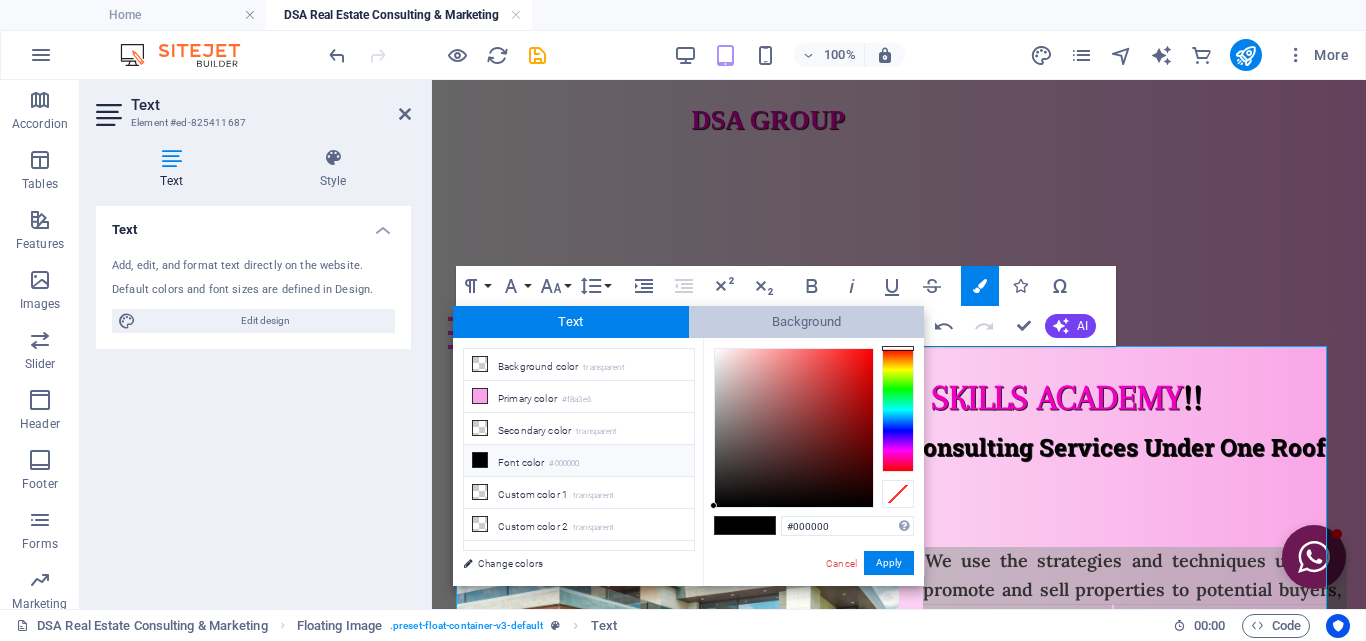 click on "Background" at bounding box center [807, 322] 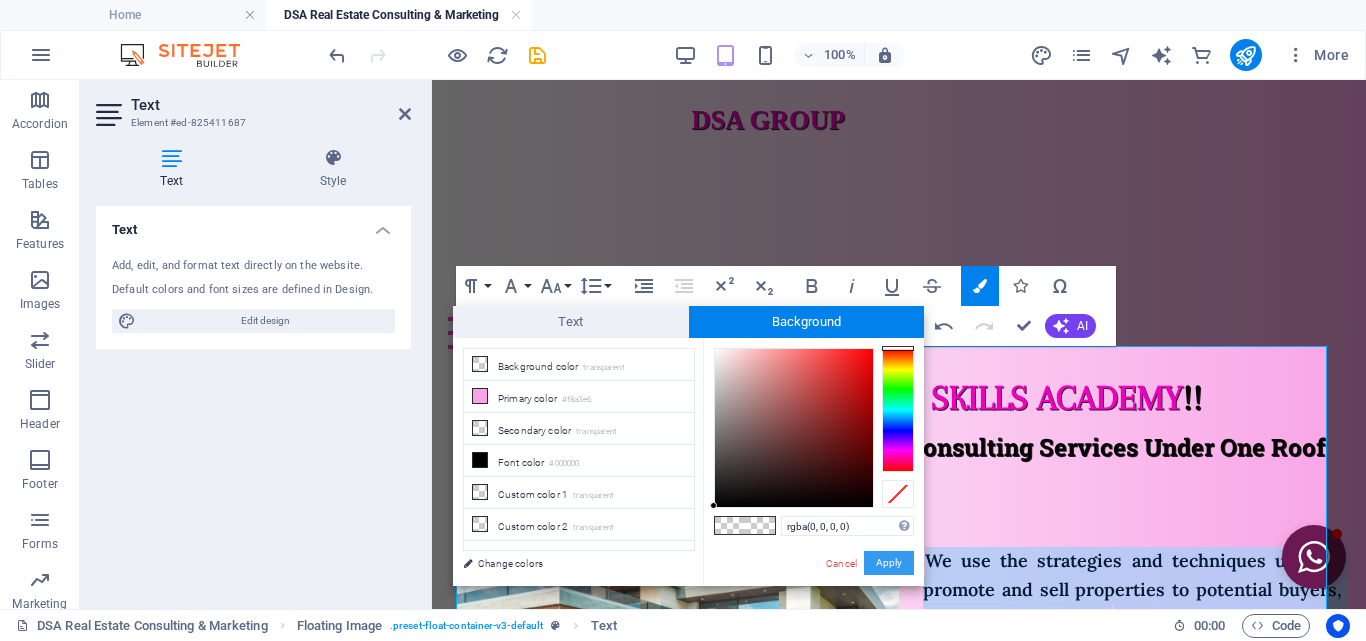 click on "Apply" at bounding box center (889, 563) 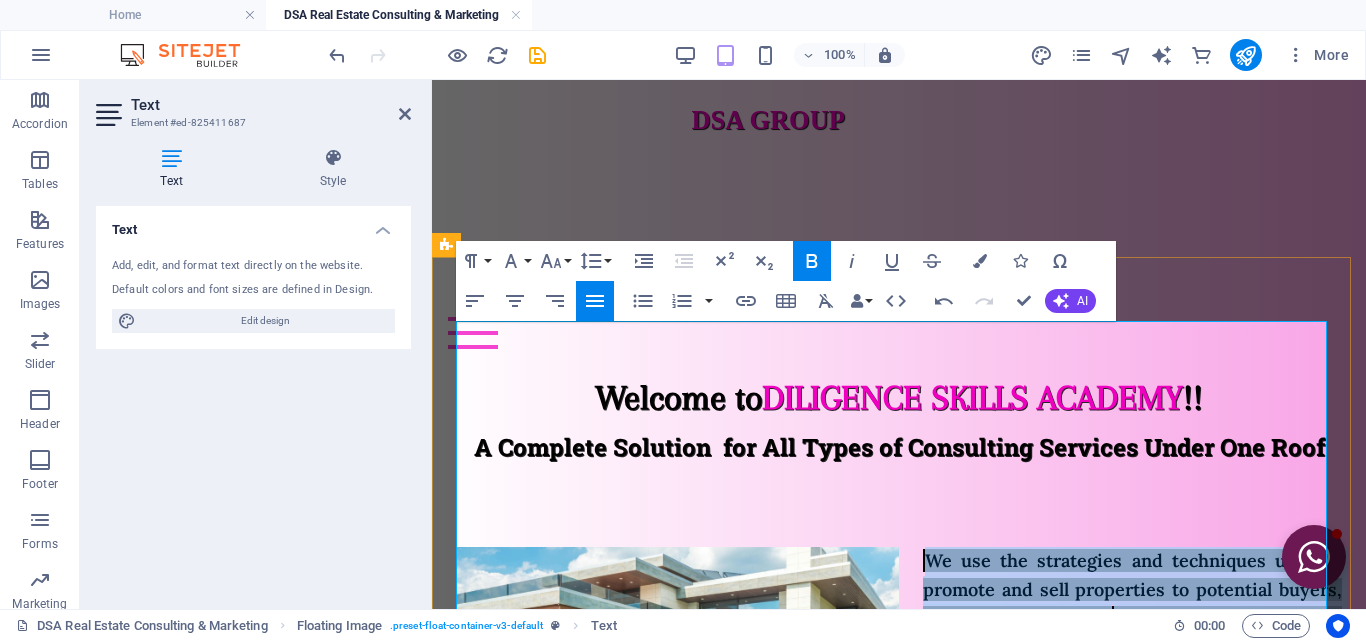 scroll, scrollTop: 100, scrollLeft: 0, axis: vertical 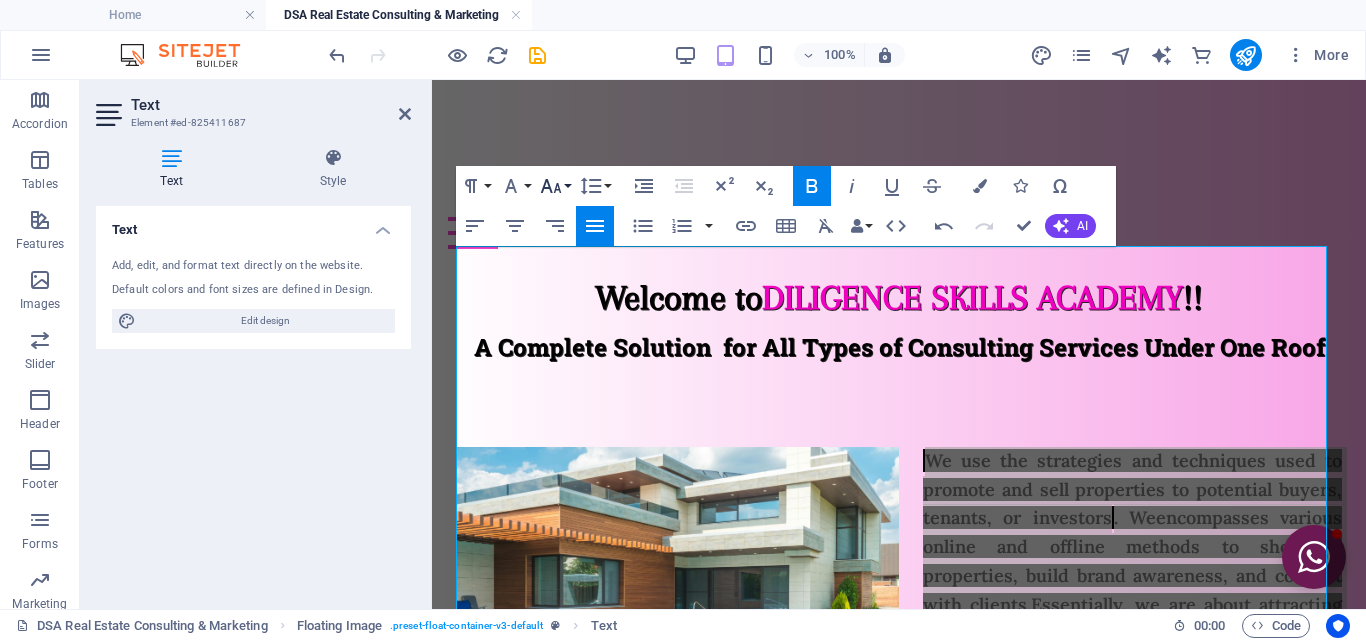 click on "Font Size" at bounding box center (555, 186) 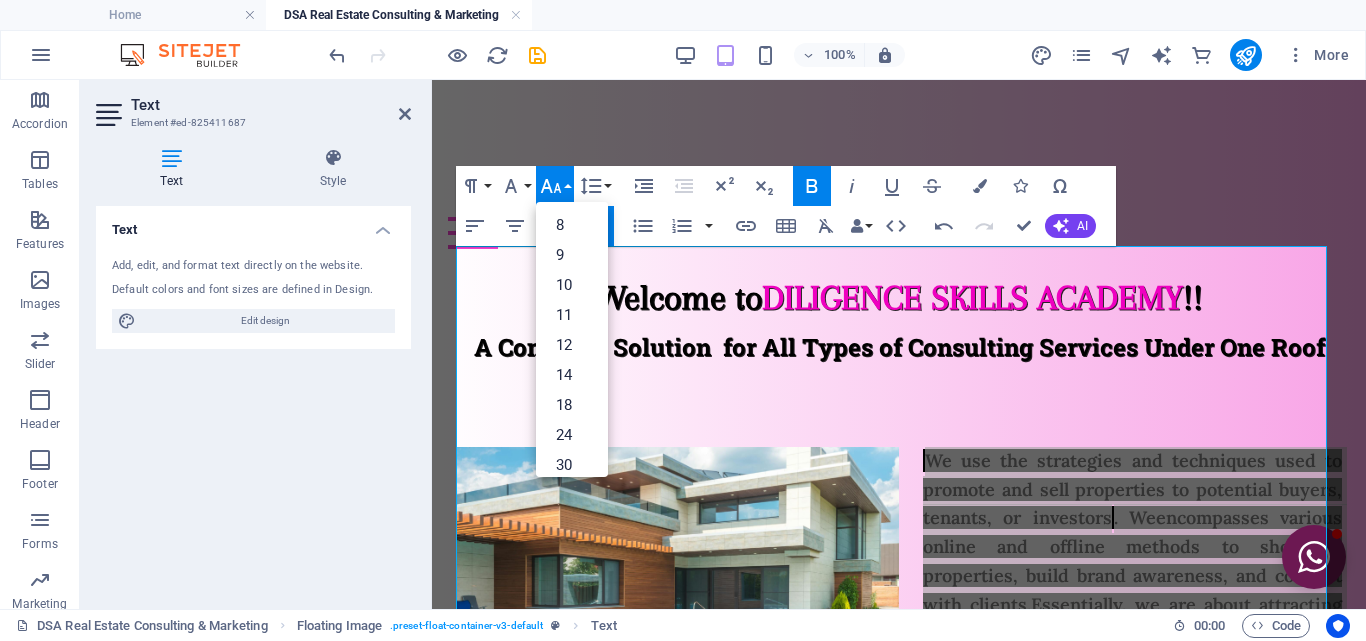 click on "Font Size" at bounding box center (555, 186) 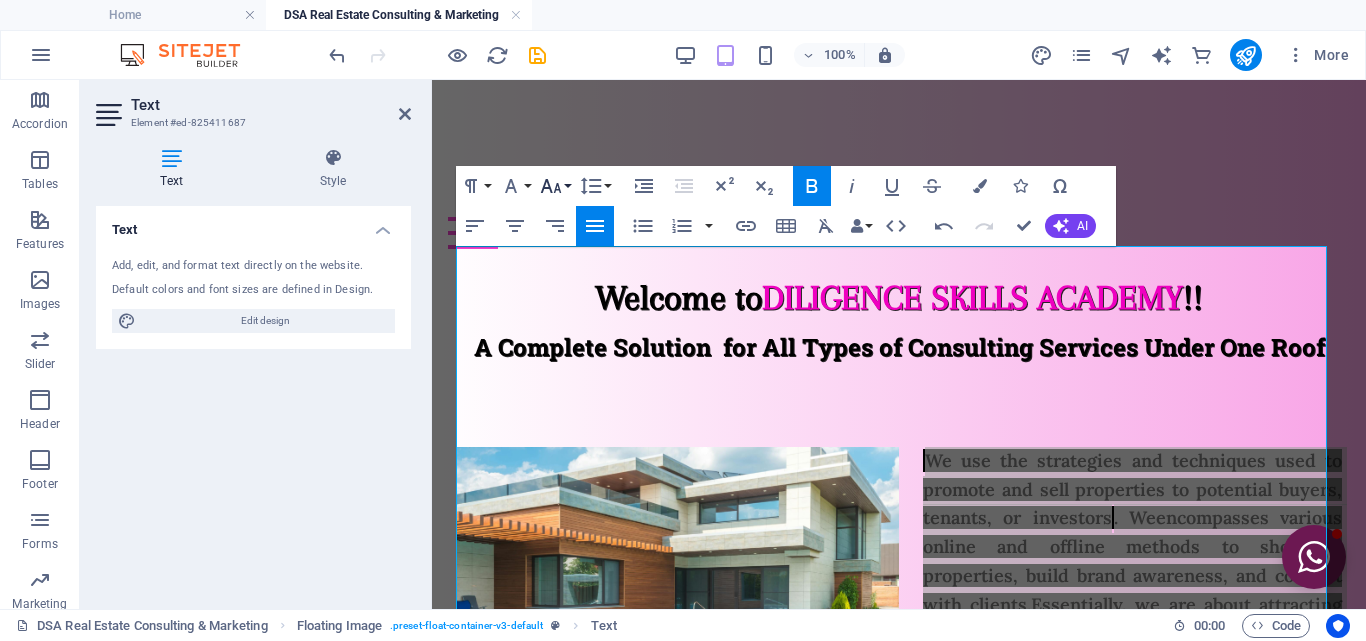 click on "Font Size" at bounding box center [555, 186] 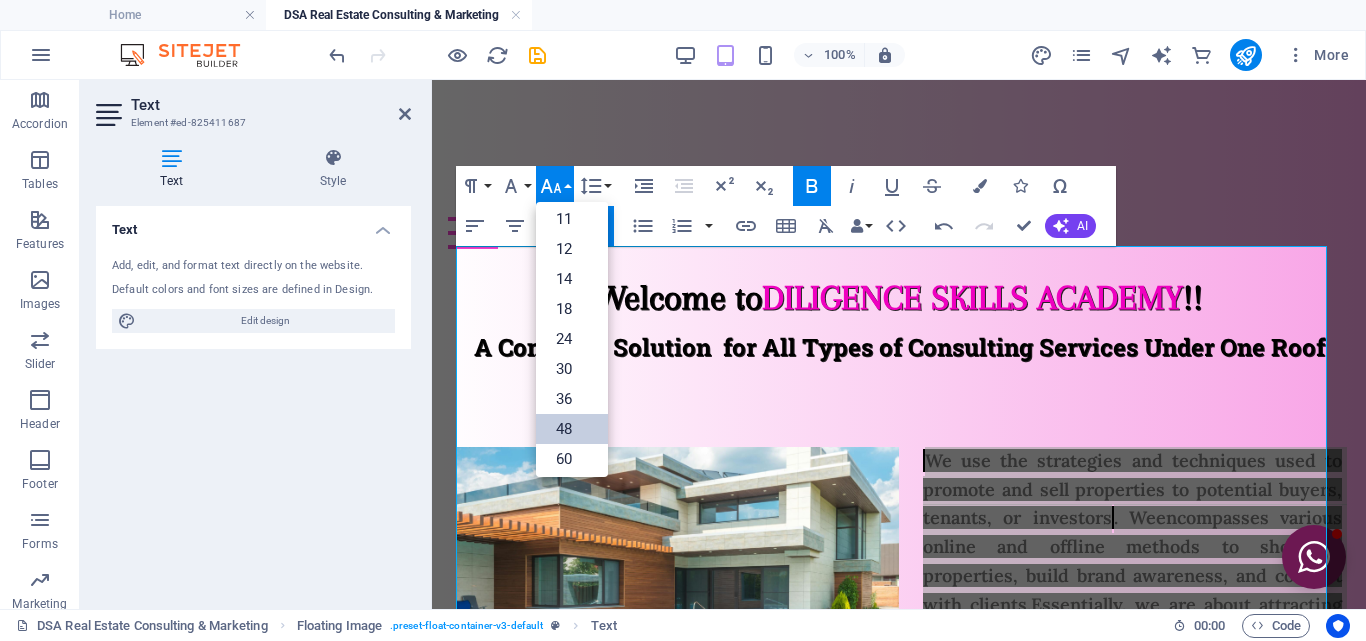 scroll, scrollTop: 61, scrollLeft: 0, axis: vertical 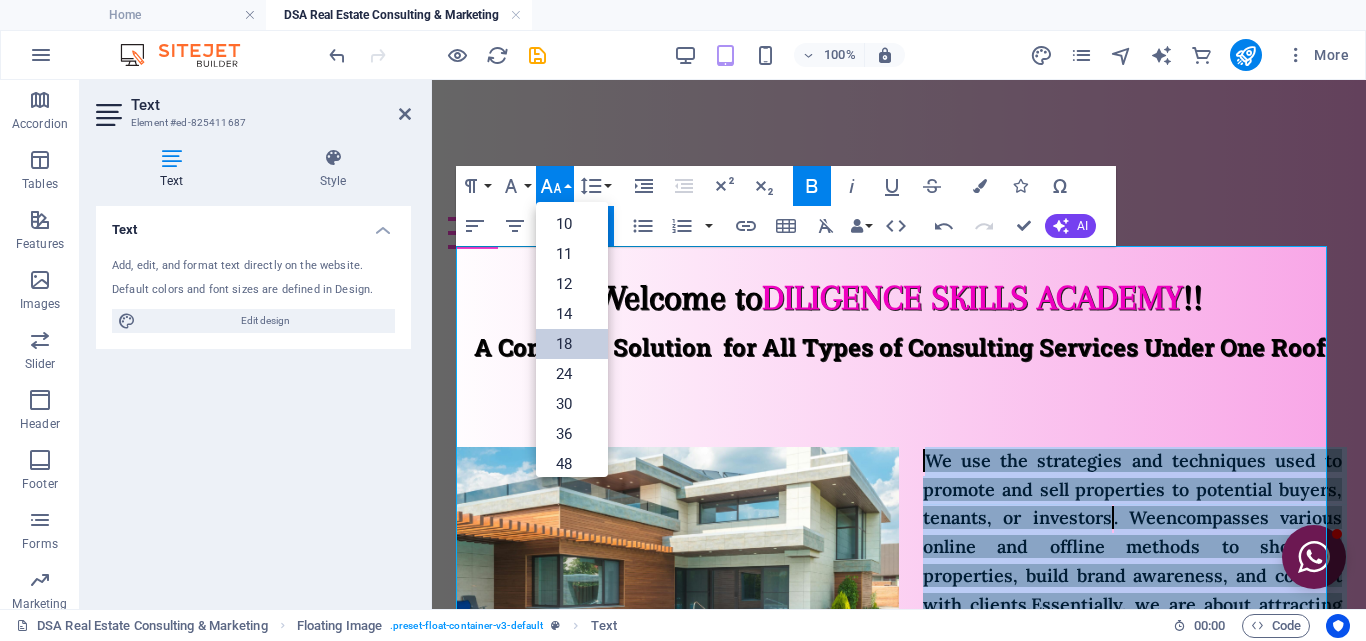 click on "18" at bounding box center [572, 344] 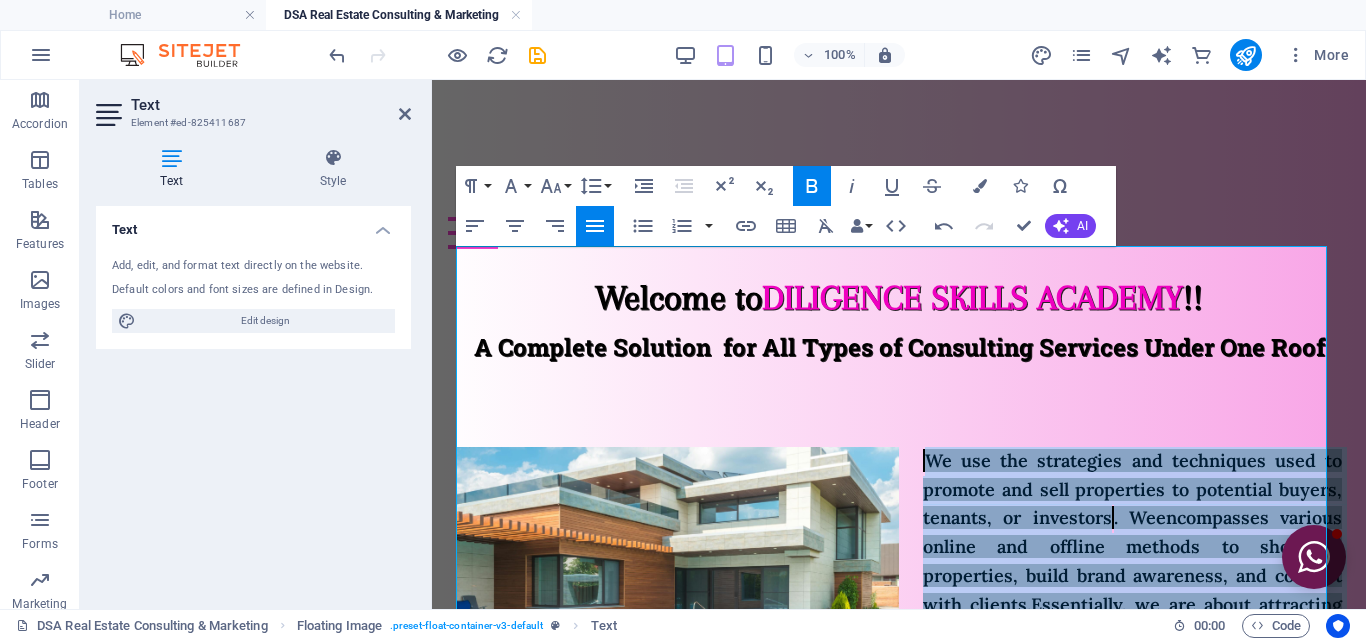 click on "Paragraph Format Normal Heading 1 Heading 2 Heading 3 Heading 4 Heading 5 Heading 6 Code Font Family Arial Georgia Impact Tahoma Times New Roman Verdana Arapey Lora Manrope Playfair Display Roboto Slab Font Size 8 9 10 11 12 14 18 24 30 36 48 60 72 96 Line Height Default Single 1.15 1.5 Double" at bounding box center (535, 186) 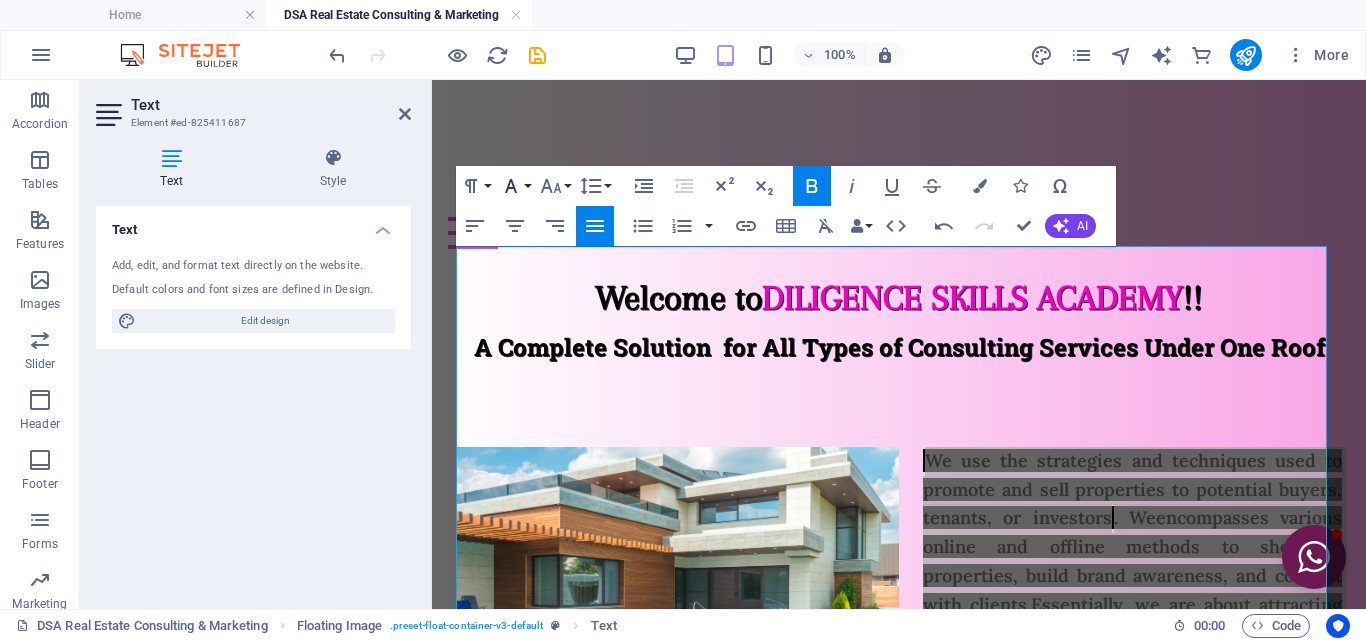 click on "Font Family" at bounding box center [515, 186] 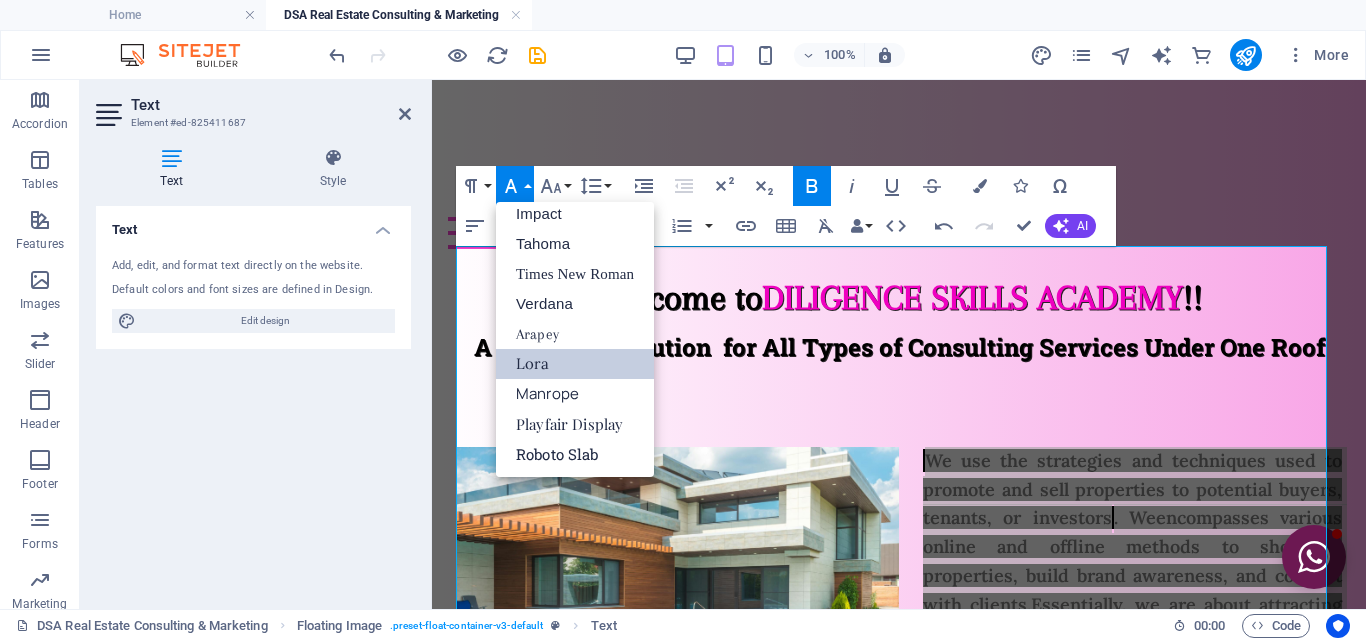 scroll, scrollTop: 71, scrollLeft: 0, axis: vertical 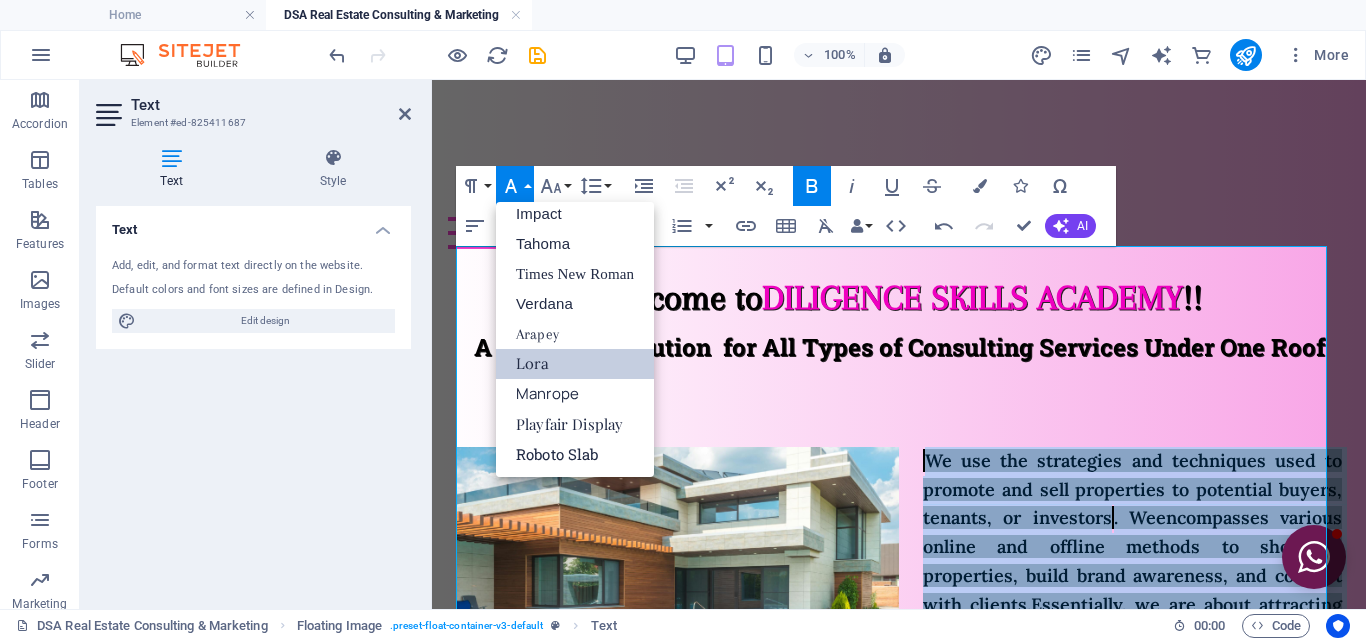 click on "Lora" at bounding box center (575, 364) 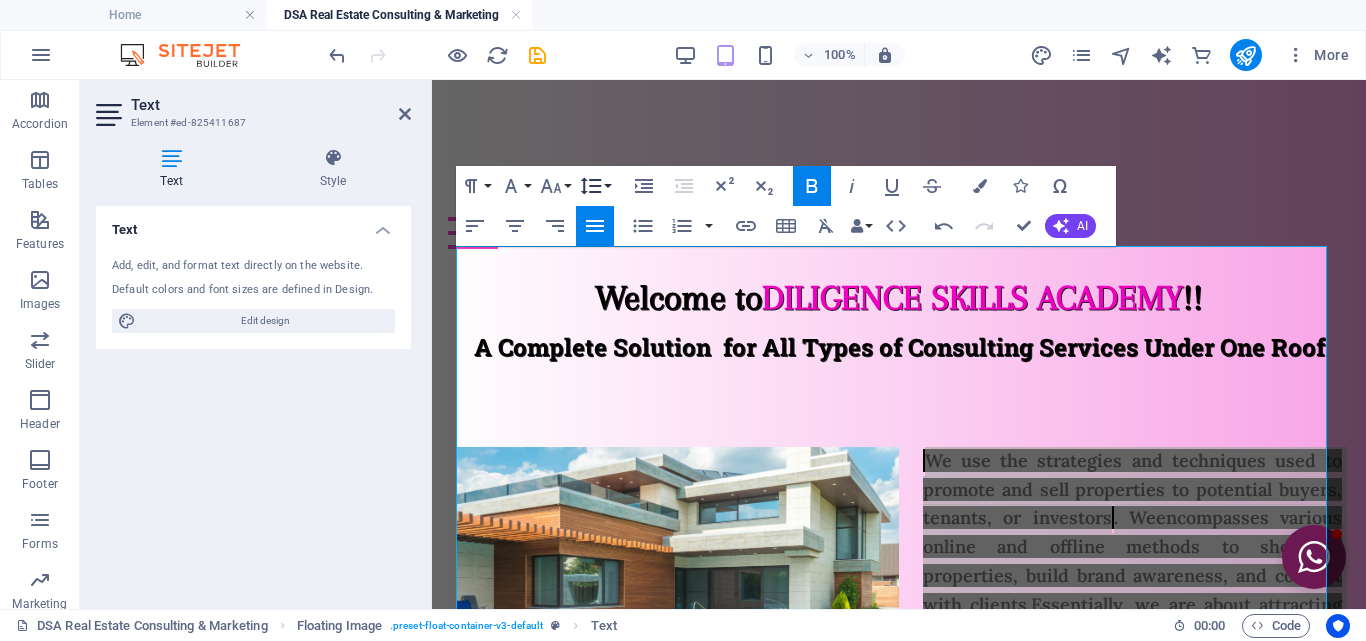 click on "Line Height" at bounding box center [595, 186] 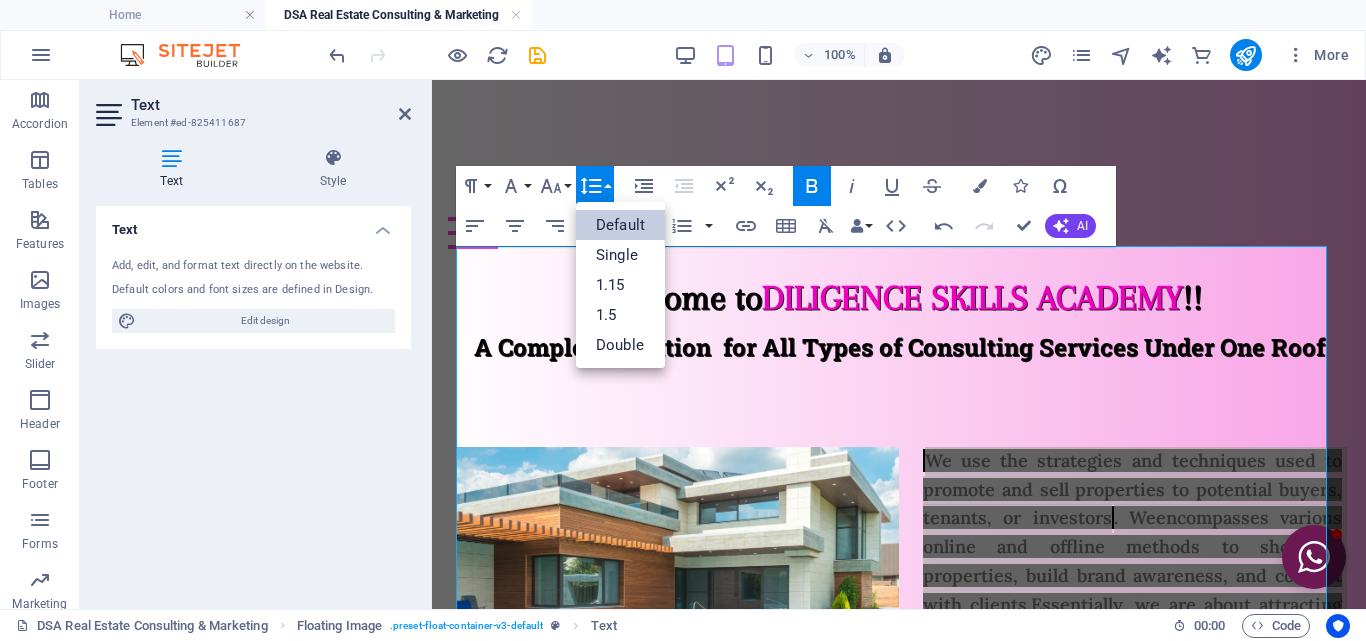 scroll, scrollTop: 0, scrollLeft: 0, axis: both 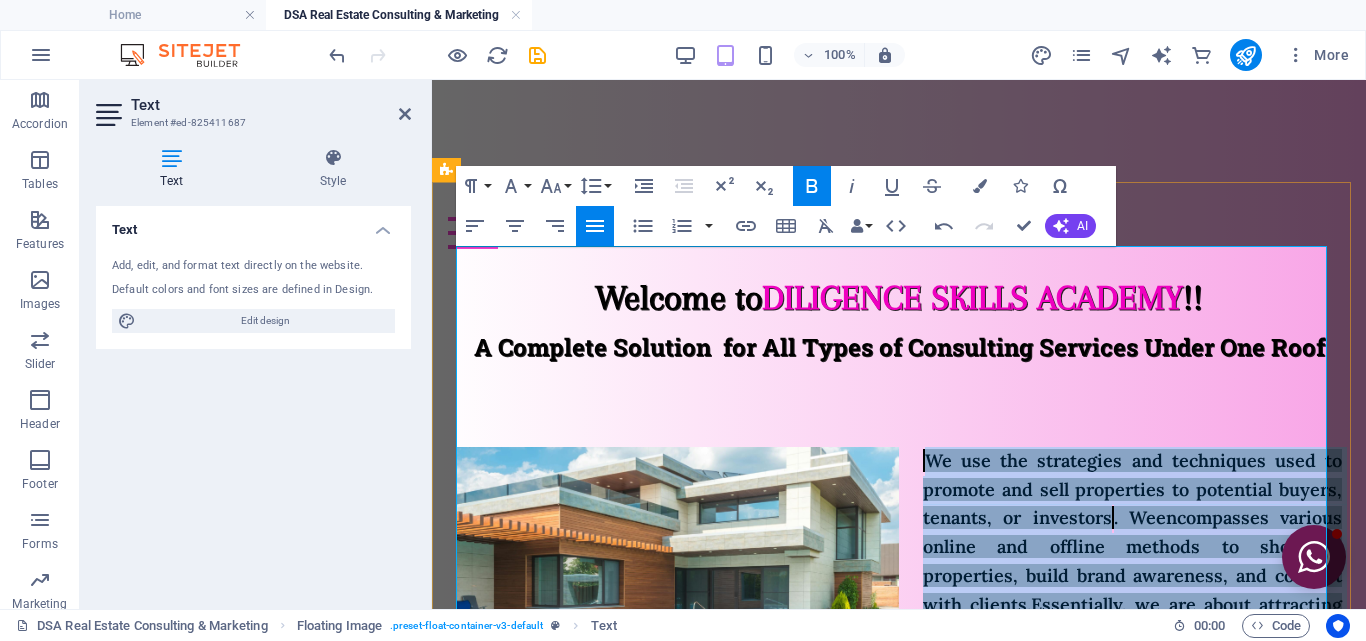 click on "encompasses various online and offline methods to showcase properties, build brand awareness, and connect with clients." at bounding box center [1132, 560] 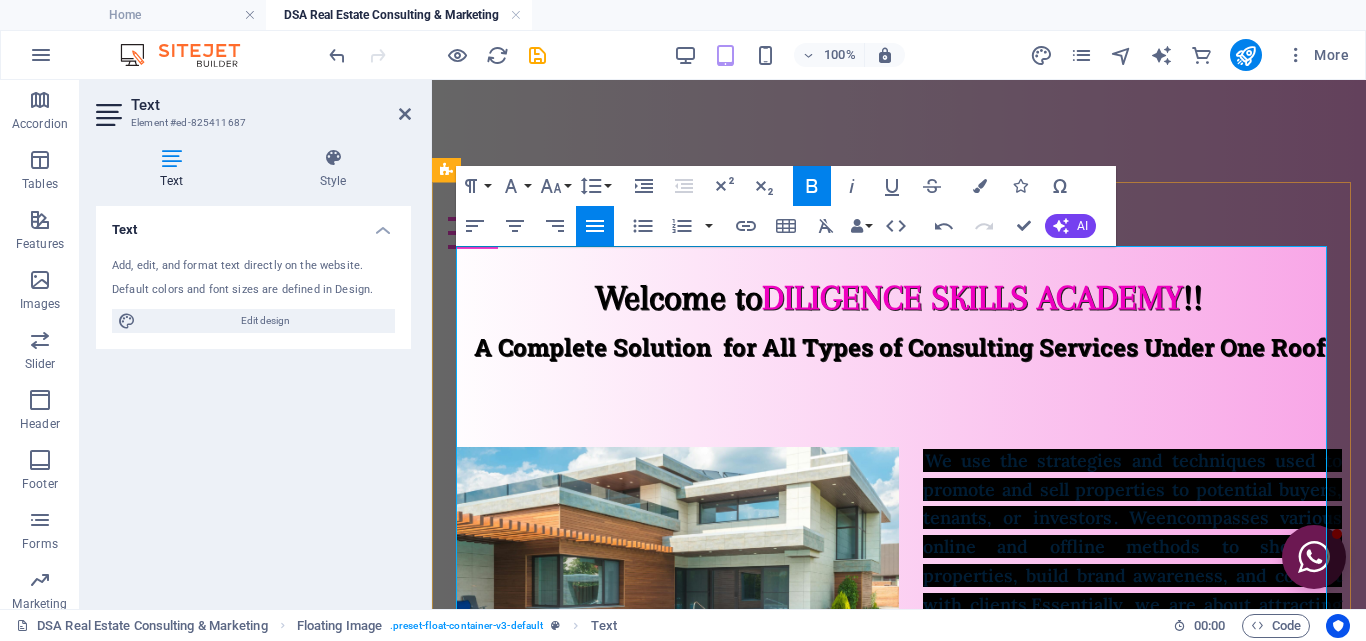click on "encompasses various online and offline methods to showcase properties, build brand awareness, and connect with clients." at bounding box center (1132, 560) 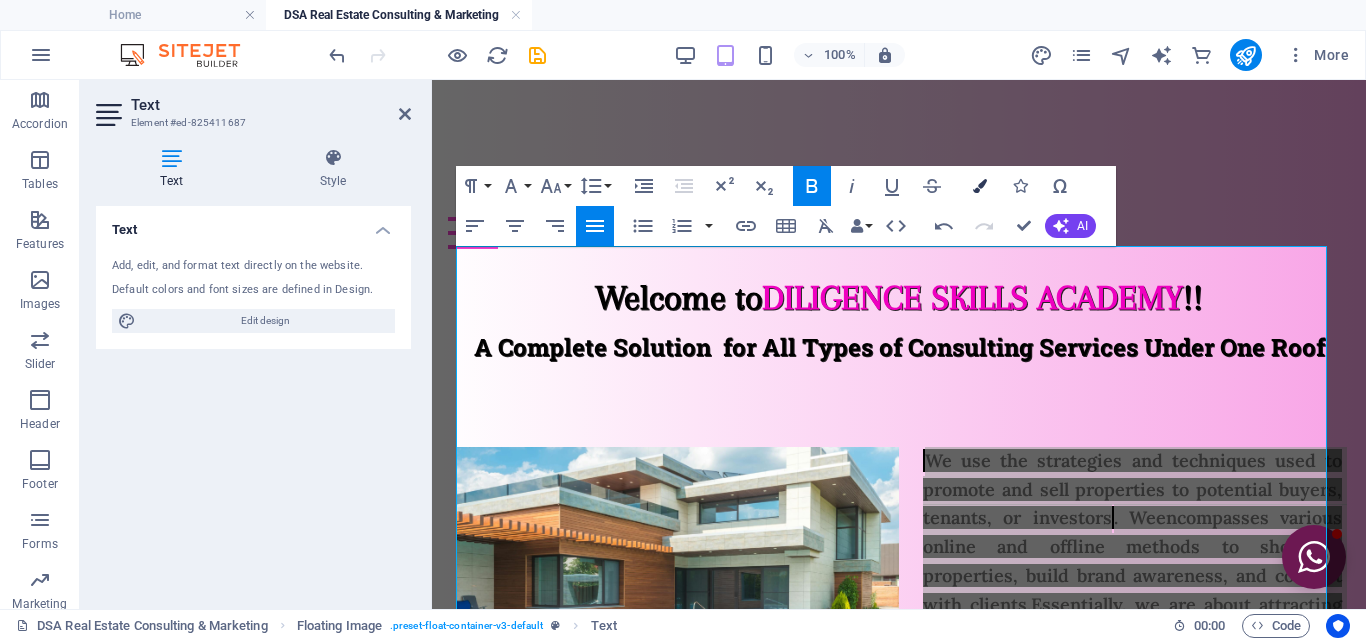 click at bounding box center (980, 186) 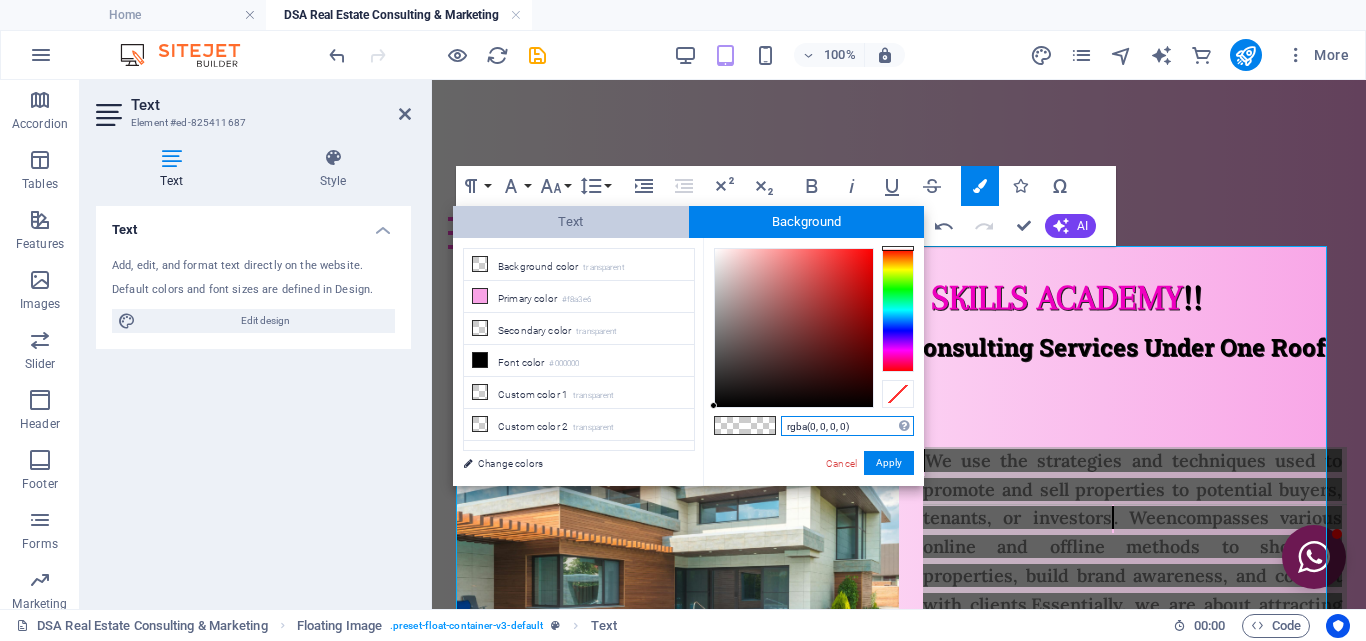 click on "Text" at bounding box center [571, 222] 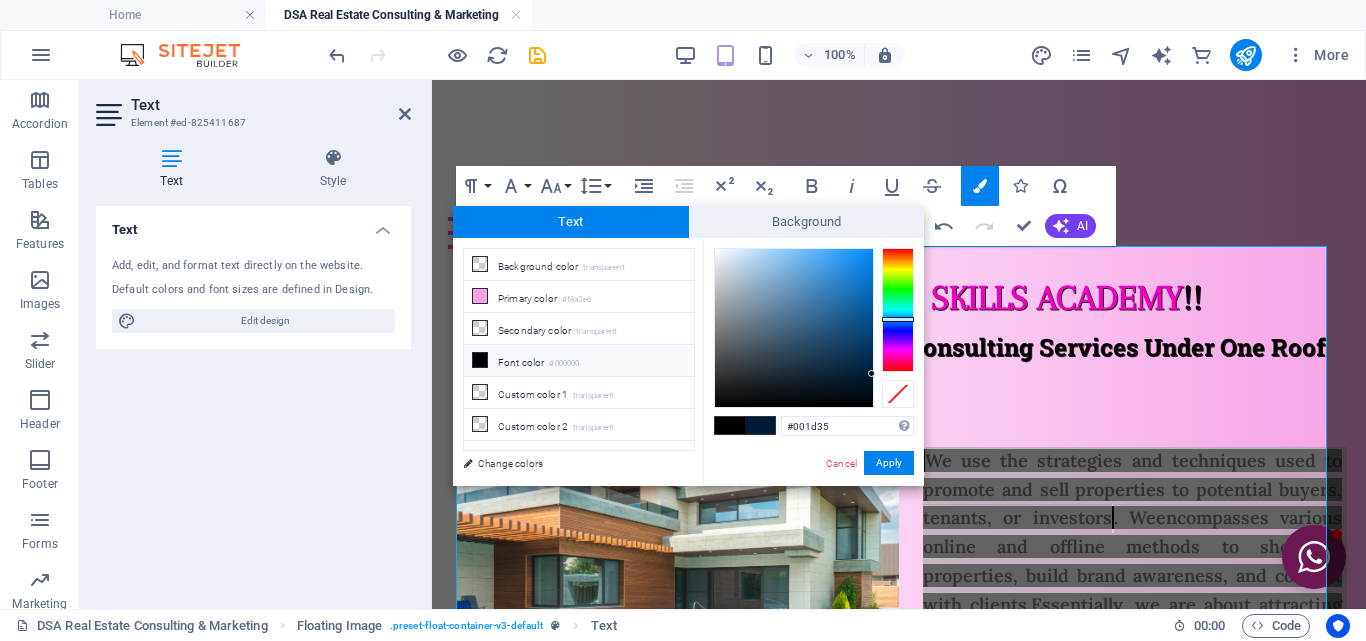 click on "Font color
#000000" at bounding box center [579, 361] 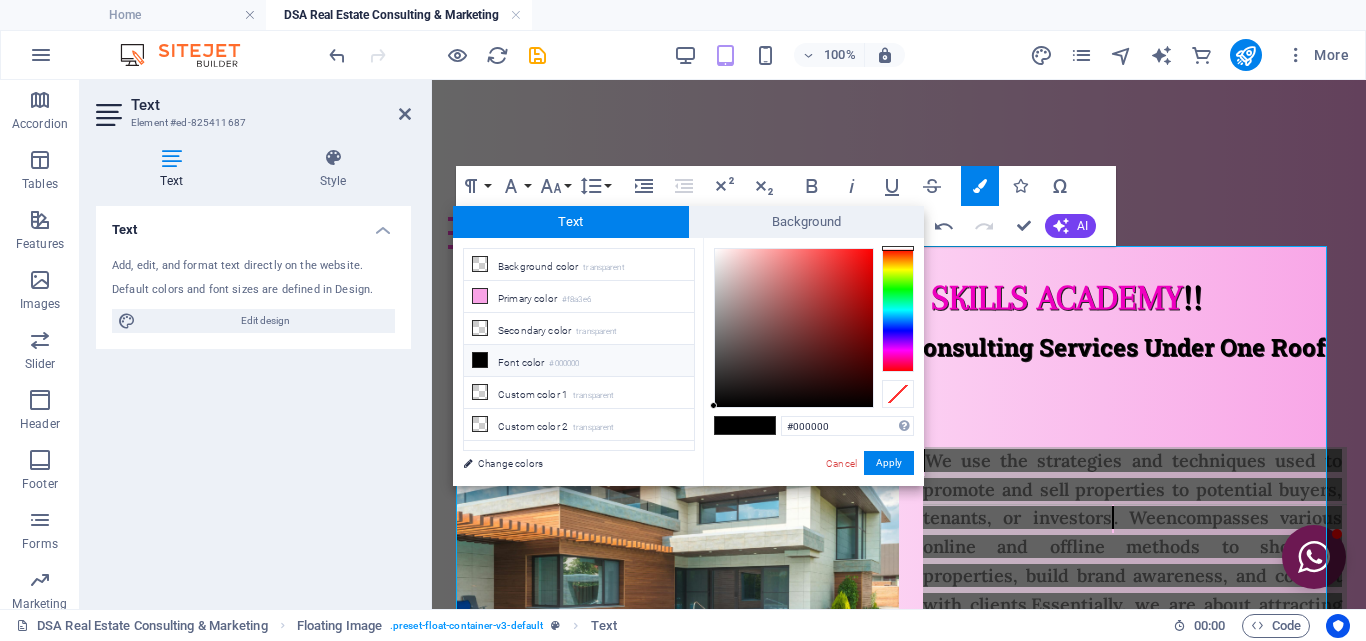 click at bounding box center [480, 360] 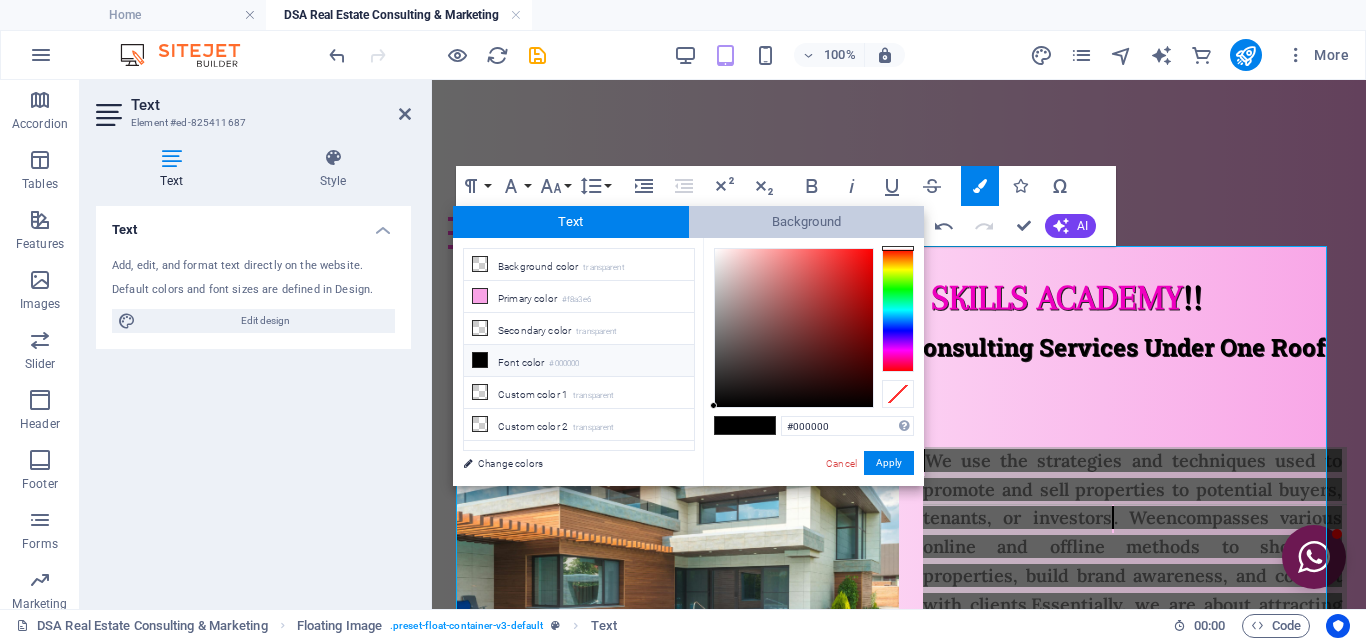 click on "Background" at bounding box center [807, 222] 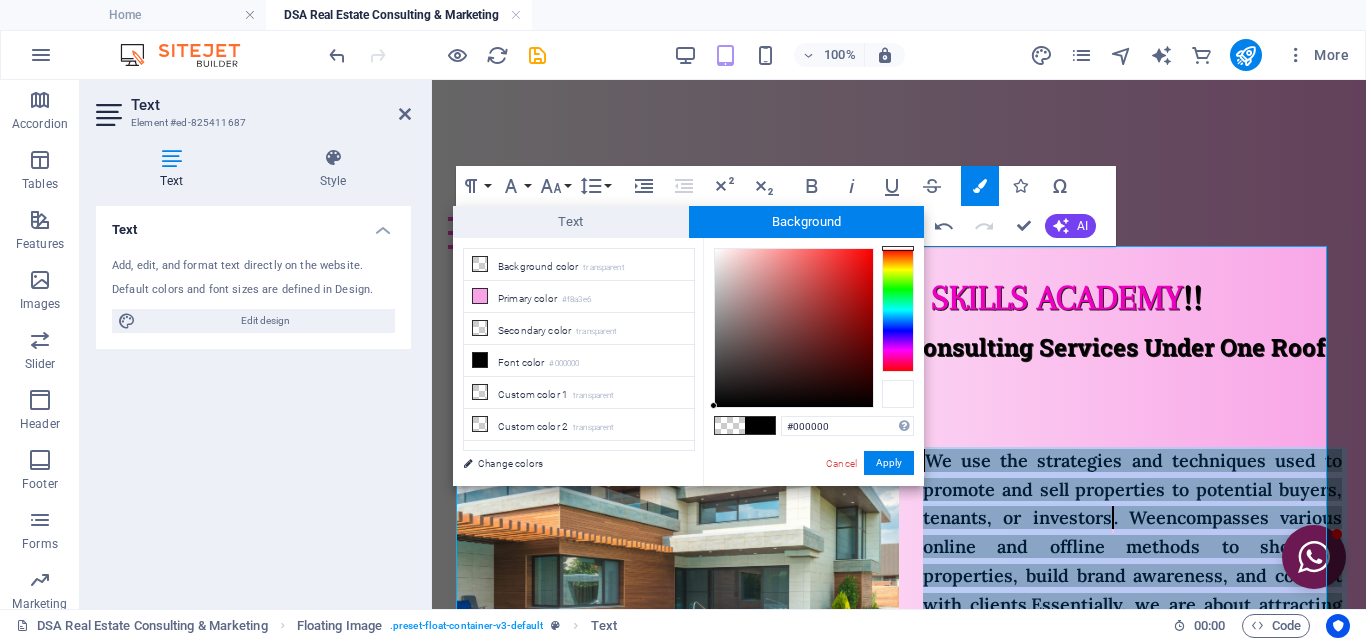 click at bounding box center [898, 394] 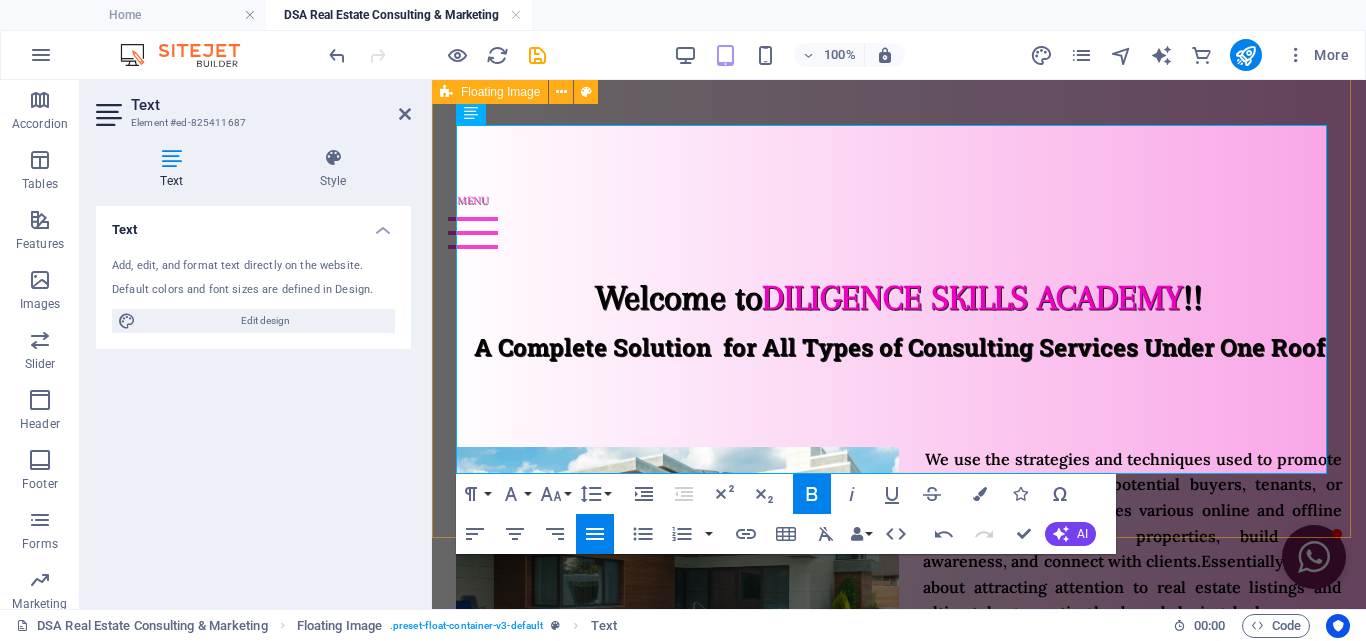 scroll, scrollTop: 300, scrollLeft: 0, axis: vertical 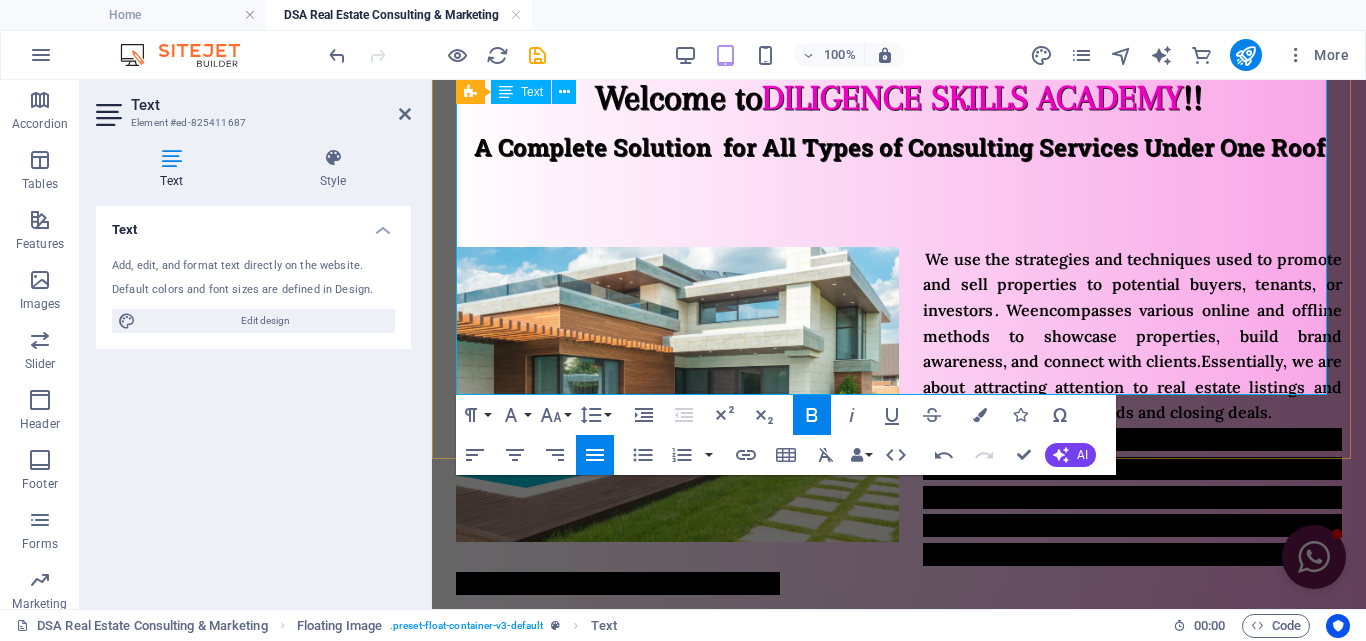 click on "act as trusted advisors, helping clients navigate the complexities of the real estate market and make informed decisions." at bounding box center [899, 554] 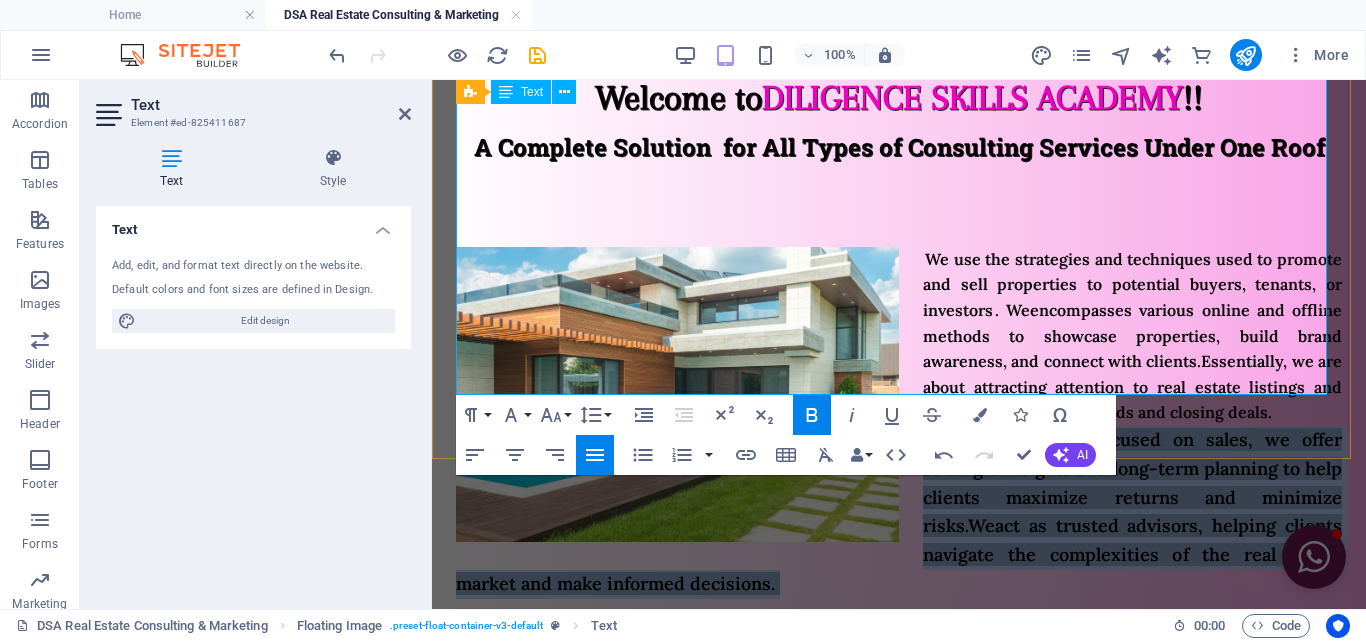 drag, startPoint x: 1159, startPoint y: 386, endPoint x: 912, endPoint y: 262, distance: 276.37836 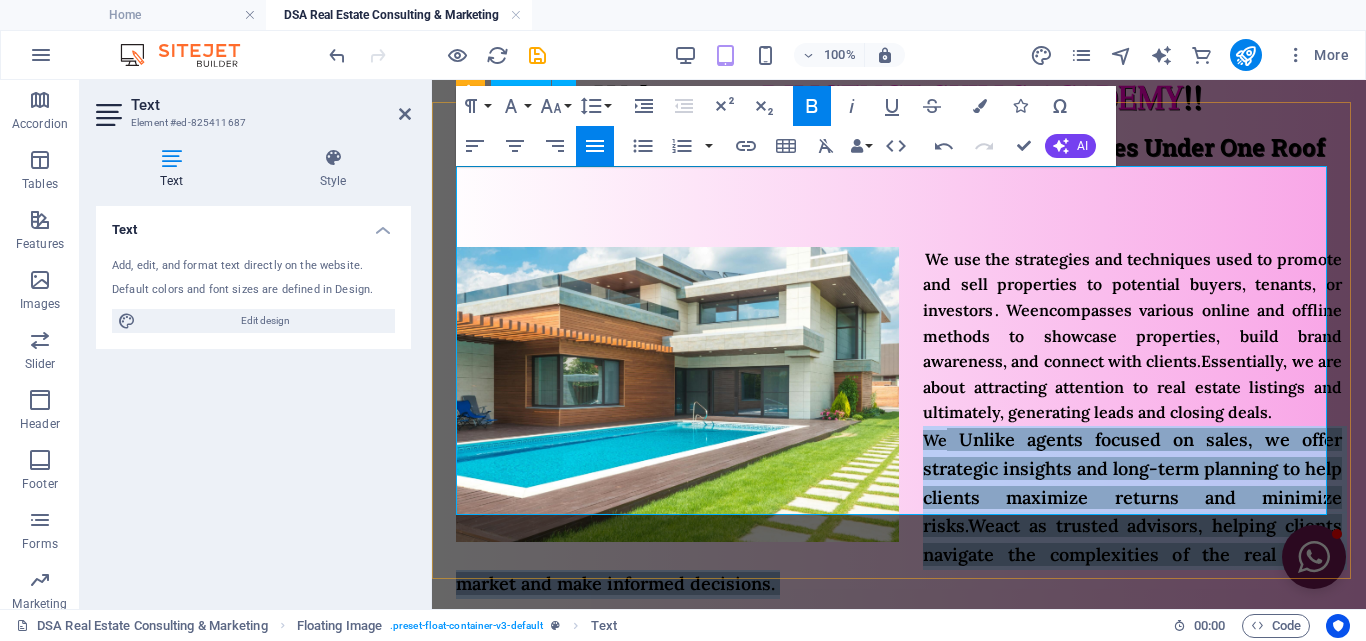 scroll, scrollTop: 100, scrollLeft: 0, axis: vertical 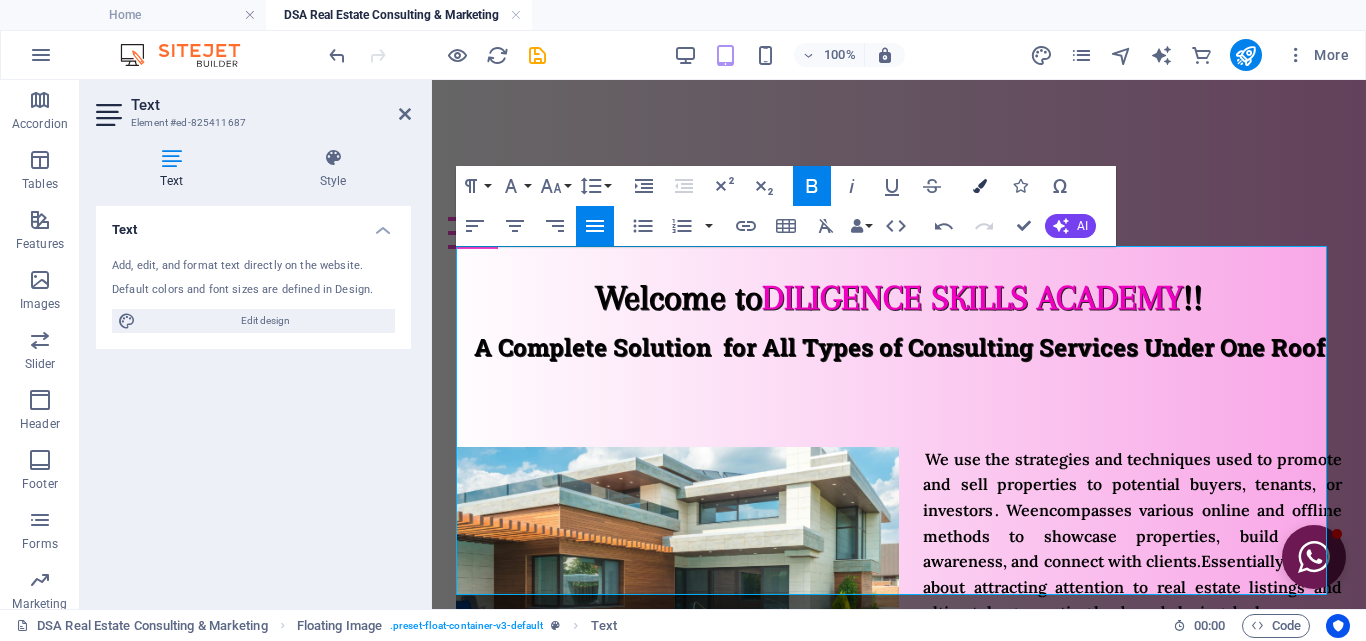 click at bounding box center [980, 186] 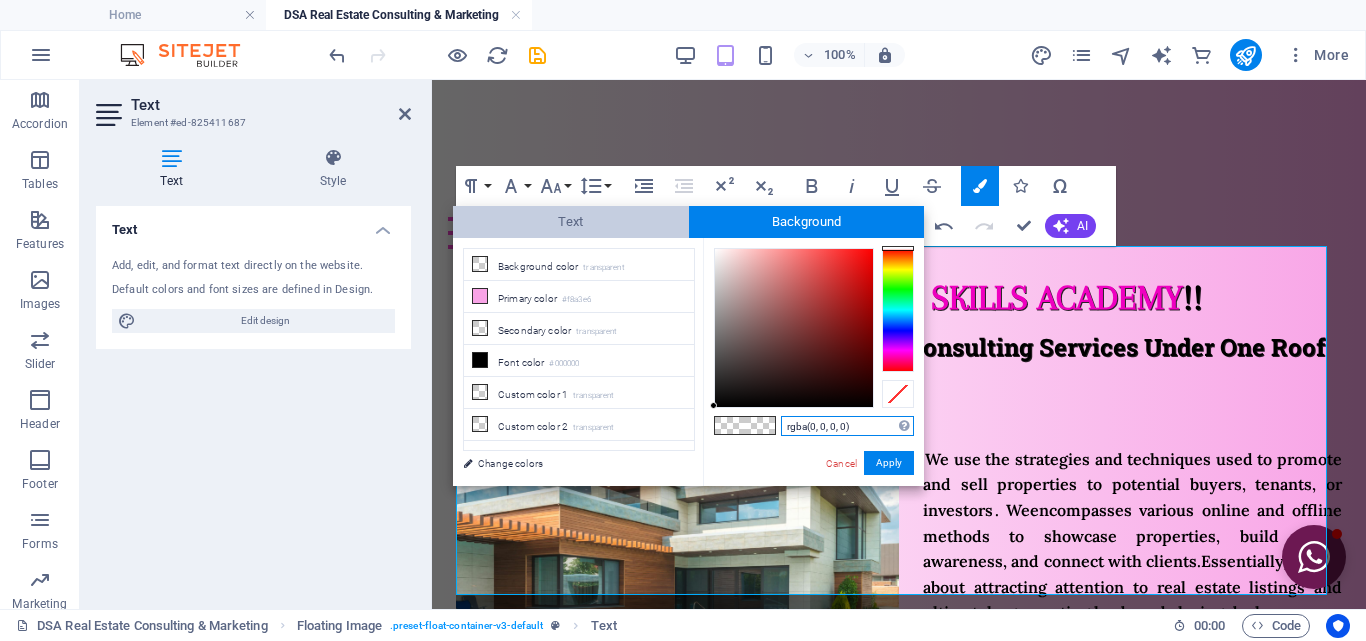 click on "Text" at bounding box center [571, 222] 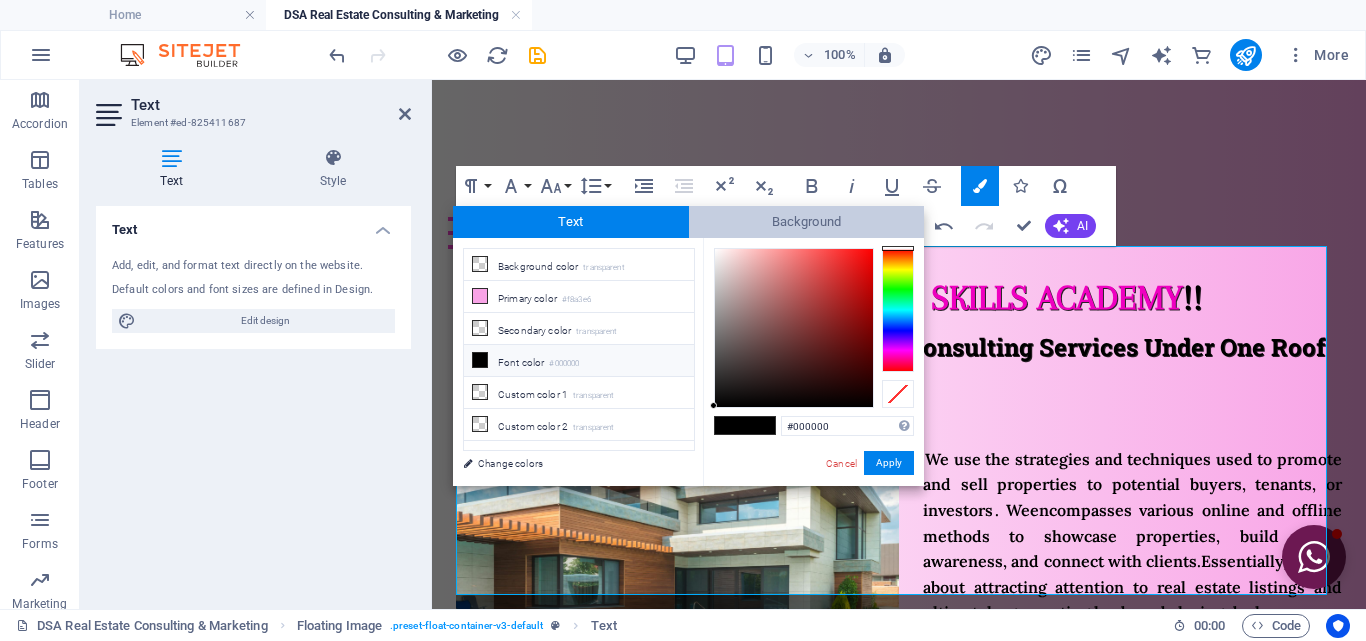 click on "Background" at bounding box center [807, 222] 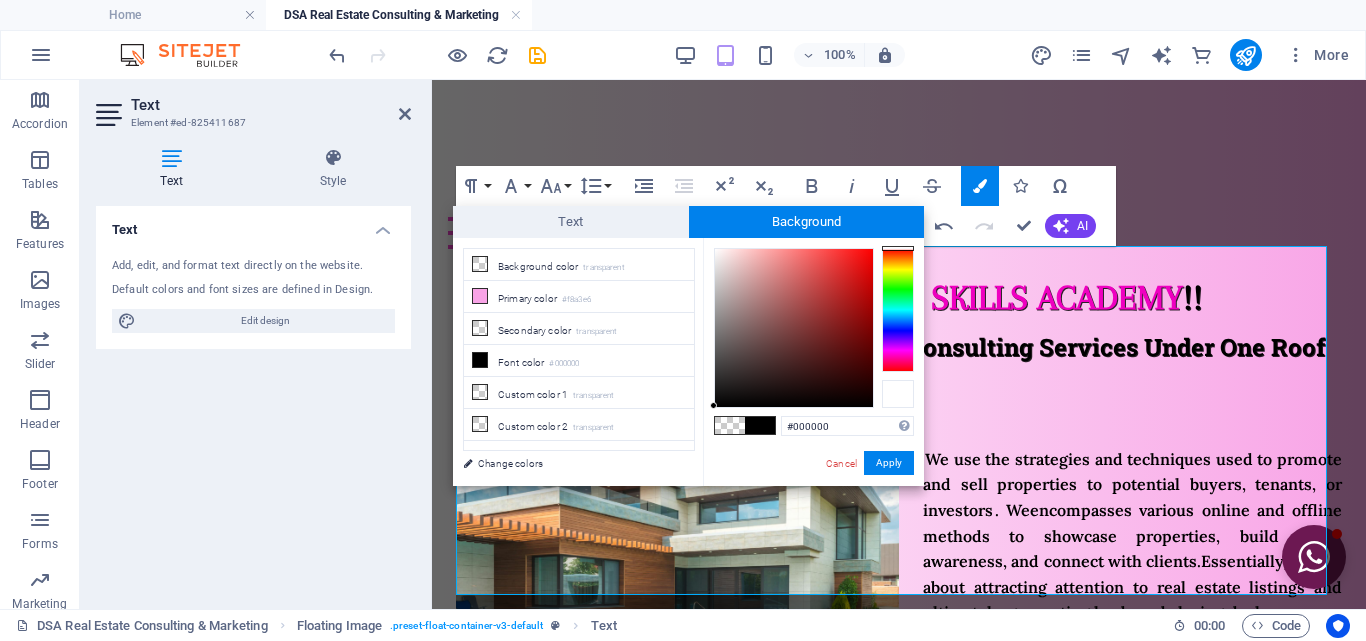 click at bounding box center [898, 394] 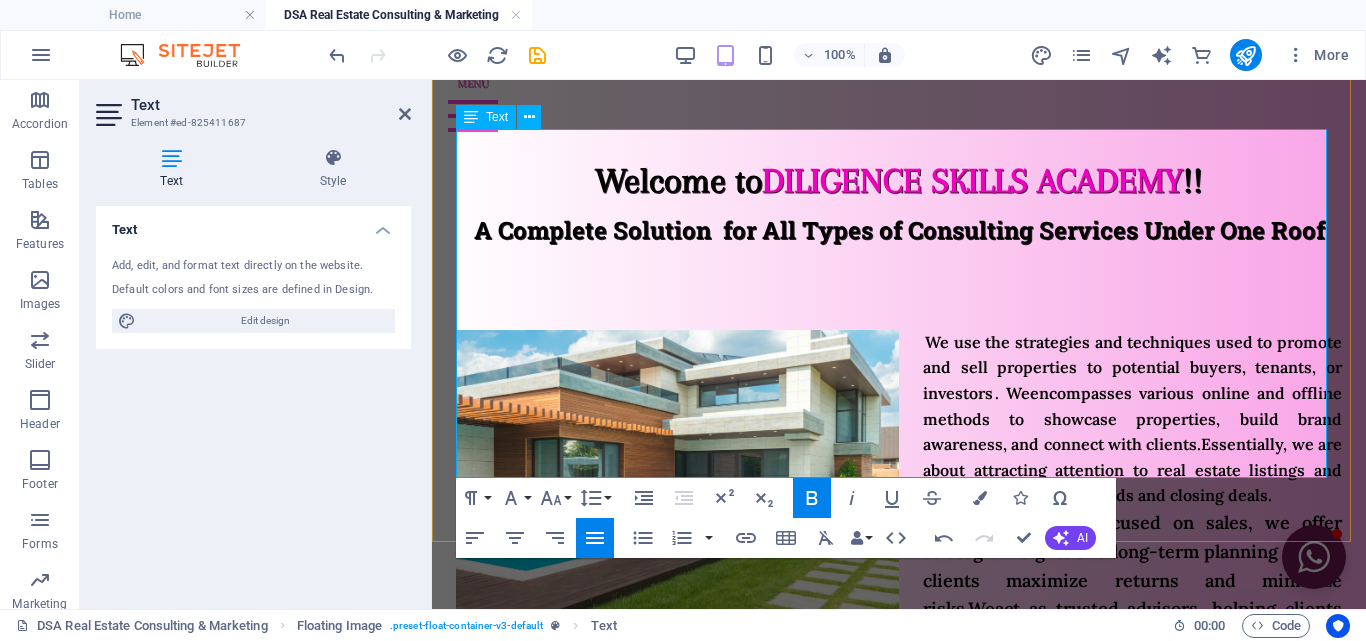 scroll, scrollTop: 300, scrollLeft: 0, axis: vertical 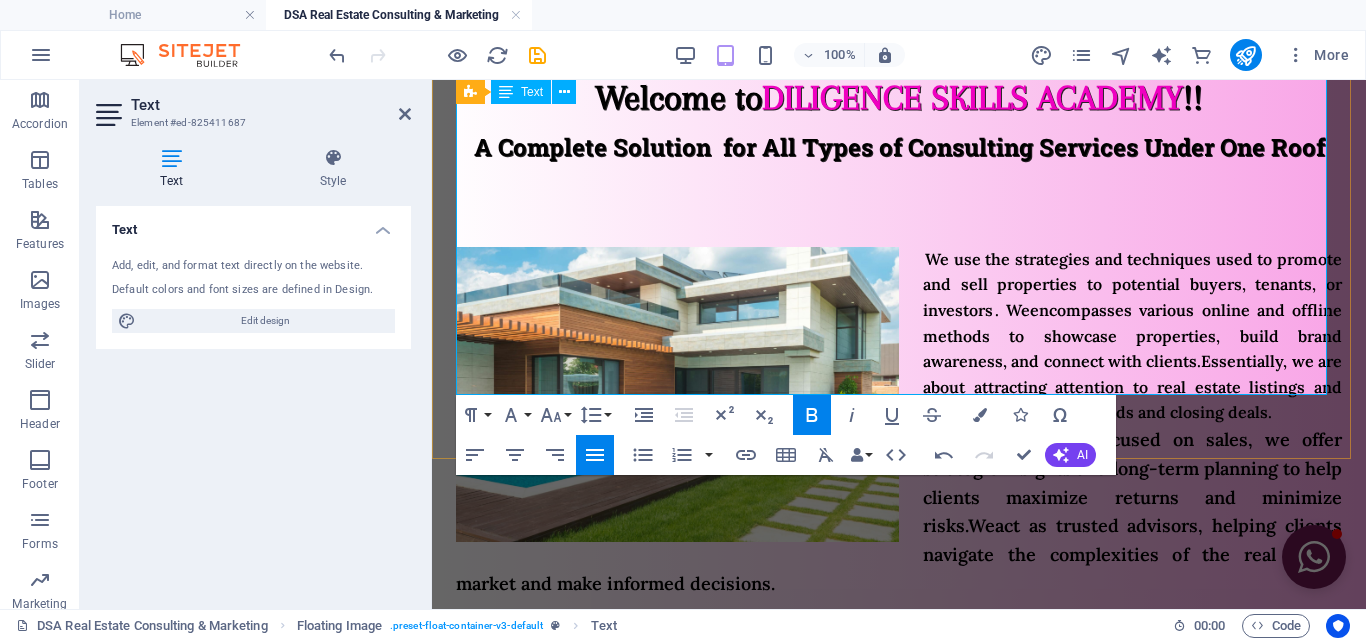 click on "​ We    Unlike agents focused on sales, we offer strategic insights and long-term planning to help clients maximize returns and minimize risks.  We  act as trusted advisors, helping clients navigate the complexities of the real estate market and make informed decisions.   ​​" at bounding box center [899, 512] 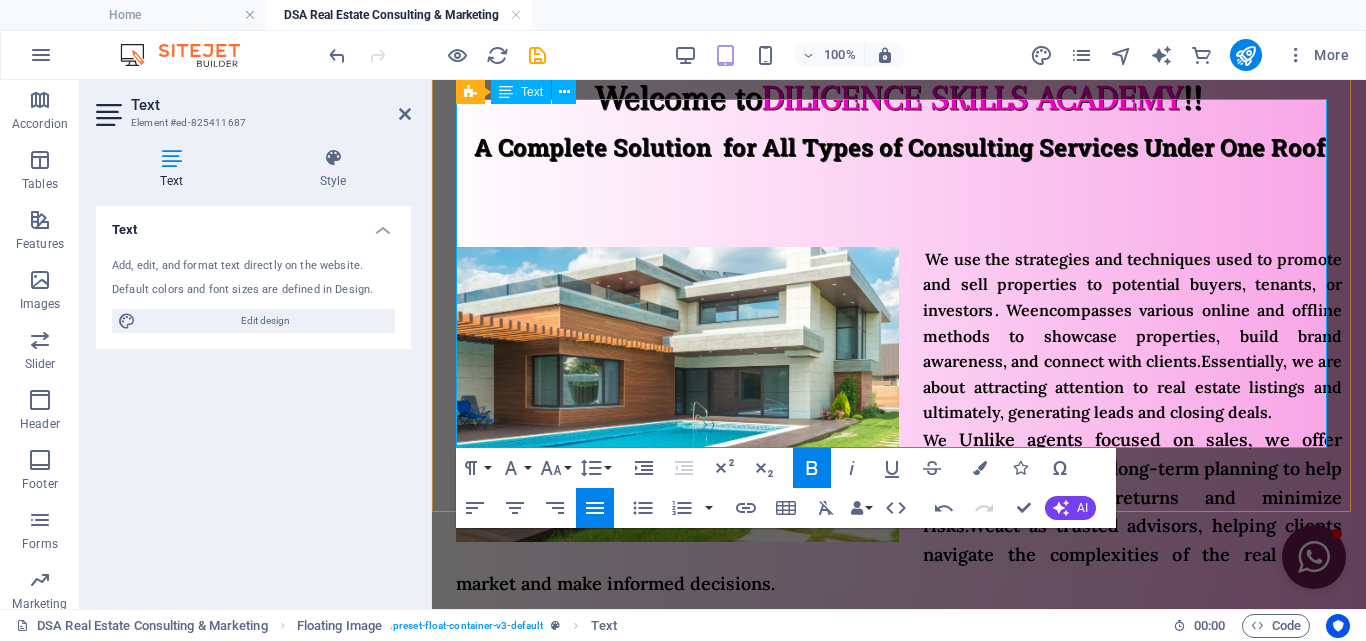 scroll, scrollTop: 100, scrollLeft: 0, axis: vertical 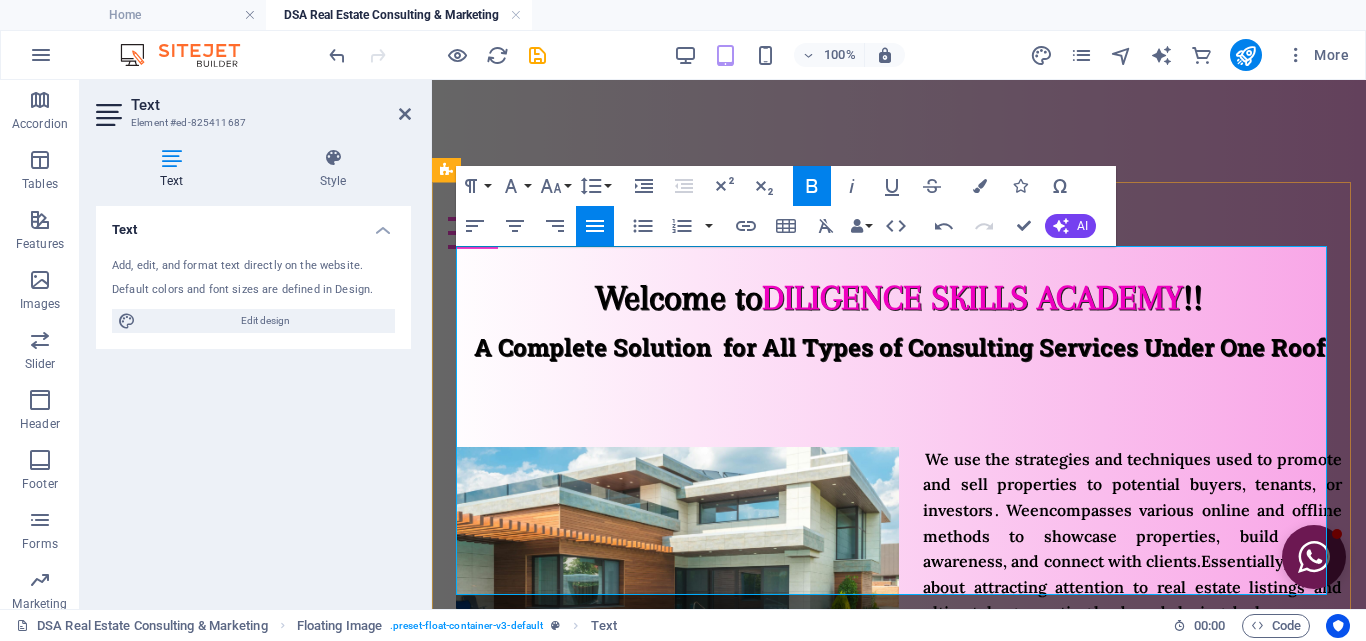 click at bounding box center (953, 639) 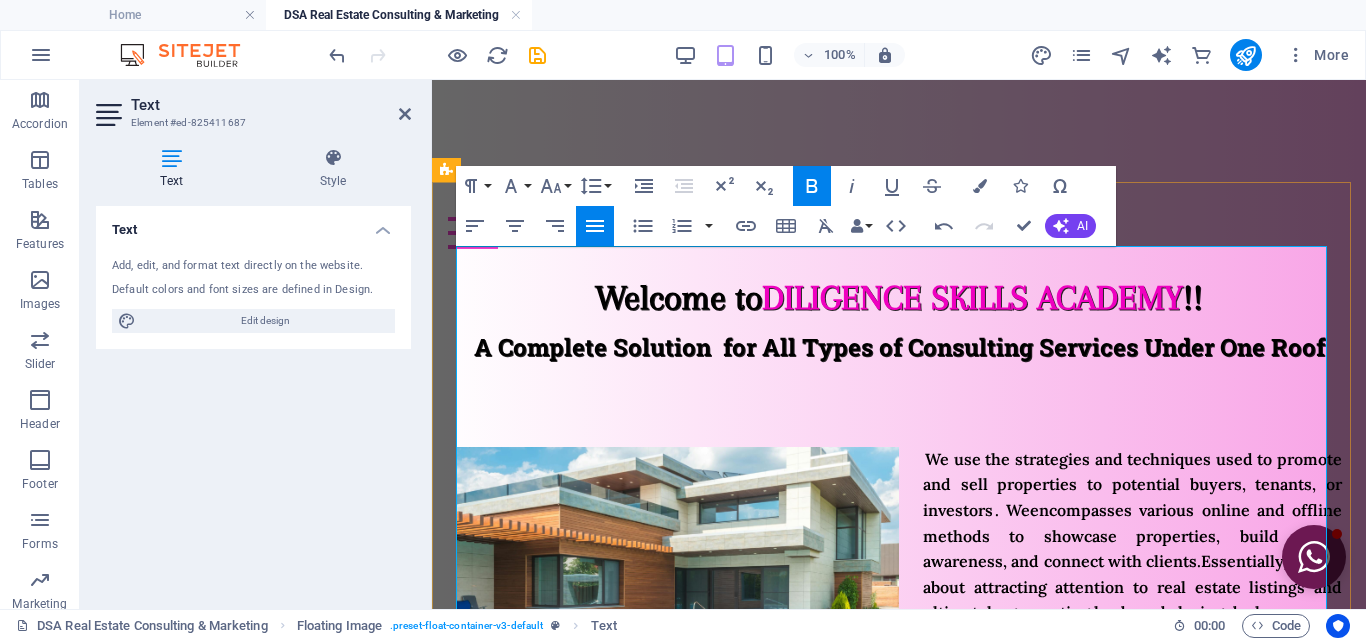 click on "We provide expert advice and guidance to xlients involved in real" at bounding box center (718, 764) 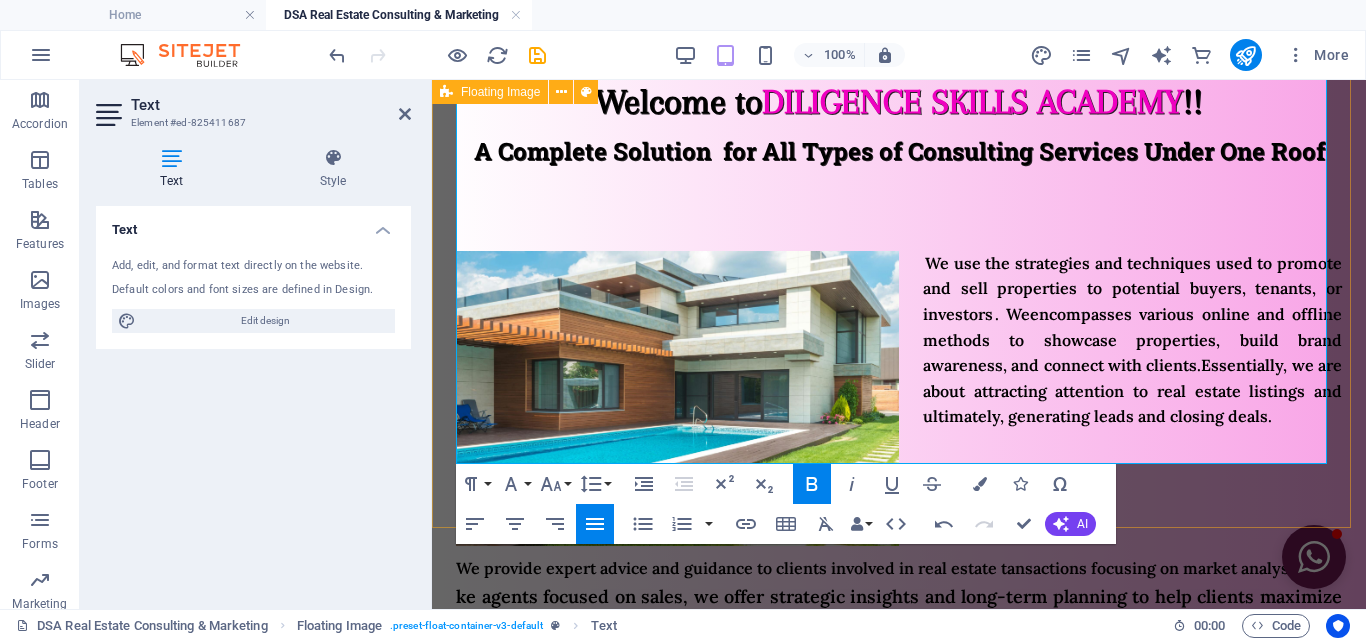 scroll, scrollTop: 300, scrollLeft: 0, axis: vertical 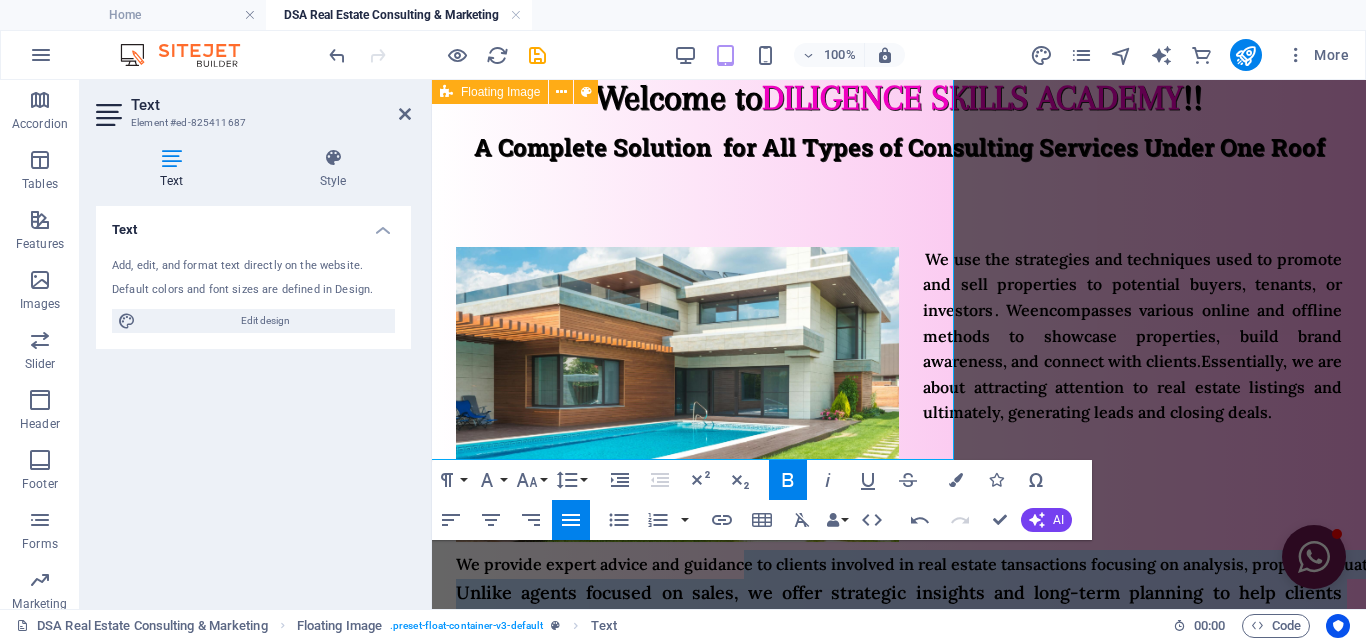 drag, startPoint x: 686, startPoint y: 449, endPoint x: 835, endPoint y: 435, distance: 149.65627 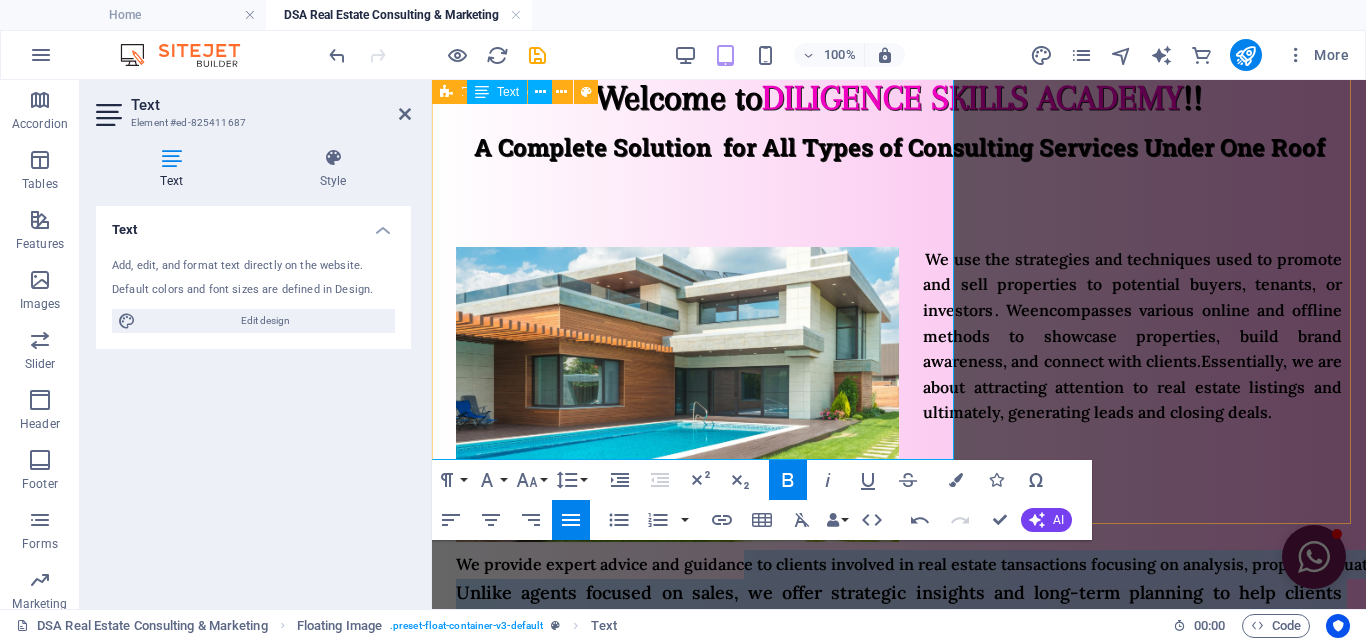 click on "We provide expert advice and guidance to clients involved in real estate tansactions focusing on analysis, property valuation, ivestment strategies, and risk assessment." at bounding box center [1090, 564] 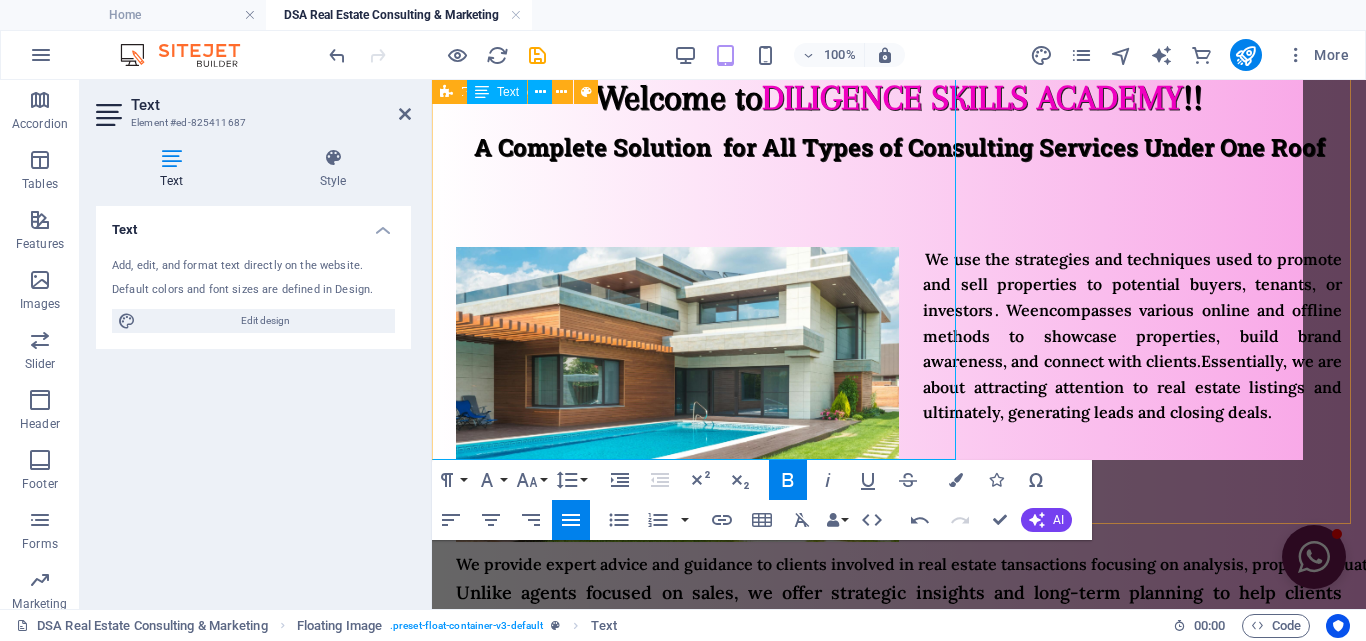 scroll, scrollTop: 0, scrollLeft: 24, axis: horizontal 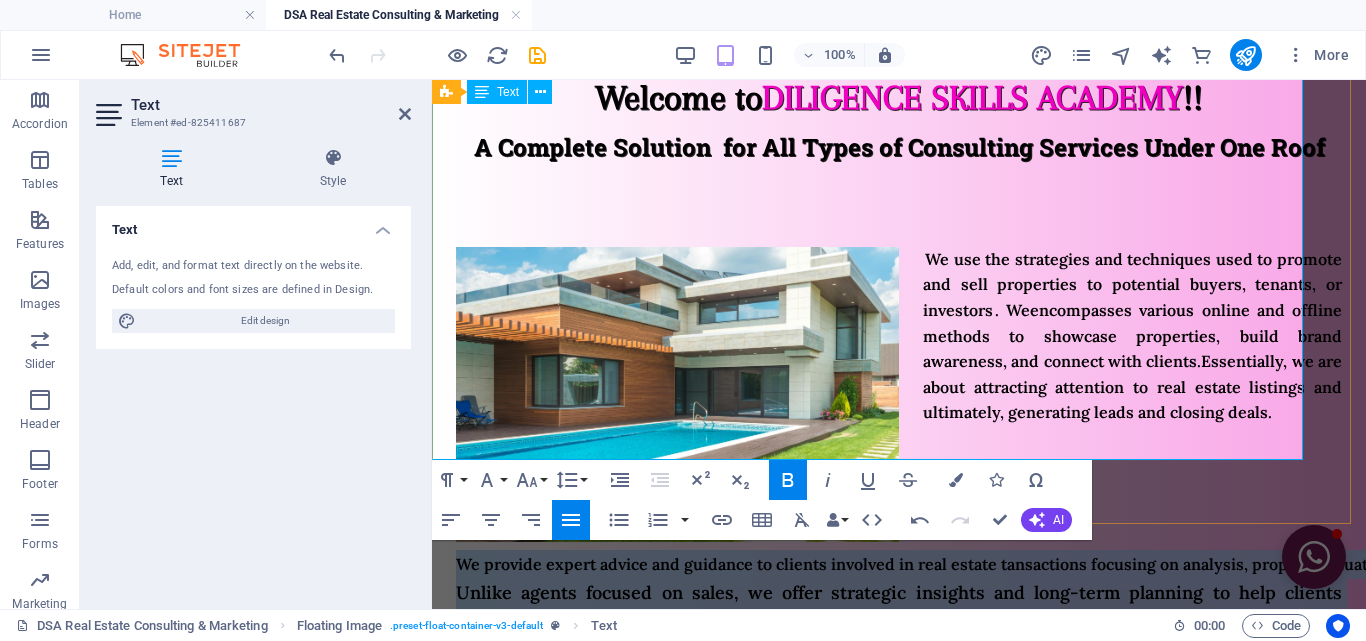 drag, startPoint x: 1024, startPoint y: 442, endPoint x: 436, endPoint y: 366, distance: 592.89124 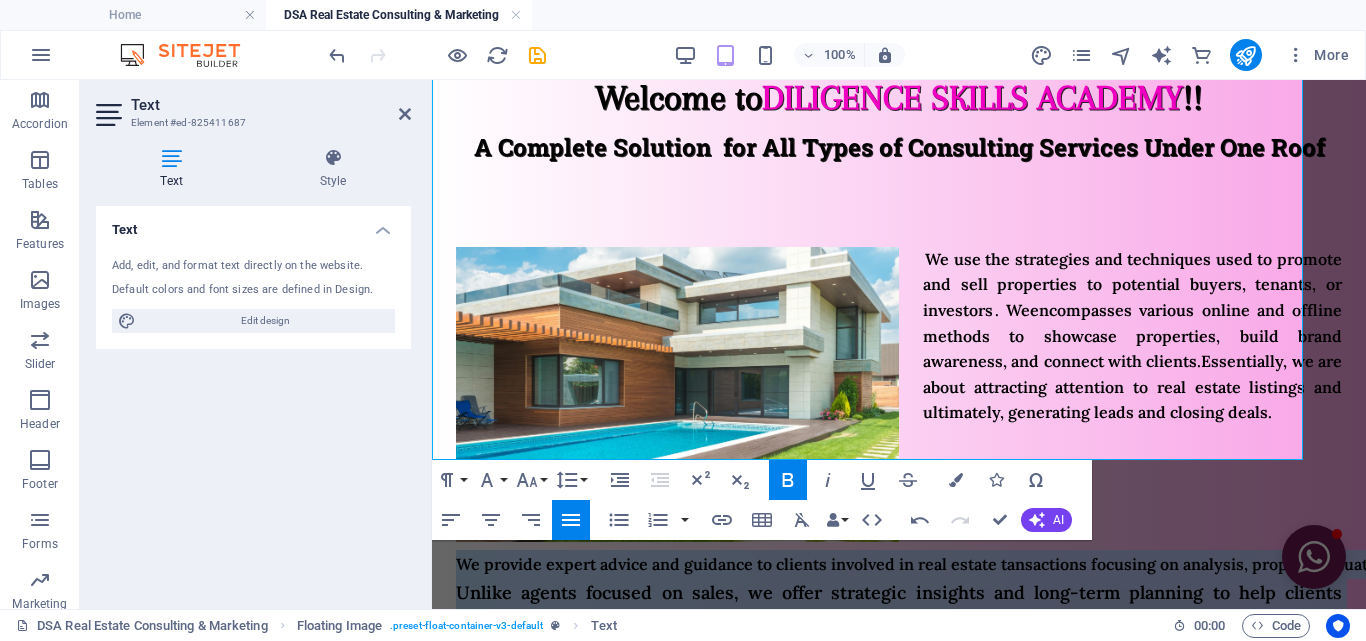 click 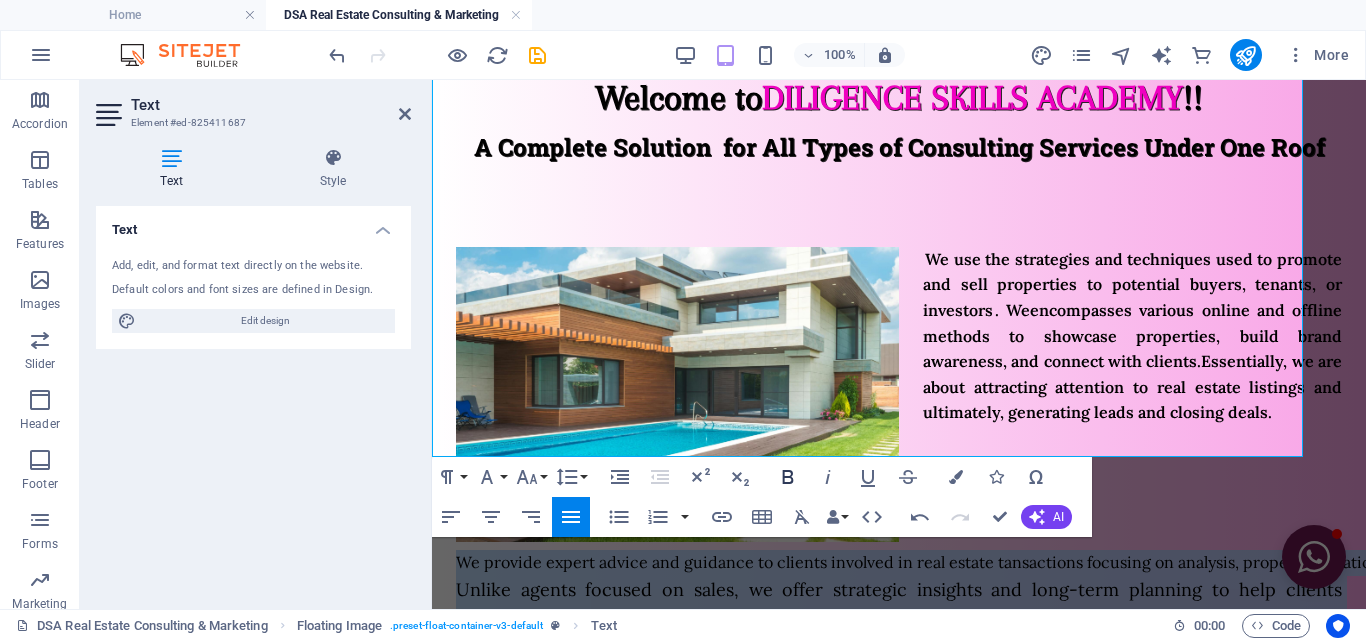 click 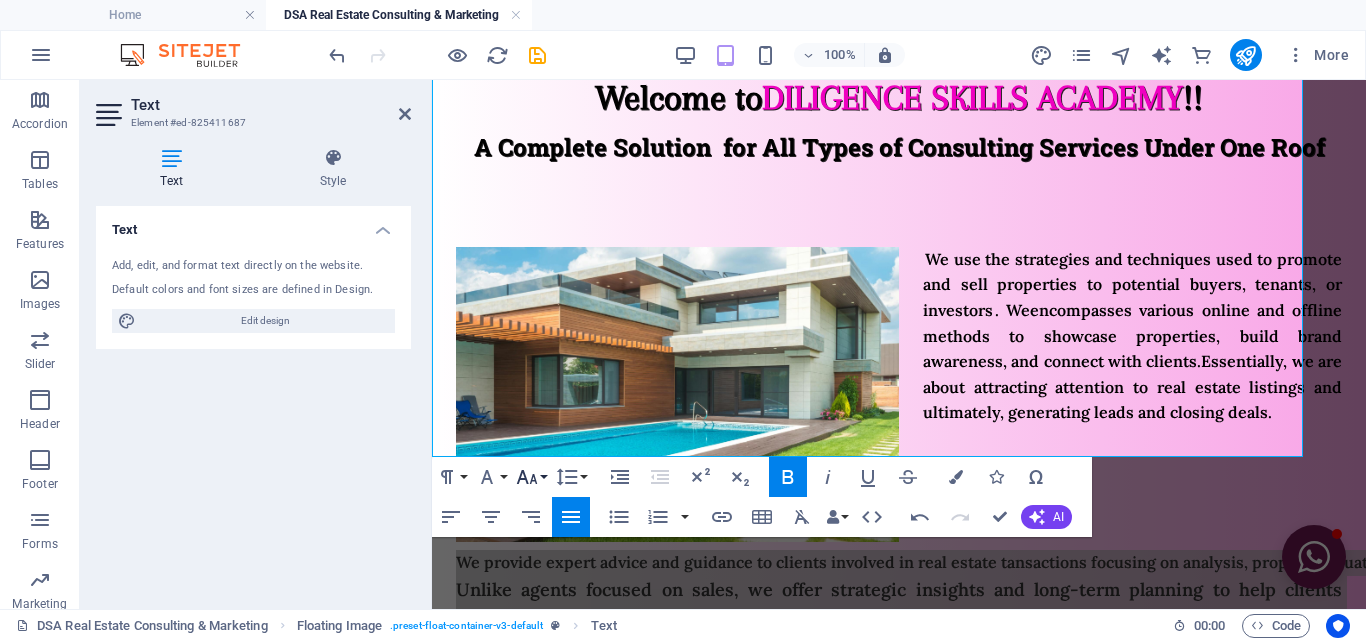 click 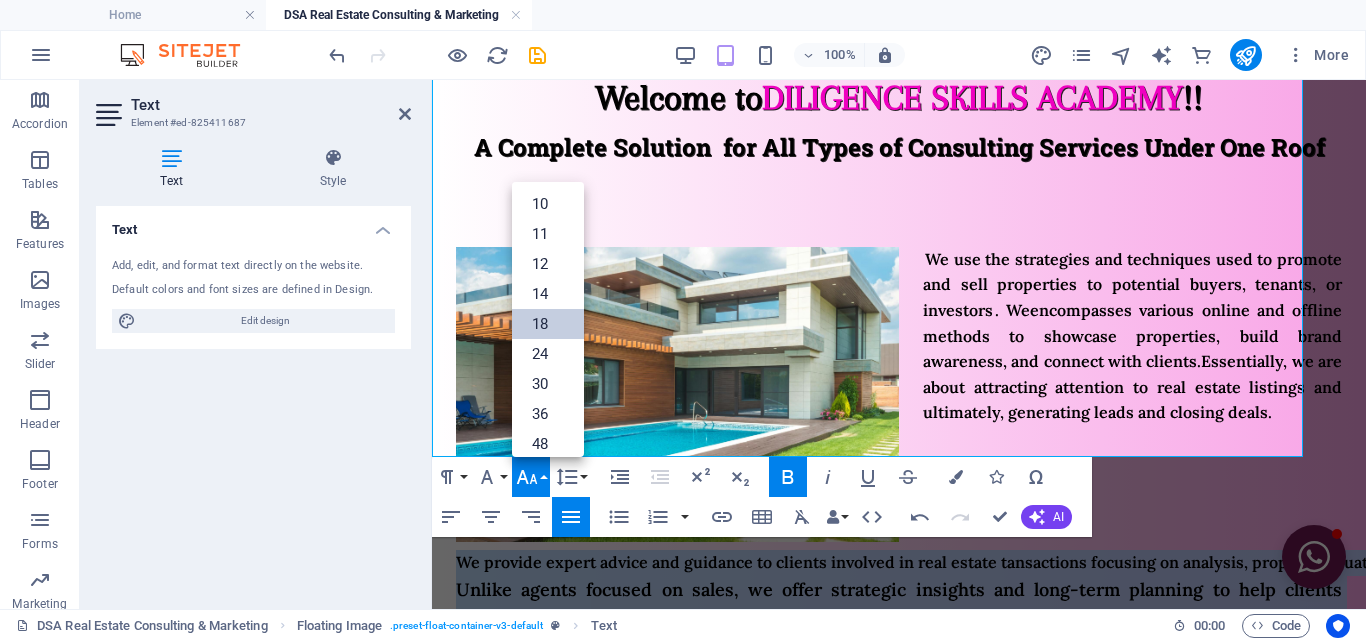 click on "18" at bounding box center [548, 324] 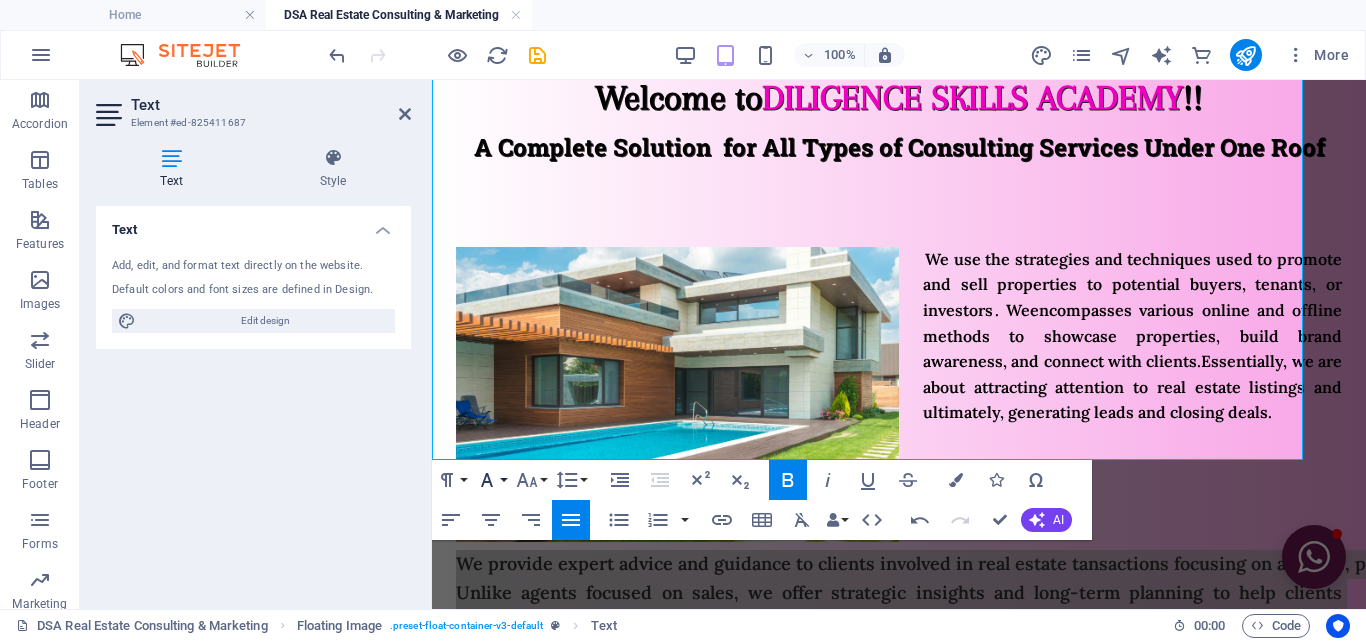 click 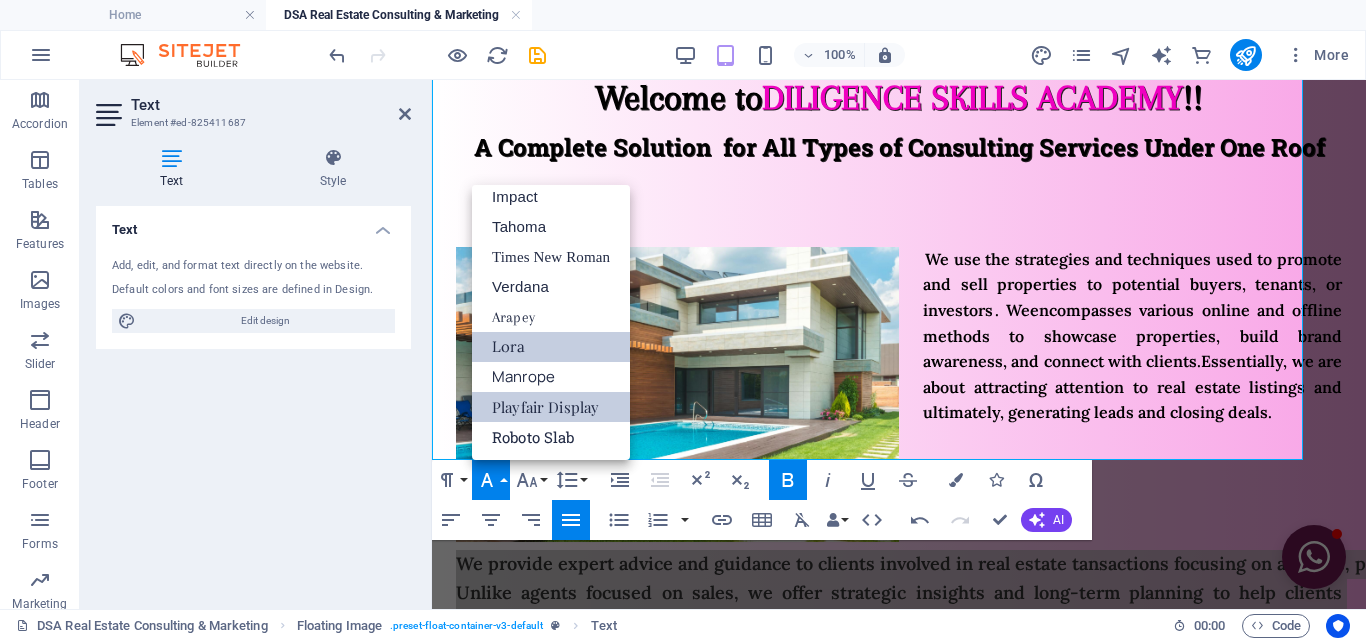 scroll, scrollTop: 71, scrollLeft: 0, axis: vertical 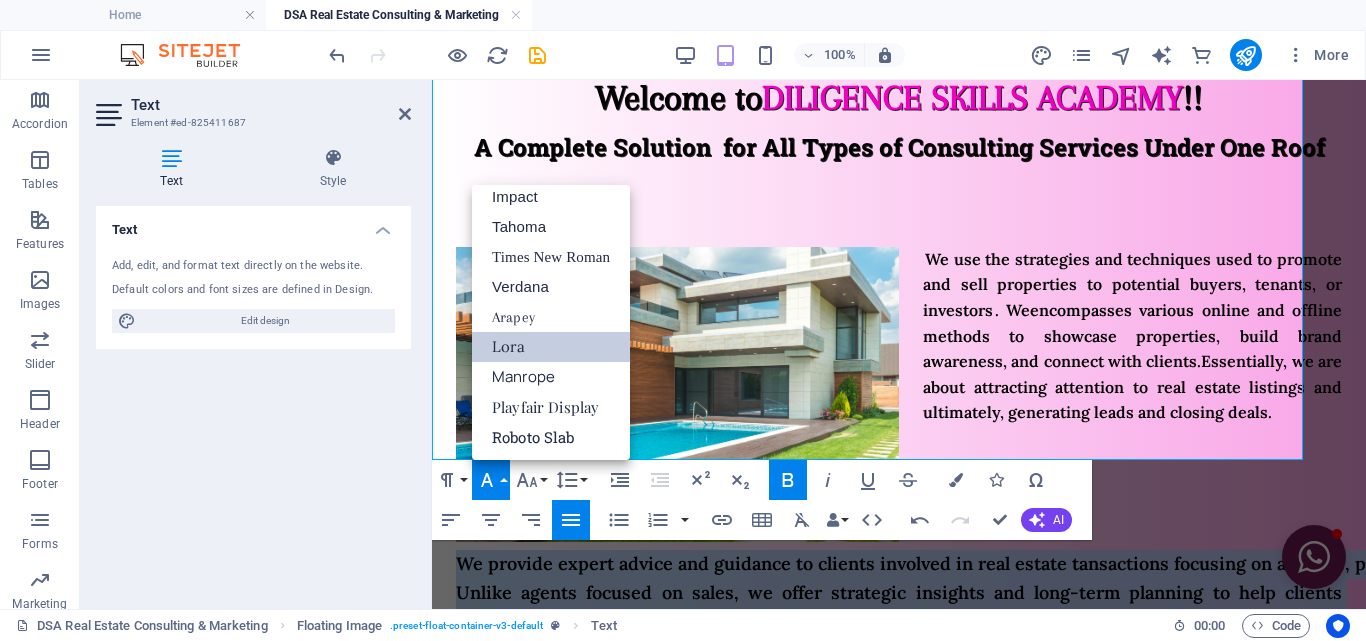 click on "Lora" at bounding box center [551, 347] 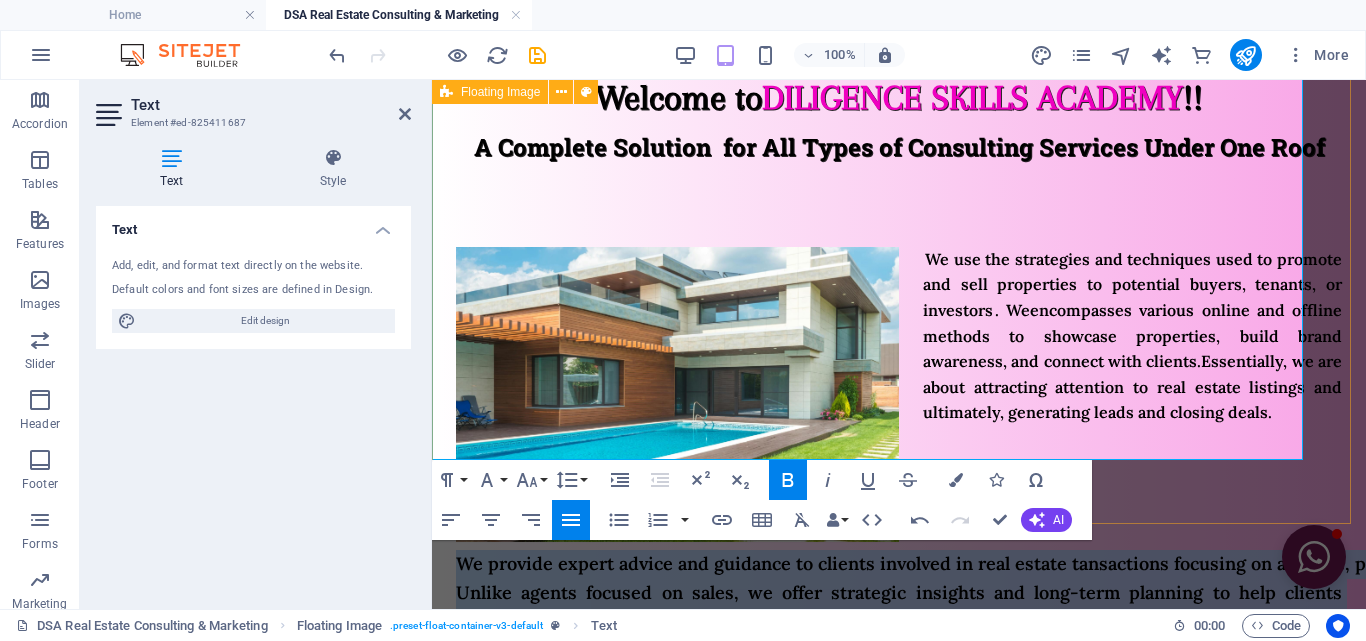 click on "​ We use the strategies and techniques used to promote and sell properties to potential buyers, tenants, or investors . We  encompasses various online and offline methods to showcase properties, build brand awareness, and connect with clients.  Essentially, we are about attracting attention to real estate listings and ultimately, generating leads and closing deals.   ​ We provide expert advice and guidance to clients involved in real estate tansactions focusing on analysis, property valuation, ivestment strategies, and risk assessment.  Unlike agents focused on sales, we offer strategic insights and long-term planning to help clients maximize returns and minimize risks.  We  act as trusted advisors, helping clients navigate the complexities of the real estate market and make informed decisions.   ​​" at bounding box center [899, 456] 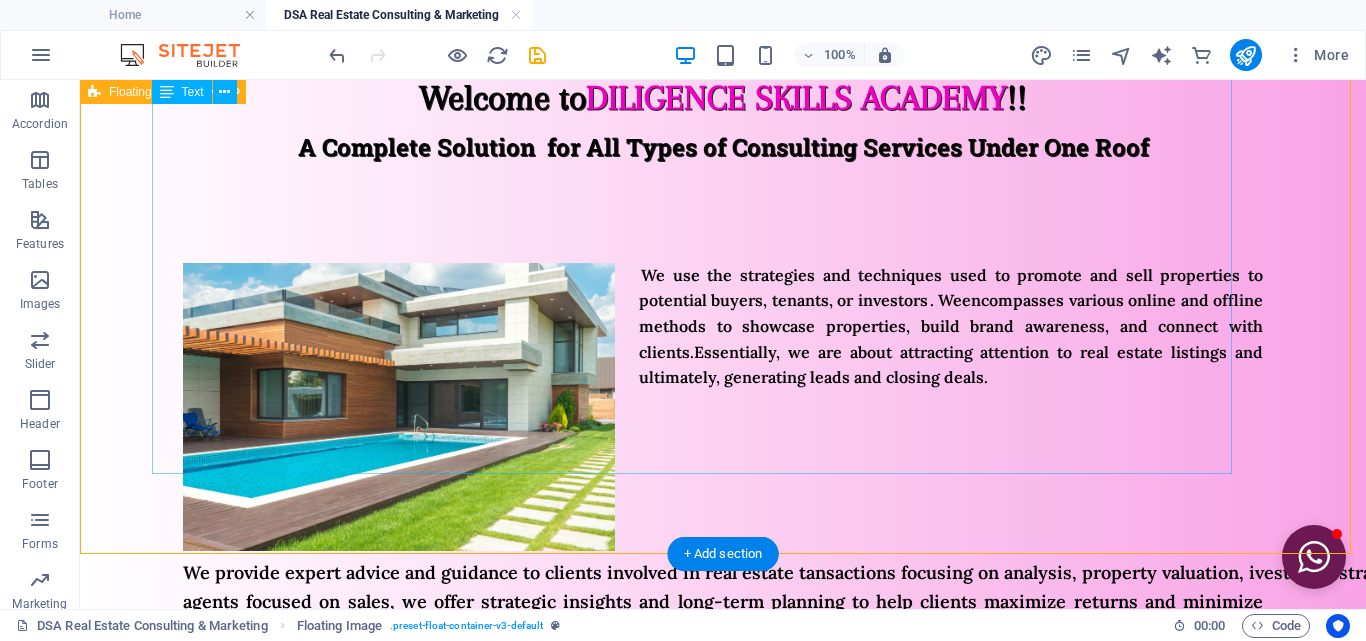 click on "We use the strategies and techniques used to promote and sell properties to potential buyers, tenants, or investors . We encompasses various online and offline methods to showcase properties, build brand awareness, and connect with clients. Essentially, we are about attracting attention to real estate listings and ultimately, generating leads and closing deals. We provide expert advice and guidance to clients involved in real estate transactions, focusing on analysis, property valuation, ivestment strategies, and risk assessment. Unlike agents focused on sales, we offer strategic insights and long-term planning to help clients maximize returns and minimize risks. We act as trusted advisors, helping clients navigate the complexities of the real estate market and make informed decisions." at bounding box center [723, 469] 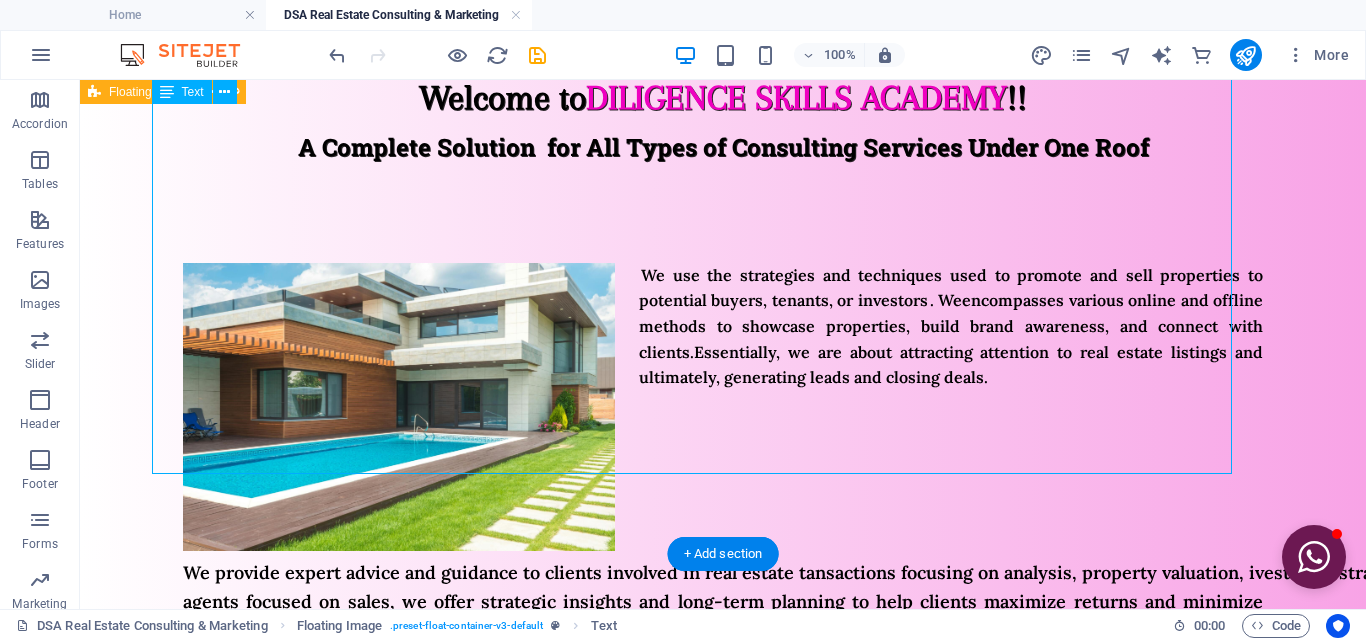 click on "We use the strategies and techniques used to promote and sell properties to potential buyers, tenants, or investors . We encompasses various online and offline methods to showcase properties, build brand awareness, and connect with clients. Essentially, we are about attracting attention to real estate listings and ultimately, generating leads and closing deals. We provide expert advice and guidance to clients involved in real estate transactions, focusing on analysis, property valuation, ivestment strategies, and risk assessment. Unlike agents focused on sales, we offer strategic insights and long-term planning to help clients maximize returns and minimize risks. We act as trusted advisors, helping clients navigate the complexities of the real estate market and make informed decisions." at bounding box center [723, 469] 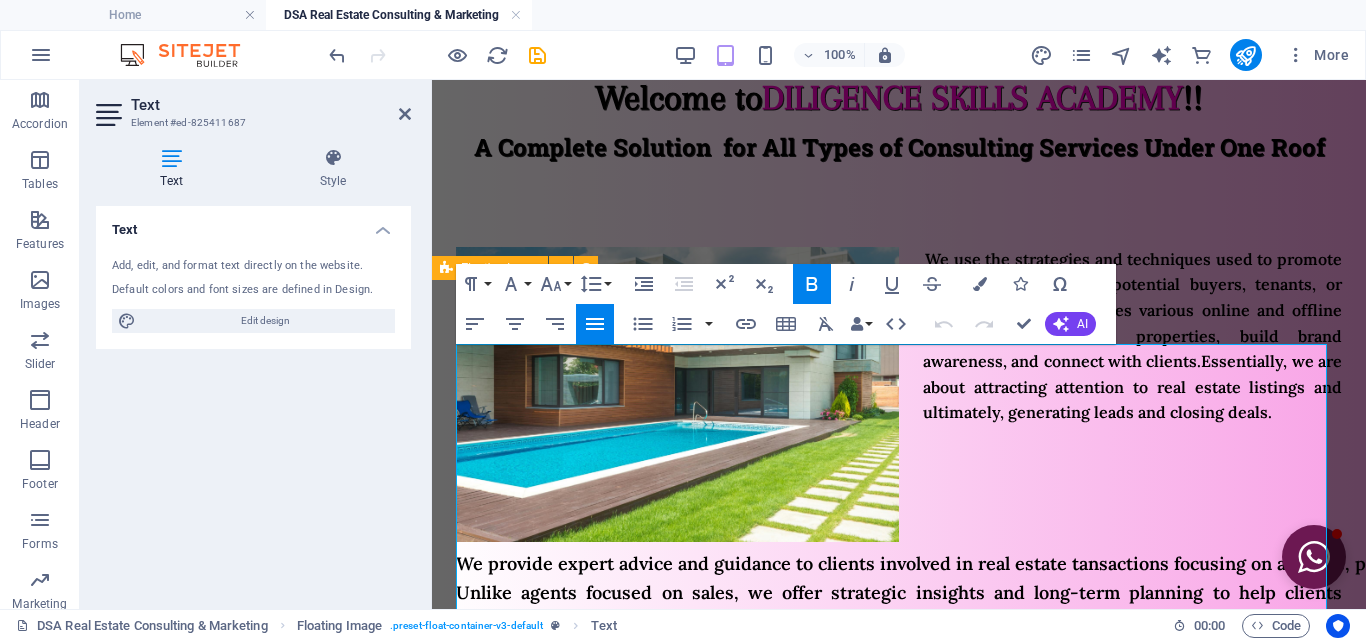 scroll, scrollTop: 2, scrollLeft: 0, axis: vertical 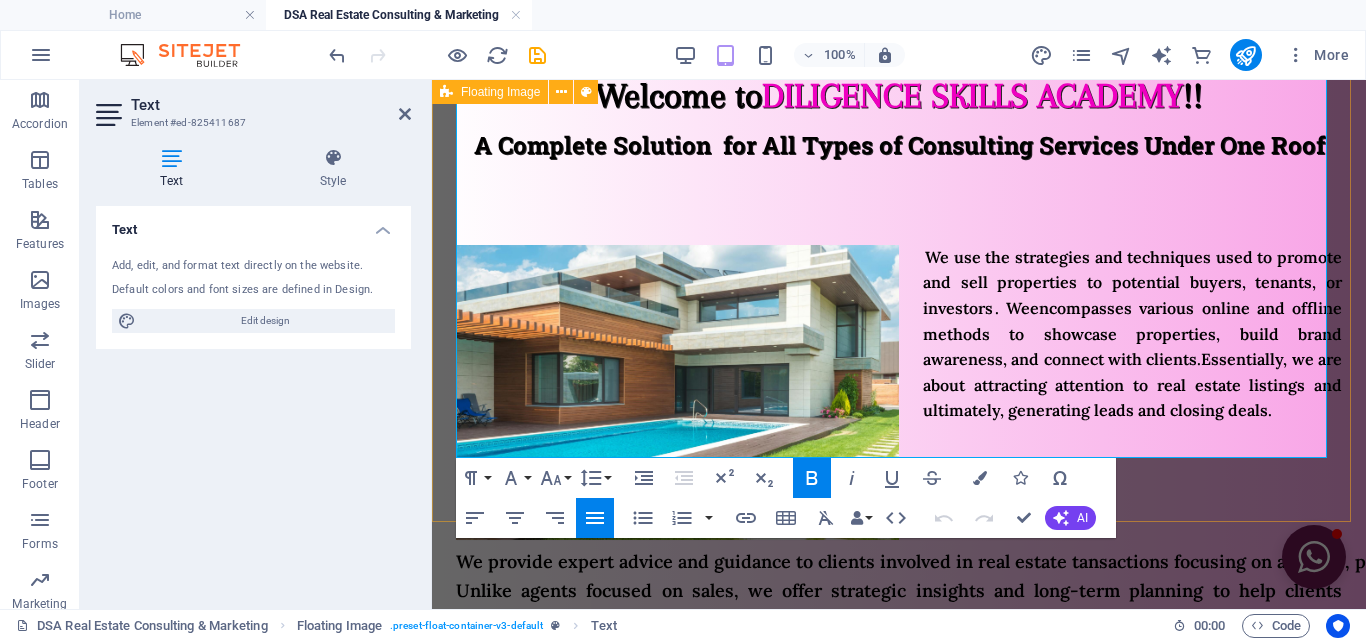 click on "We use the strategies and techniques used to promote and sell properties to potential buyers, tenants, or investors . We encompasses various online and offline methods to showcase properties, build brand awareness, and connect with clients. Essentially, we are about attracting attention to real estate listings and ultimately, generating leads and closing deals. We provide expert advice and guidance to clients involved in real estate transactions, focusing on analysis, property valuation, ivestment strategies, and risk assessment. Unlike agents focused on sales, we offer strategic insights and long-term planning to help clients maximize returns and minimize risks. We act as trusted advisors, helping clients navigate the complexities of the real estate market and make informed decisions." at bounding box center (899, 454) 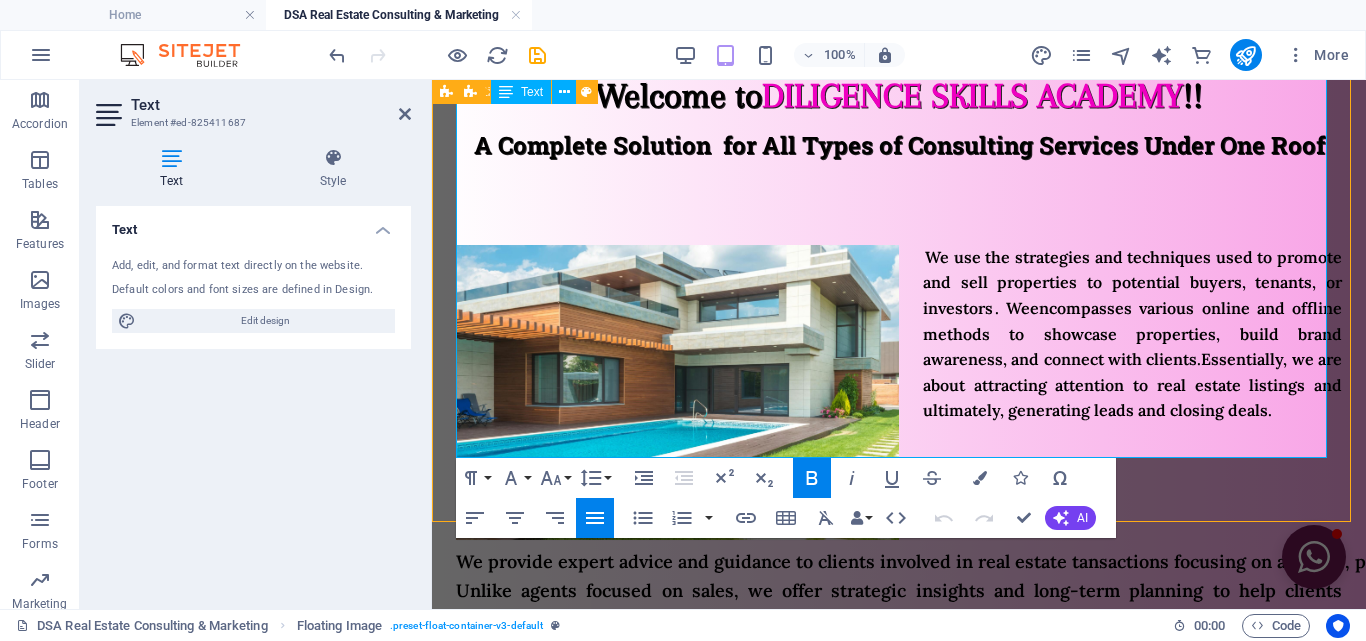 drag, startPoint x: 461, startPoint y: 357, endPoint x: 820, endPoint y: 355, distance: 359.00558 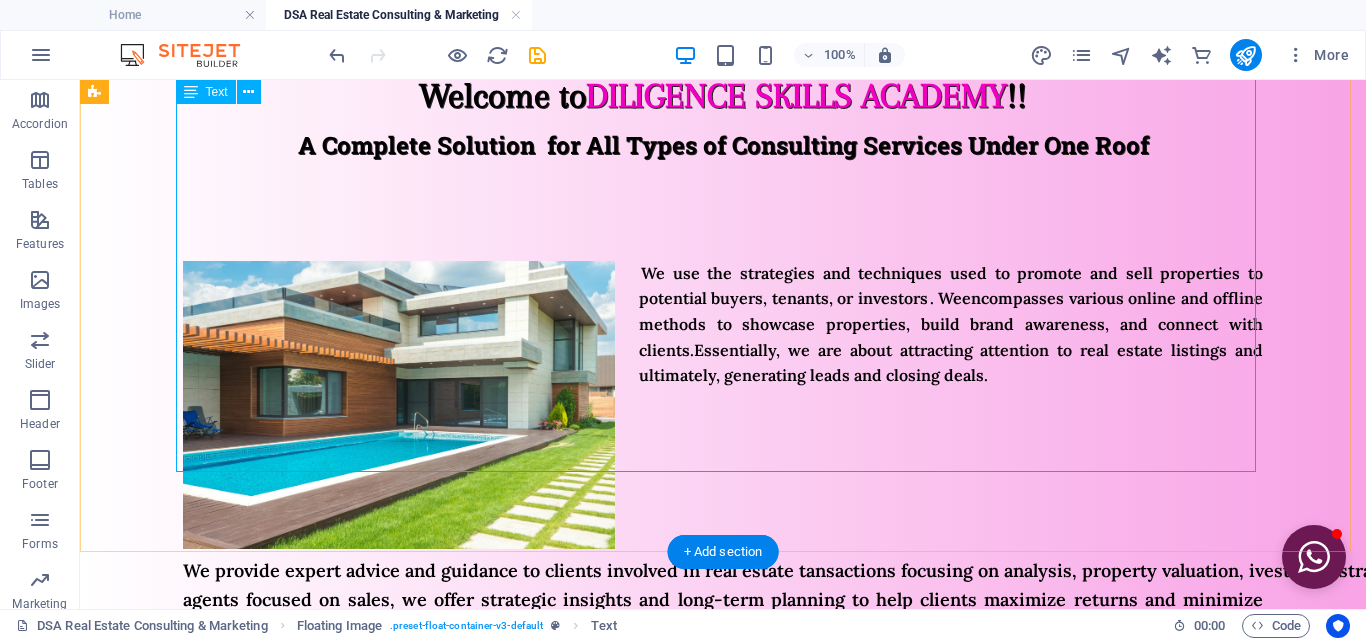 click on "We use the strategies and techniques used to promote and sell properties to potential buyers, tenants, or investors . We encompasses various online and offline methods to showcase properties, build brand awareness, and connect with clients. Essentially, we are about attracting attention to real estate listings and ultimately, generating leads and closing deals. We provide expert advice and guidance to clients involved in real estate transactions, focusing on analysis, property valuation, ivestment strategies, and risk assessment. Unlike agents focused on sales, we offer strategic insights and long-term planning to help clients maximize returns and minimize risks. We act as trusted advisors, helping clients navigate the complexities of the real estate market and make informed decisions." at bounding box center (723, 467) 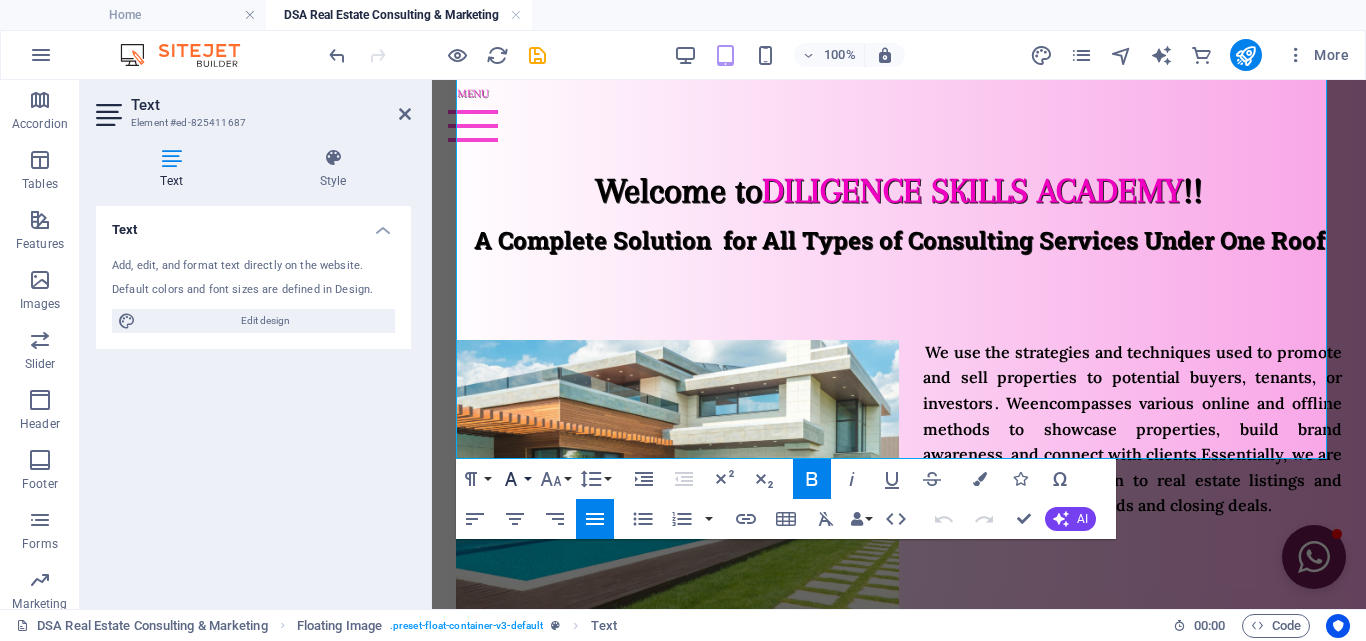 scroll, scrollTop: 302, scrollLeft: 0, axis: vertical 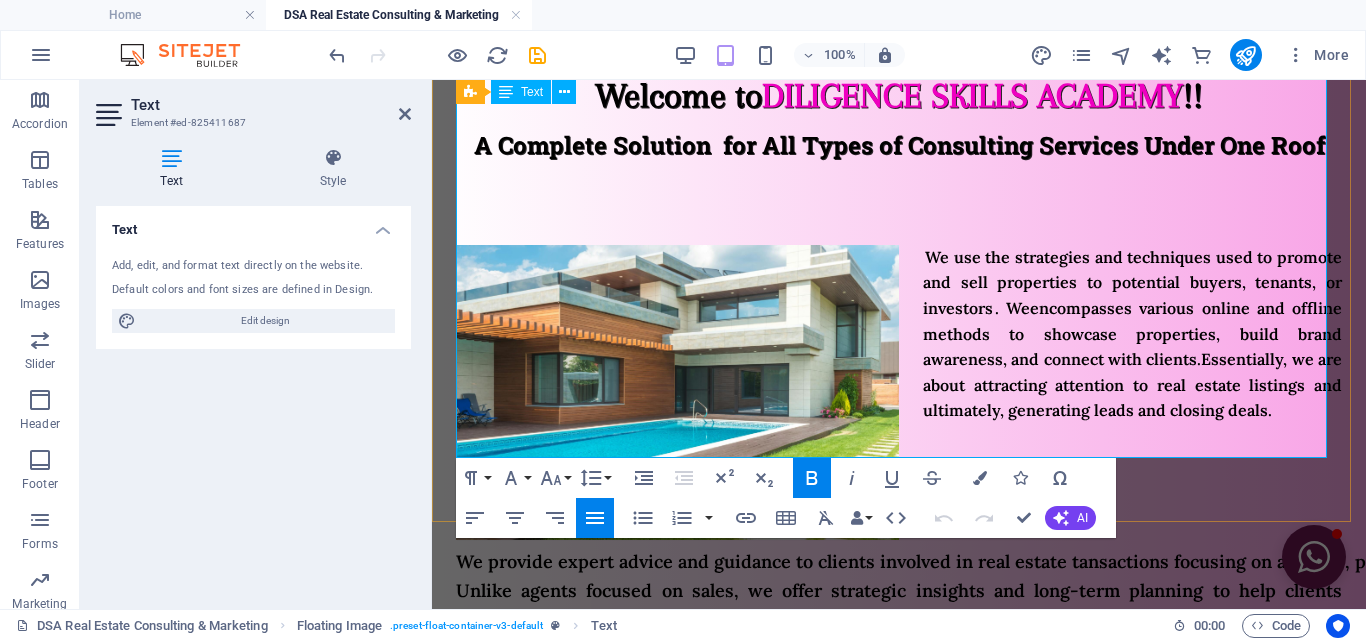 click on "We provide expert advice and guidance to clients involved in real estate tansactions focusing on analysis, property valuation, ivestment strategies, and risk assessment." at bounding box center (1169, 561) 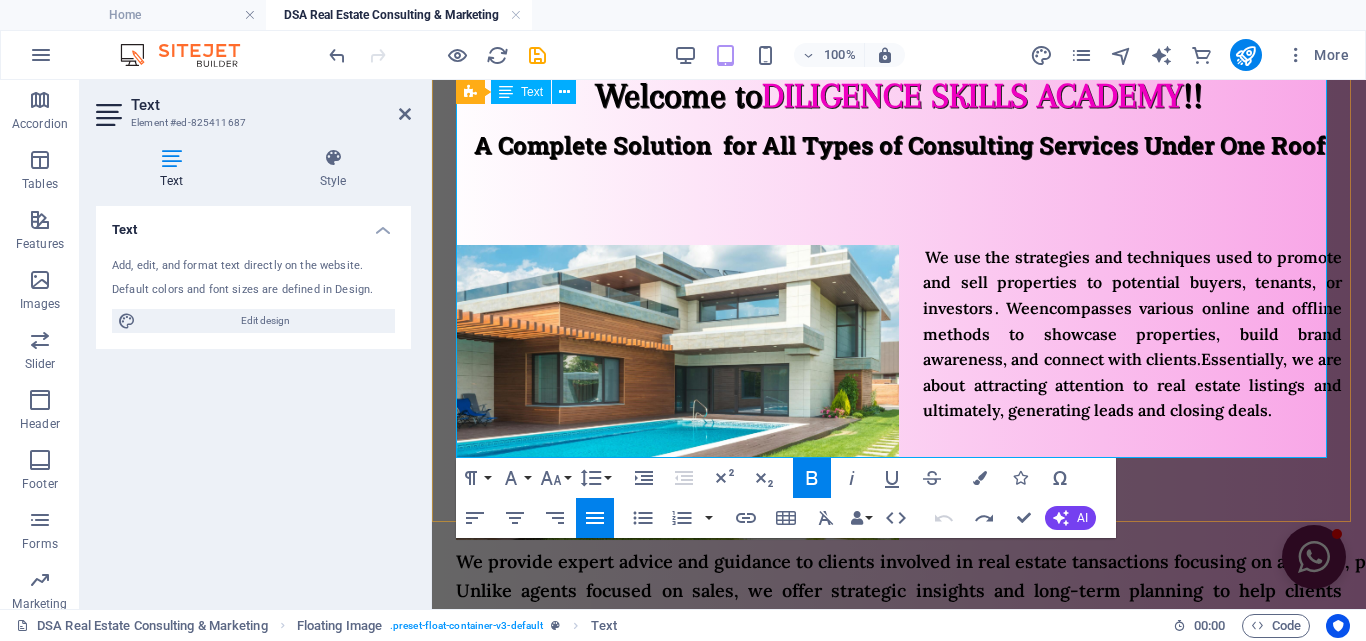 click on "We provide expert advice and guidance to clients involved in real estate tansactions focusing on analysis, property valuation, ivestment strategies, and risk assessment.  Unlike agents focused on sales, we offer strategic insights and long-term planning to help clients maximize returns and minimize risks.  We  act as trusted advisors, helping clients navigate the complexities of the real estate market and make informed decisions." at bounding box center [899, 544] 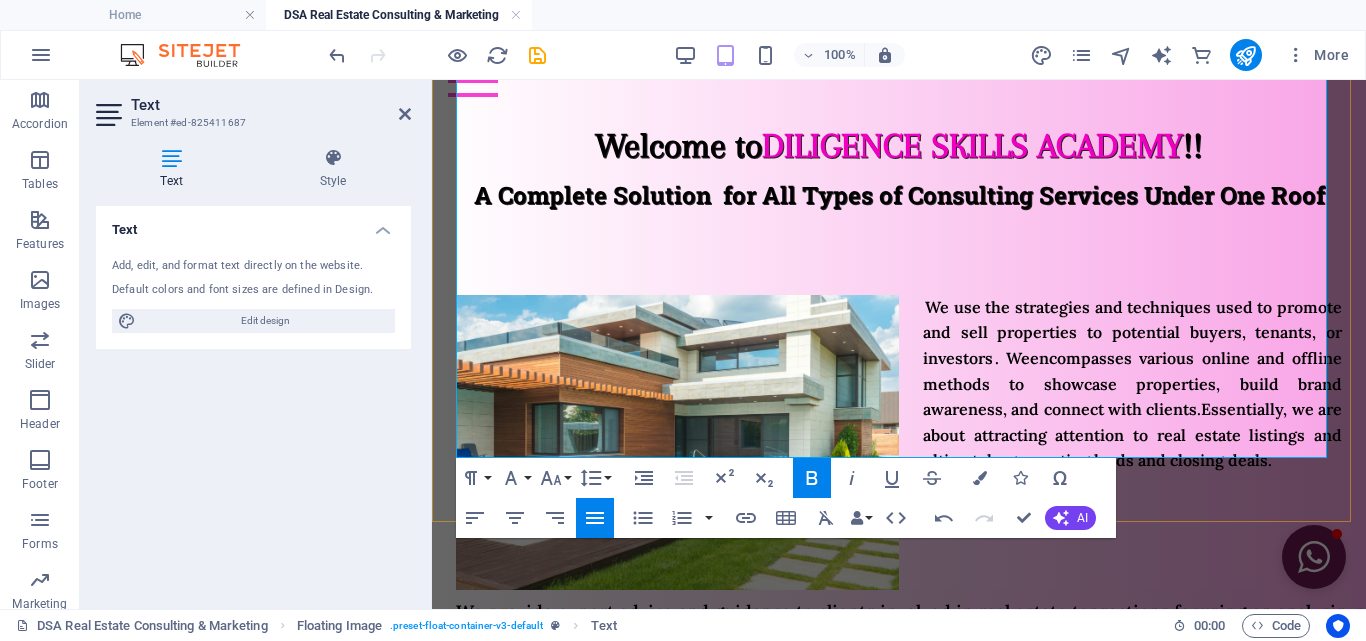 scroll, scrollTop: 302, scrollLeft: 0, axis: vertical 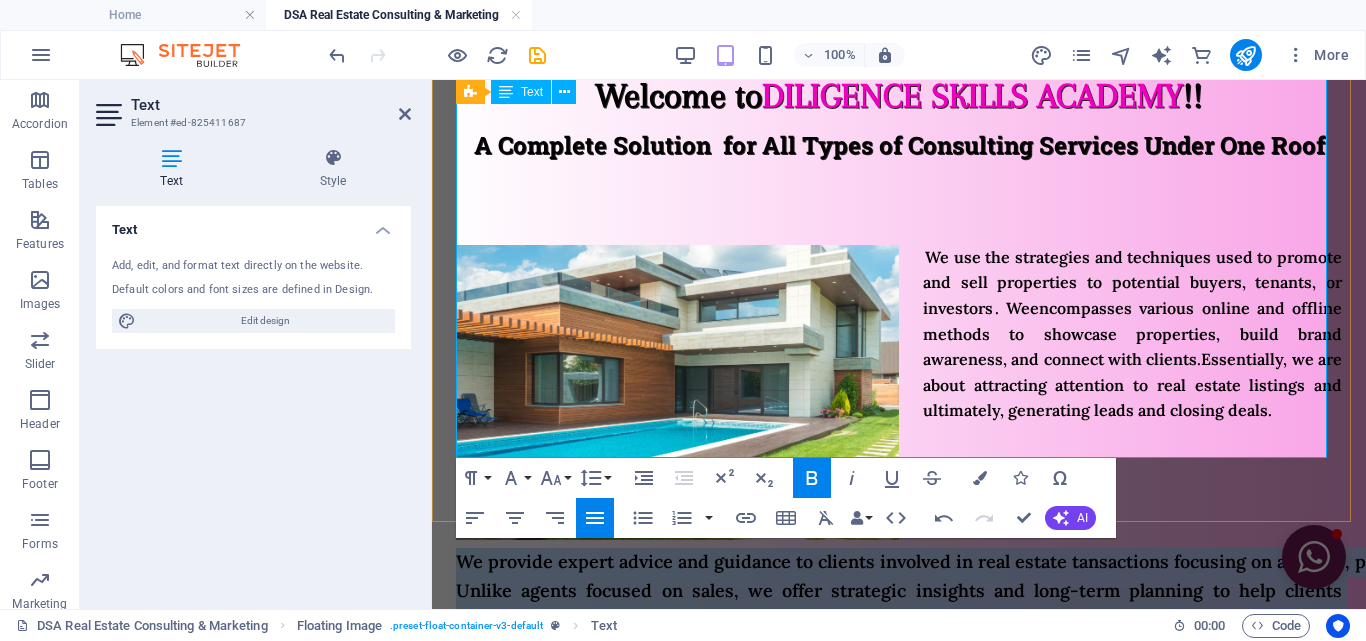 drag, startPoint x: 1047, startPoint y: 440, endPoint x: 461, endPoint y: 338, distance: 594.8109 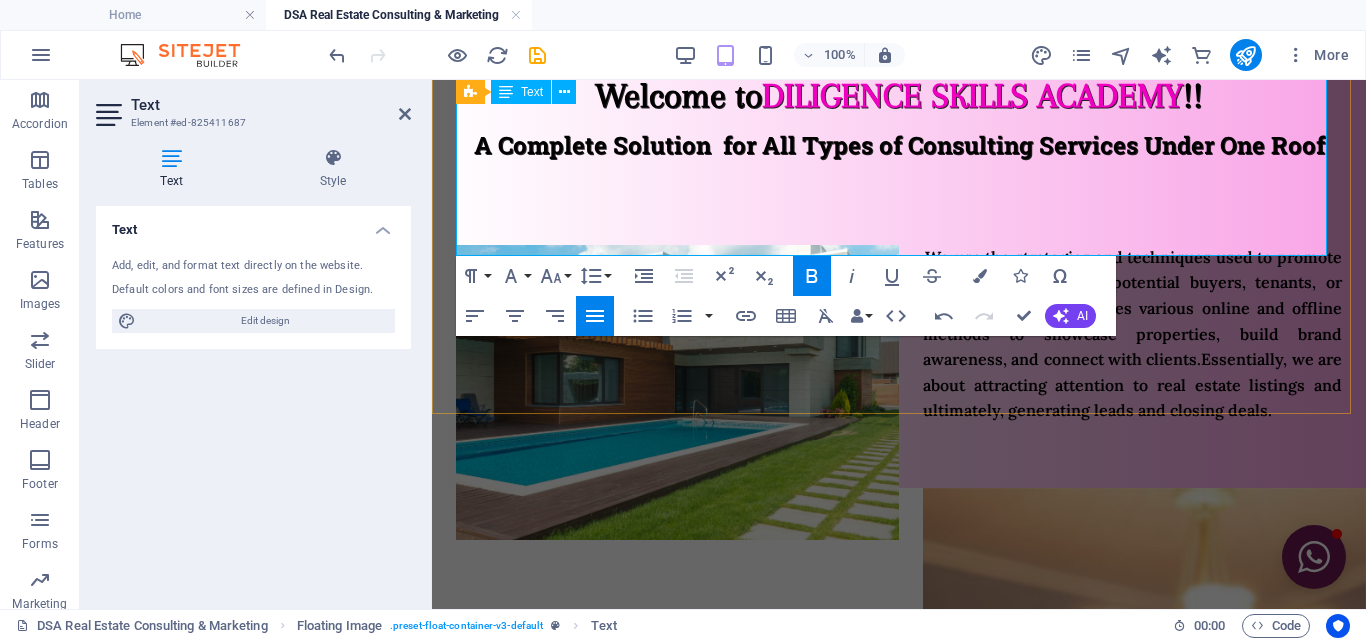 scroll, scrollTop: 202, scrollLeft: 0, axis: vertical 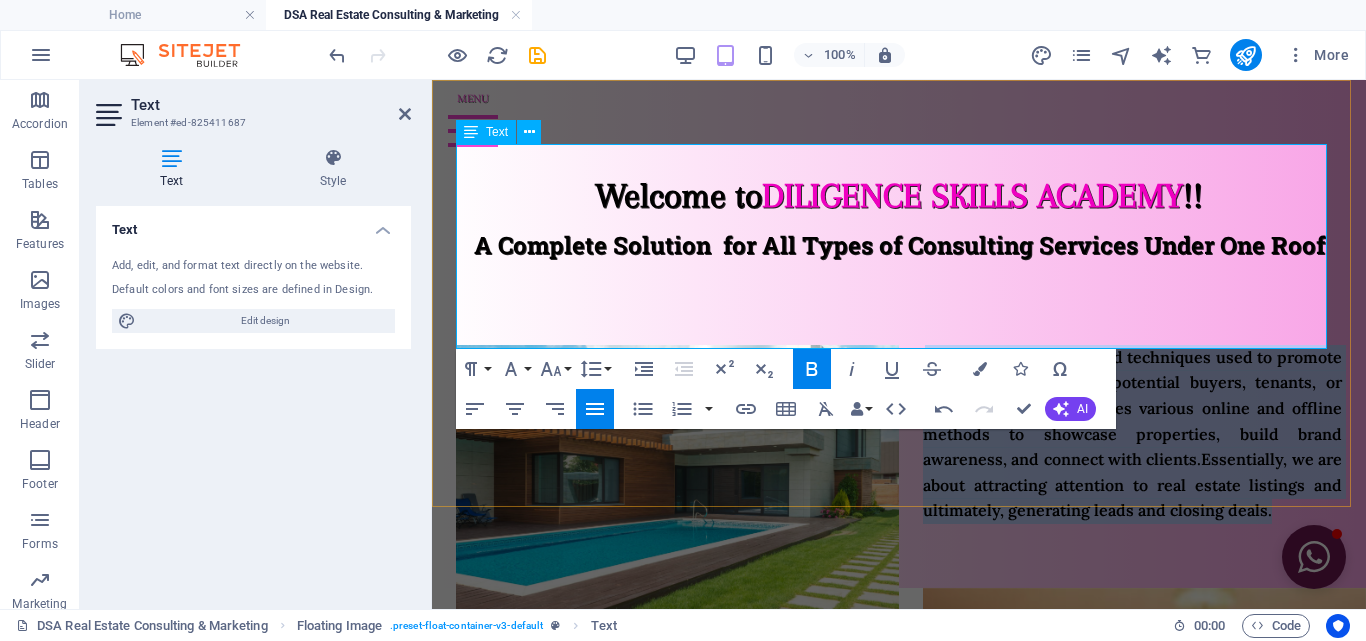 drag, startPoint x: 1074, startPoint y: 328, endPoint x: 909, endPoint y: 149, distance: 243.44609 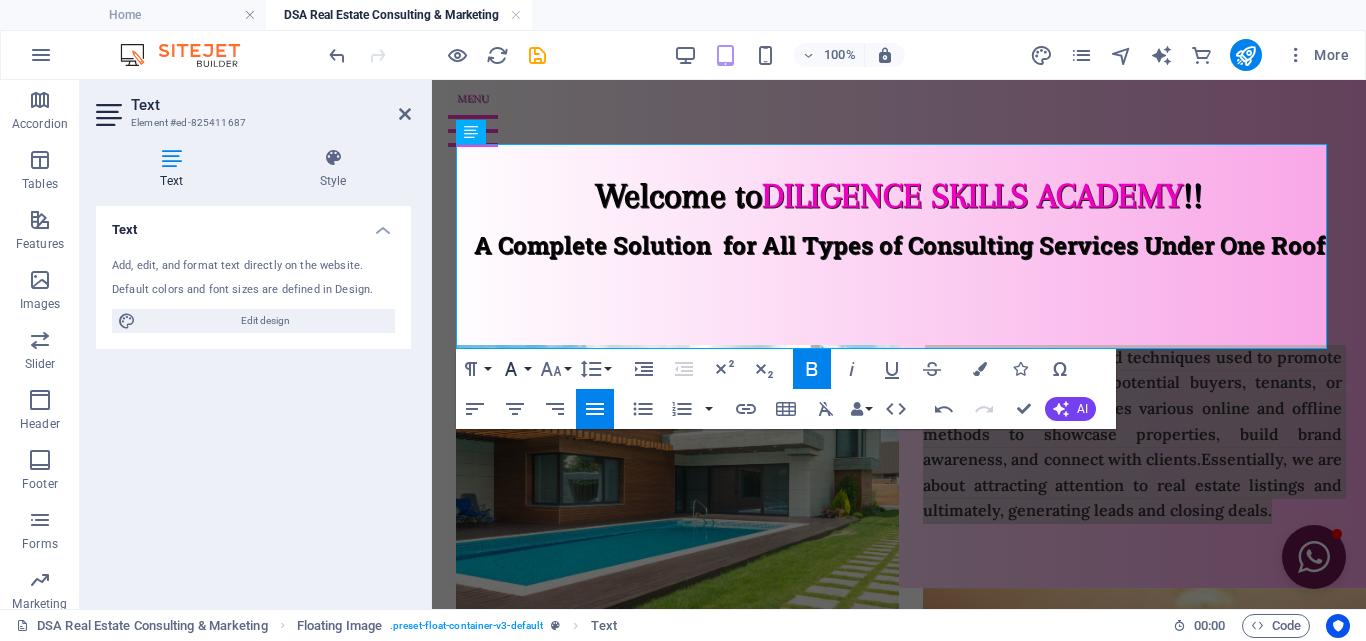 click on "Font Family" at bounding box center (515, 369) 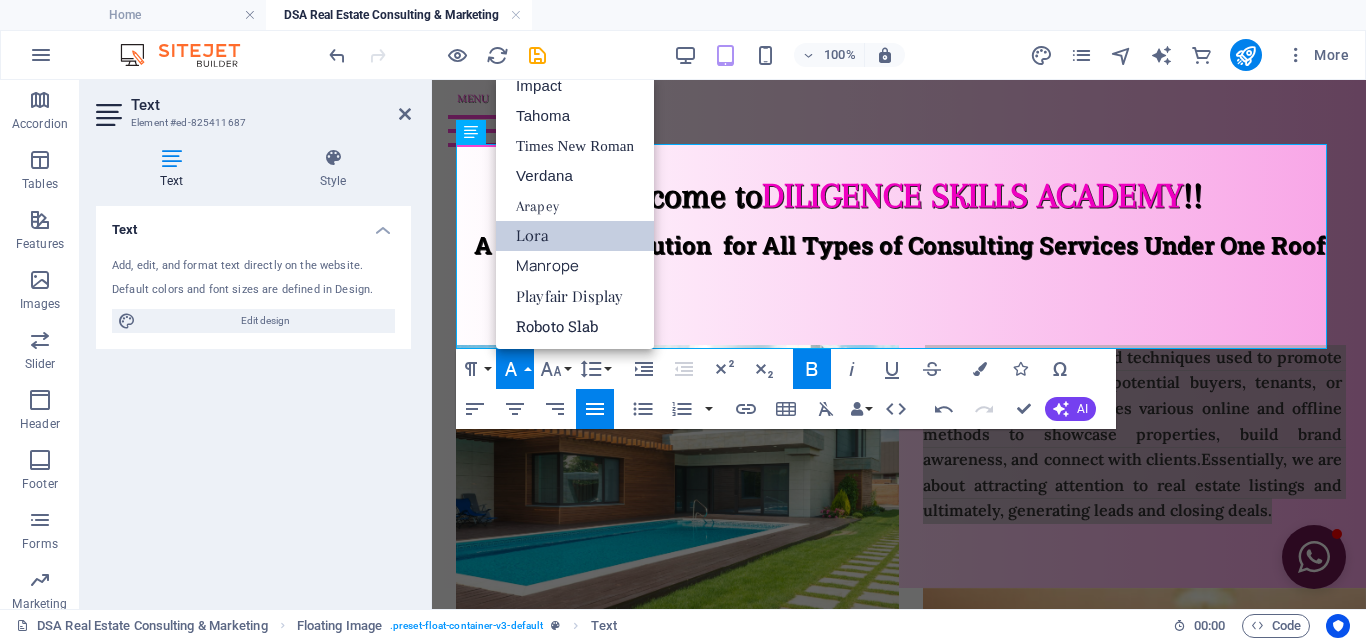 scroll, scrollTop: 71, scrollLeft: 0, axis: vertical 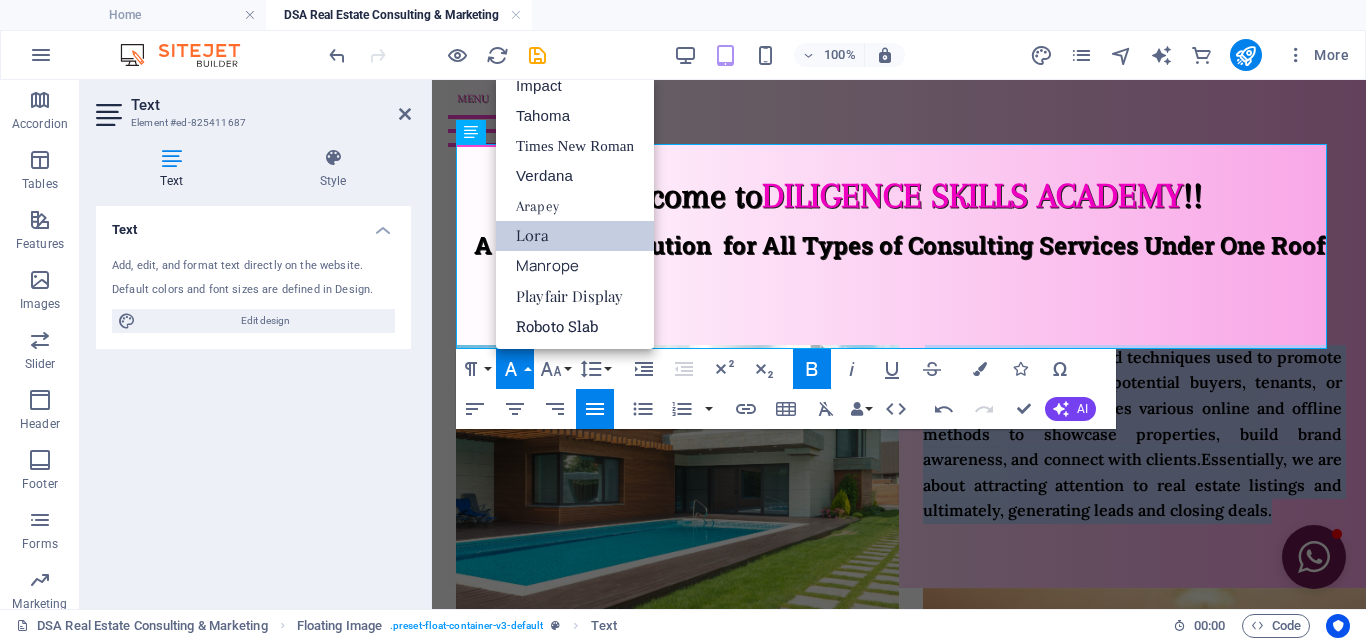 click on "Lora" at bounding box center (575, 236) 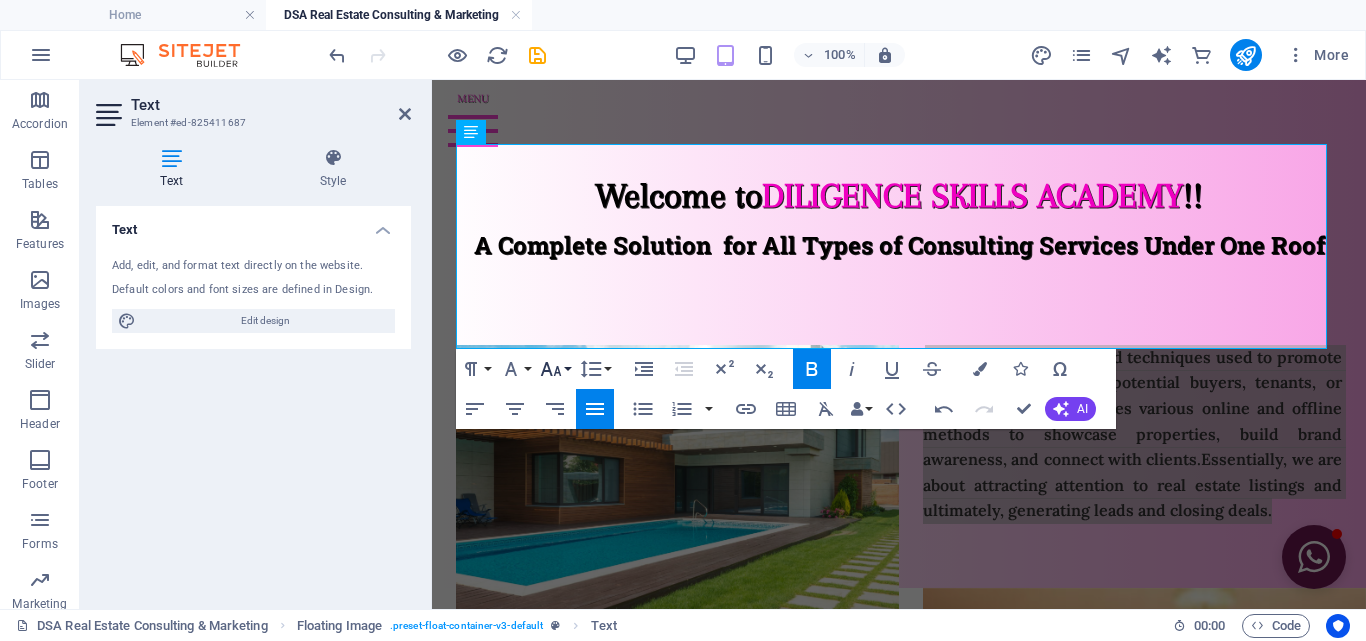 click on "Font Size" at bounding box center [555, 369] 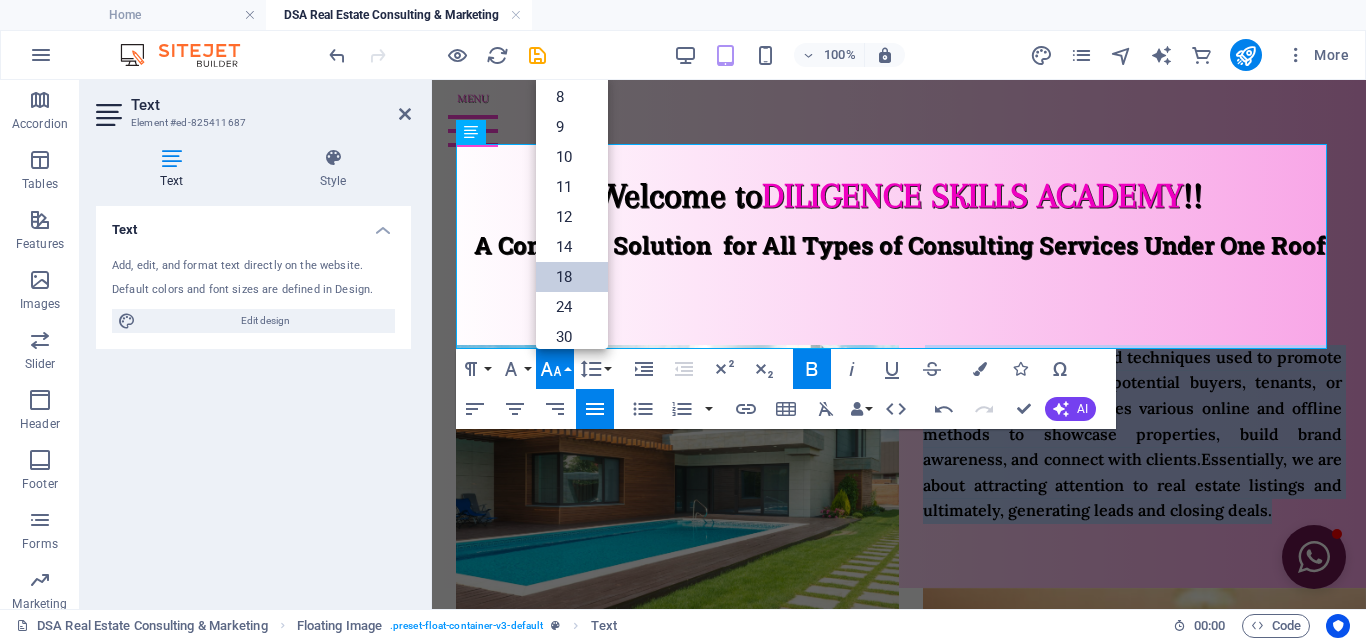 click on "18" at bounding box center (572, 277) 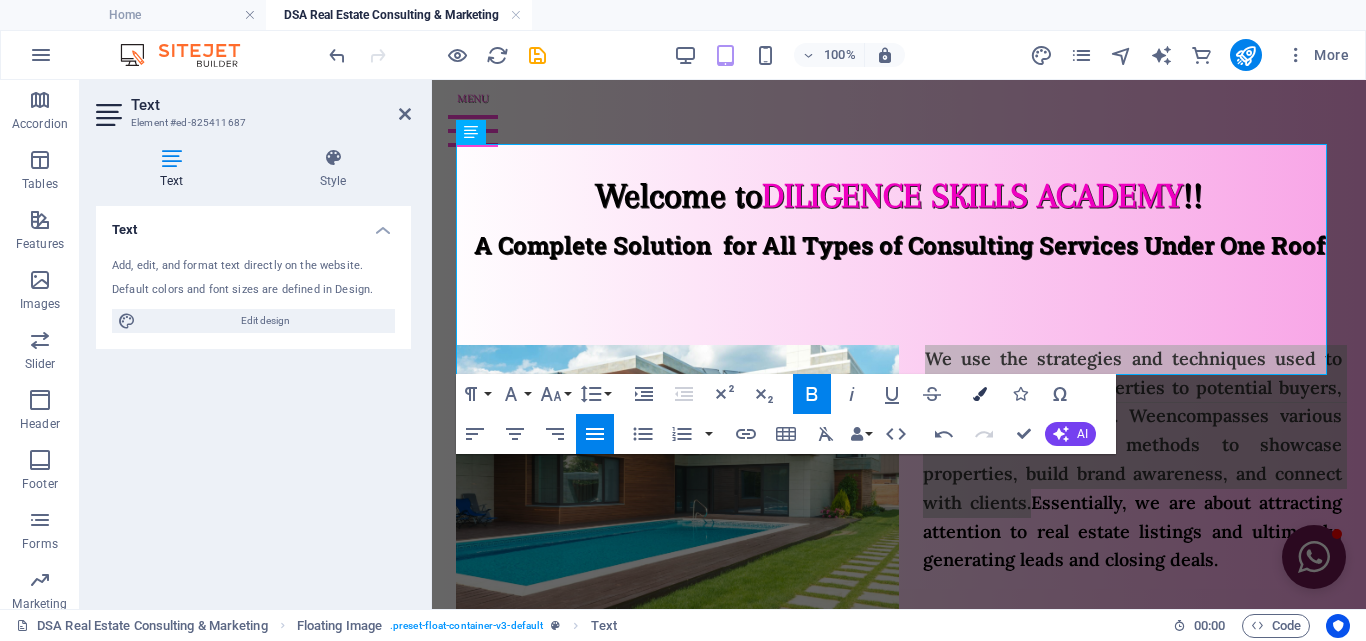 click on "Colors" at bounding box center (980, 394) 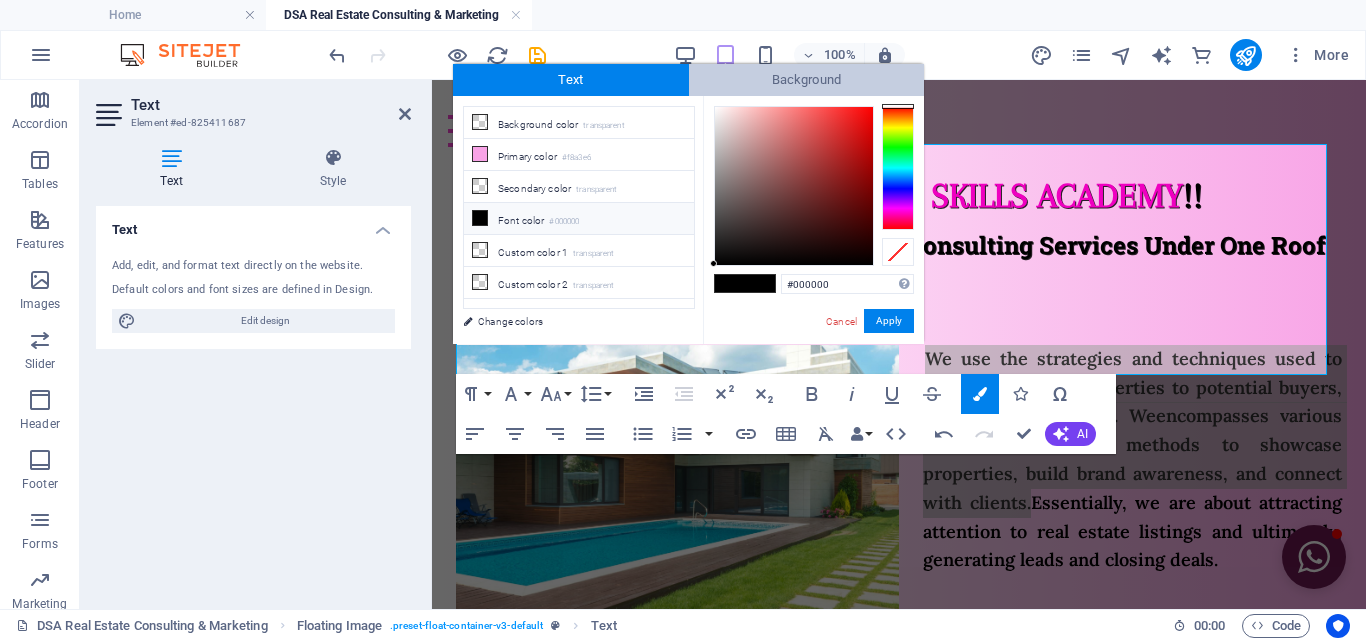 click on "Background" at bounding box center (807, 80) 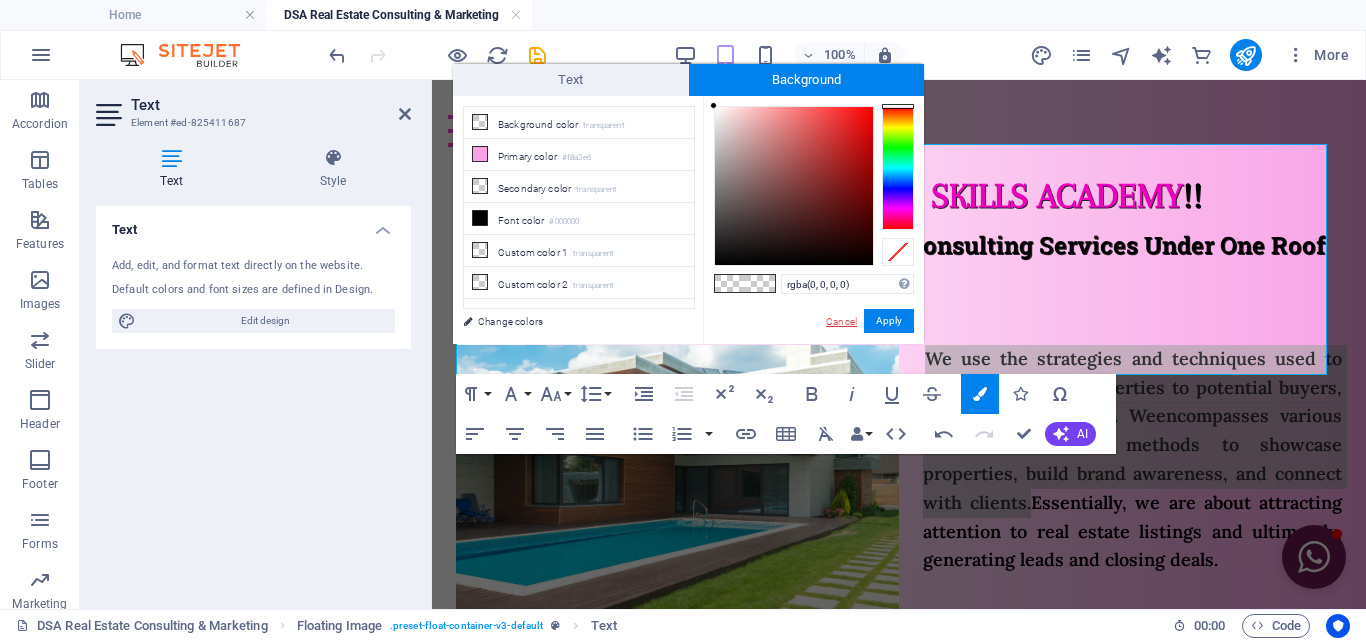 click on "Cancel" at bounding box center (841, 321) 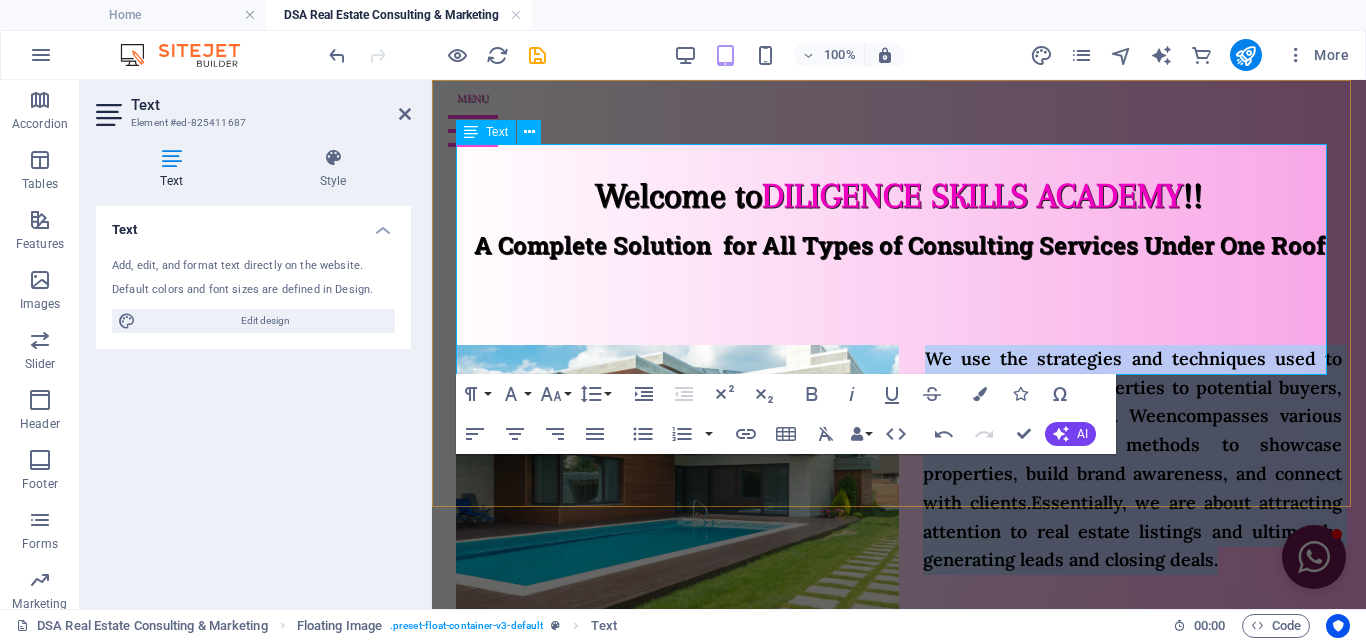 click on "We use the strategies and techniques used to promote and sell properties to potential buyers, tenants, or investors . We  encompasses various online and offline methods to showcase properties, build brand awareness, and connect with clients.  Essentially, we are about attracting attention to real estate listings and ultimately, generating leads and closing deals. ​" at bounding box center [899, 460] 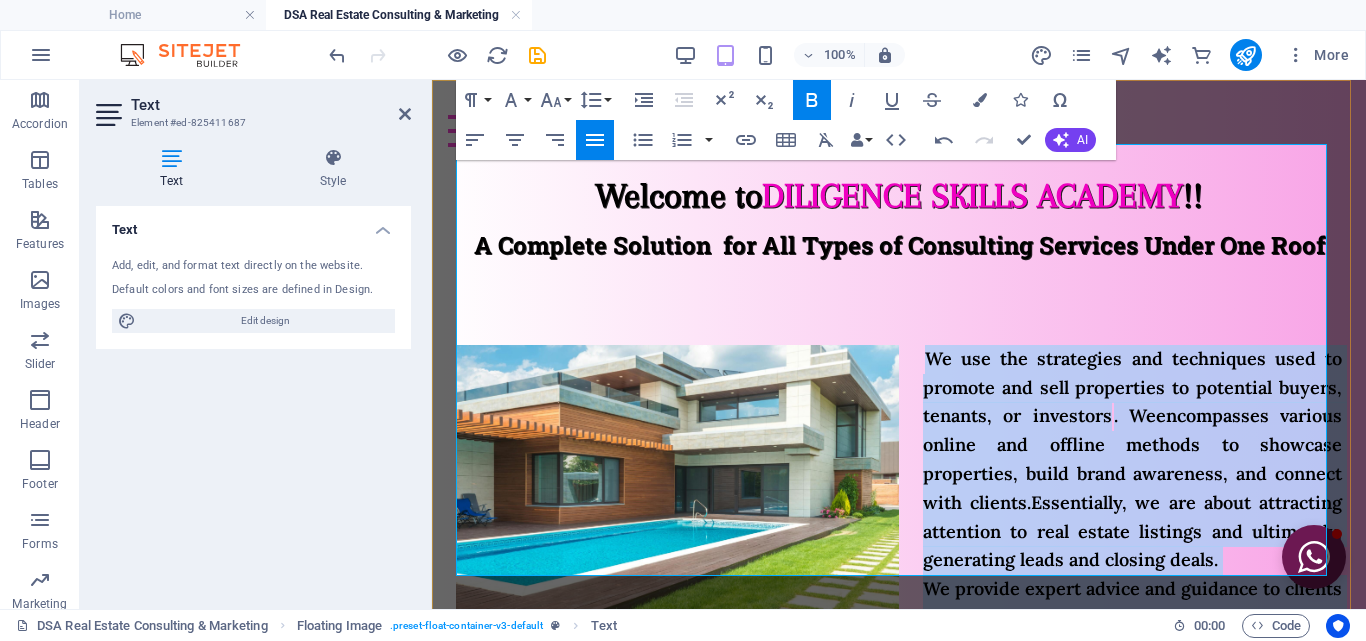 drag, startPoint x: 598, startPoint y: 560, endPoint x: 913, endPoint y: 160, distance: 509.14145 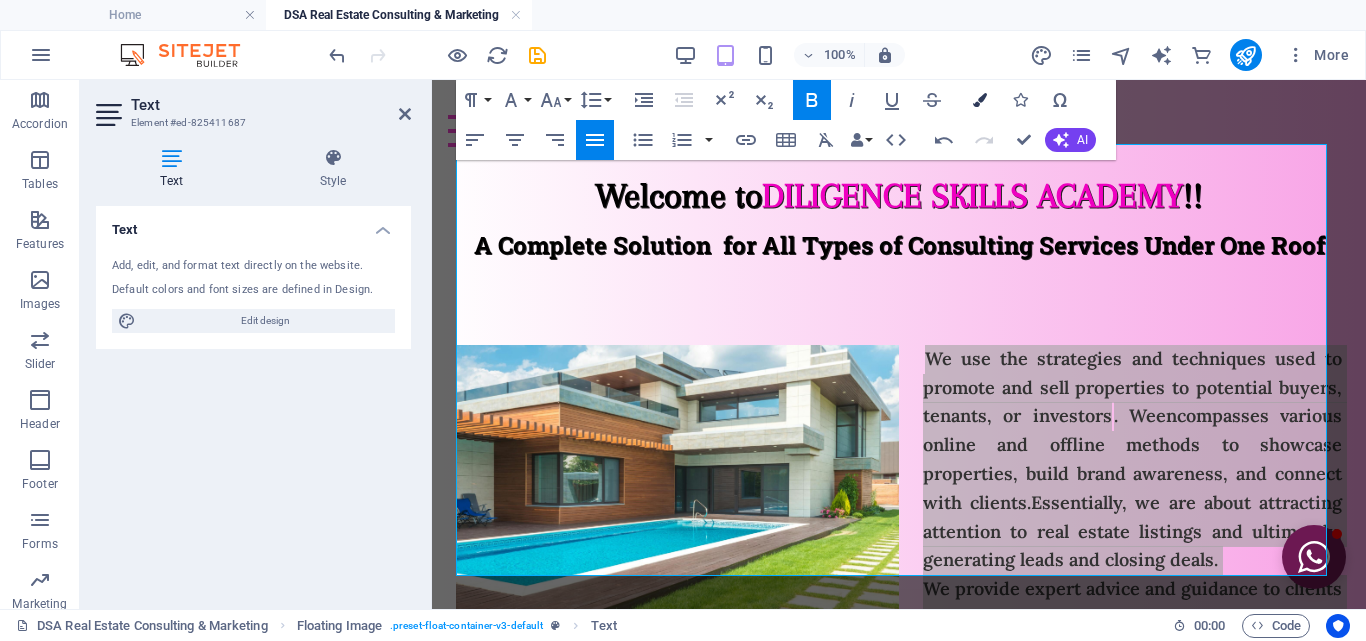 click on "Colors" at bounding box center (980, 100) 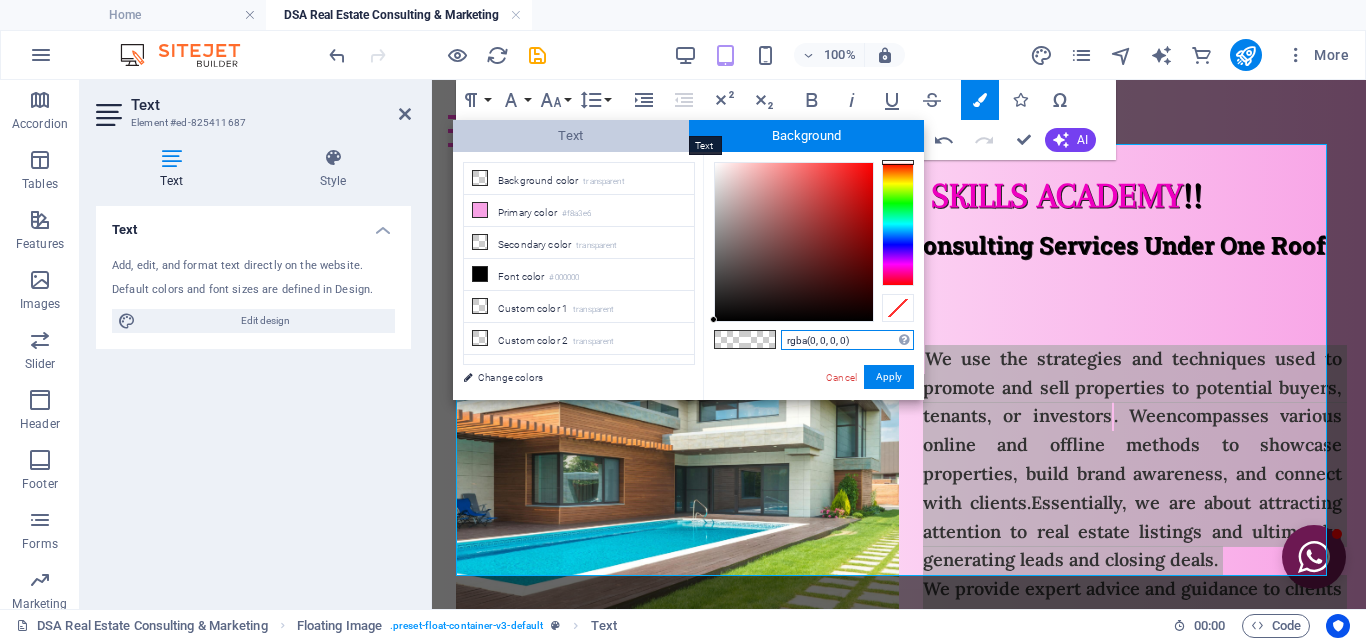 click on "Text" at bounding box center [571, 136] 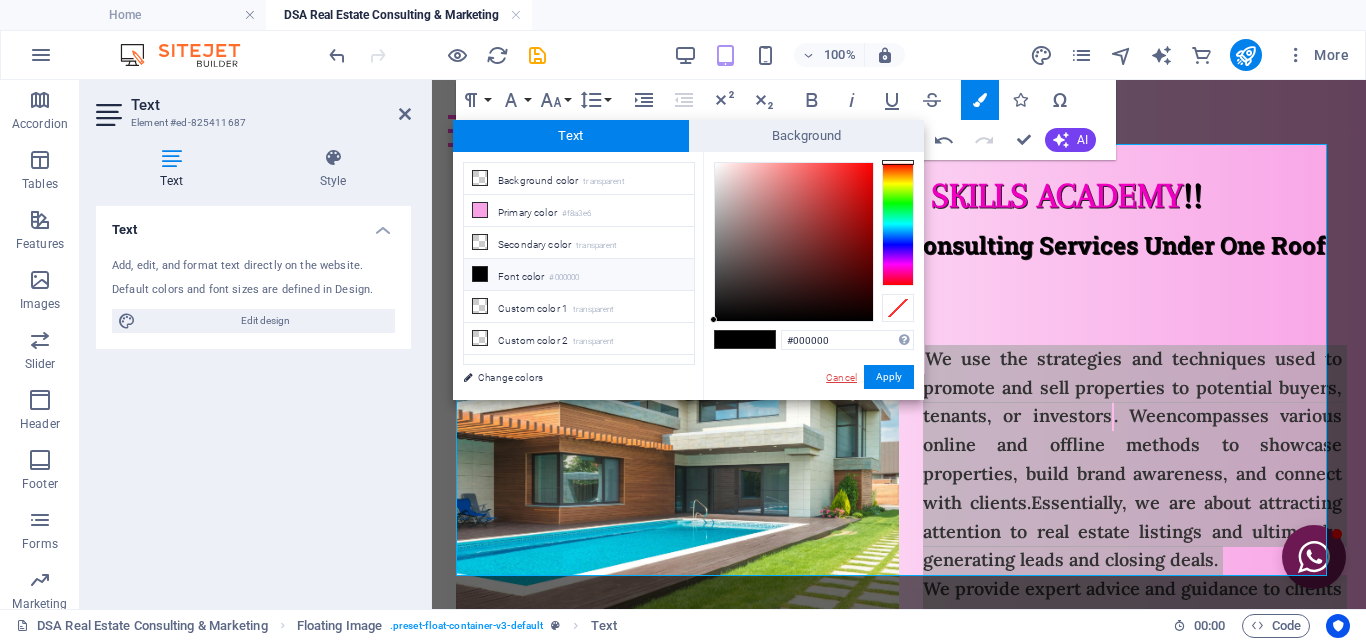 click on "Cancel" at bounding box center (841, 377) 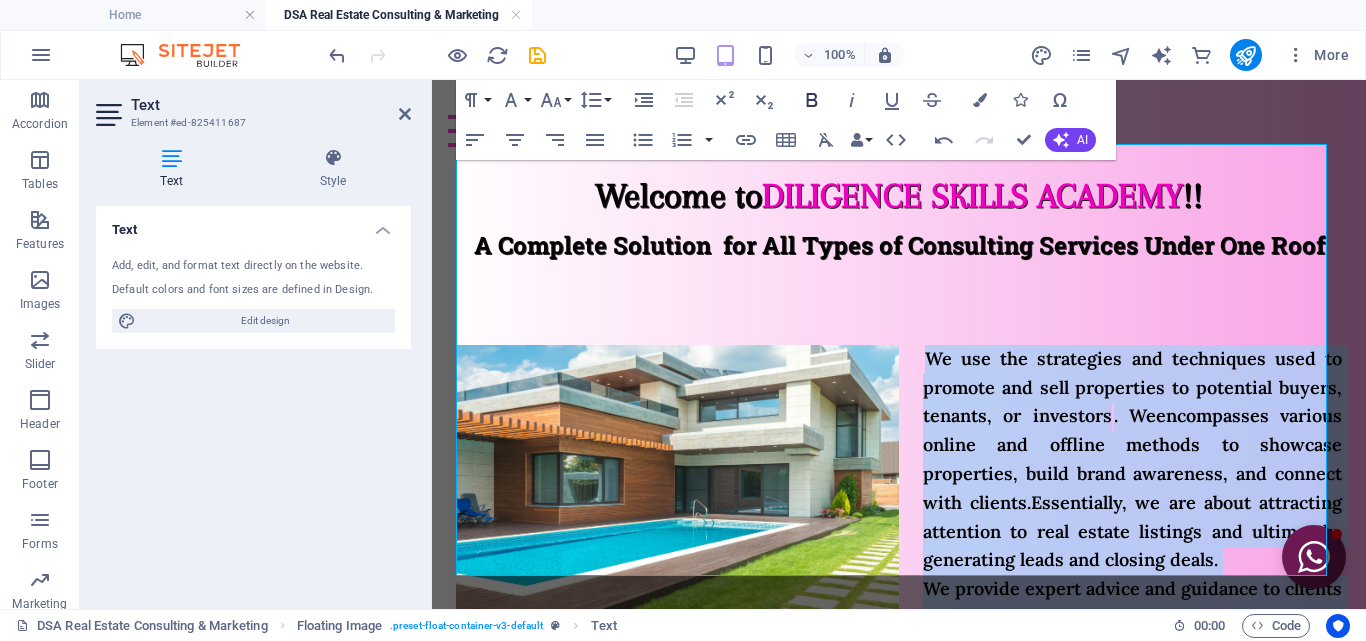 click 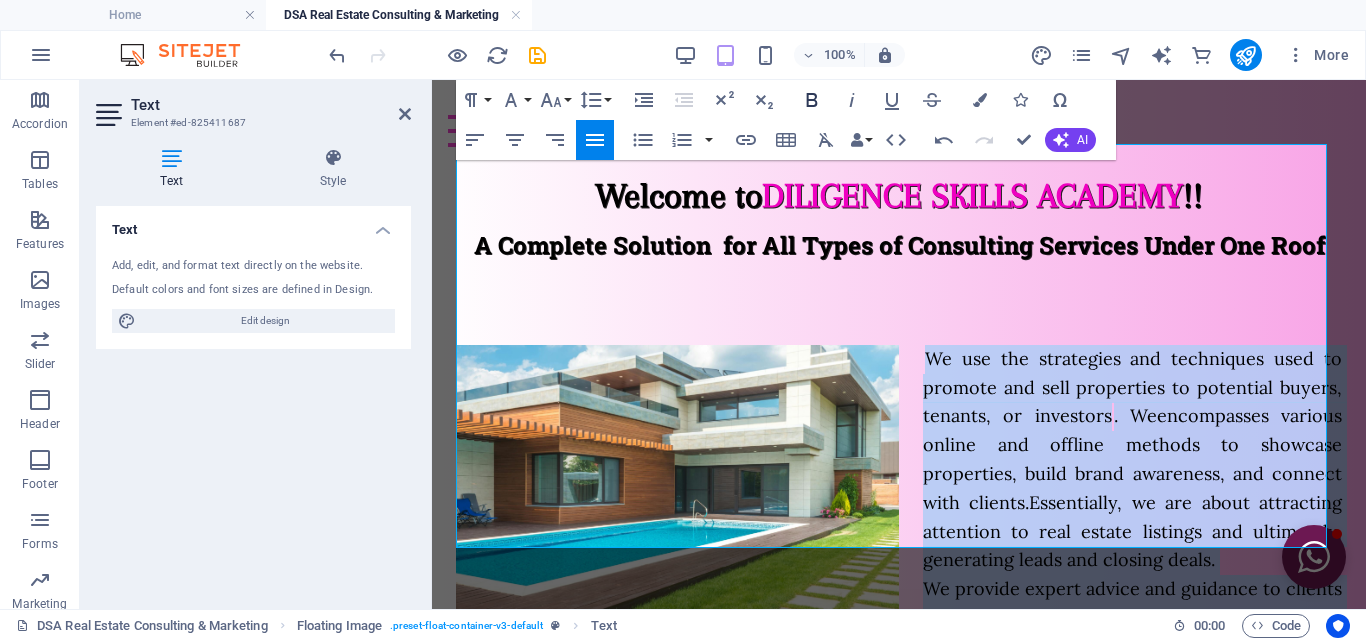 click 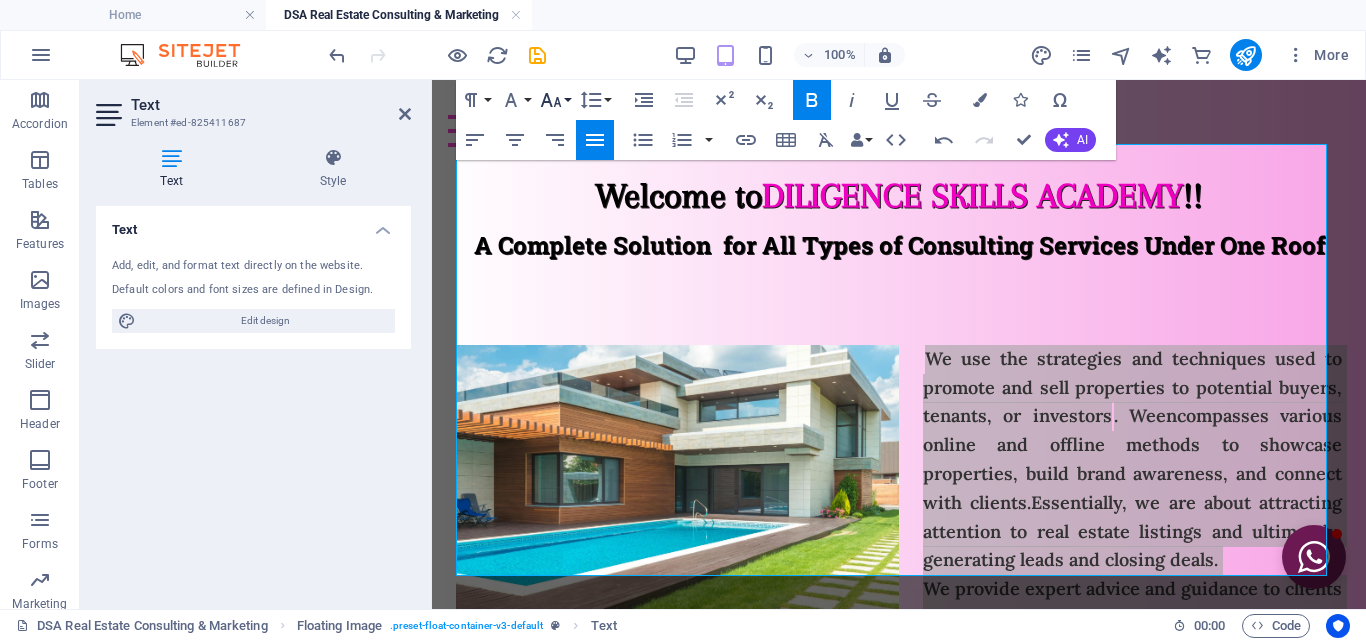 click on "Font Size" at bounding box center [555, 100] 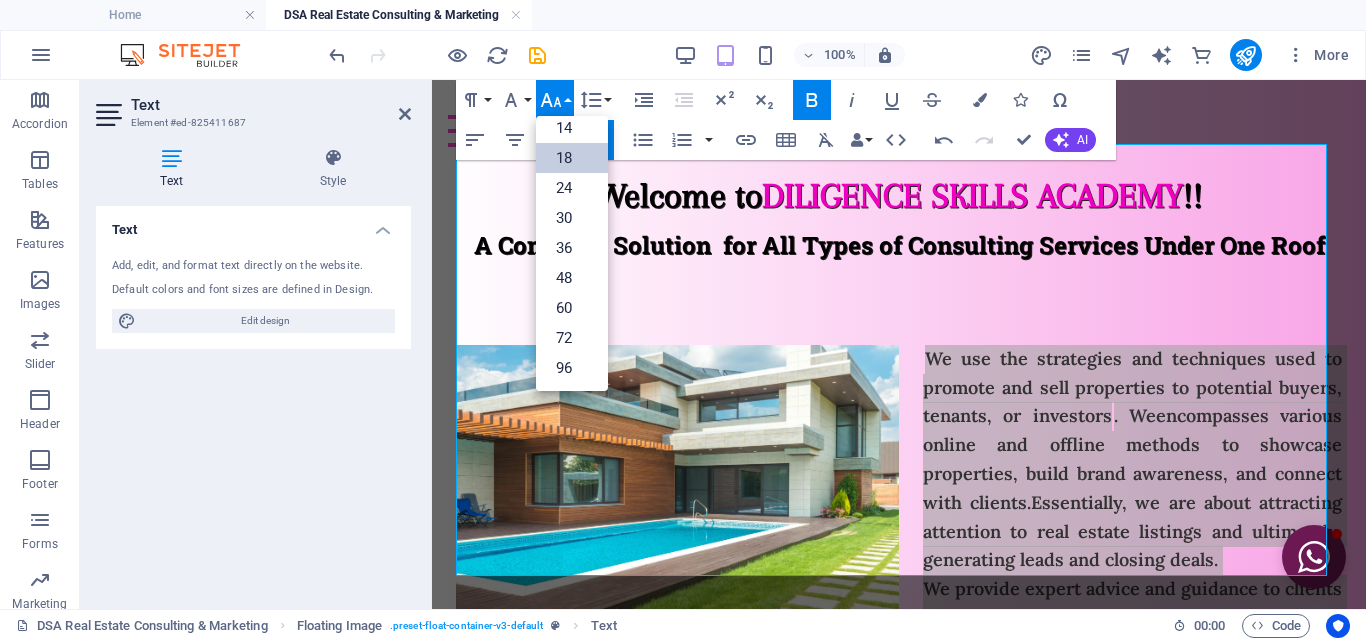 scroll, scrollTop: 161, scrollLeft: 0, axis: vertical 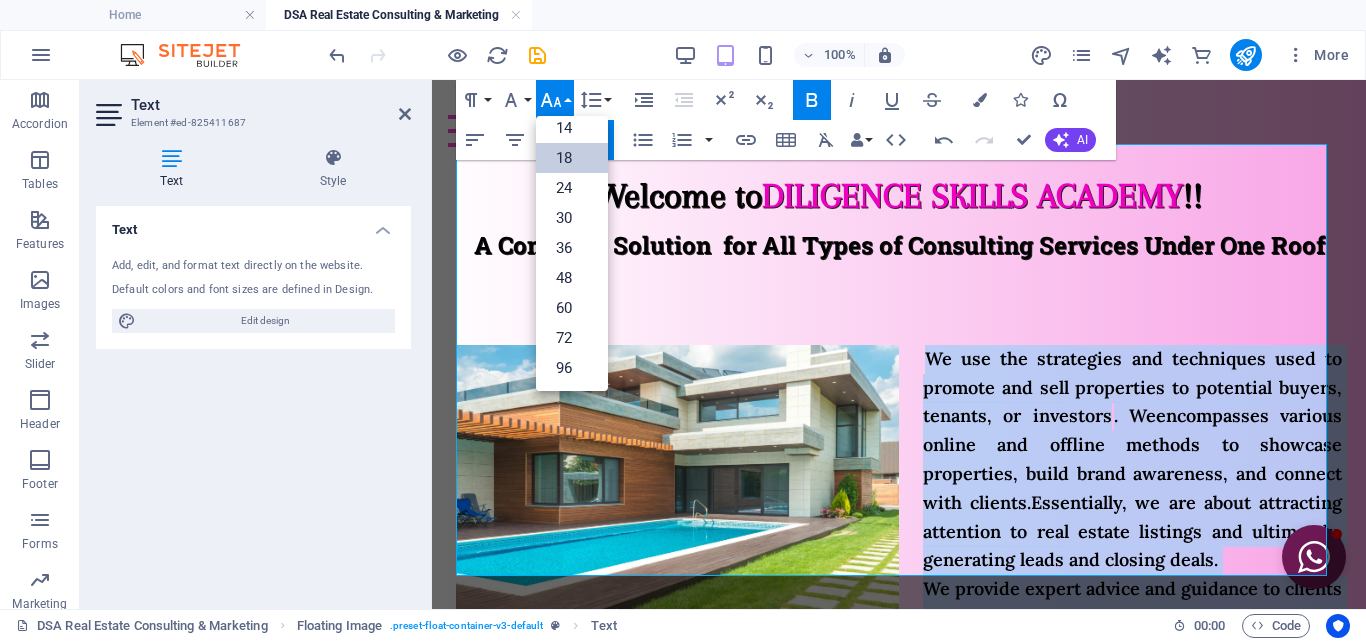 click on "18" at bounding box center [572, 158] 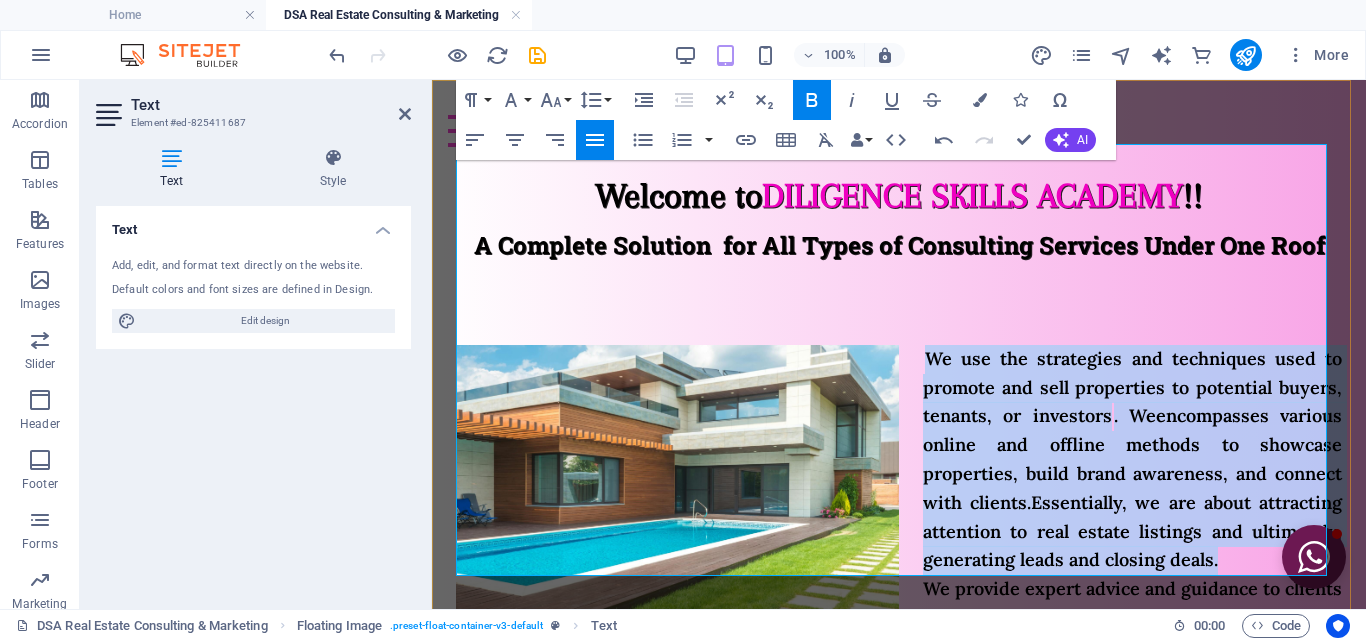 click on "We provide expert advice and guidance to clients involved in real estate transactions, focusing on market analysis, property valuation, investment strategies, and risk assessment. Unlike agents focused on sales, we offer strategic insights and long-term planning to help clients maximize returns and minimize risks. We act as trusted advisors, helping clients navigate the complexities of the real estate market and make informed decisions. ​" at bounding box center (899, 661) 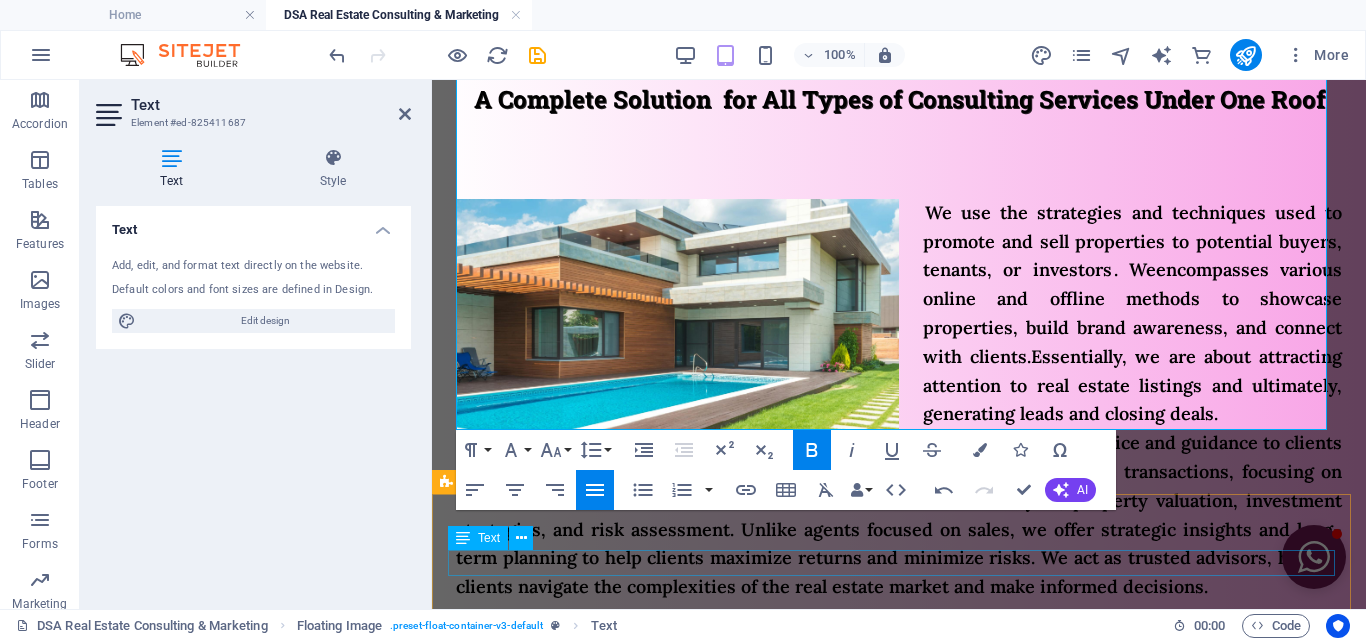 scroll, scrollTop: 402, scrollLeft: 0, axis: vertical 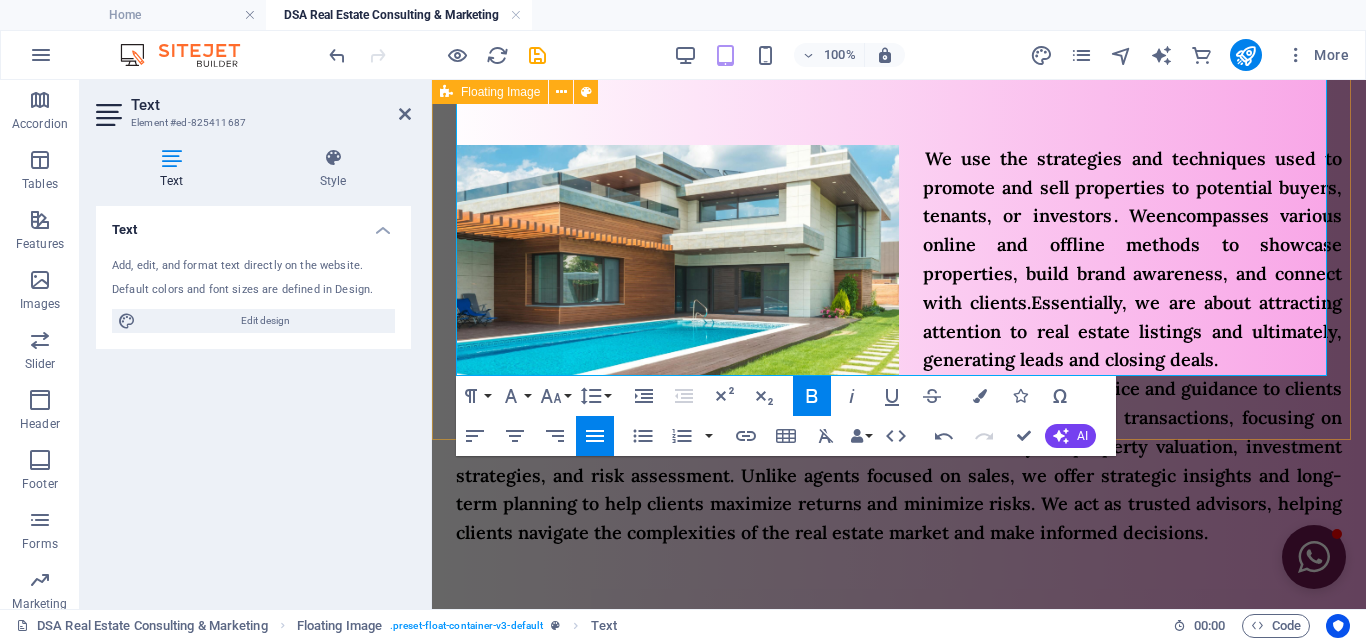 click on "We use the strategies and techniques used to promote and sell properties to potential buyers, tenants, or investors . We  encompasses various online and offline methods to showcase properties, build brand awareness, and connect with clients.  Essentially, we are about attracting attention to real estate listings and ultimately, generating leads and closing deals. We provide expert advice and guidance to clients involved in real estate transactions, focusing on market analysis, property valuation, investment strategies, and risk assessment. Unlike agents focused on sales, we offer strategic insights and long-term planning to help clients maximize returns and minimize risks. We act as trusted advisors, helping clients navigate the complexities of the real estate market and make informed decisions." at bounding box center [899, 346] 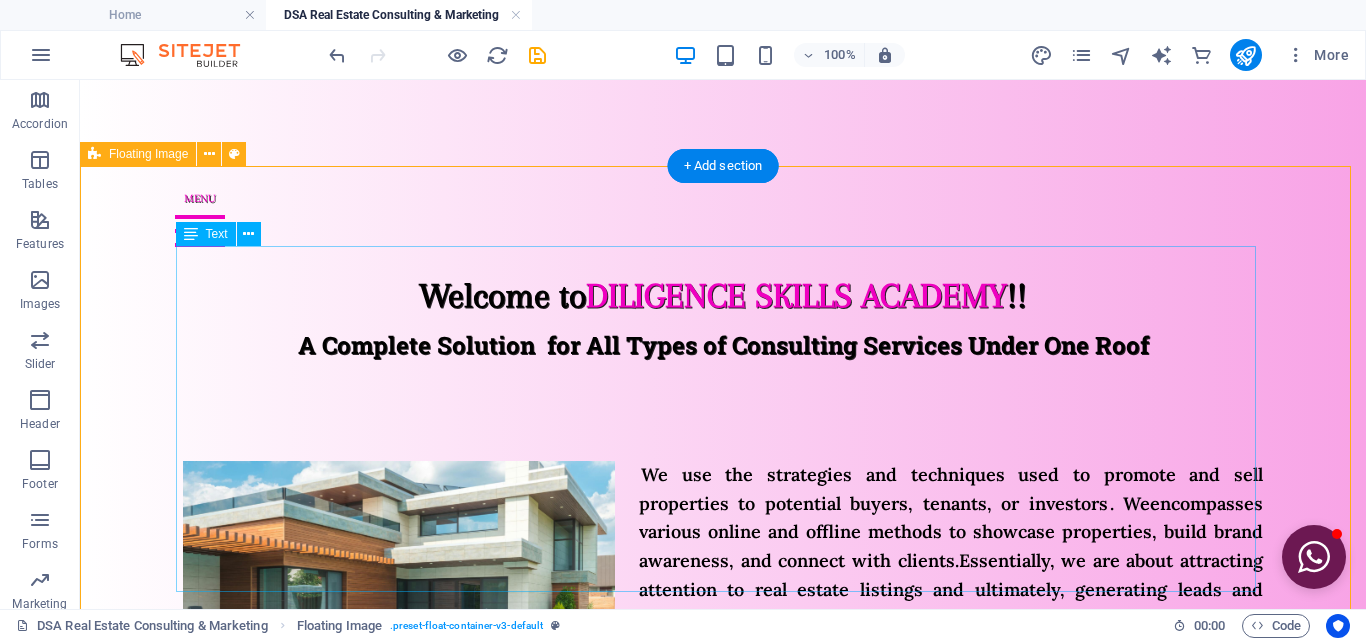 scroll, scrollTop: 202, scrollLeft: 0, axis: vertical 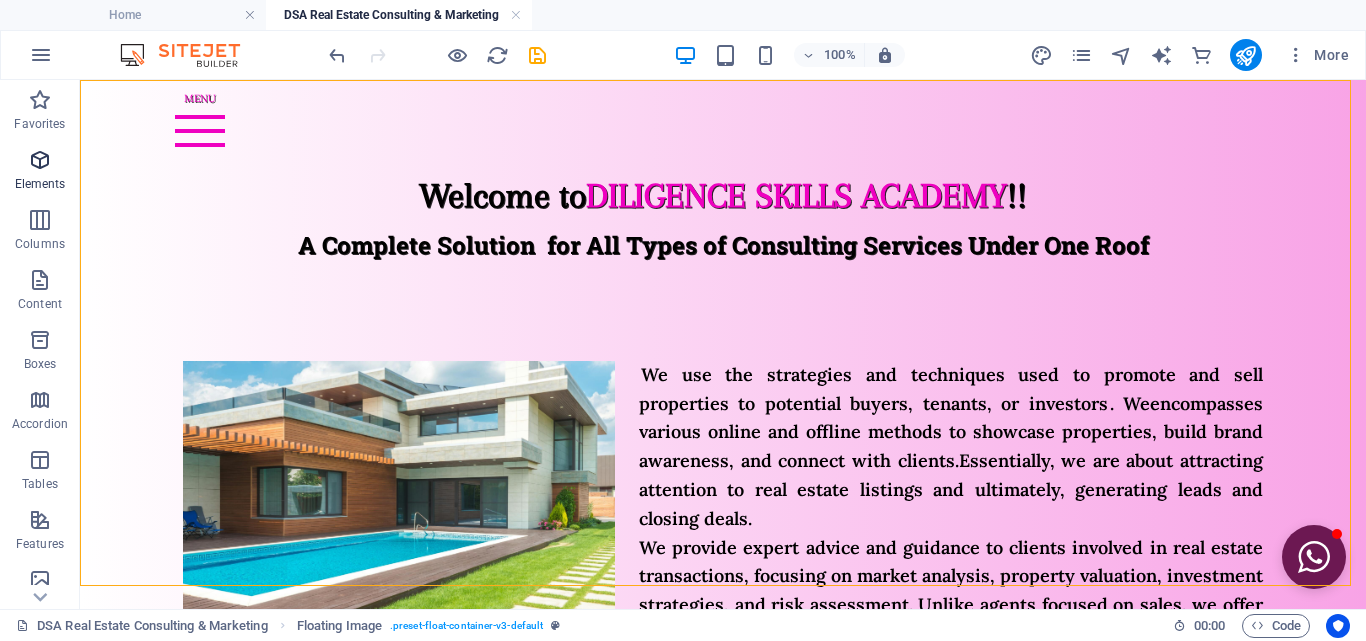 click on "Elements" at bounding box center [40, 172] 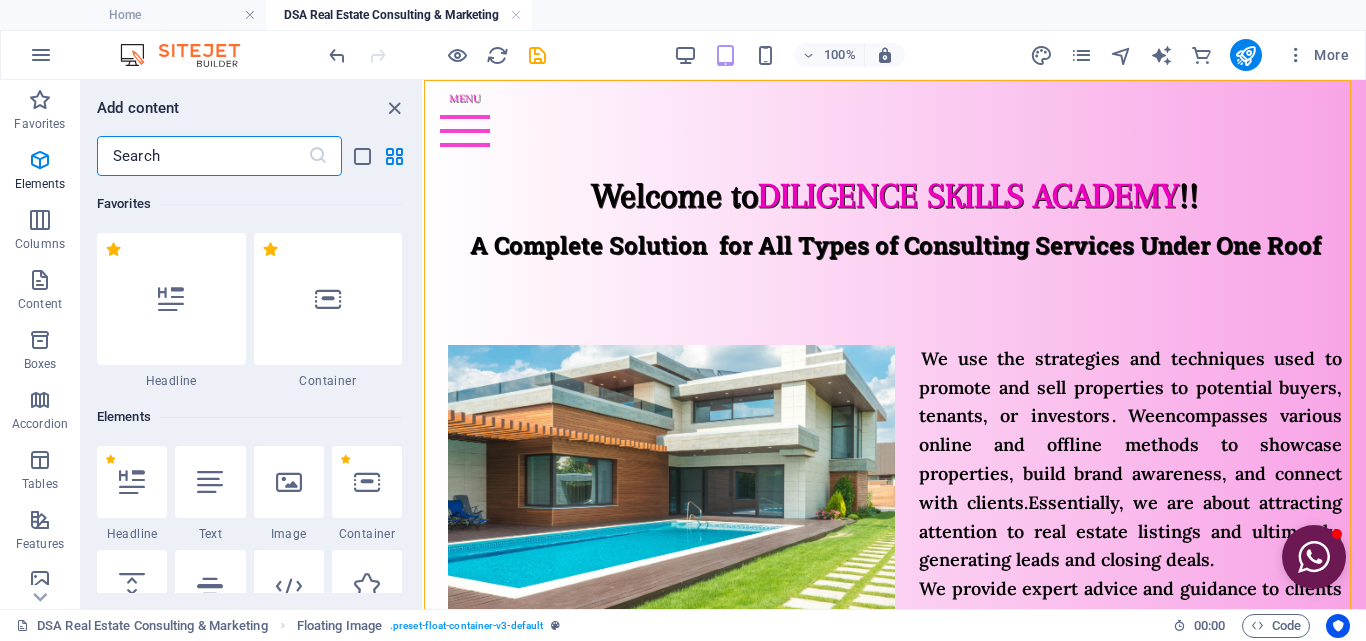 scroll, scrollTop: 213, scrollLeft: 0, axis: vertical 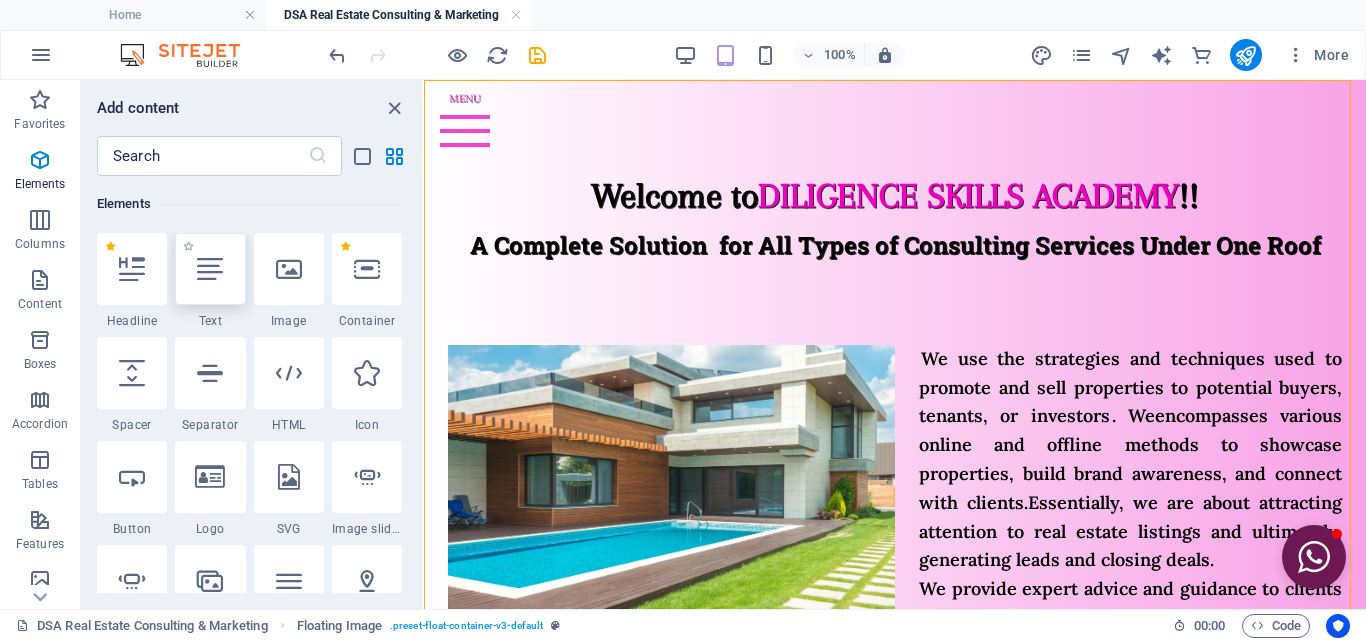 click at bounding box center (210, 269) 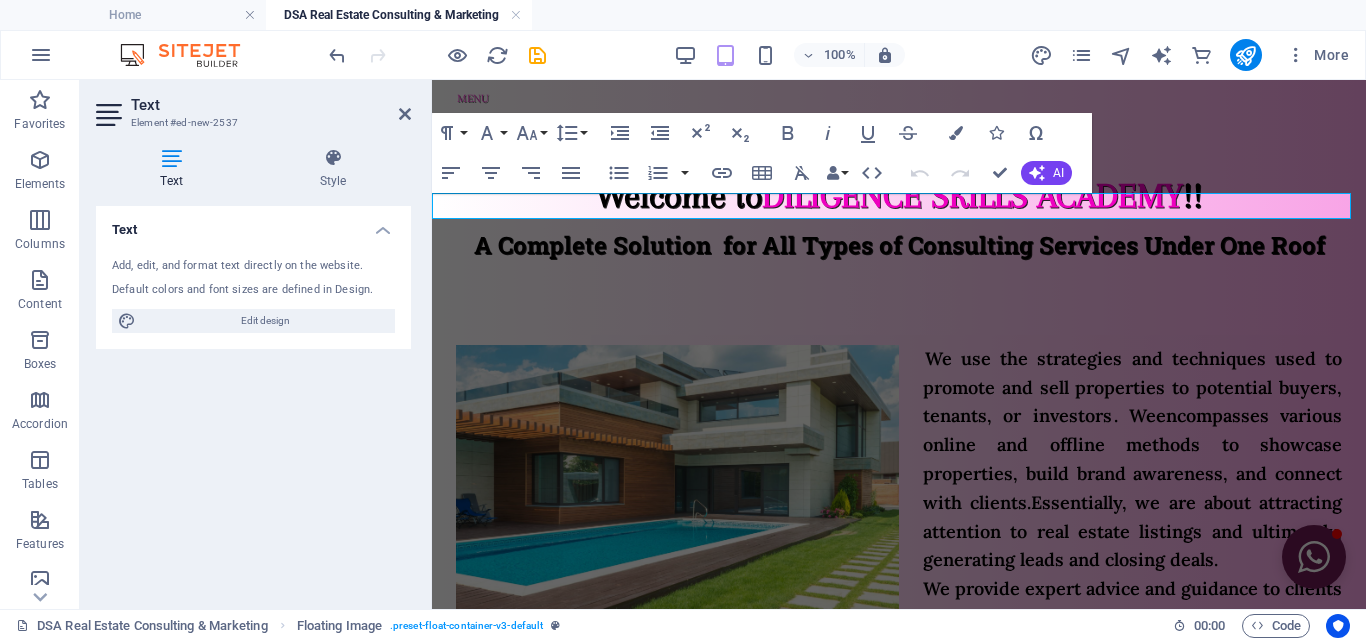 scroll, scrollTop: 511, scrollLeft: 0, axis: vertical 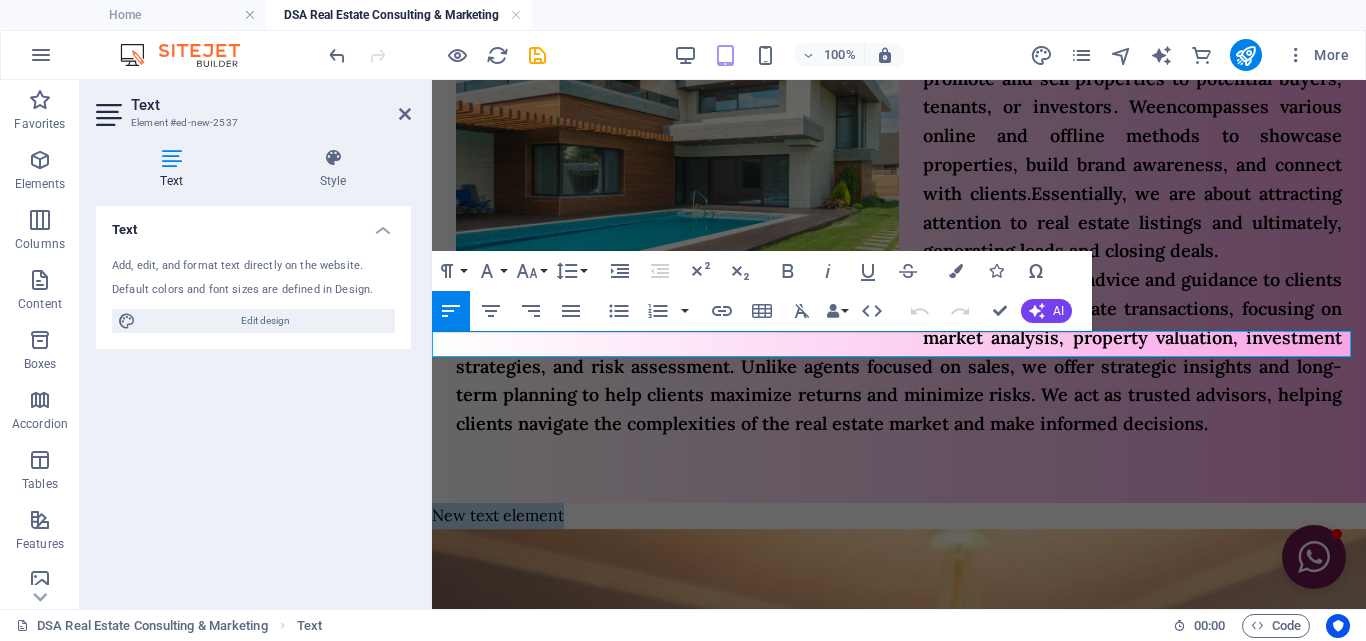 type 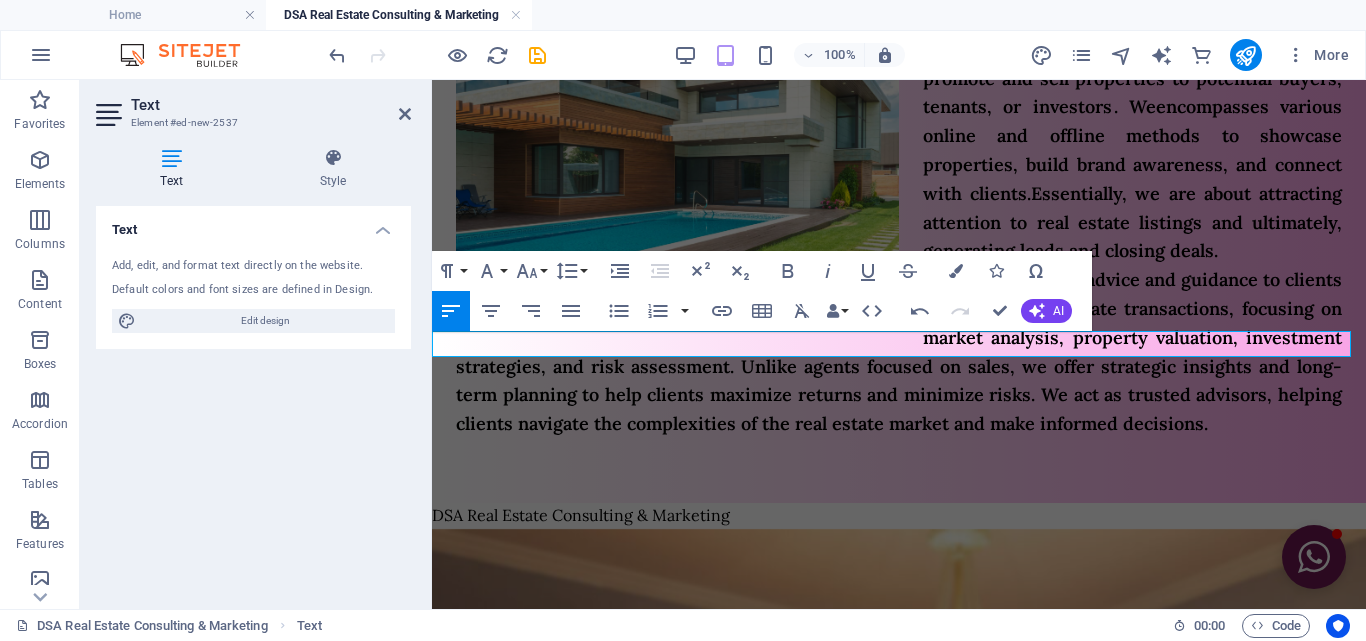 click at bounding box center (899, 984) 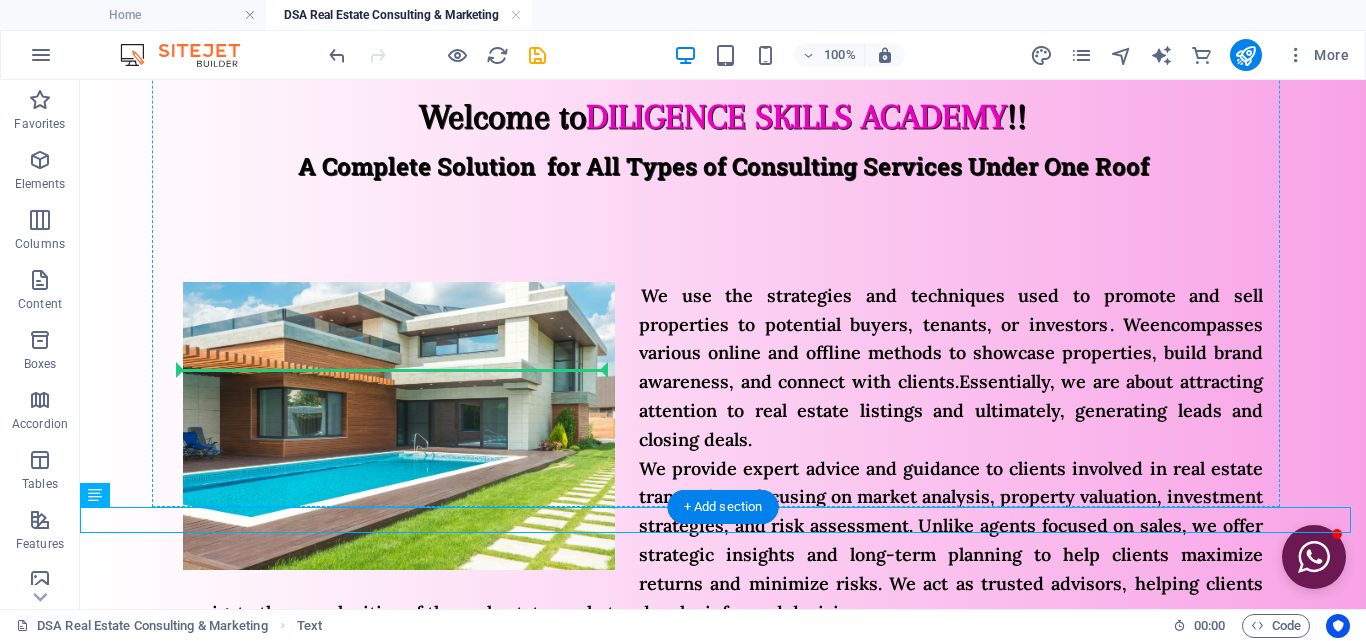 scroll, scrollTop: 47, scrollLeft: 0, axis: vertical 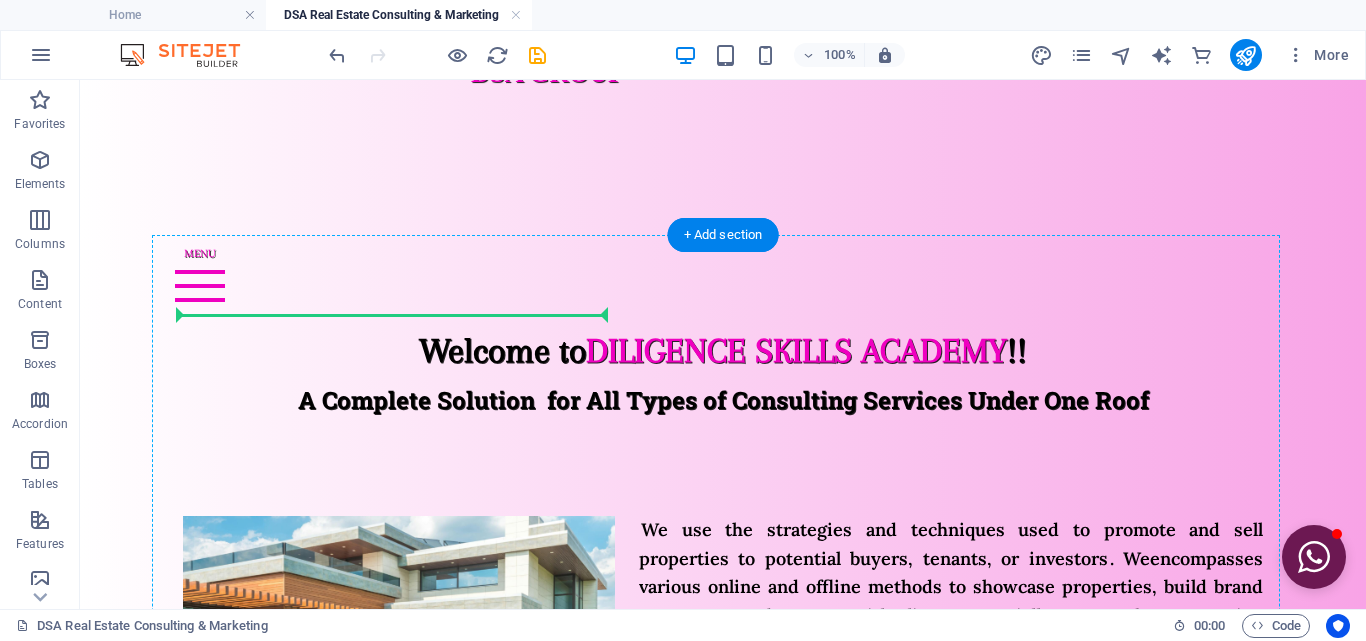 drag, startPoint x: 200, startPoint y: 343, endPoint x: 369, endPoint y: 323, distance: 170.17932 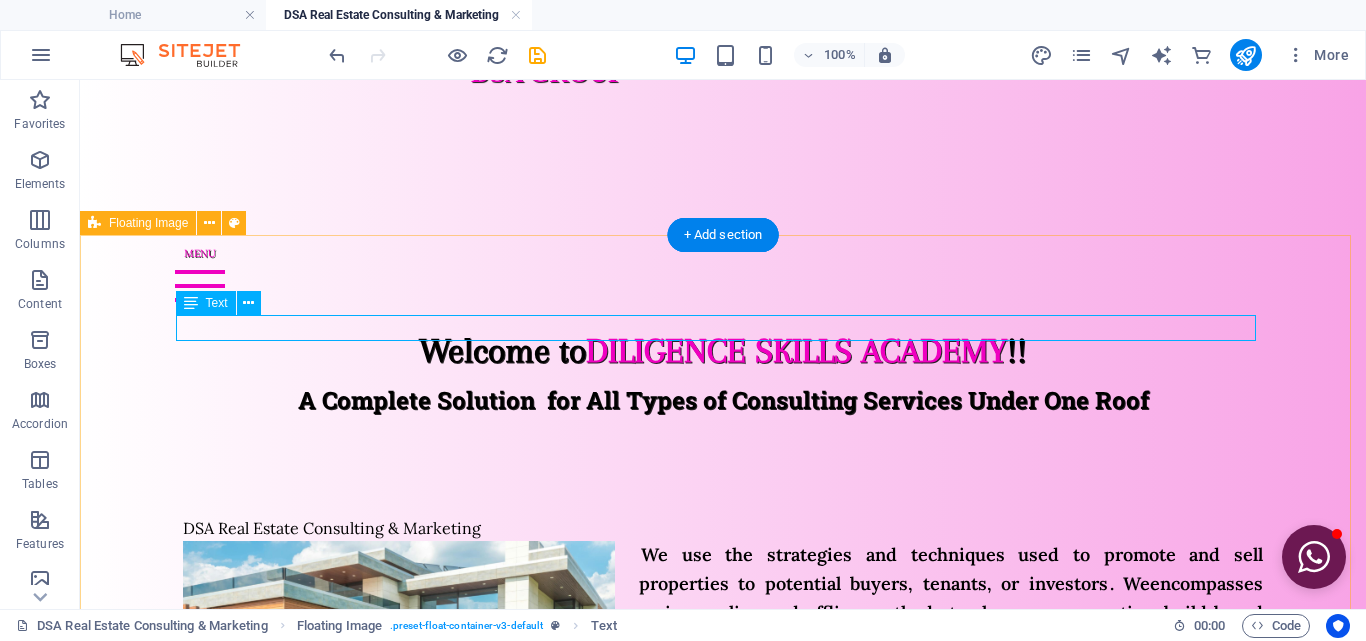 click on "DSA Real Estate Consulting & Marketing" at bounding box center [723, 529] 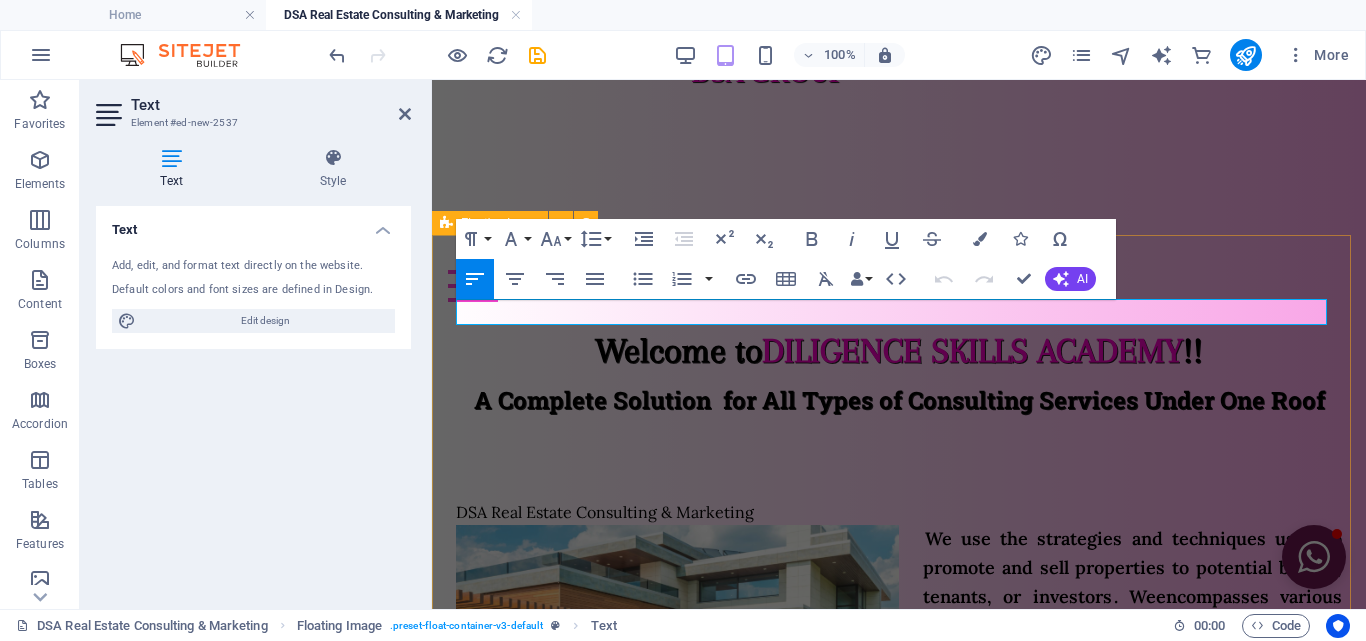 click on "DSA Real Estate Consulting & Marketing" at bounding box center (899, 513) 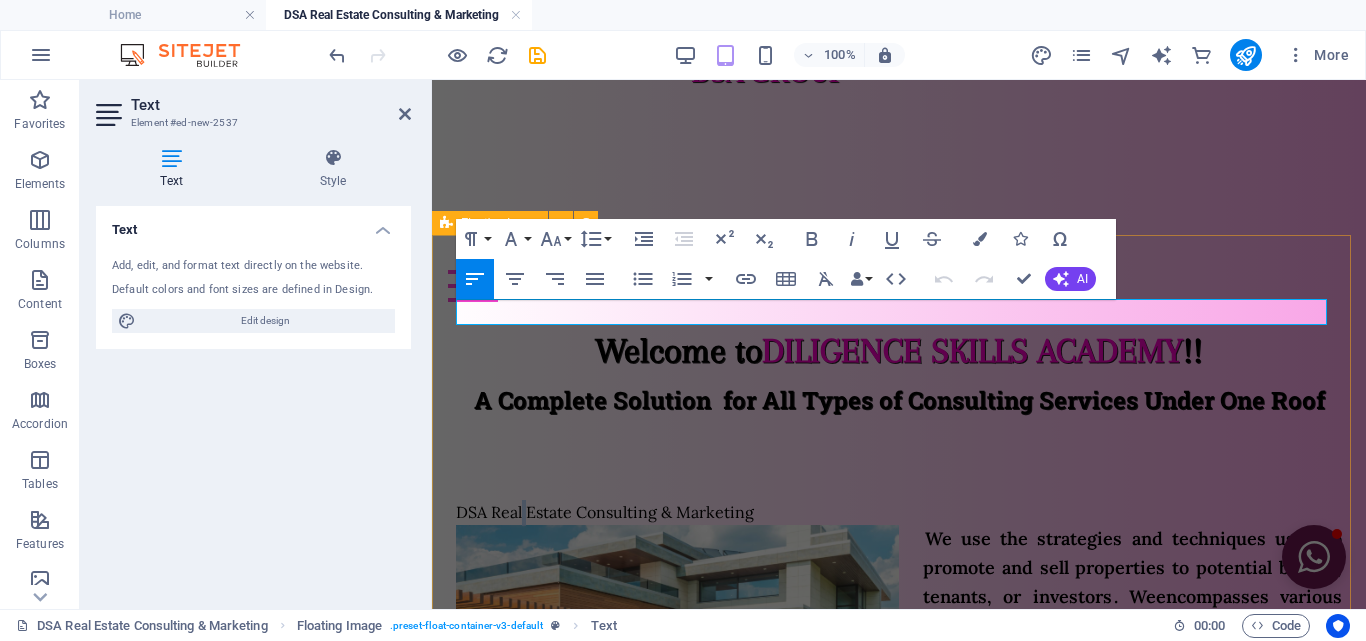 click on "DSA Real Estate Consulting & Marketing" at bounding box center [899, 513] 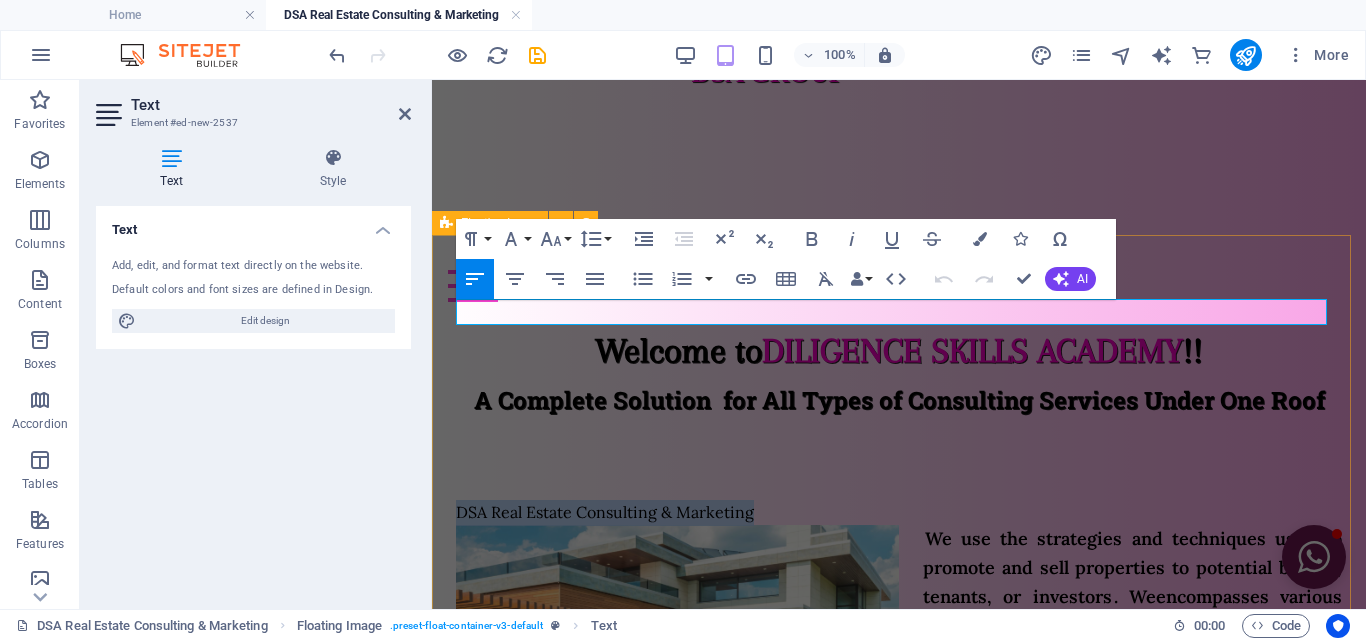 click on "DSA Real Estate Consulting & Marketing" at bounding box center (899, 513) 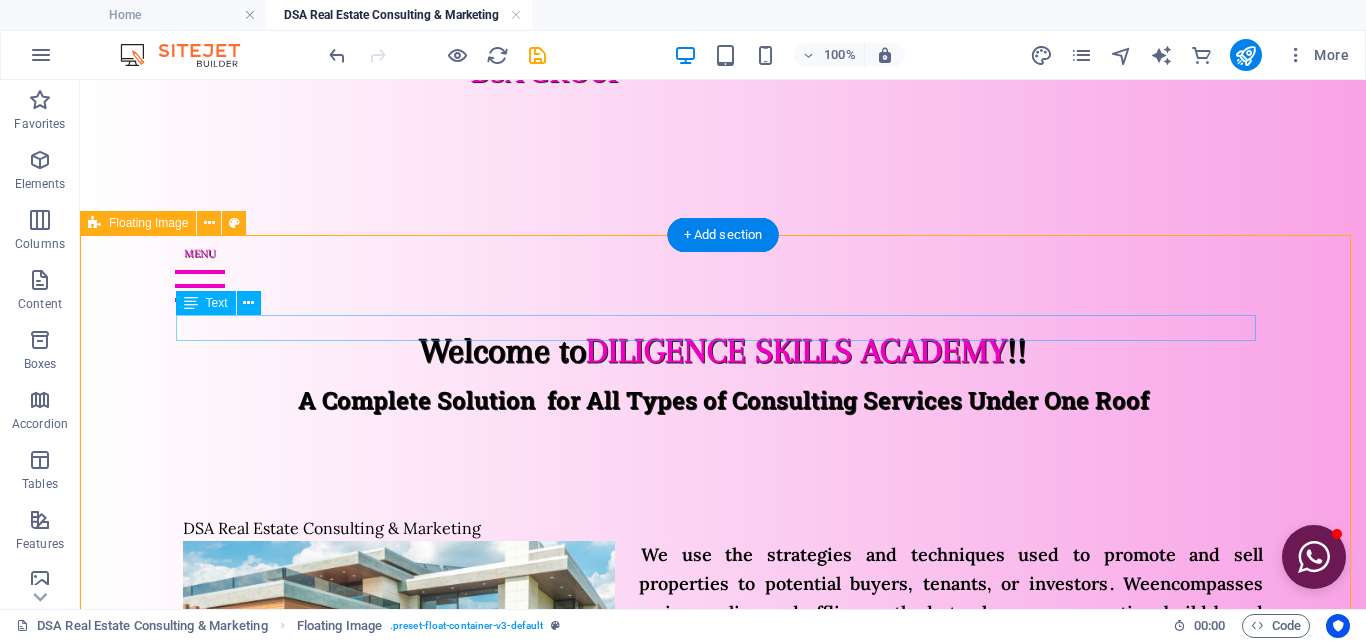 click on "DSA Real Estate Consulting & Marketing" at bounding box center (723, 529) 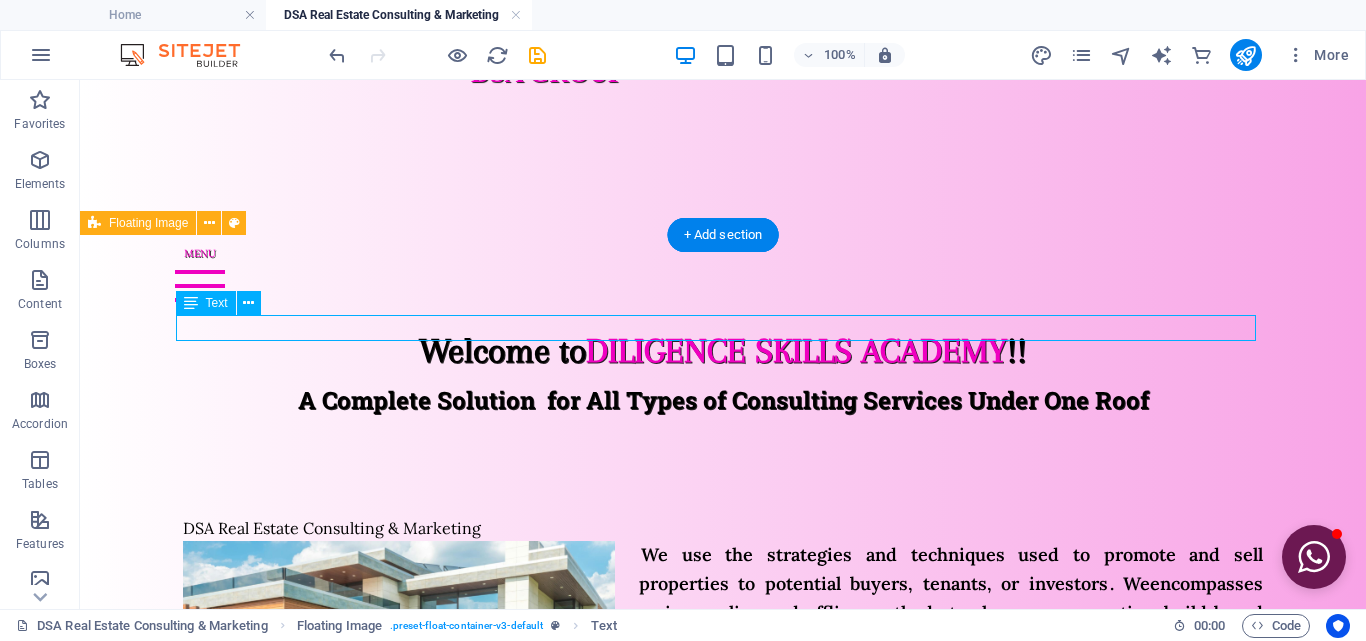click on "DSA Real Estate Consulting & Marketing" at bounding box center (723, 529) 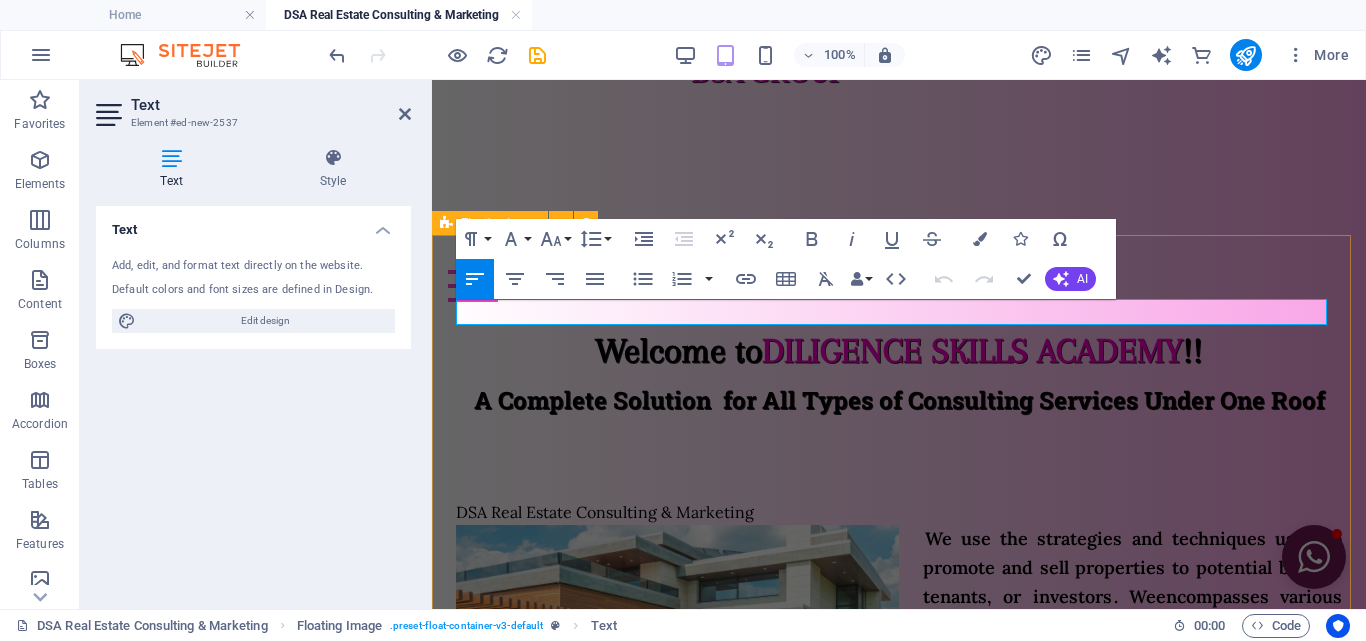 click on "DSA Real Estate Consulting & Marketing" at bounding box center [899, 513] 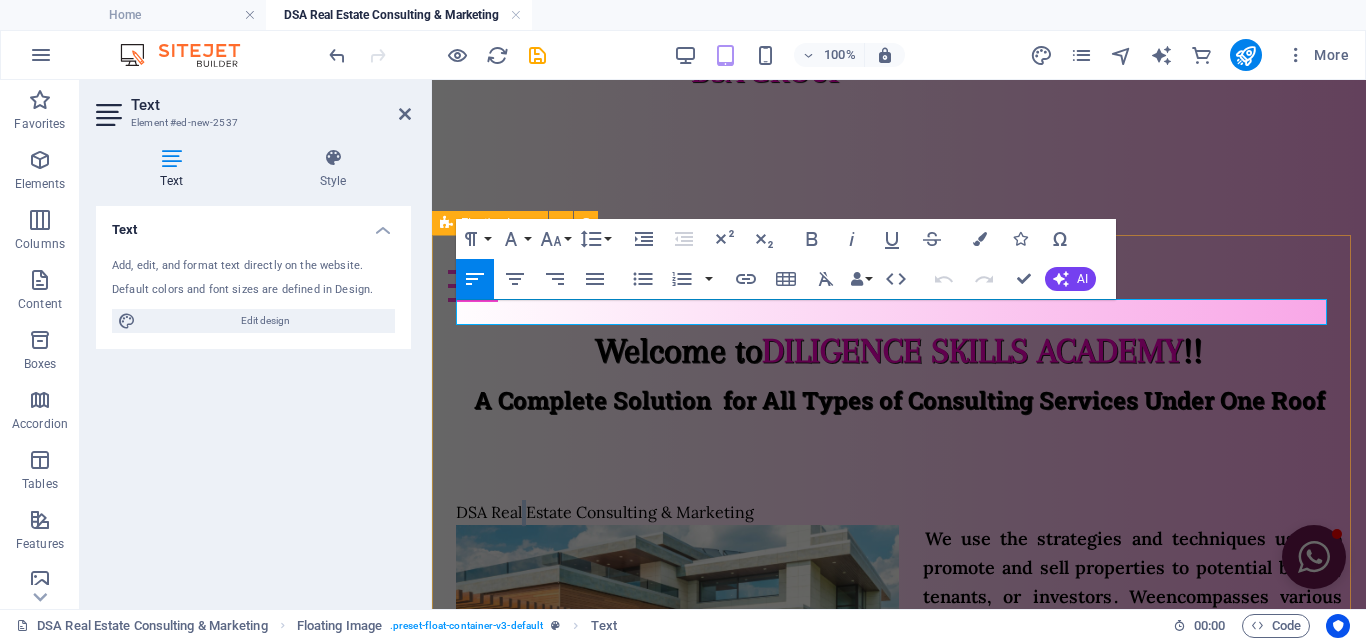 click on "DSA Real Estate Consulting & Marketing" at bounding box center [899, 513] 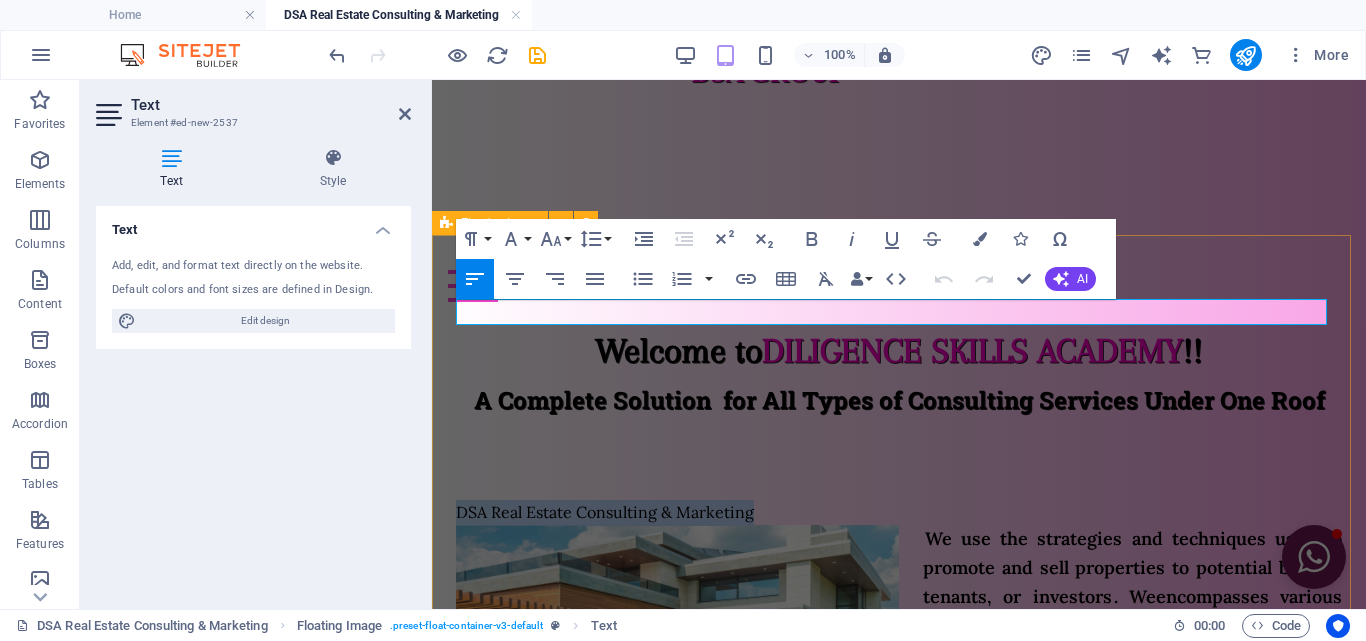 click on "DSA Real Estate Consulting & Marketing" at bounding box center (899, 513) 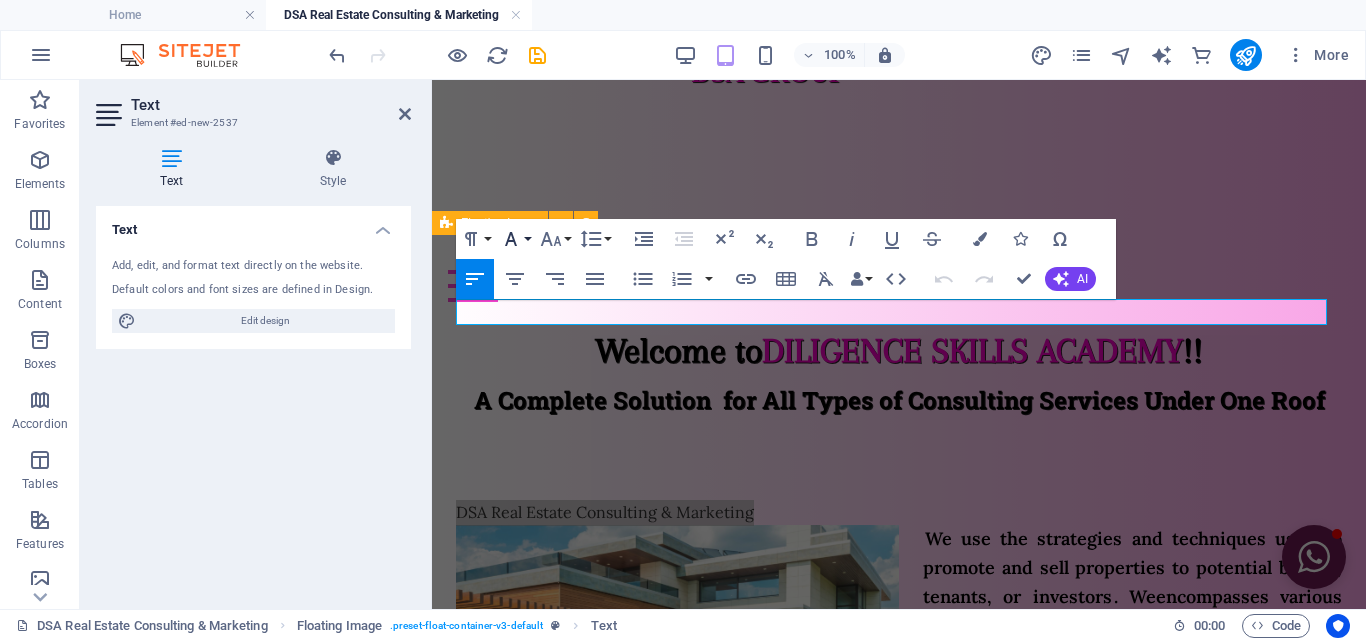 click 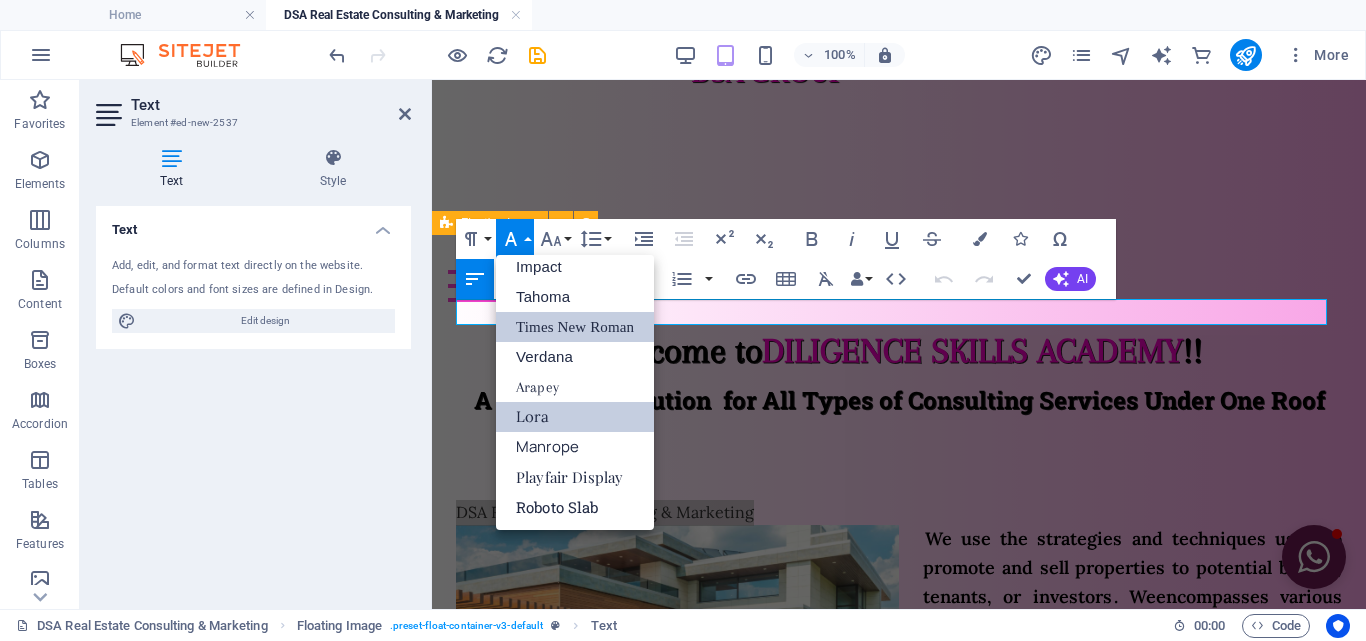 scroll, scrollTop: 71, scrollLeft: 0, axis: vertical 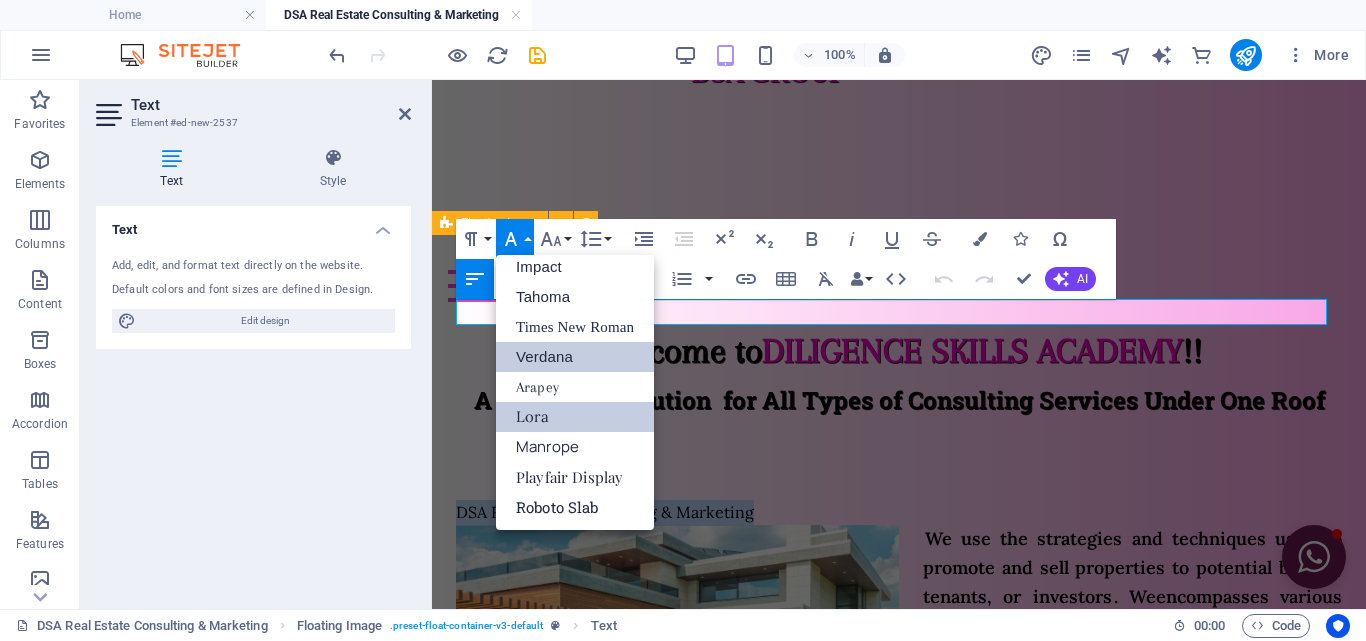 click on "Verdana" at bounding box center (575, 357) 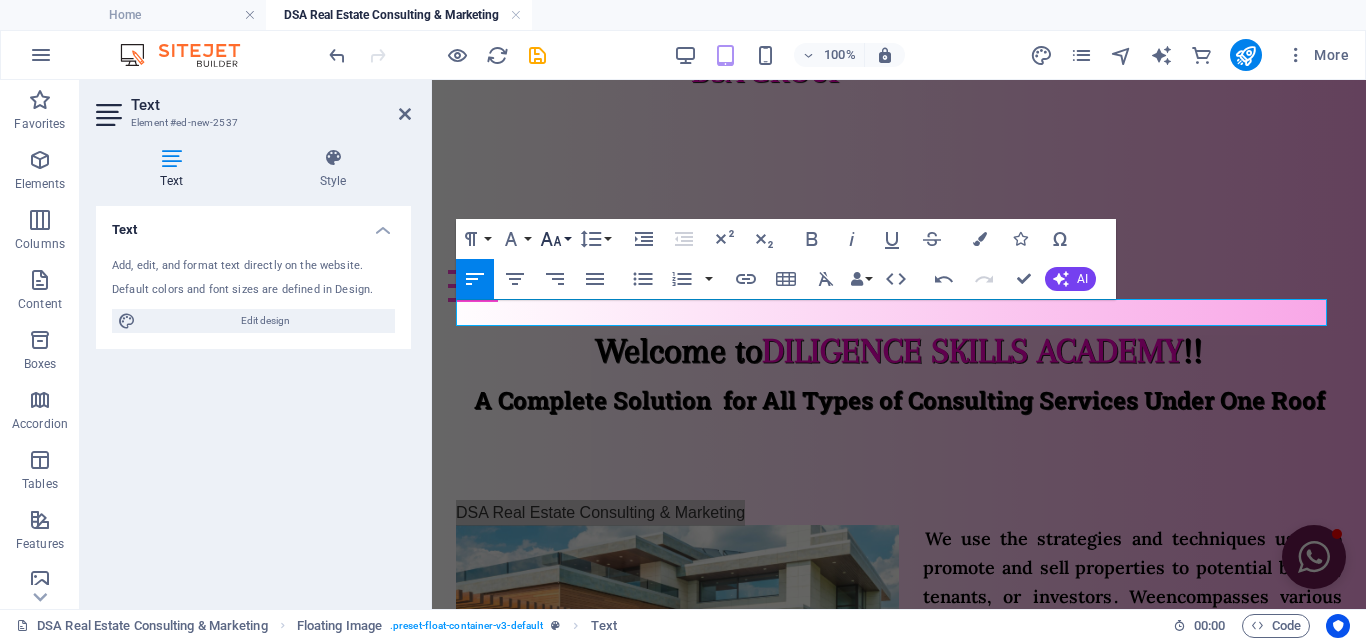 click 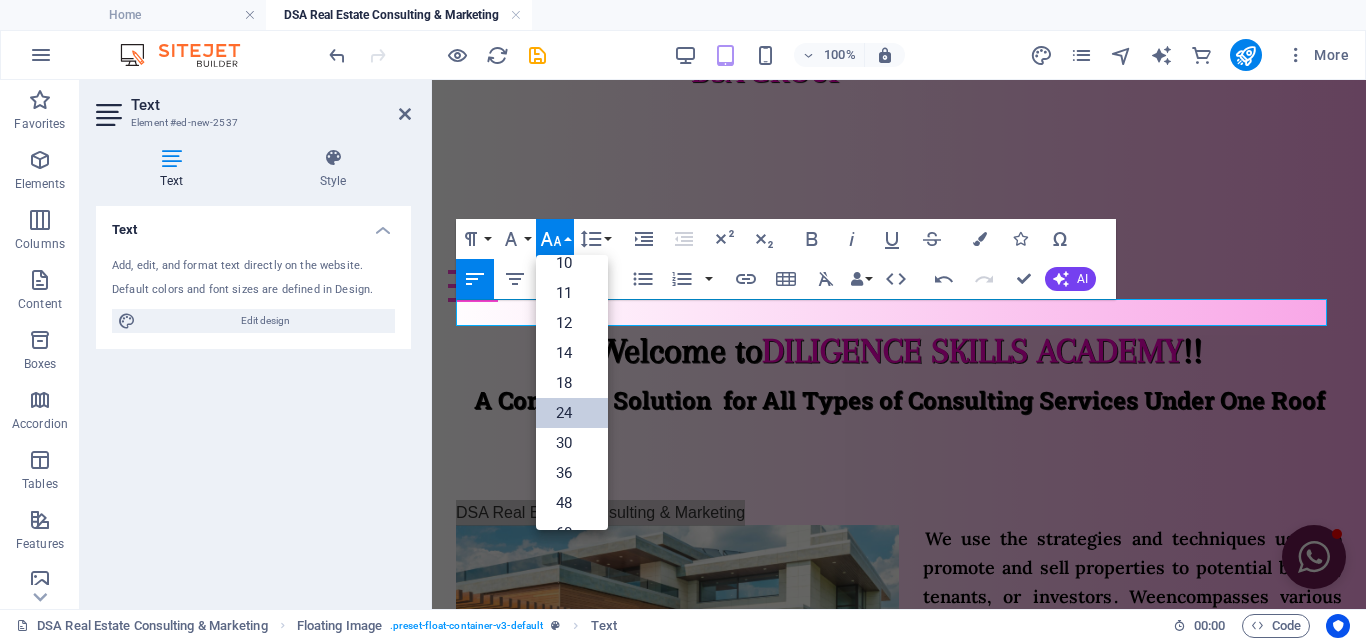 scroll, scrollTop: 100, scrollLeft: 0, axis: vertical 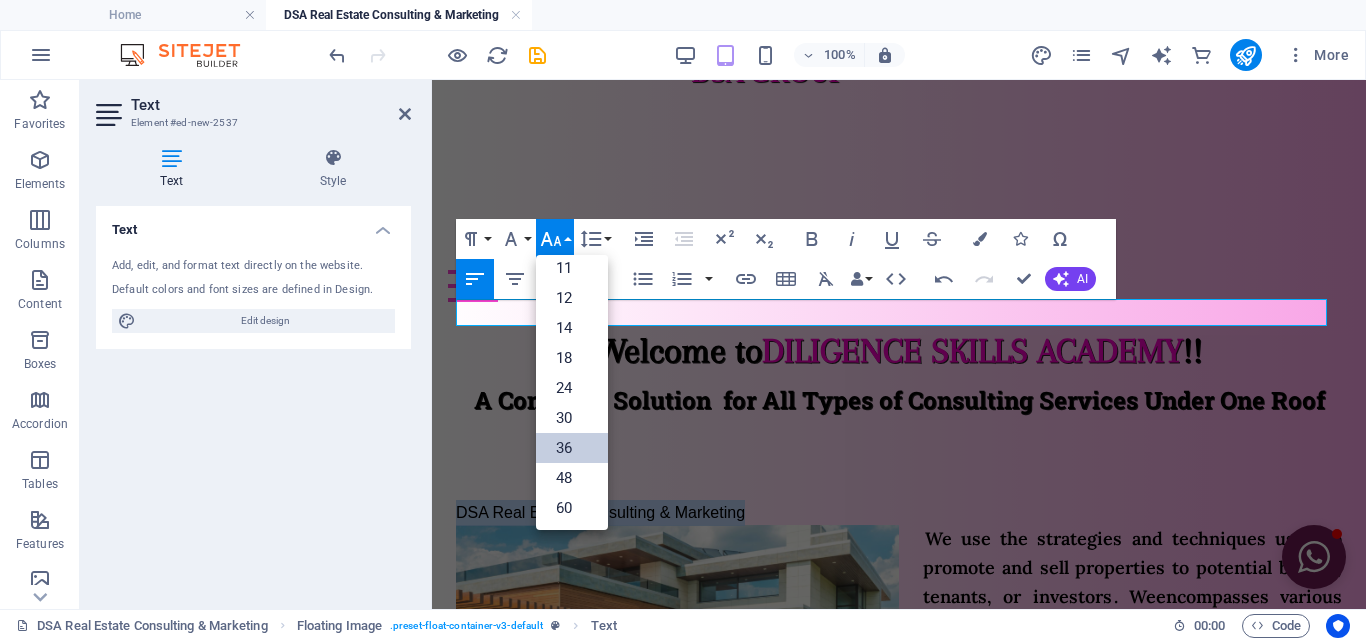 click on "36" at bounding box center [572, 448] 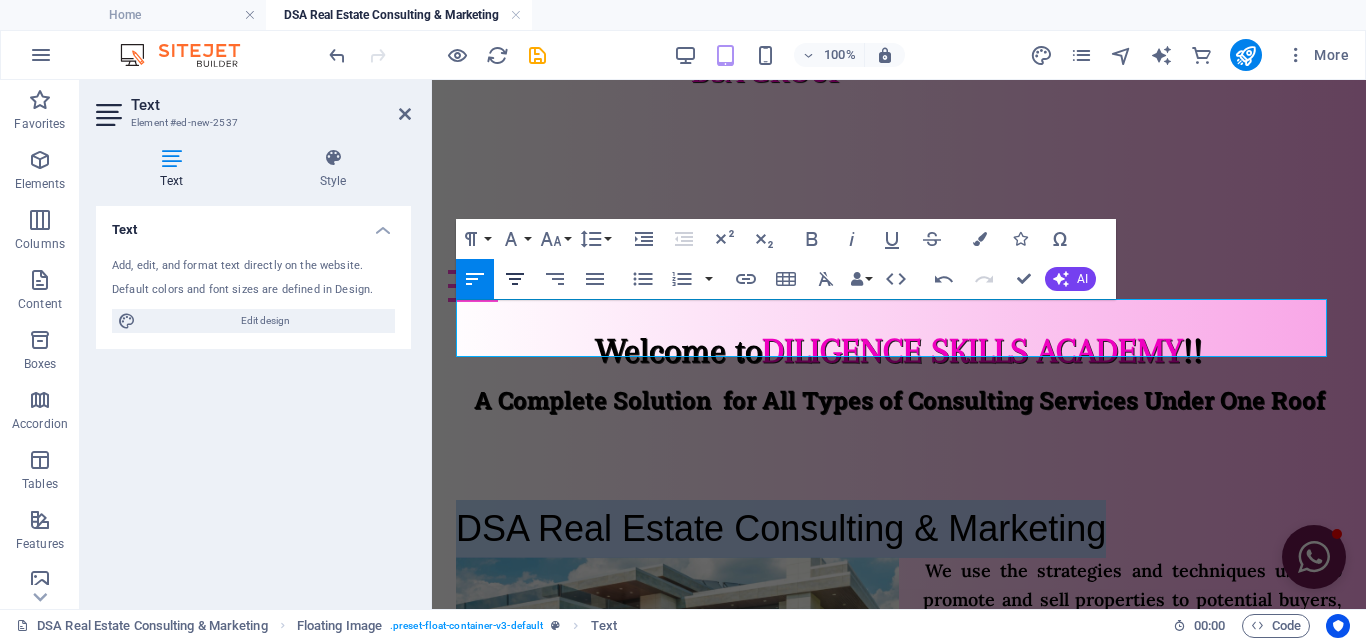 click 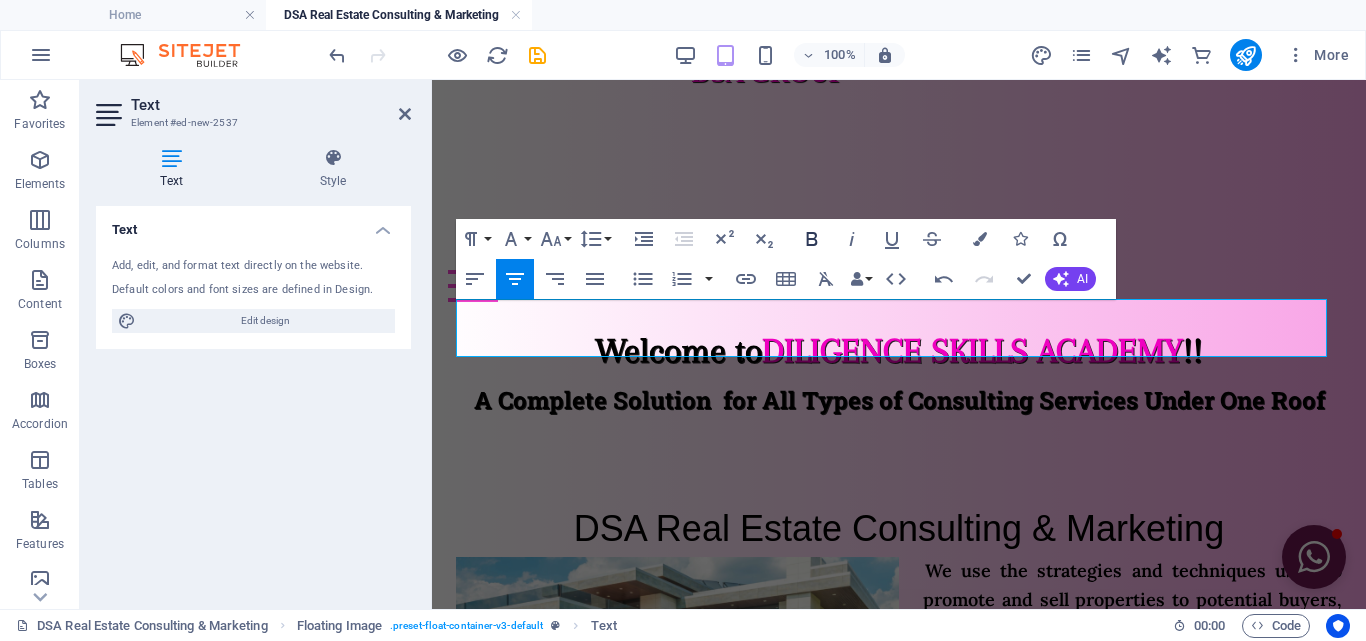 click 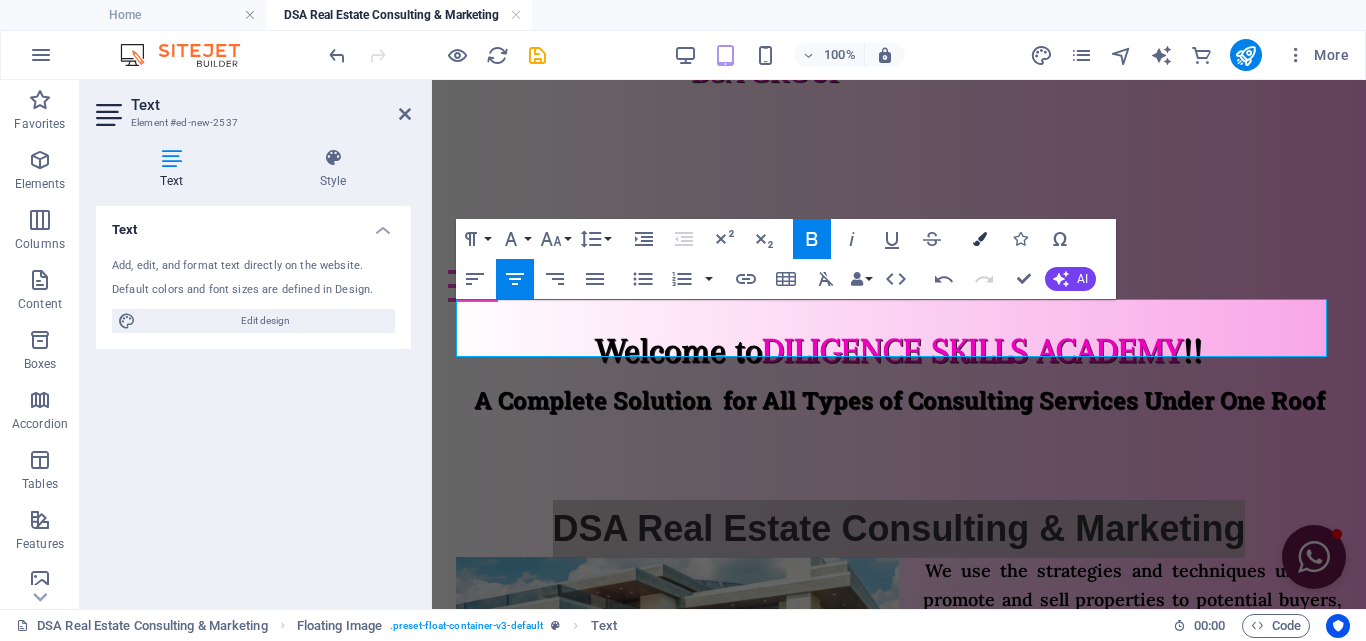 click on "Colors" at bounding box center [980, 239] 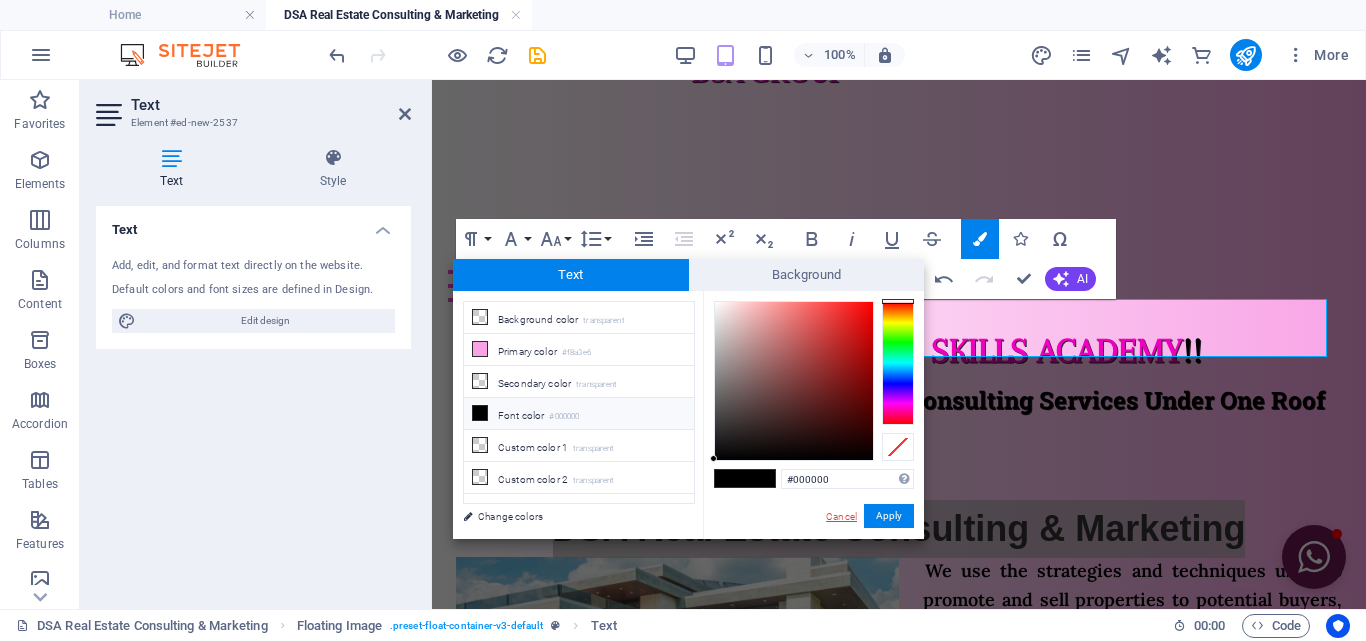 click on "Cancel" at bounding box center [841, 516] 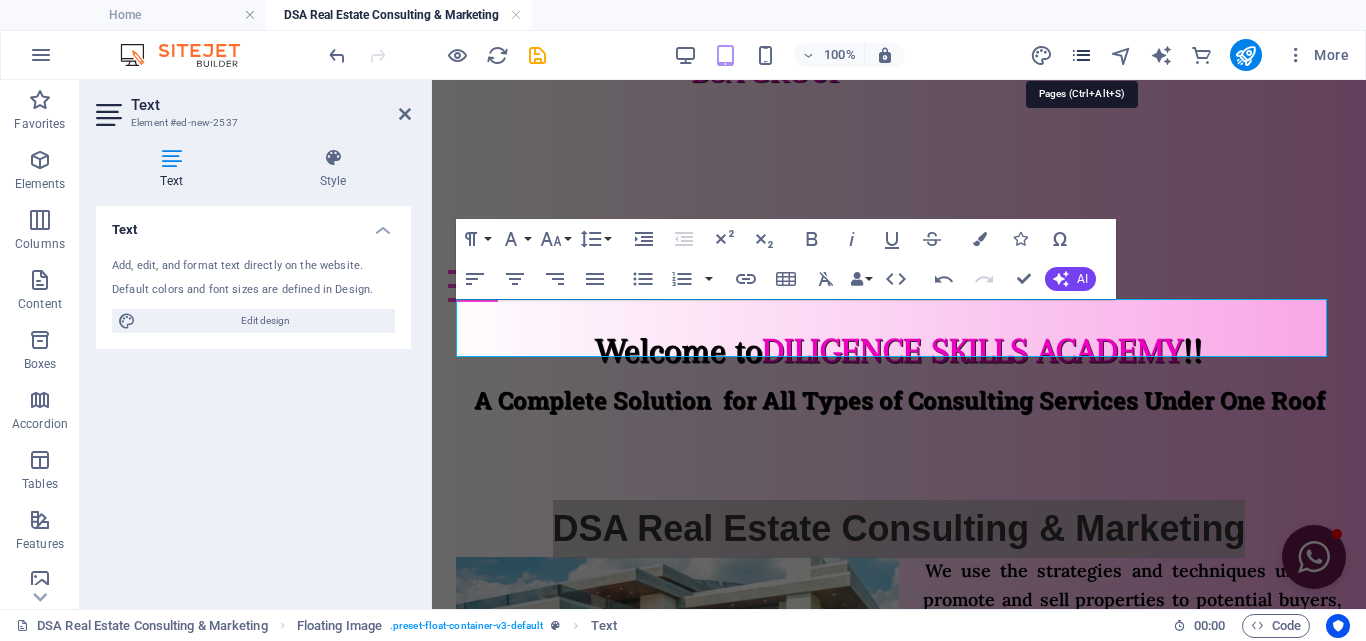 click at bounding box center (1081, 55) 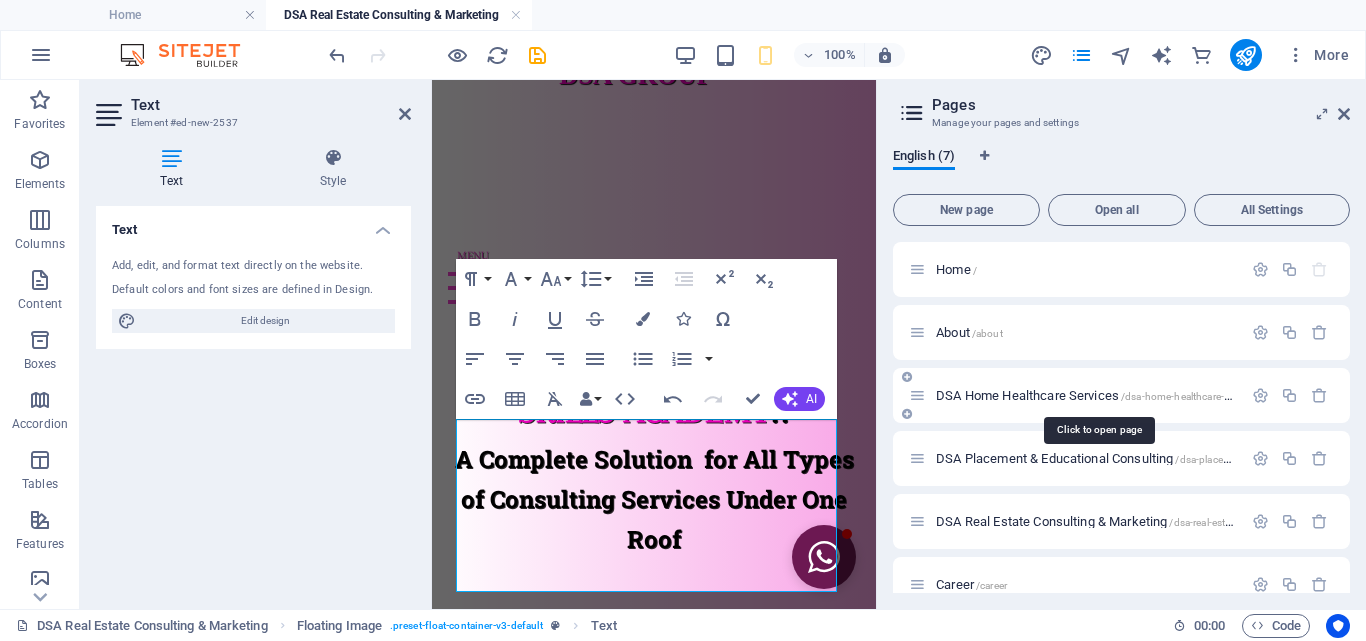 click on "DSA Home Healthcare Services /dsa-home-healthcare-services" at bounding box center [1098, 395] 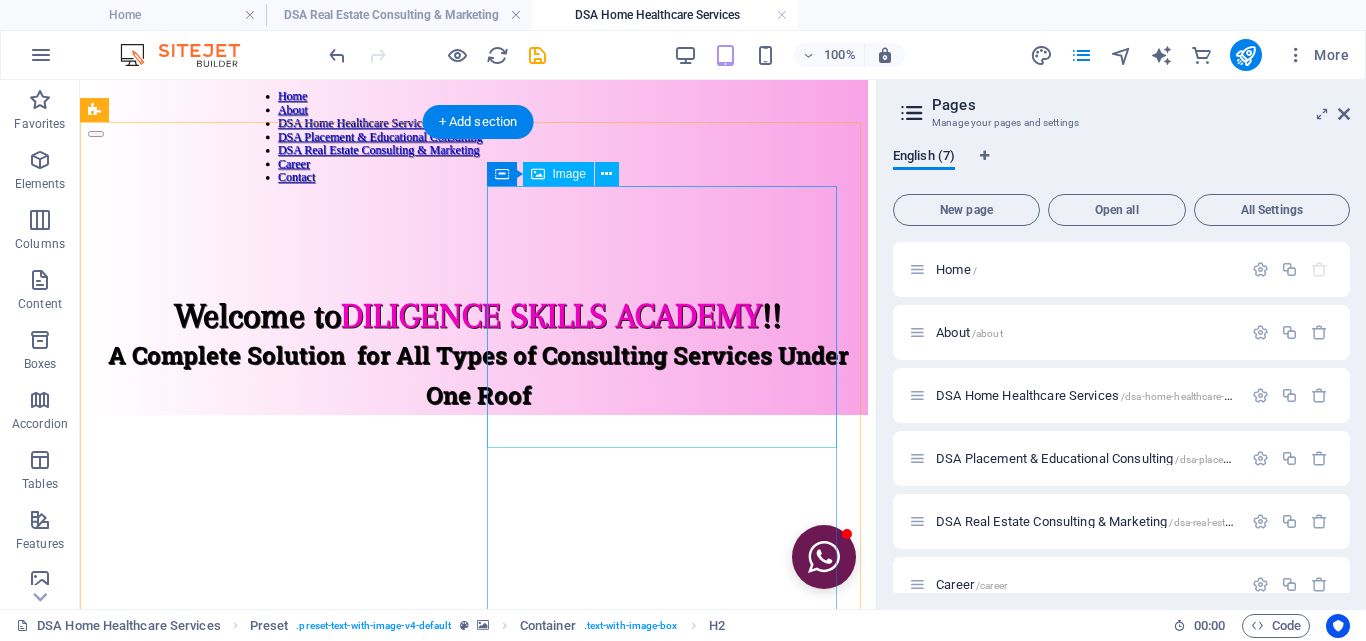 scroll, scrollTop: 0, scrollLeft: 0, axis: both 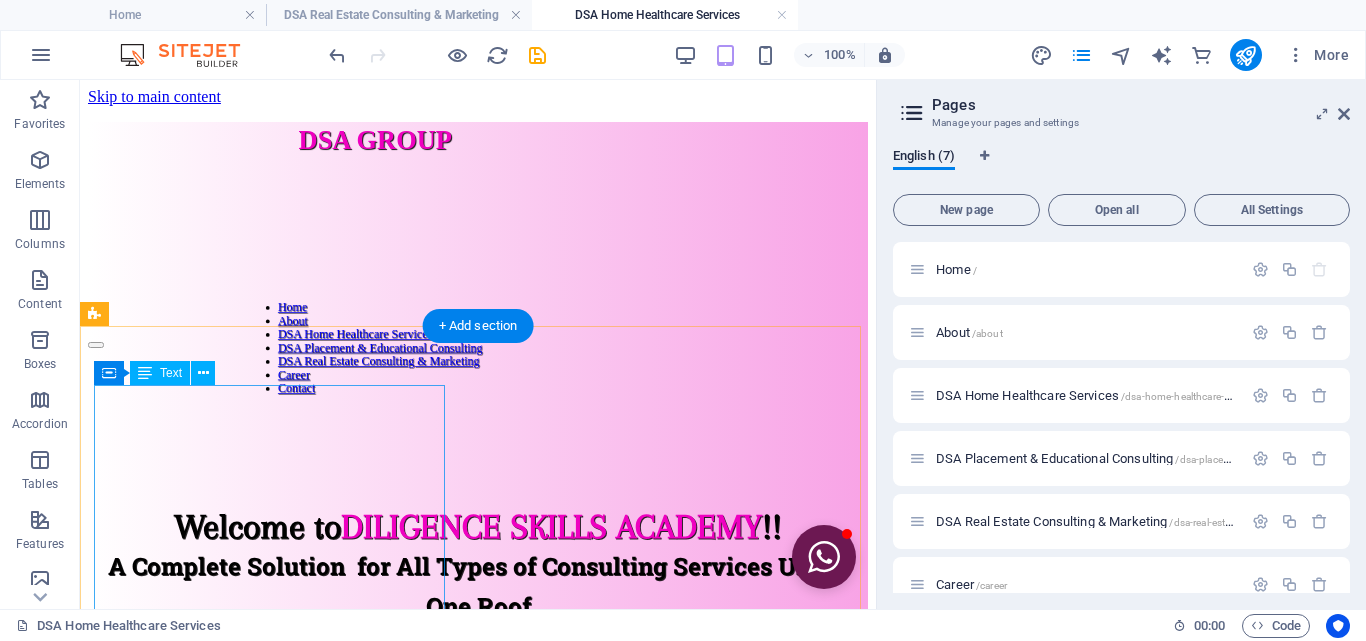 click on "DSA Home Healthcare Services We encompasses a range of medical and personal care services delivered within a patient's residence. It provides an alternative to institutional care, offering skilled nursing, therapy, and personal care assistance in the comfort of the patient's home. This can include services like wound care, medication management, physical therapy, and help with daily living activities. The goal is to help individuals improve function, maintain independence, and avoid or shorten hospital stays." at bounding box center (468, 1405) 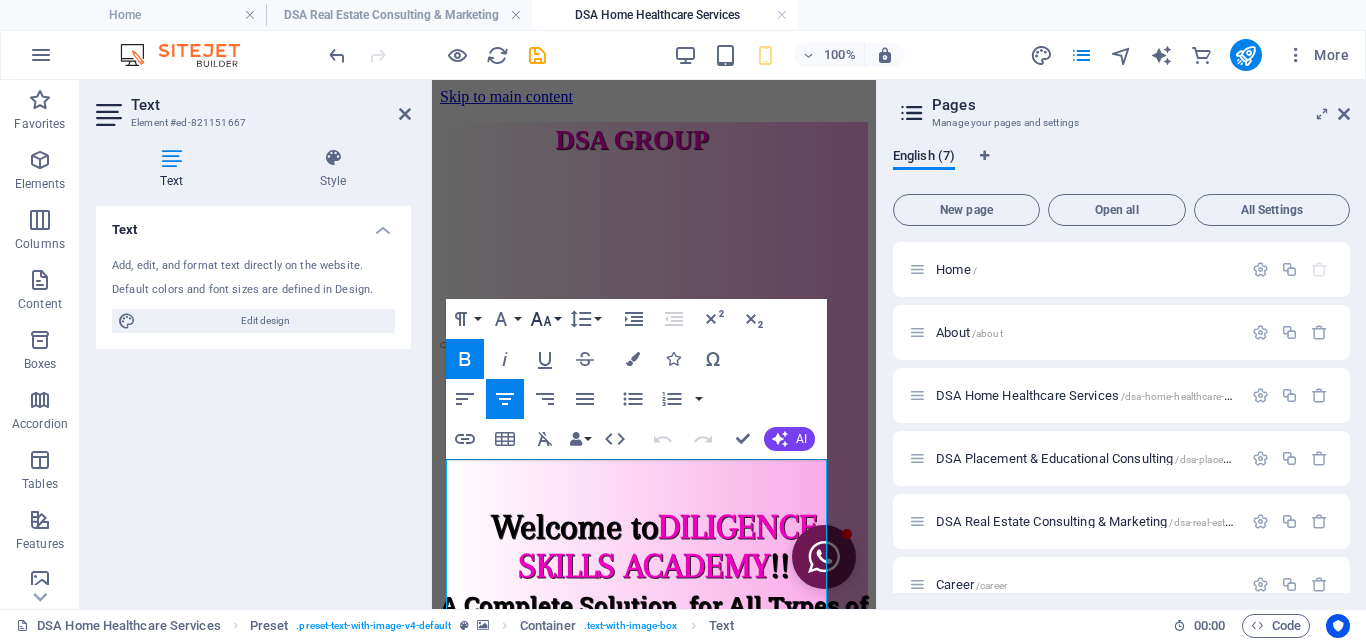 click on "Font Size" at bounding box center [545, 319] 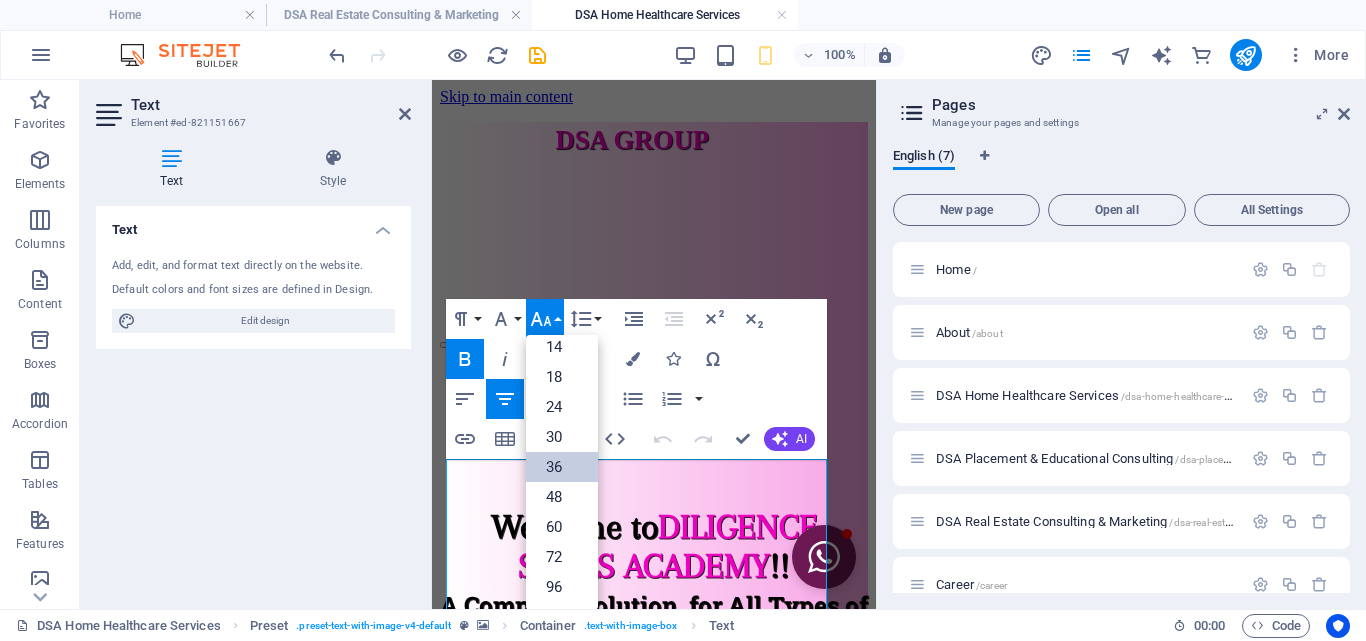 scroll, scrollTop: 161, scrollLeft: 0, axis: vertical 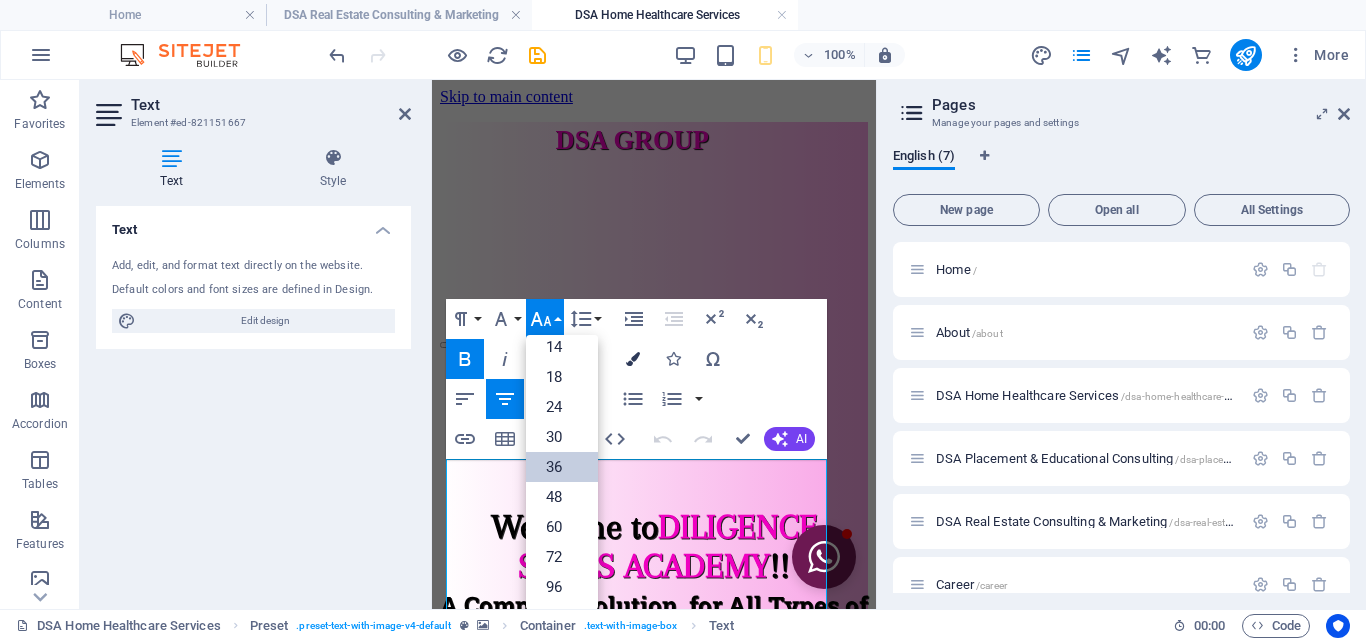 click on "Colors" at bounding box center [633, 359] 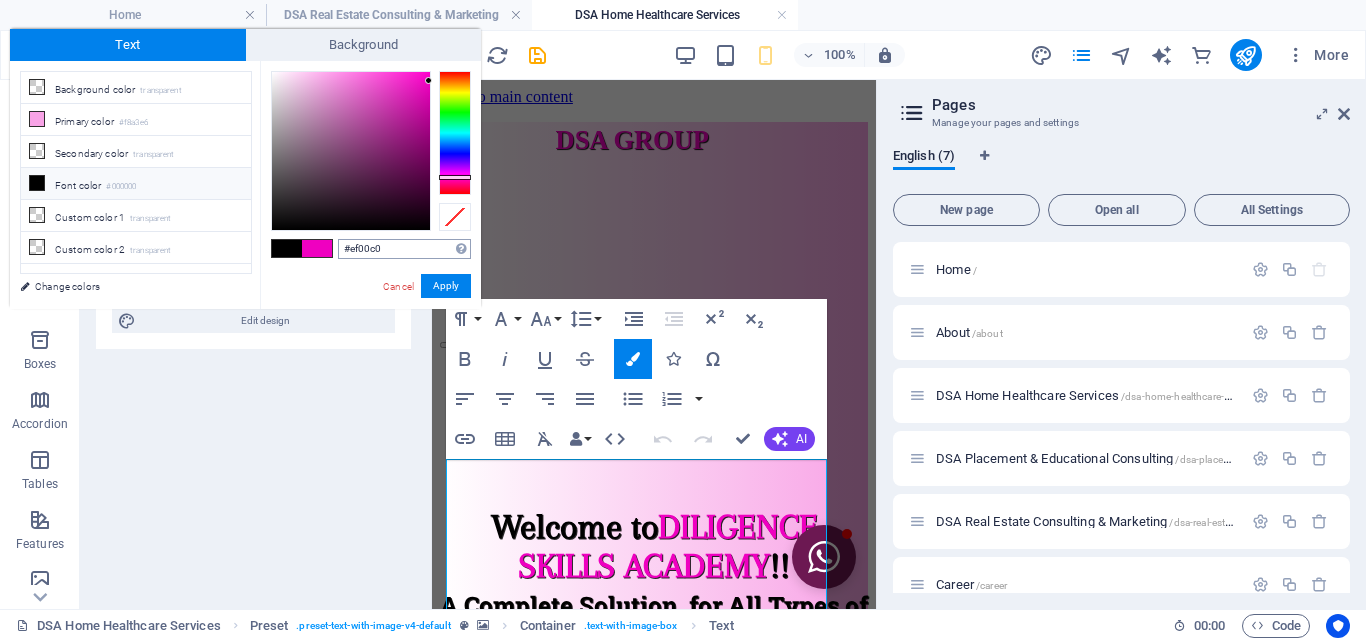 click on "#ef00c0" at bounding box center [404, 249] 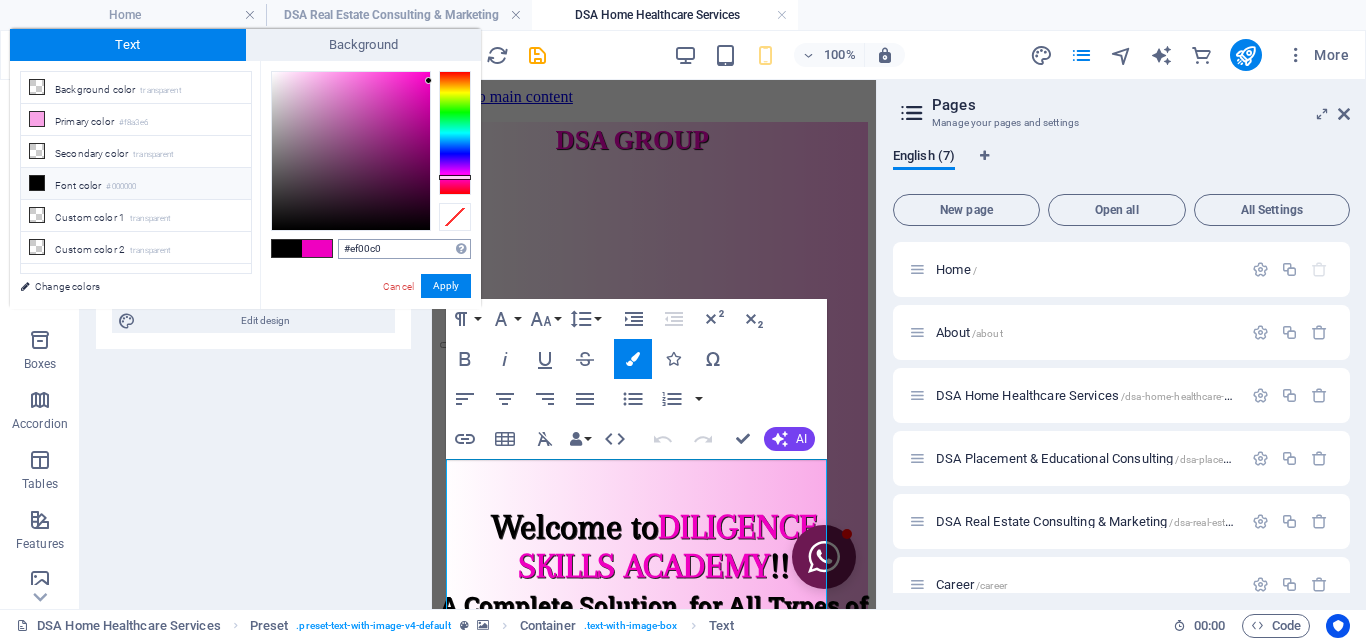 click on "#ef00c0" at bounding box center (404, 249) 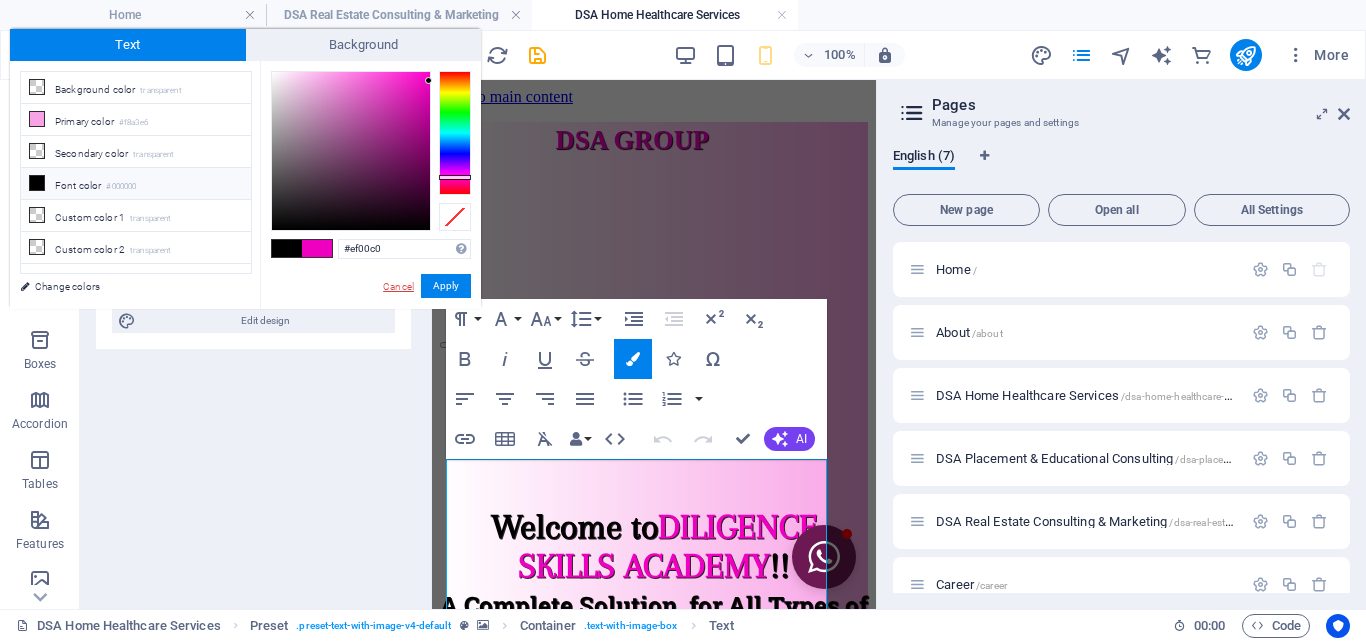 click on "Cancel" at bounding box center (398, 286) 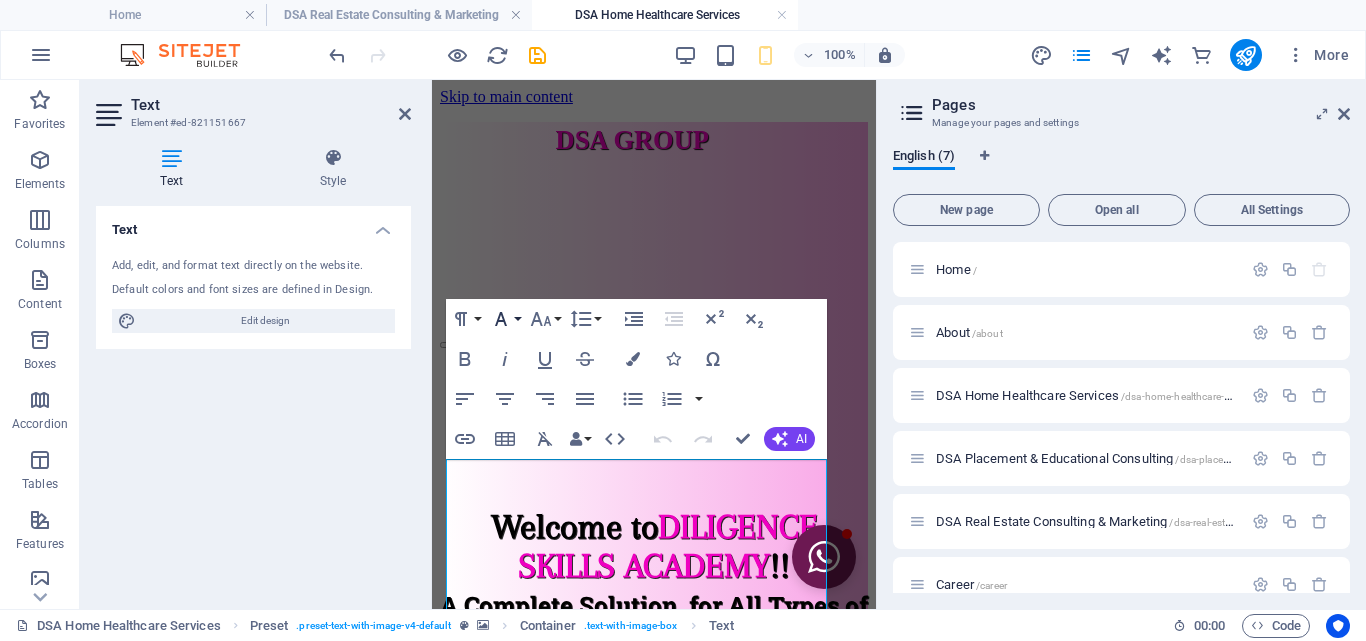 click on "Font Family" at bounding box center (505, 319) 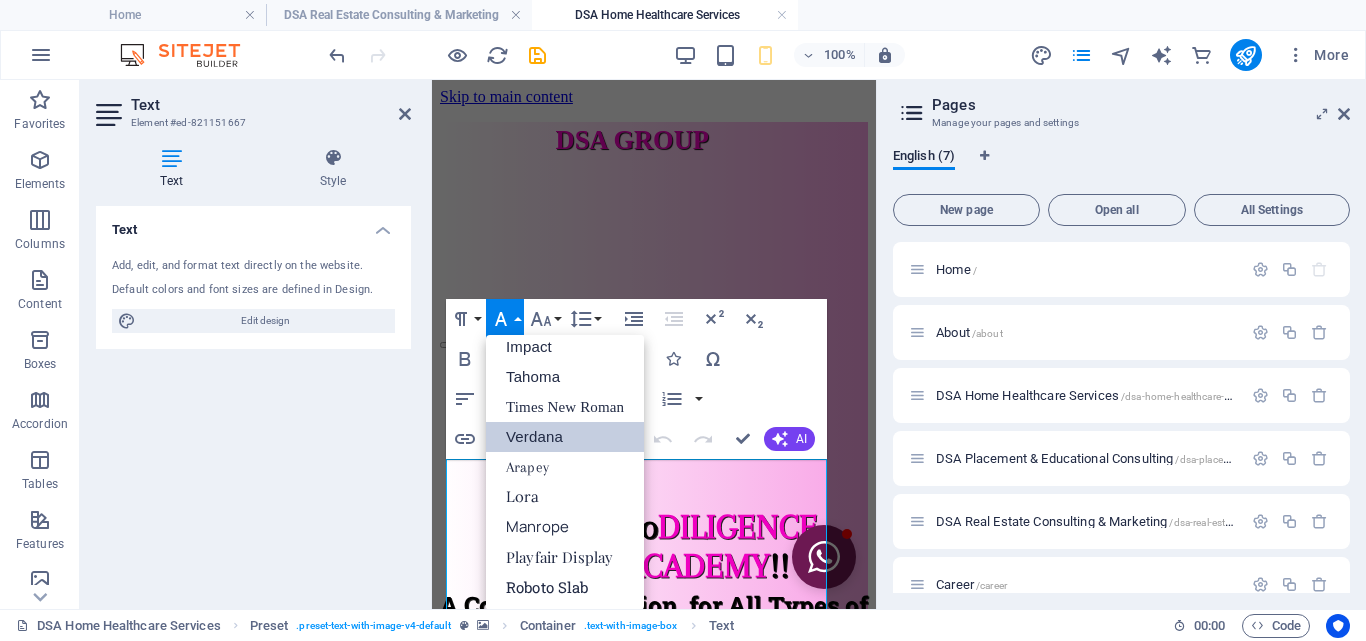 scroll, scrollTop: 71, scrollLeft: 0, axis: vertical 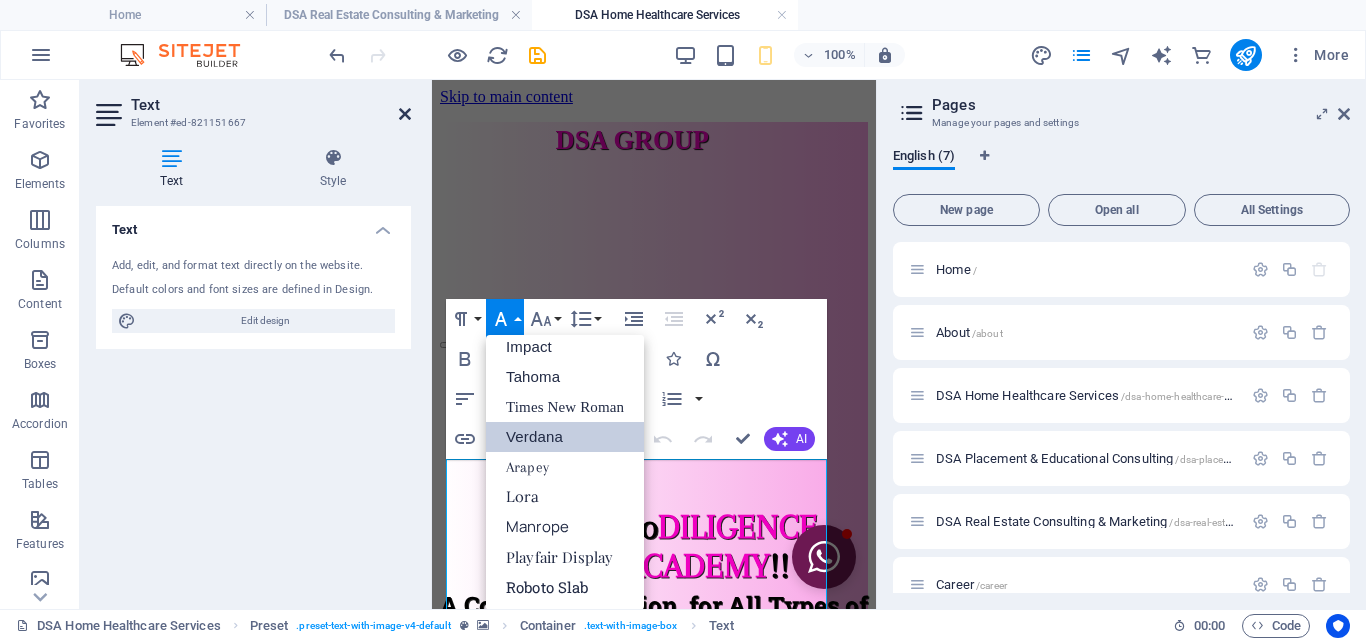 click at bounding box center (405, 114) 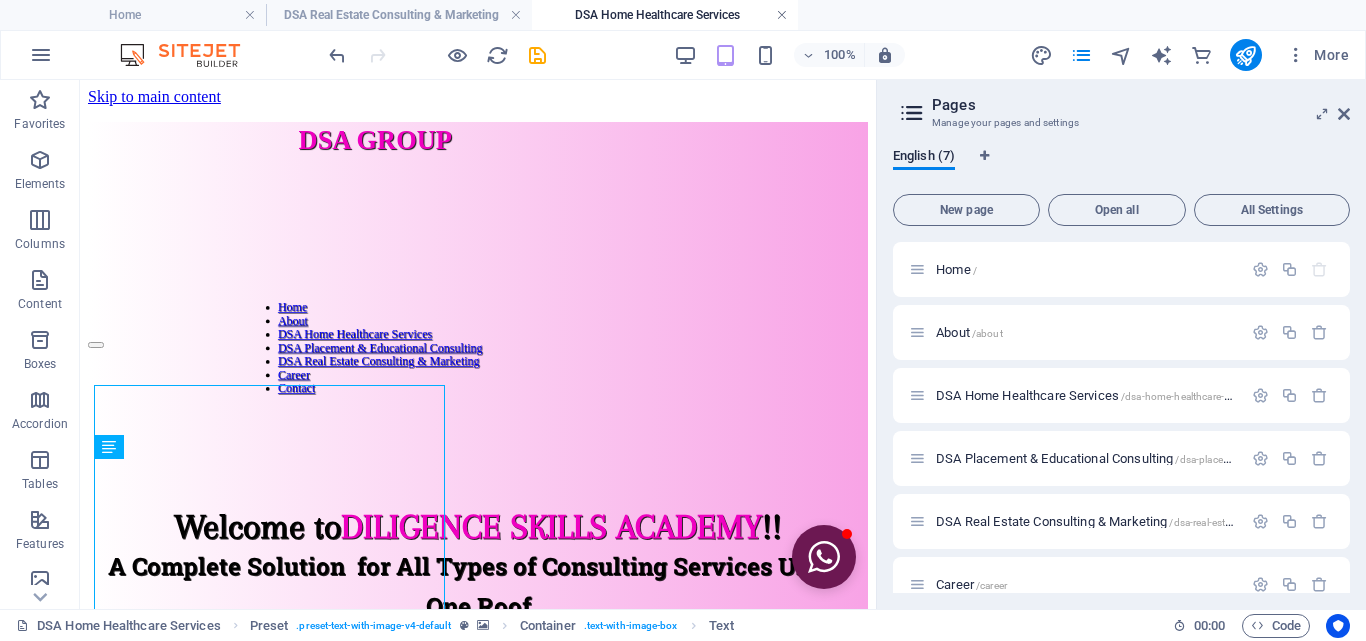 click at bounding box center [782, 15] 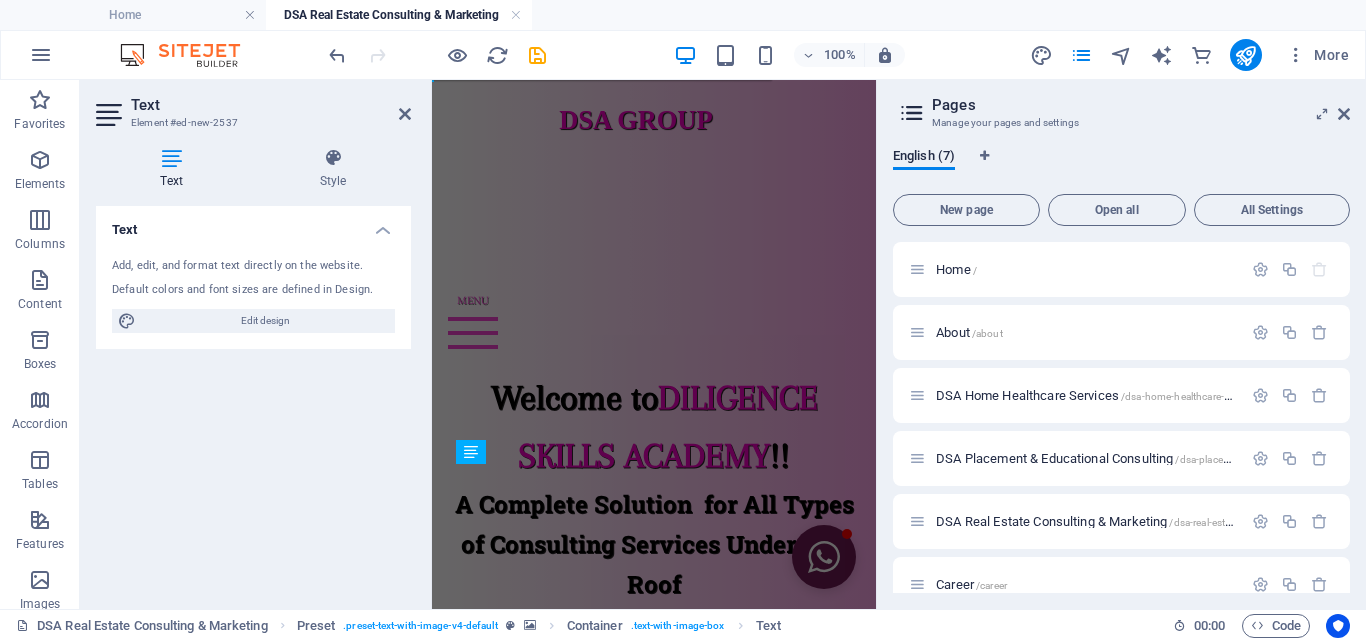scroll, scrollTop: 45, scrollLeft: 0, axis: vertical 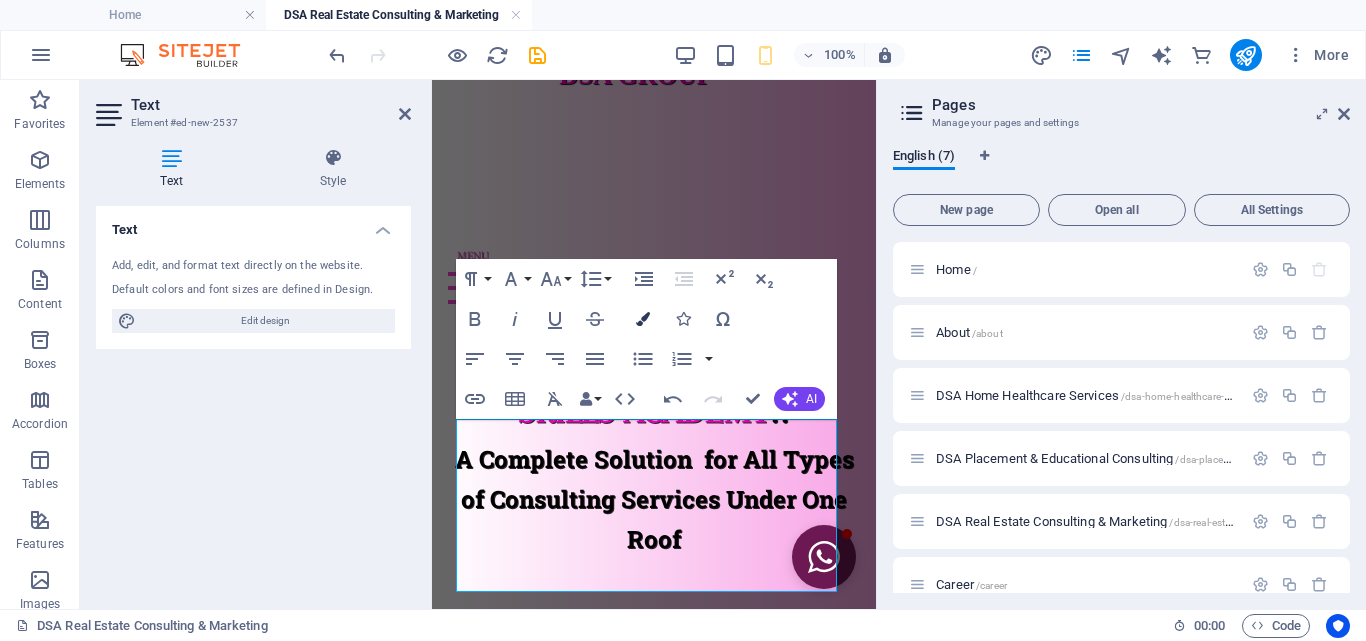 click at bounding box center [643, 319] 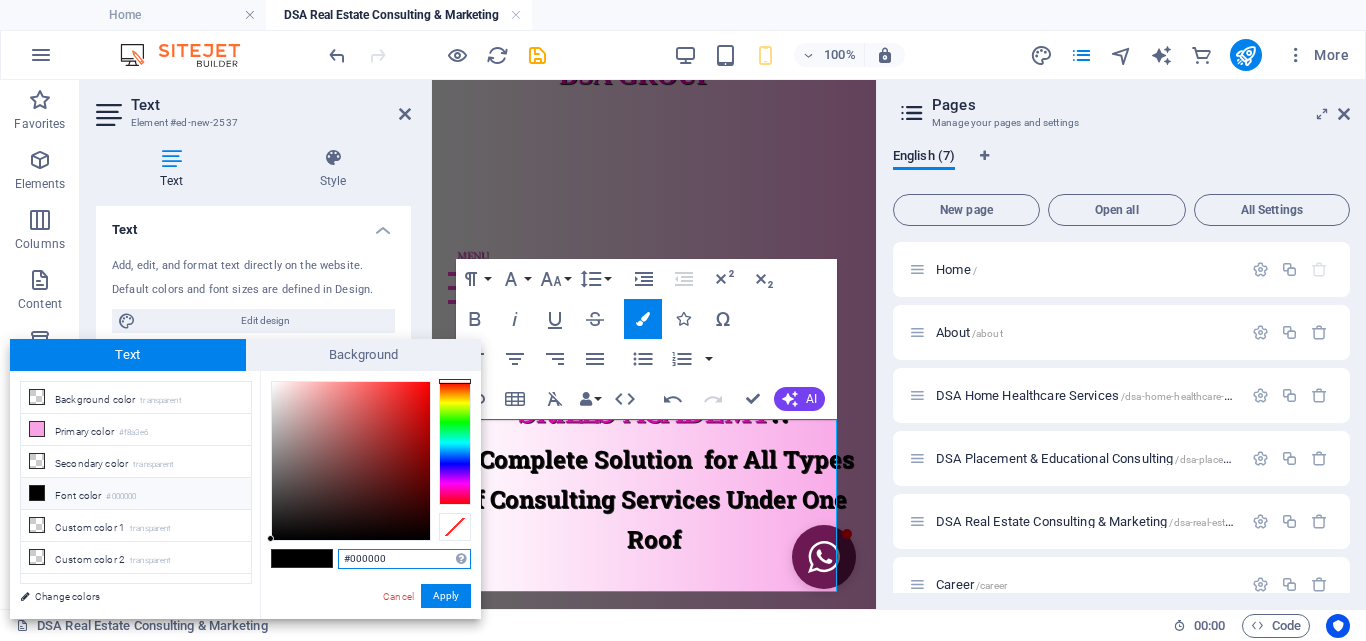 click on "#000000" at bounding box center (404, 559) 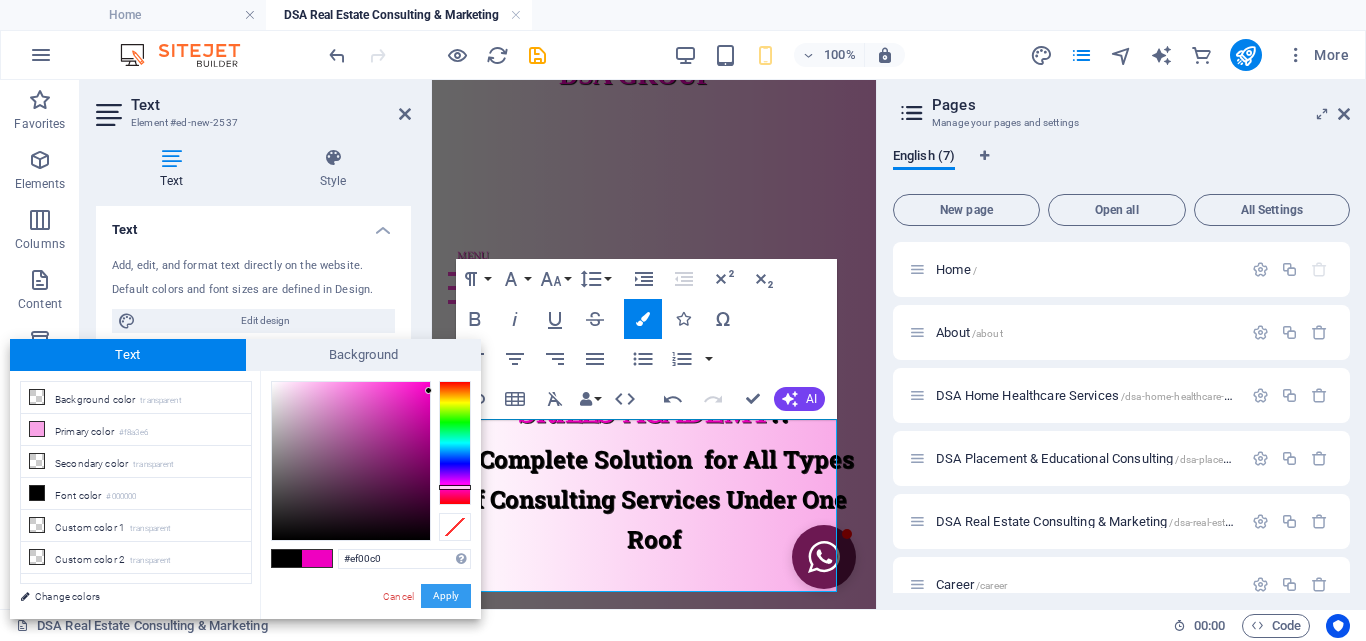 click on "Apply" at bounding box center [446, 596] 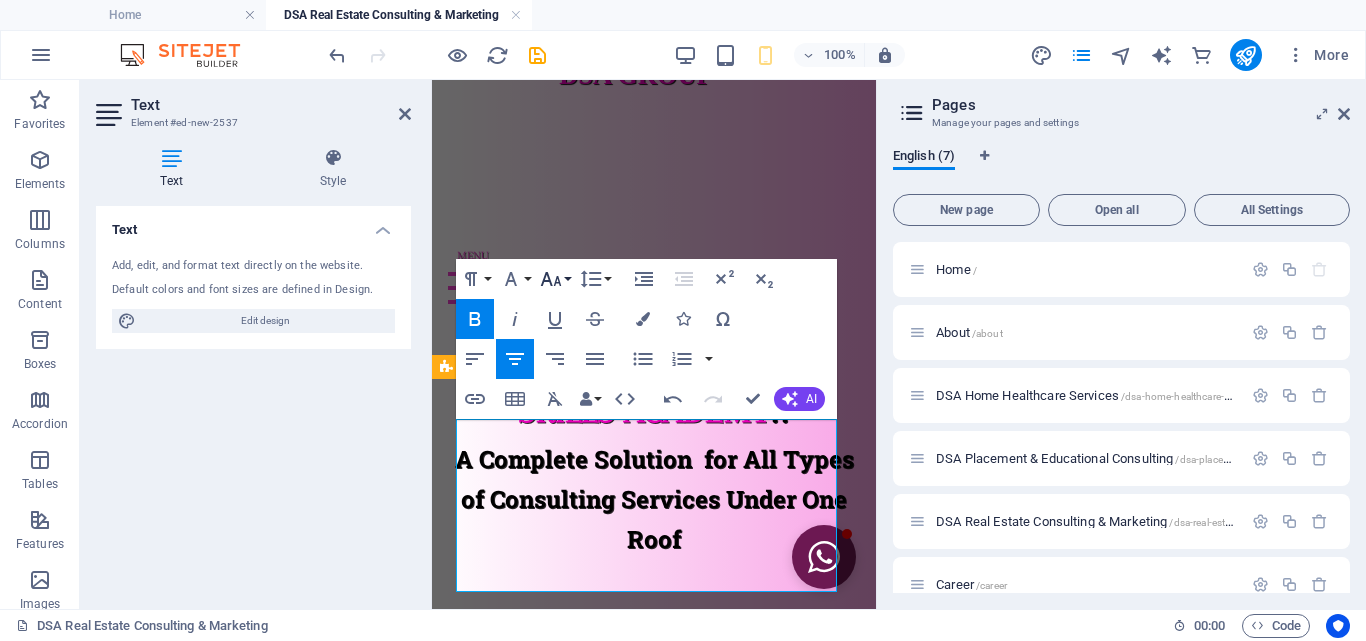click on "Font Size" at bounding box center [555, 279] 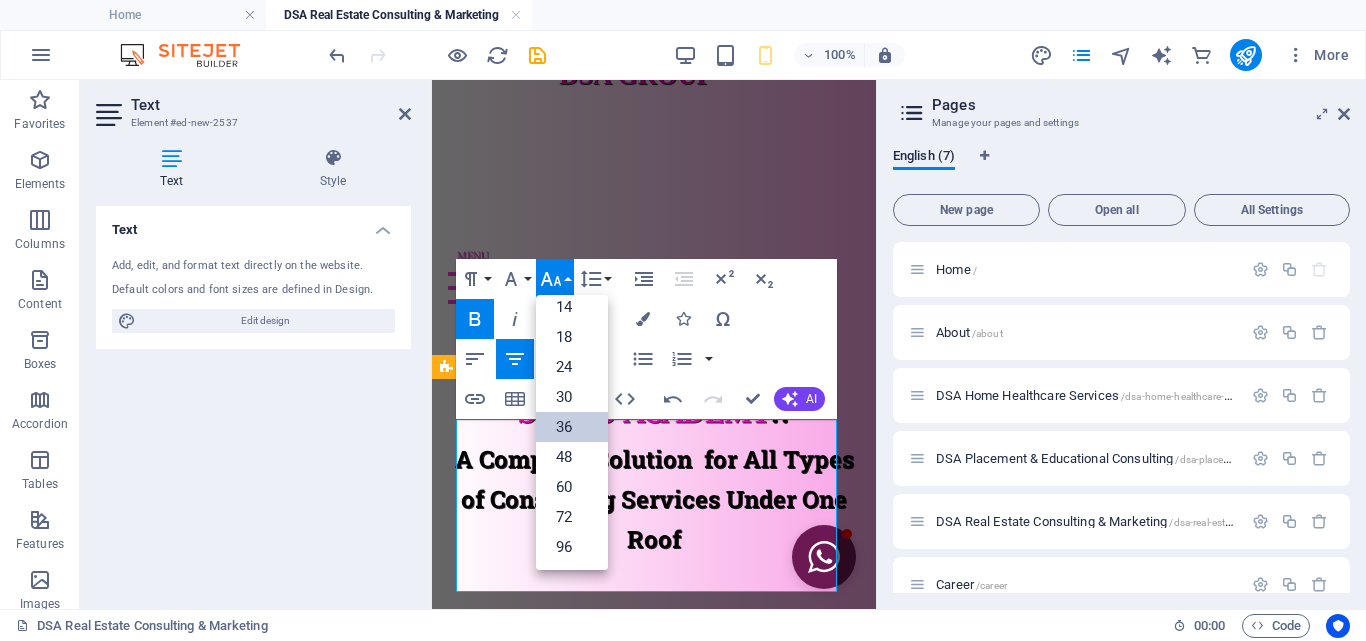 scroll, scrollTop: 161, scrollLeft: 0, axis: vertical 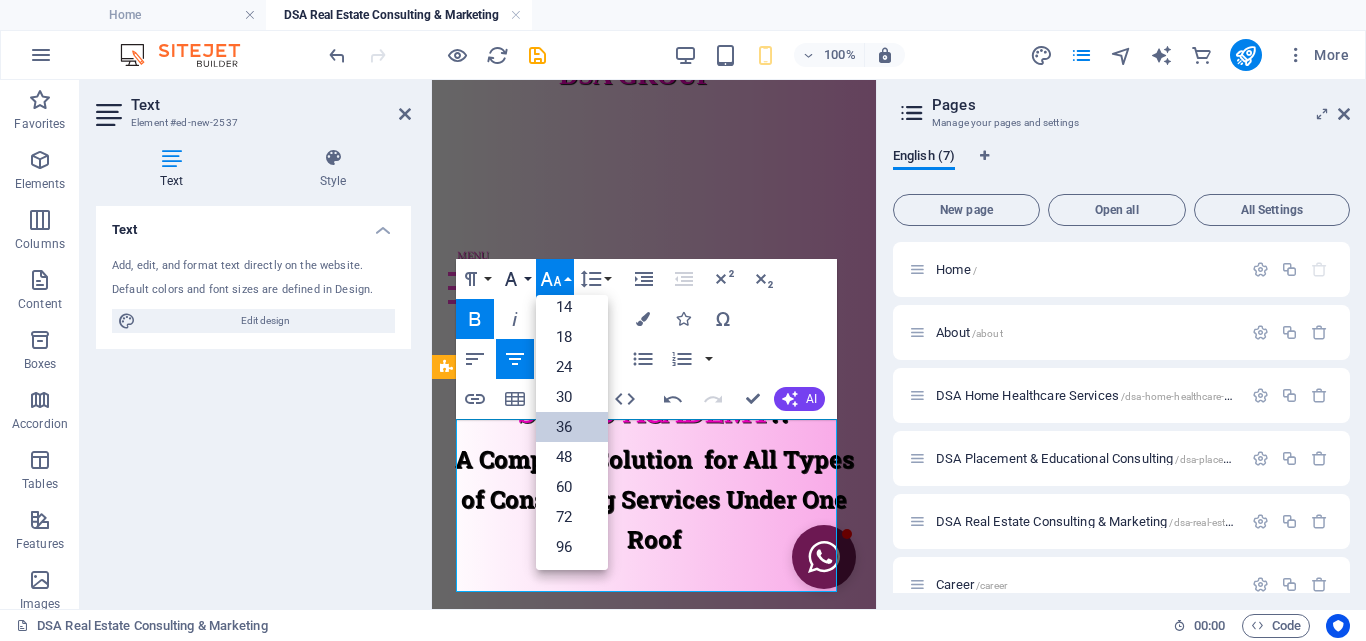 click 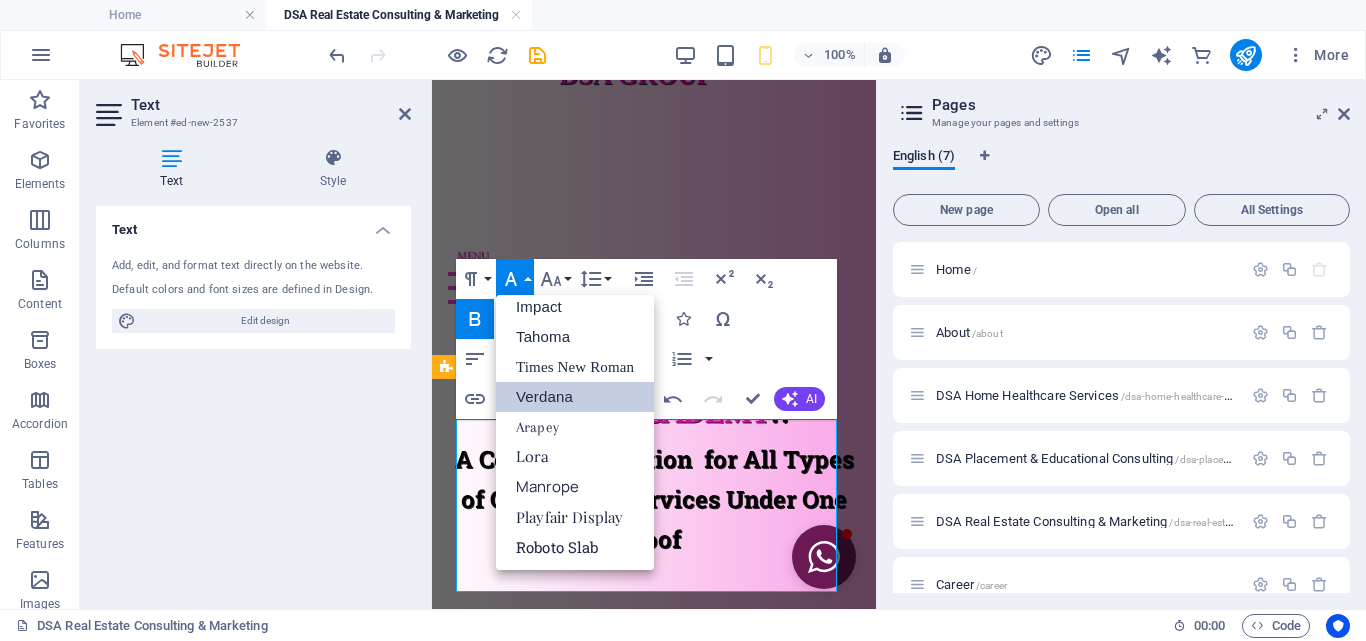 scroll, scrollTop: 71, scrollLeft: 0, axis: vertical 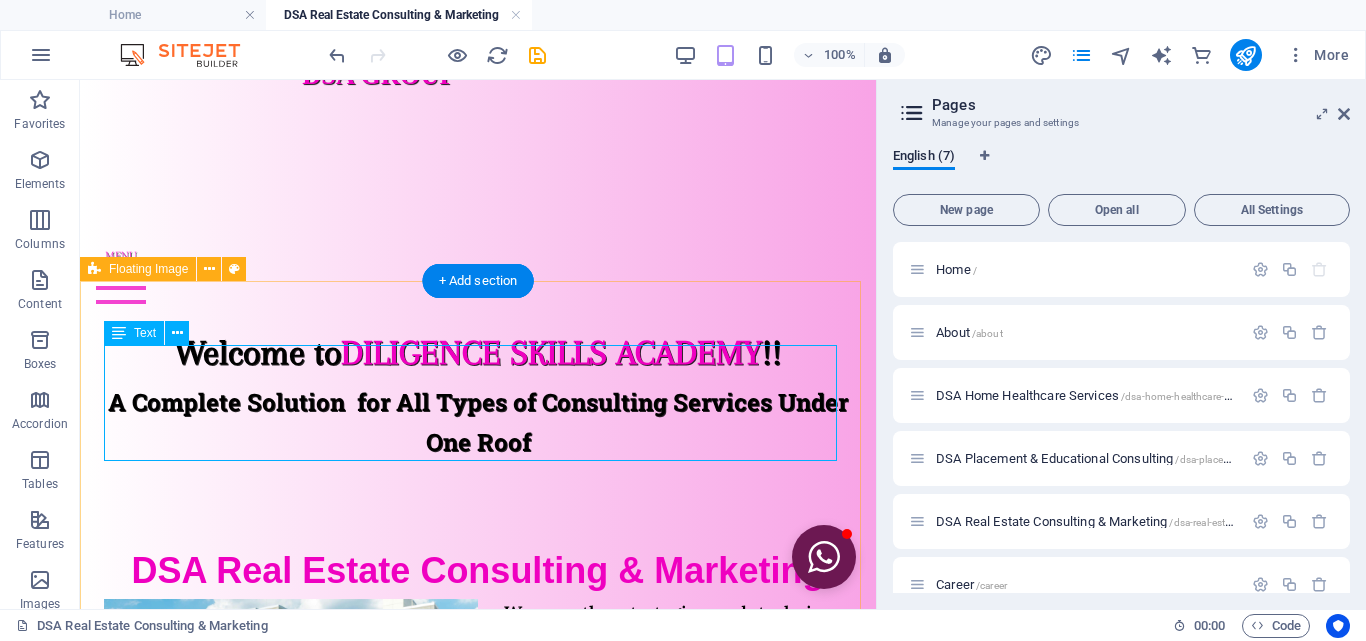 click on "DSA Real Estate Consulting & Marketing" at bounding box center [478, 571] 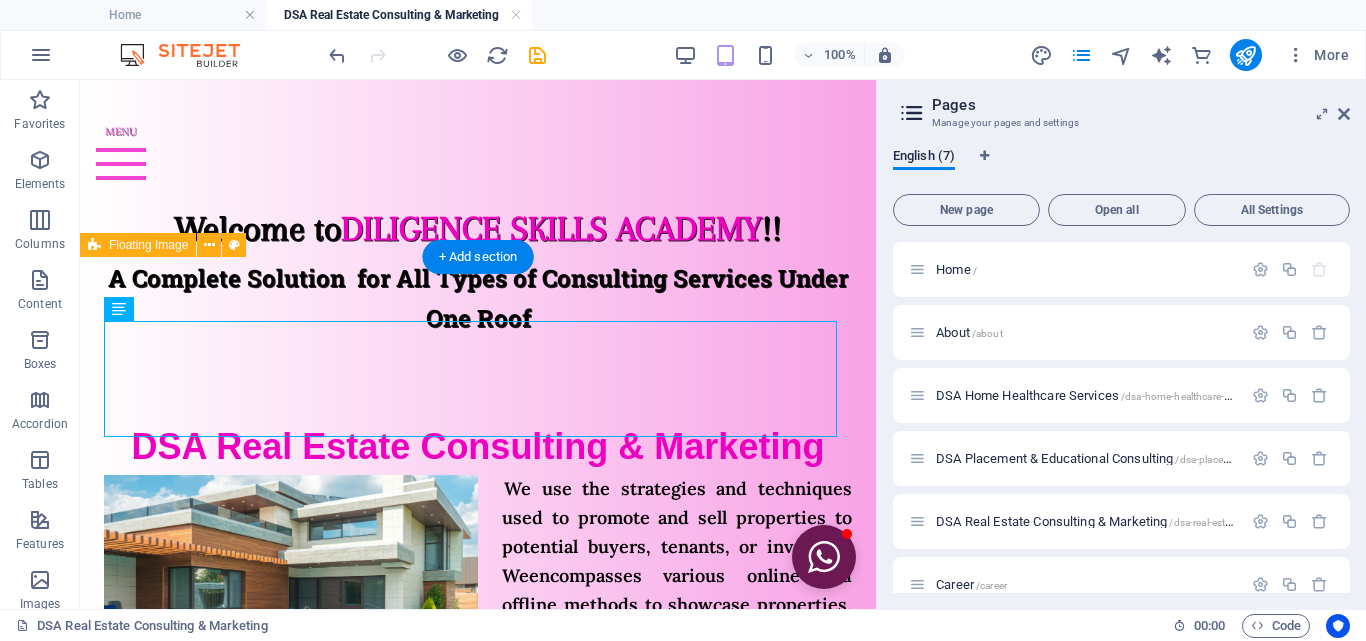 scroll, scrollTop: 45, scrollLeft: 0, axis: vertical 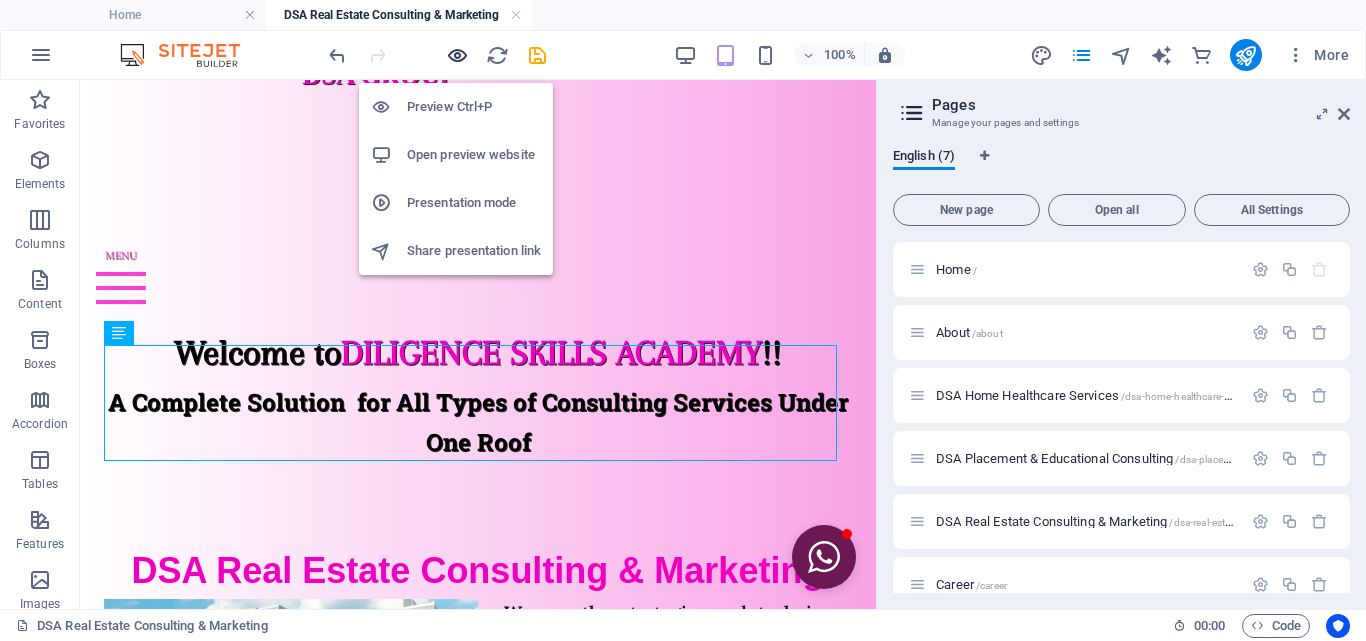 click at bounding box center (457, 55) 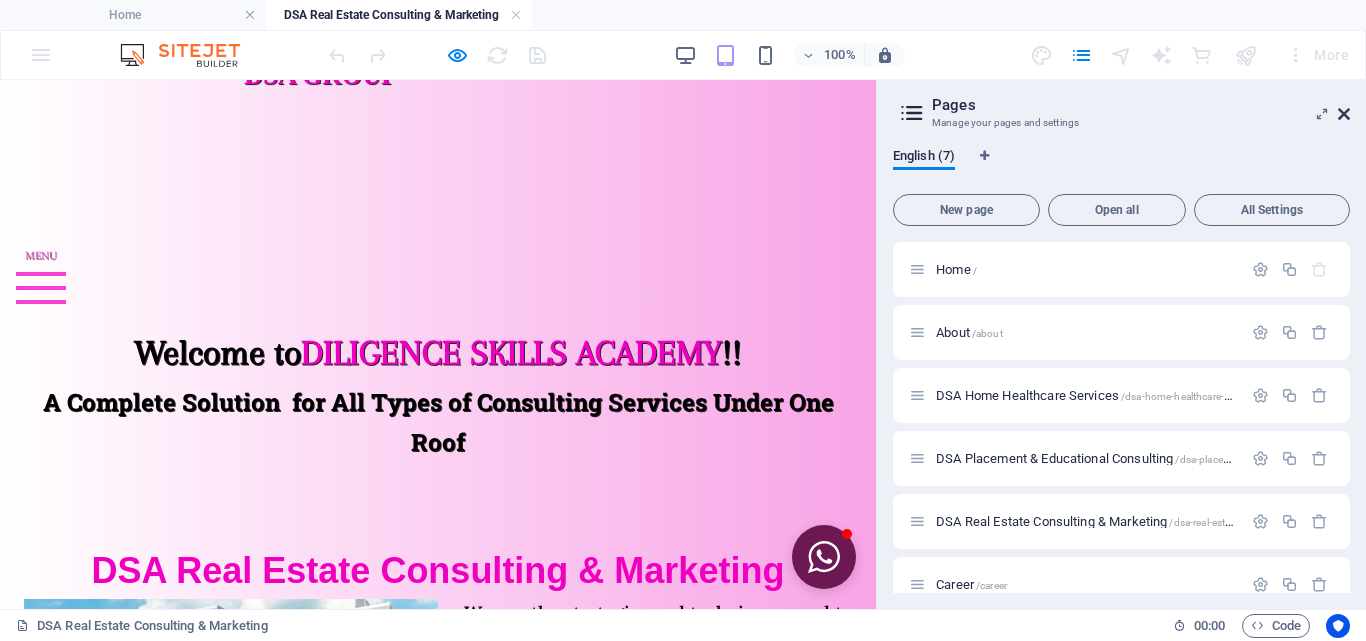 click at bounding box center [1344, 114] 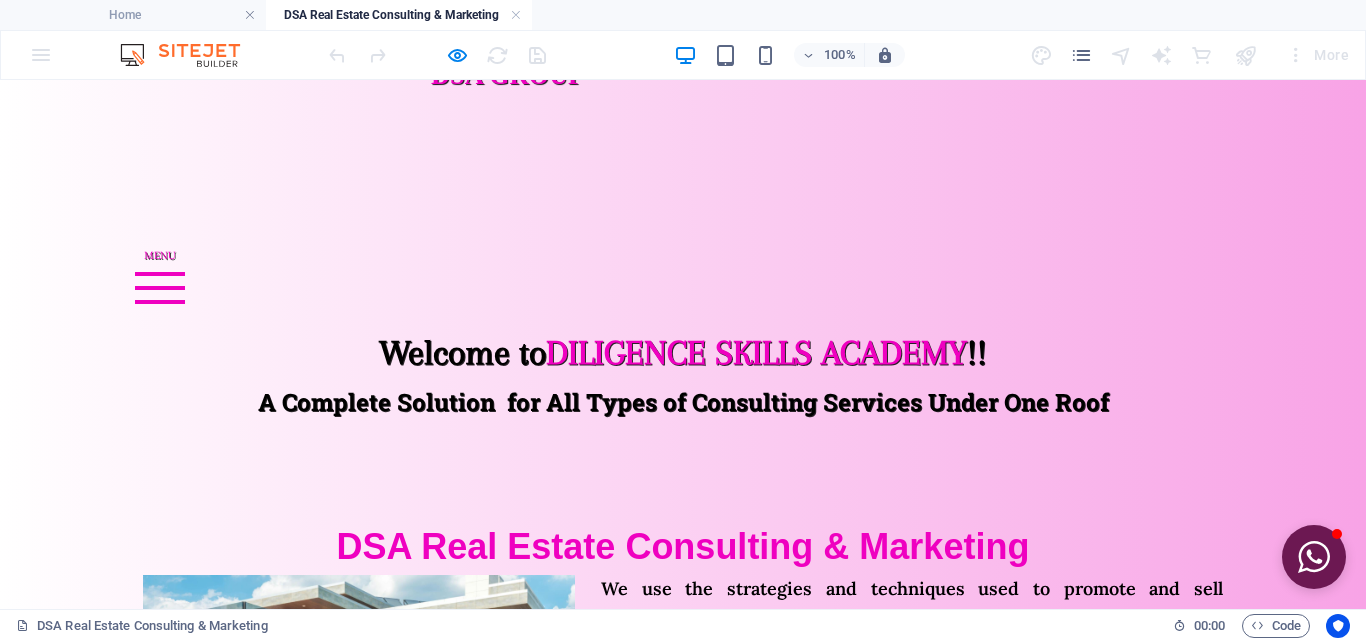 scroll, scrollTop: 0, scrollLeft: 0, axis: both 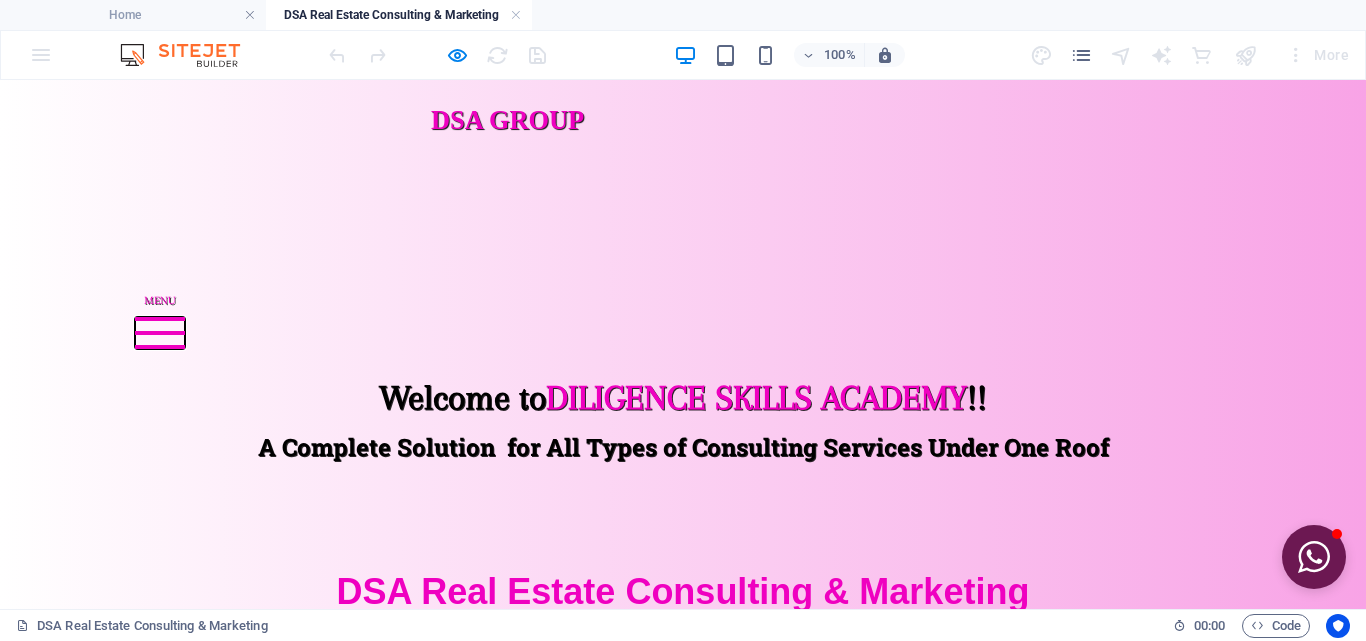 click at bounding box center (160, 333) 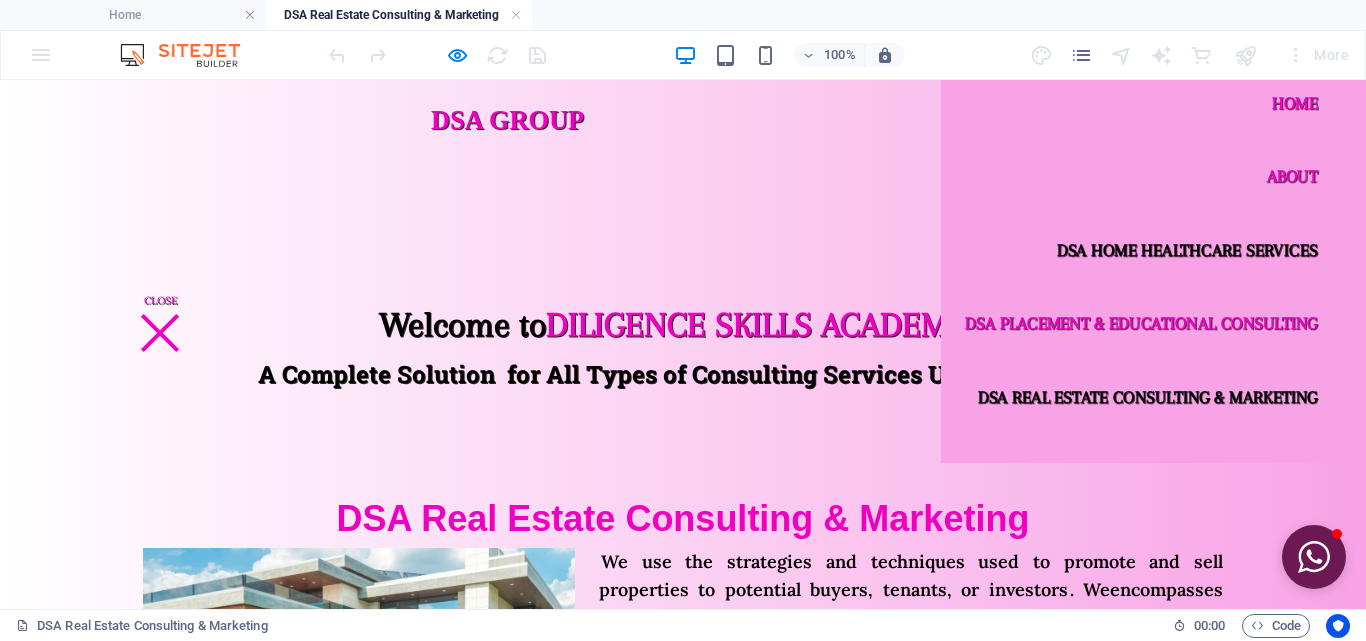 click on "DSA Home Healthcare Services" at bounding box center (1187, 250) 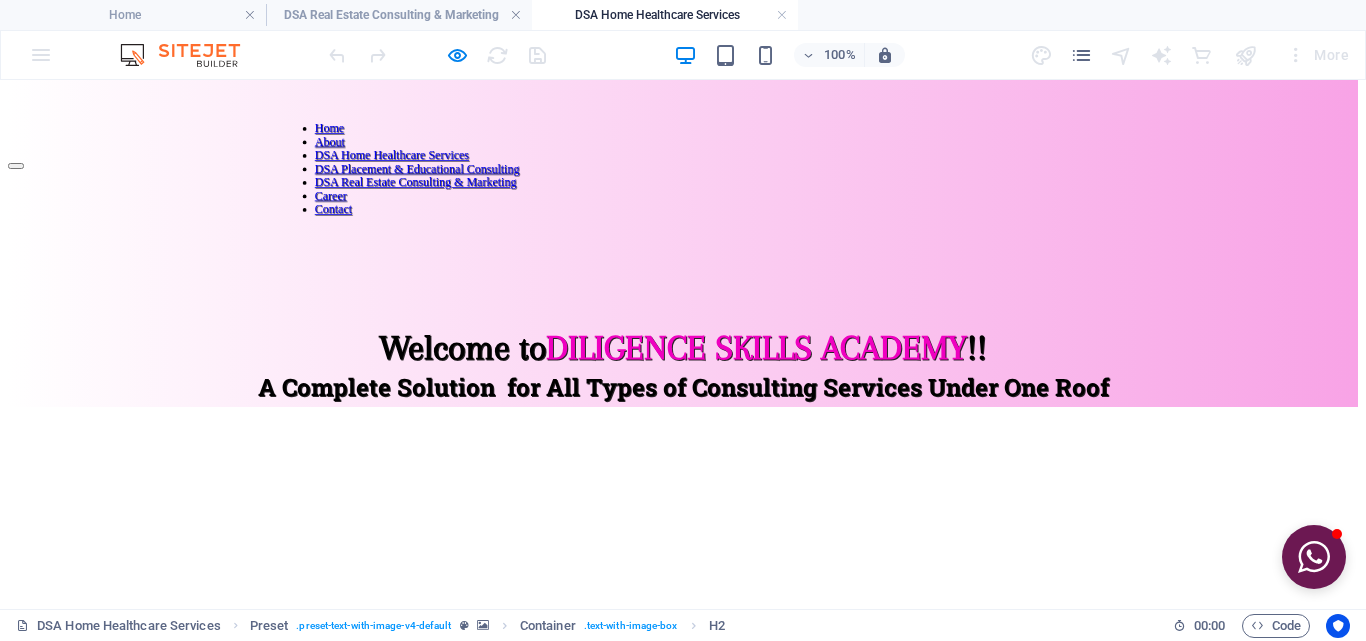 scroll, scrollTop: 0, scrollLeft: 0, axis: both 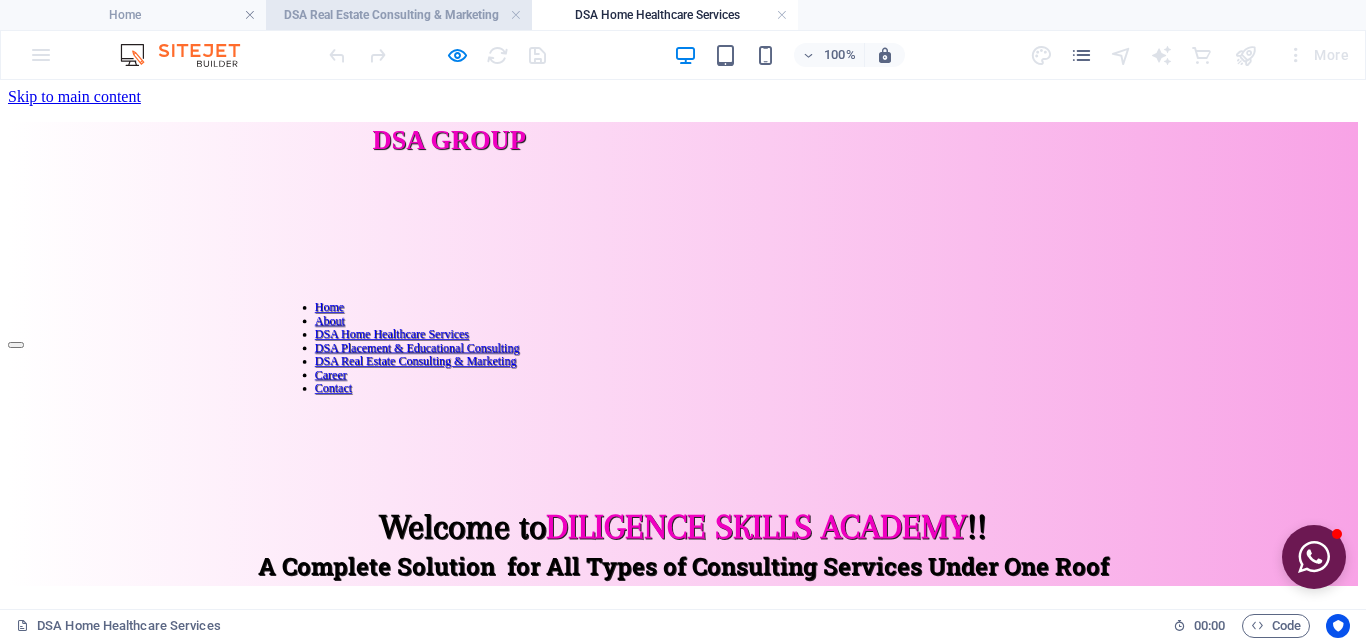 click on "DSA Real Estate Consulting & Marketing" at bounding box center [399, 15] 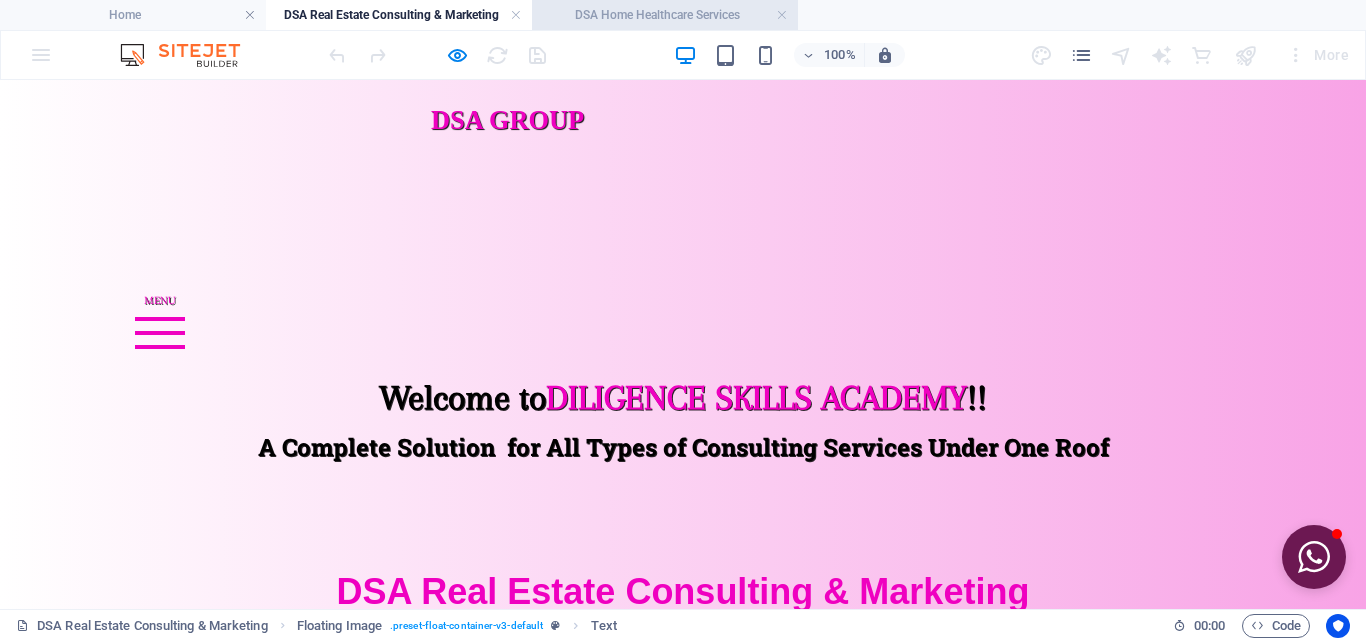 click on "DSA Home Healthcare Services" at bounding box center (665, 15) 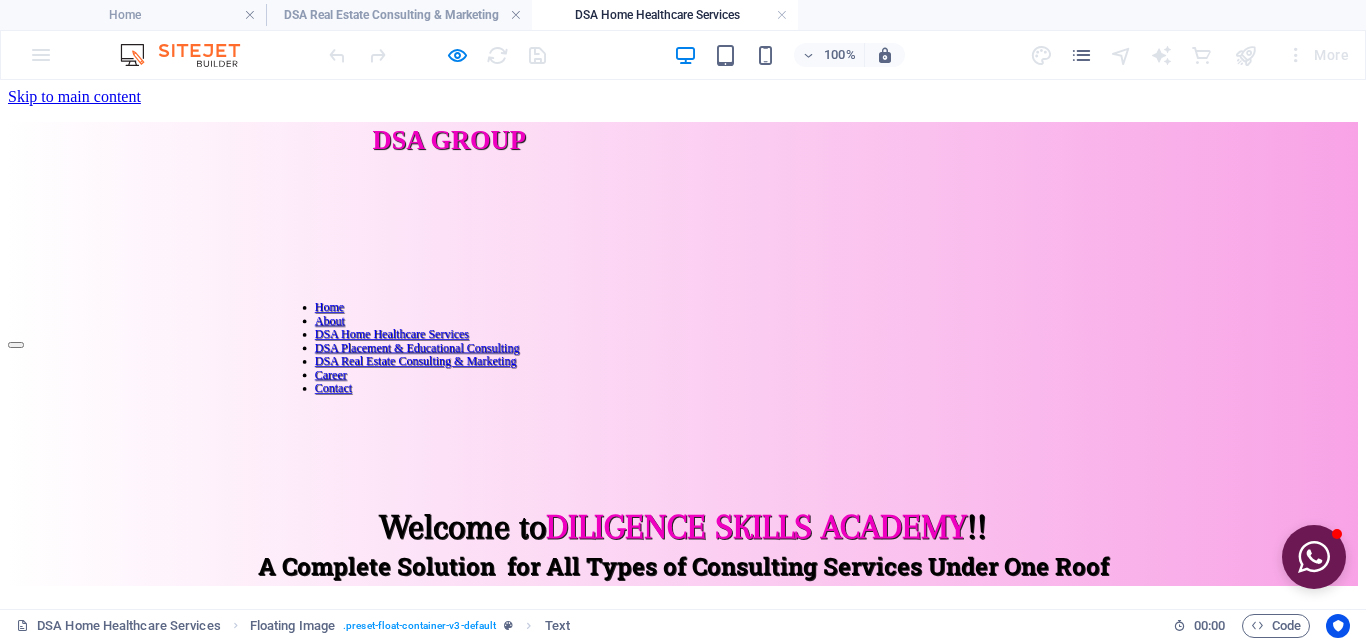 click at bounding box center [782, 15] 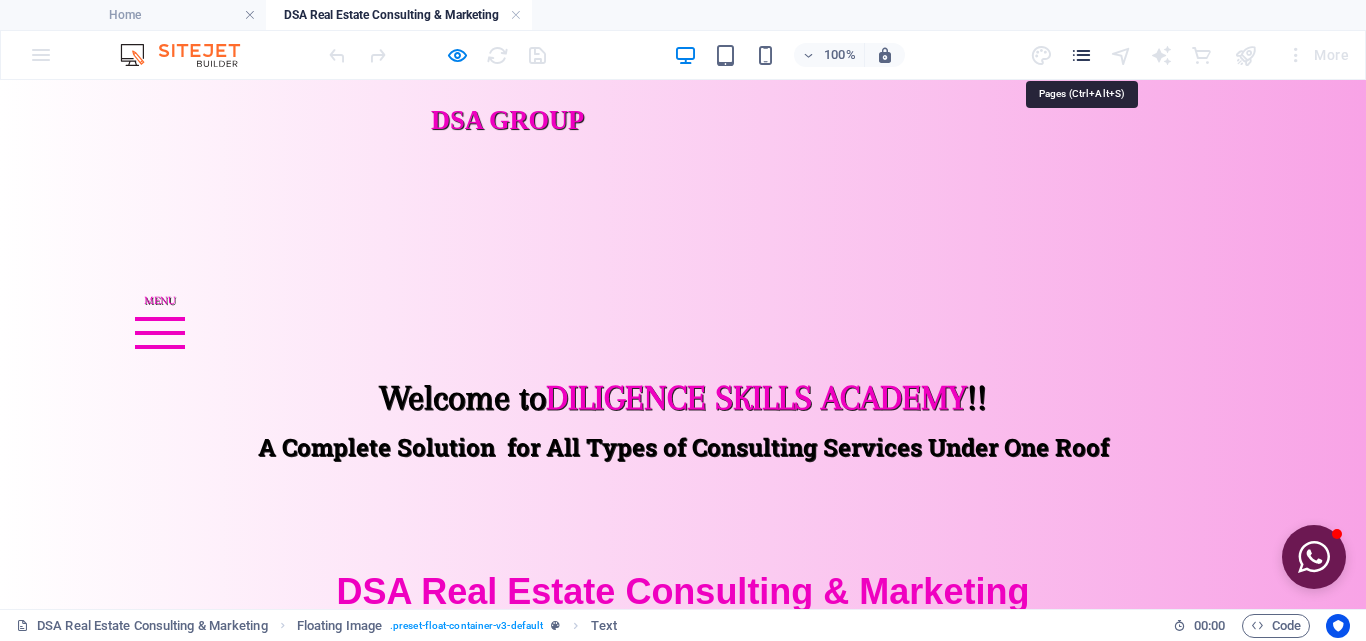 click at bounding box center (1081, 55) 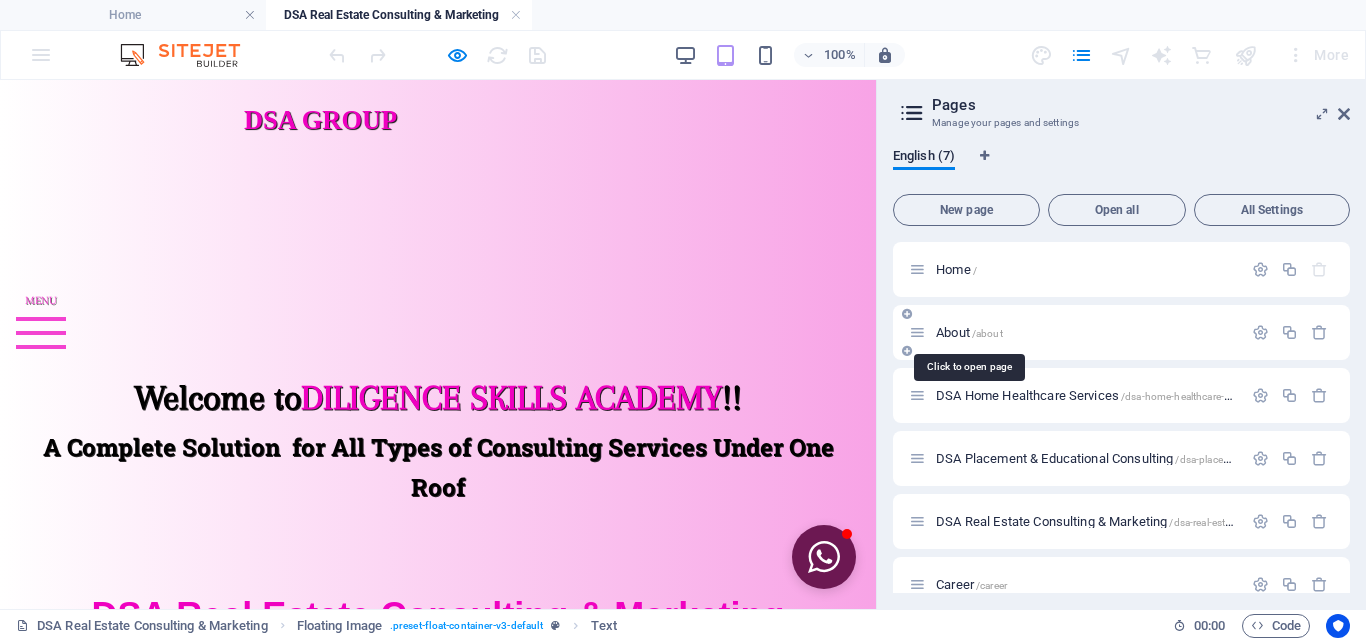 click on "About /about" at bounding box center (969, 332) 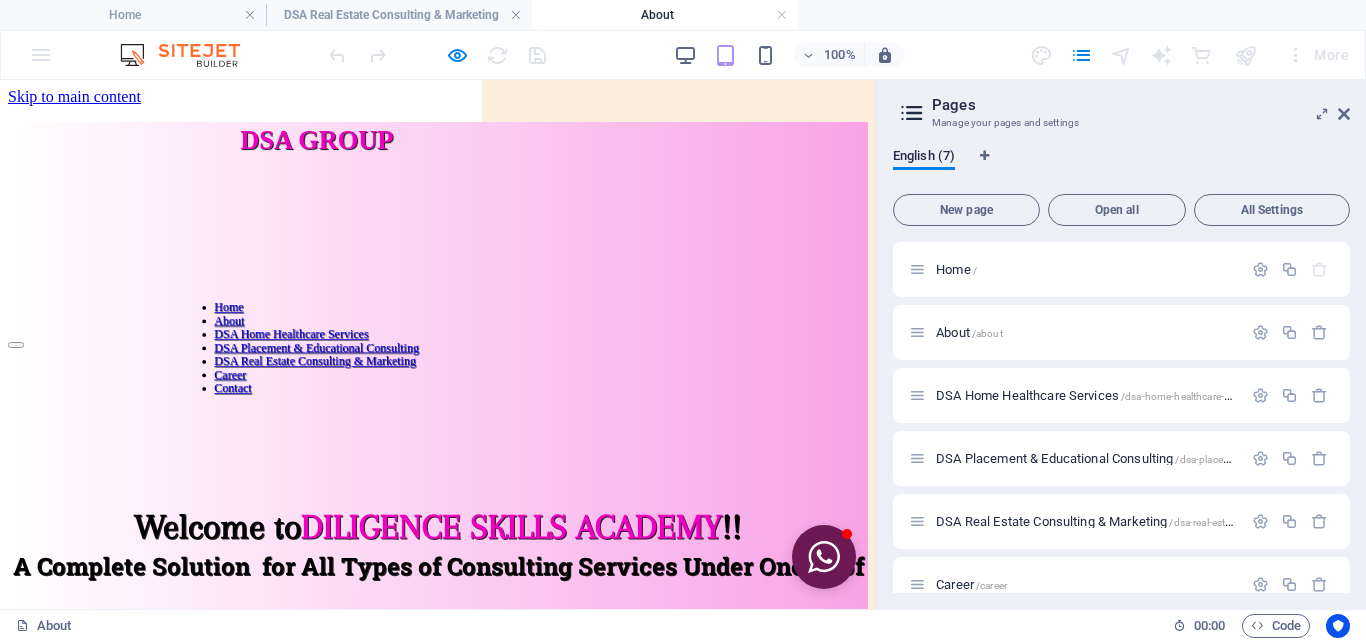 scroll, scrollTop: 0, scrollLeft: 0, axis: both 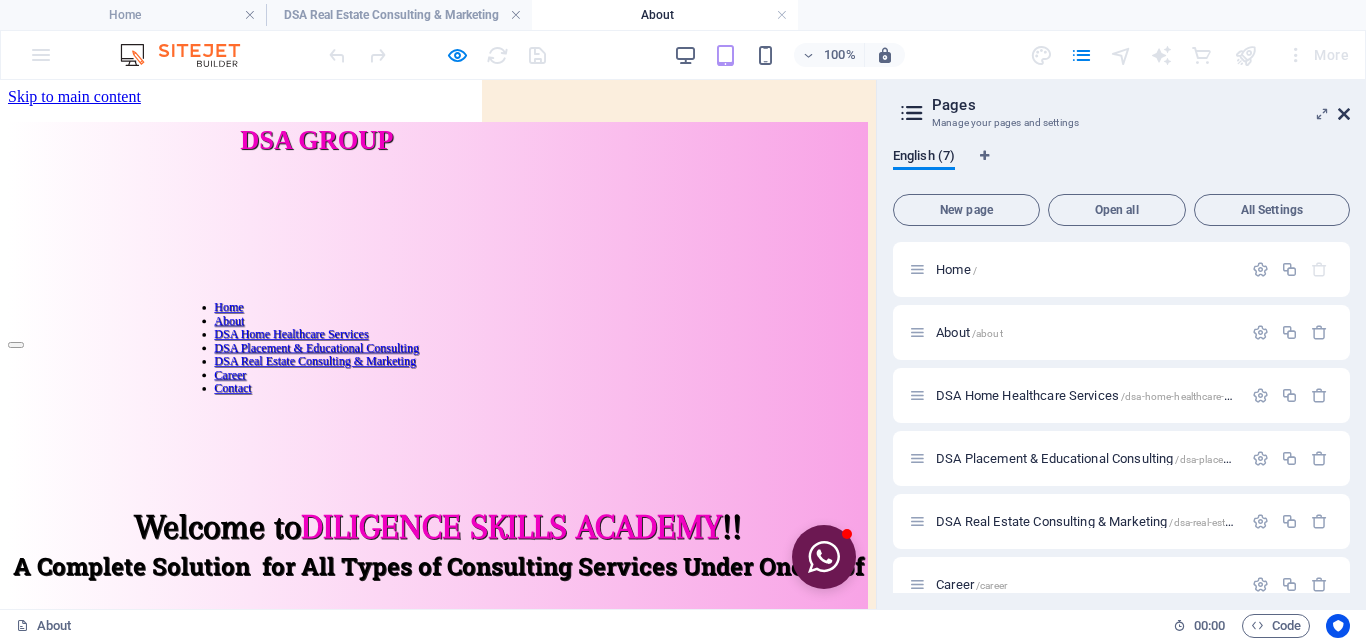 click at bounding box center (1344, 114) 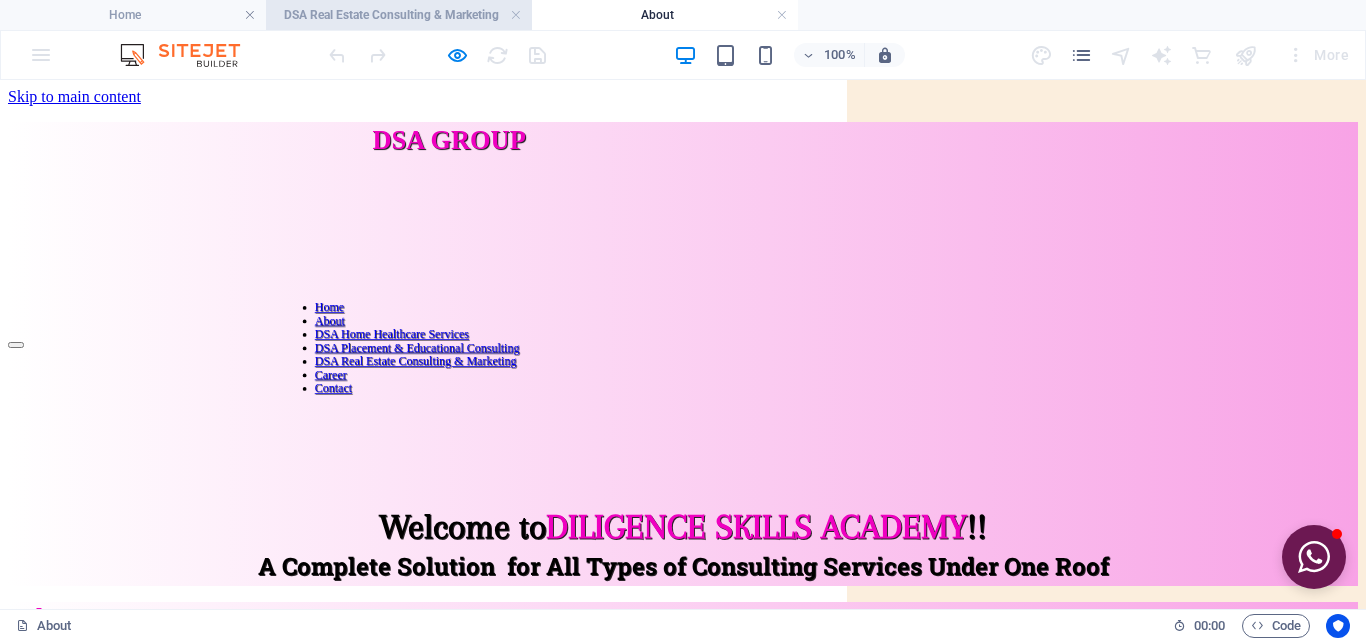 click on "DSA Real Estate Consulting & Marketing" at bounding box center [399, 15] 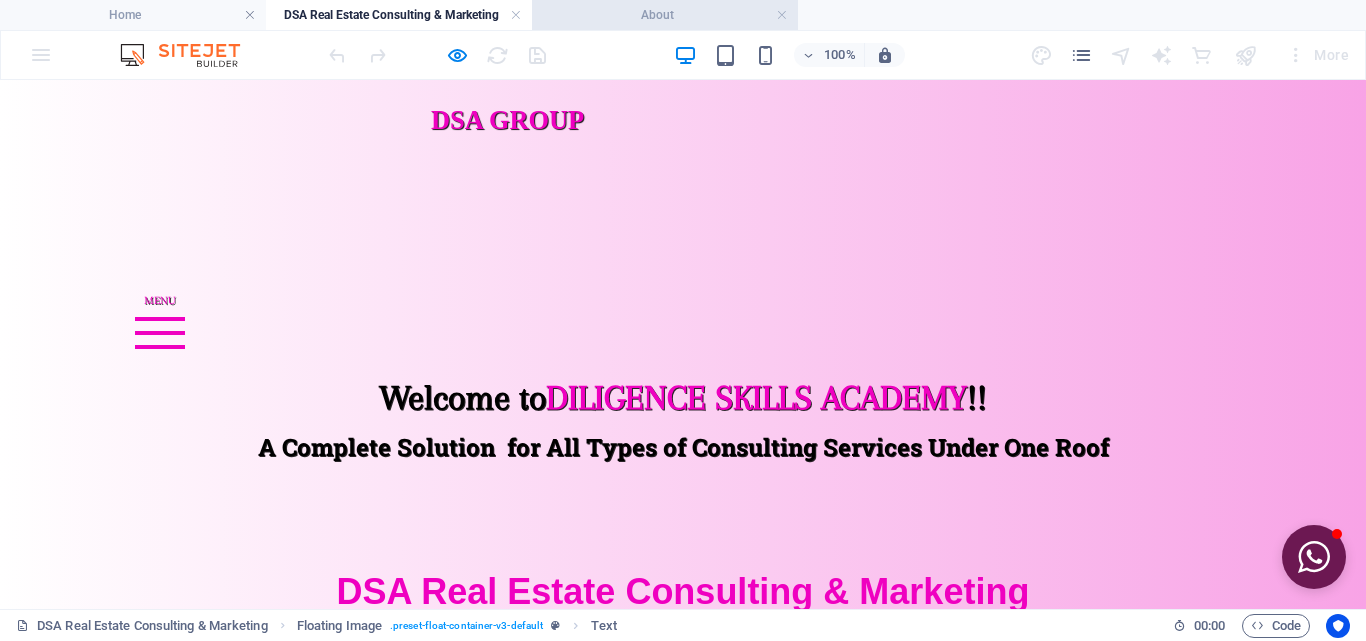 click on "About" at bounding box center (665, 15) 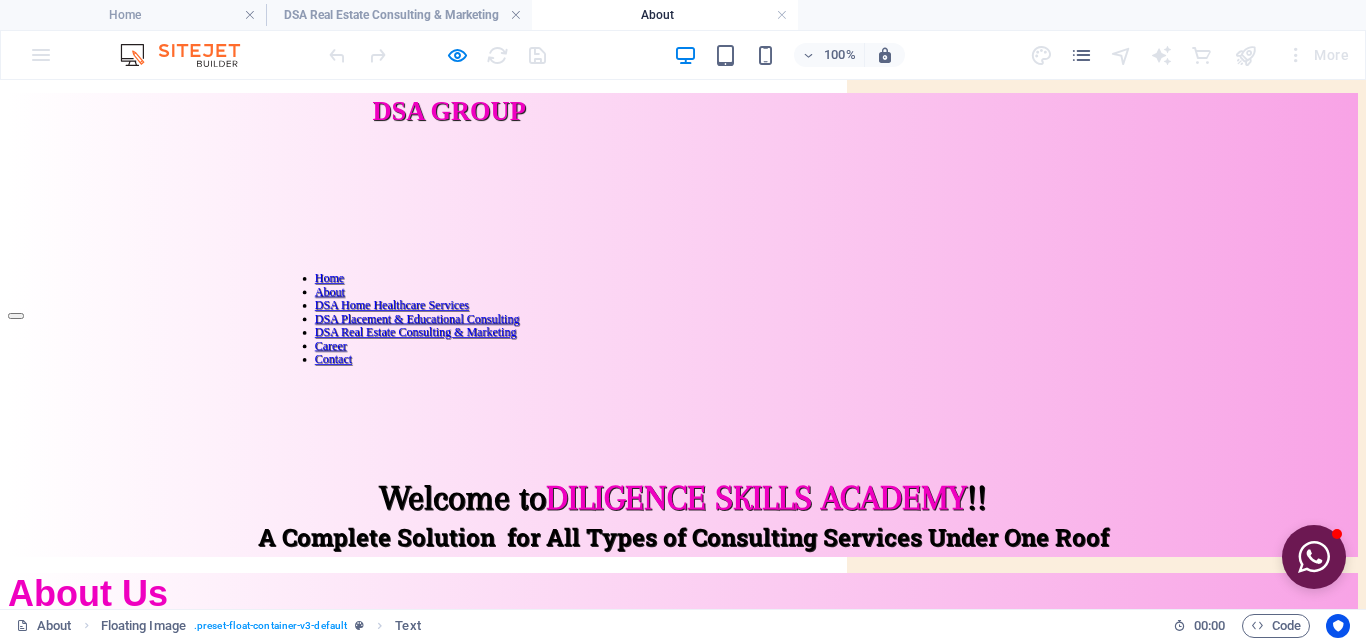 scroll, scrollTop: 0, scrollLeft: 0, axis: both 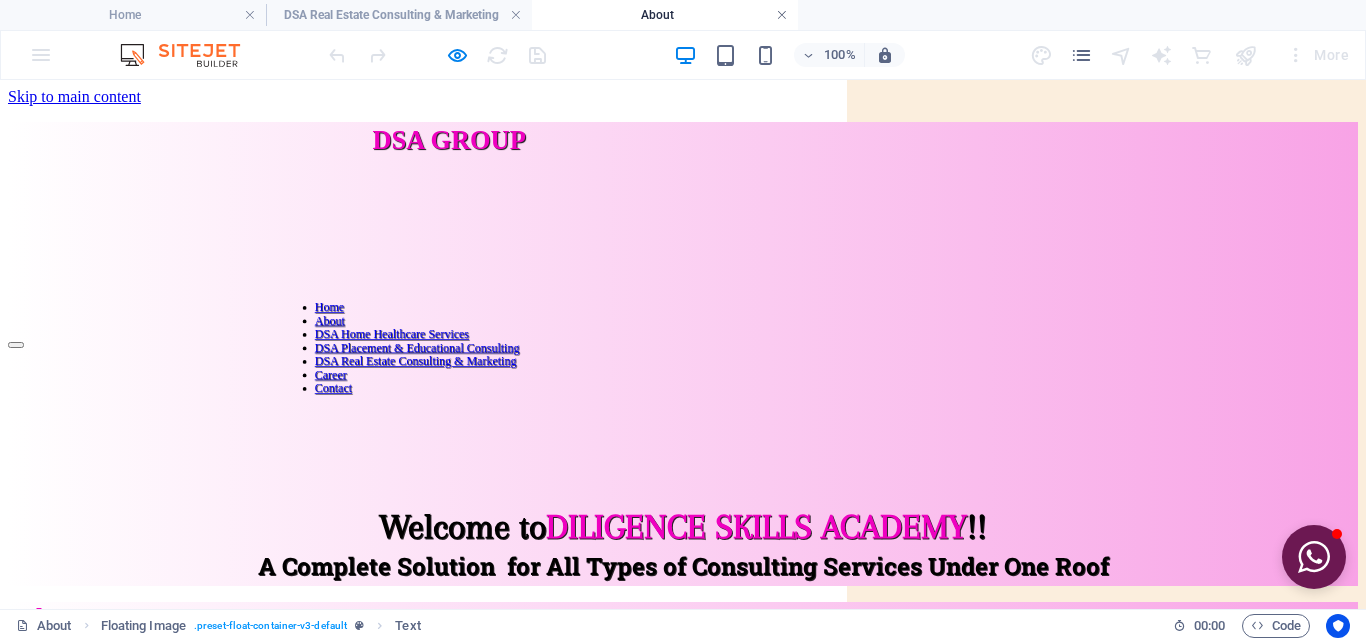 click at bounding box center (782, 15) 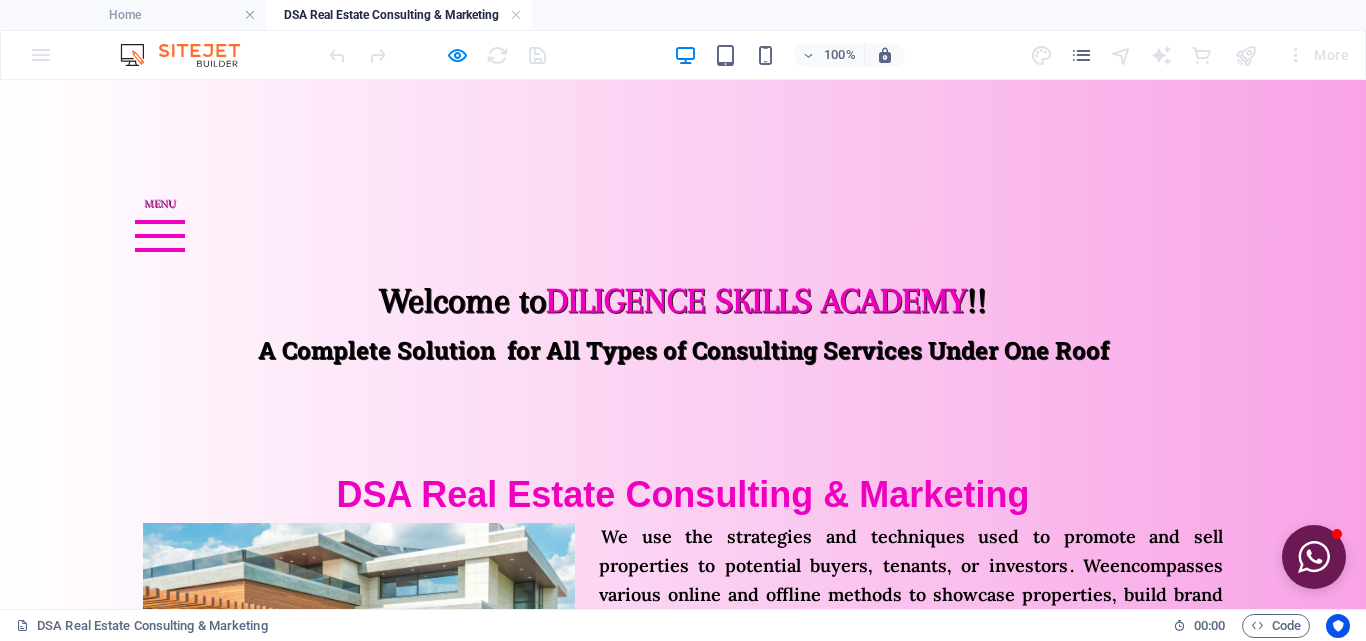 scroll, scrollTop: 0, scrollLeft: 0, axis: both 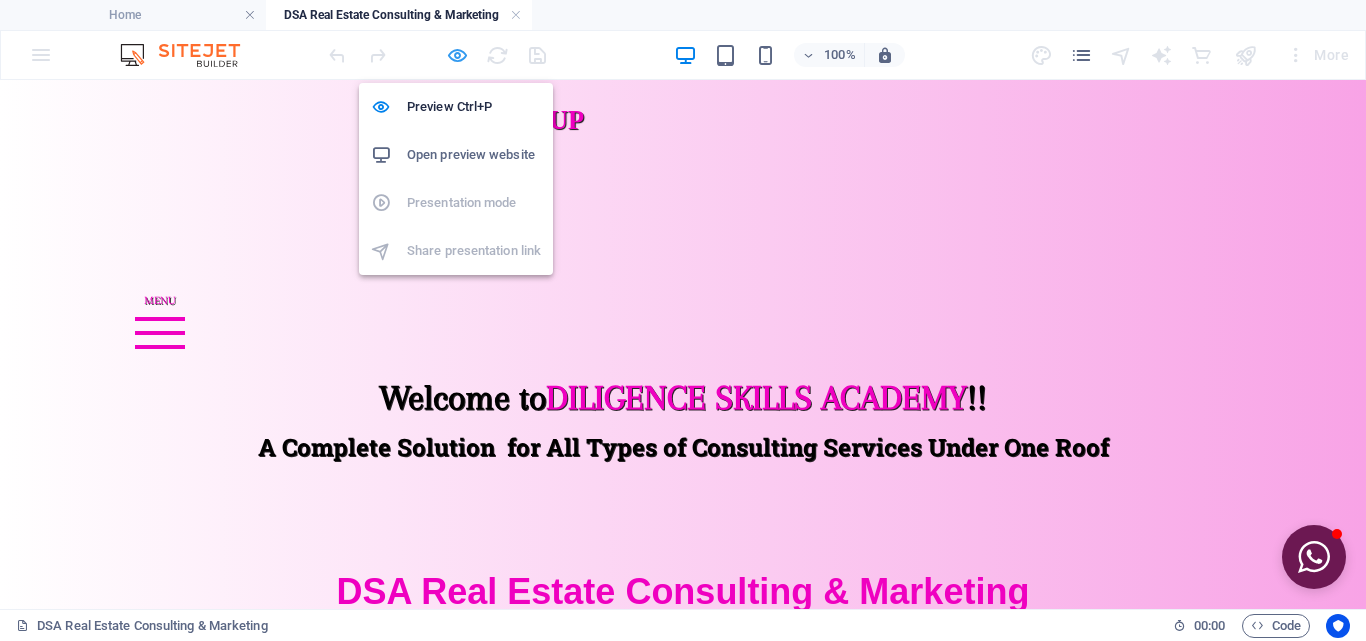 click at bounding box center (457, 55) 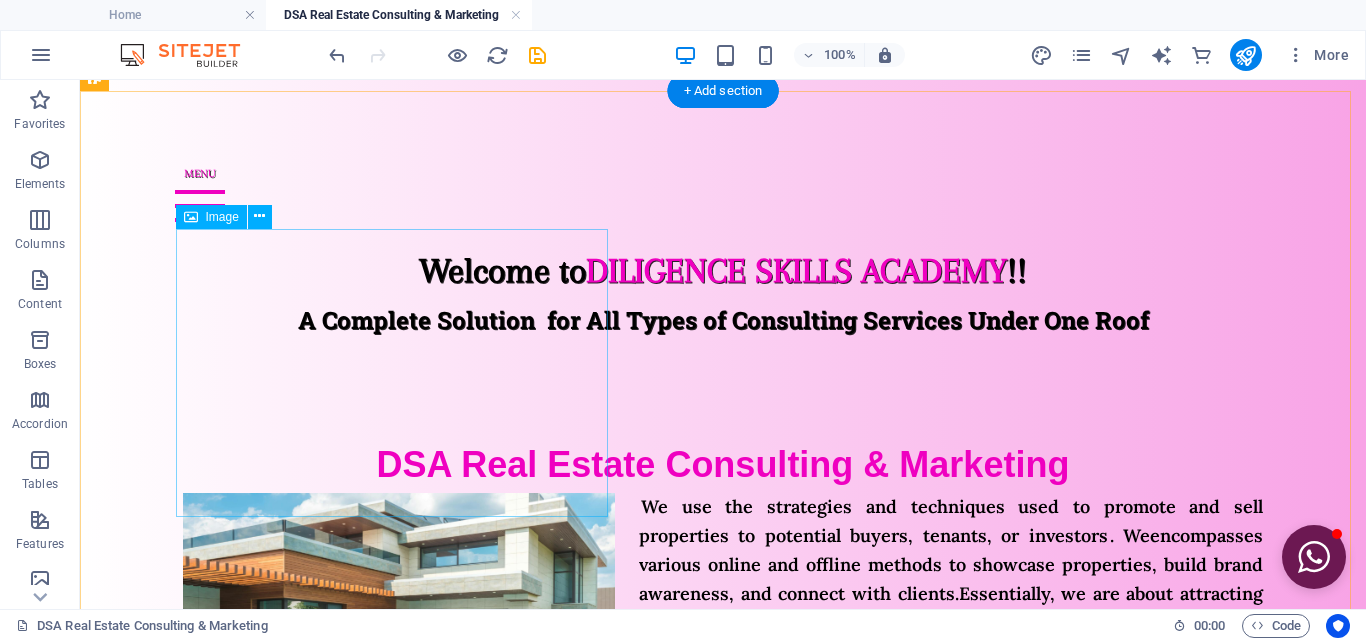 scroll, scrollTop: 200, scrollLeft: 0, axis: vertical 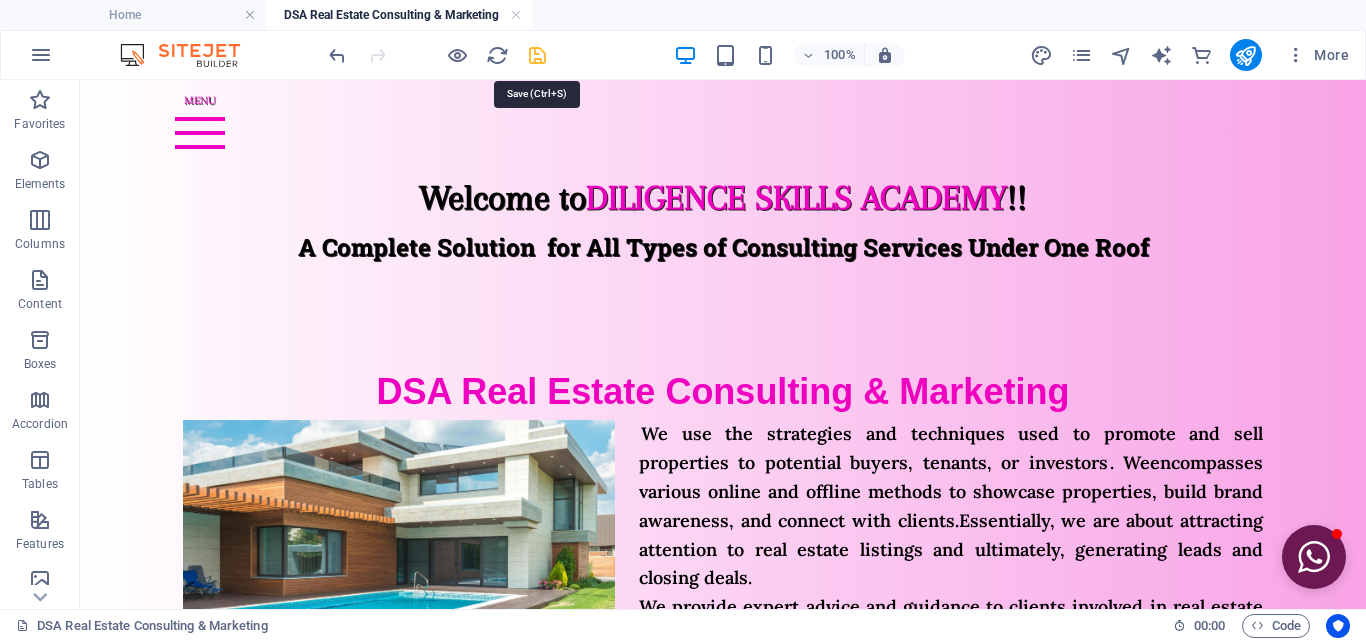 click at bounding box center [537, 55] 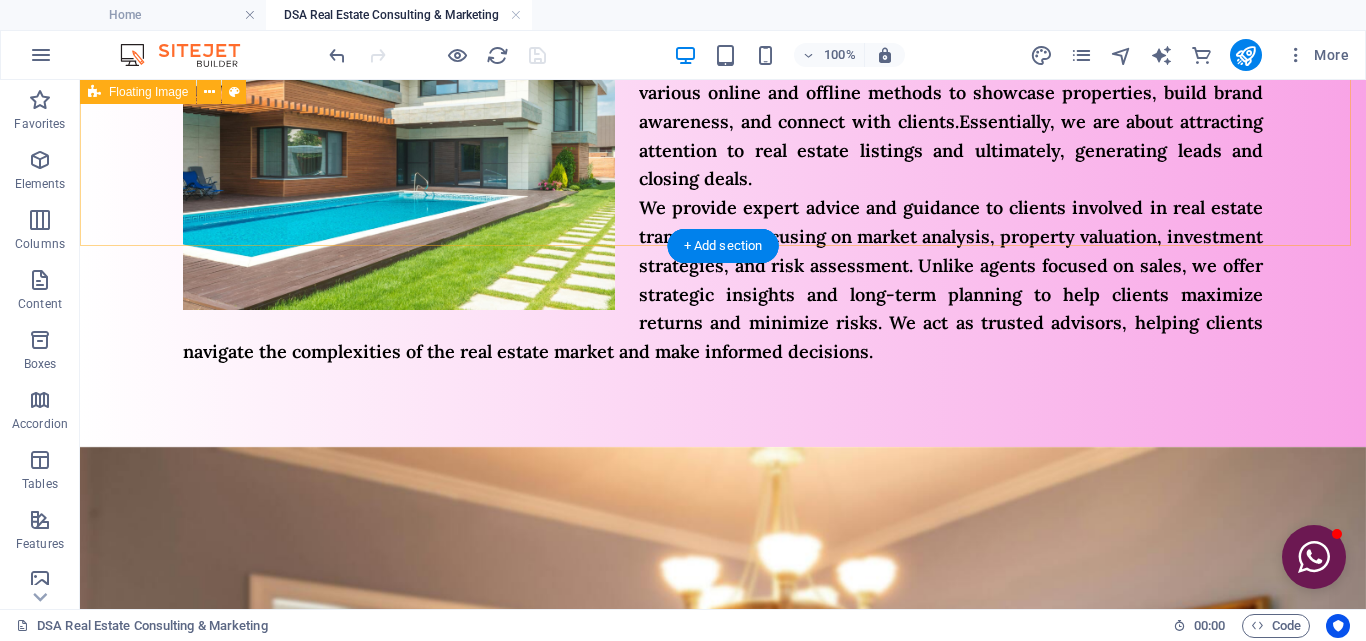 scroll, scrollTop: 600, scrollLeft: 0, axis: vertical 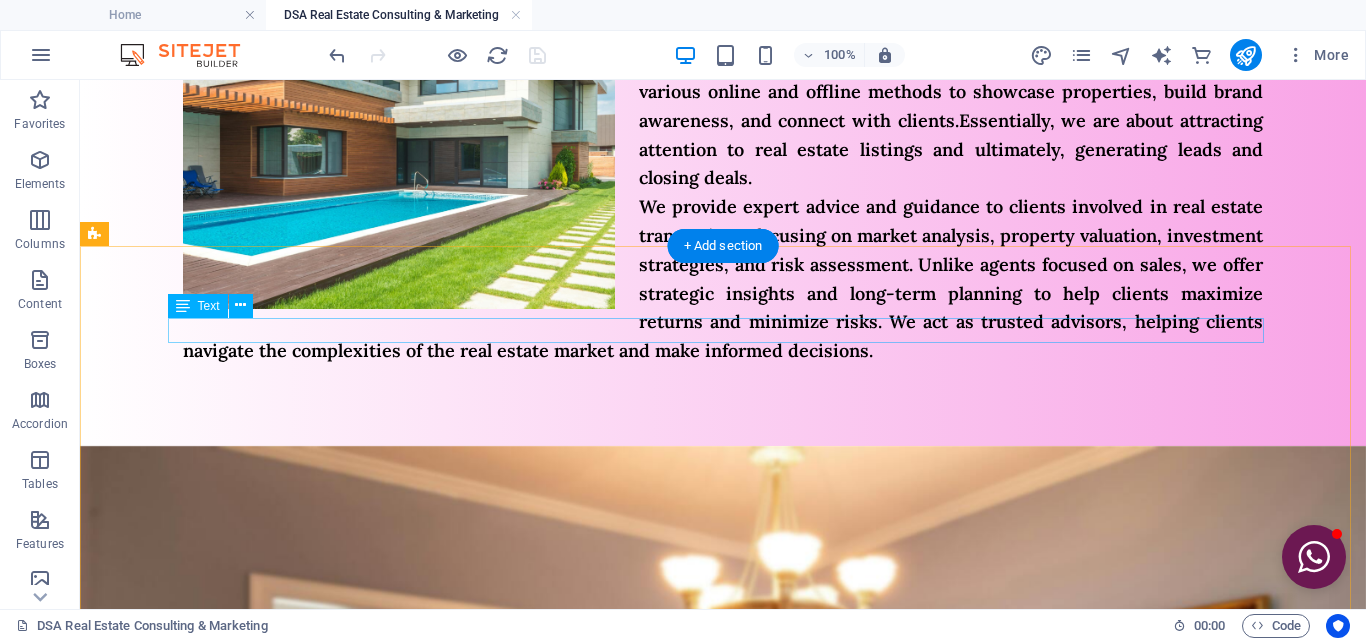 click on "New text element" at bounding box center [644, 1346] 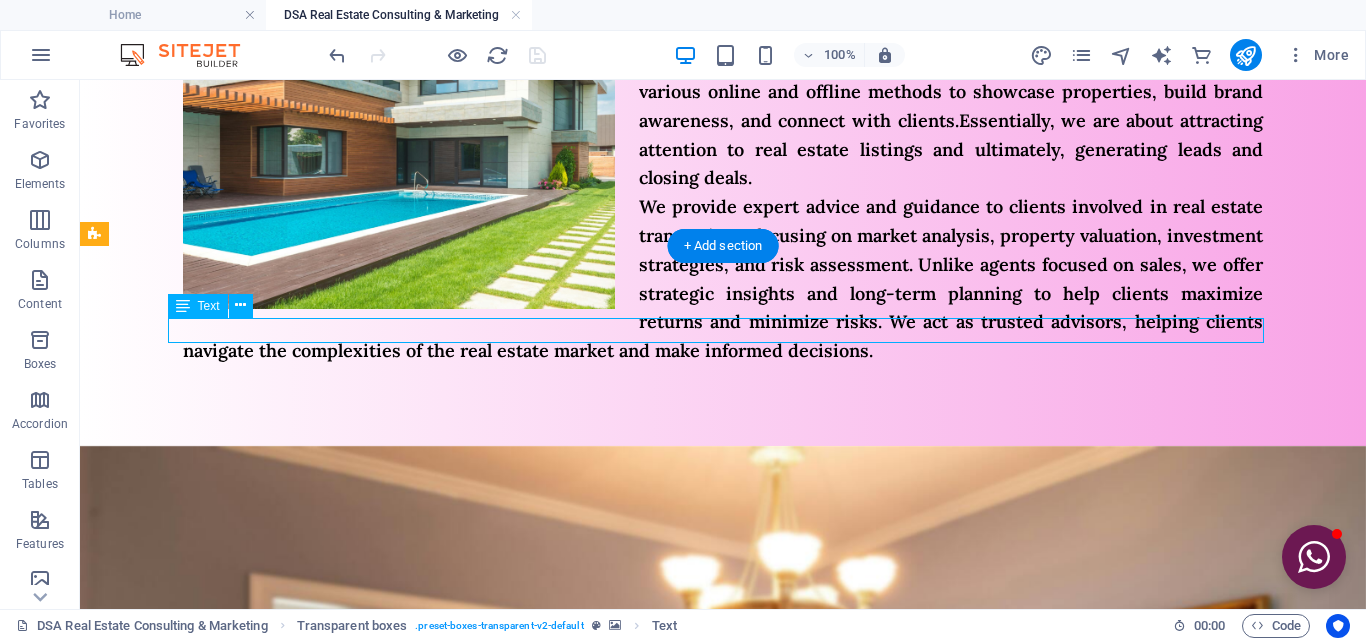 click on "New text element" at bounding box center (644, 1346) 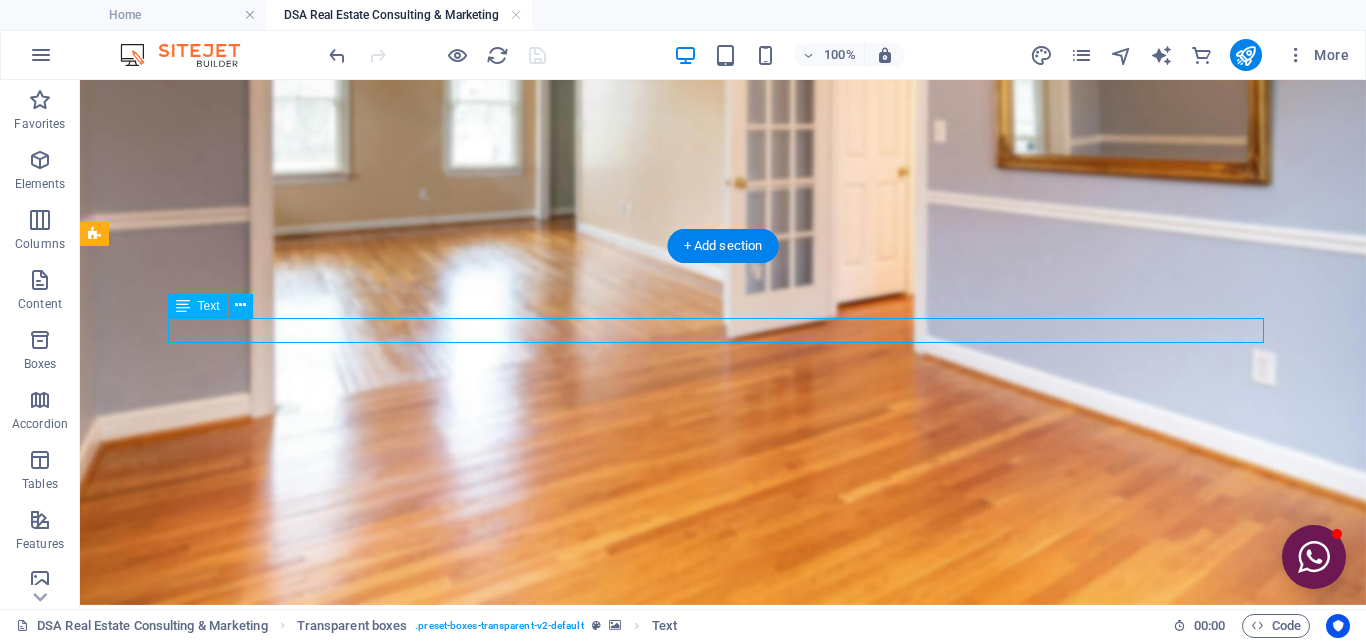 select on "px" 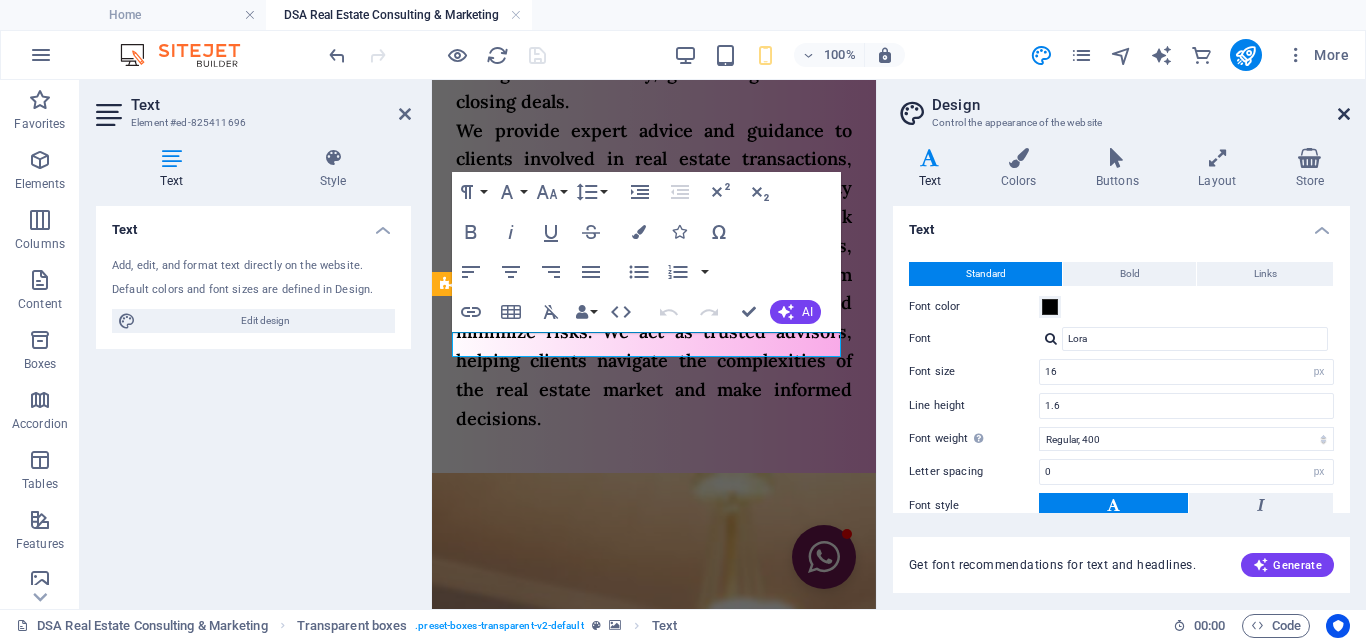 click at bounding box center (1344, 114) 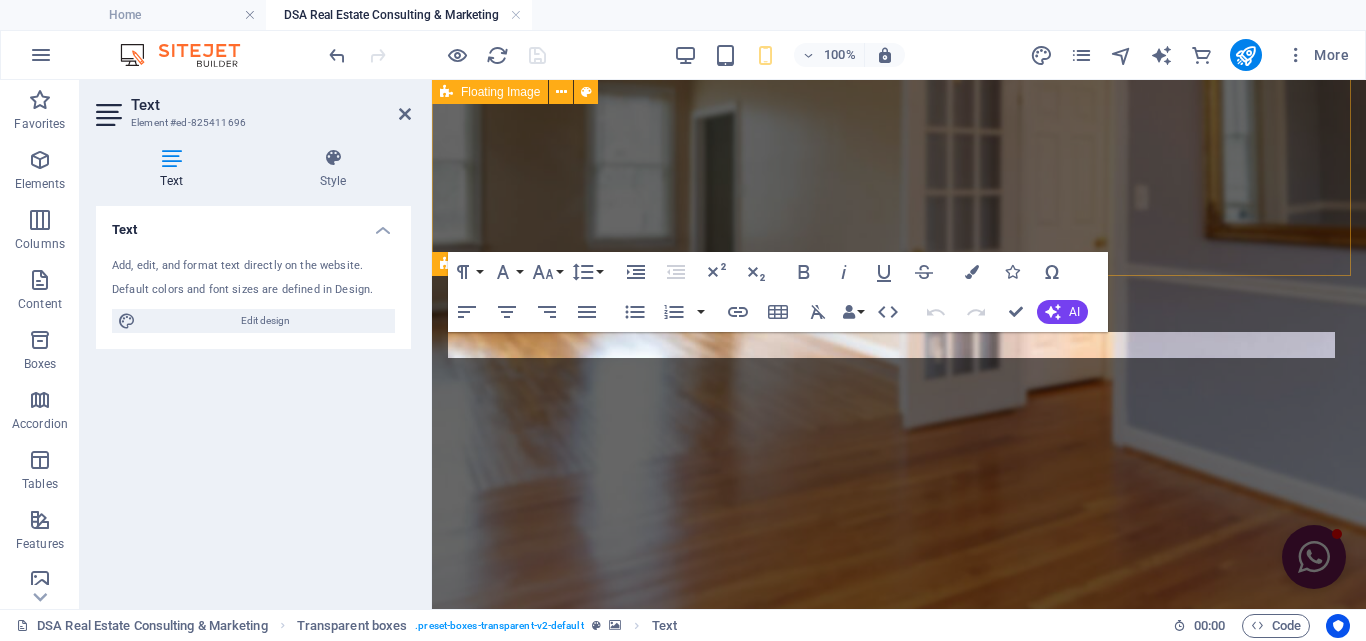 scroll, scrollTop: 624, scrollLeft: 0, axis: vertical 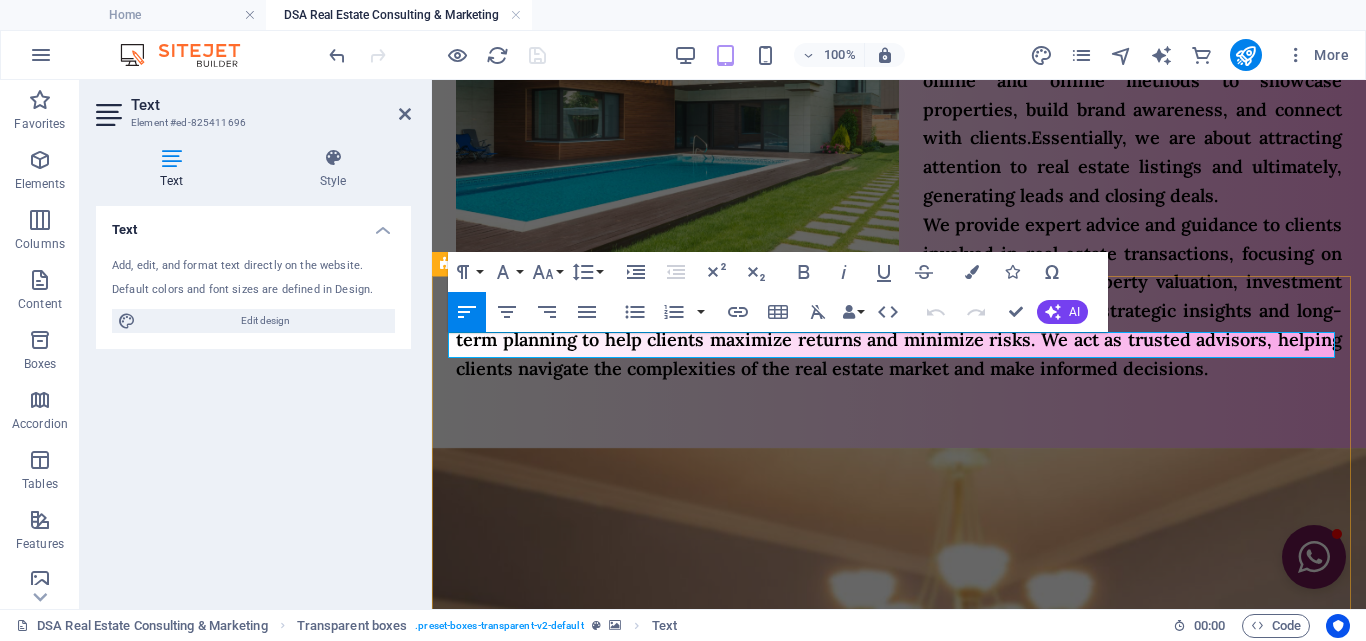 click on "New text element" at bounding box center [899, 1428] 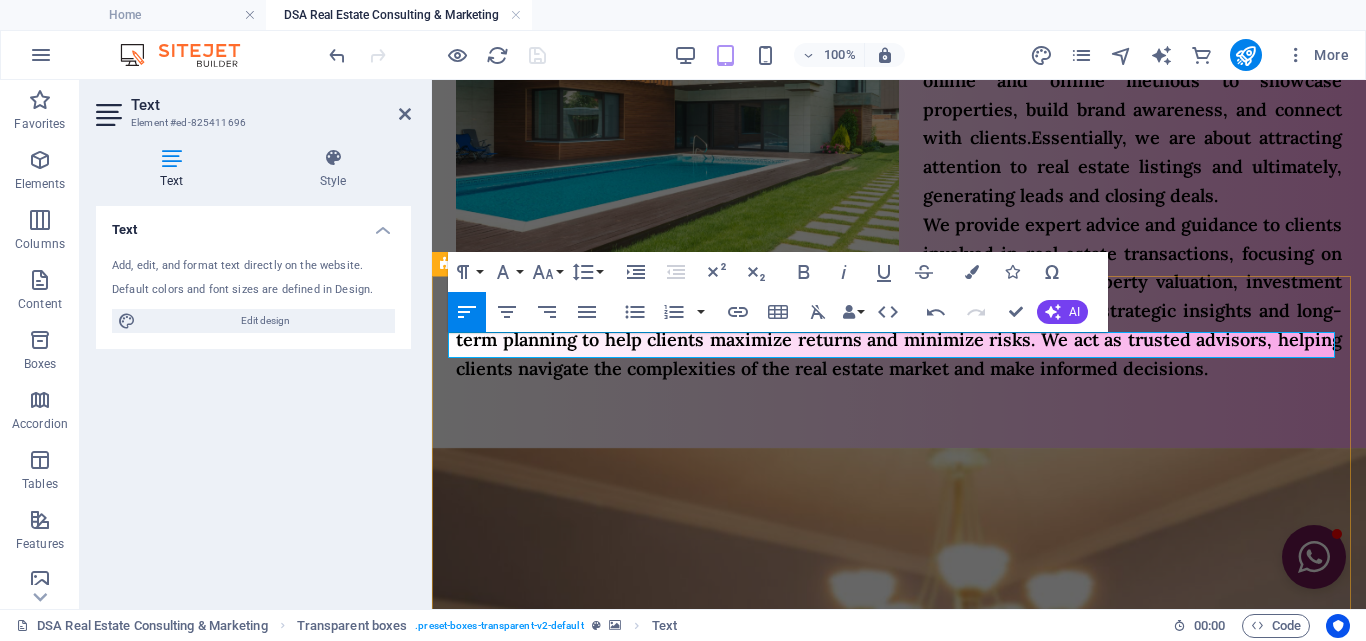 click on "Our Key Aspects :" at bounding box center [899, 1428] 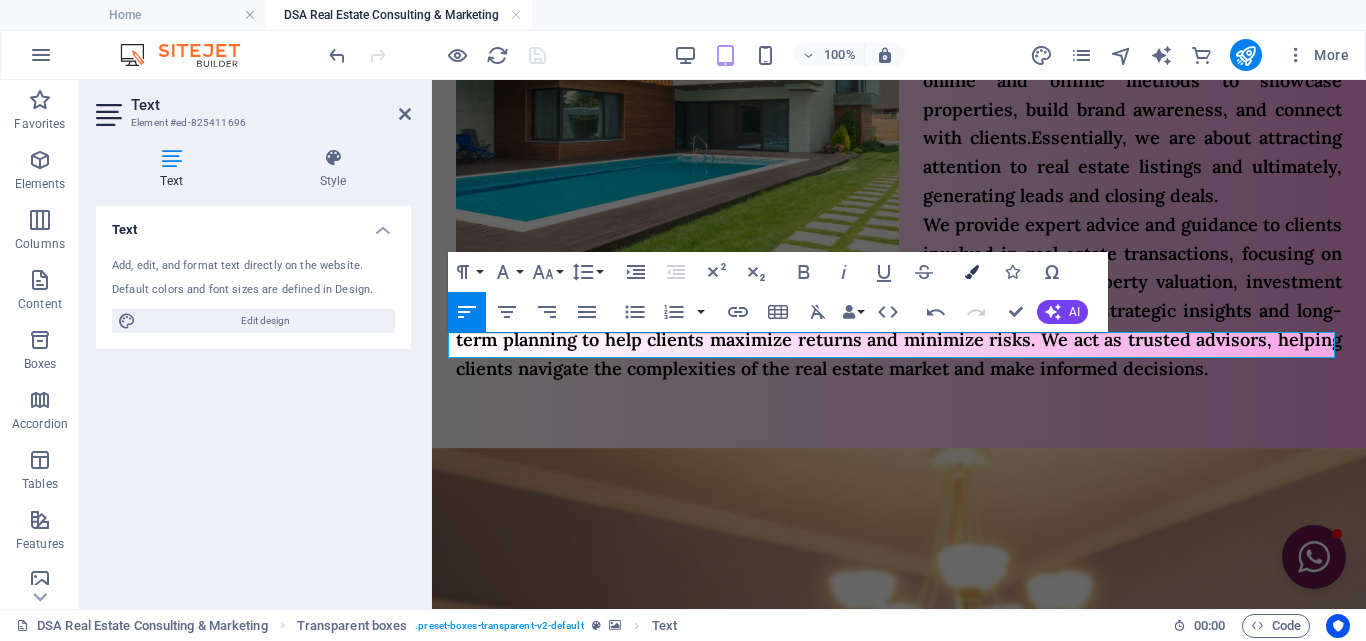 click at bounding box center [972, 272] 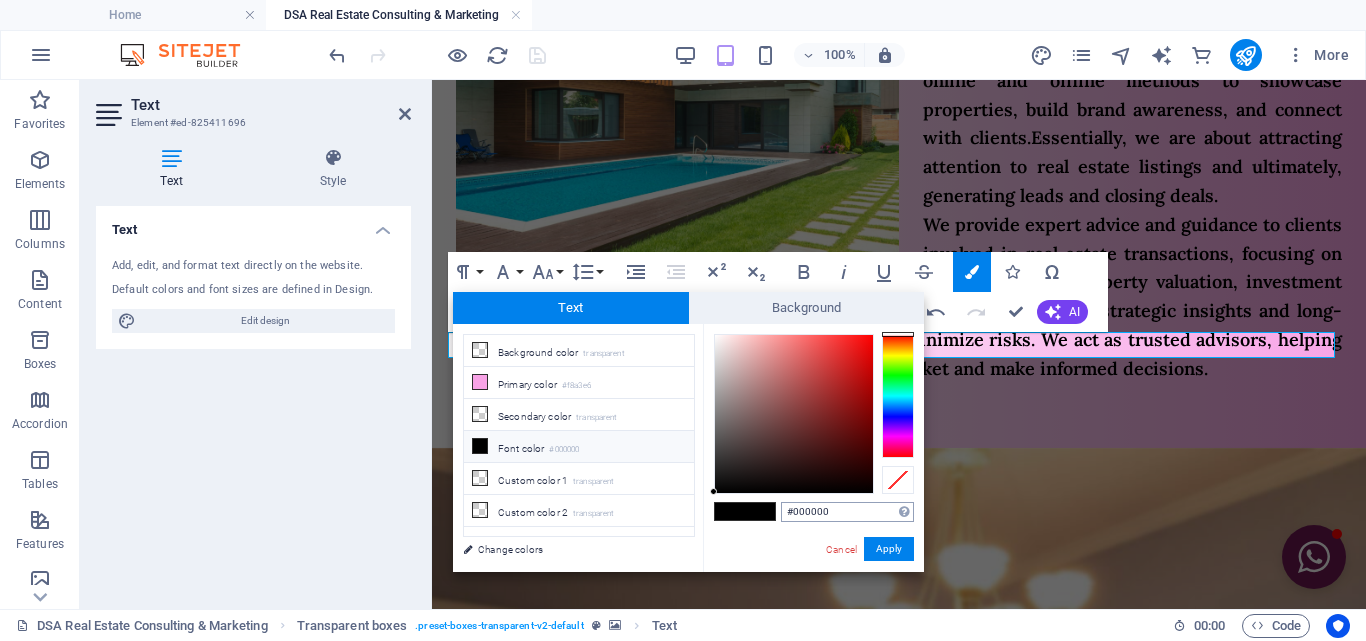 click on "#000000" at bounding box center (847, 512) 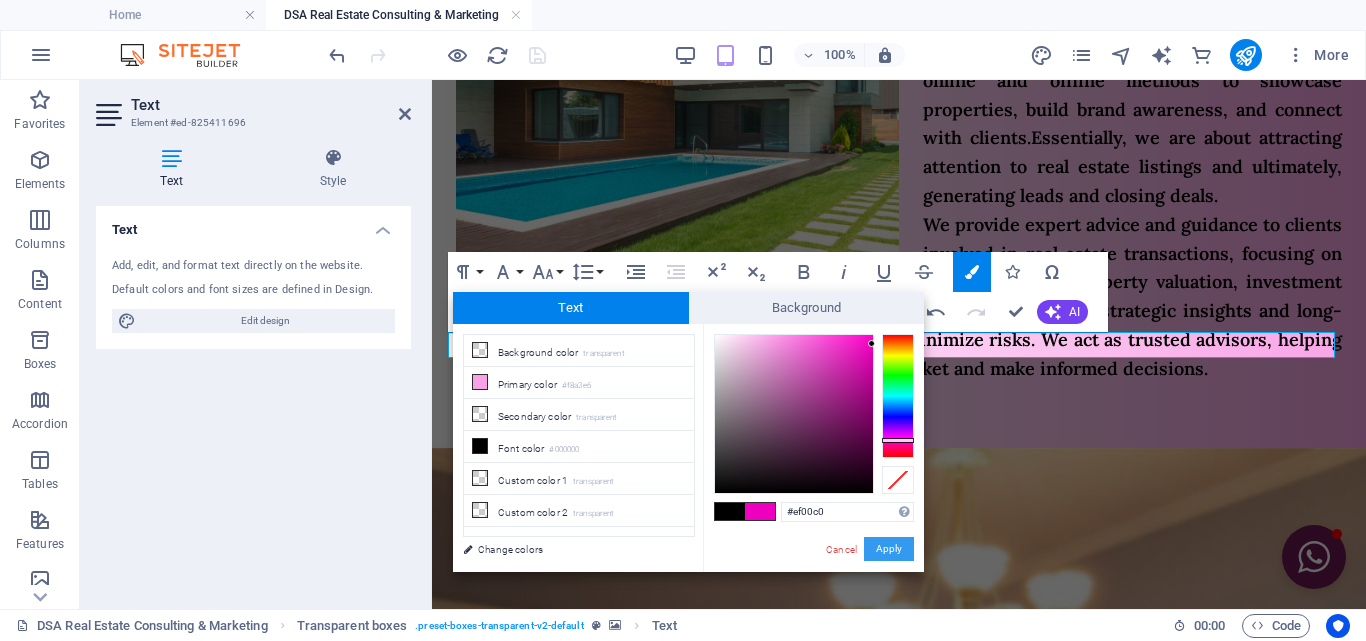 click on "Apply" at bounding box center (889, 549) 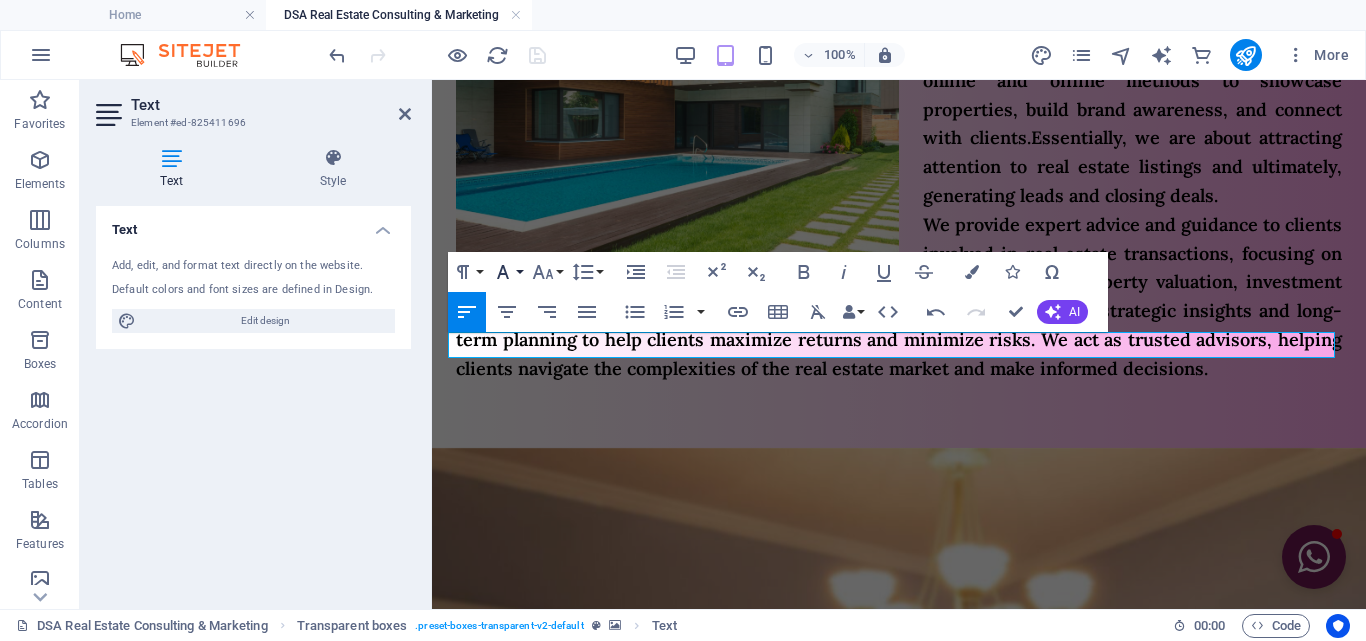 click 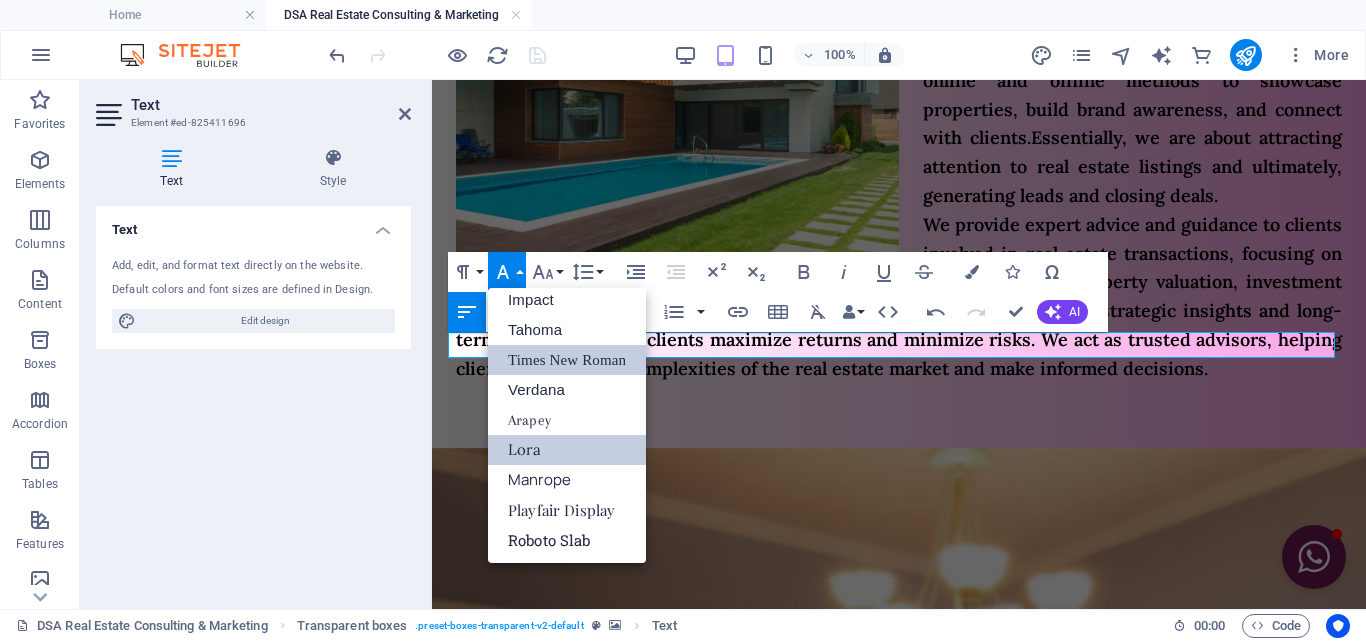 scroll, scrollTop: 71, scrollLeft: 0, axis: vertical 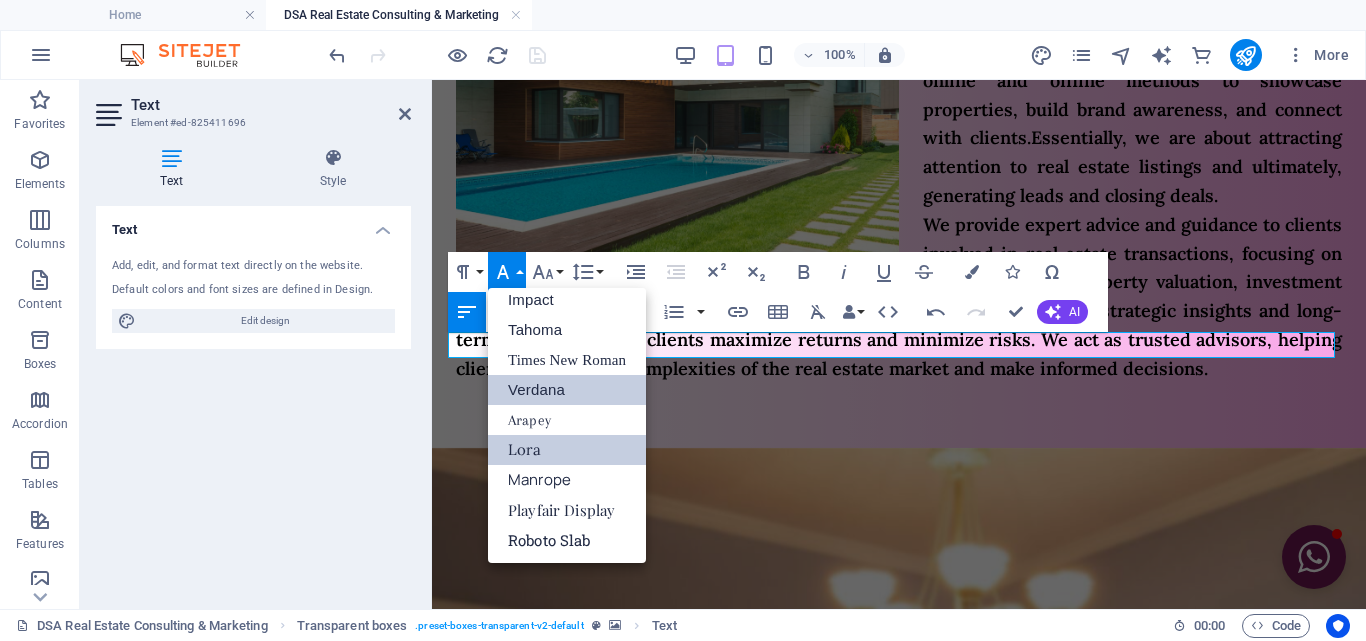 click on "Verdana" at bounding box center (567, 390) 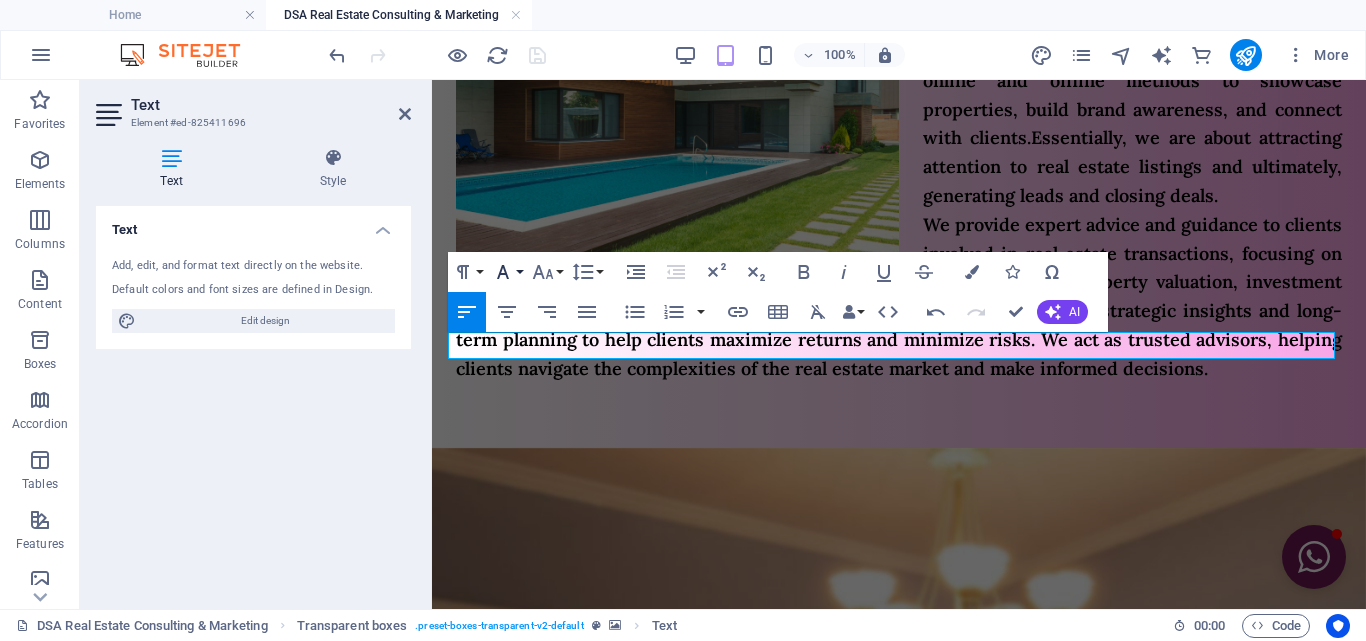 click on "Font Family" at bounding box center (507, 272) 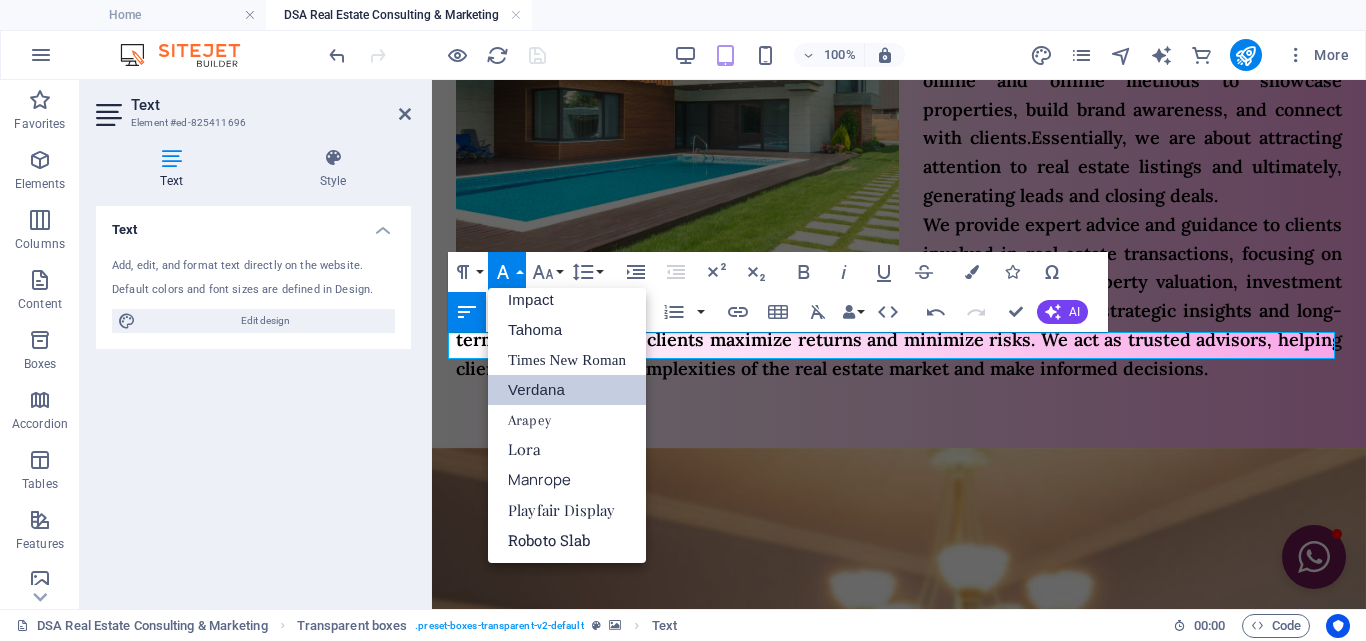 scroll, scrollTop: 71, scrollLeft: 0, axis: vertical 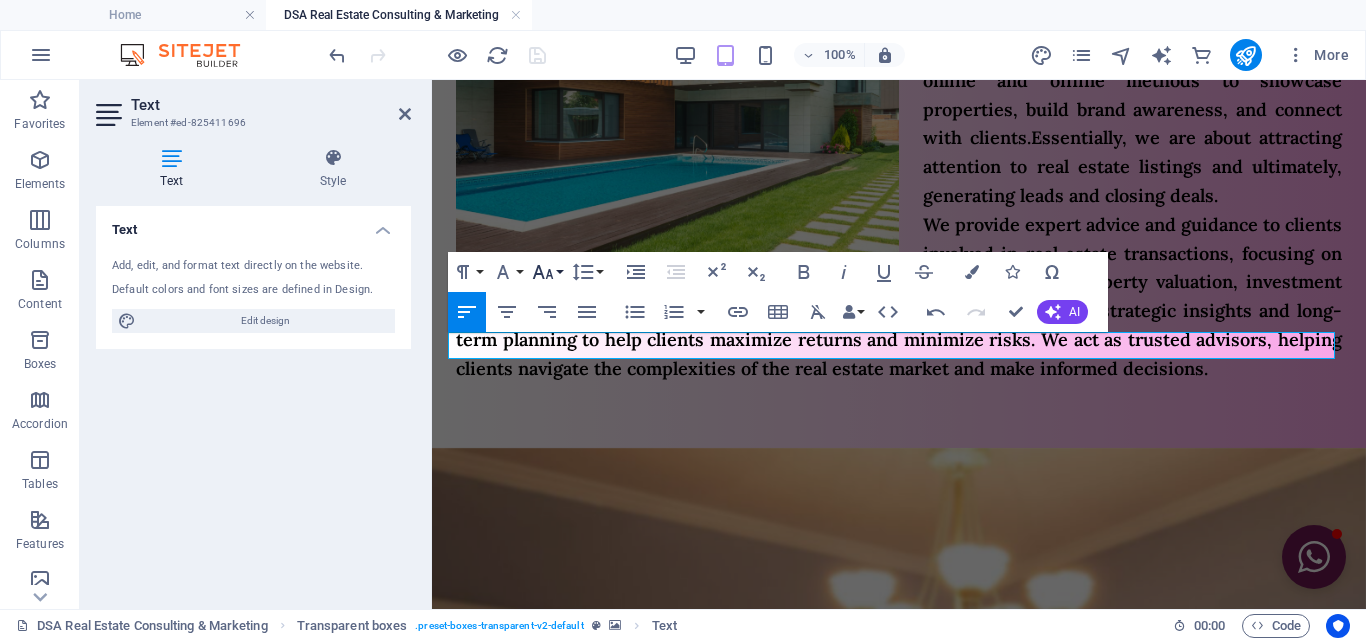 click on "Font Size" at bounding box center (547, 272) 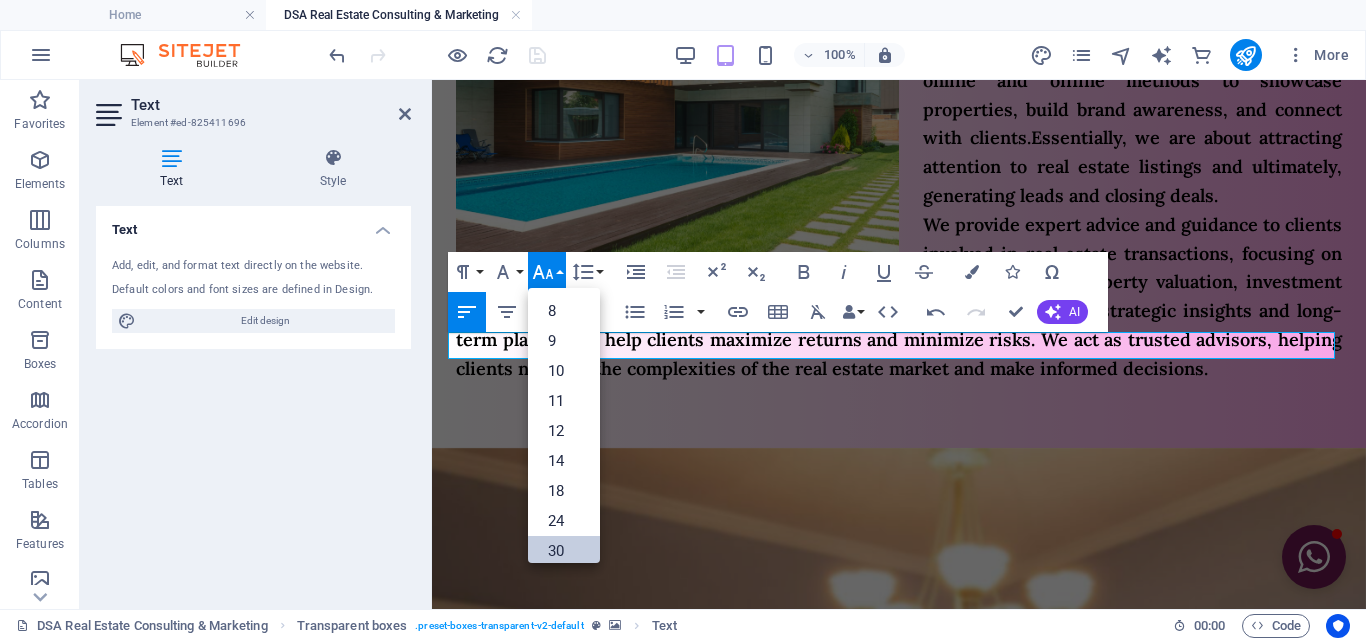 click on "30" at bounding box center (564, 551) 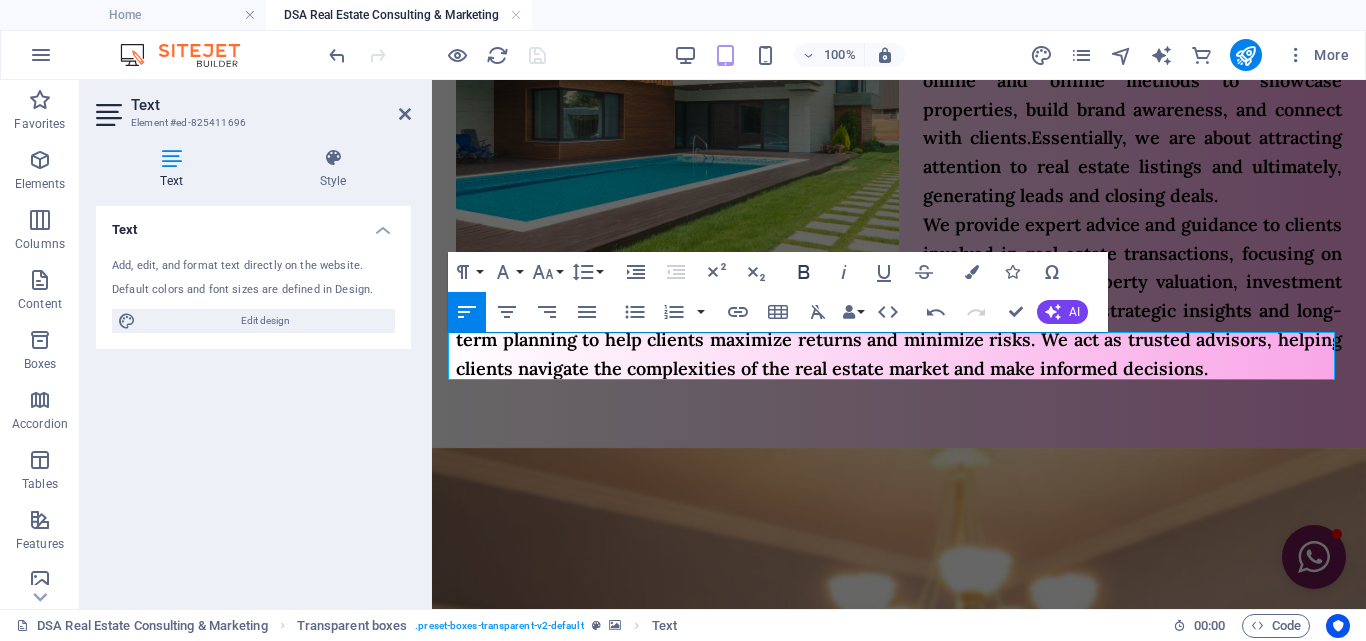 click on "Italic" at bounding box center (844, 272) 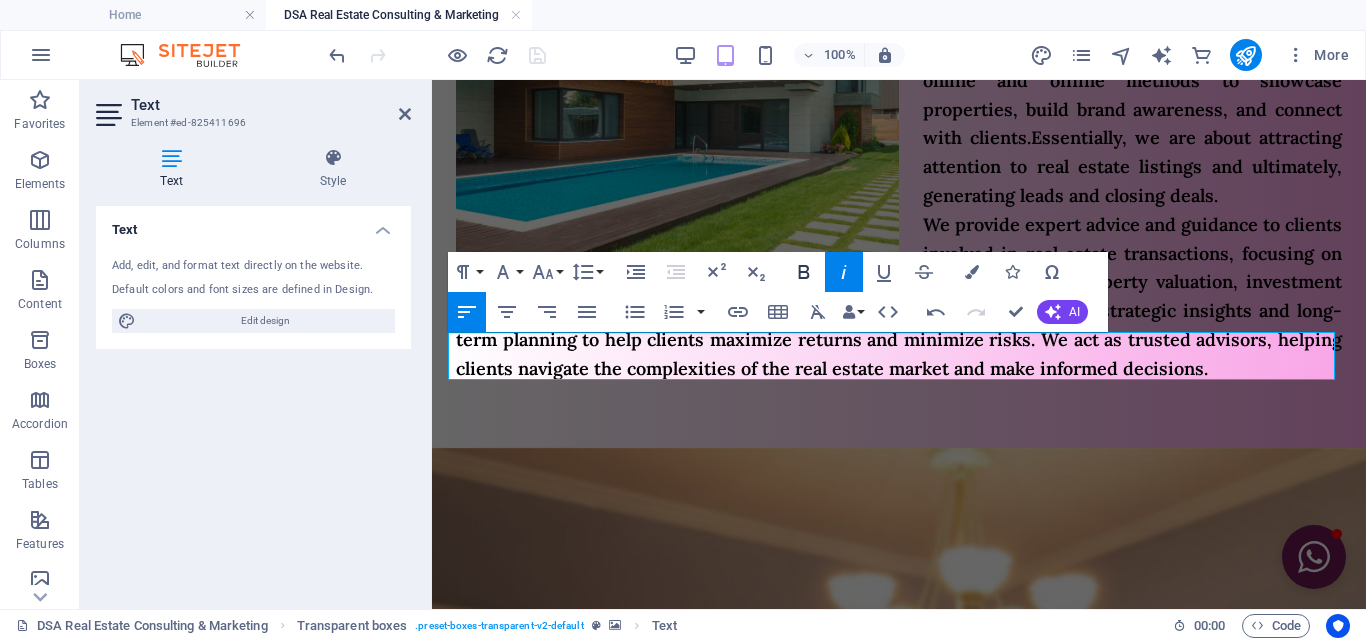 click 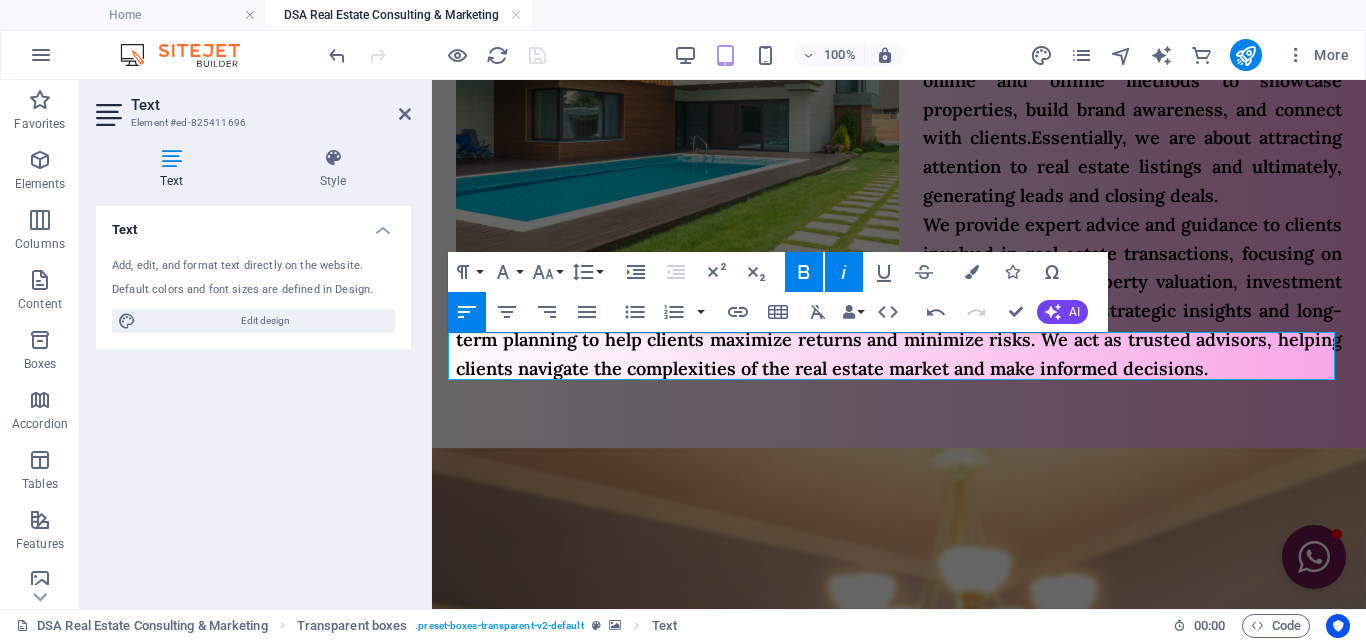 click 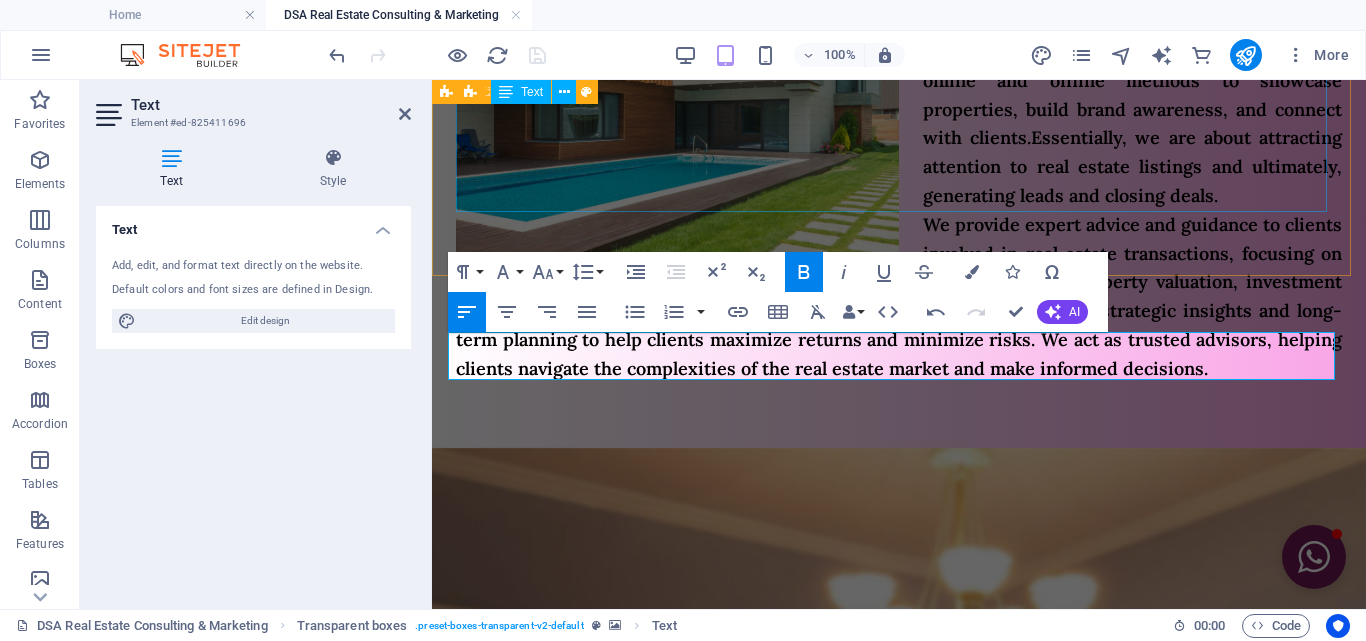 click on "We use the strategies and techniques used to promote and sell properties to potential buyers, tenants, or investors . We encompasses various online and offline methods to showcase properties, build brand awareness, and connect with clients. Essentially, we are about attracting attention to real estate listings and ultimately, generating leads and closing deals. We provide expert advice and guidance to clients involved in real estate transactions, focusing on market analysis, property valuation, investment strategies, and risk assessment. Unlike agents focused on sales, we offer strategic insights and long-term planning to help clients maximize returns and minimize risks. We act as trusted advisors, helping clients navigate the complexities of the real estate market and make informed decisions." at bounding box center (899, 181) 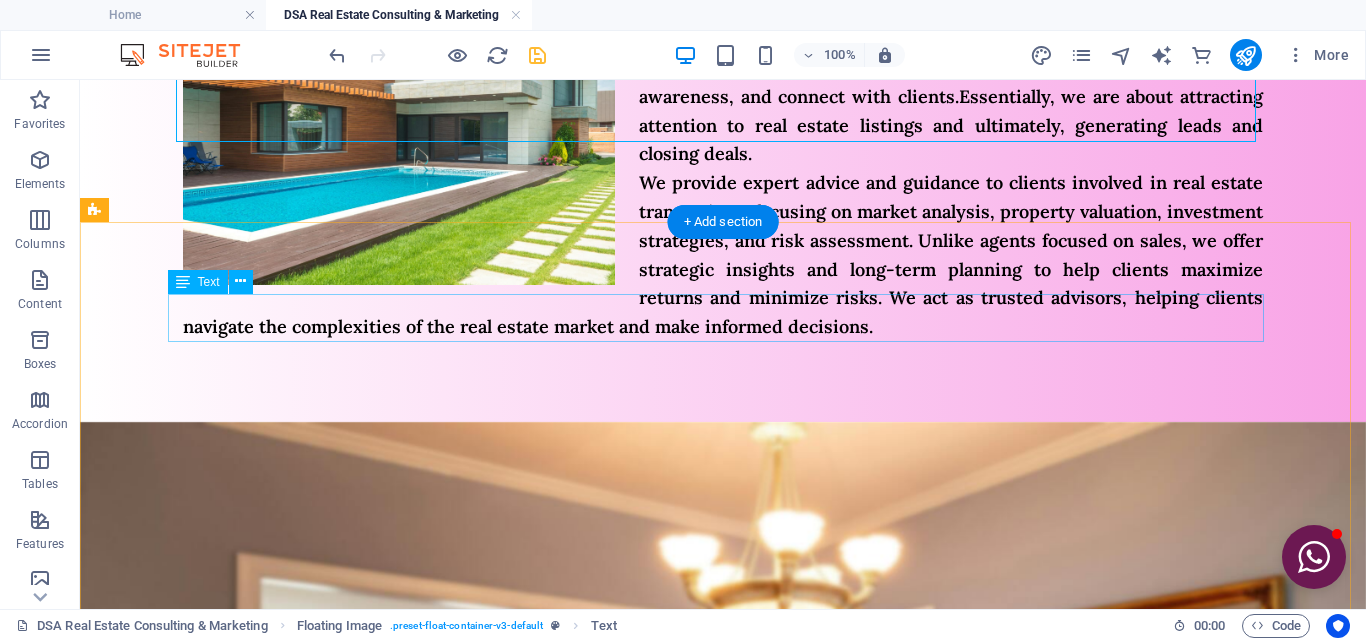 click on "Our Key Aspects :" at bounding box center (644, 1355) 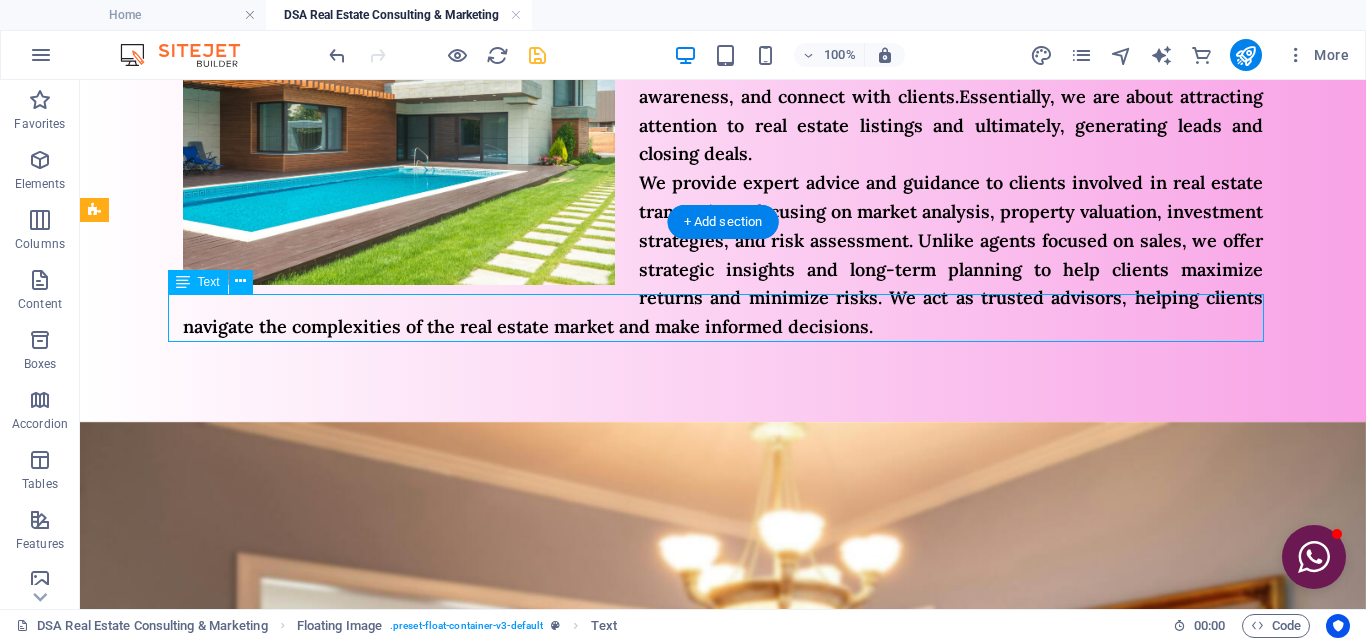 click on "Our Key Aspects :" at bounding box center [644, 1355] 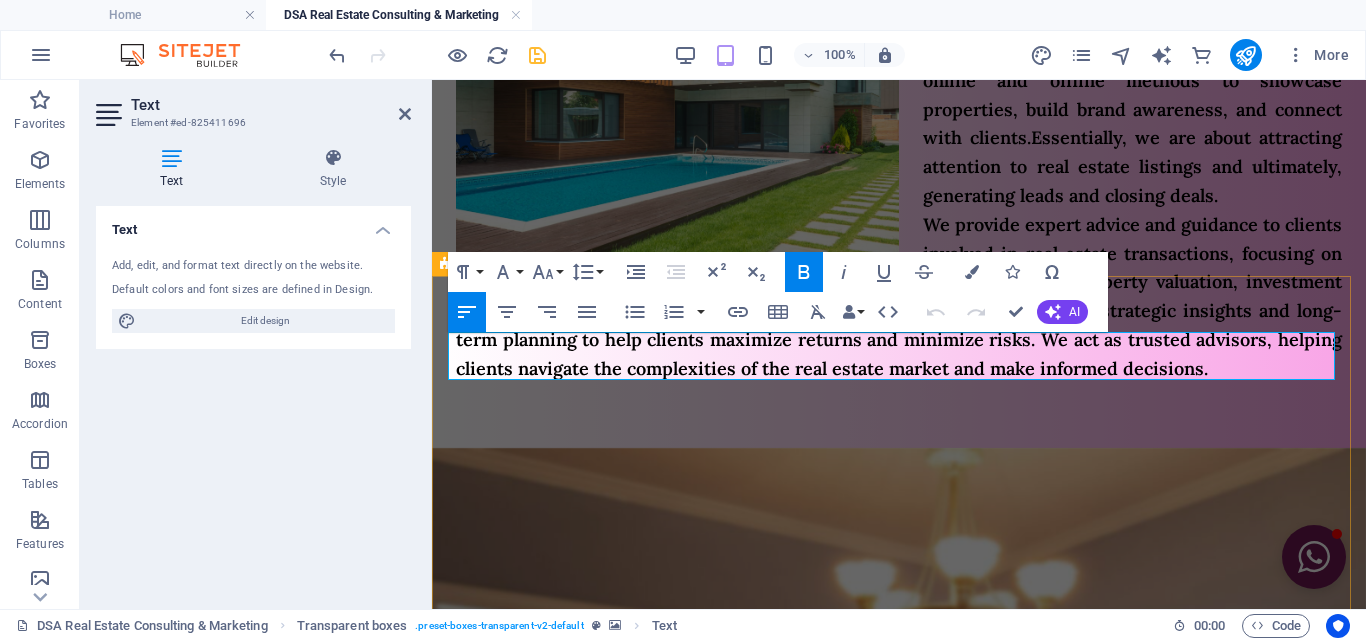 drag, startPoint x: 781, startPoint y: 373, endPoint x: 444, endPoint y: 358, distance: 337.33365 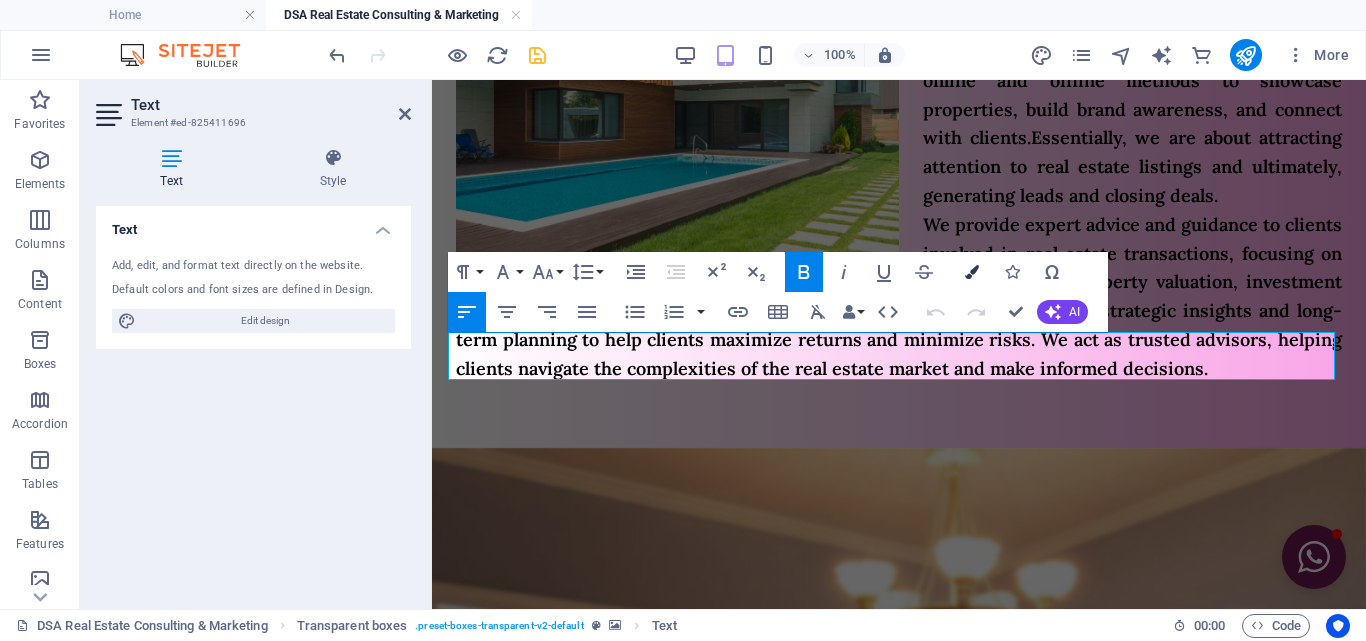 click at bounding box center (972, 272) 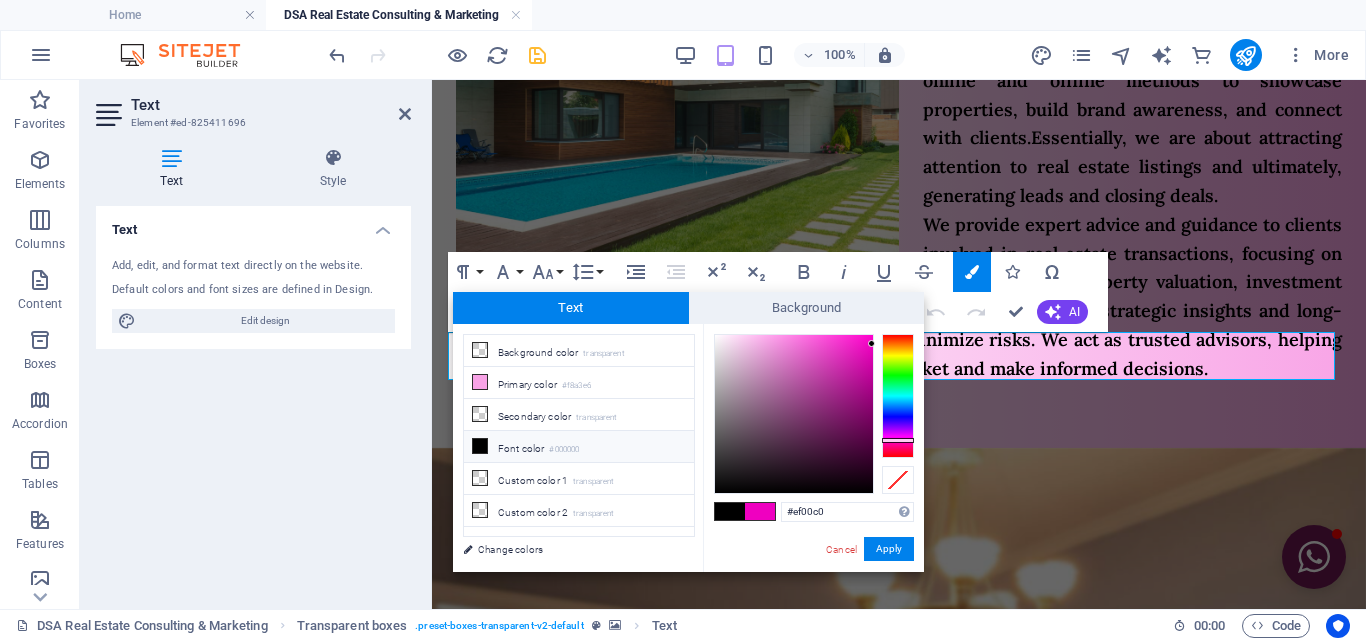 click at bounding box center [730, 511] 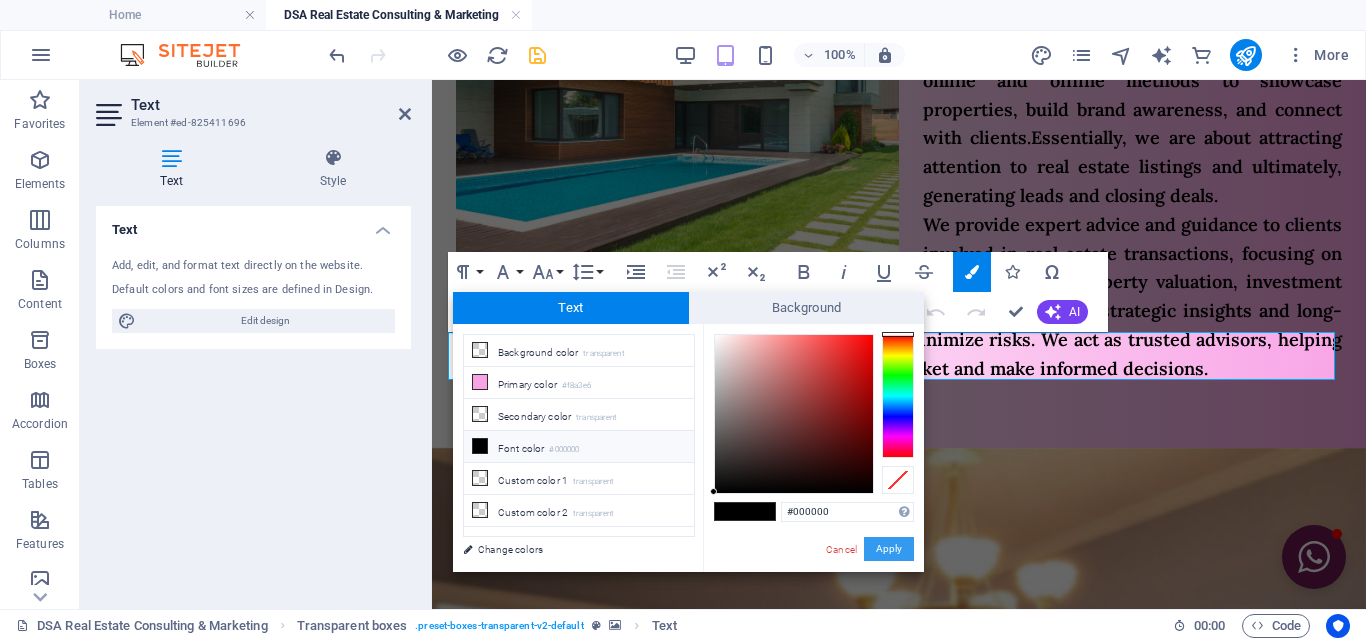 click on "Apply" at bounding box center [889, 549] 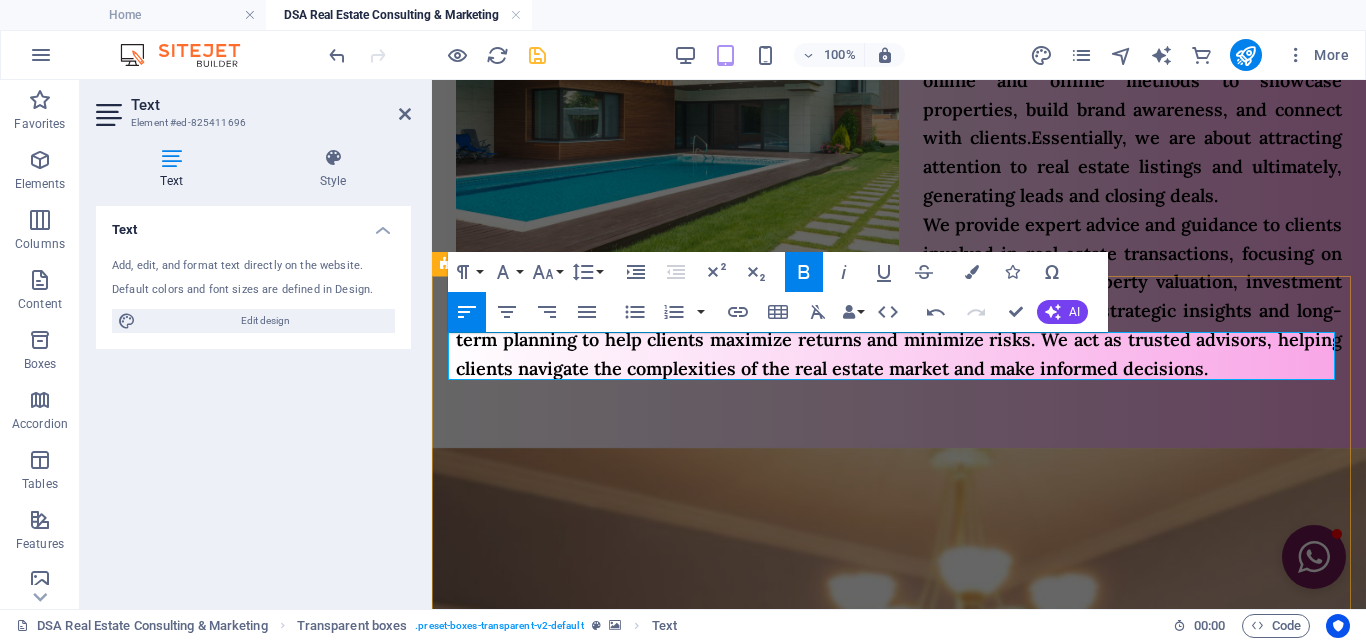 click on "Our Key Aspects :" at bounding box center (899, 1461) 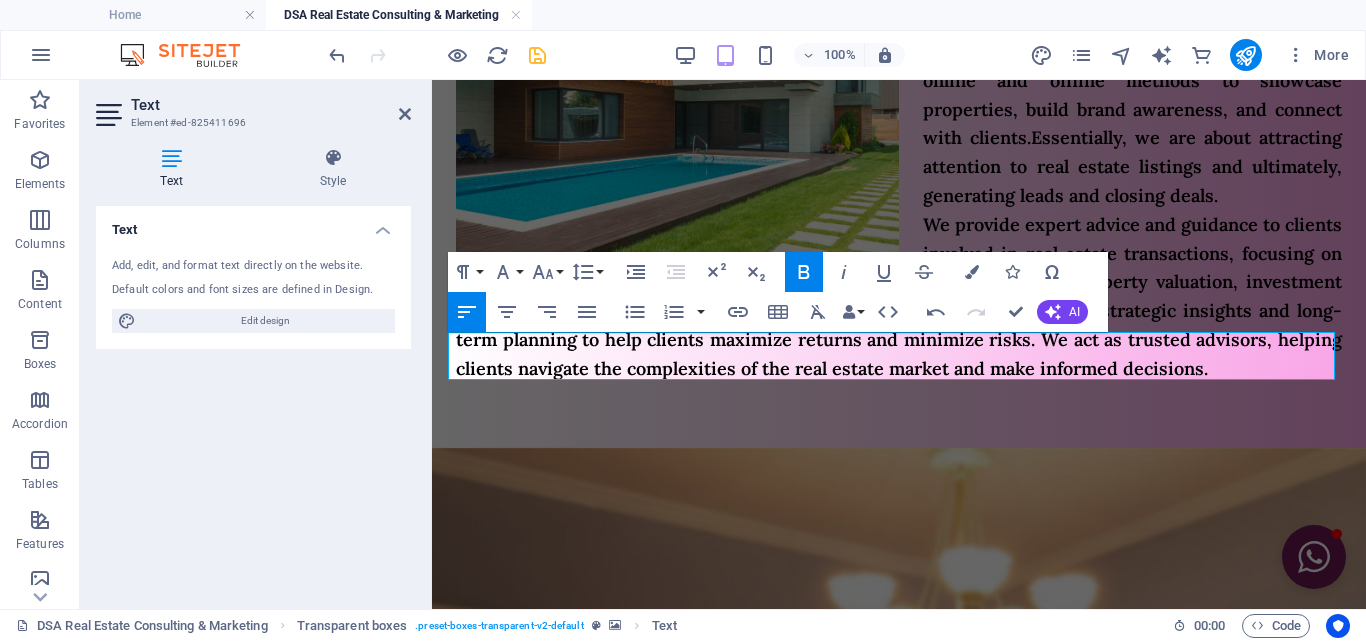 click at bounding box center [899, 914] 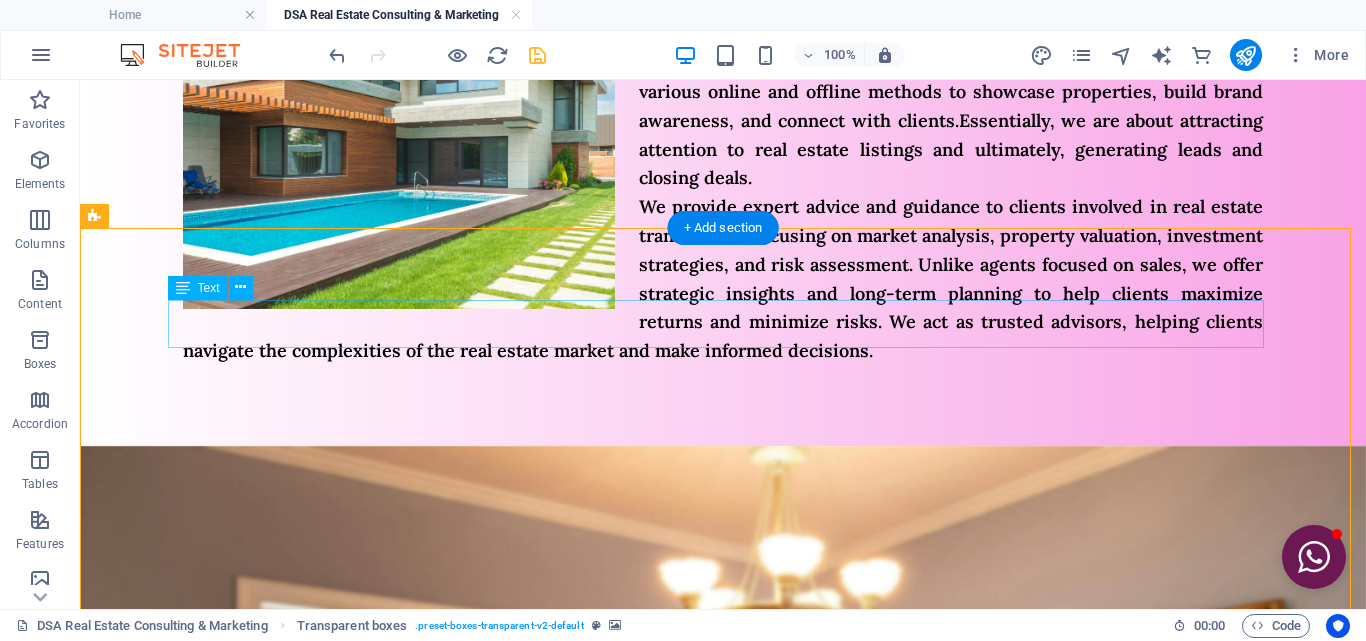 scroll, scrollTop: 800, scrollLeft: 0, axis: vertical 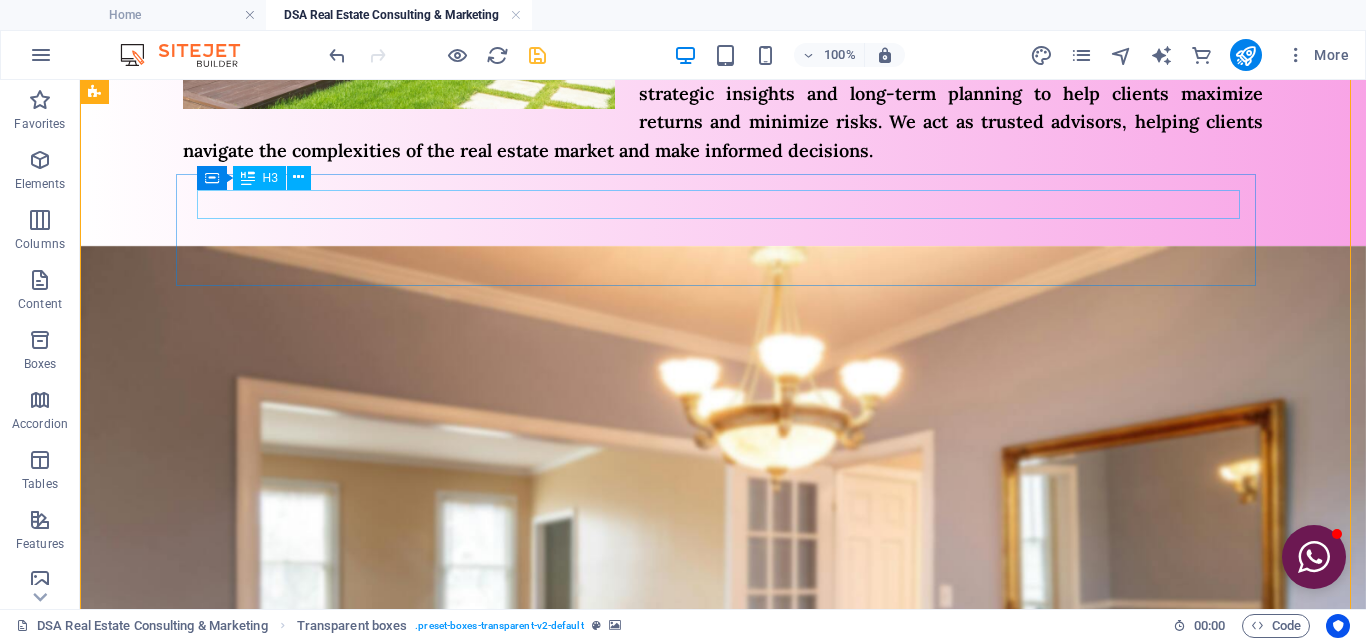 click on "Headline" at bounding box center (646, 1242) 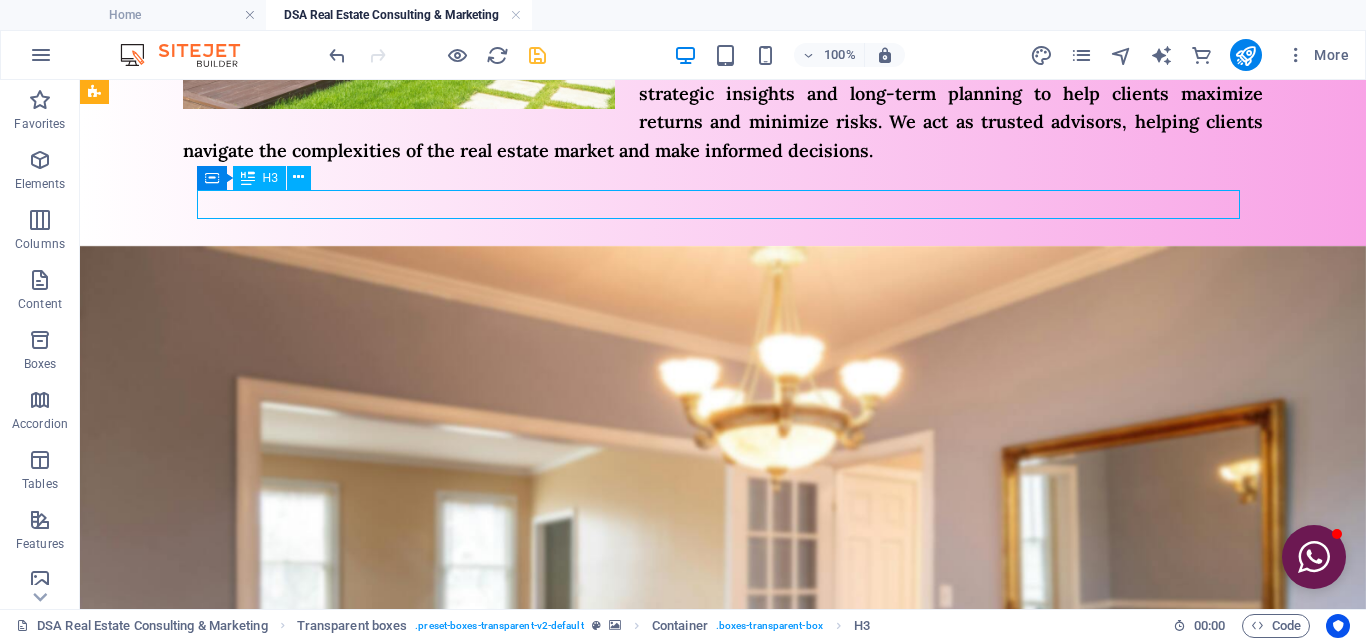 click on "Headline" at bounding box center (646, 1242) 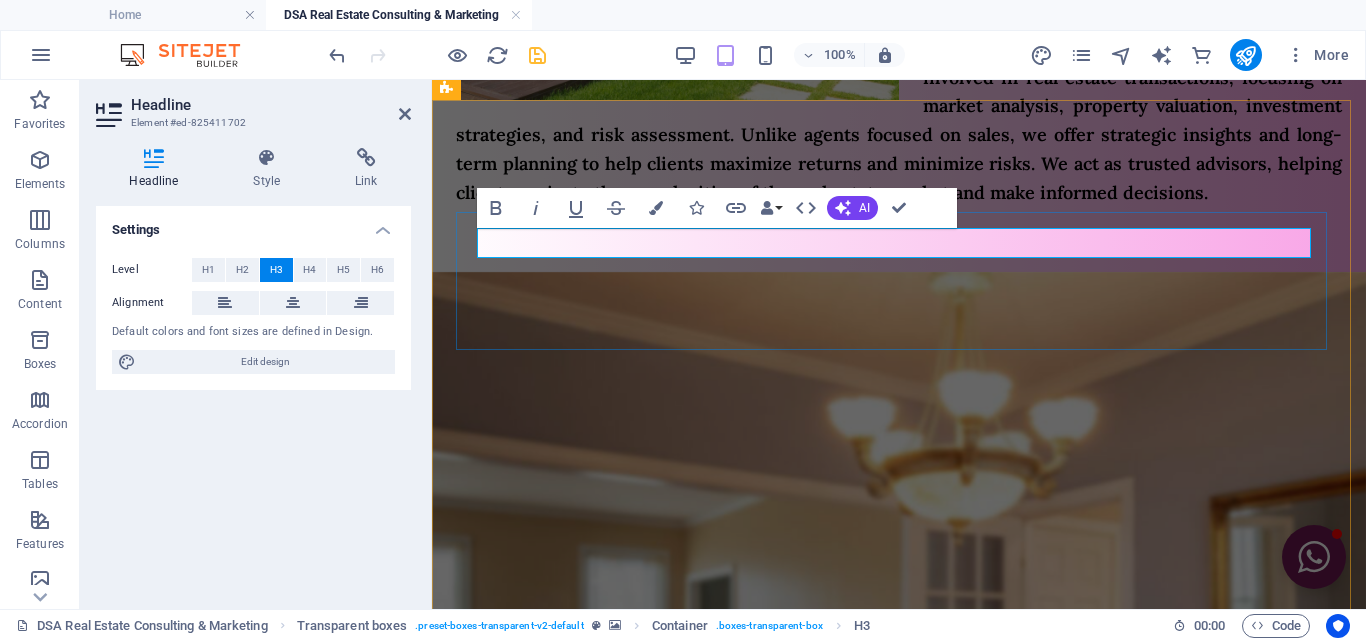 click on "Promoting Properties:" at bounding box center [901, 1348] 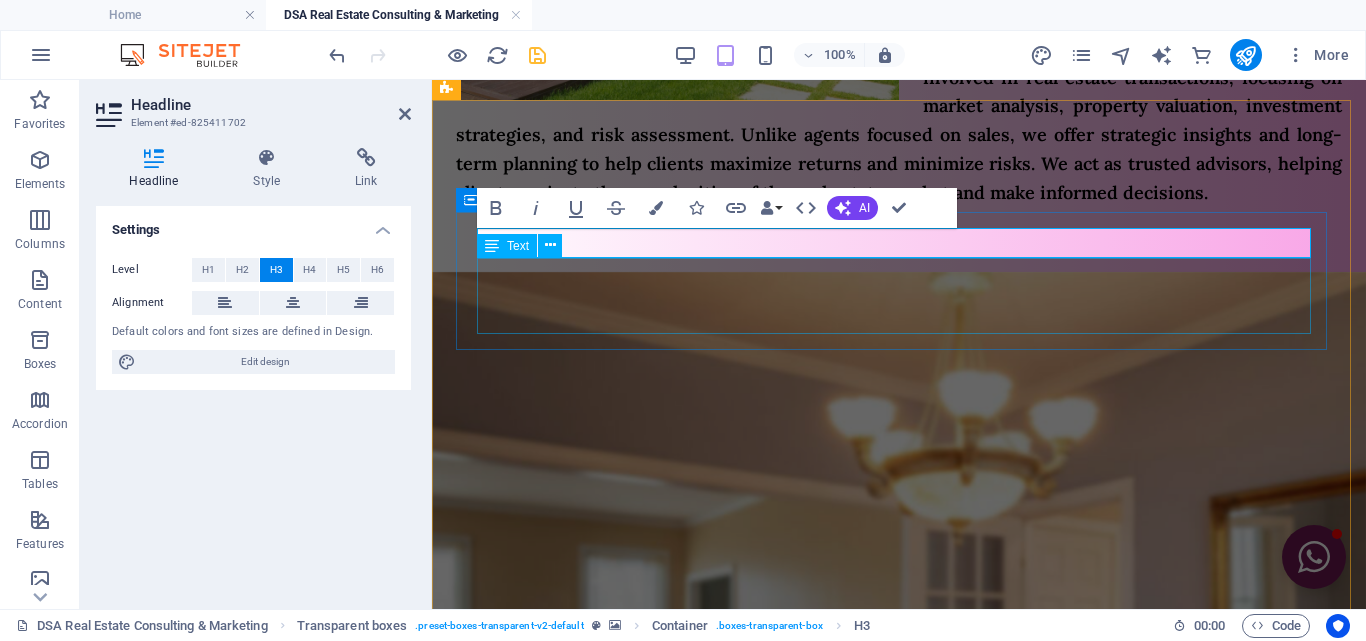 type 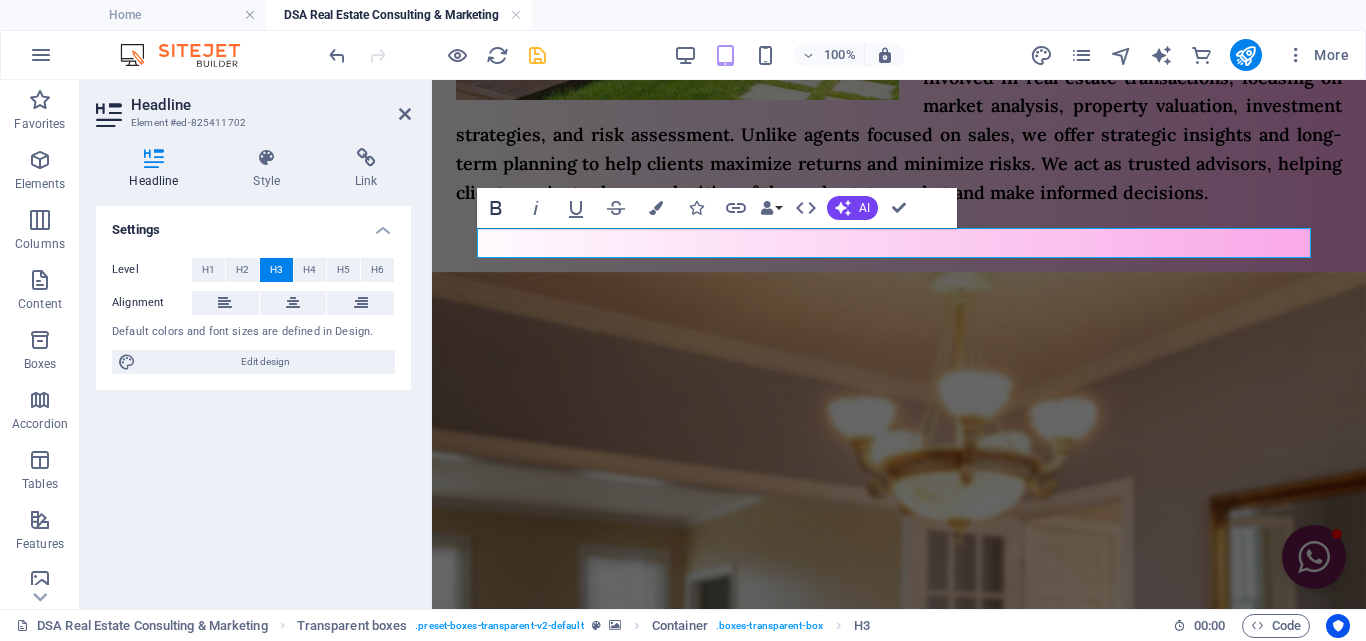click 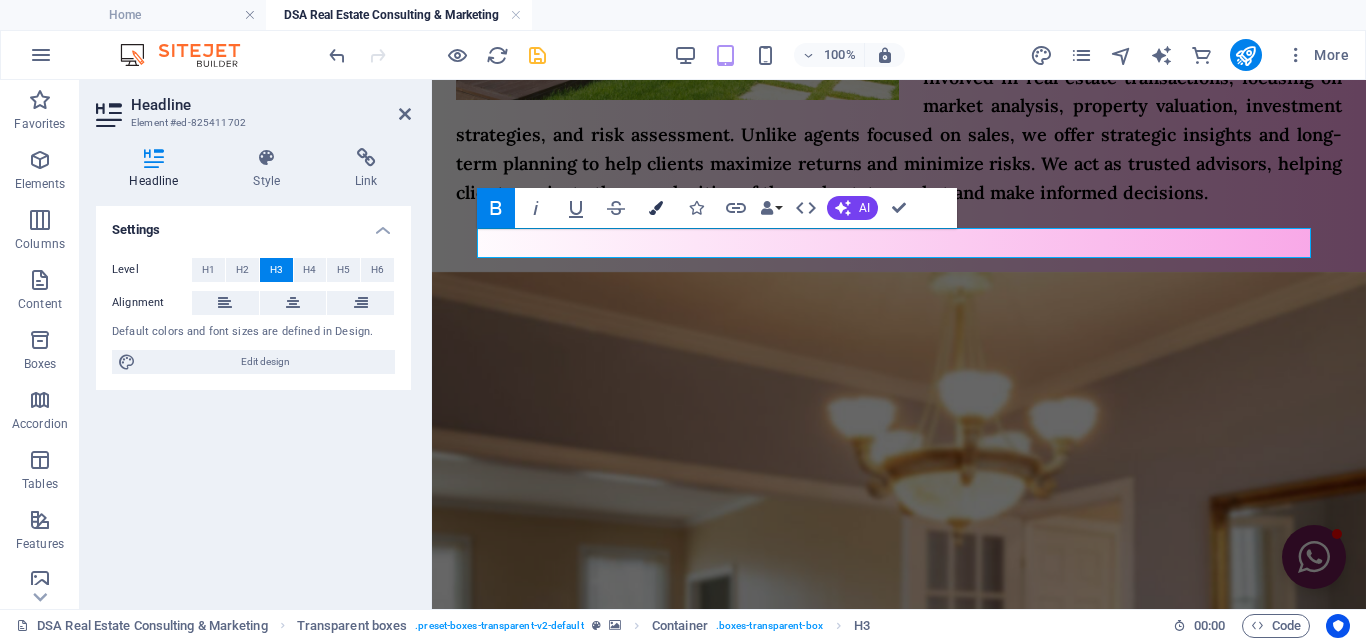 click at bounding box center [656, 208] 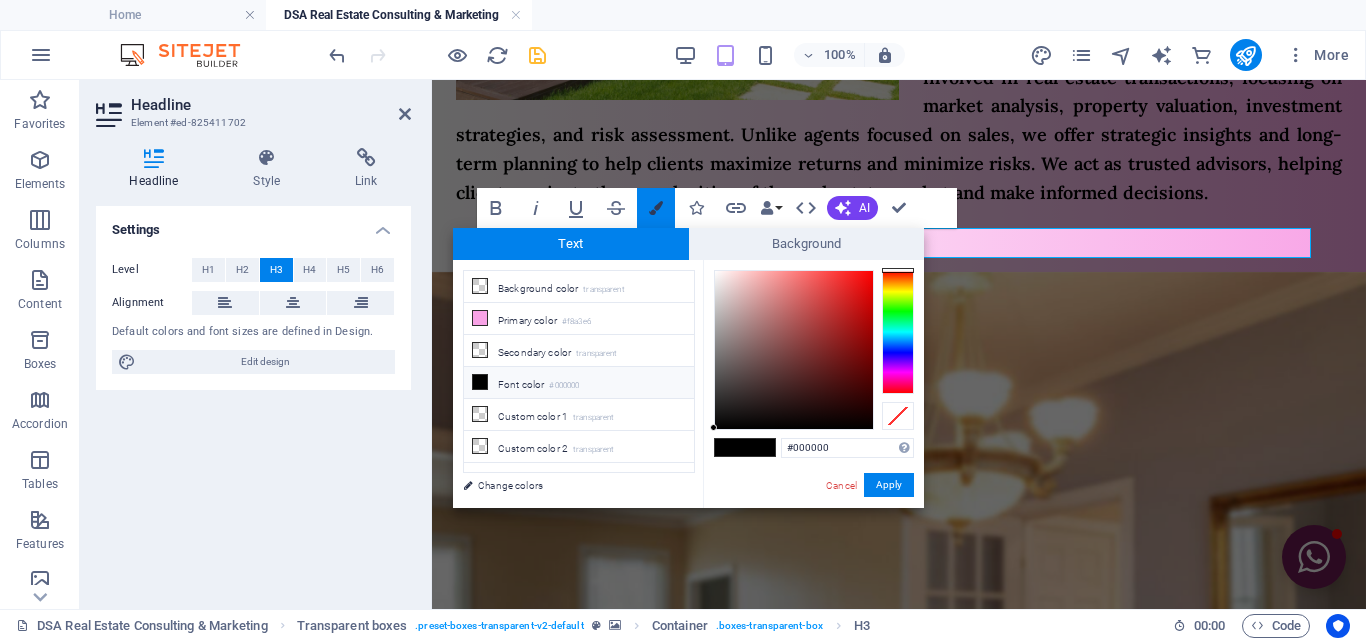 click at bounding box center (656, 208) 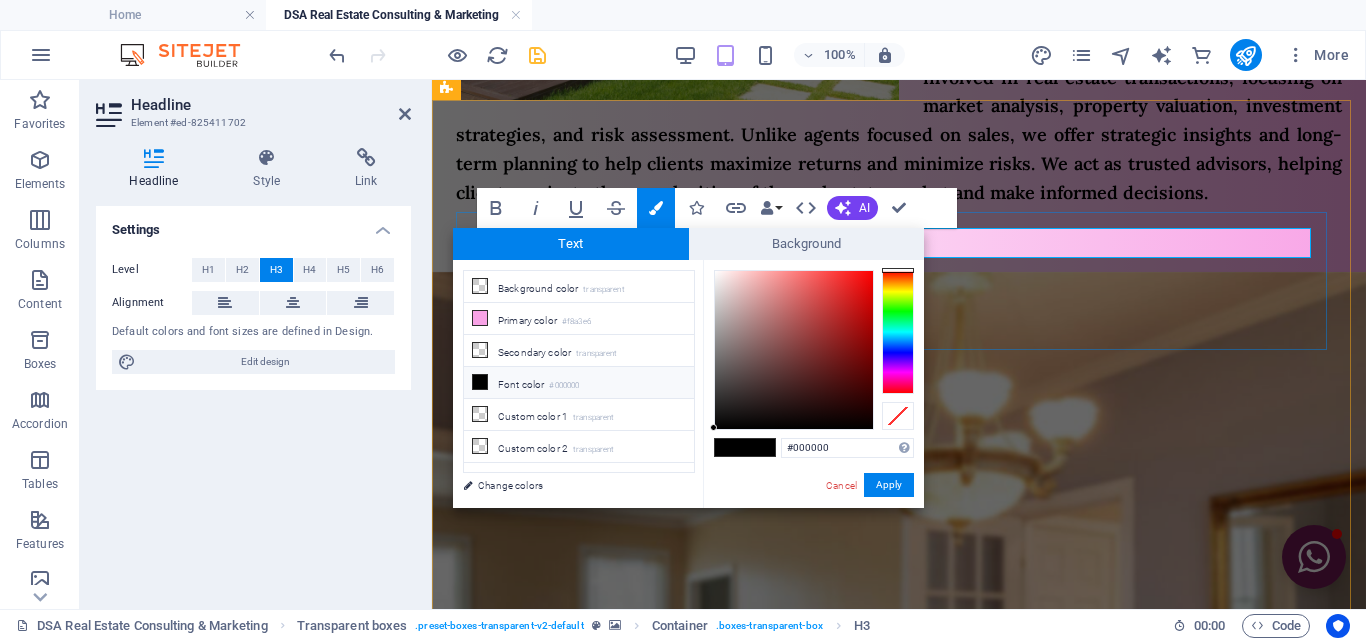 click on "Promoting Properties :" at bounding box center (901, 1348) 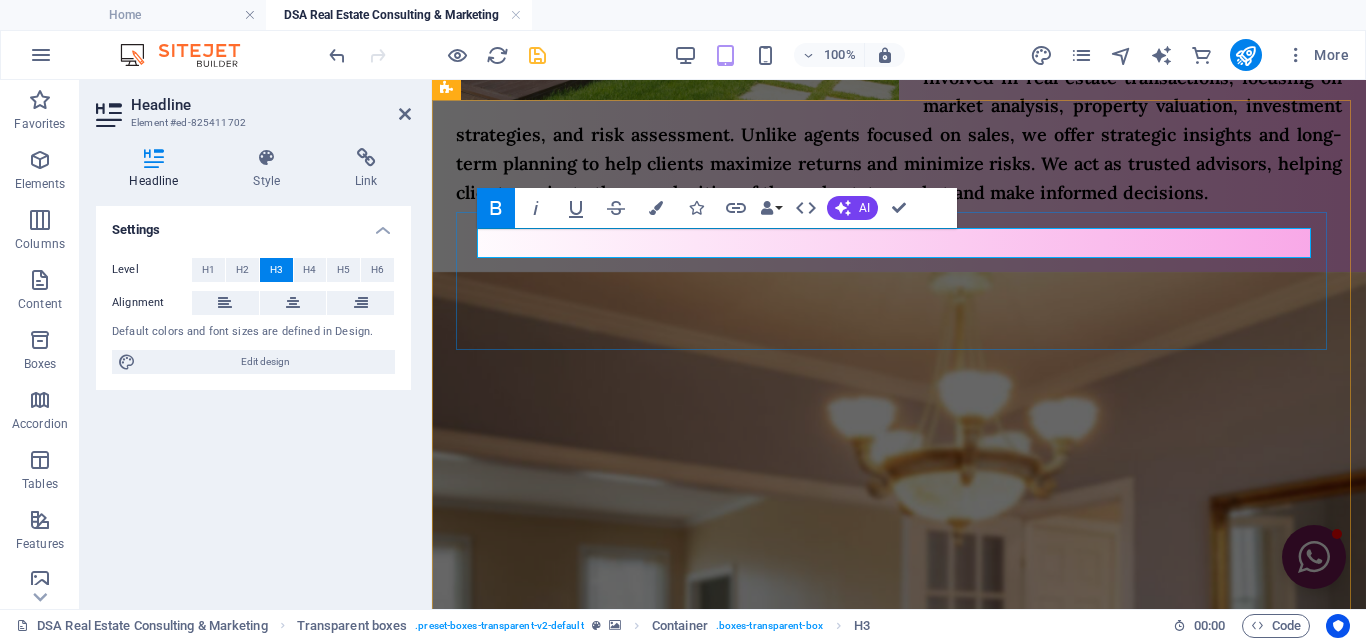 click on "Promoting Properties :" at bounding box center [606, 1347] 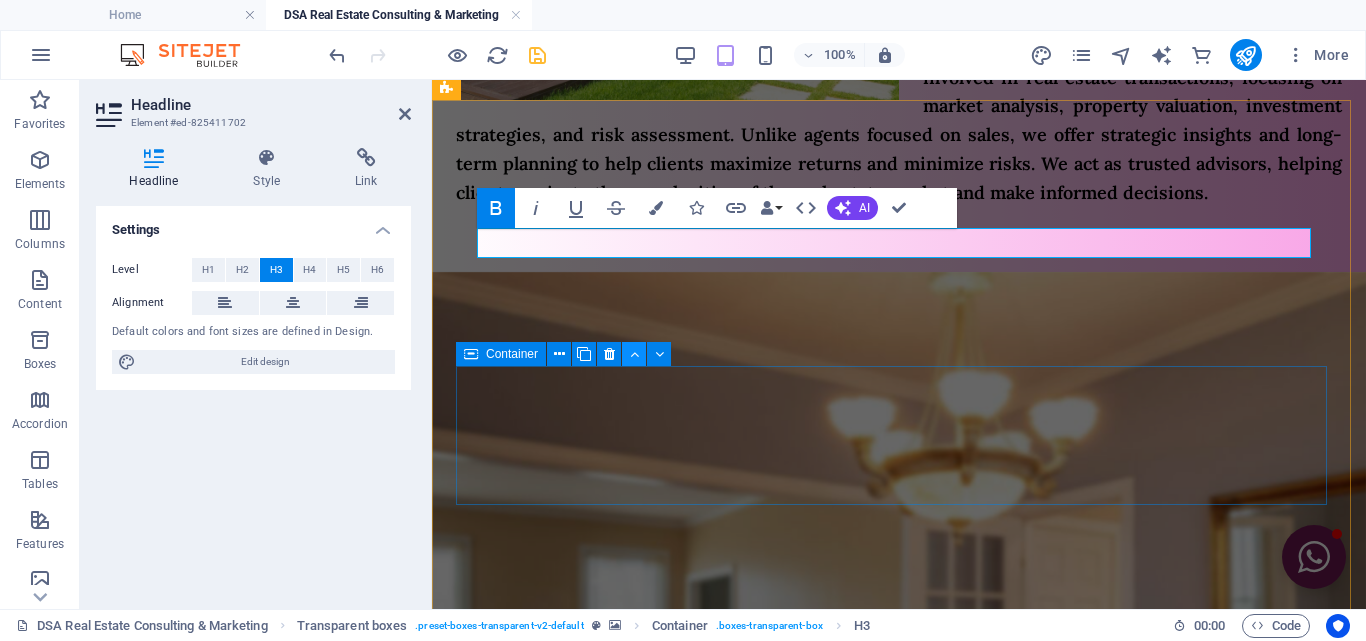 click at bounding box center [634, 354] 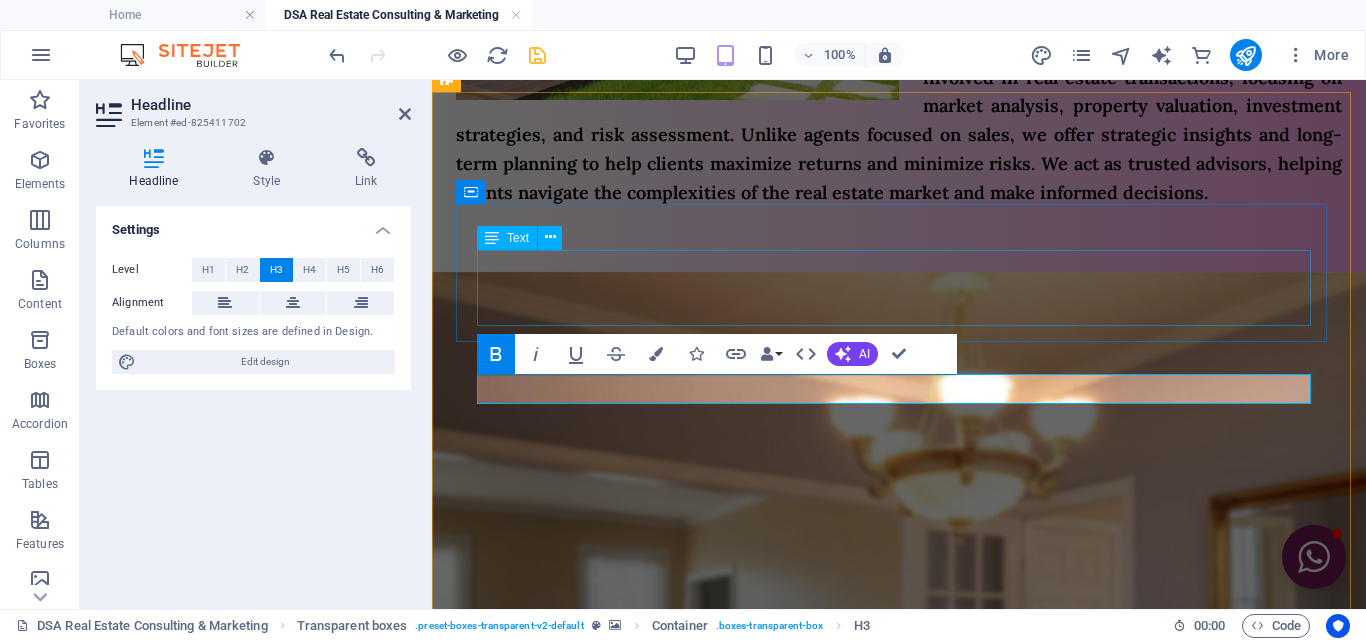 scroll, scrollTop: 1000, scrollLeft: 0, axis: vertical 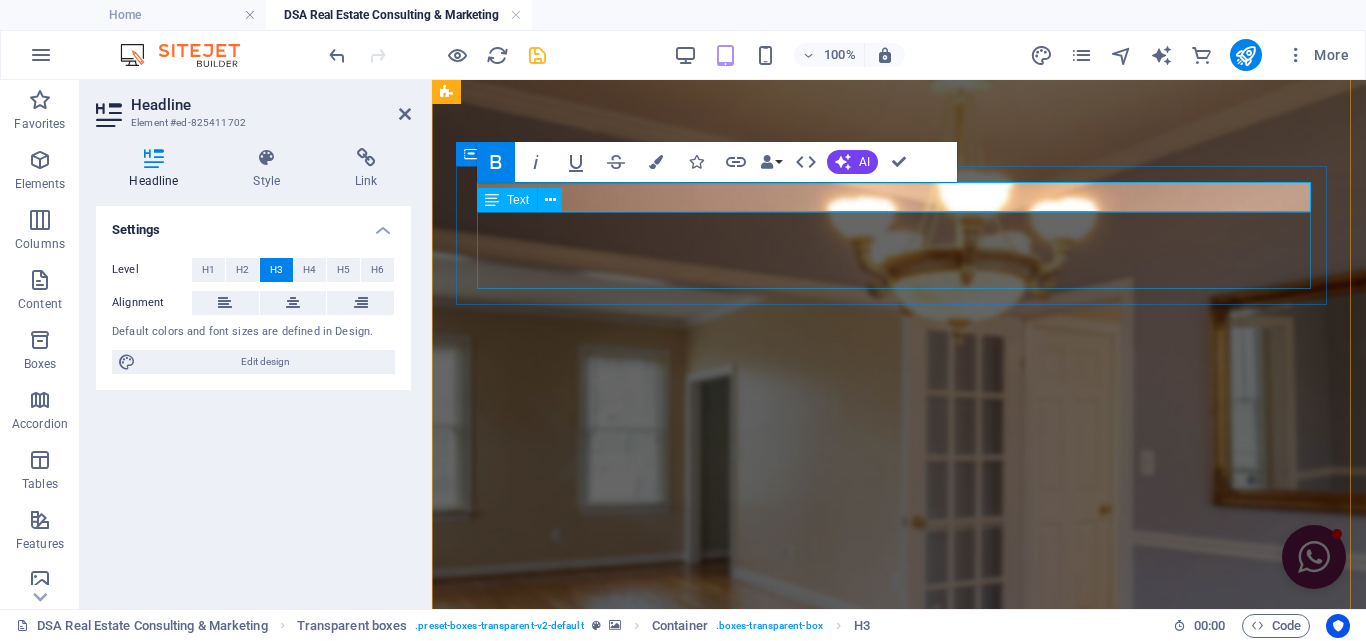 click on "Lorem ipsum dolor sit amet, consectetur adipisicing elit. Pariatur, minima, vel quisquam accusamus labore quaerat possimus neque nesciunt ab officia. Lorem ipsum dolor sit amet, consectetur adipisicing elit. Facilis, totam!" at bounding box center (901, 1347) 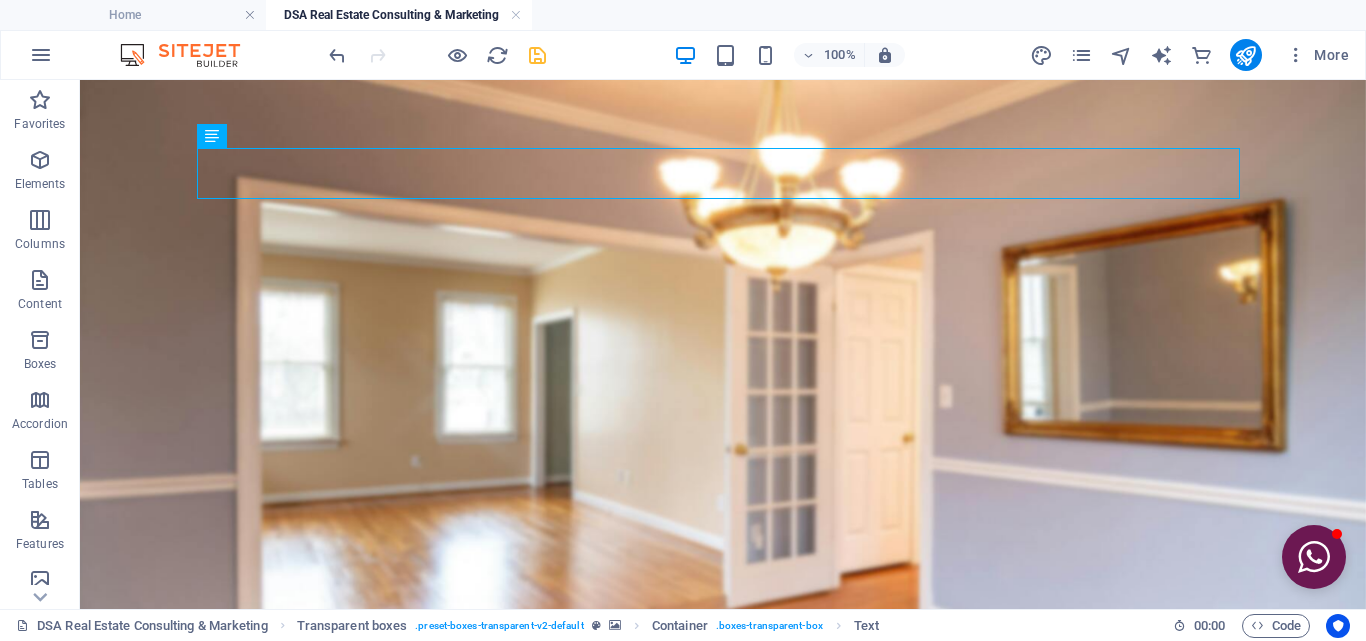 click at bounding box center [723, 464] 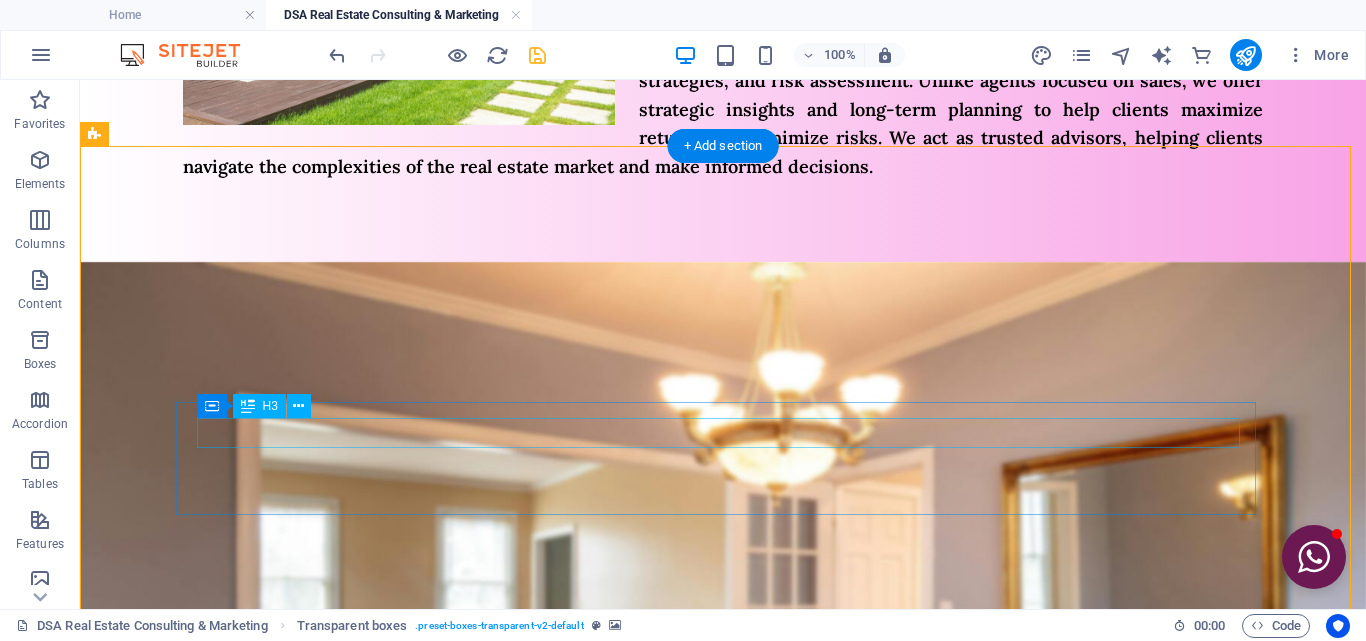 scroll, scrollTop: 700, scrollLeft: 0, axis: vertical 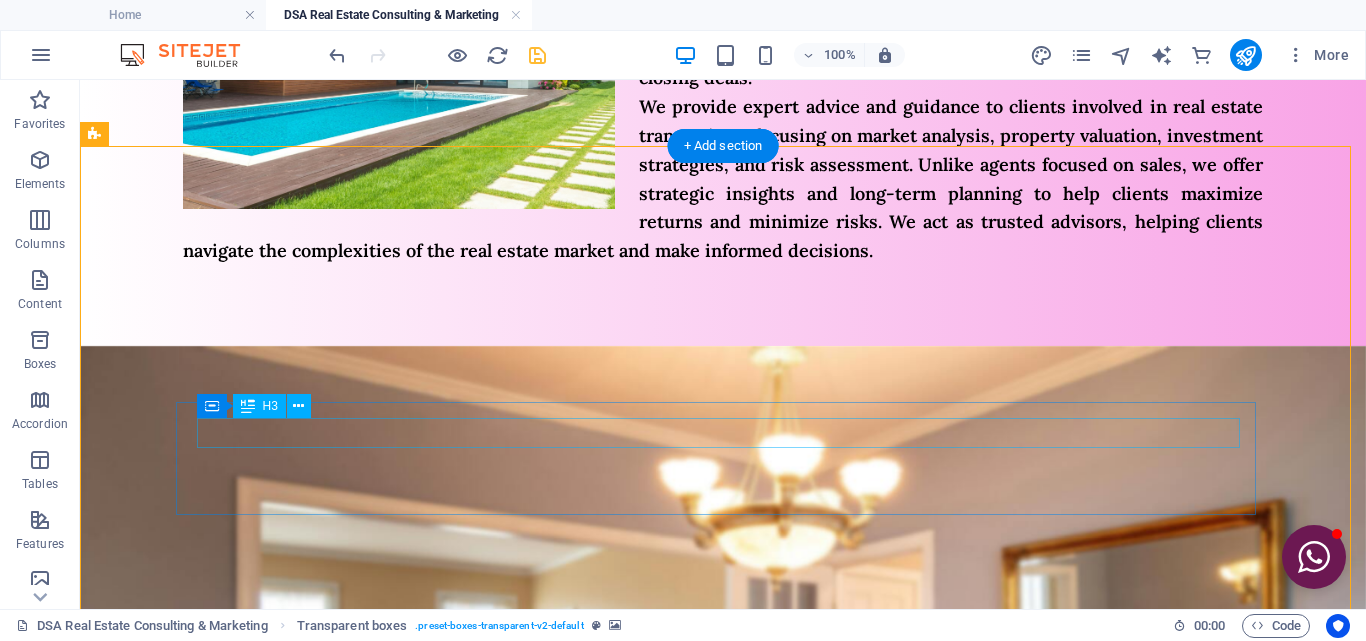 click on "Promoting Properties :" at bounding box center (646, 1463) 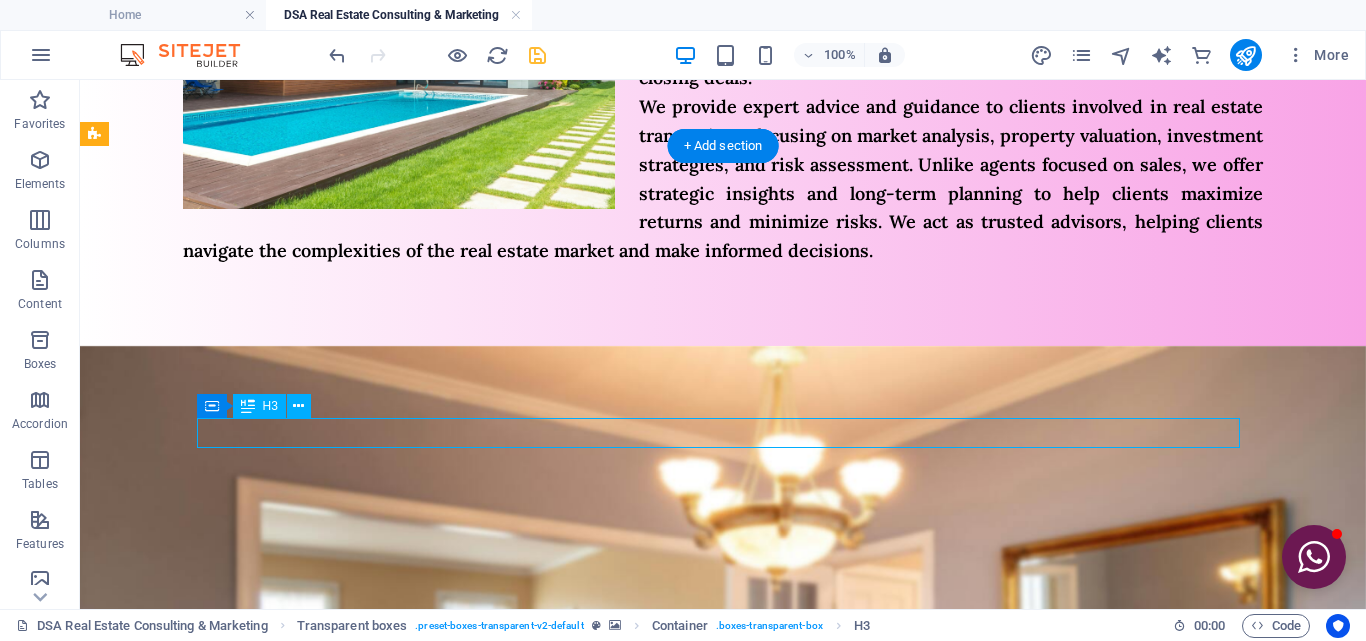 click on "Promoting Properties :" at bounding box center (646, 1463) 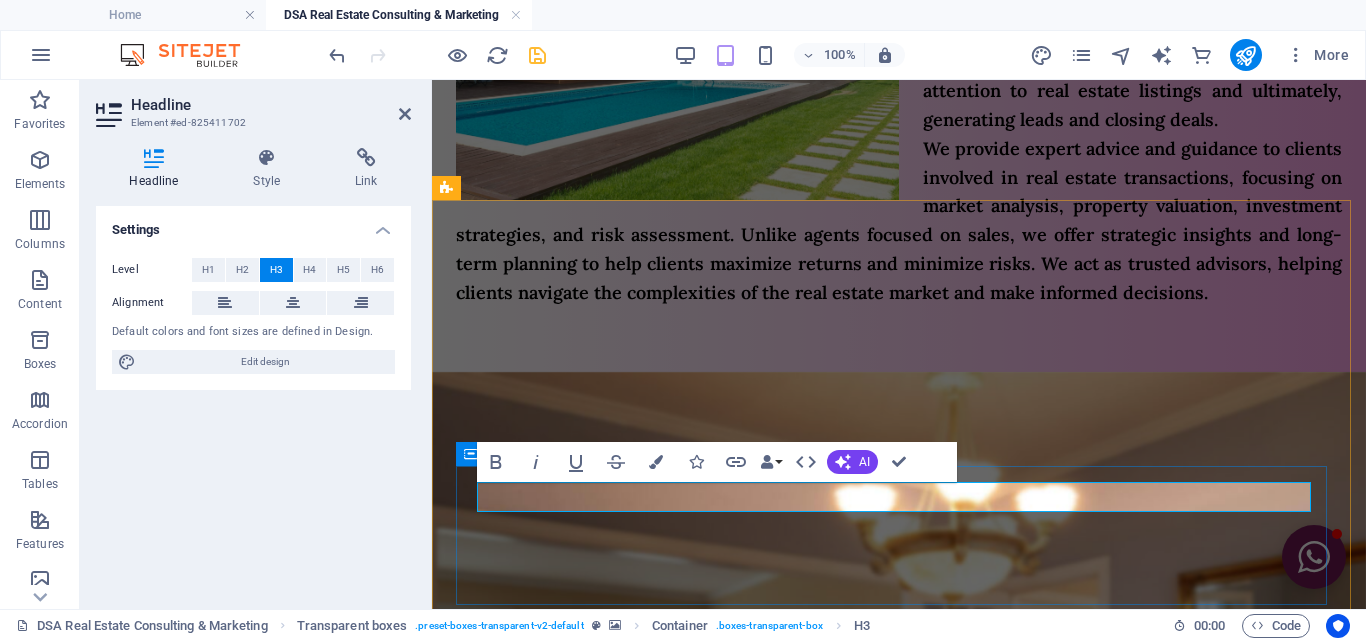click on "Promoting Properties :" at bounding box center [606, 1497] 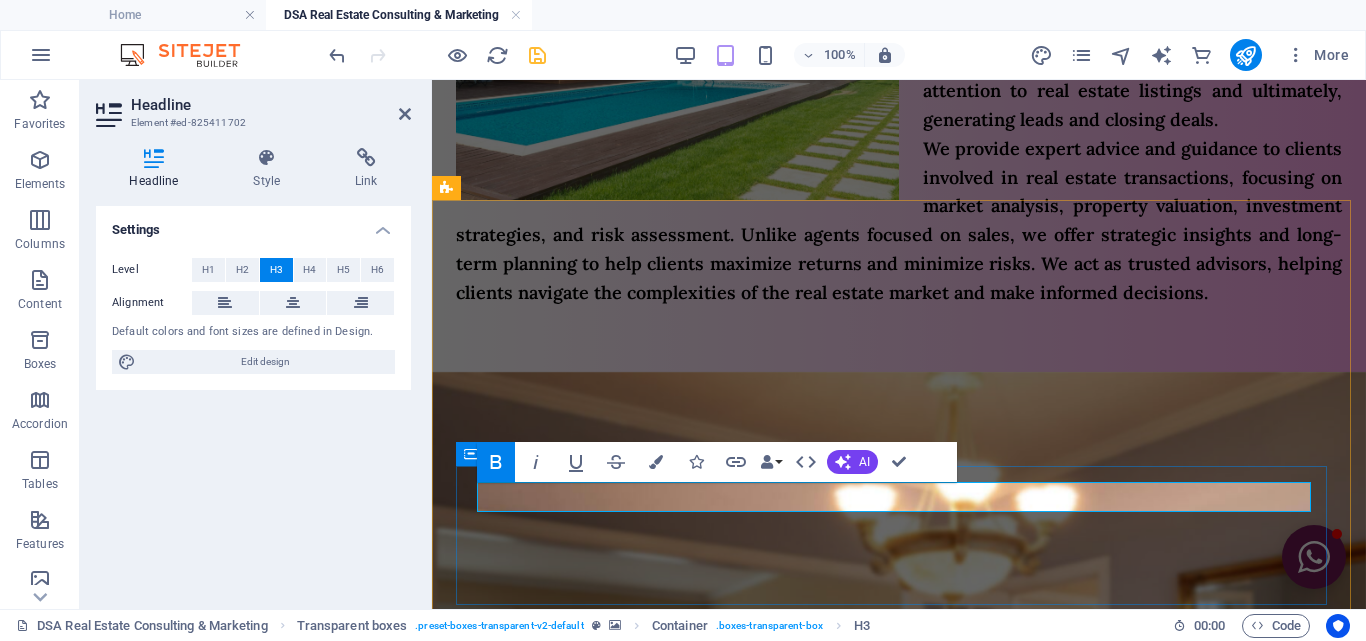 click on "Promoting Properties :" at bounding box center [606, 1497] 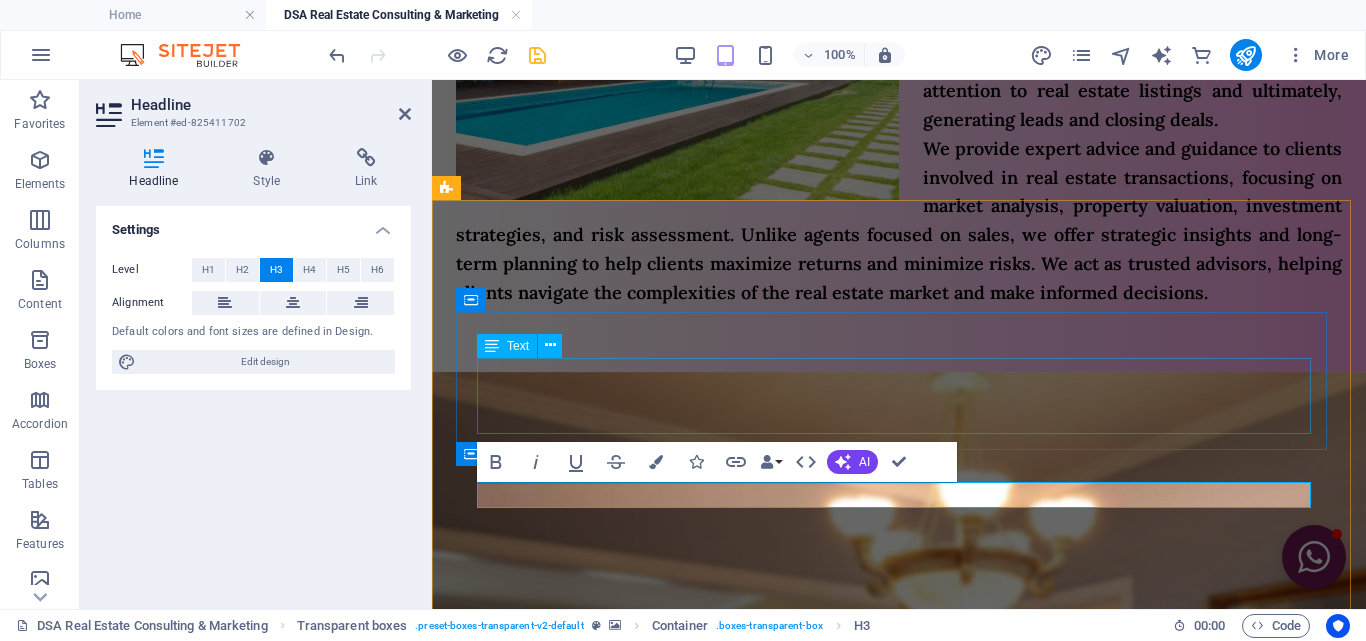 click on "Text" at bounding box center [526, 346] 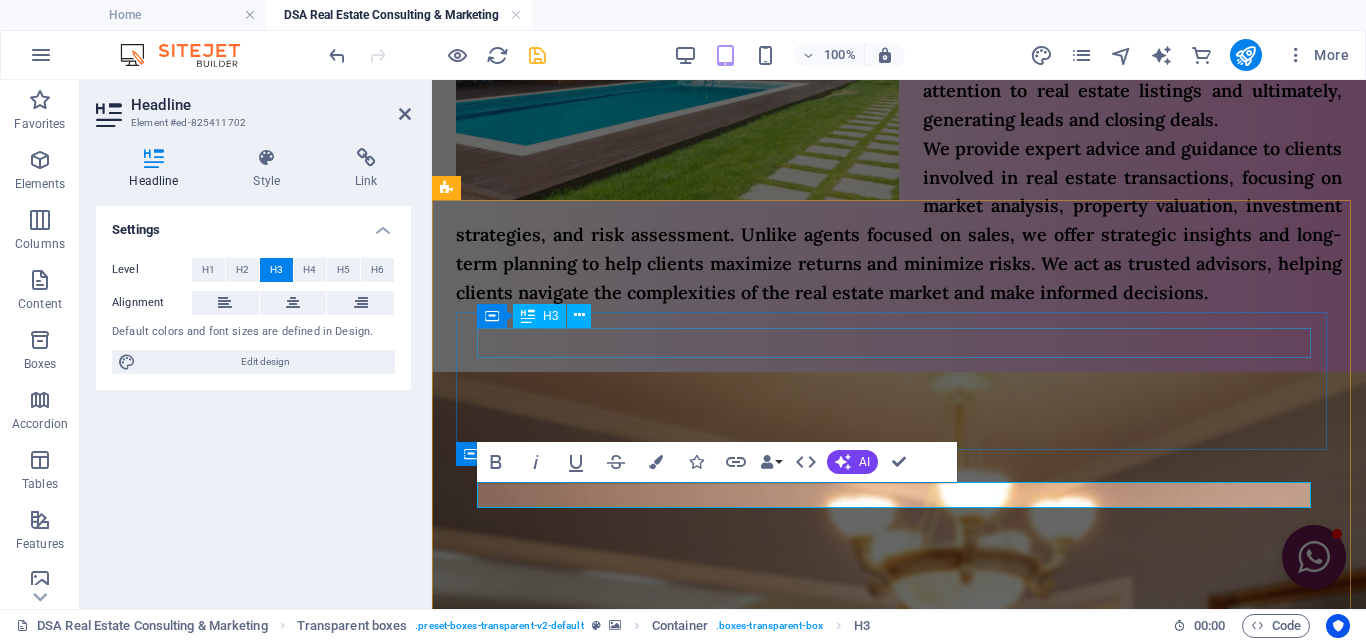 click on "Headline" at bounding box center [901, 1444] 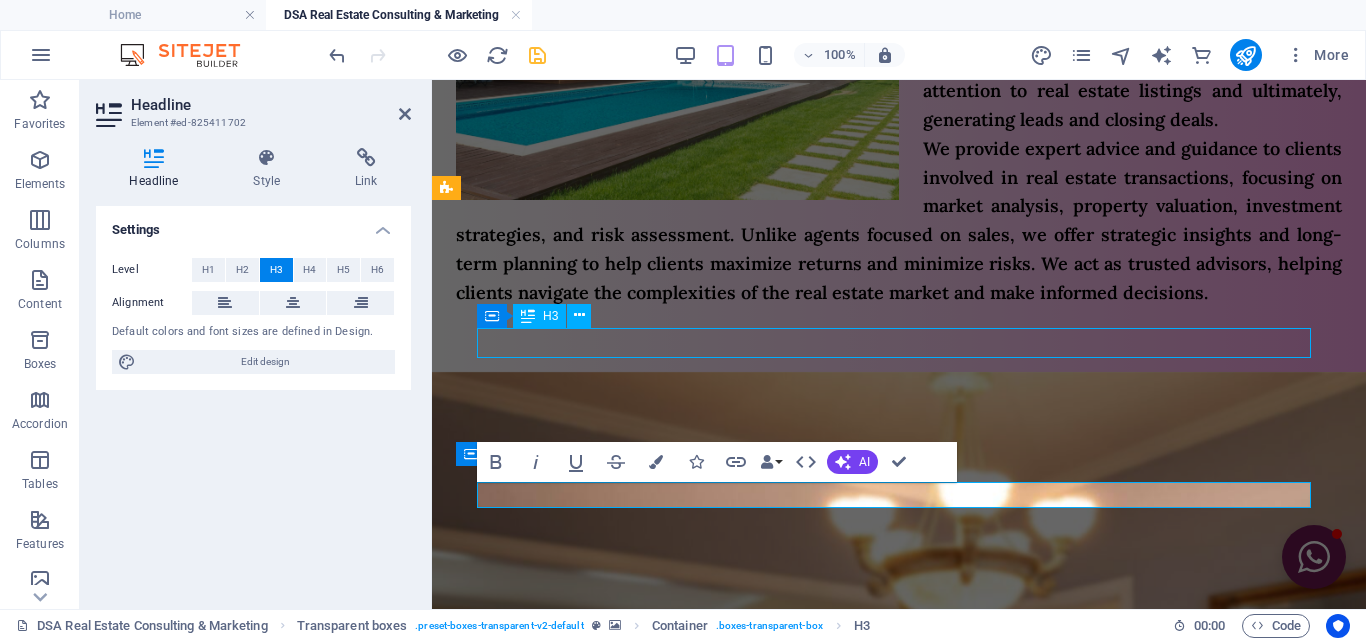 click on "Headline" at bounding box center [901, 1444] 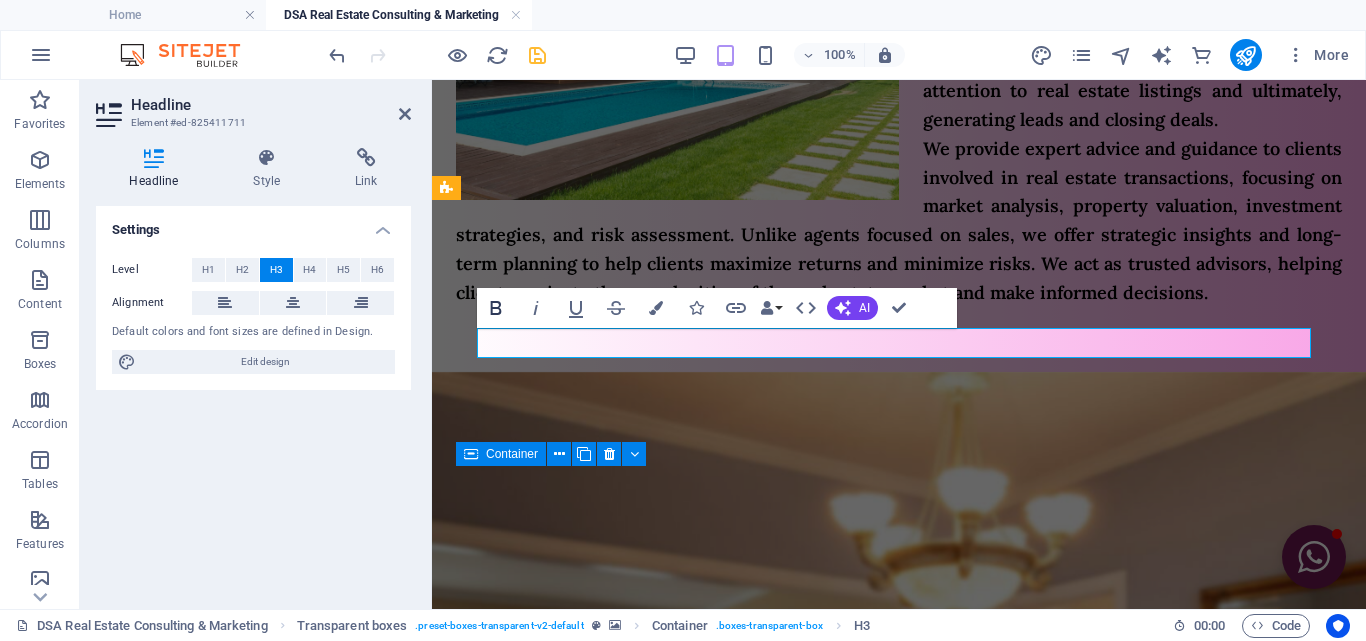 click 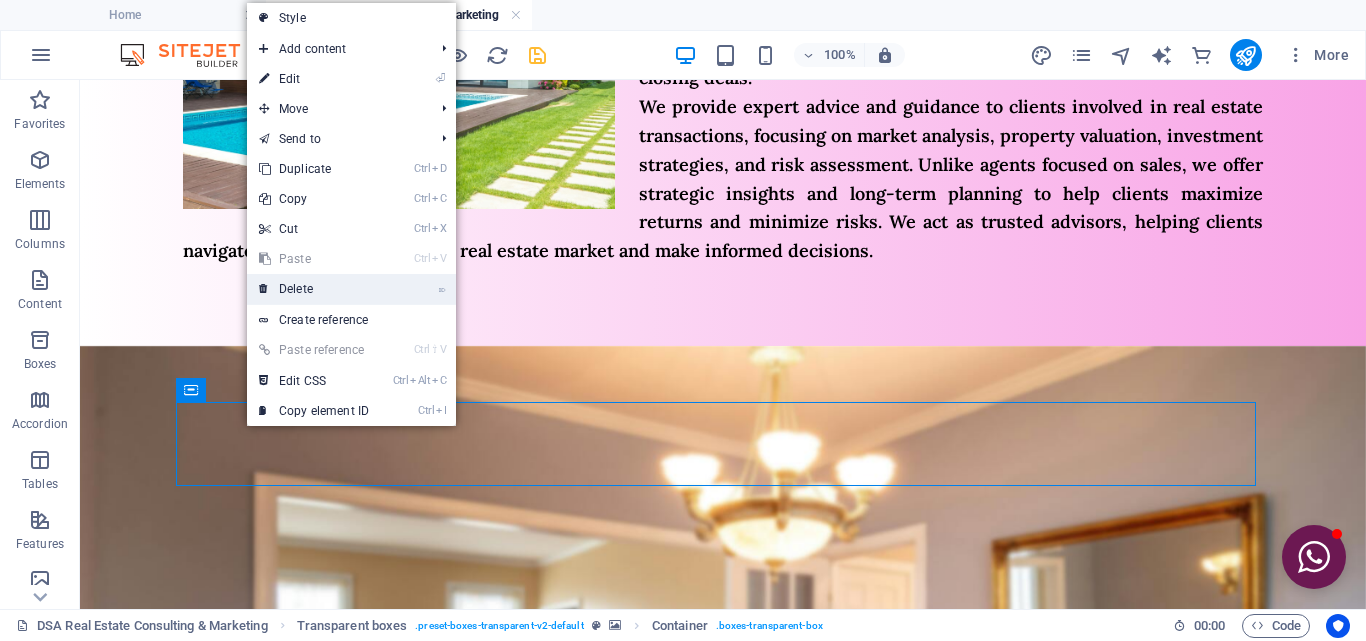 click on "⌦  Delete" at bounding box center [314, 289] 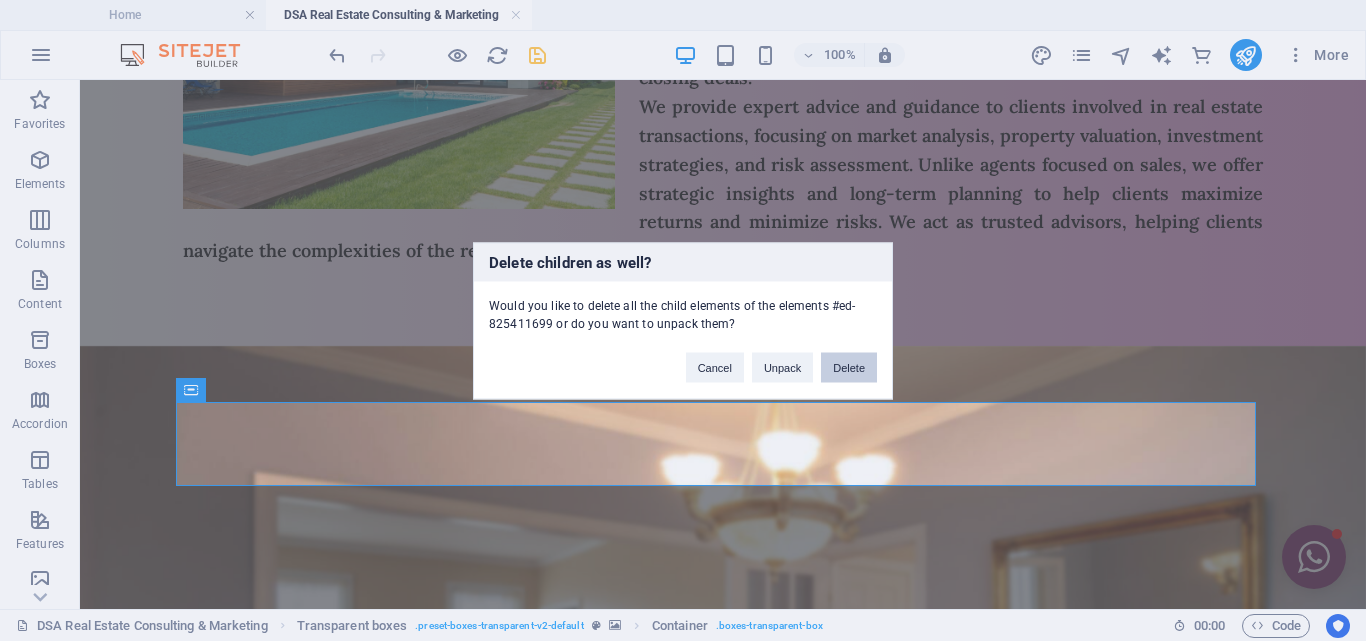 click on "Delete" at bounding box center (849, 367) 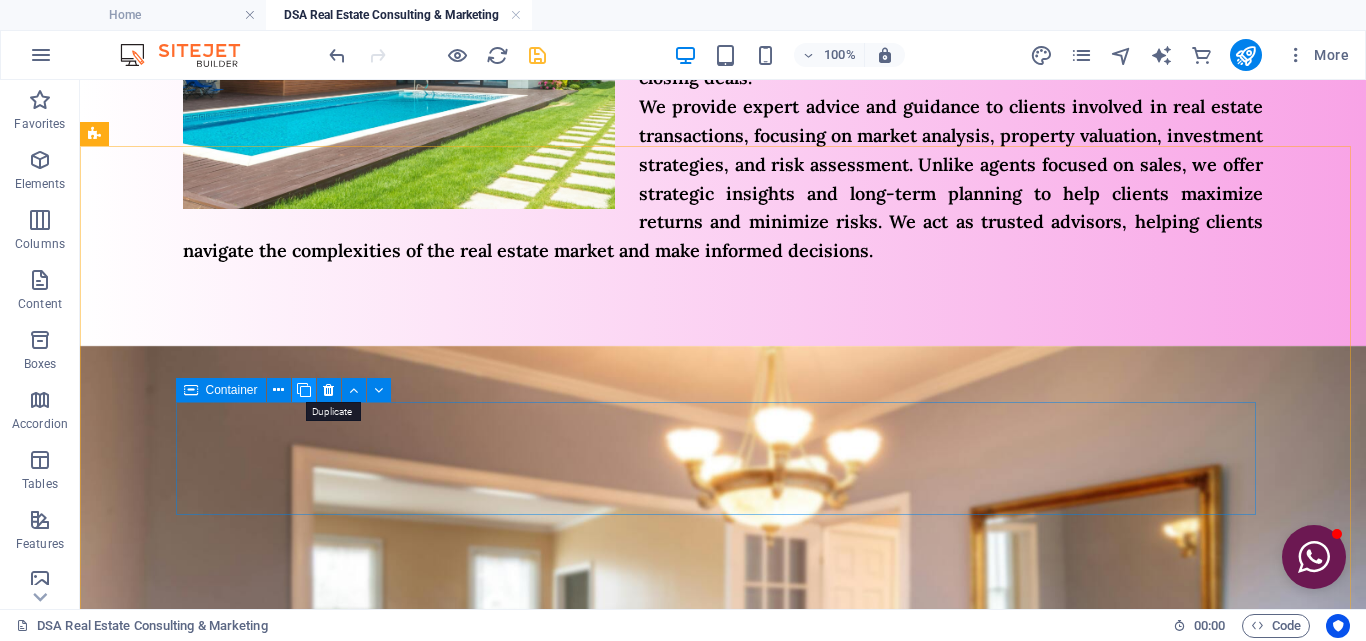 click at bounding box center [304, 390] 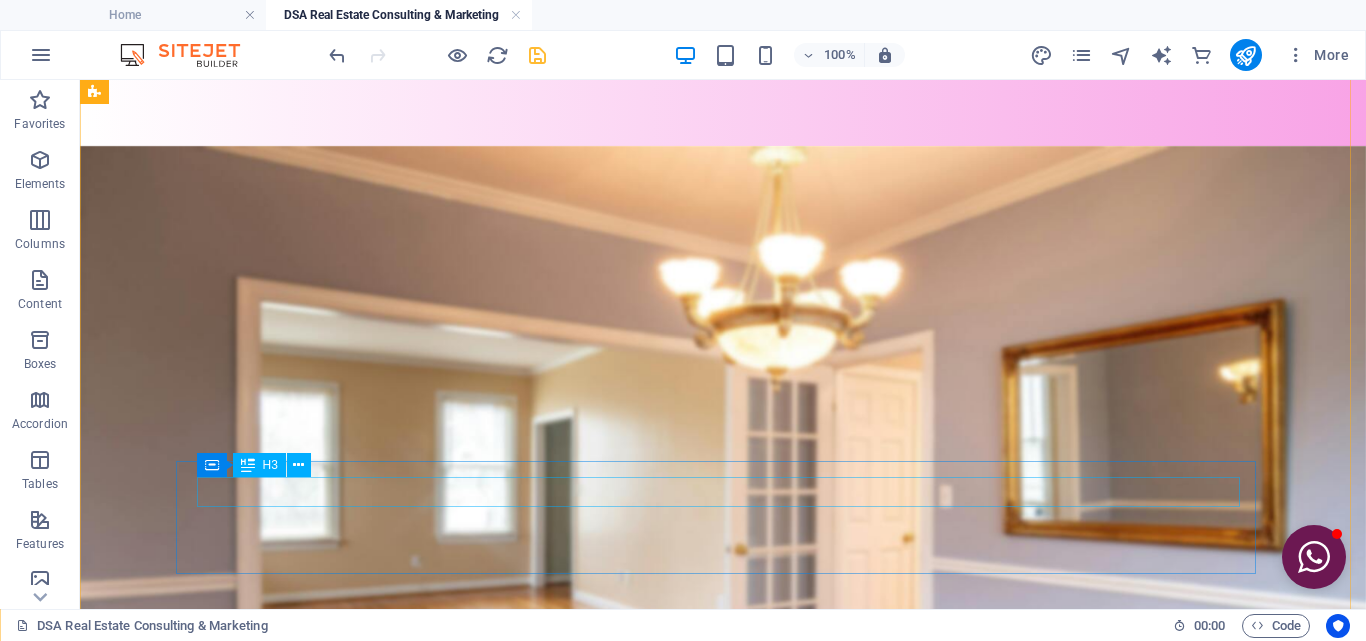 scroll, scrollTop: 700, scrollLeft: 0, axis: vertical 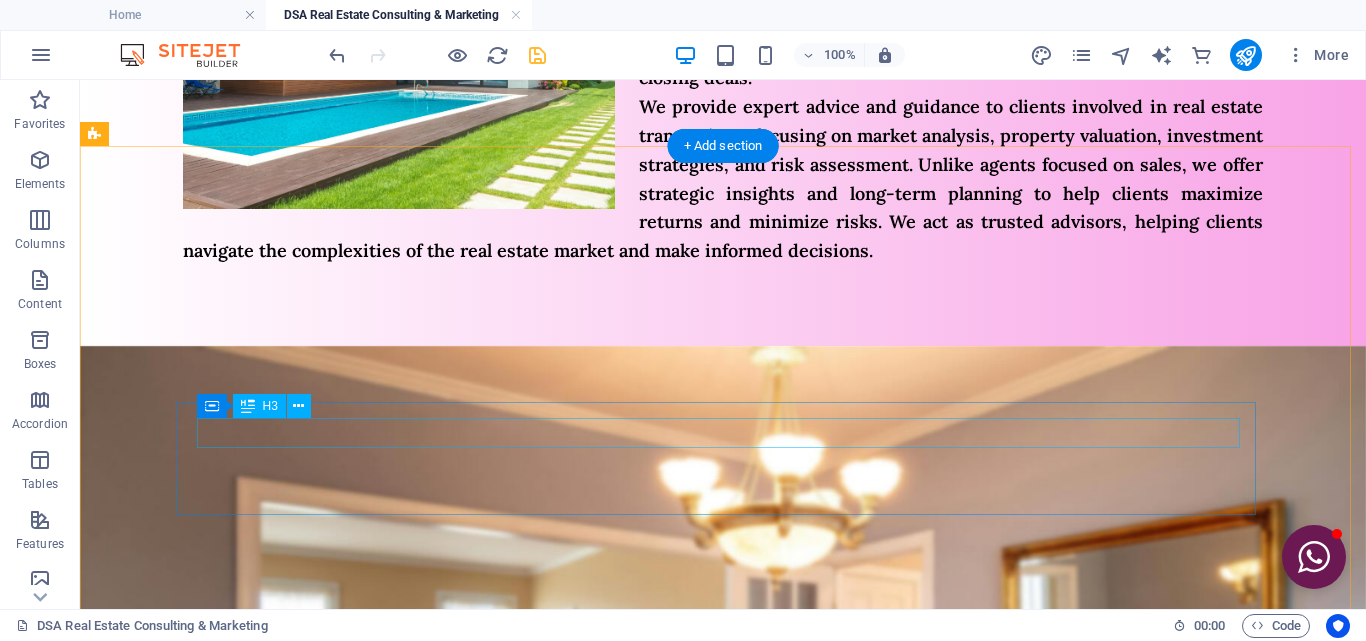 click on "Headline" at bounding box center (646, 1463) 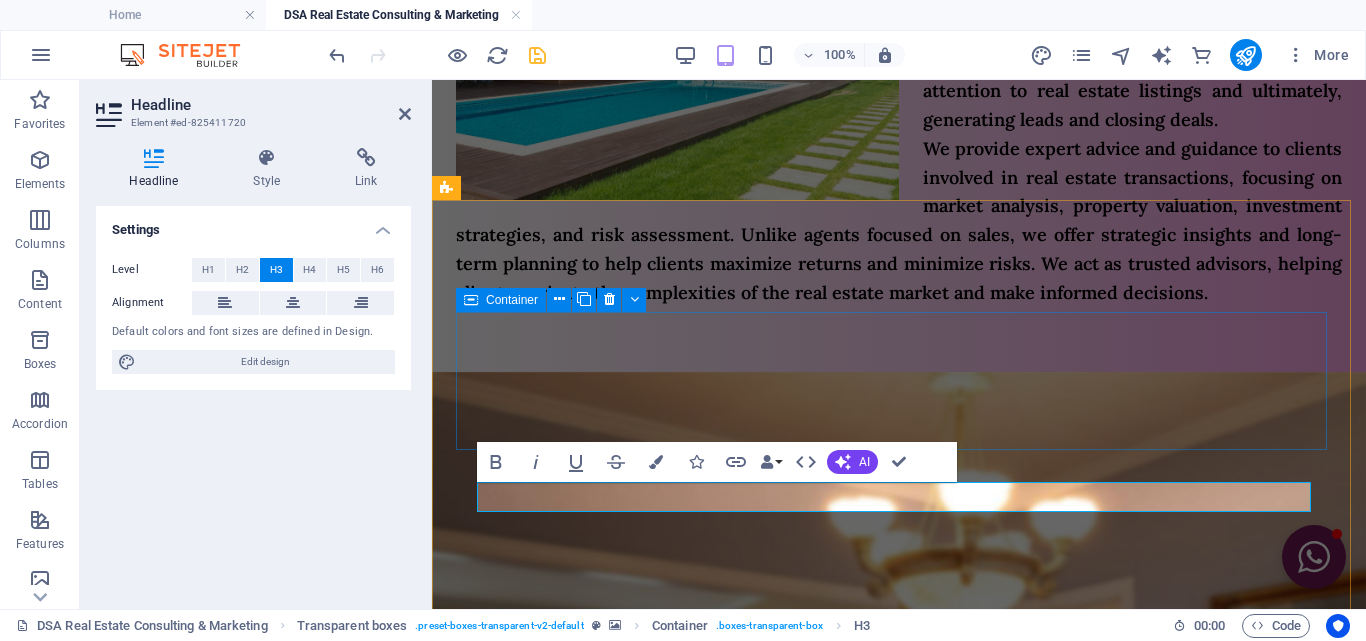type 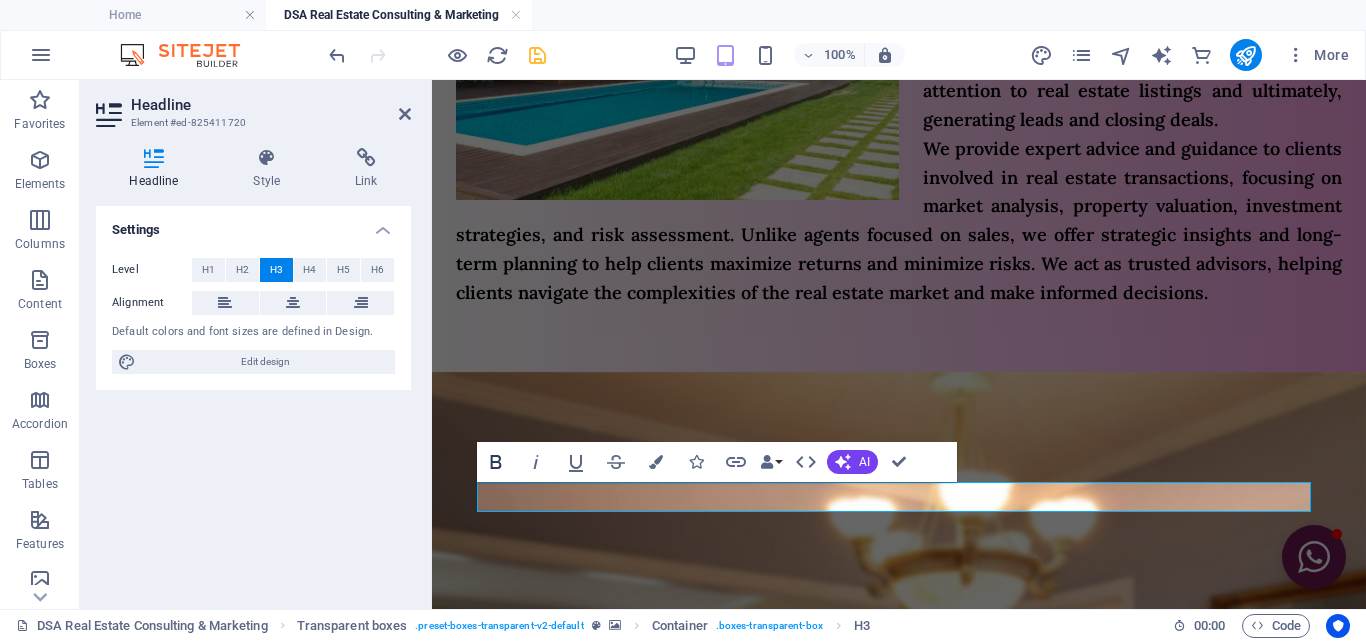 click 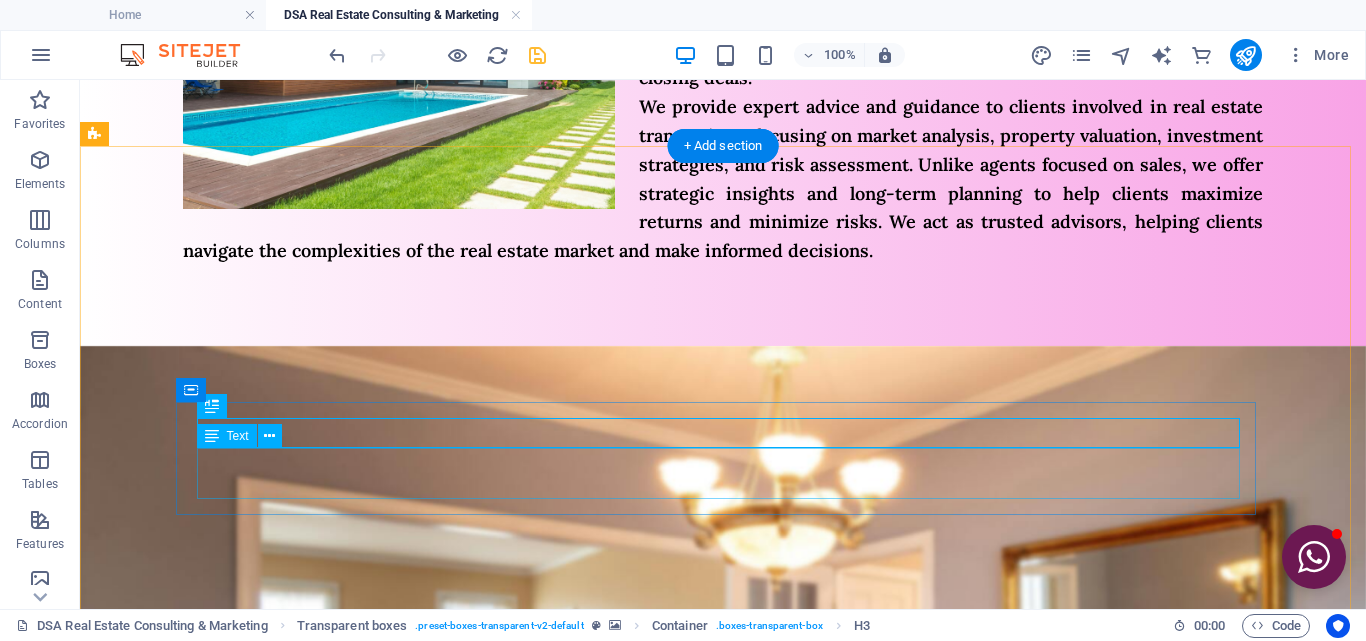 scroll, scrollTop: 900, scrollLeft: 0, axis: vertical 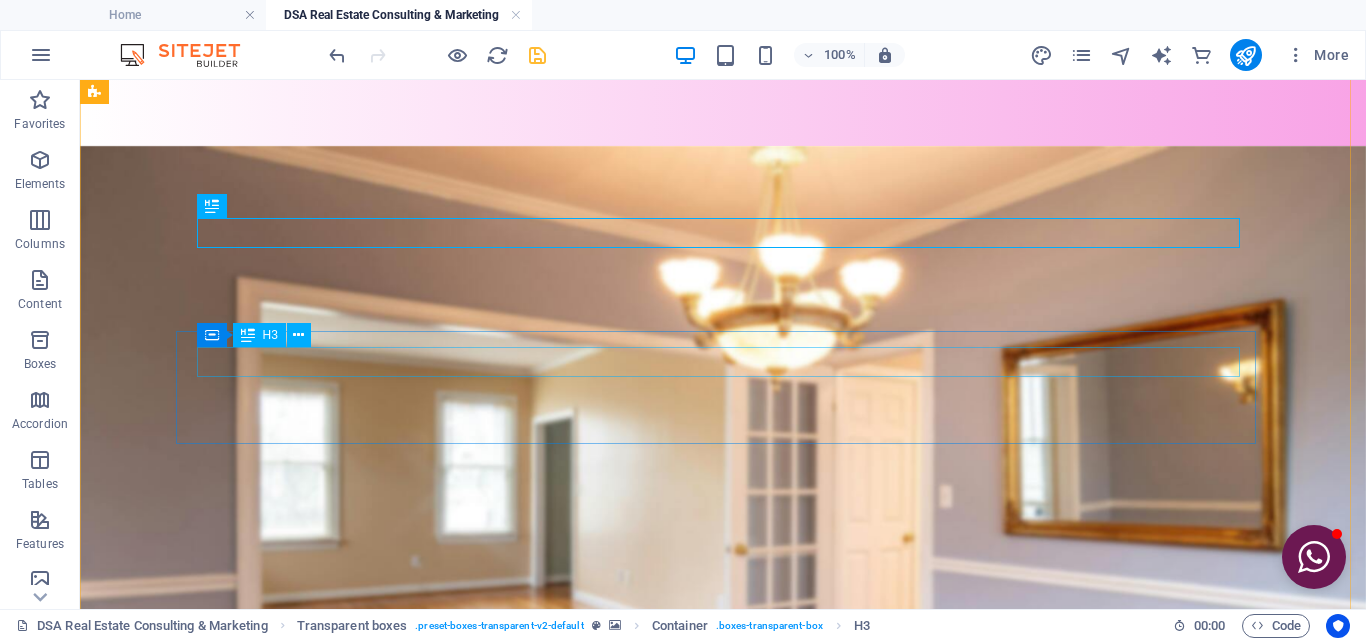 click on "Headline" at bounding box center (646, 1384) 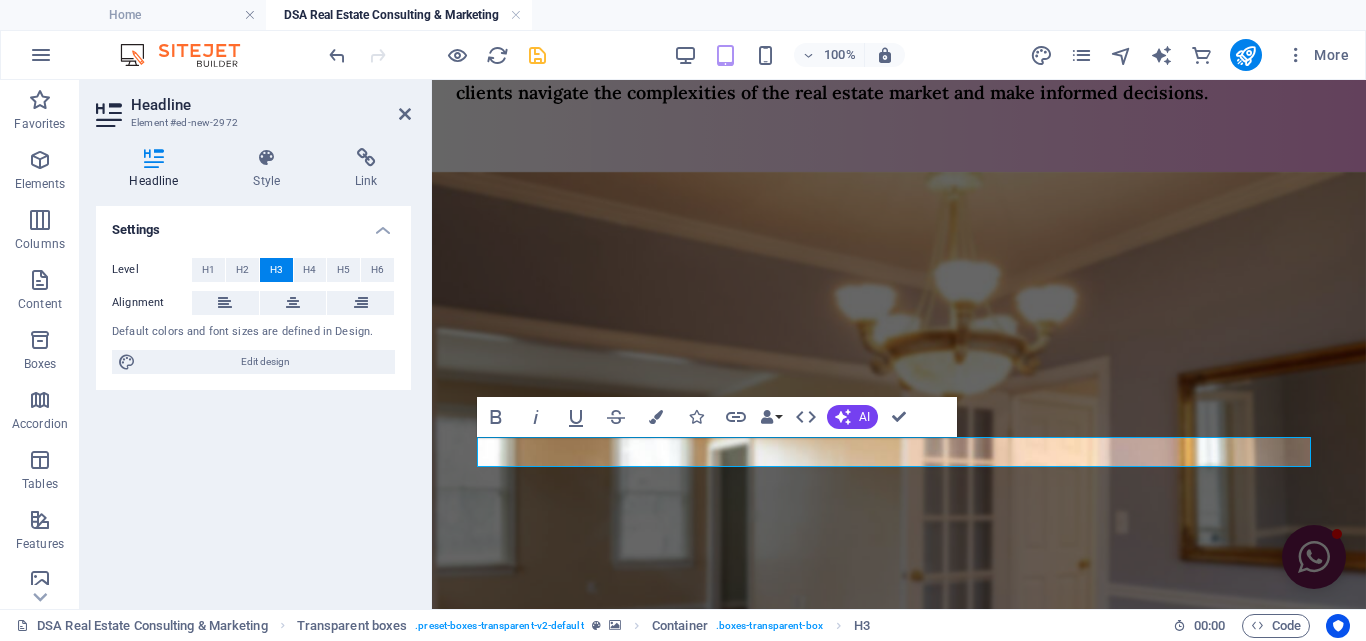 click on "Headline" at bounding box center (271, 105) 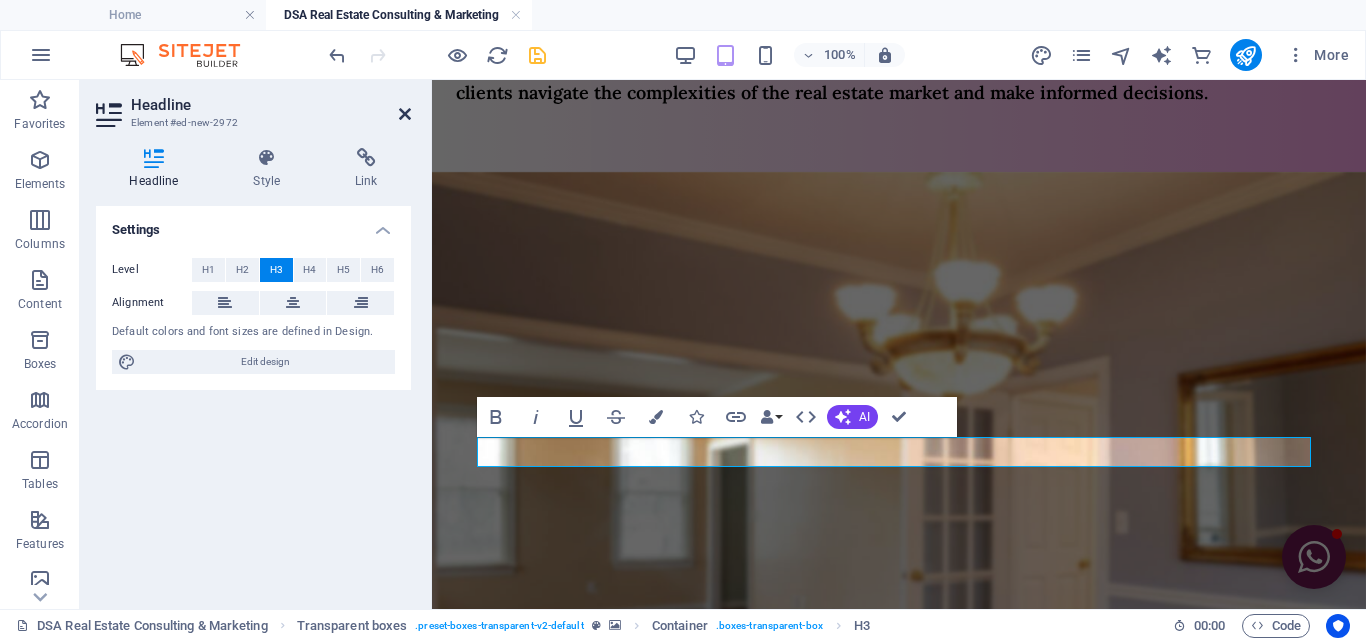 click at bounding box center [405, 114] 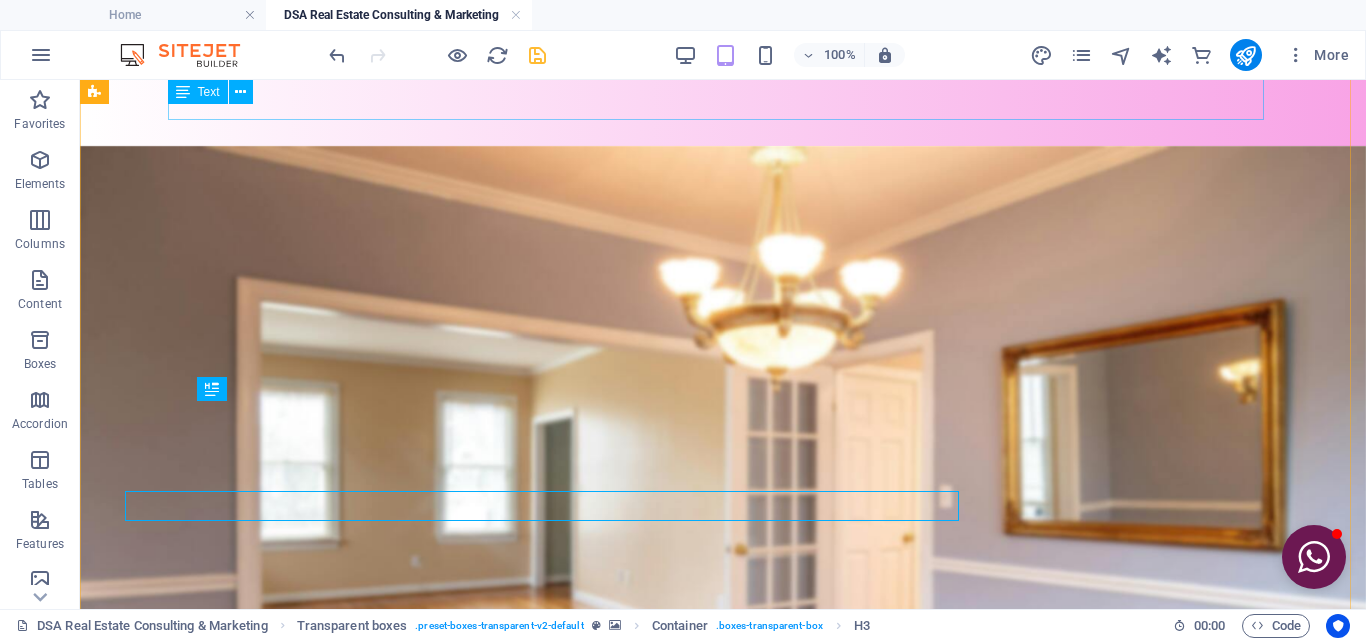 scroll, scrollTop: 846, scrollLeft: 0, axis: vertical 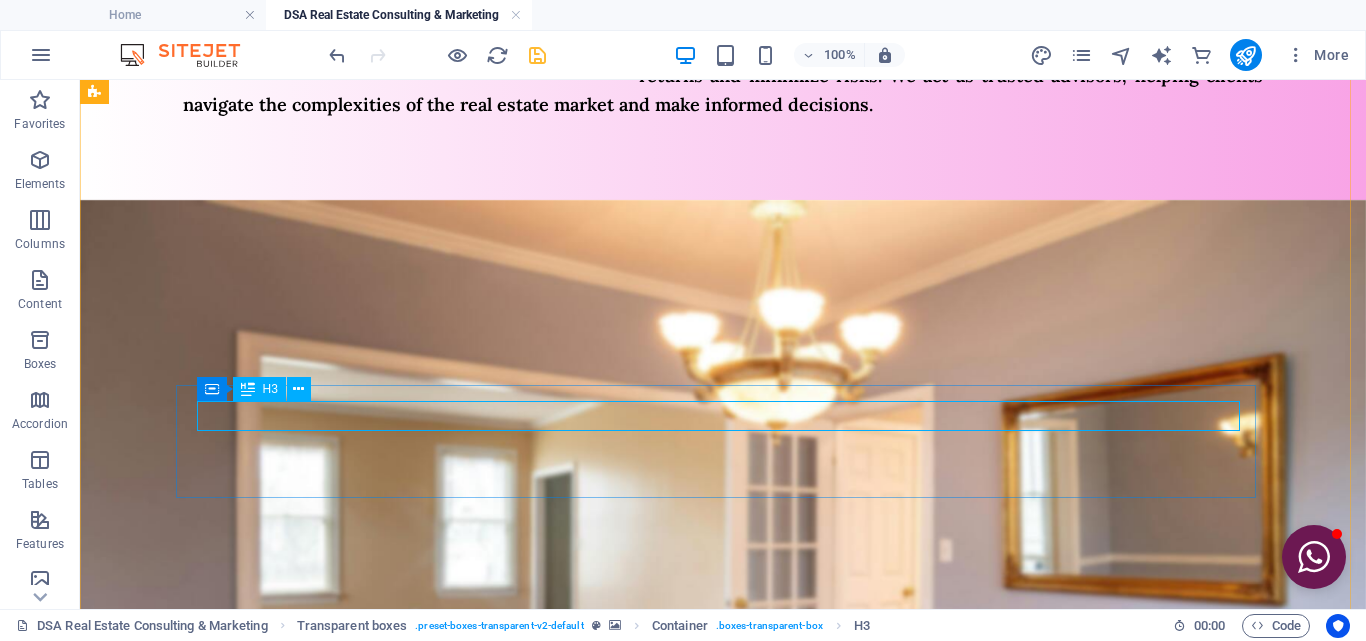 click on "Headline" at bounding box center [646, 1438] 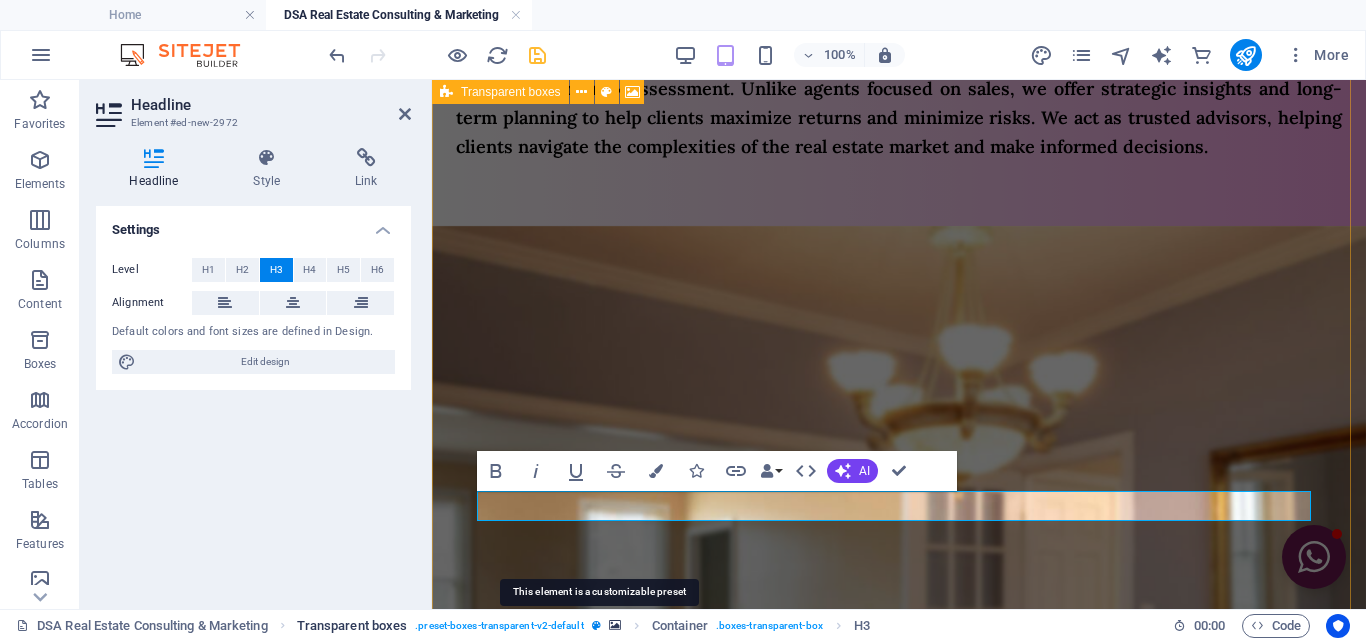 type 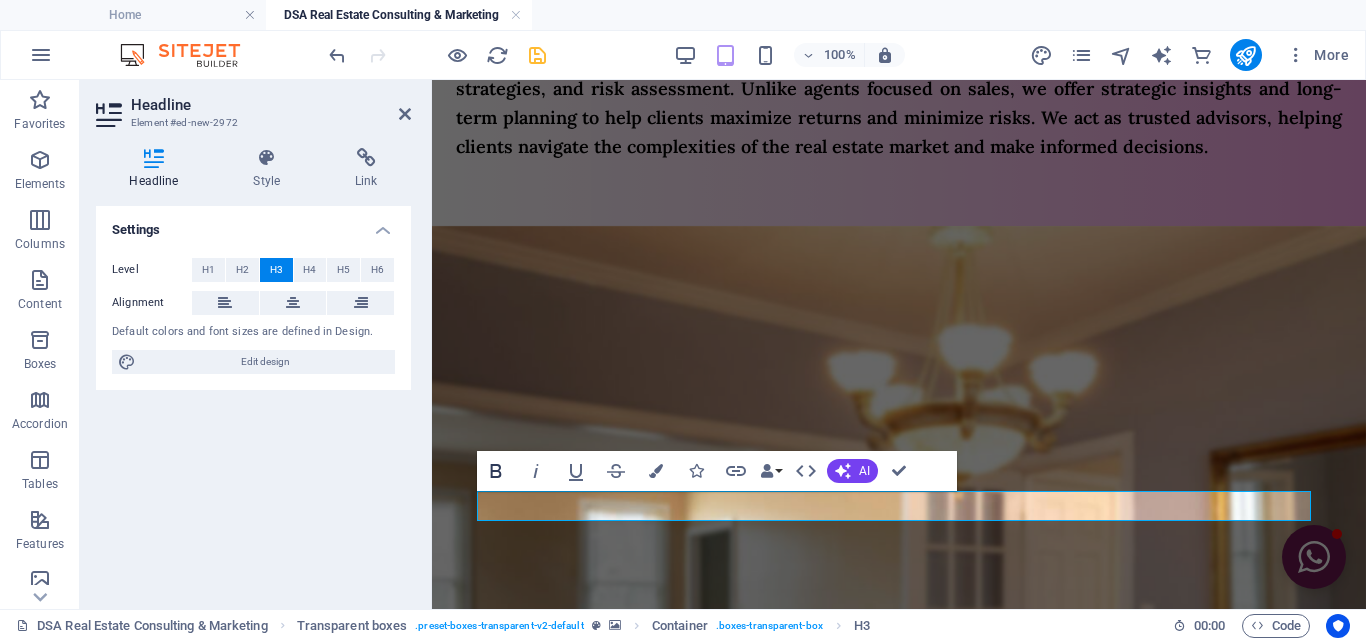 click 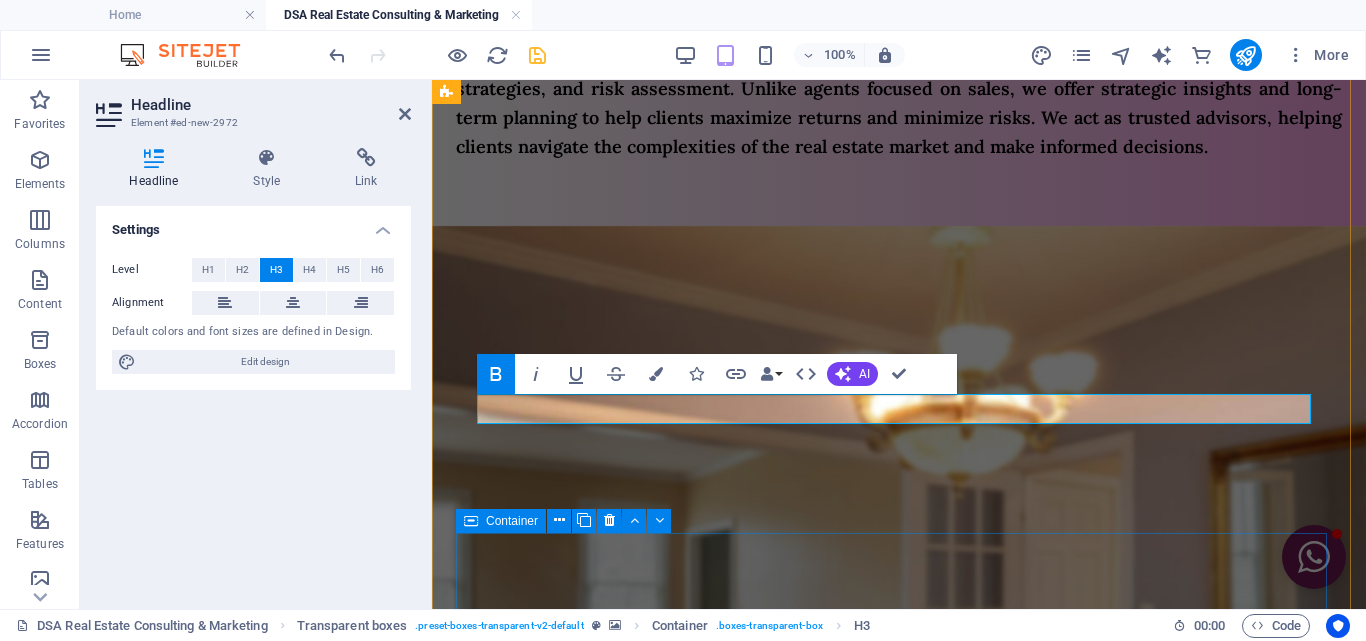 scroll, scrollTop: 946, scrollLeft: 0, axis: vertical 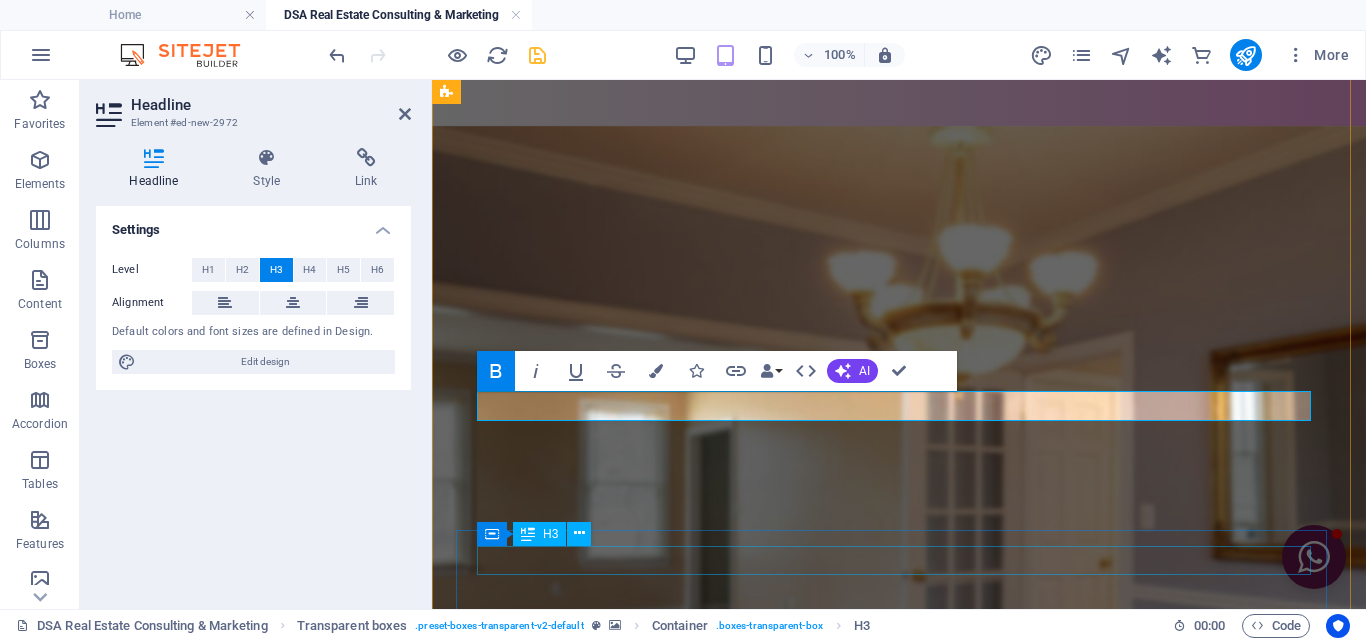 click on "Headline" at bounding box center [901, 1641] 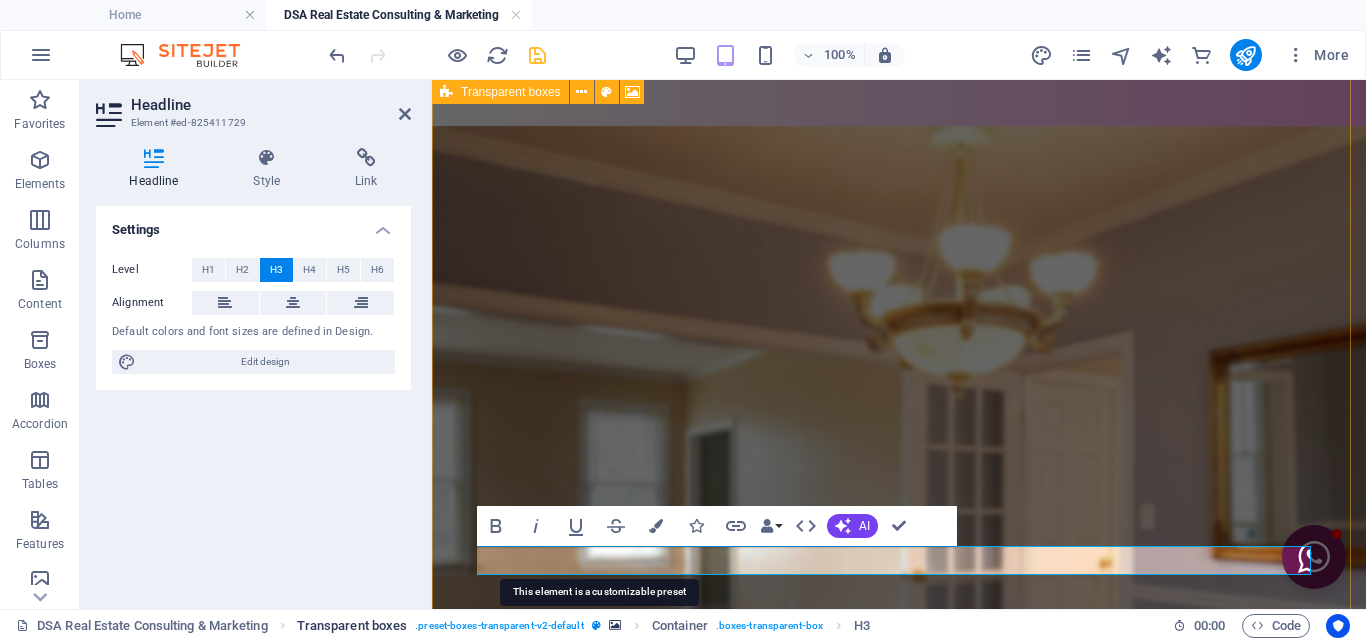 type 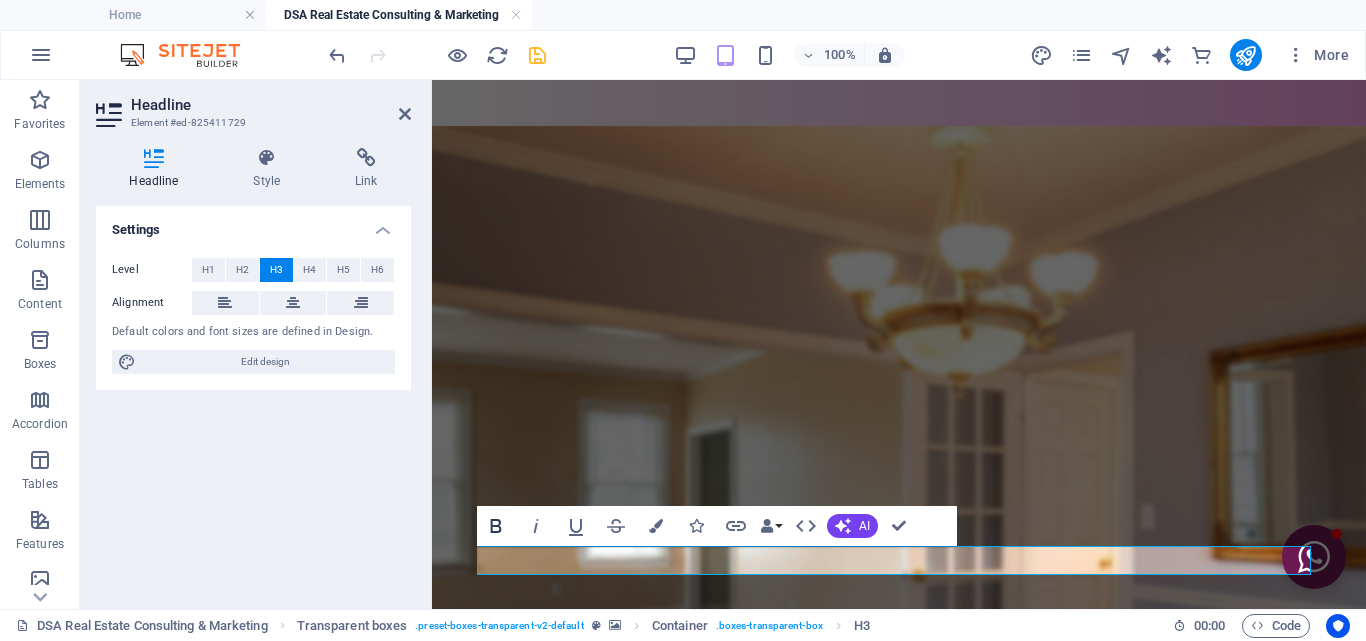 click 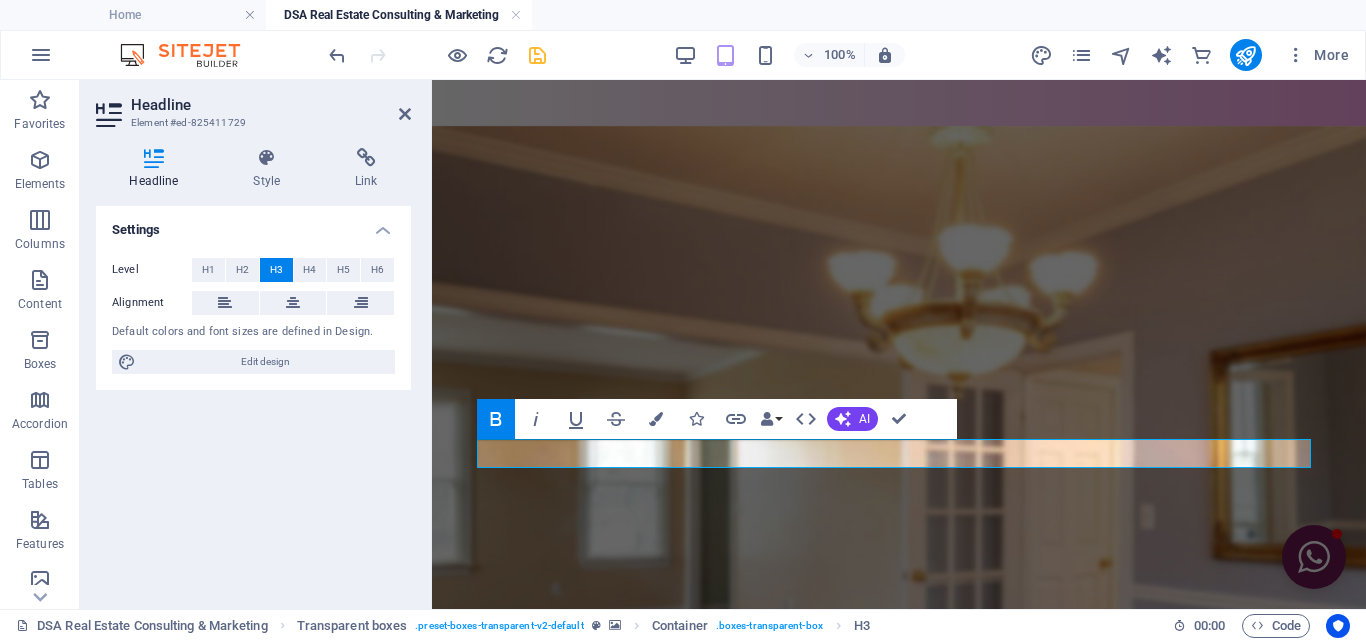 scroll, scrollTop: 1146, scrollLeft: 0, axis: vertical 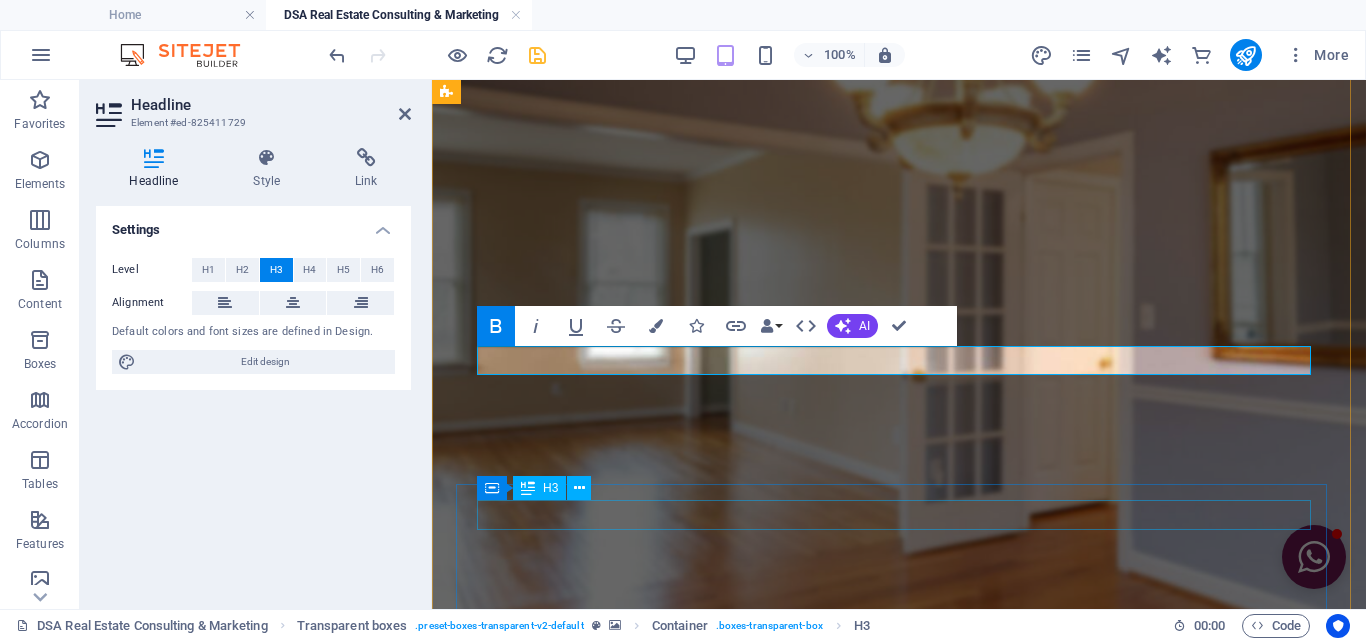 click on "Headline" at bounding box center [901, 1588] 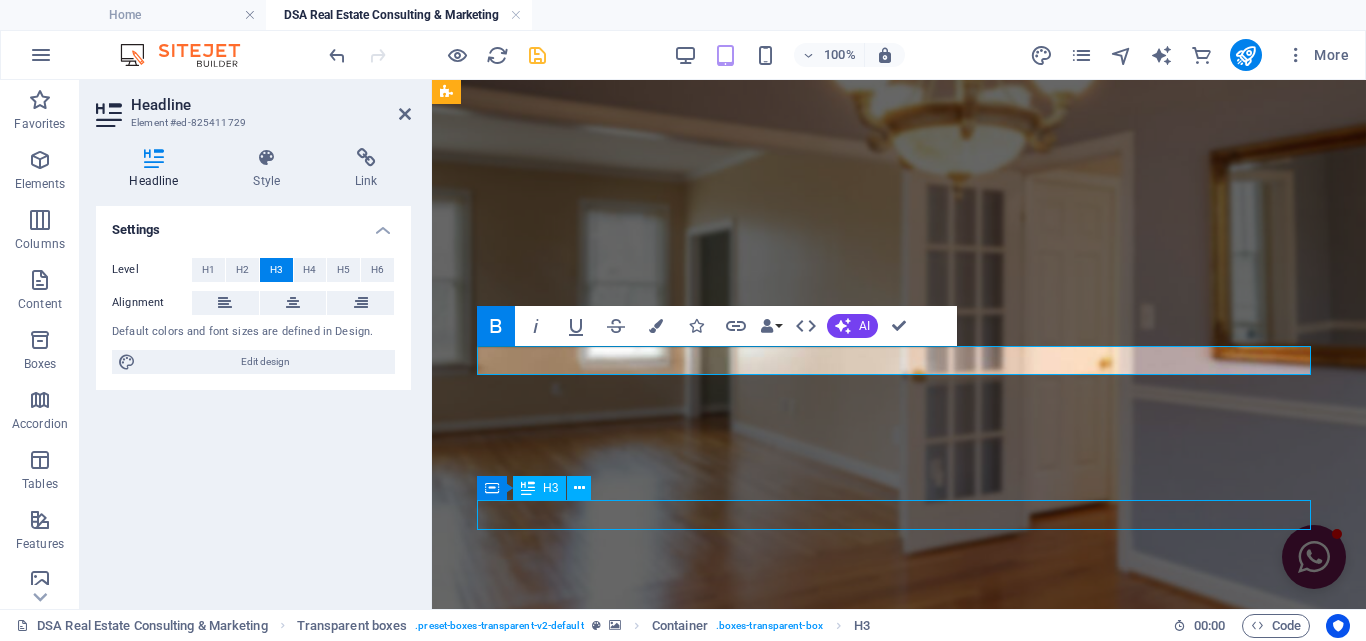click on "Headline" at bounding box center [901, 1588] 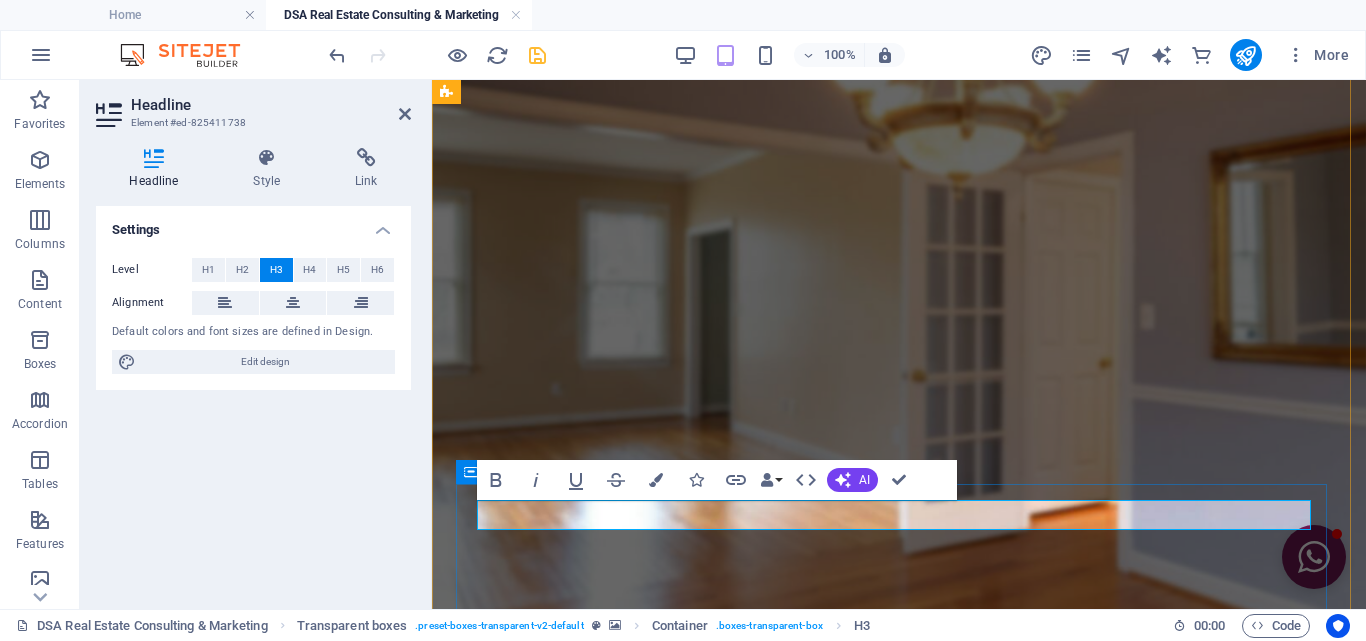 type 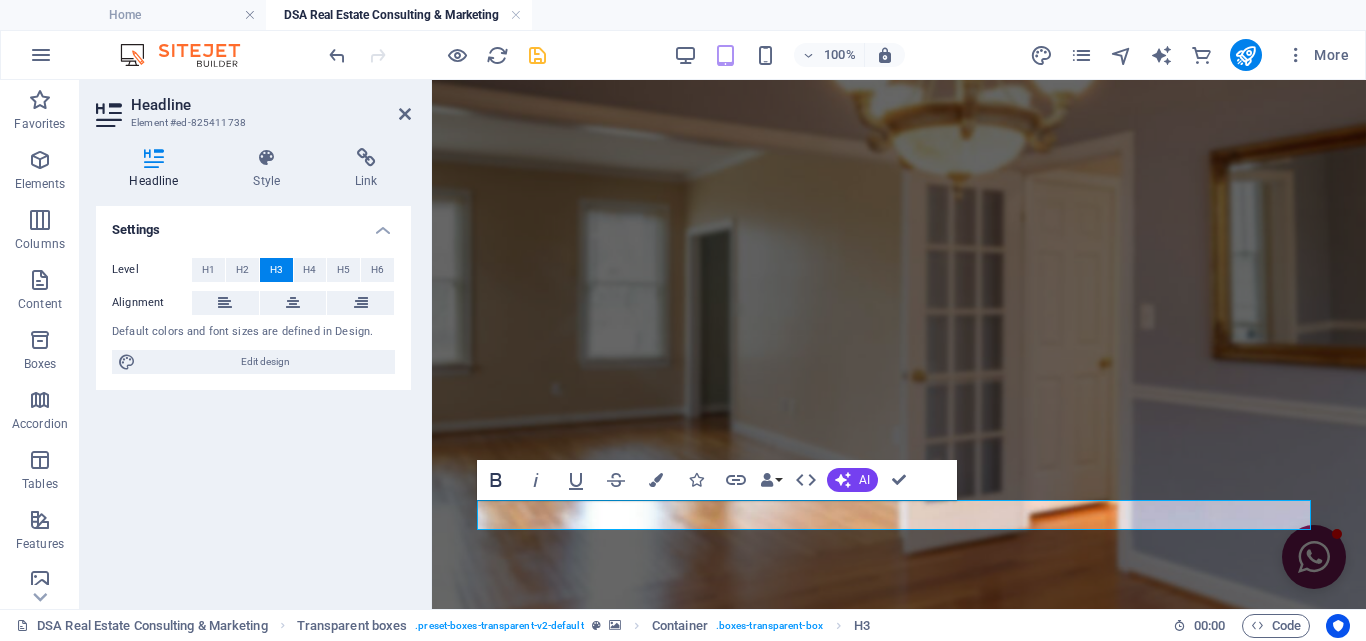 click 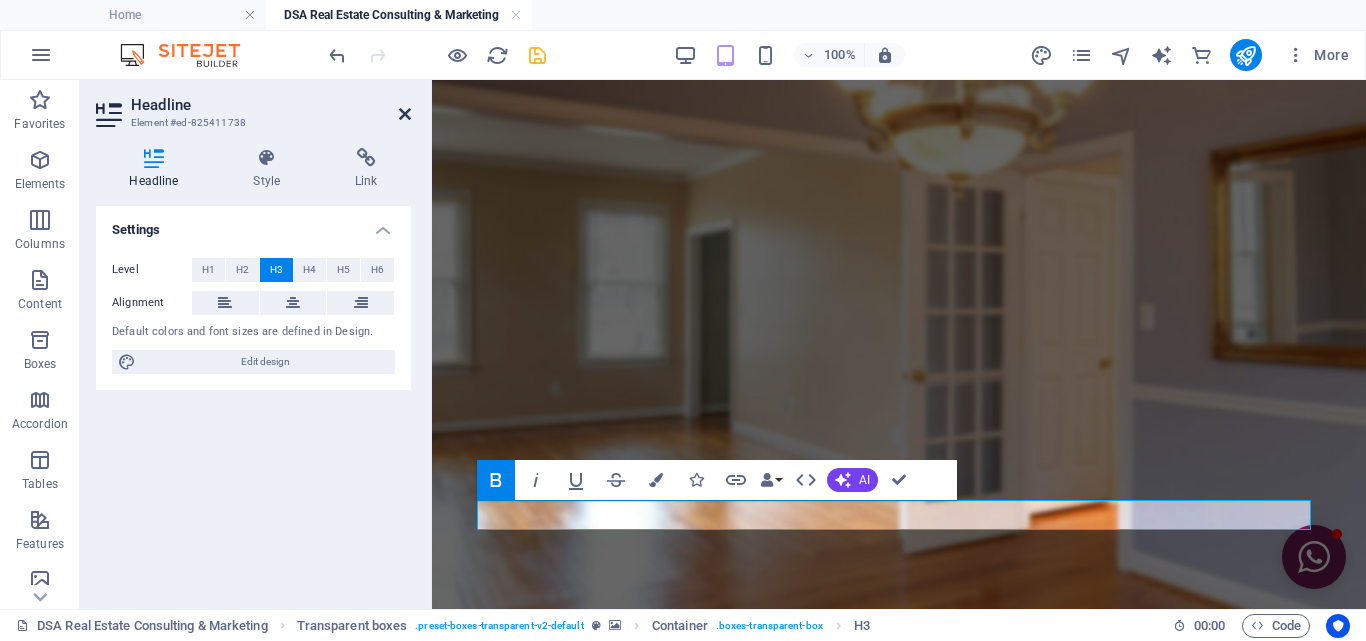 click at bounding box center (405, 114) 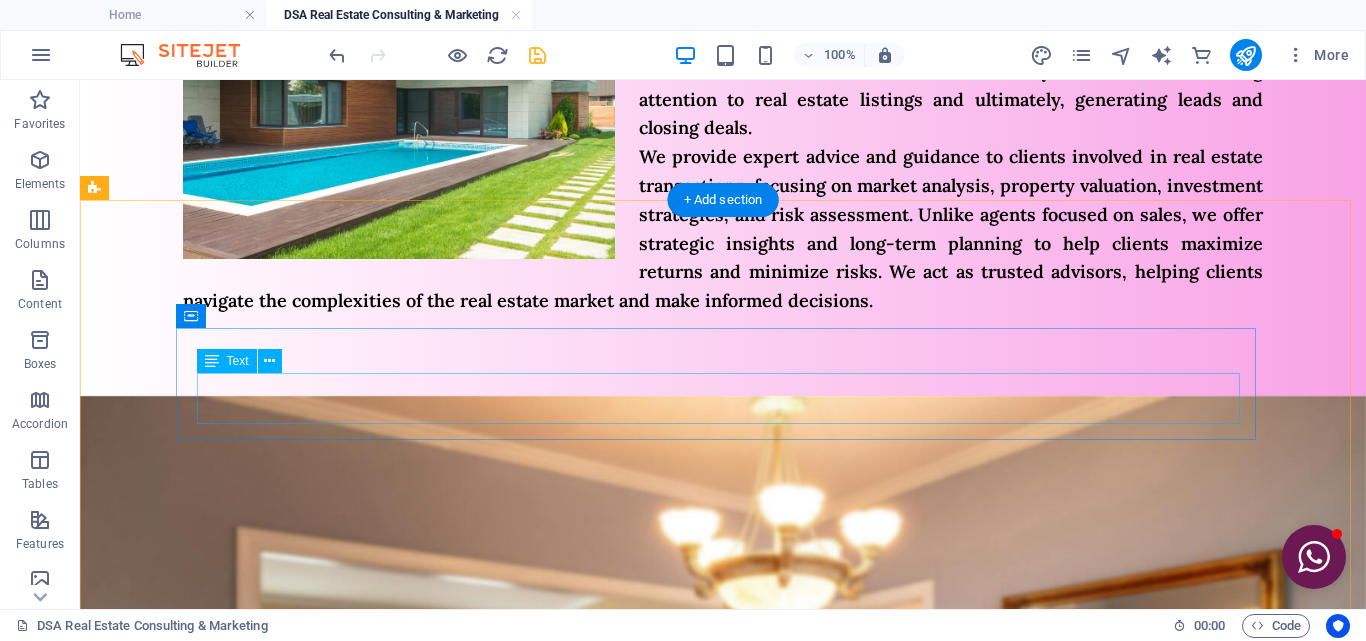 scroll, scrollTop: 646, scrollLeft: 0, axis: vertical 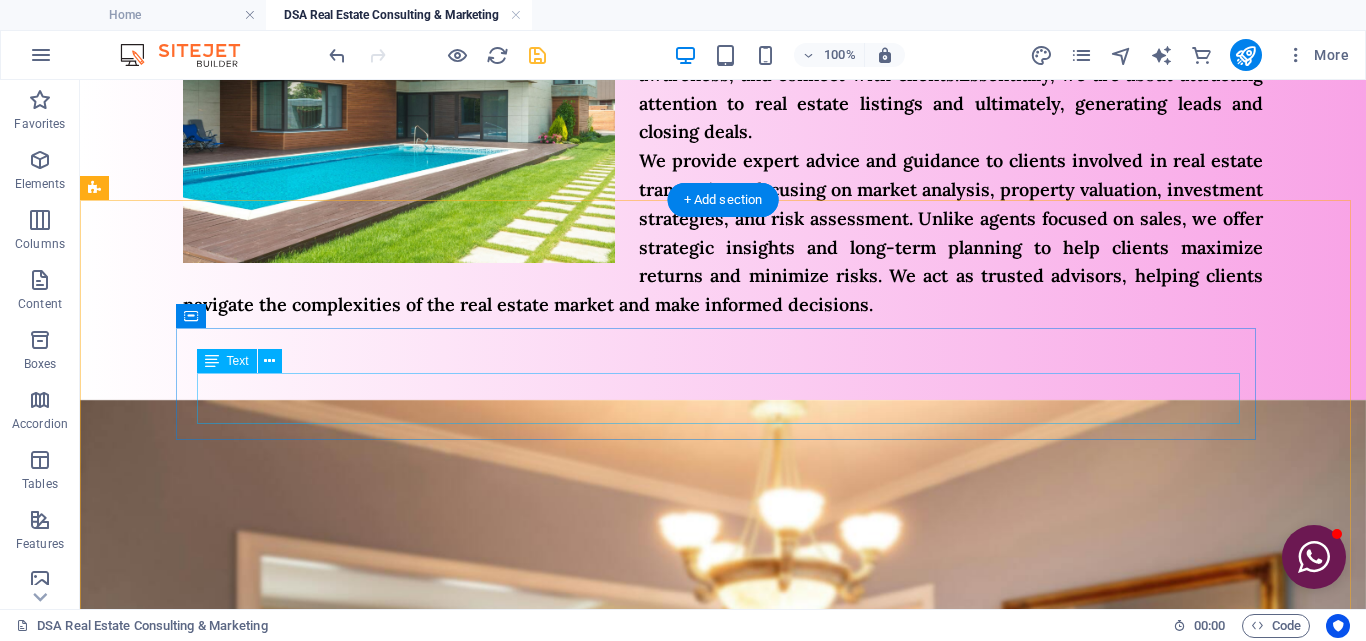 click on "Lorem ipsum dolor sit amet, consectetur adipisicing elit. Pariatur, minima, vel quisquam accusamus labore quaerat possimus neque nesciunt ab officia. Lorem ipsum dolor sit amet, consectetur adipisicing elit. Facilis, totam!" at bounding box center (646, 1436) 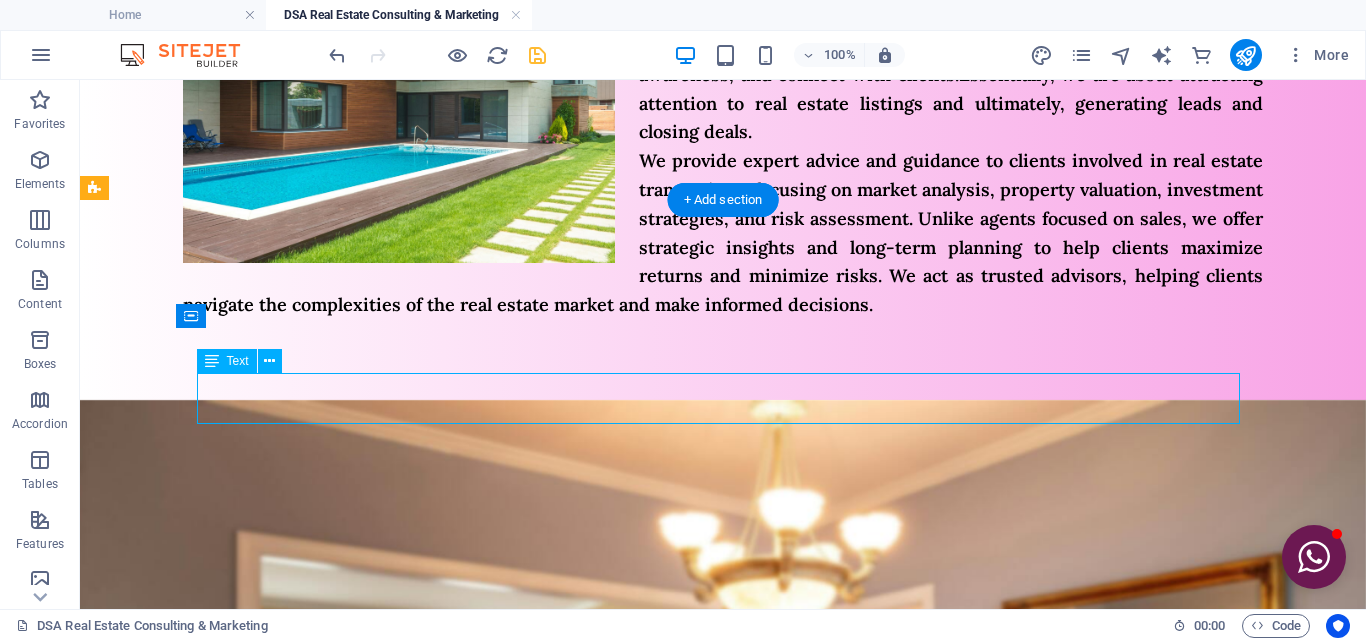 click on "Lorem ipsum dolor sit amet, consectetur adipisicing elit. Pariatur, minima, vel quisquam accusamus labore quaerat possimus neque nesciunt ab officia. Lorem ipsum dolor sit amet, consectetur adipisicing elit. Facilis, totam!" at bounding box center [646, 1436] 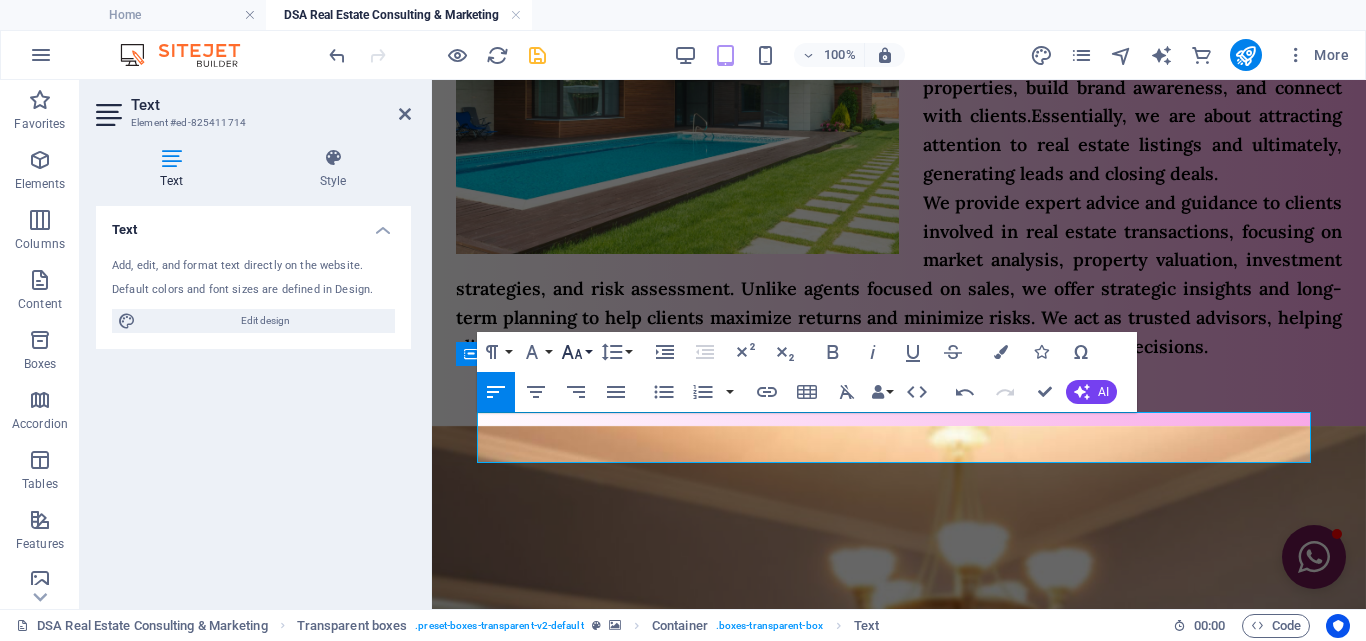 click on "Font Size" at bounding box center [576, 352] 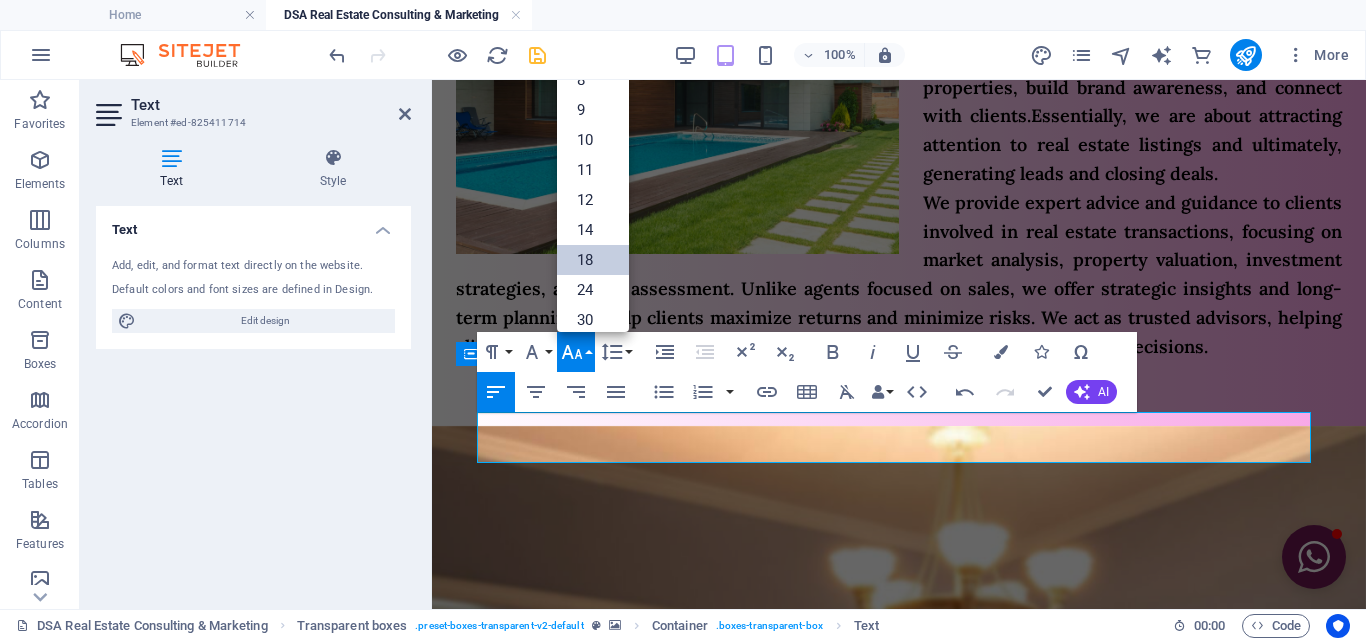 click on "18" at bounding box center [593, 260] 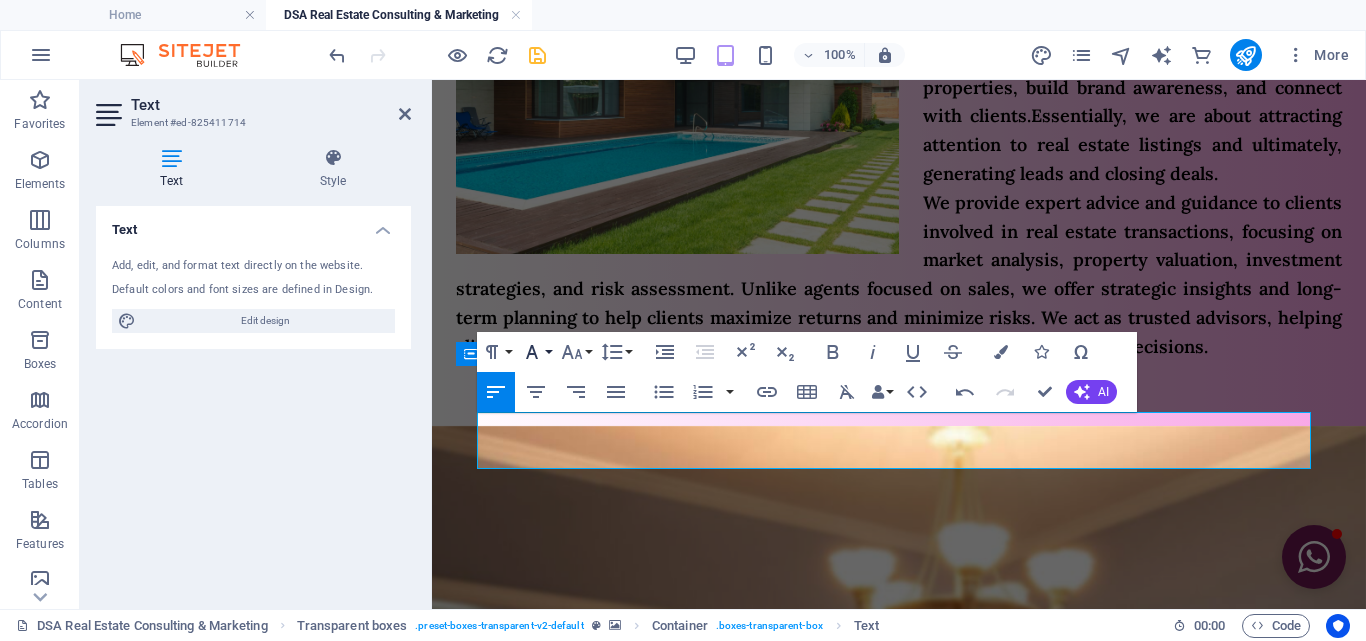 click on "Font Family" at bounding box center [536, 352] 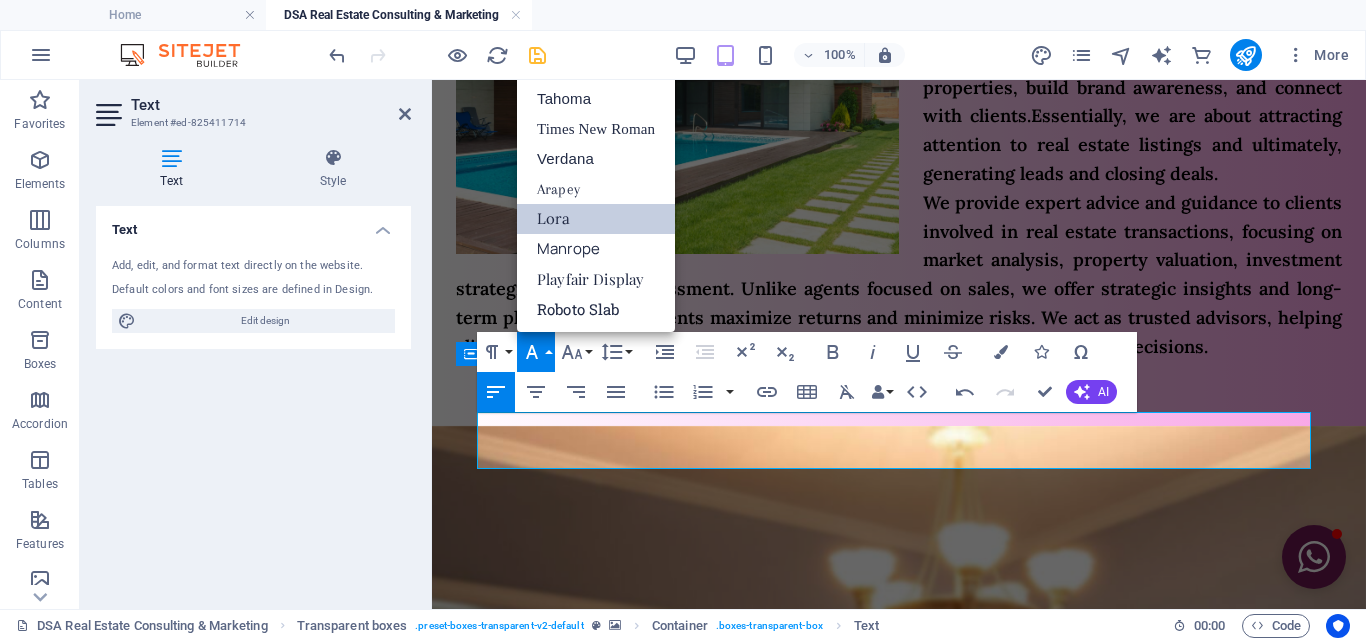 scroll, scrollTop: 71, scrollLeft: 0, axis: vertical 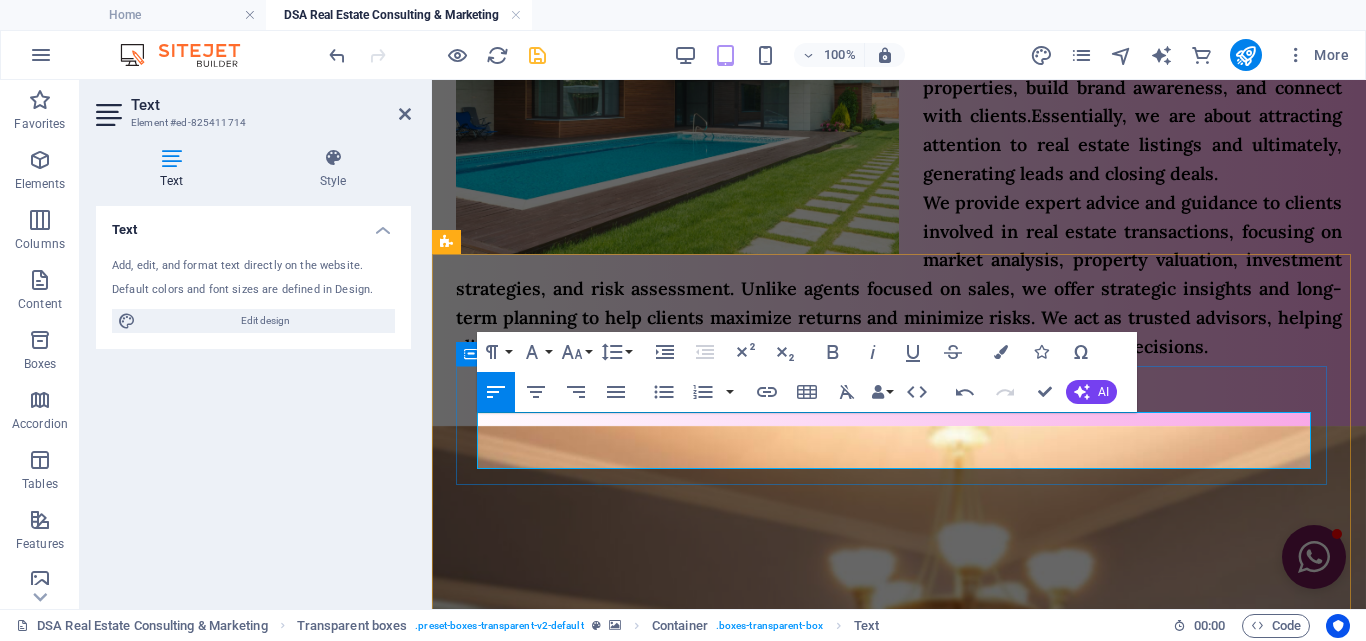 click on "This includes showcasing the features and benefits of a property, whether it's a house, apartment, land, or commercial space." at bounding box center [901, 1526] 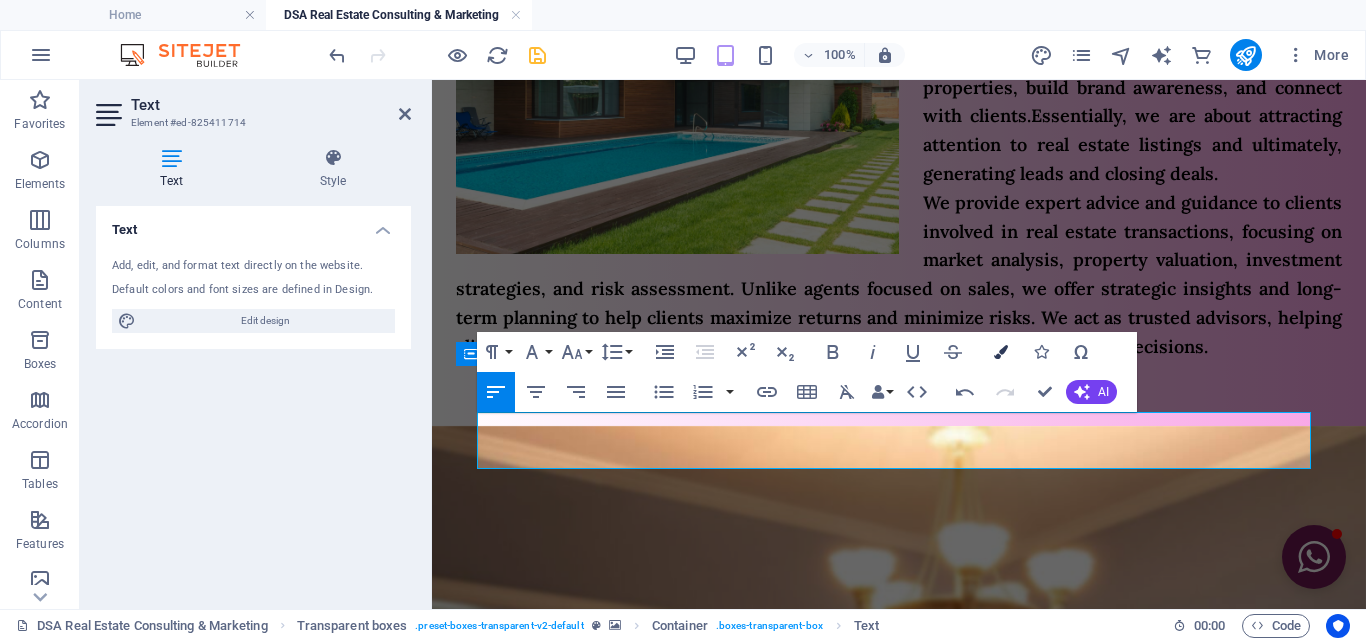 click at bounding box center (1001, 352) 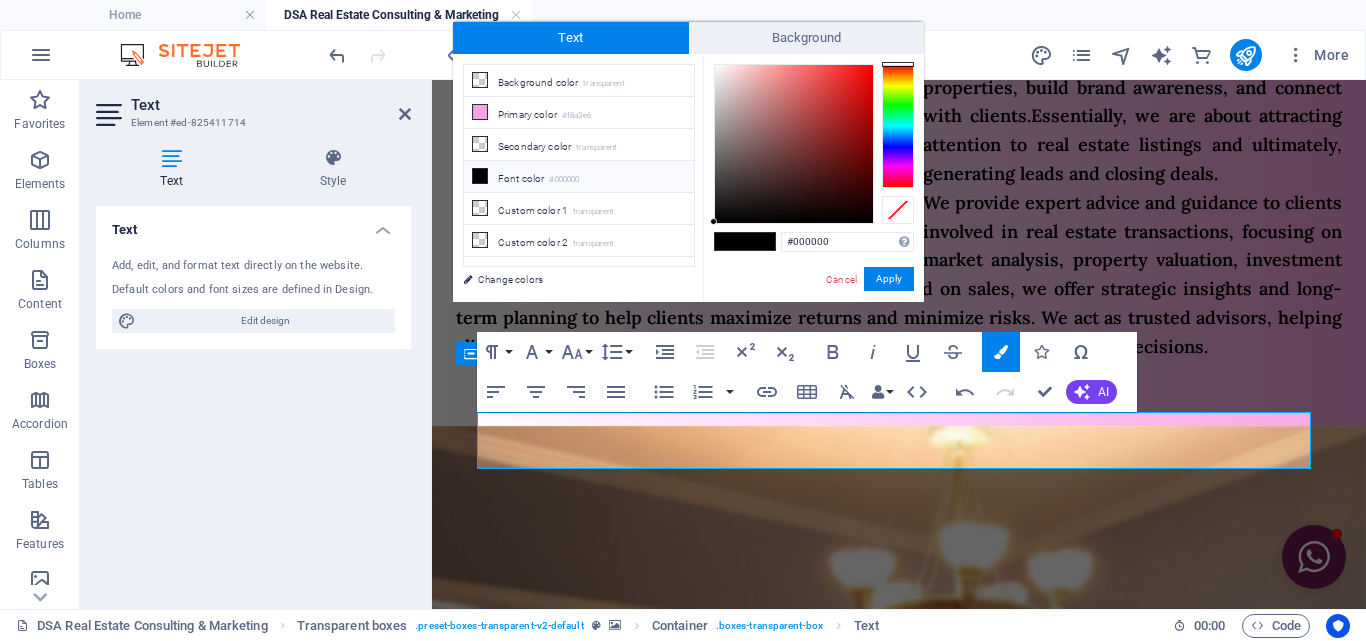 click at bounding box center [480, 176] 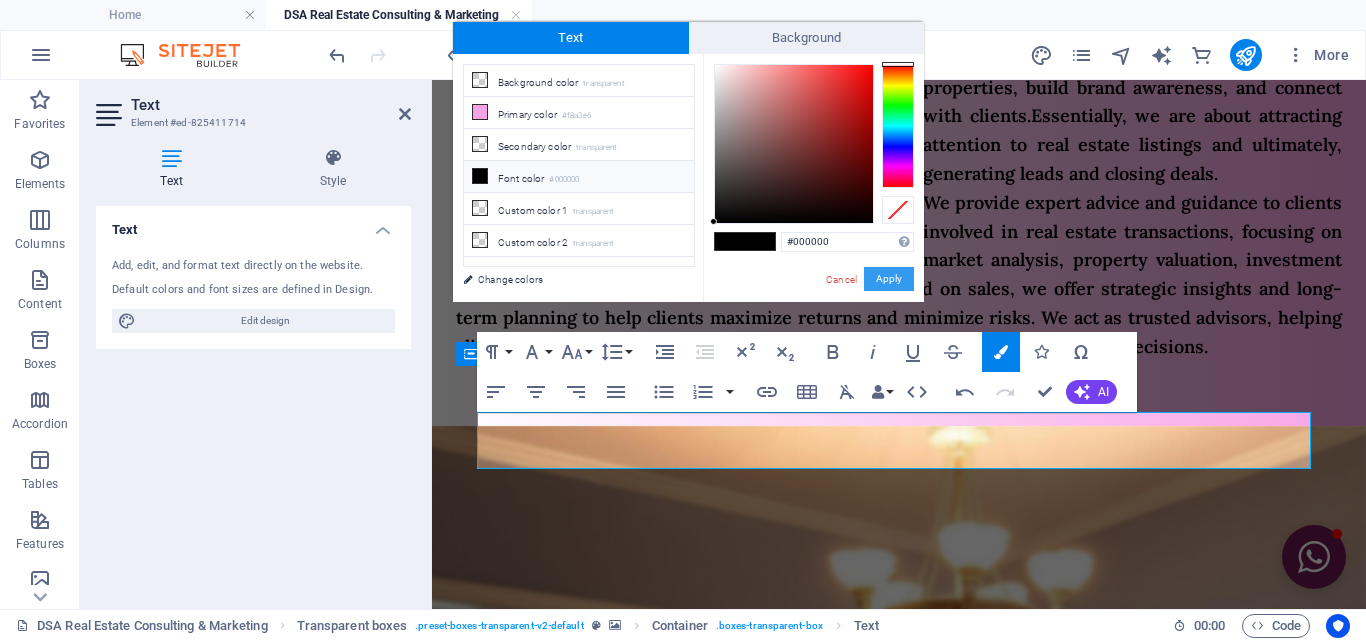 click on "Apply" at bounding box center [889, 279] 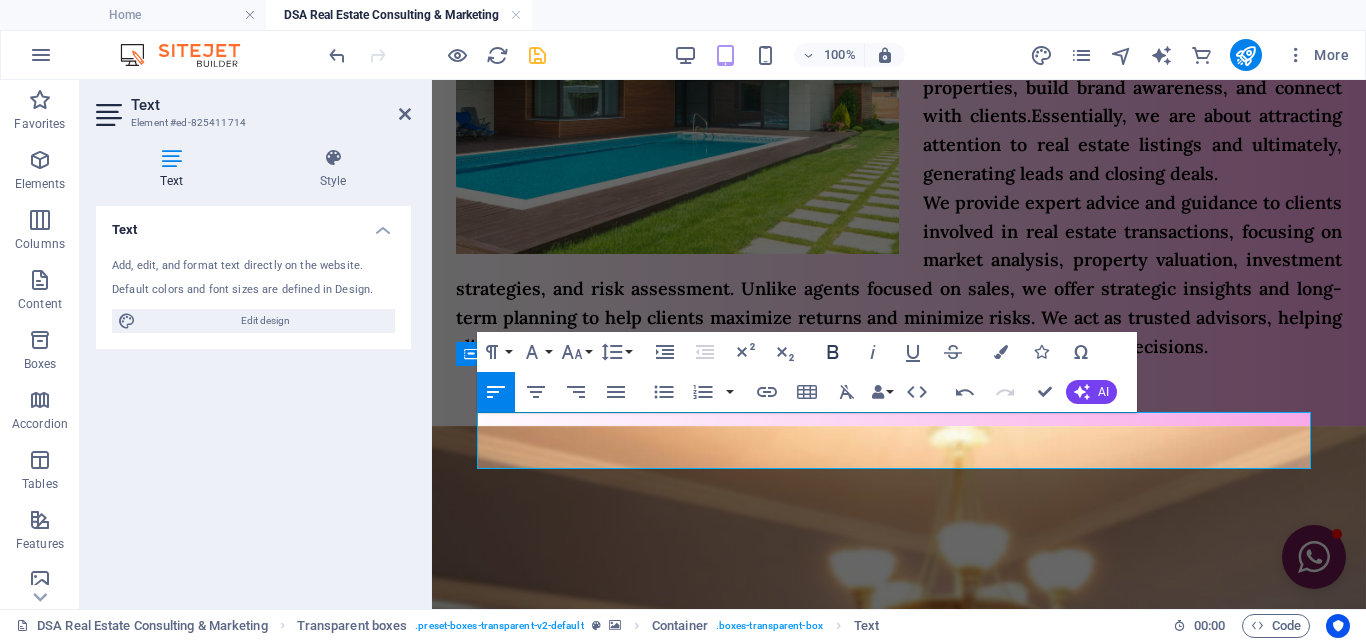 click 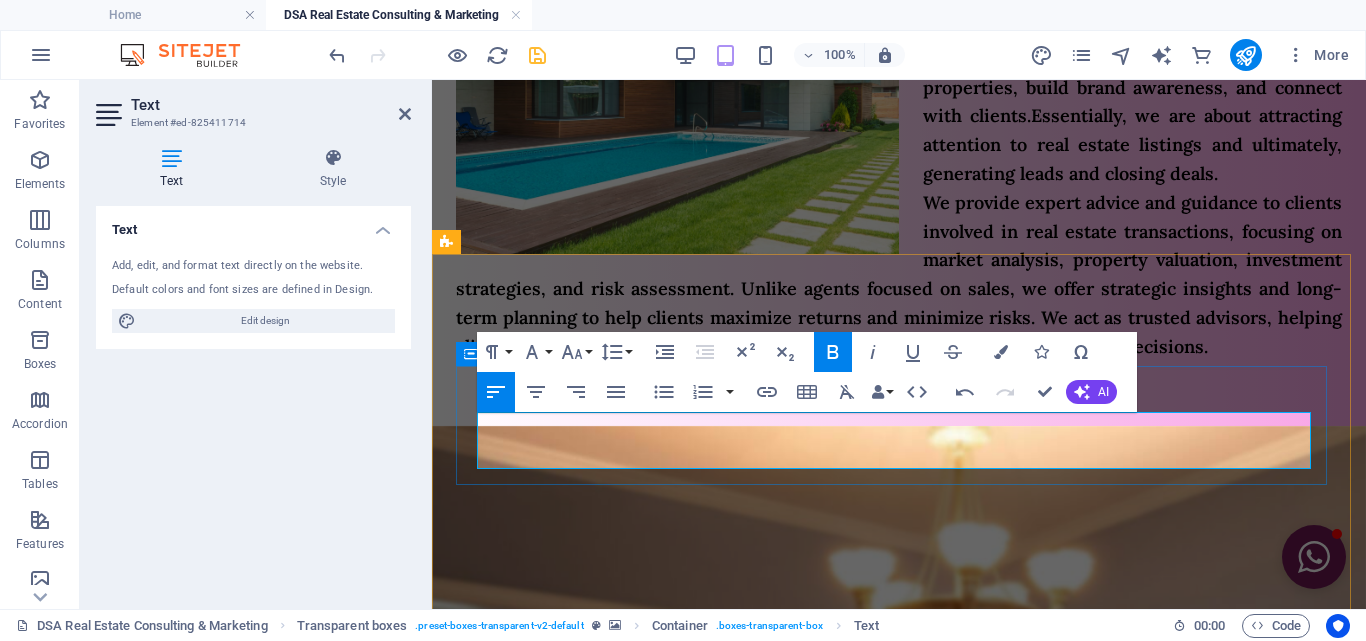 click on "This includes showcasing the features and benefits of a property, whether it's a house, apartment, land, or commercial space." at bounding box center [901, 1526] 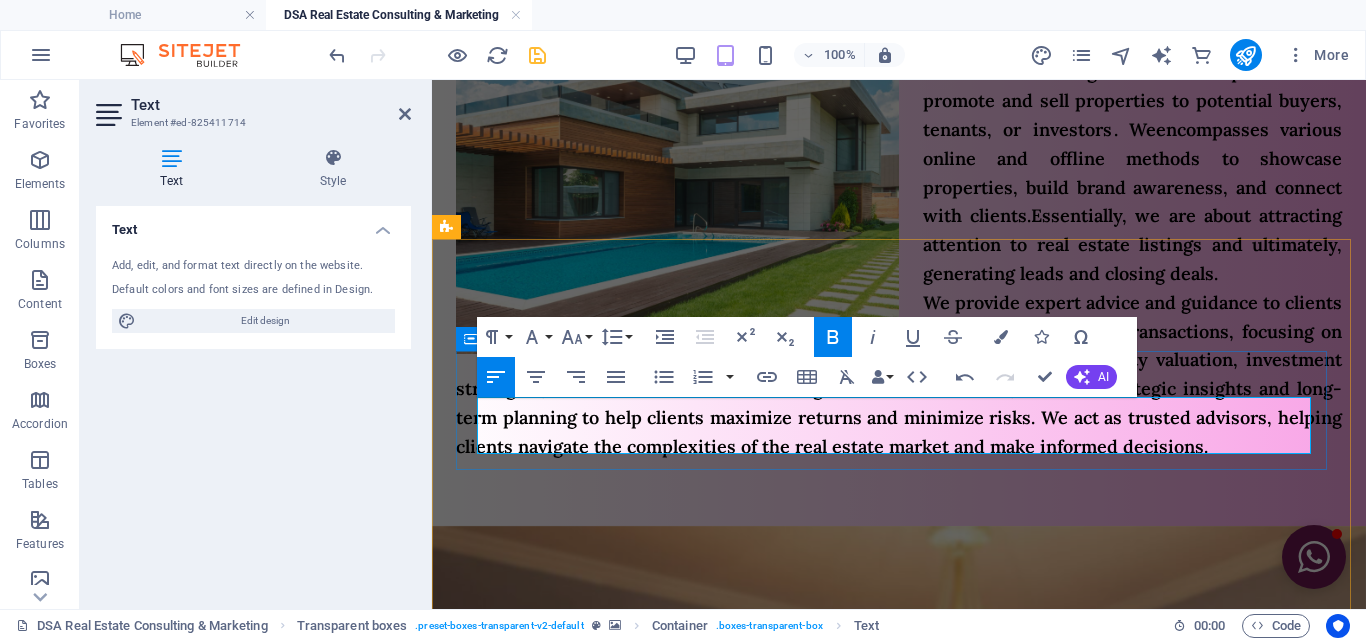scroll, scrollTop: 746, scrollLeft: 0, axis: vertical 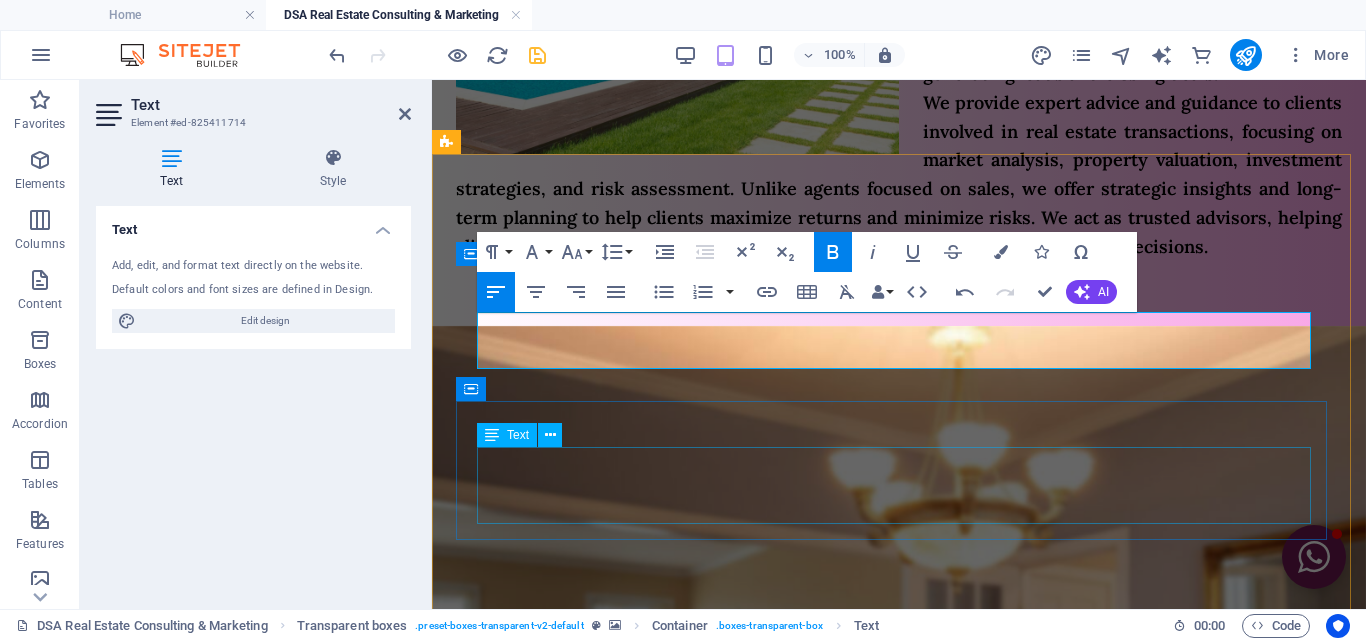 click on "Lorem ipsum dolor sit amet, consectetur adipisicing elit. Pariatur, minima, vel quisquam accusamus labore quaerat possimus neque nesciunt ab officia. Lorem ipsum dolor sit amet, consectetur adipisicing elit. Facilis, totam!" at bounding box center [901, 1563] 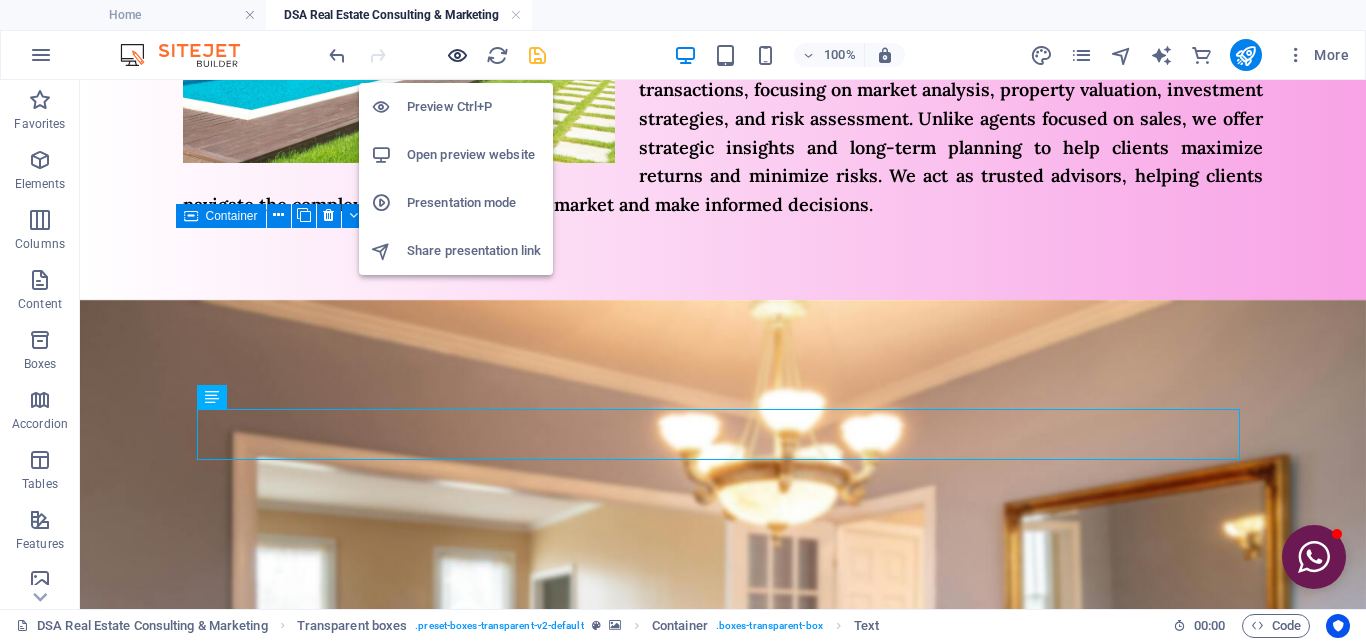 click at bounding box center [457, 55] 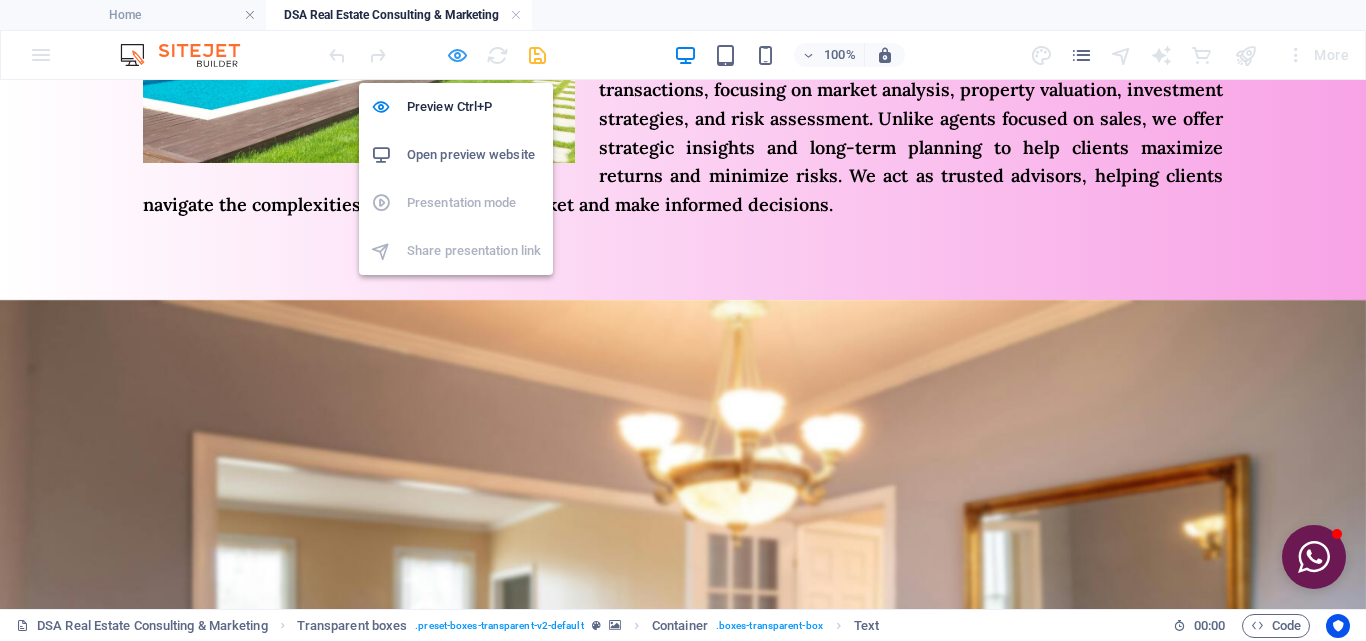 click at bounding box center (457, 55) 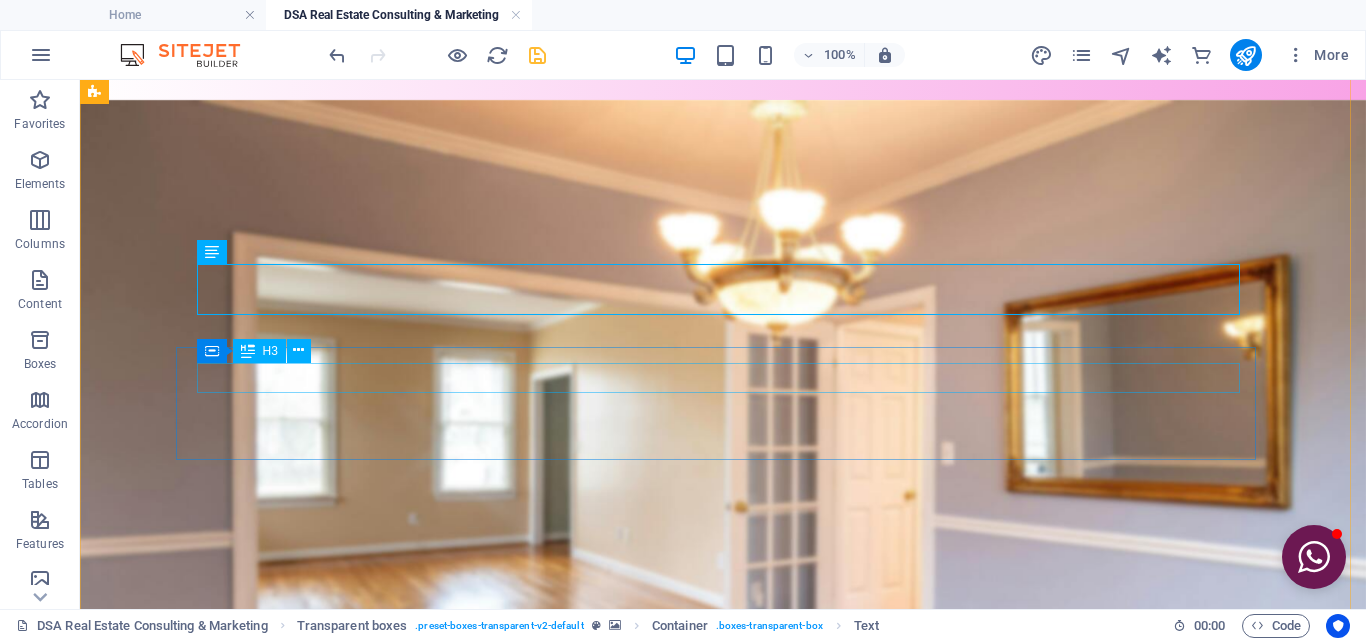 scroll, scrollTop: 746, scrollLeft: 0, axis: vertical 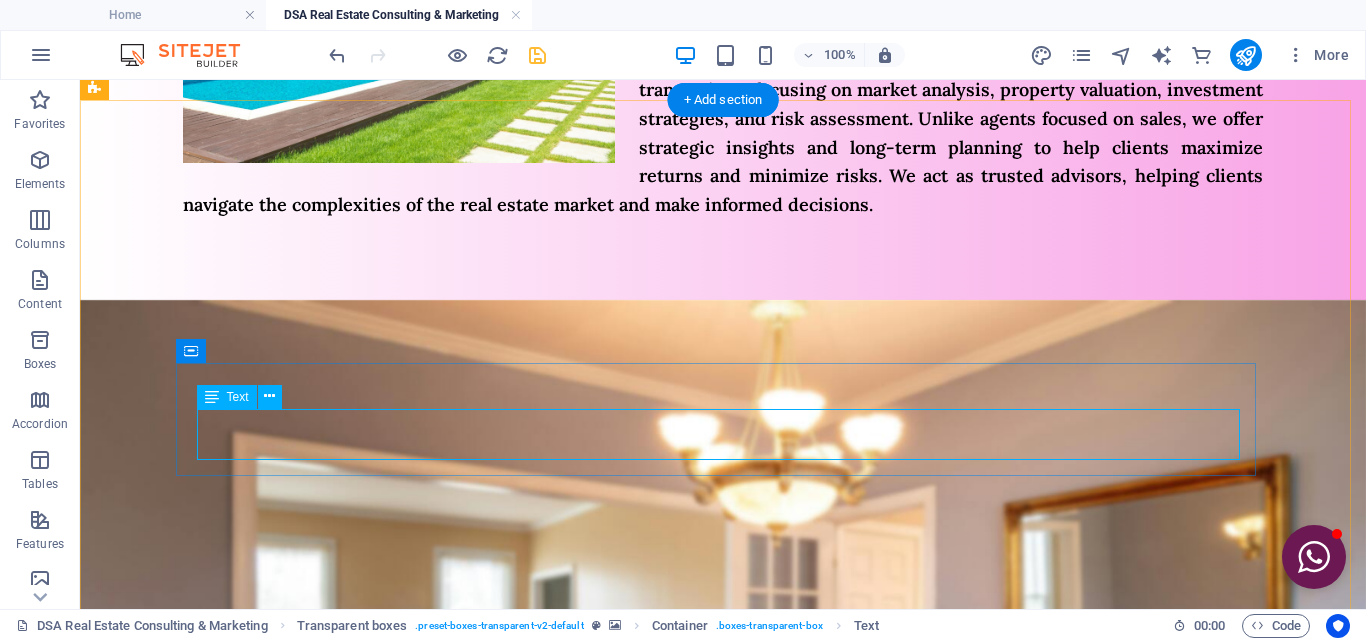 click on "Lorem ipsum dolor sit amet, consectetur adipisicing elit. Pariatur, minima, vel quisquam accusamus labore quaerat possimus neque nesciunt ab officia. Lorem ipsum dolor sit amet, consectetur adipisicing elit. Facilis, totam!" at bounding box center (646, 1470) 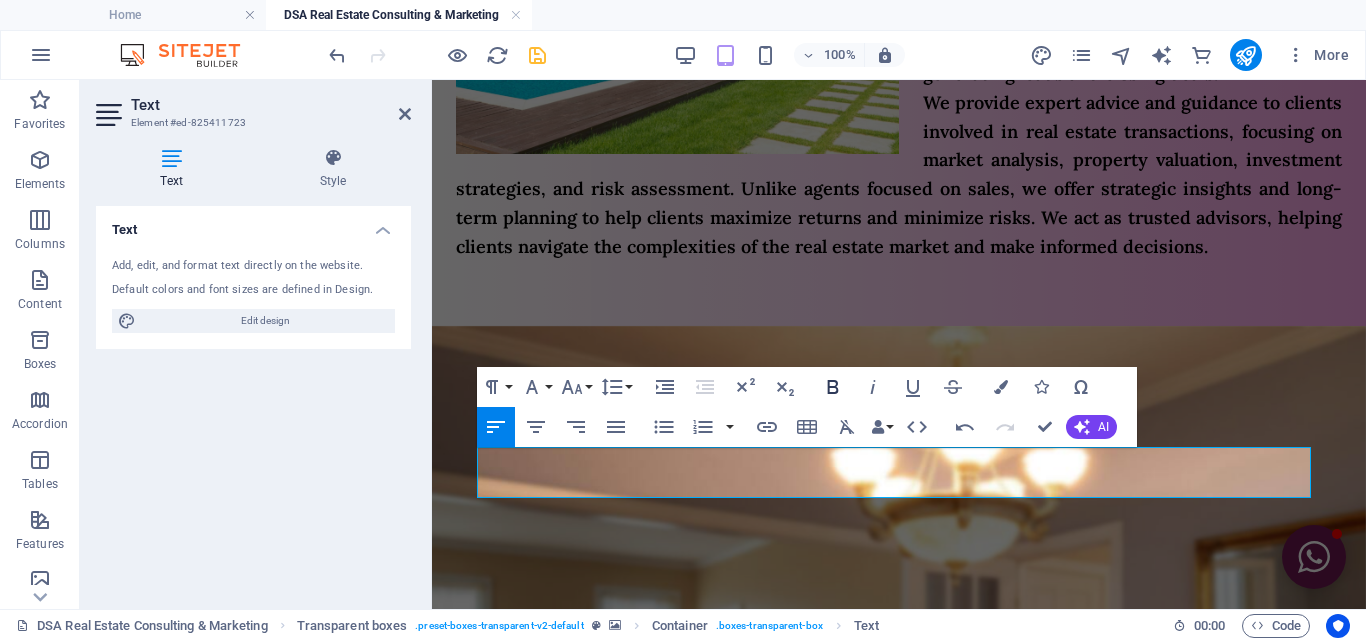 click 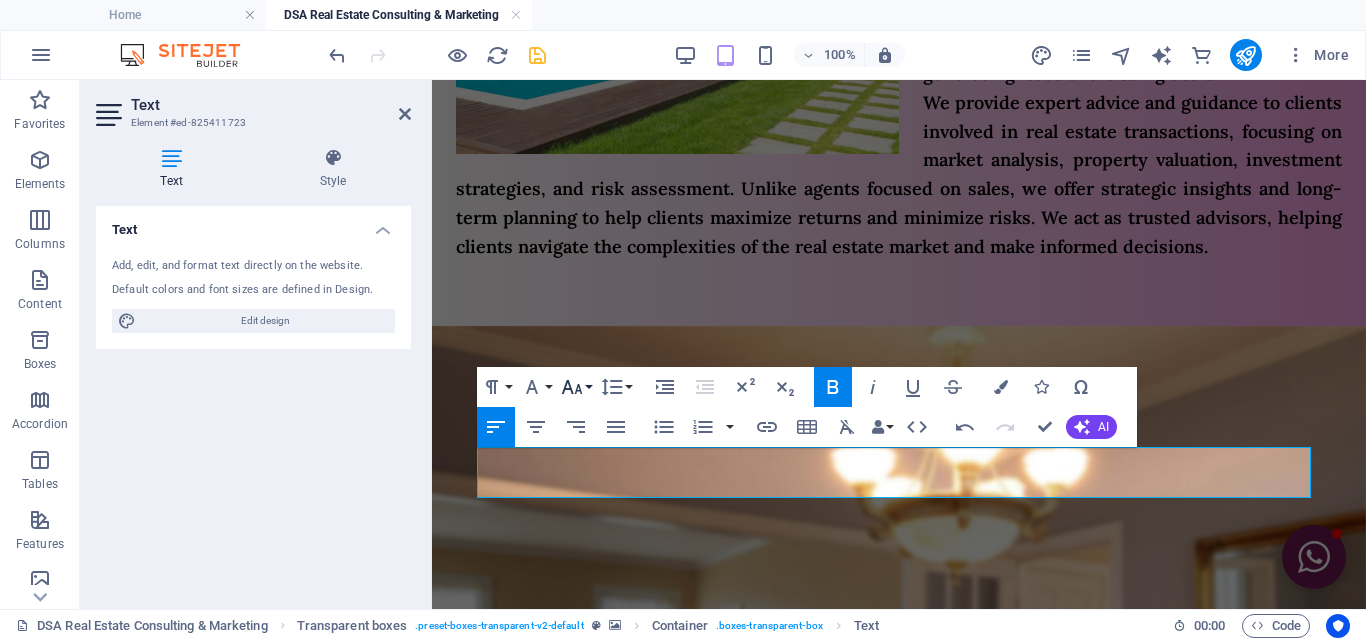 click on "Font Size" at bounding box center (576, 387) 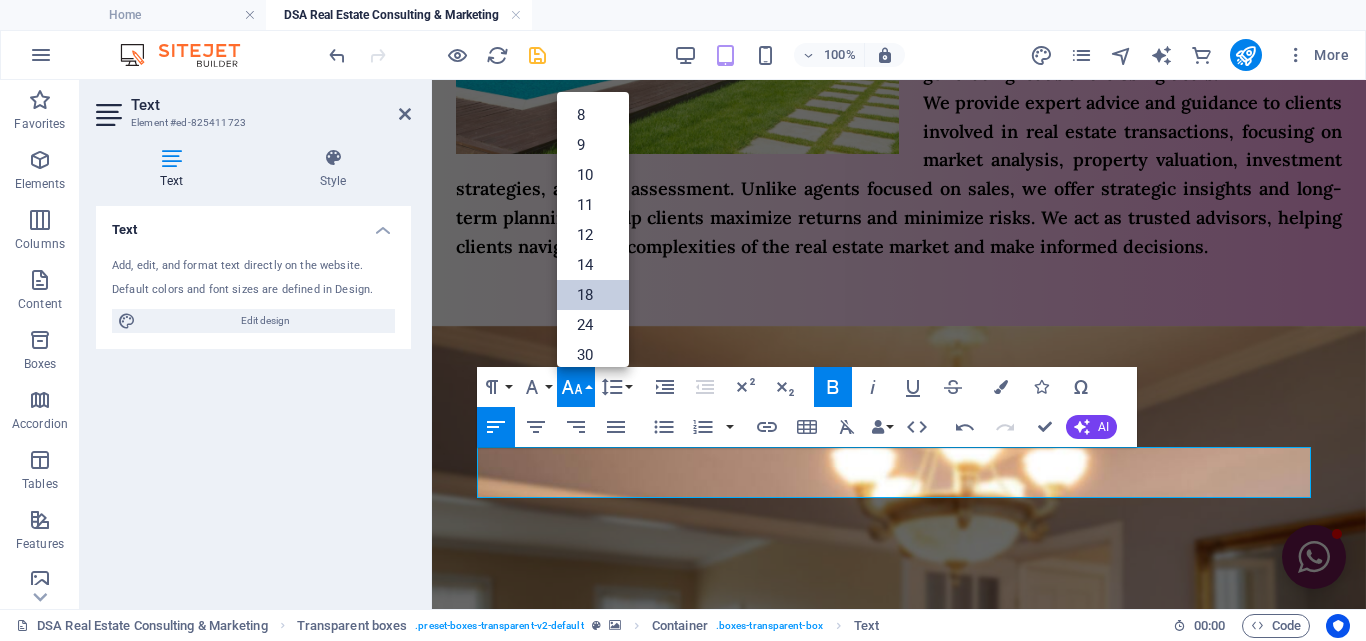 click on "18" at bounding box center [593, 295] 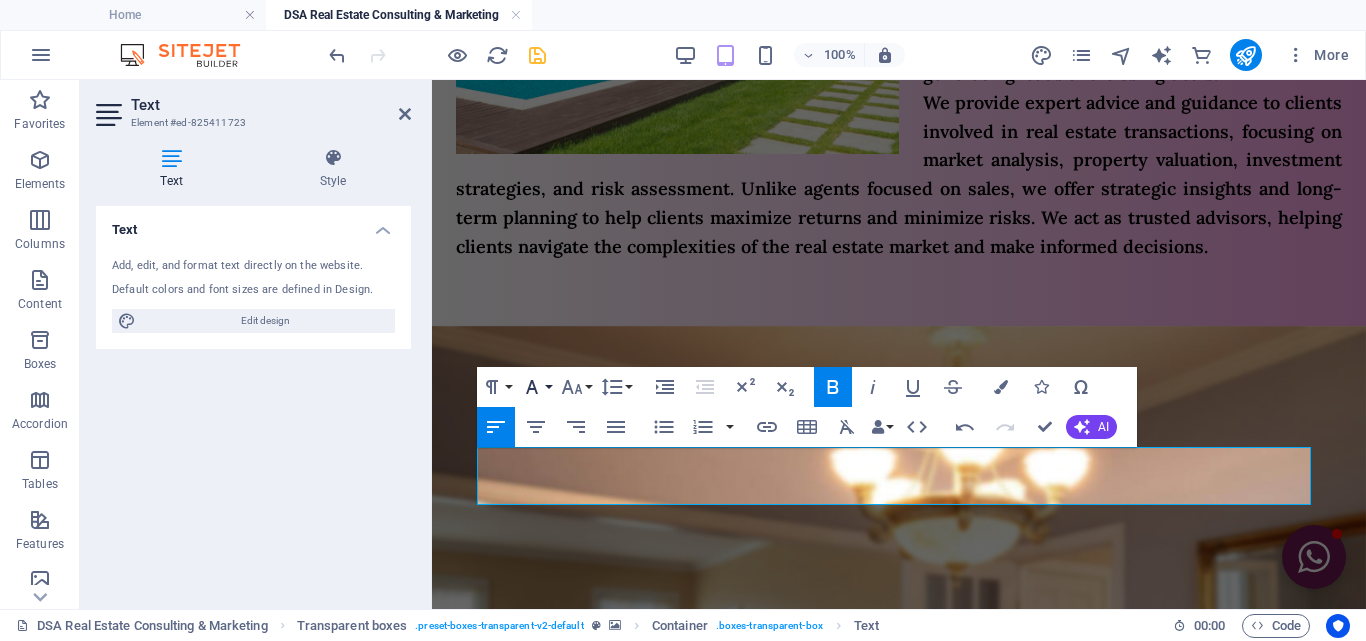 click 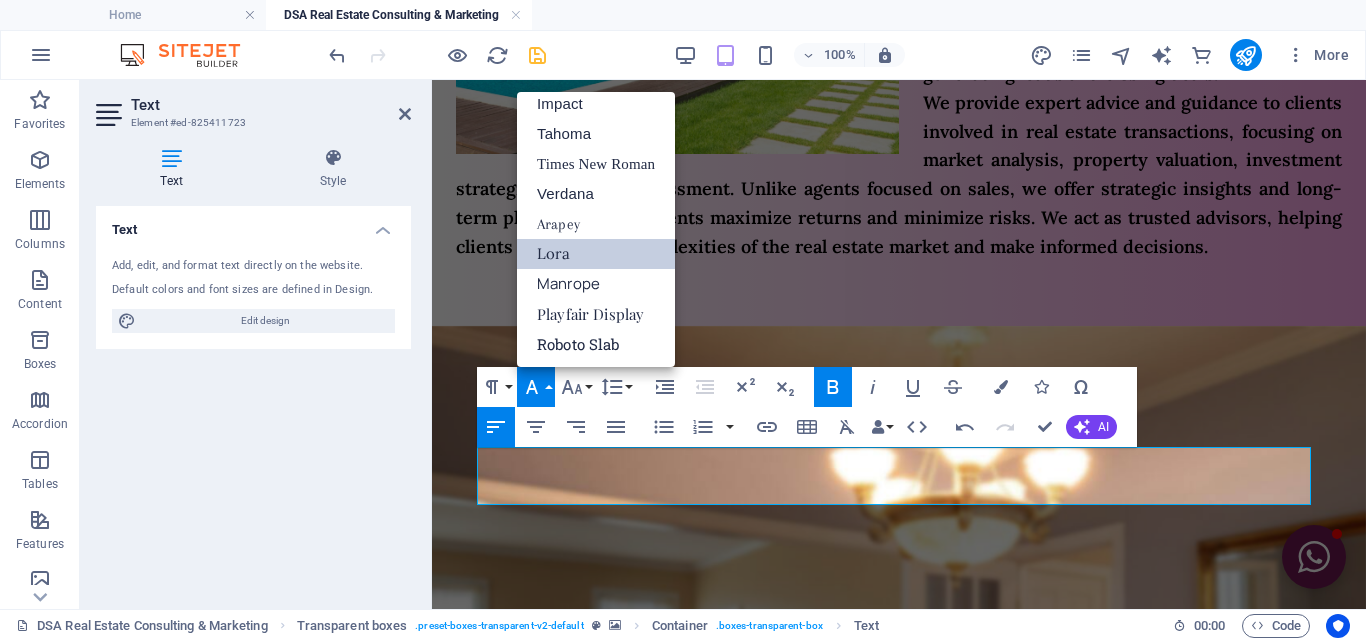 scroll, scrollTop: 71, scrollLeft: 0, axis: vertical 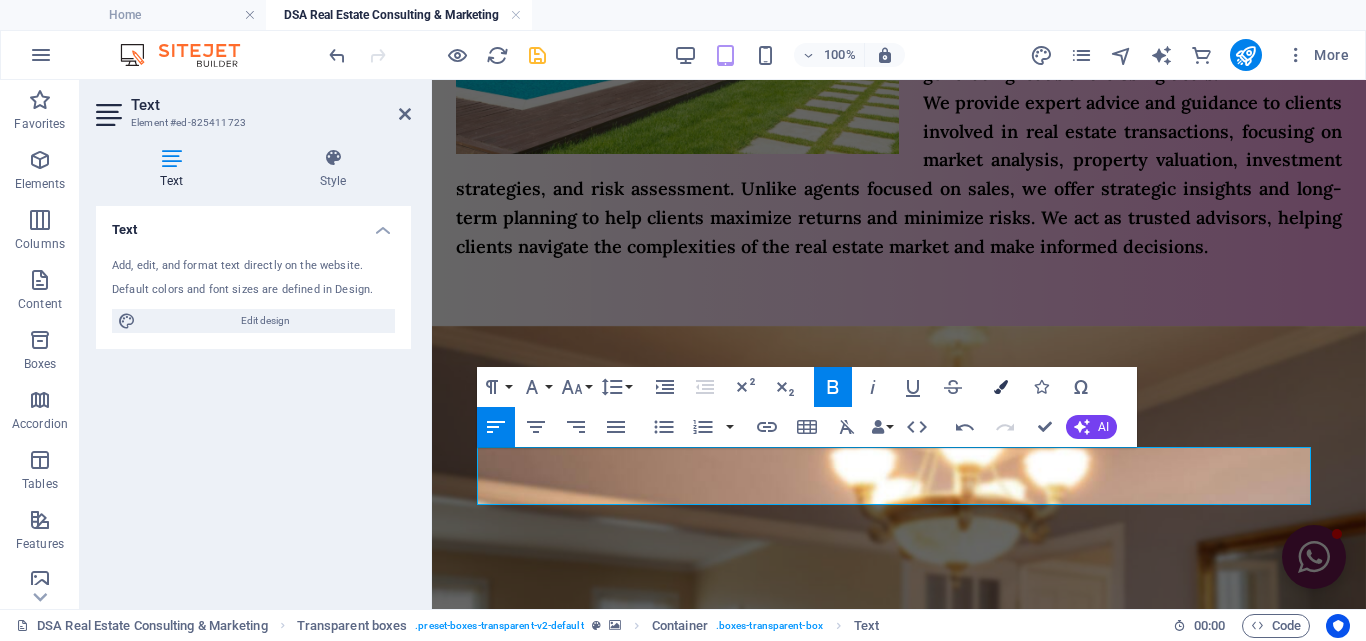 click on "Colors" at bounding box center (1001, 387) 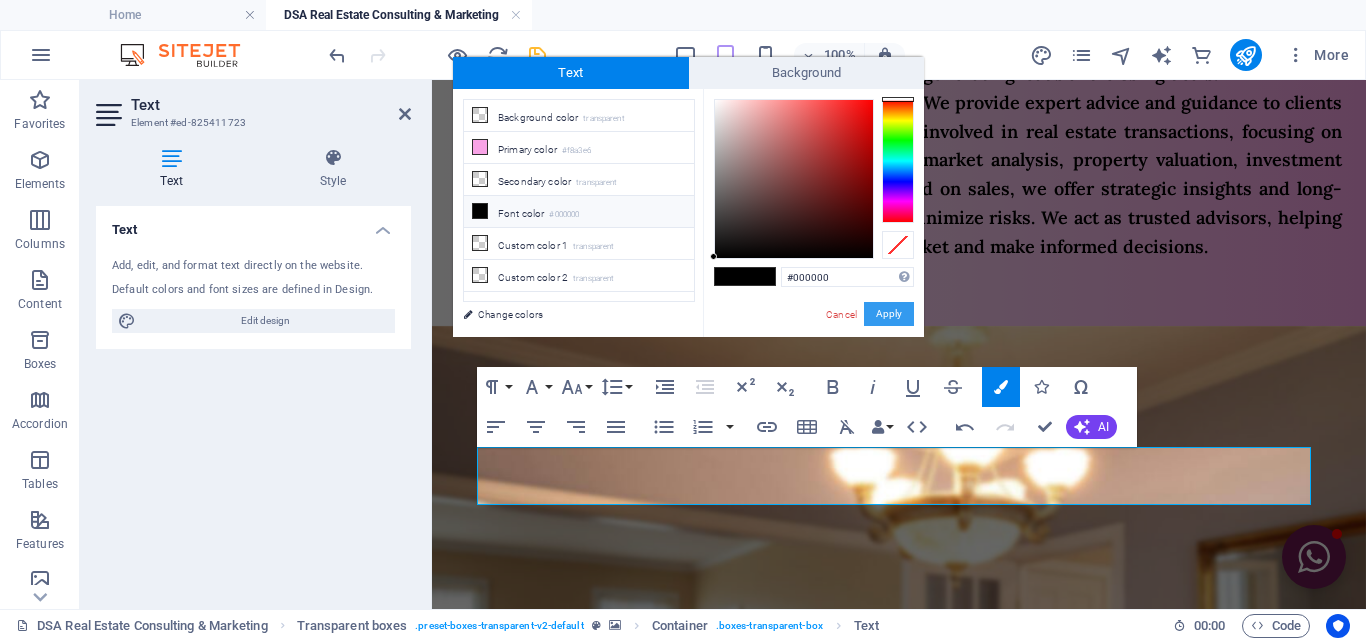 click on "Apply" at bounding box center [889, 314] 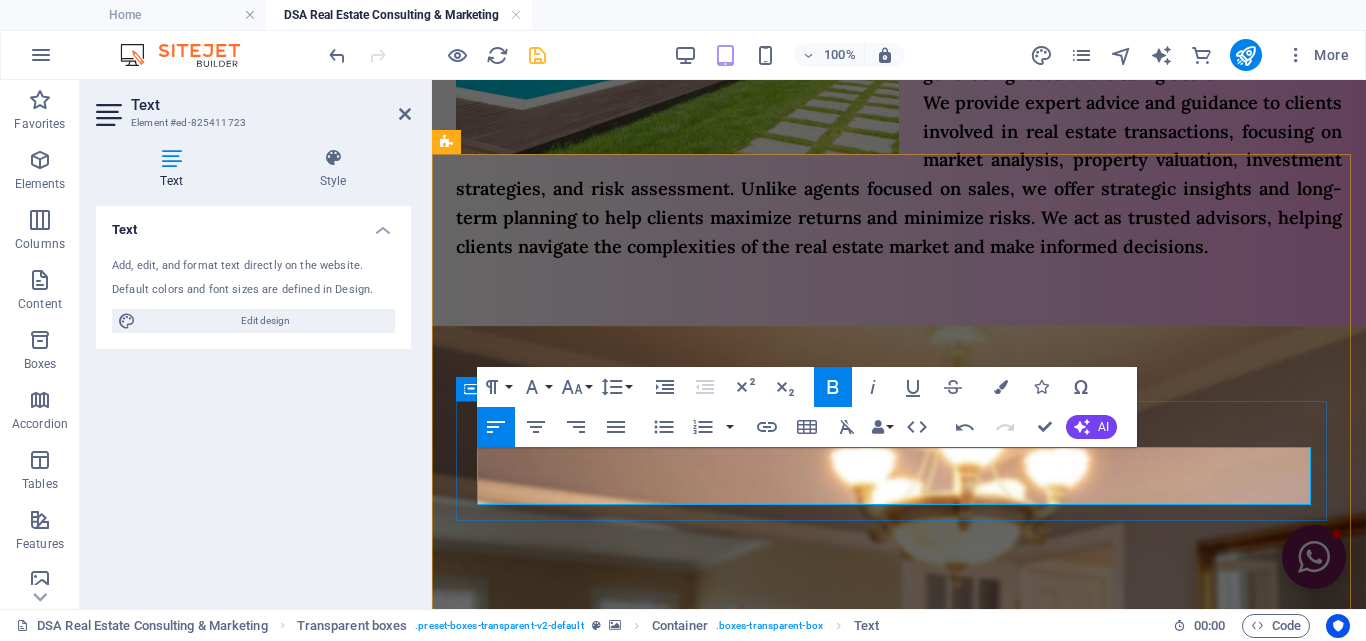 click on "Marketing efforts aim to connect with the target audience, whether they are first-time homebuyers, investors, or those looking to rent." at bounding box center (901, 1535) 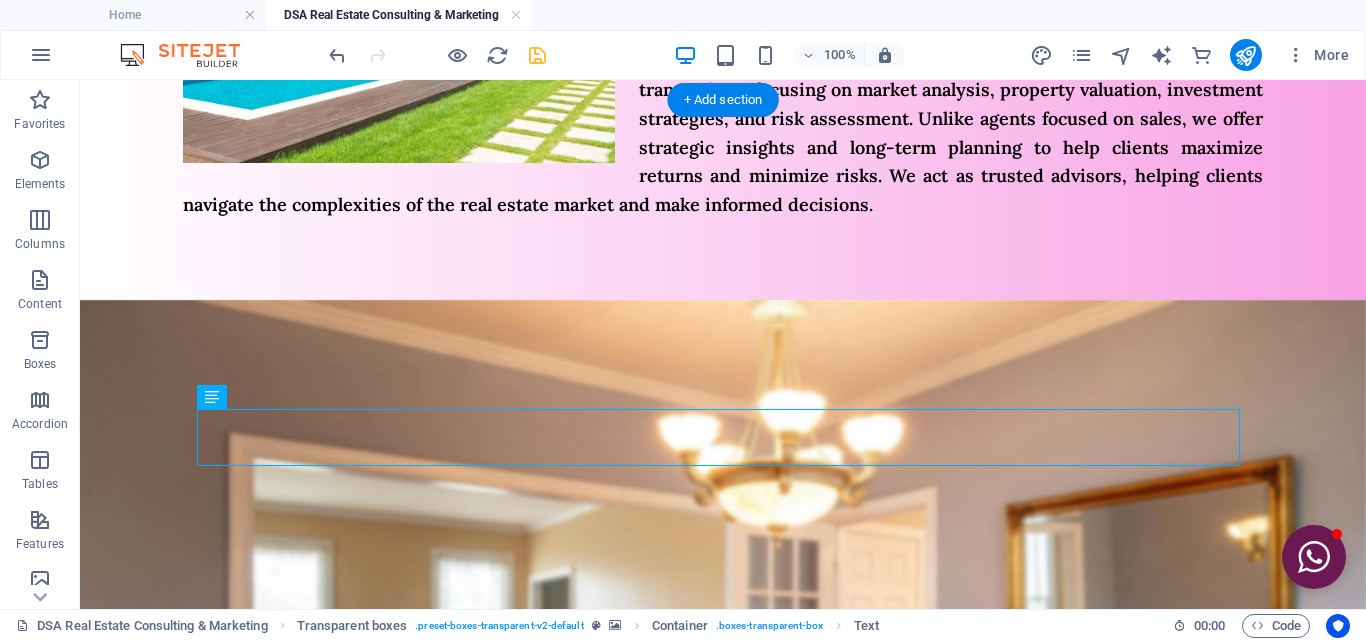 click at bounding box center (723, 725) 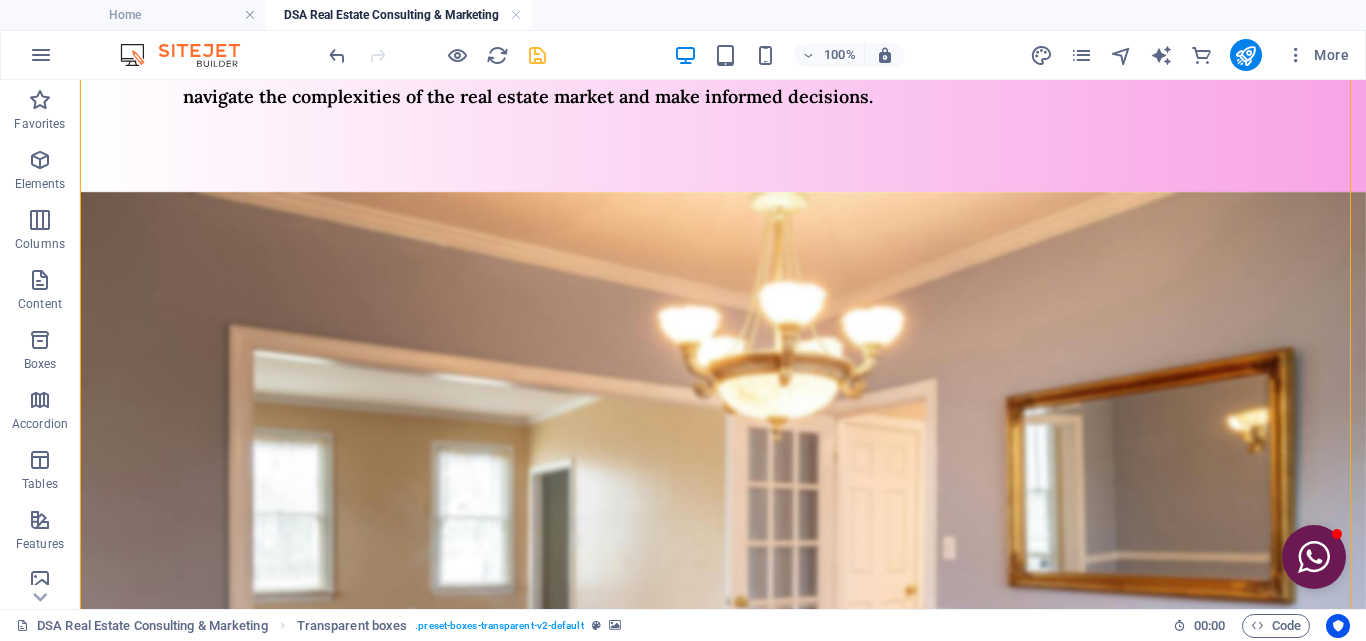 scroll, scrollTop: 846, scrollLeft: 0, axis: vertical 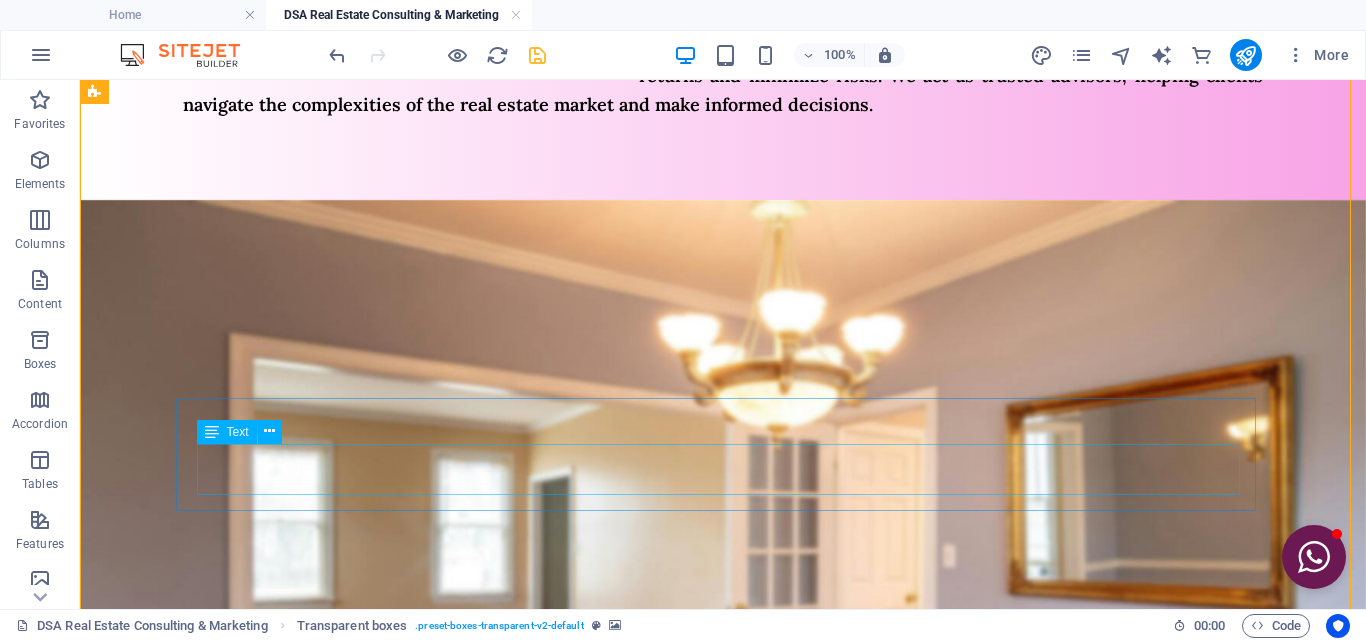 click on "Lorem ipsum dolor sit amet, consectetur adipisicing elit. Pariatur, minima, vel quisquam accusamus labore quaerat possimus neque nesciunt ab officia. Lorem ipsum dolor sit amet, consectetur adipisicing elit. Facilis, totam!" at bounding box center [646, 1503] 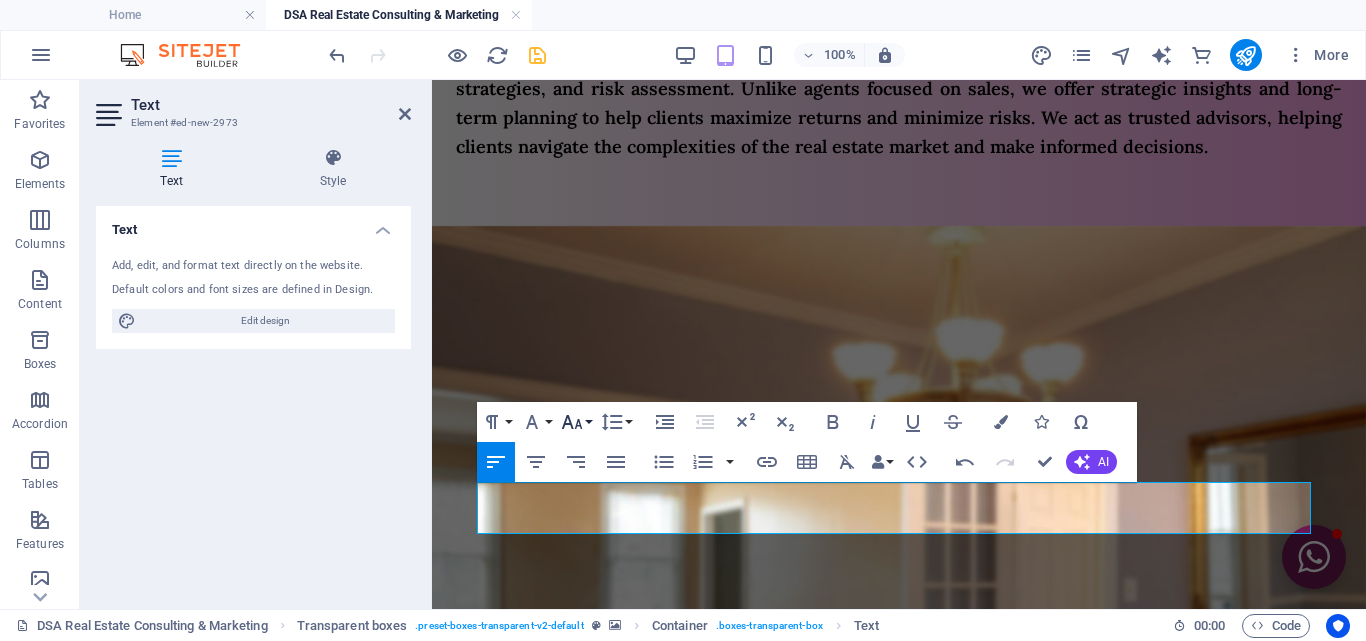 click on "Font Size" at bounding box center (576, 422) 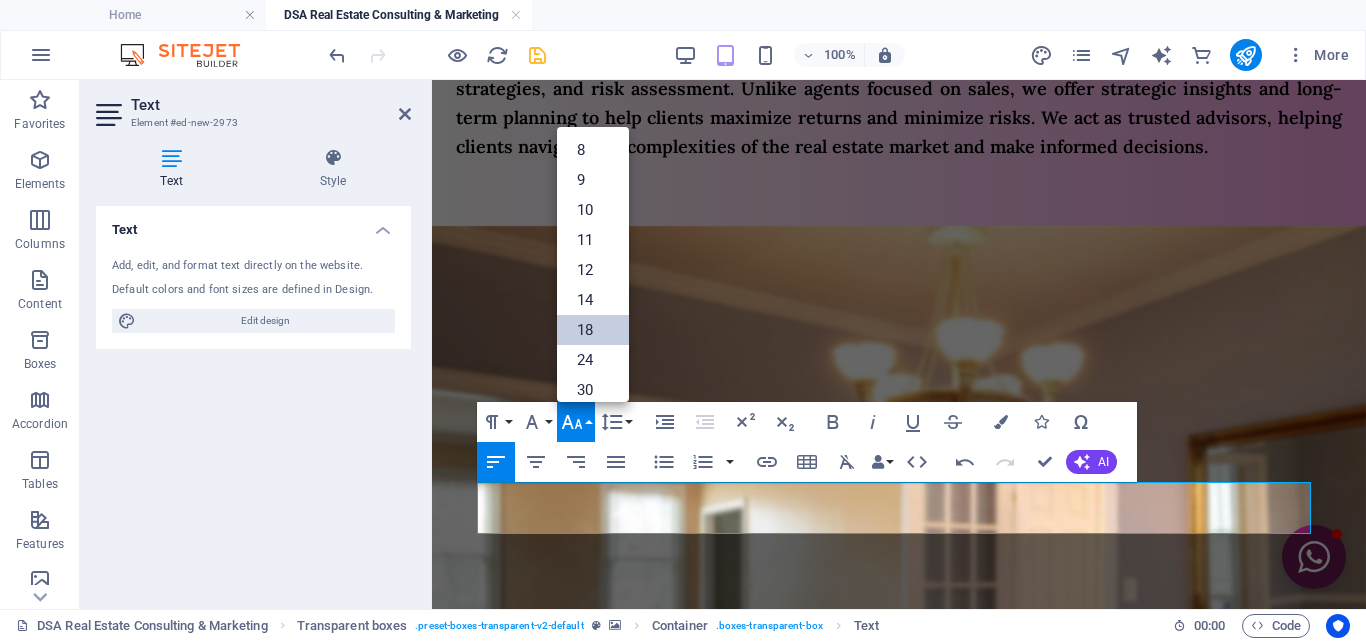 click on "18" at bounding box center [593, 330] 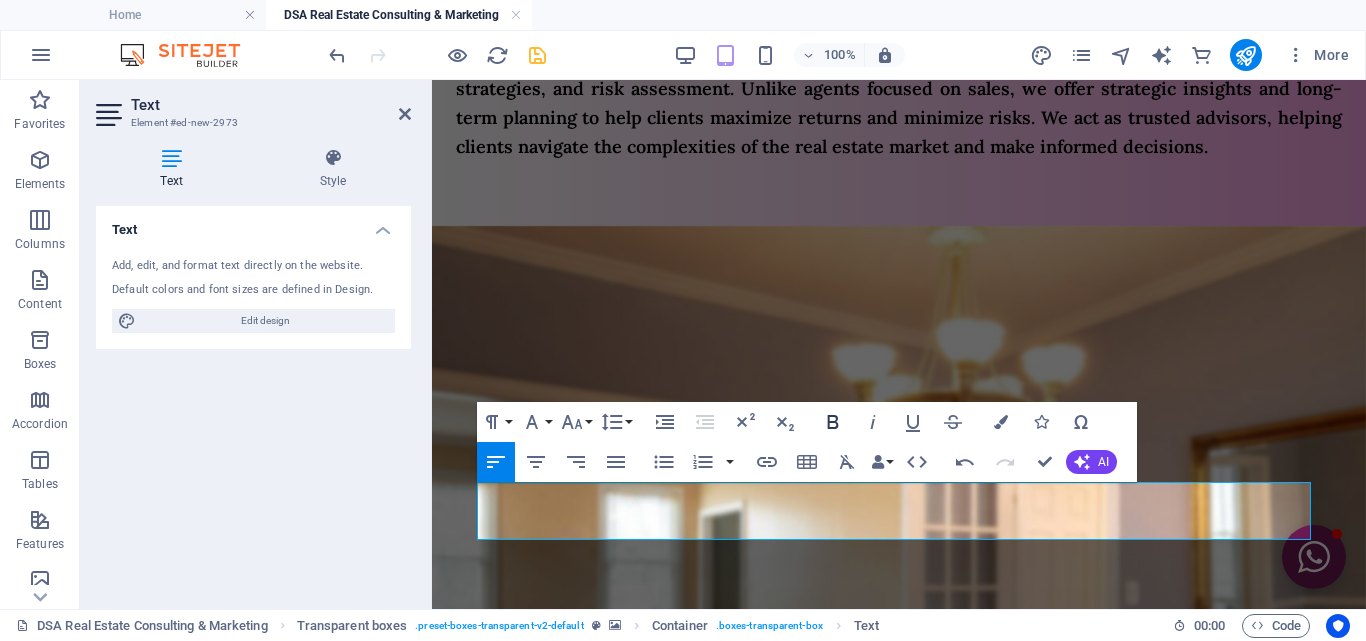 click 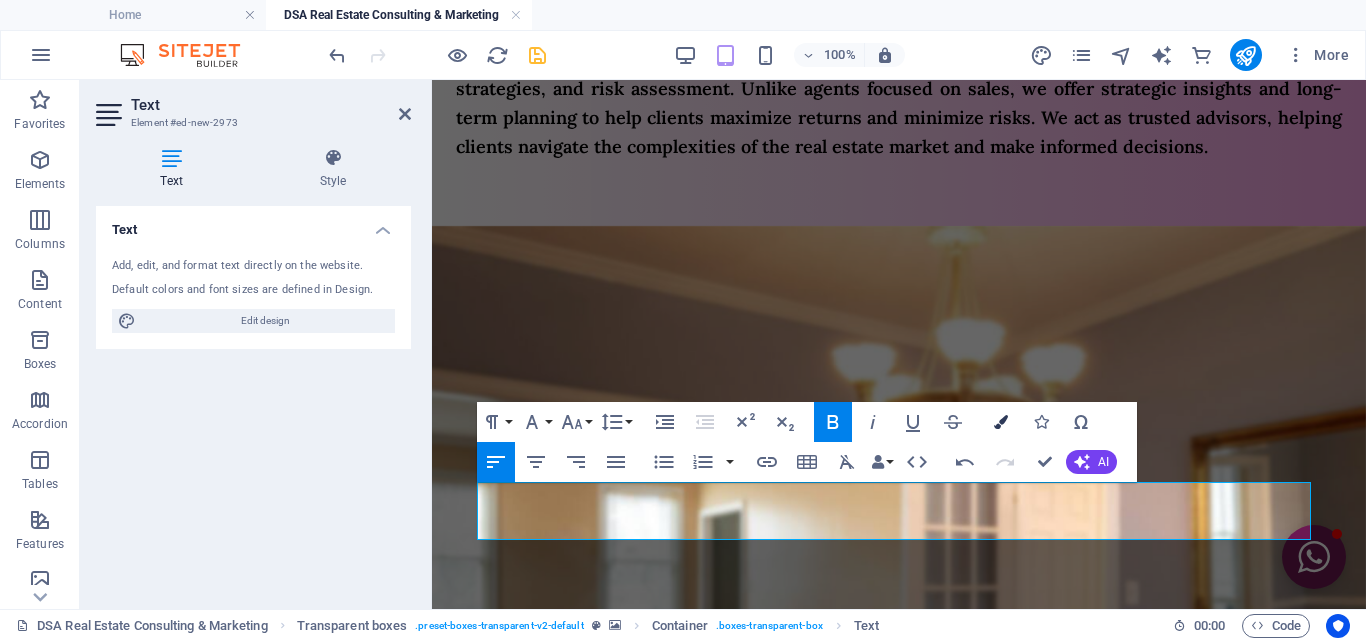 click at bounding box center (1001, 422) 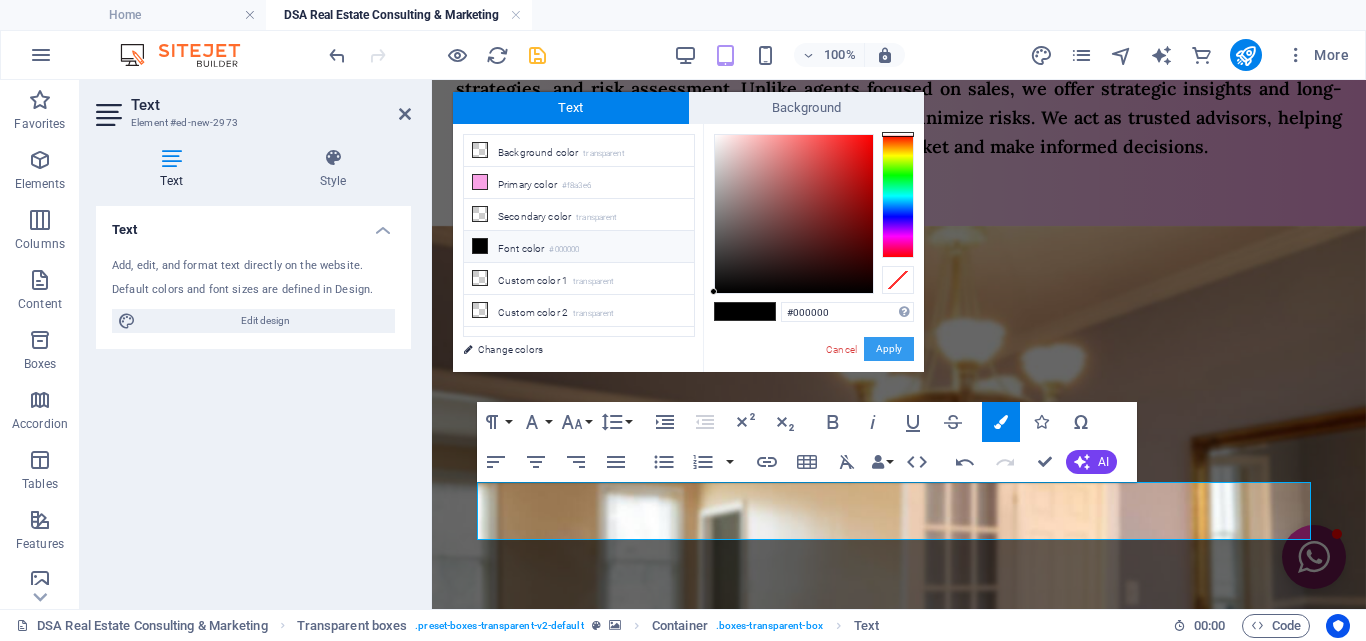 click on "Apply" at bounding box center (889, 349) 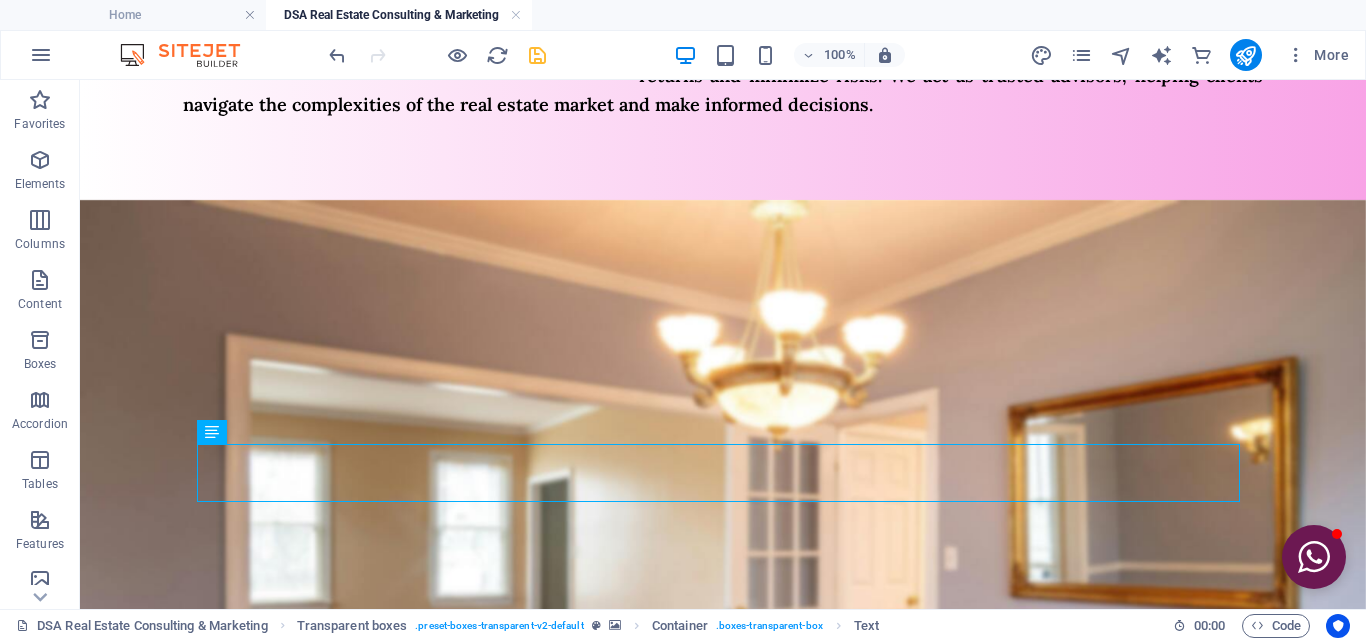 click at bounding box center (723, 628) 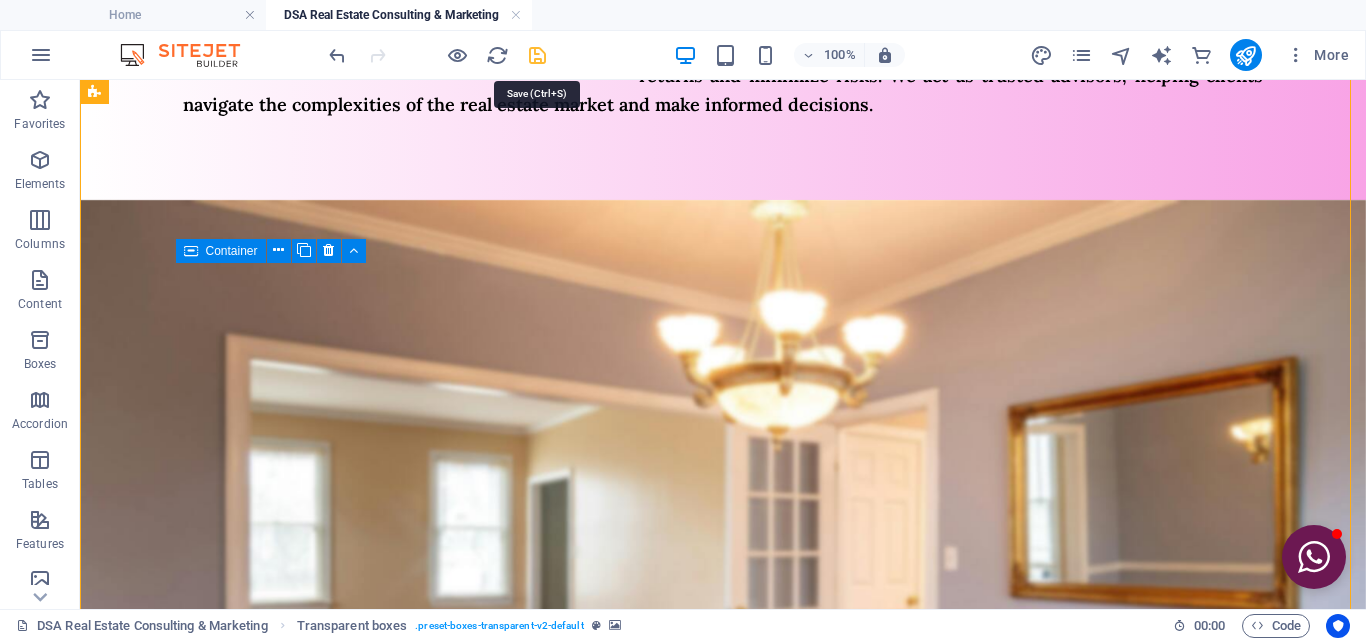 click at bounding box center (537, 55) 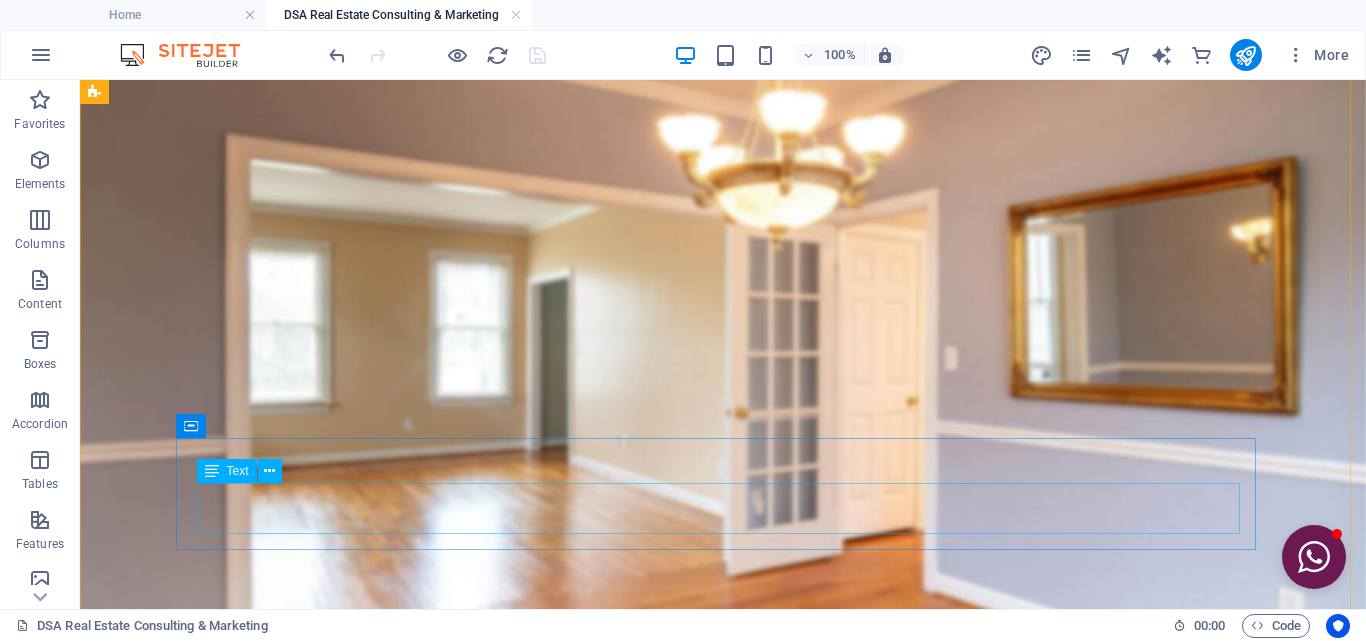 scroll, scrollTop: 1246, scrollLeft: 0, axis: vertical 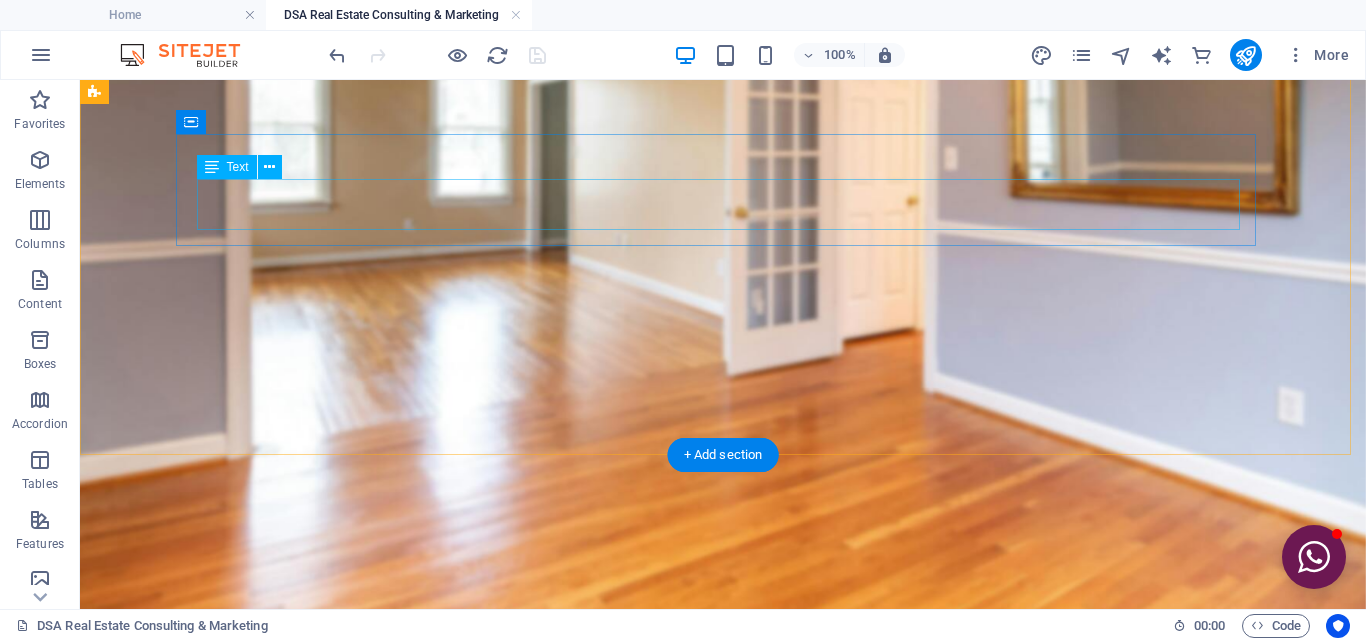 click on "Lorem ipsum dolor sit amet, consectetur adipisicing elit. Pariatur, minima, vel quisquam accusamus labore quaerat possimus neque nesciunt ab officia. Lorem ipsum dolor sit amet, consectetur adipisicing elit. Facilis, totam!" at bounding box center (646, 1237) 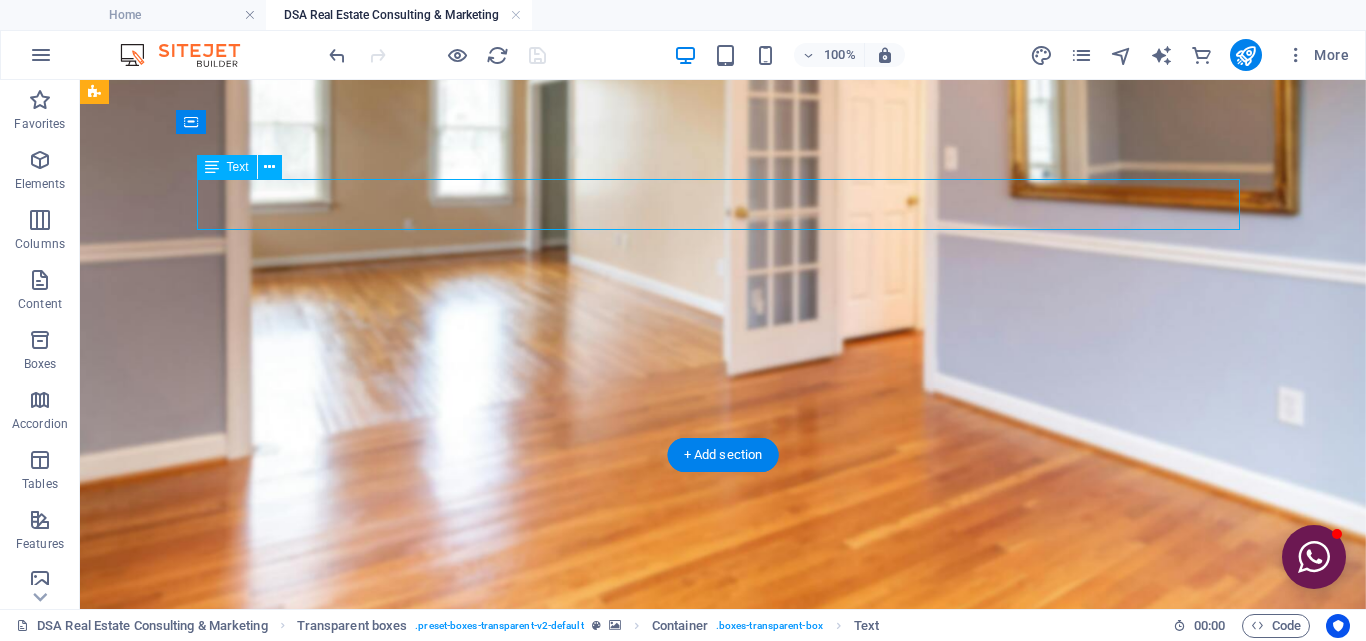 click on "Lorem ipsum dolor sit amet, consectetur adipisicing elit. Pariatur, minima, vel quisquam accusamus labore quaerat possimus neque nesciunt ab officia. Lorem ipsum dolor sit amet, consectetur adipisicing elit. Facilis, totam!" at bounding box center [646, 1237] 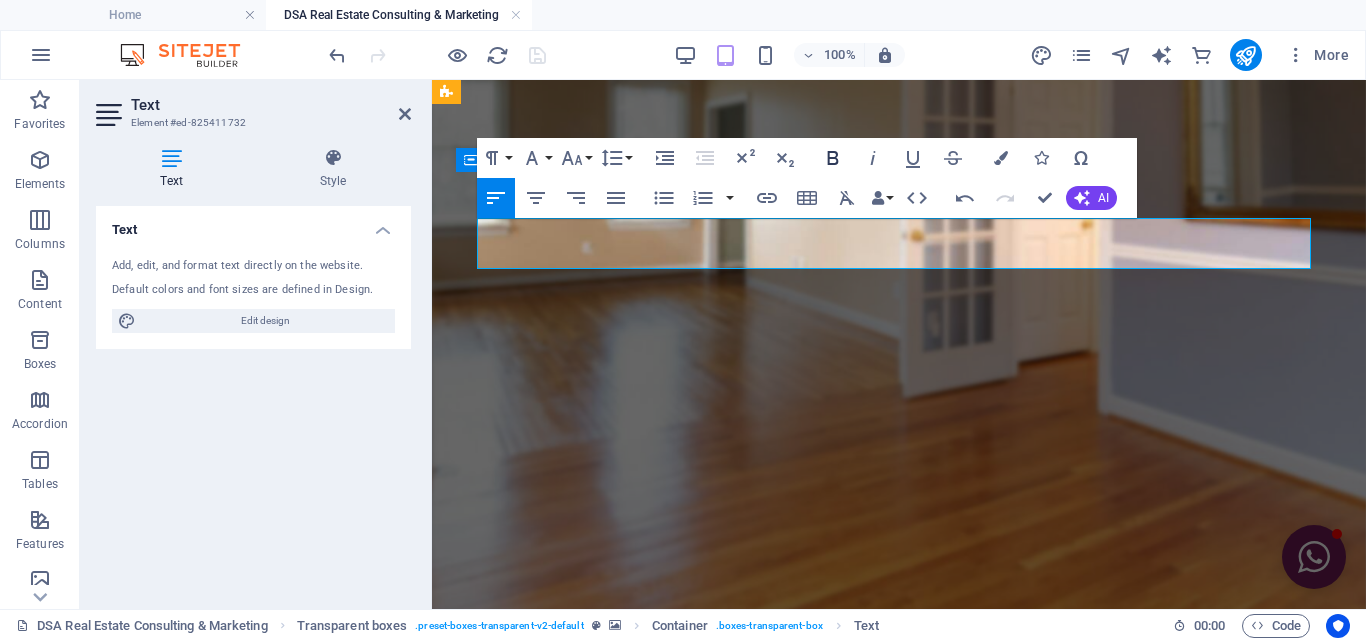 click on "Bold" at bounding box center [833, 158] 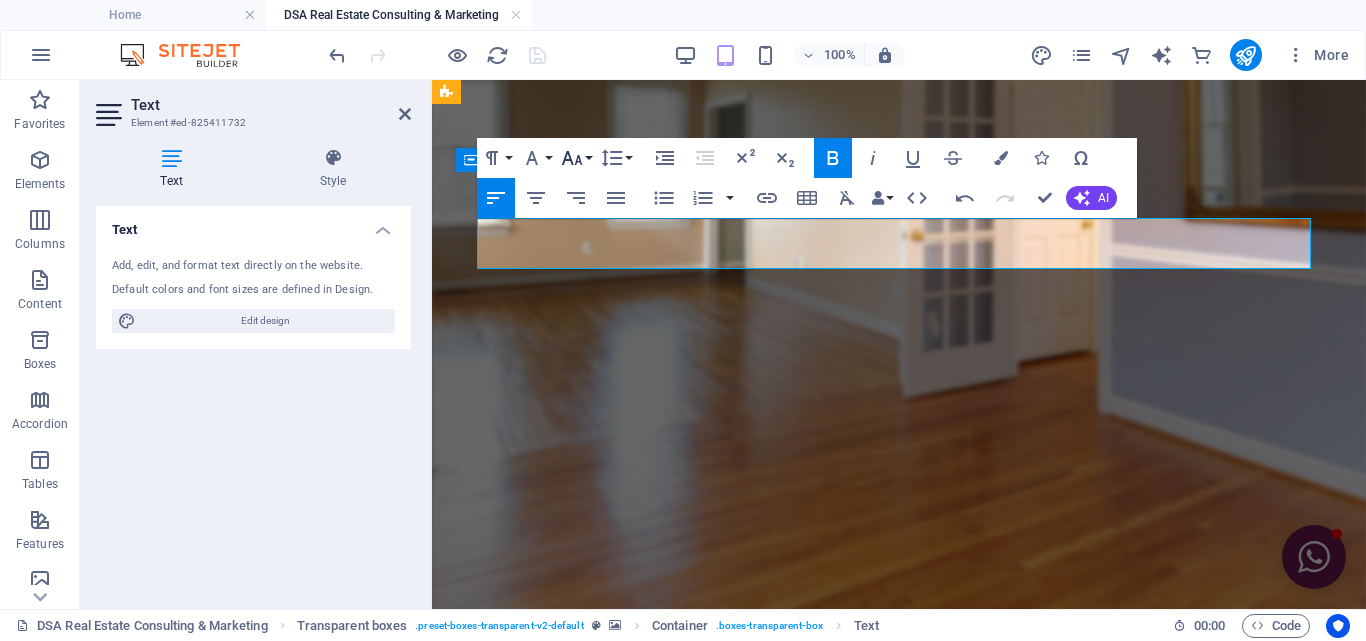 click 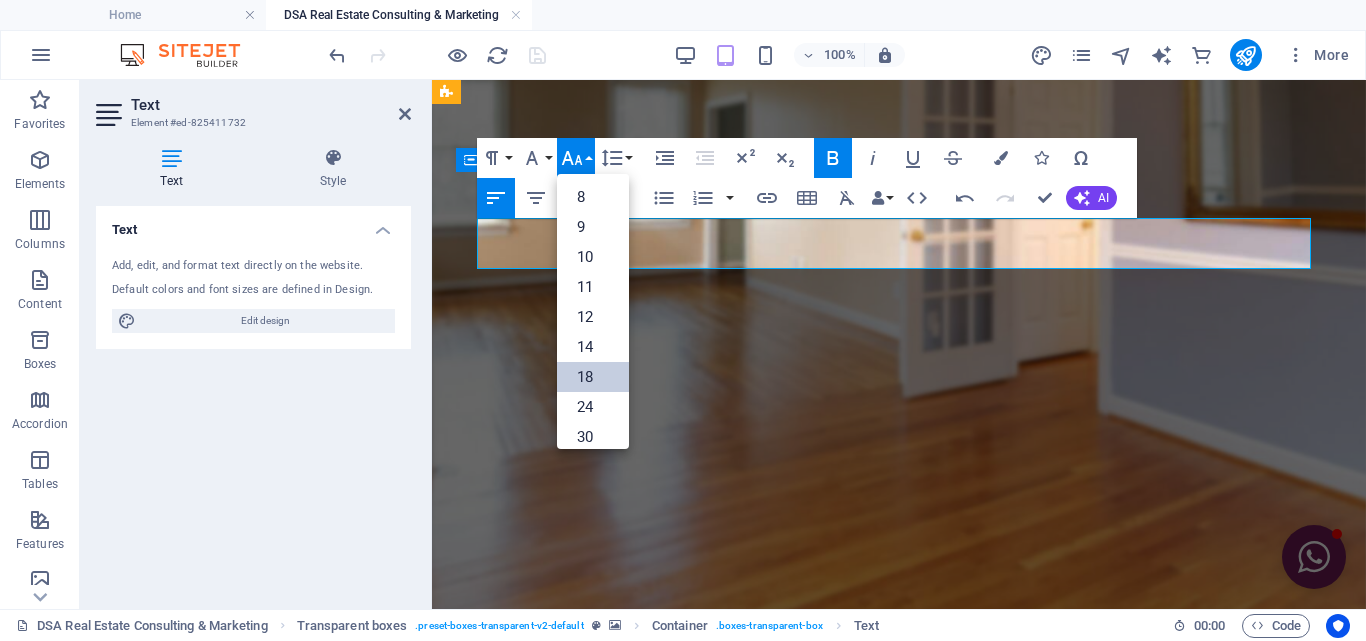click on "18" at bounding box center (593, 377) 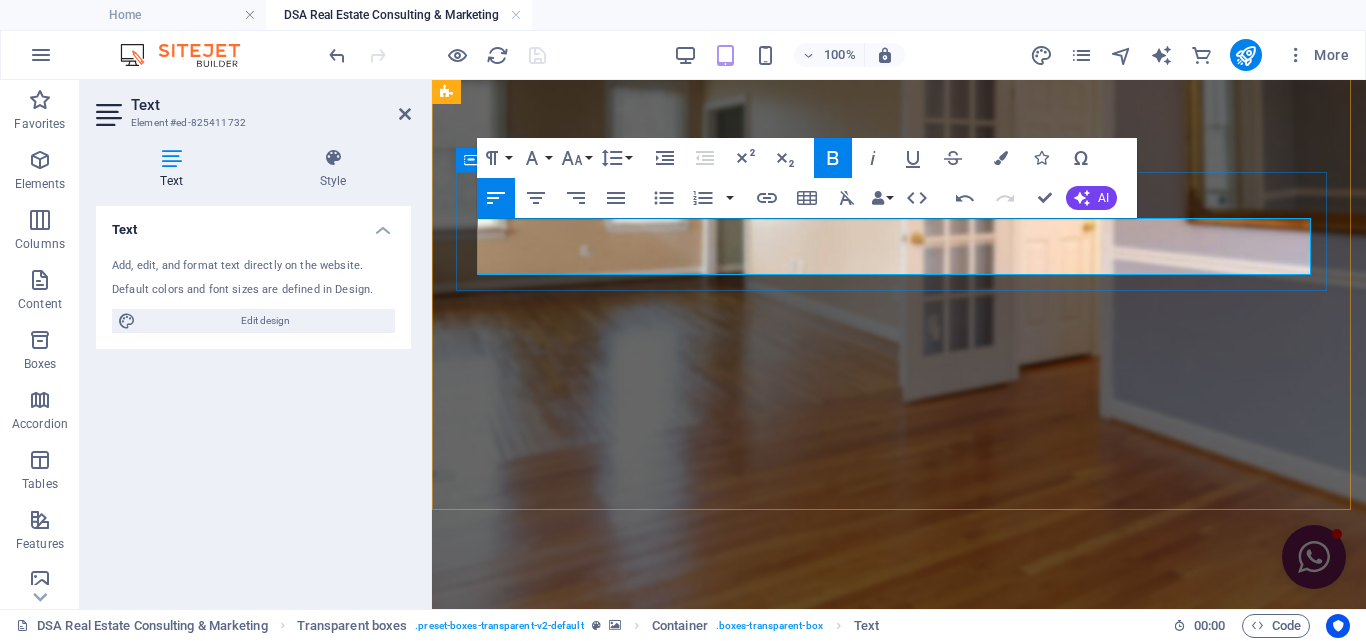 click on "Marketing activities are designed to attract inquiries from interested parties, which can then be nurtured into potential sales or rental agreements." at bounding box center [901, 1250] 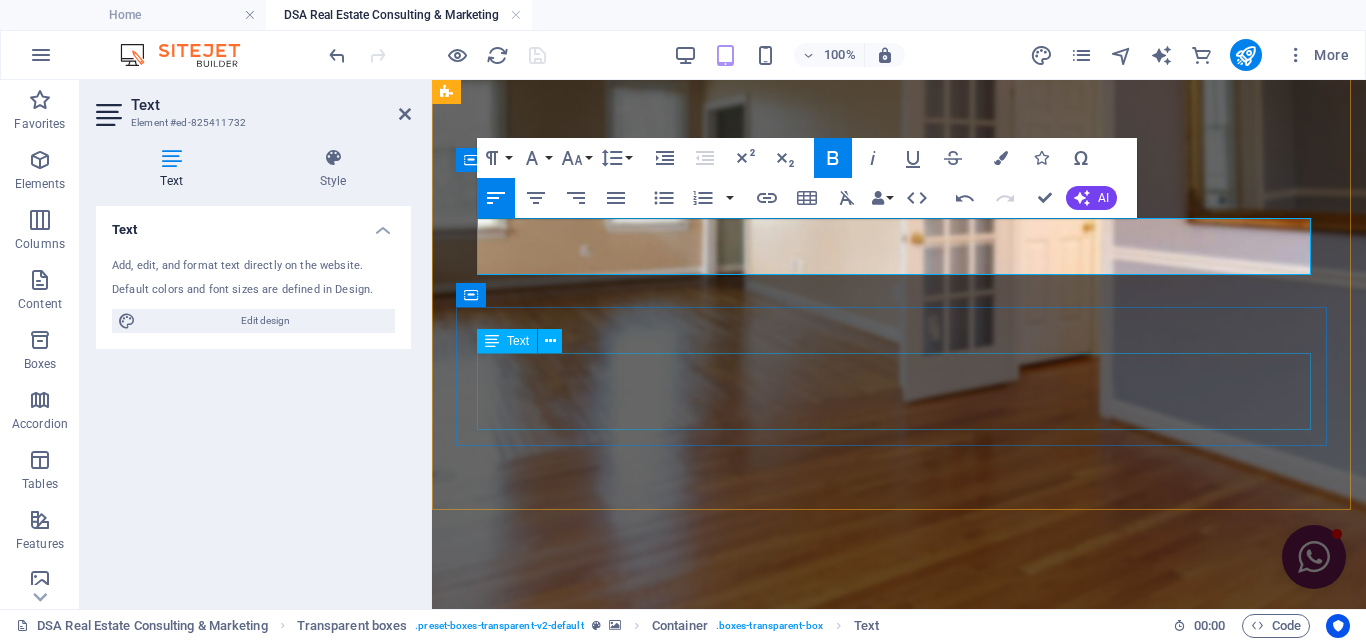 click on "Lorem ipsum dolor sit amet, consectetur adipisicing elit. Pariatur, minima, vel quisquam accusamus labore quaerat possimus neque nesciunt ab officia. Lorem ipsum dolor sit amet, consectetur adipisicing elit. Facilis, totam!" at bounding box center (901, 1387) 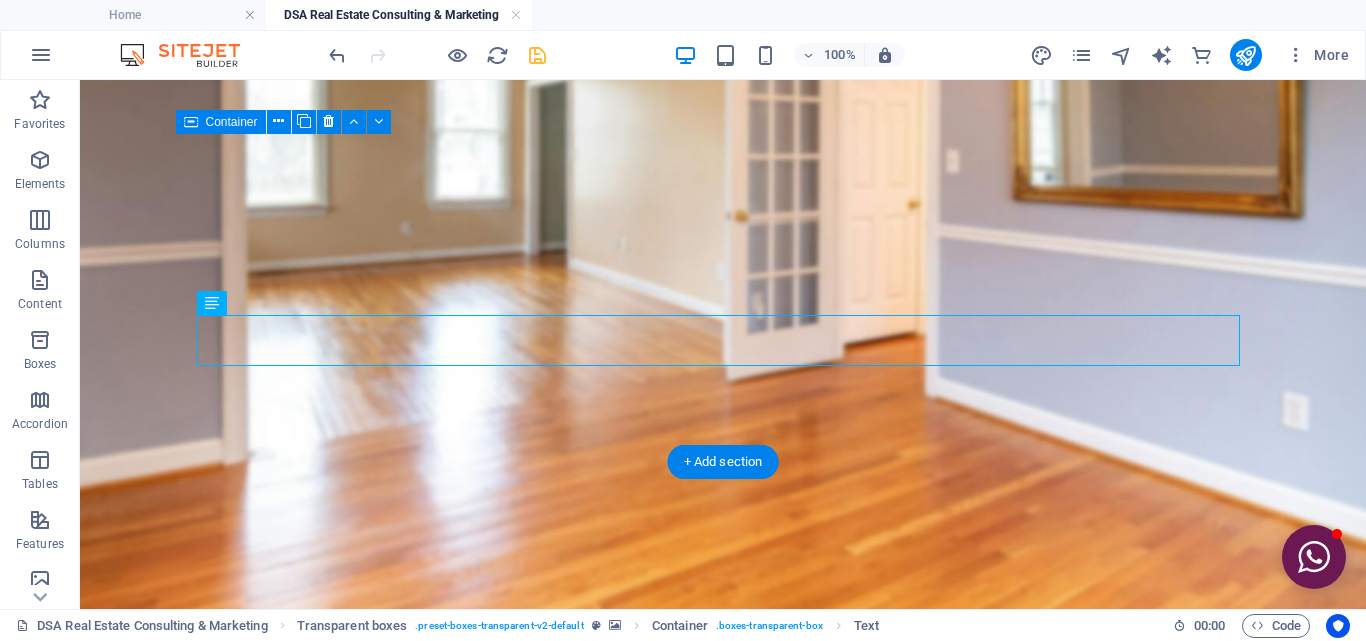 drag, startPoint x: 523, startPoint y: 382, endPoint x: 875, endPoint y: 381, distance: 352.00143 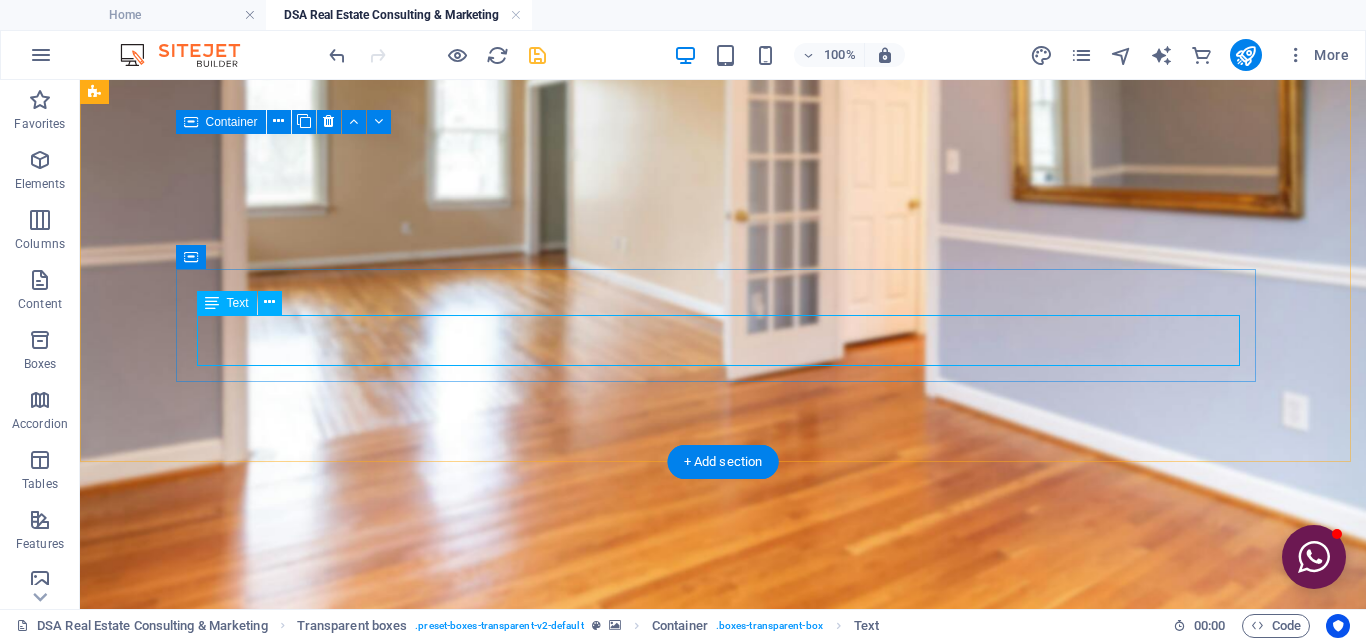 click on "Lorem ipsum dolor sit amet, consectetur adipisicing elit. Pariatur, minima, vel quisquam accusamus labore quaerat possimus neque nesciunt ab officia. Lorem ipsum dolor sit amet, consectetur adipisicing elit. Facilis, totam!" at bounding box center (646, 1371) 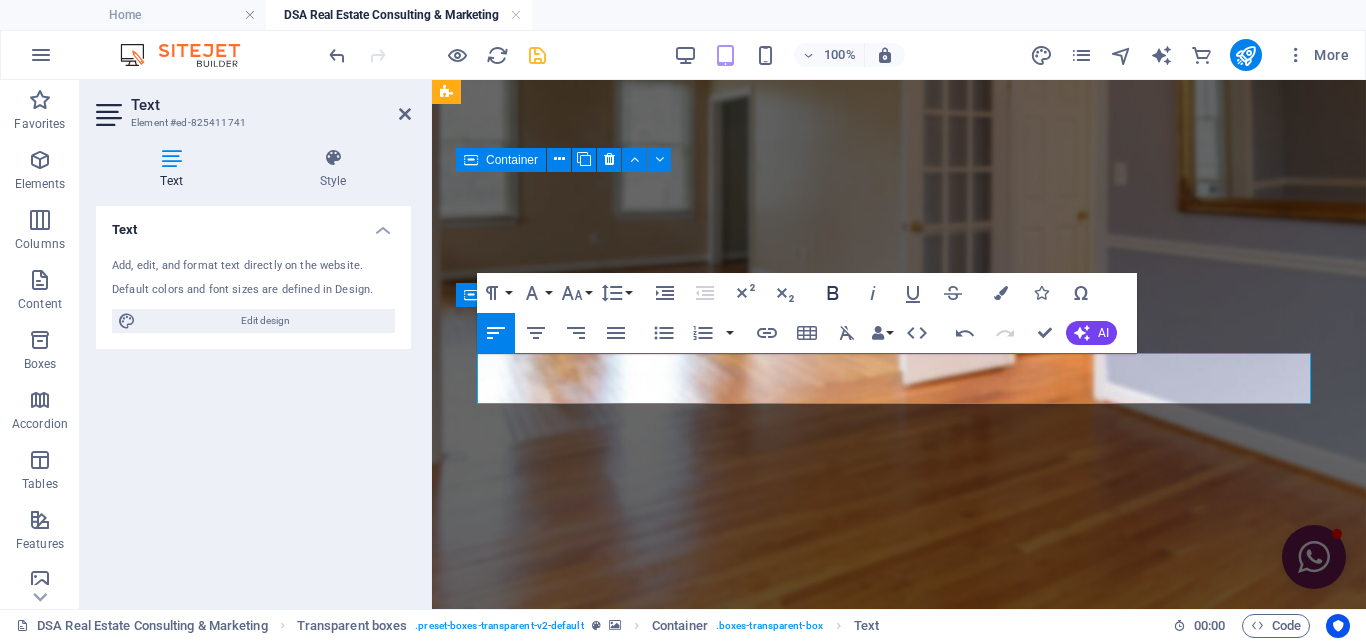 click 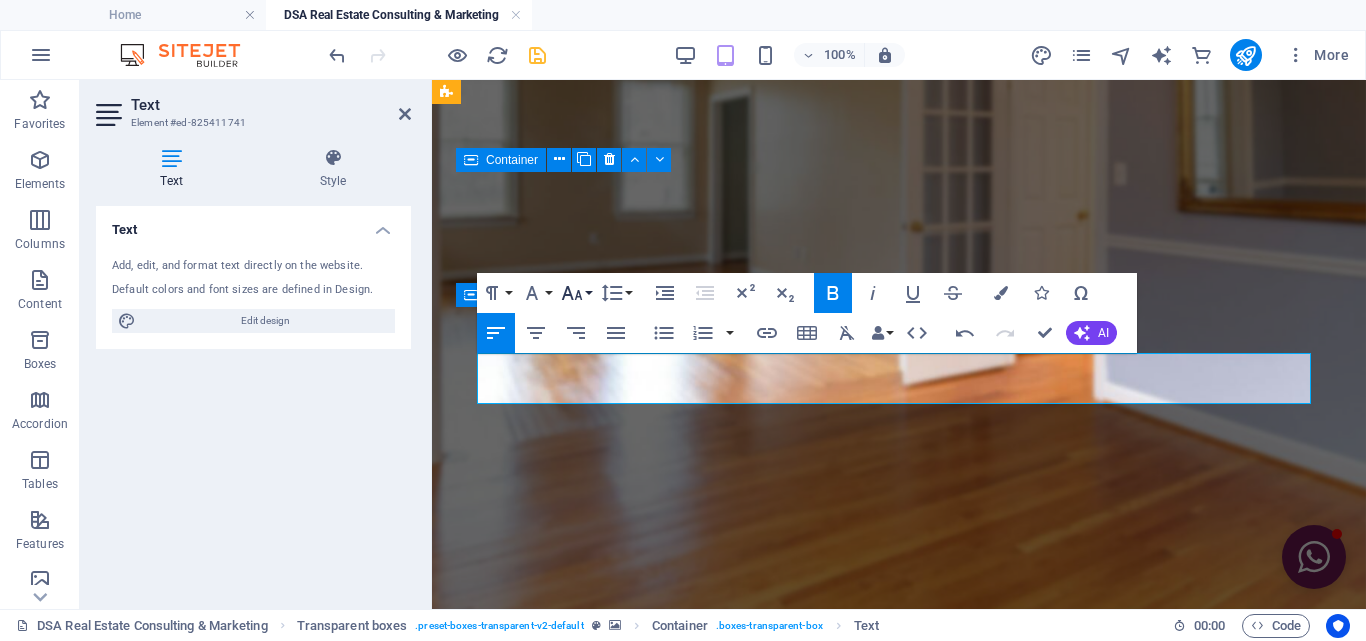 click 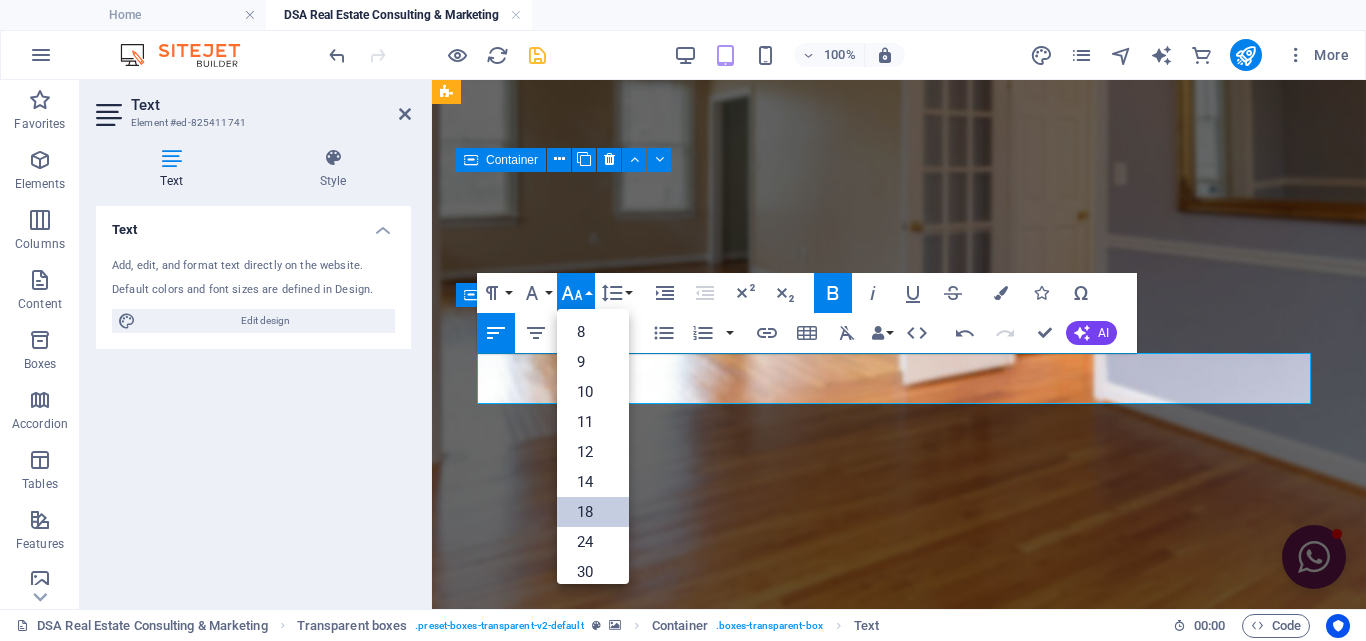 click on "18" at bounding box center (593, 512) 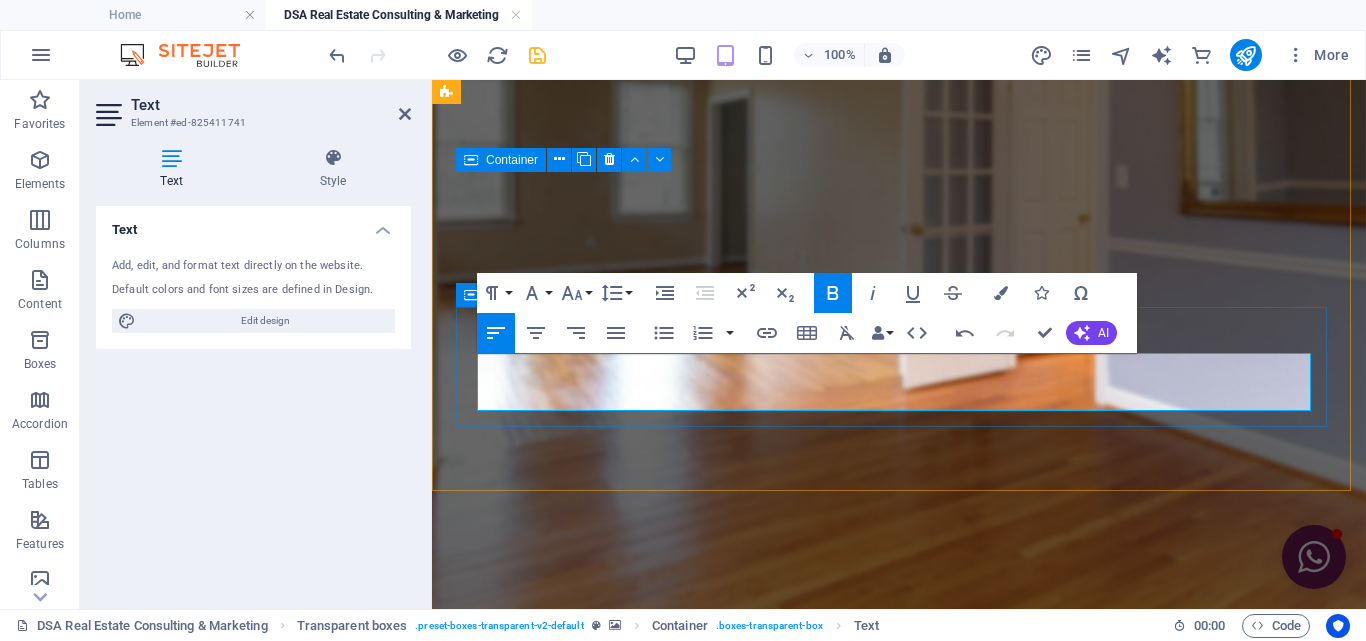 click on "The ultimate goal is to convert leads into successful transactions, whether that's a sale, a rental agreement, or a lease." at bounding box center (901, 1359) 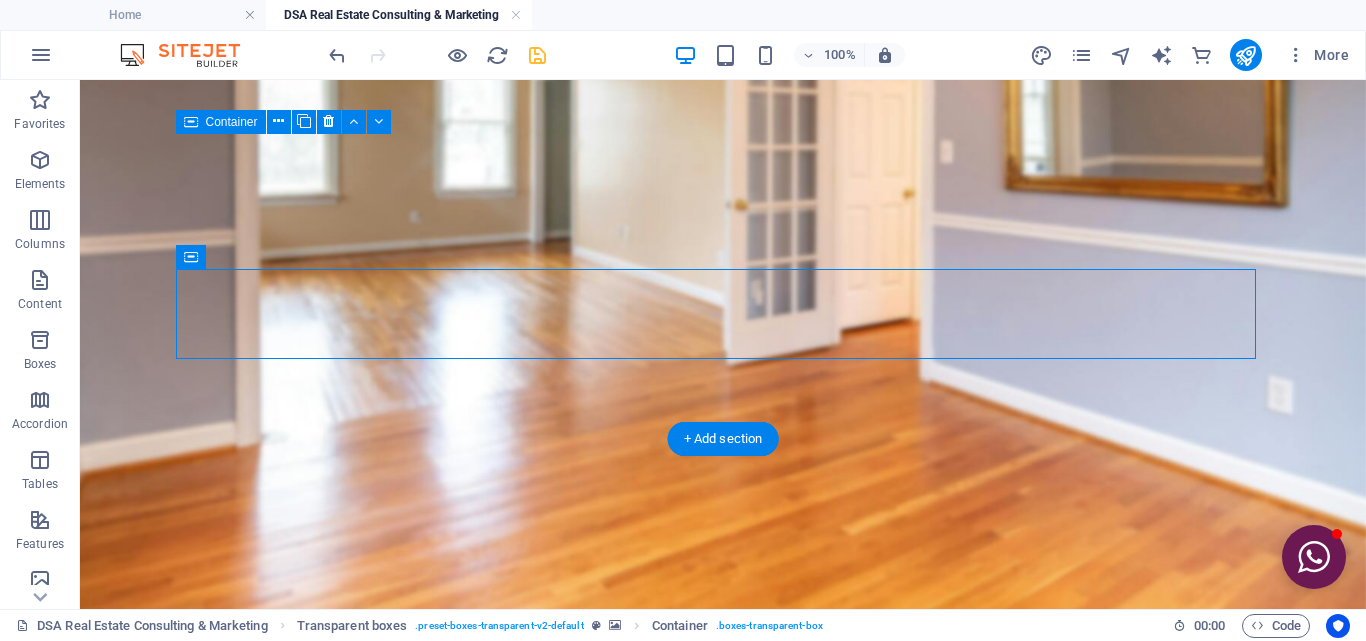 click at bounding box center [723, 220] 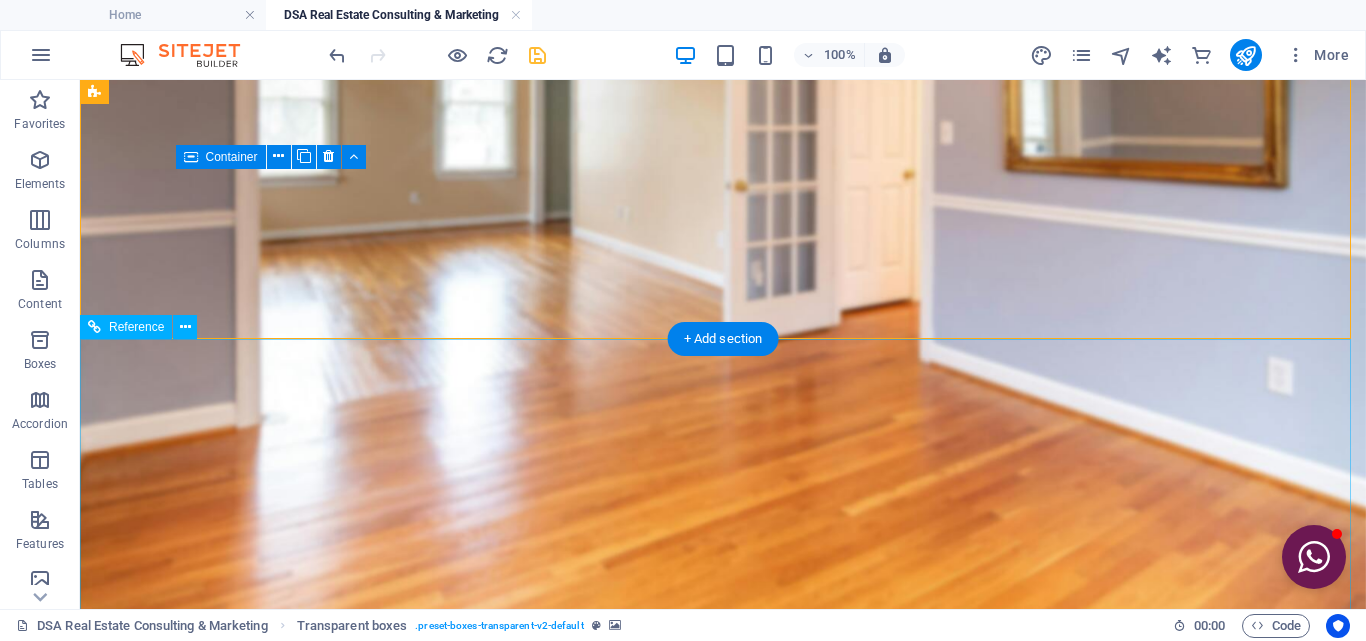scroll, scrollTop: 1346, scrollLeft: 0, axis: vertical 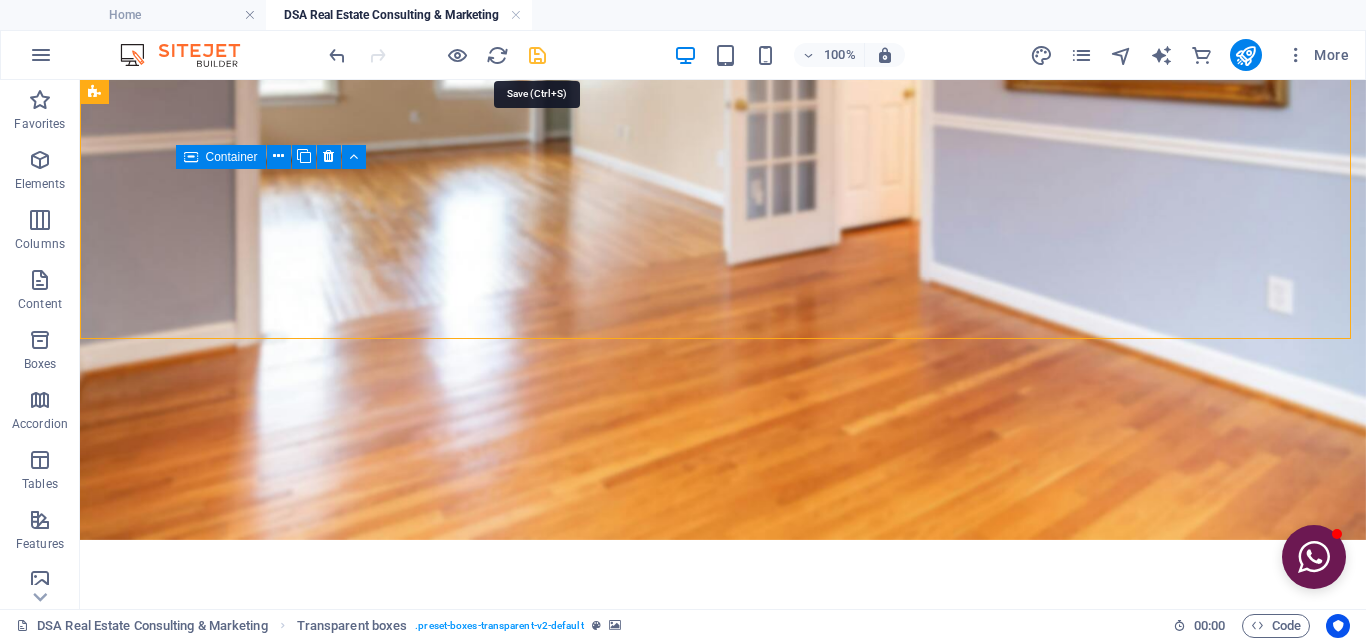 click at bounding box center [537, 55] 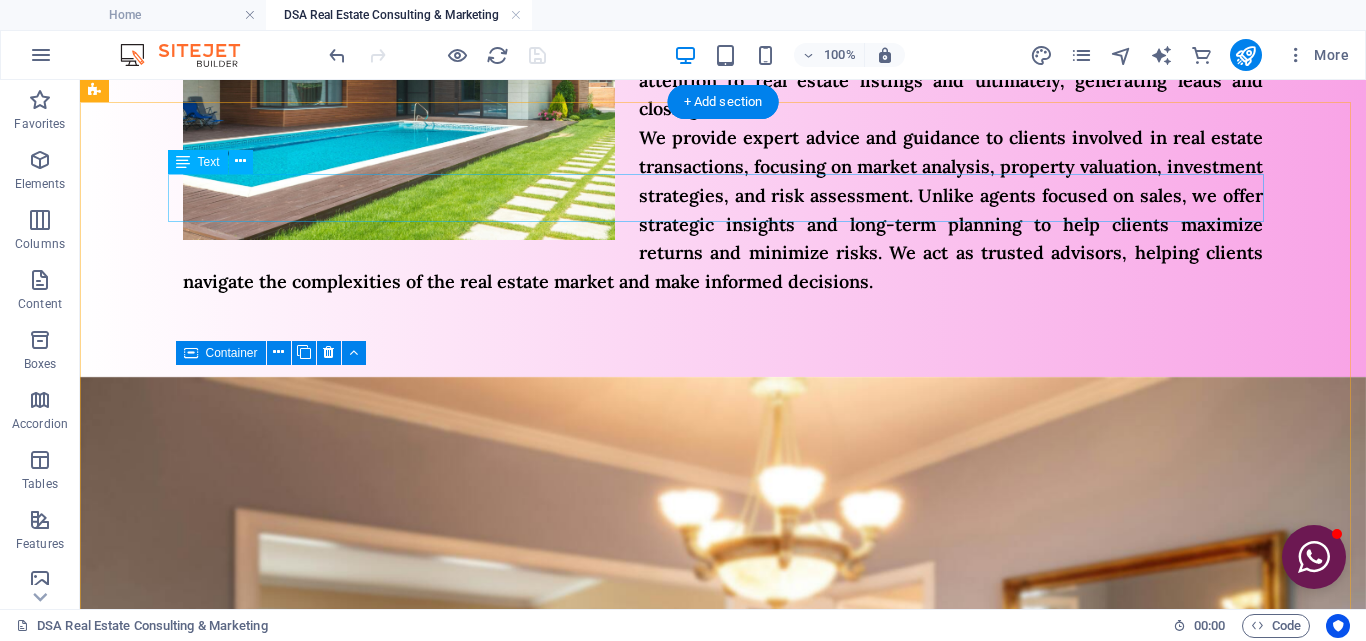 scroll, scrollTop: 800, scrollLeft: 0, axis: vertical 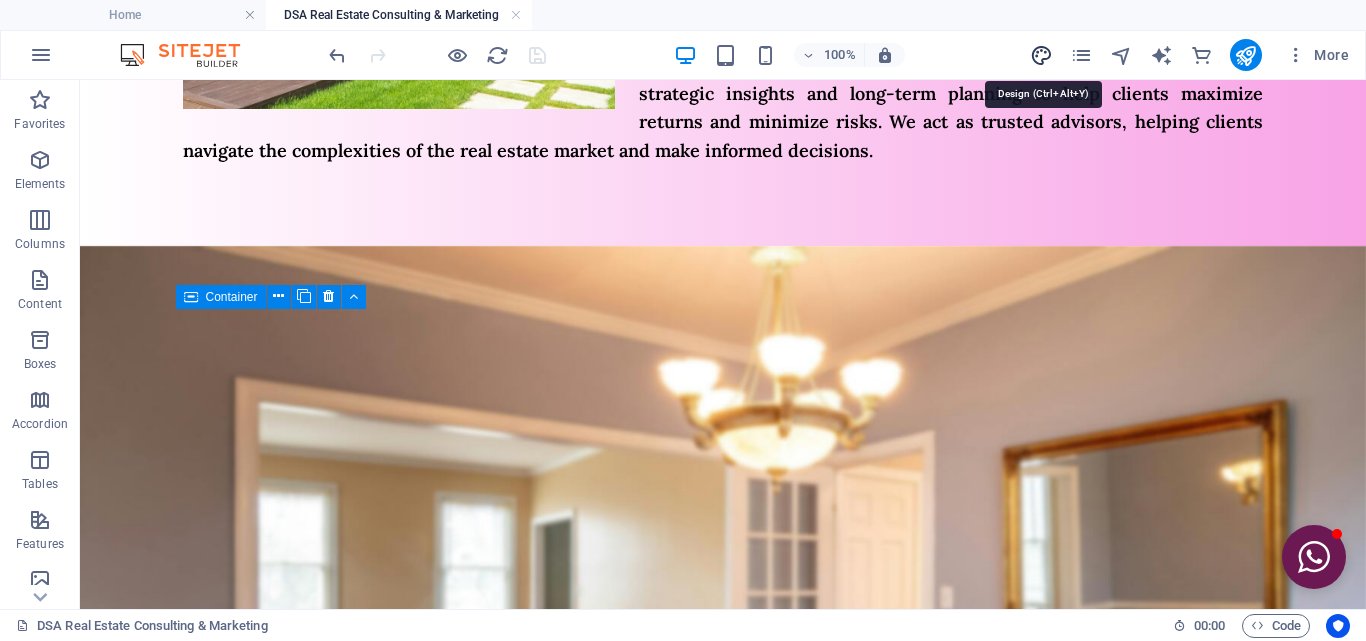 click at bounding box center (1041, 55) 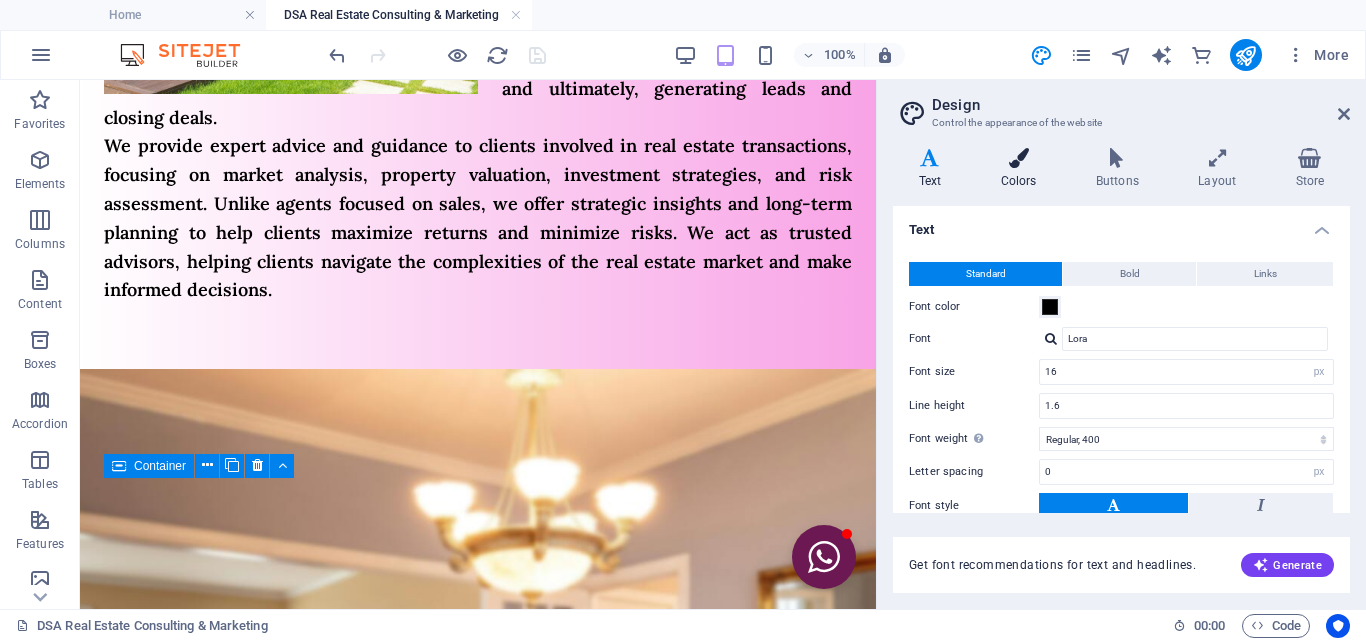 click at bounding box center (1018, 158) 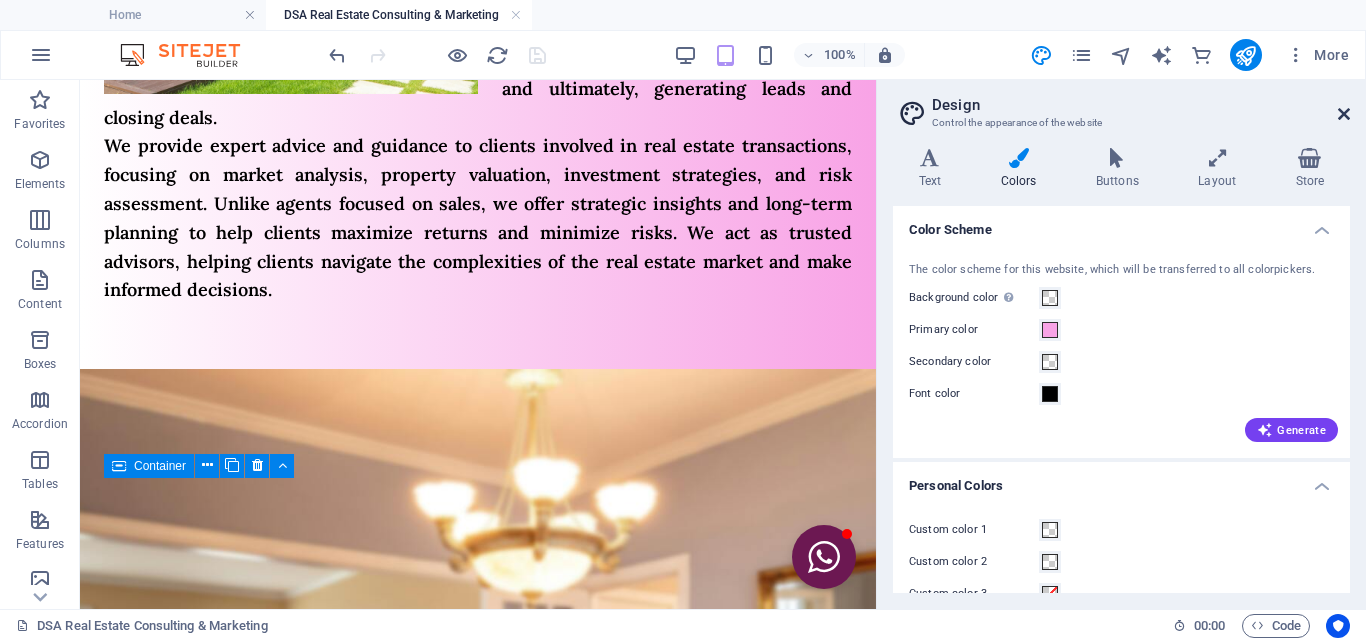 click at bounding box center (1344, 114) 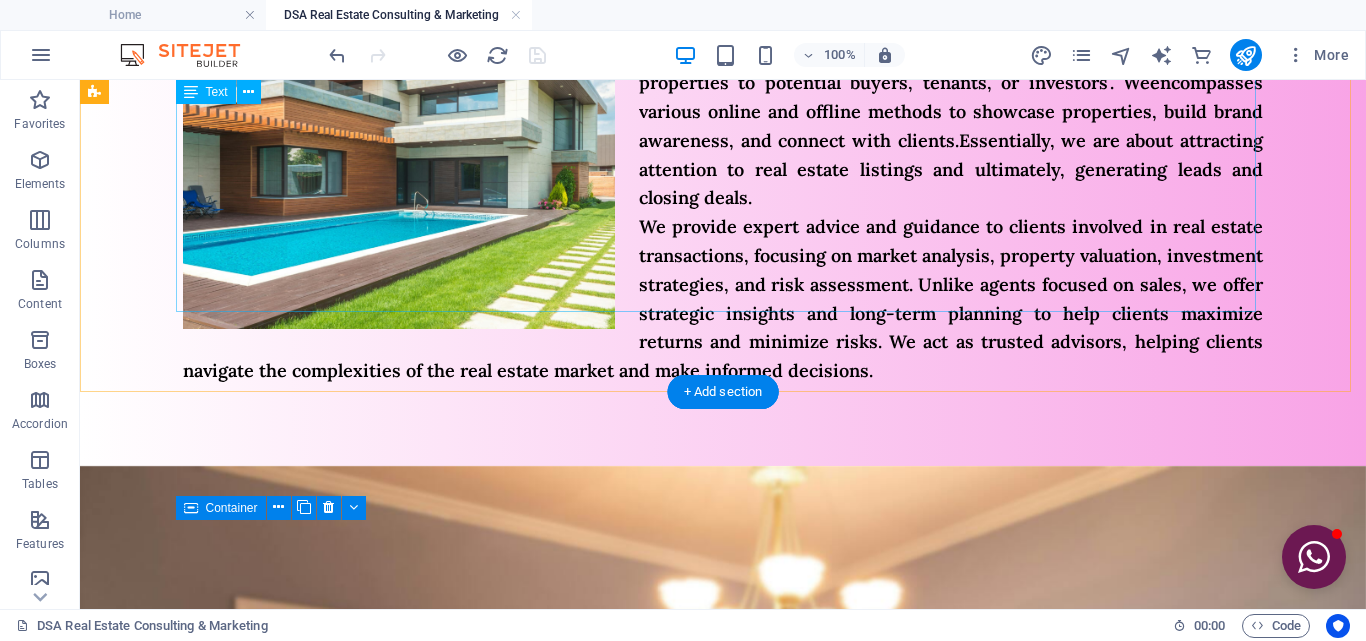 scroll, scrollTop: 700, scrollLeft: 0, axis: vertical 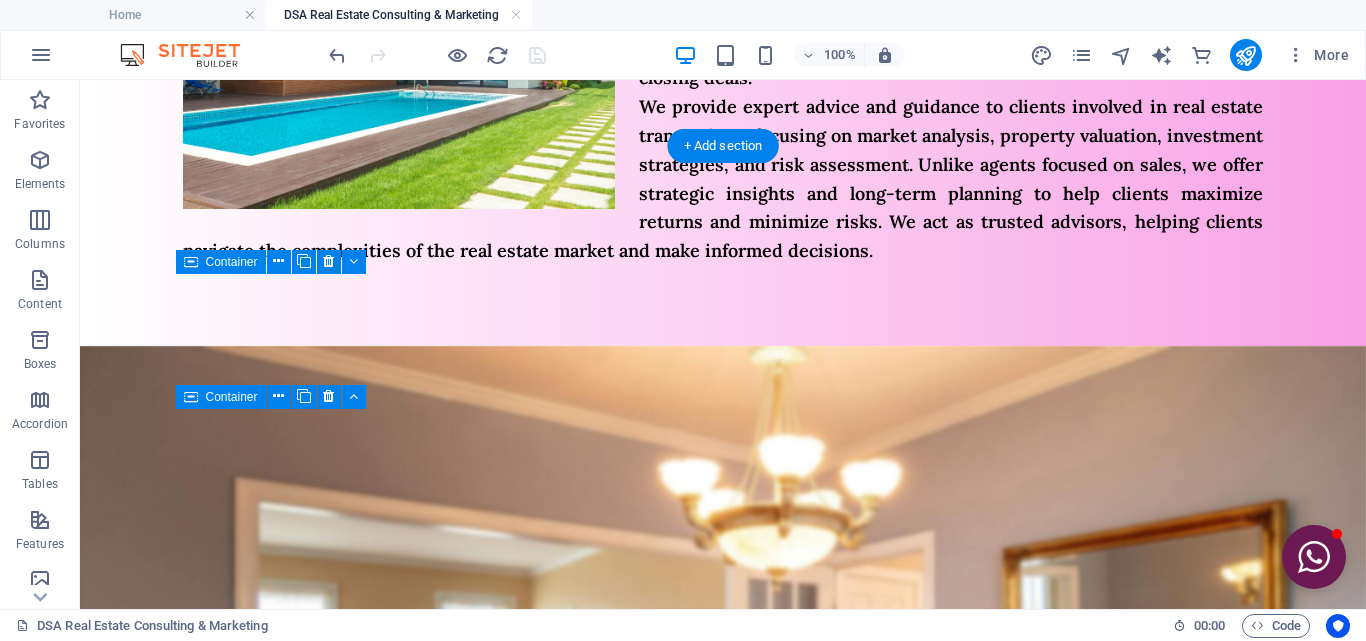 click at bounding box center (723, 766) 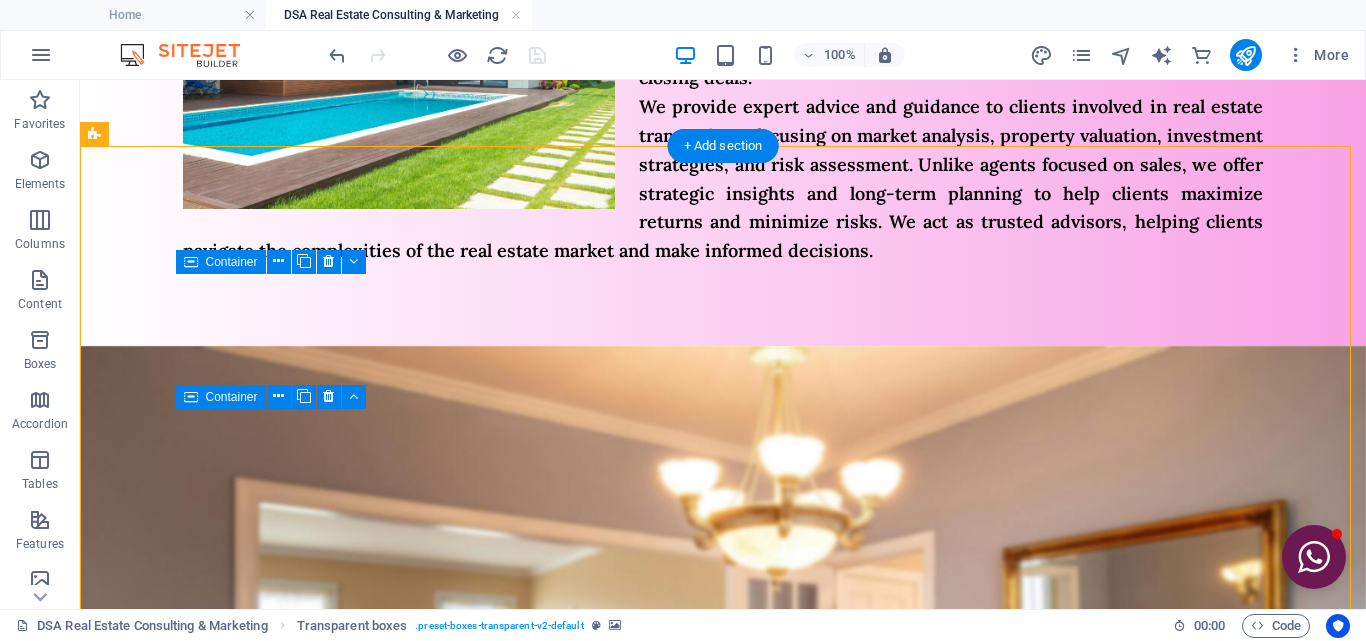 click at bounding box center [723, 766] 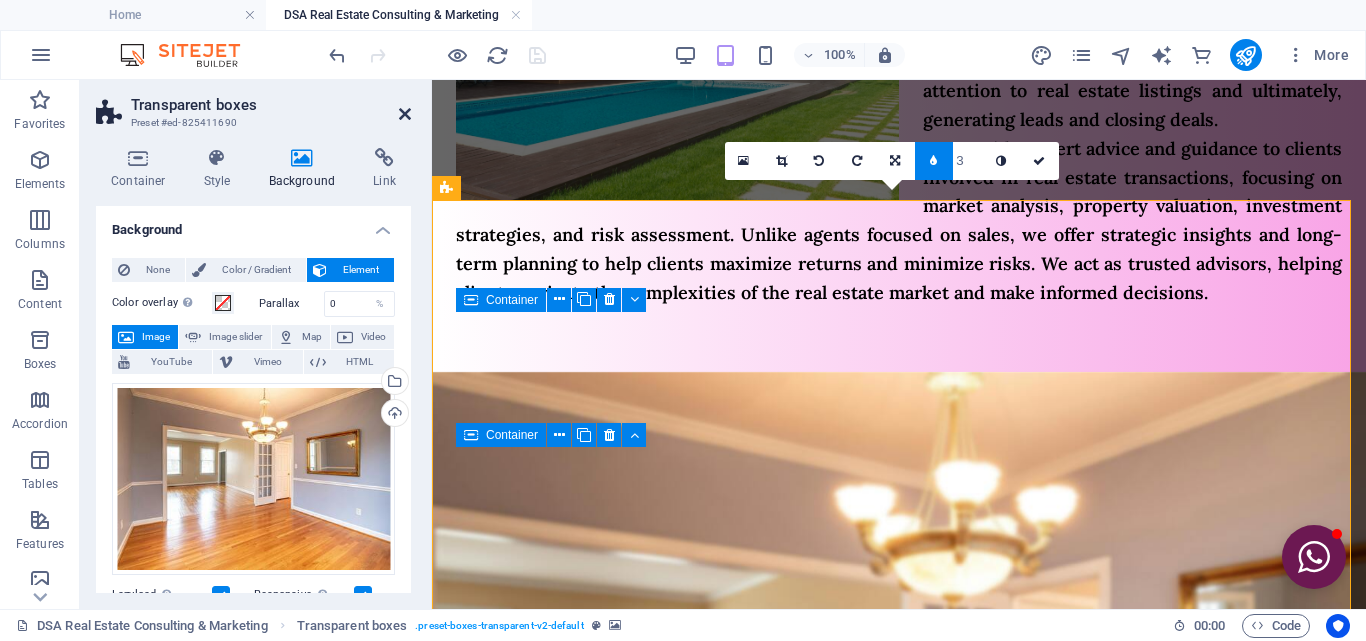 click at bounding box center (405, 114) 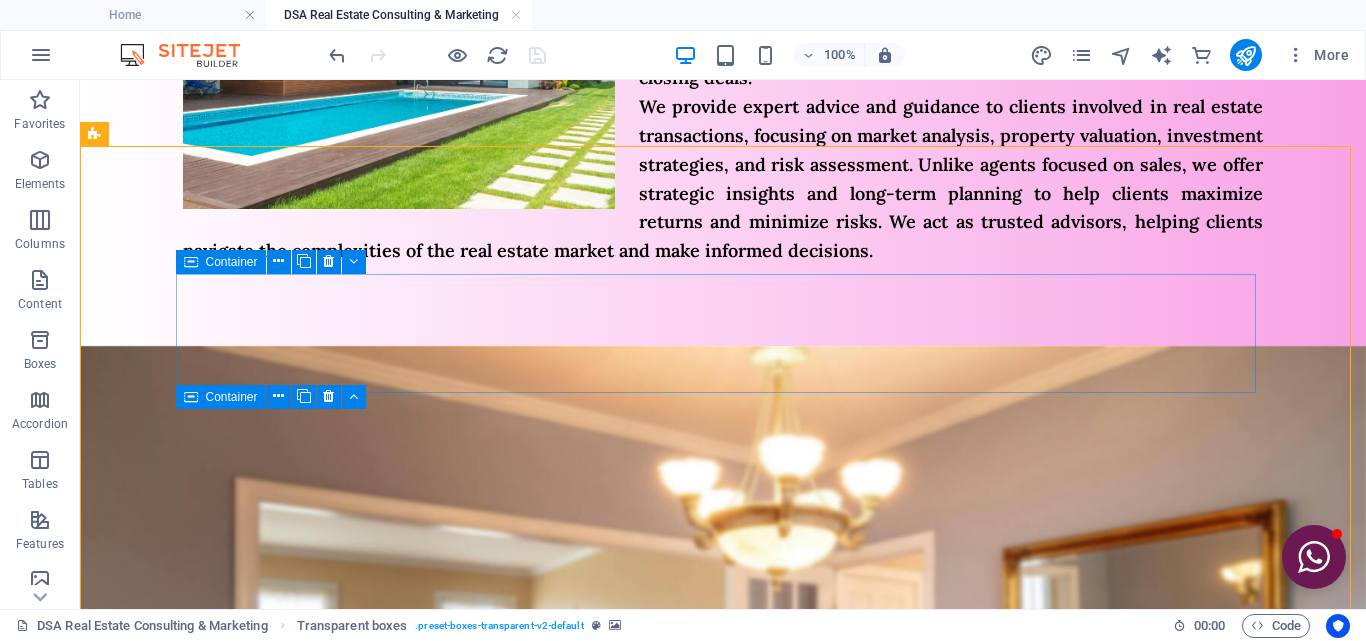 click on "Container" at bounding box center (232, 262) 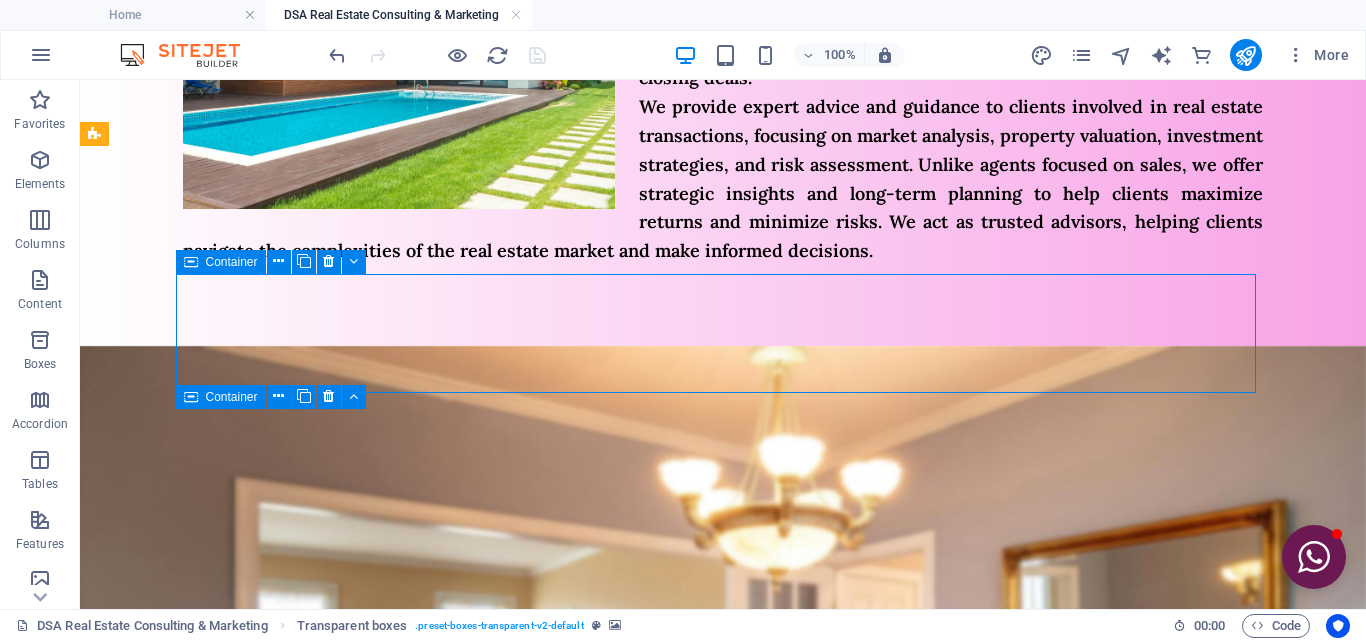 click on "Container" at bounding box center [232, 262] 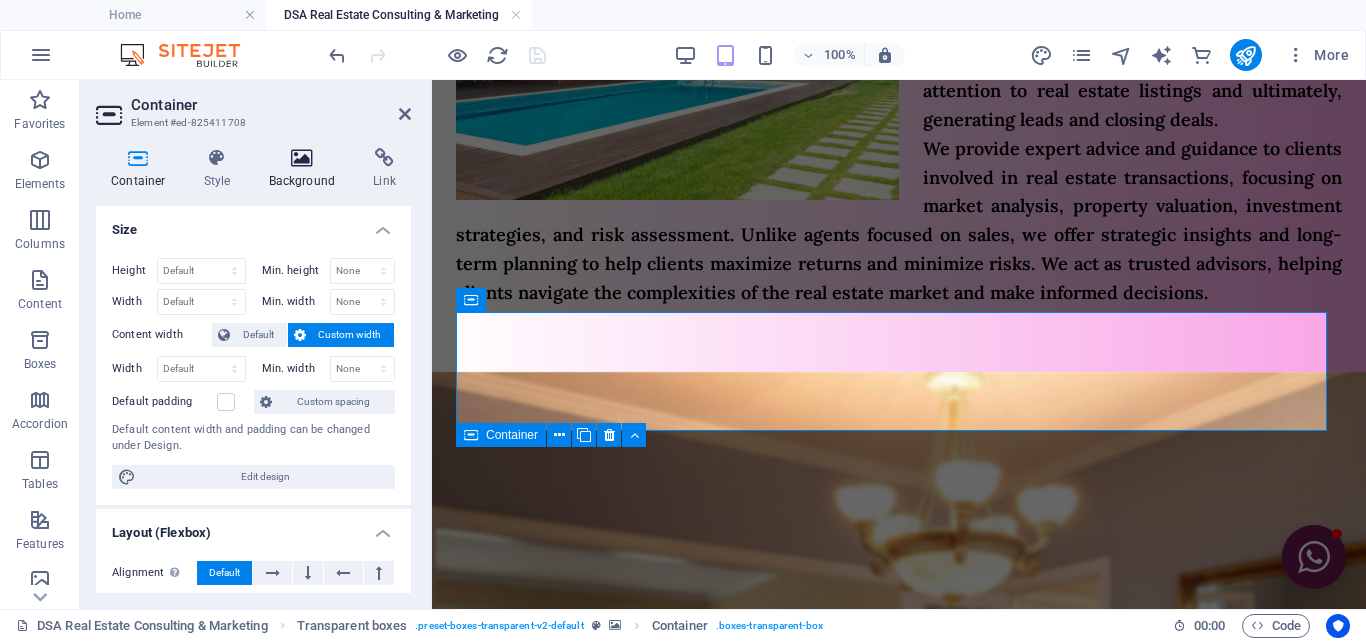 click on "Background" at bounding box center [306, 169] 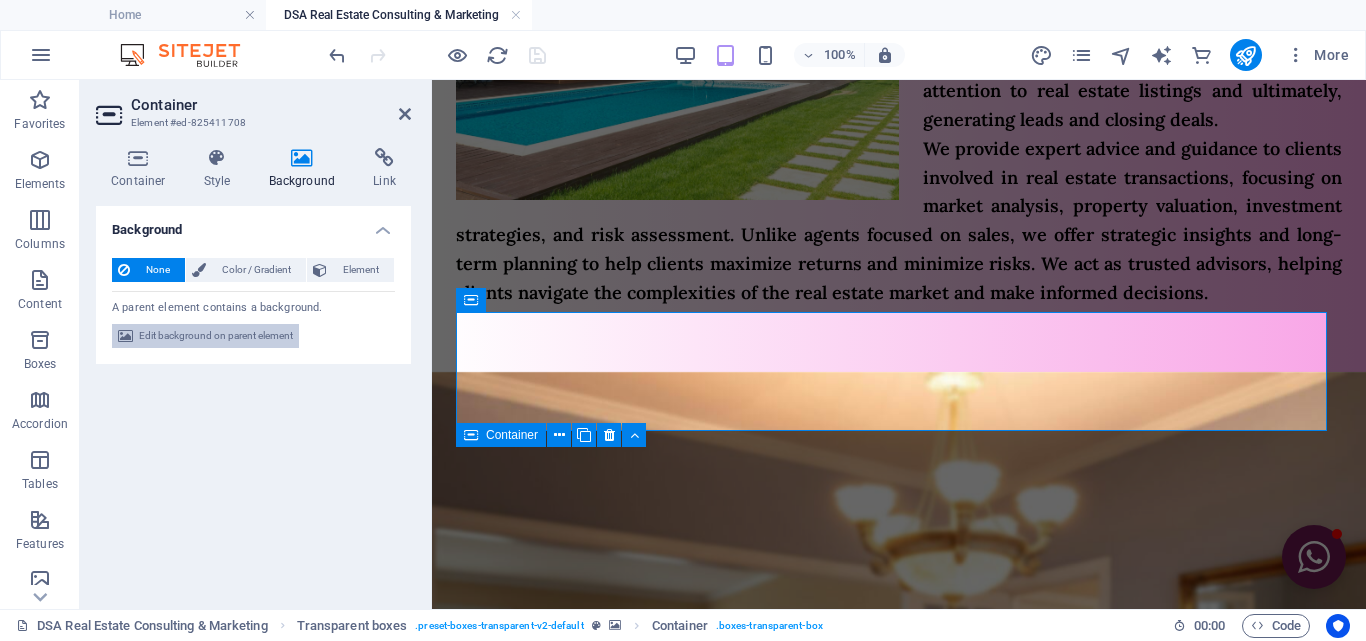 click on "Edit background on parent element" at bounding box center [216, 336] 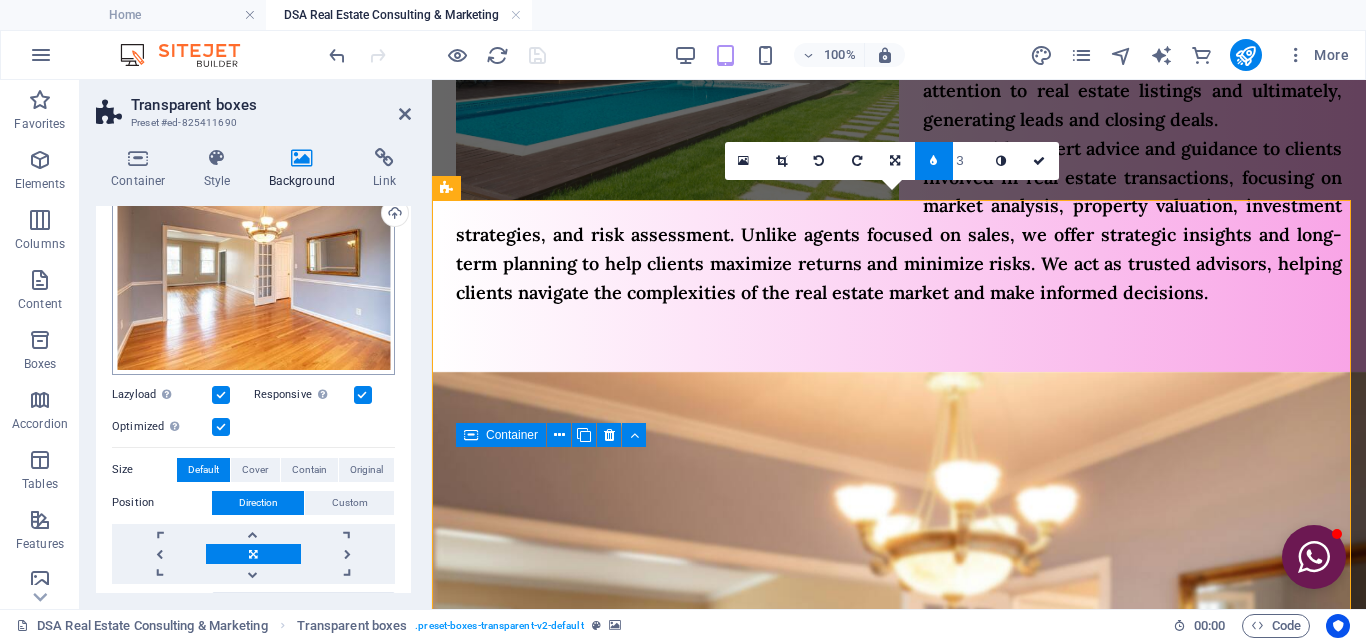 scroll, scrollTop: 100, scrollLeft: 0, axis: vertical 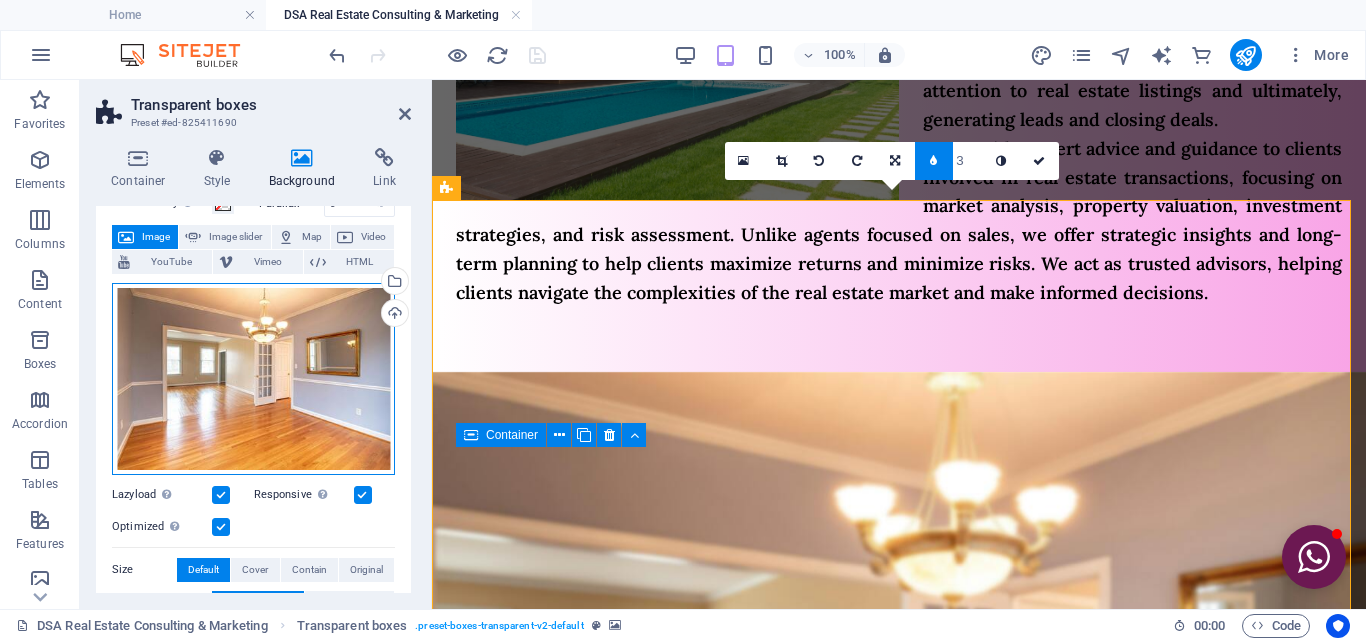 click on "Drag files here, click to choose files or select files from Files or our free stock photos & videos" at bounding box center (253, 379) 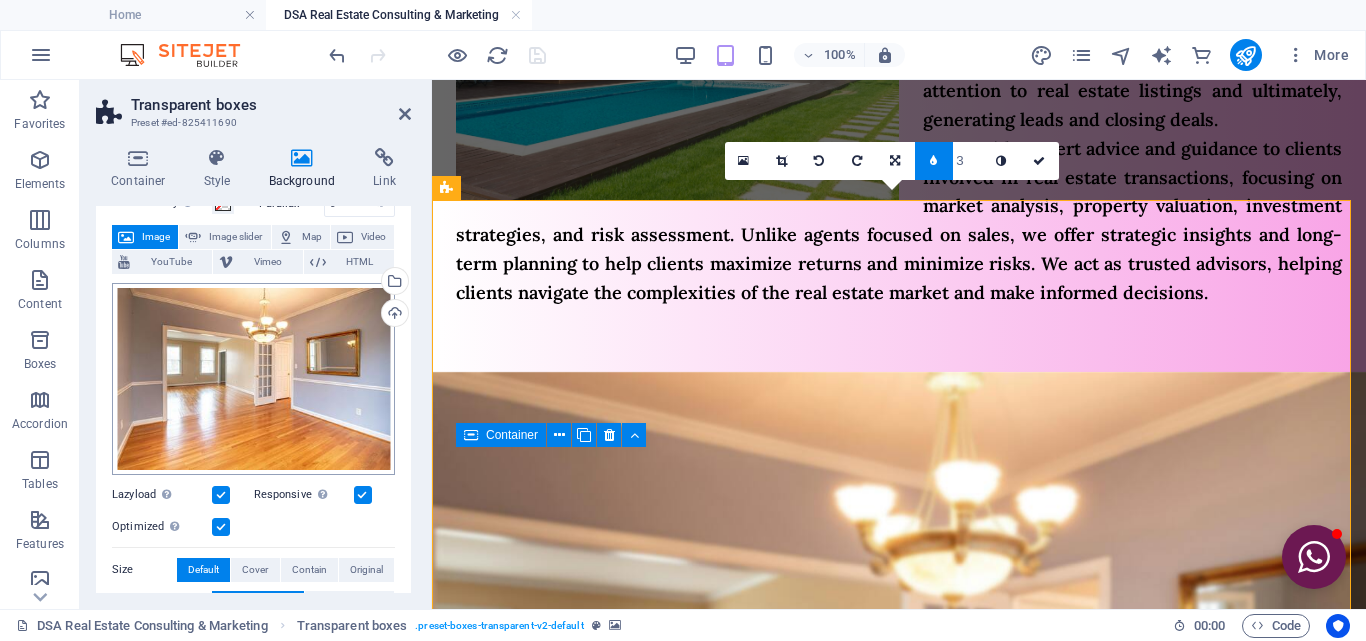 click on "DILIGENCE SKILLS ACADEMY Home DSA Real Estate Consulting & Marketing Favorites Elements Columns Content Boxes Accordion Tables Features Images Slider Header Footer Forms Marketing Collections Commerce
Drag here to replace the existing content. Press “Ctrl” if you want to create a new element.
H3   Separator   Text   Container   Container   Menu Bar   Image   Floating Image   Text   Container   Image   Cards   Container   H3   Text   Container   HTML   Container   Image   Container   H3   H3   Container   Text   Container   Text   Footer Thrud 100% More Home Transparent boxes . preset-boxes-transparent-v2-default 00 : 00 Code Favorites Elements Columns Content Boxes Accordion Tables Features Images Slider Header Footer Forms Marketing Collections Commerce Transparent boxes Preset #ed-825411690
Container Style Background Link Size Height Default px rem % vh vw Min. height None px rem % vh vw" at bounding box center [683, 320] 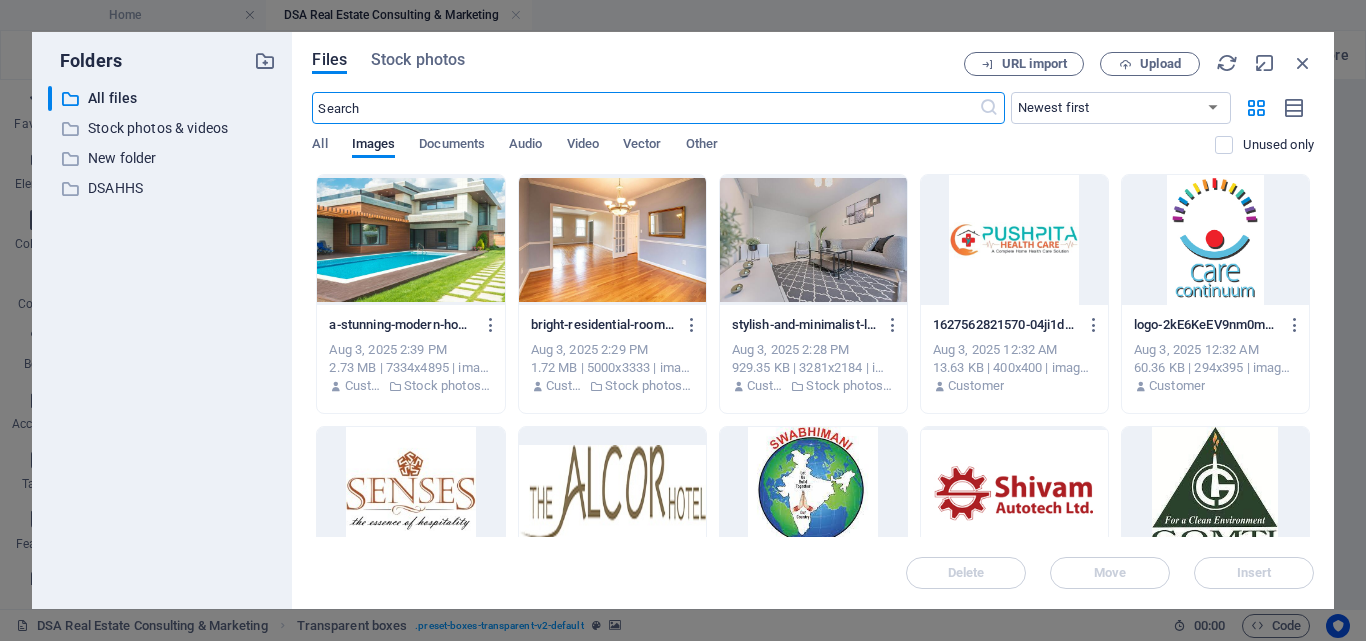 scroll, scrollTop: 1732, scrollLeft: 0, axis: vertical 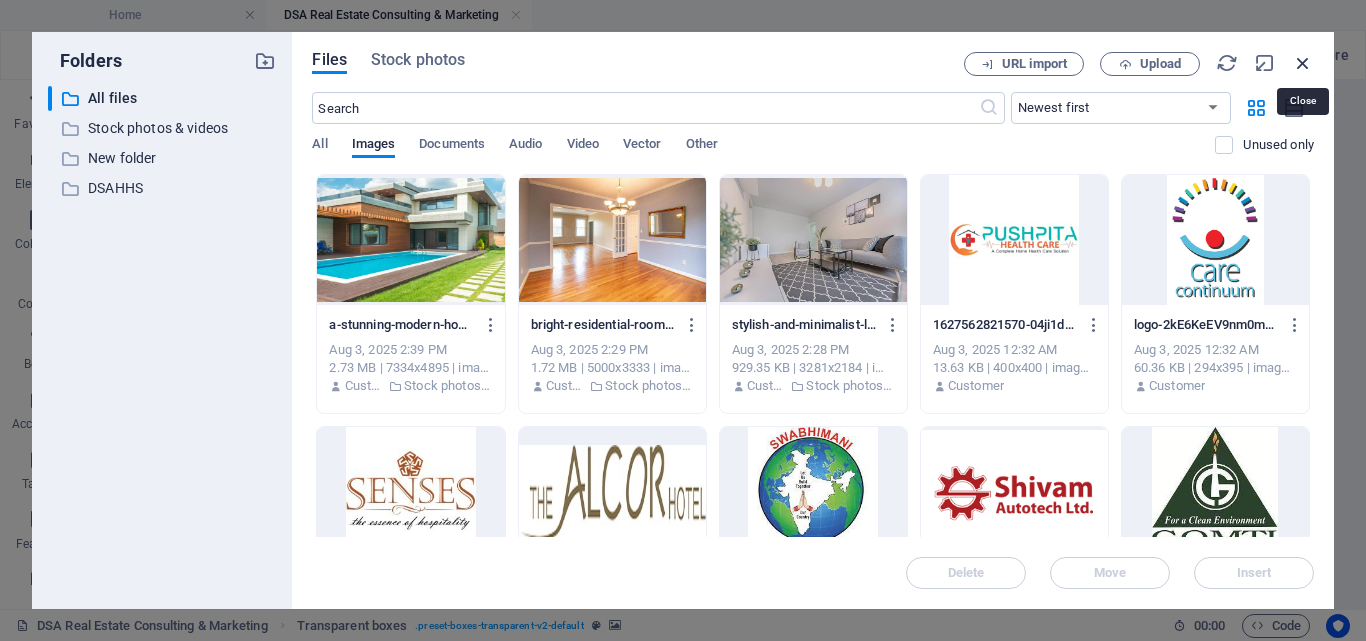 click at bounding box center [1303, 63] 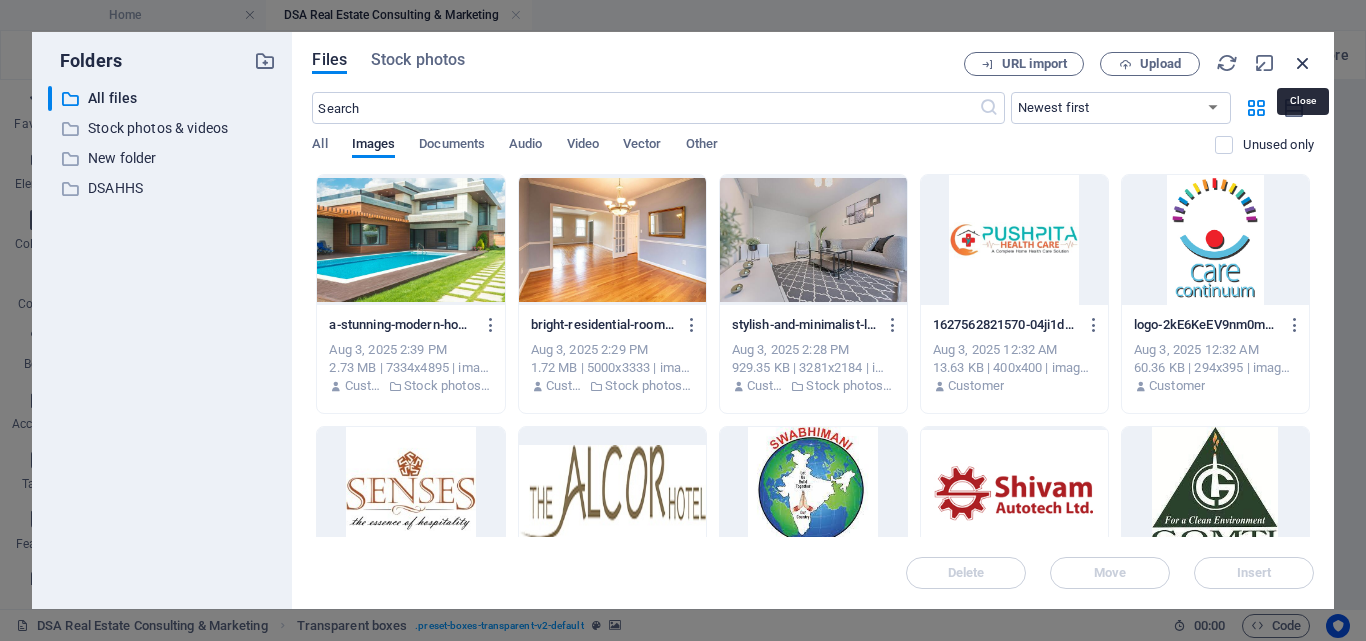 scroll, scrollTop: 974, scrollLeft: 0, axis: vertical 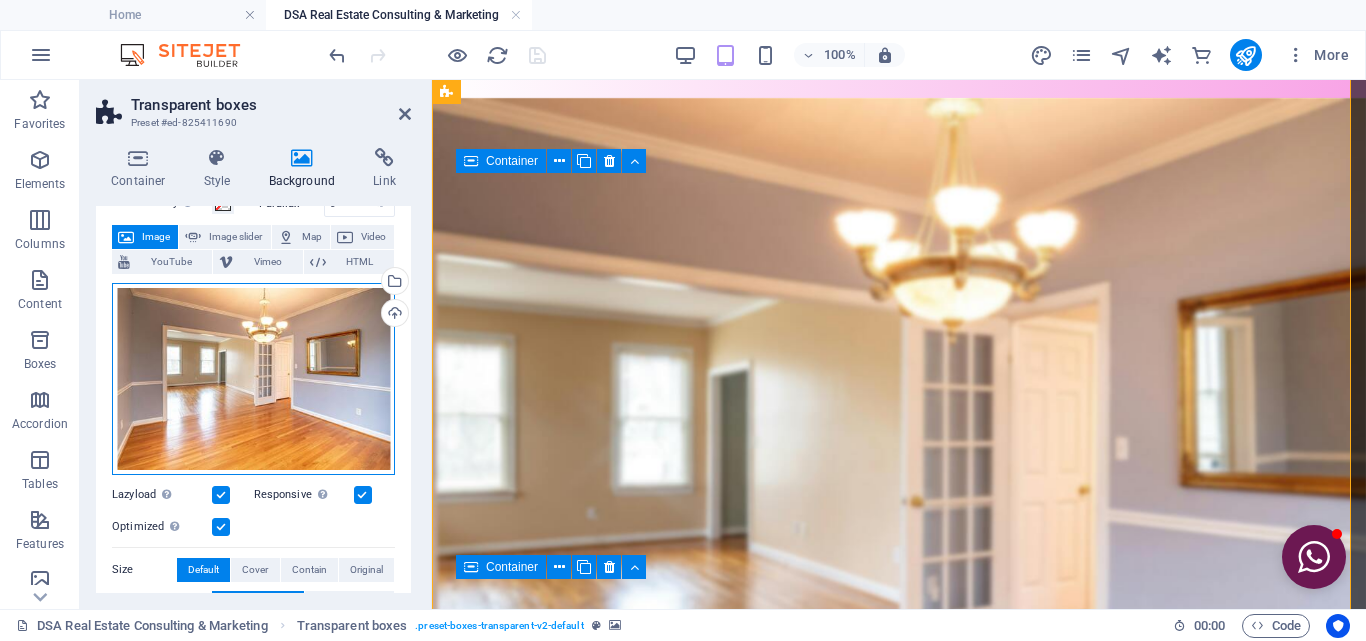 click on "Drag files here, click to choose files or select files from Files or our free stock photos & videos" at bounding box center [253, 379] 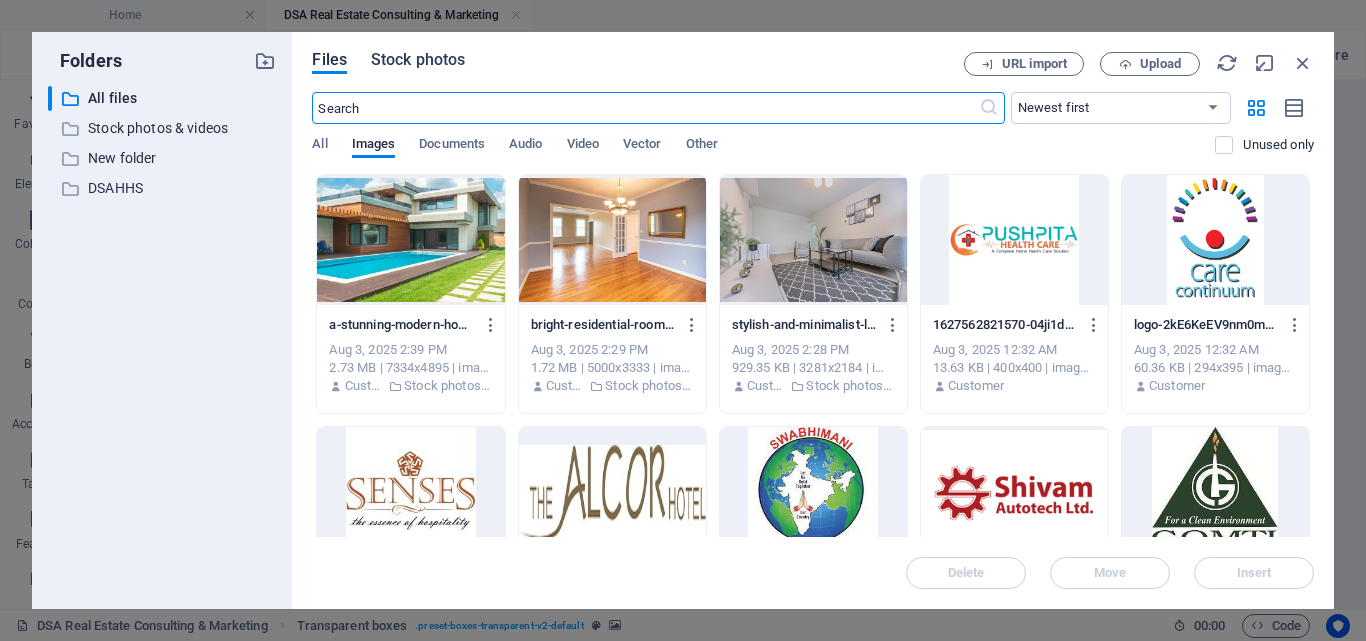 click on "Stock photos" at bounding box center (418, 60) 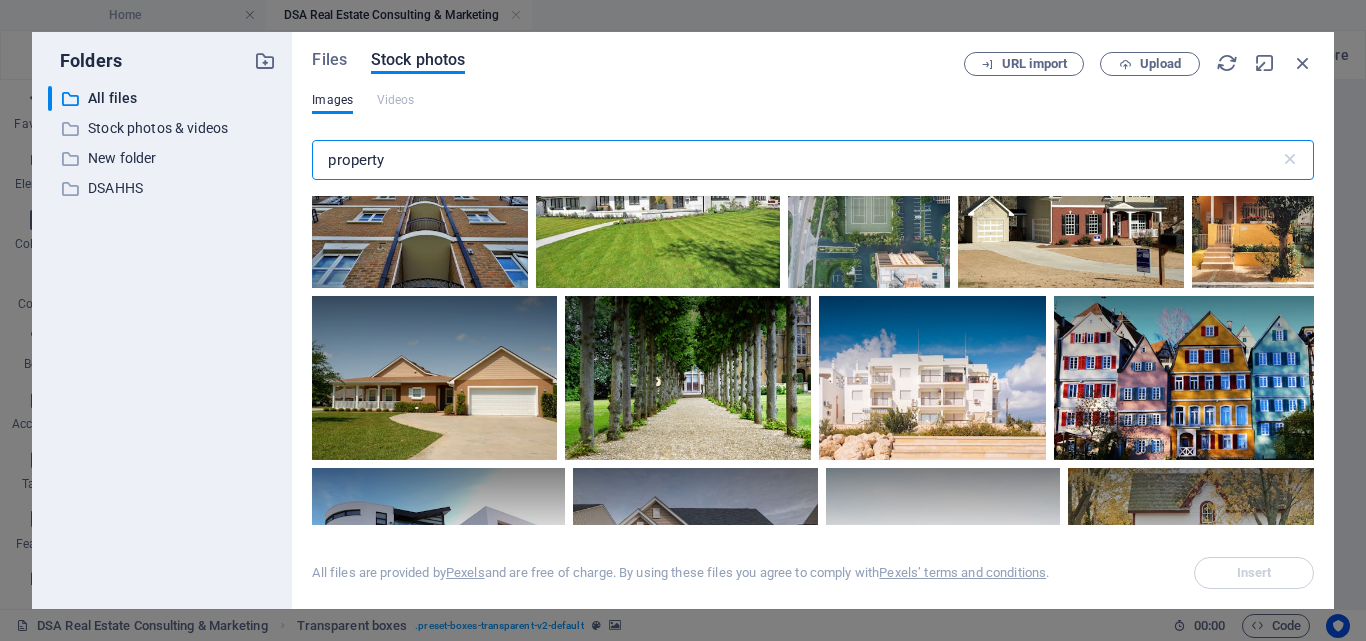 scroll, scrollTop: 1000, scrollLeft: 0, axis: vertical 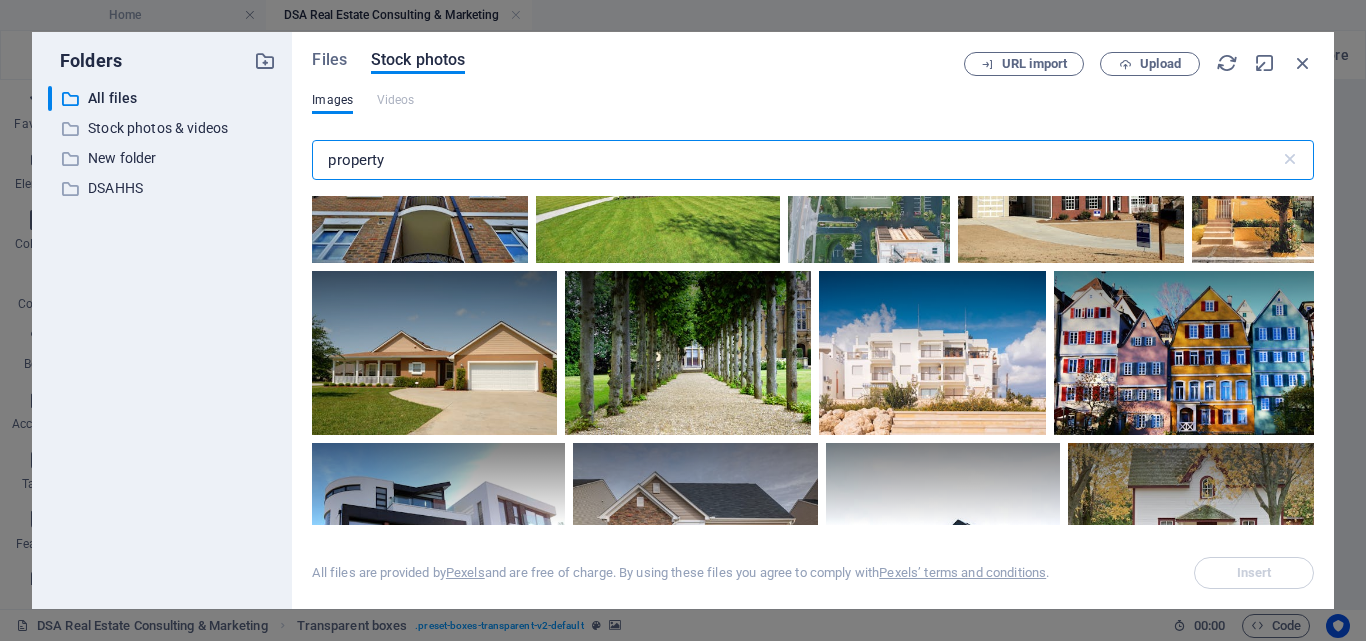 click on "property" at bounding box center (795, 160) 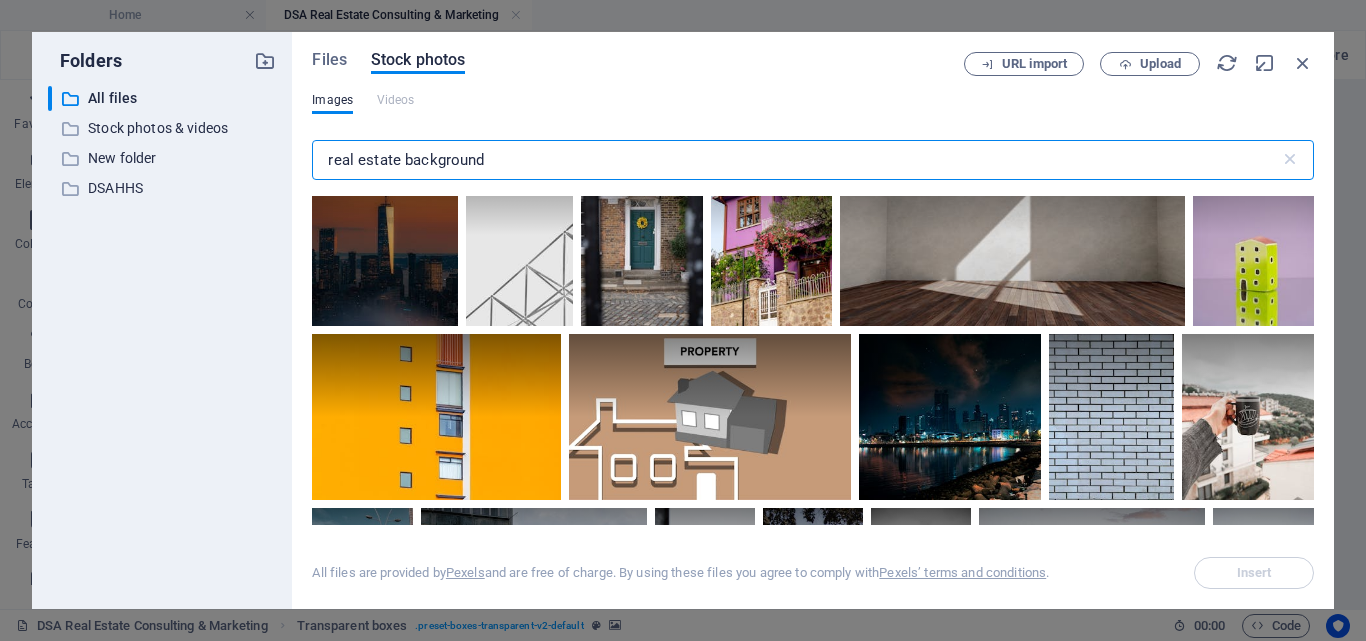 scroll, scrollTop: 5500, scrollLeft: 0, axis: vertical 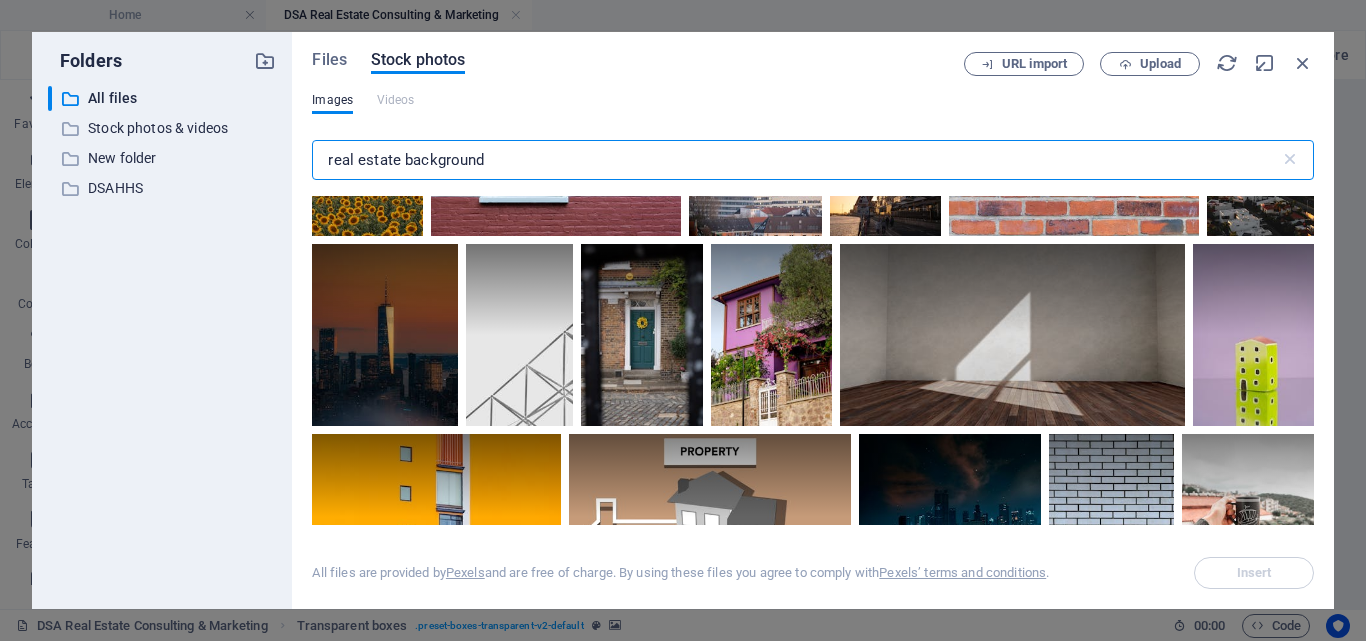 type on "real estate background" 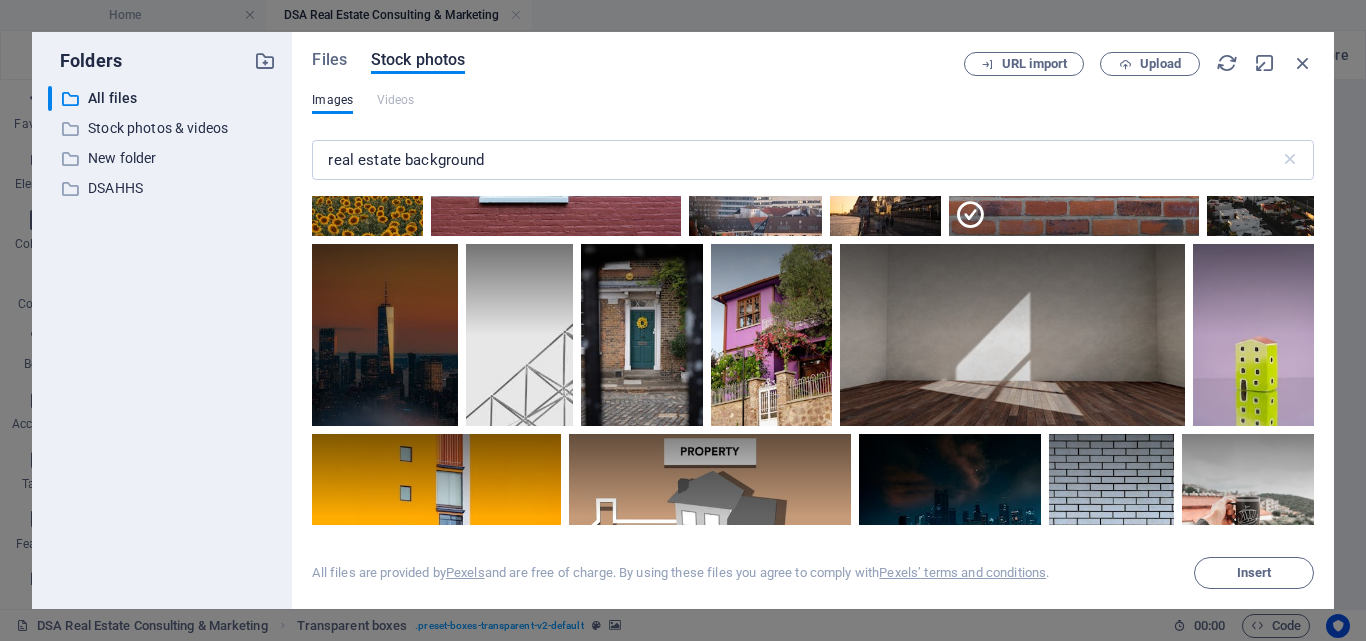 click at bounding box center [1174, 94] 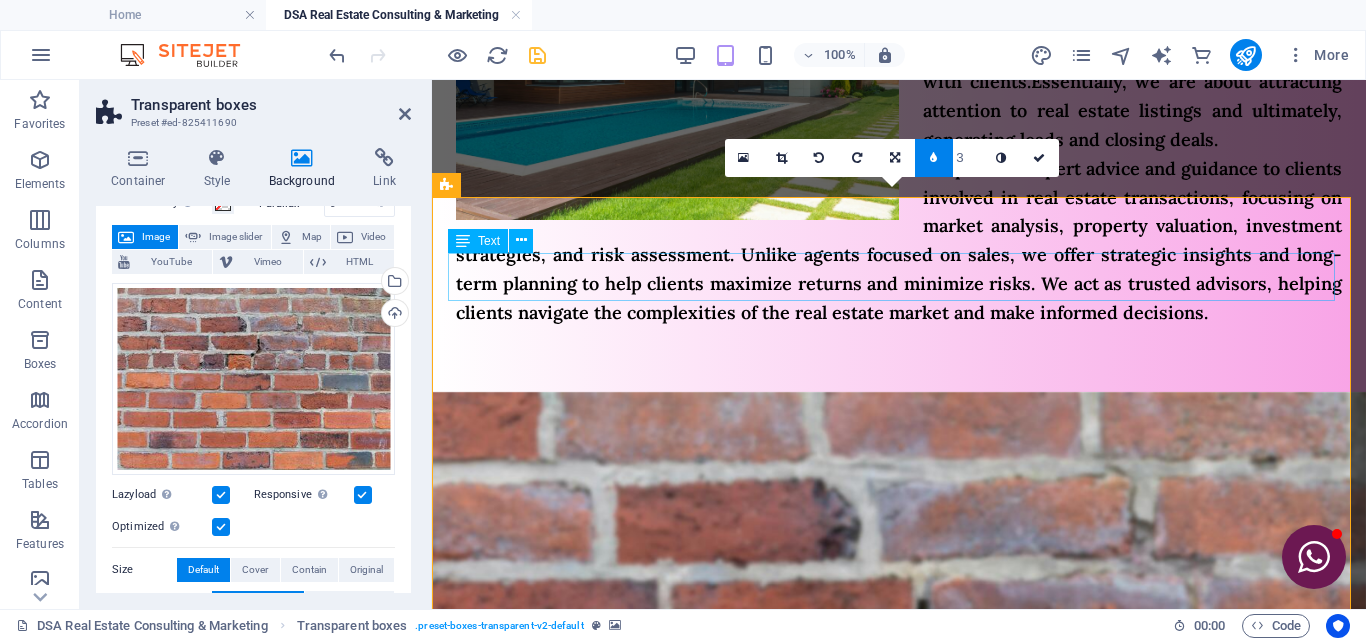 scroll, scrollTop: 774, scrollLeft: 0, axis: vertical 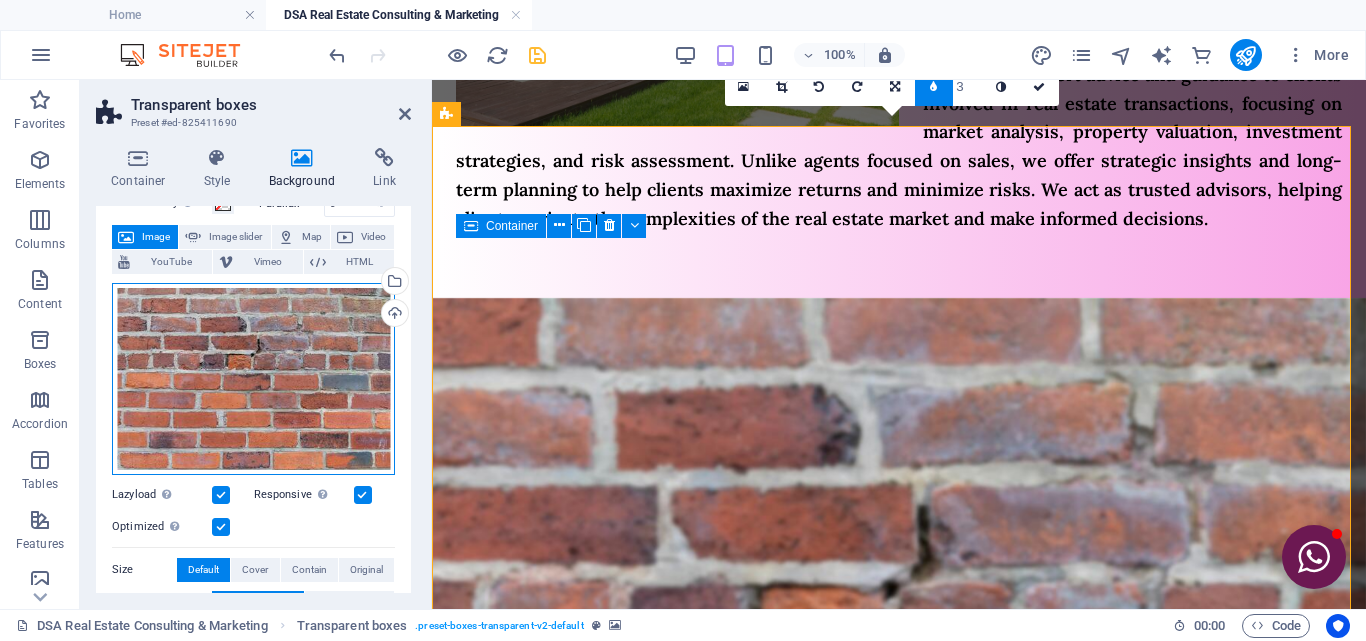 click on "Drag files here, click to choose files or select files from Files or our free stock photos & videos" at bounding box center [253, 379] 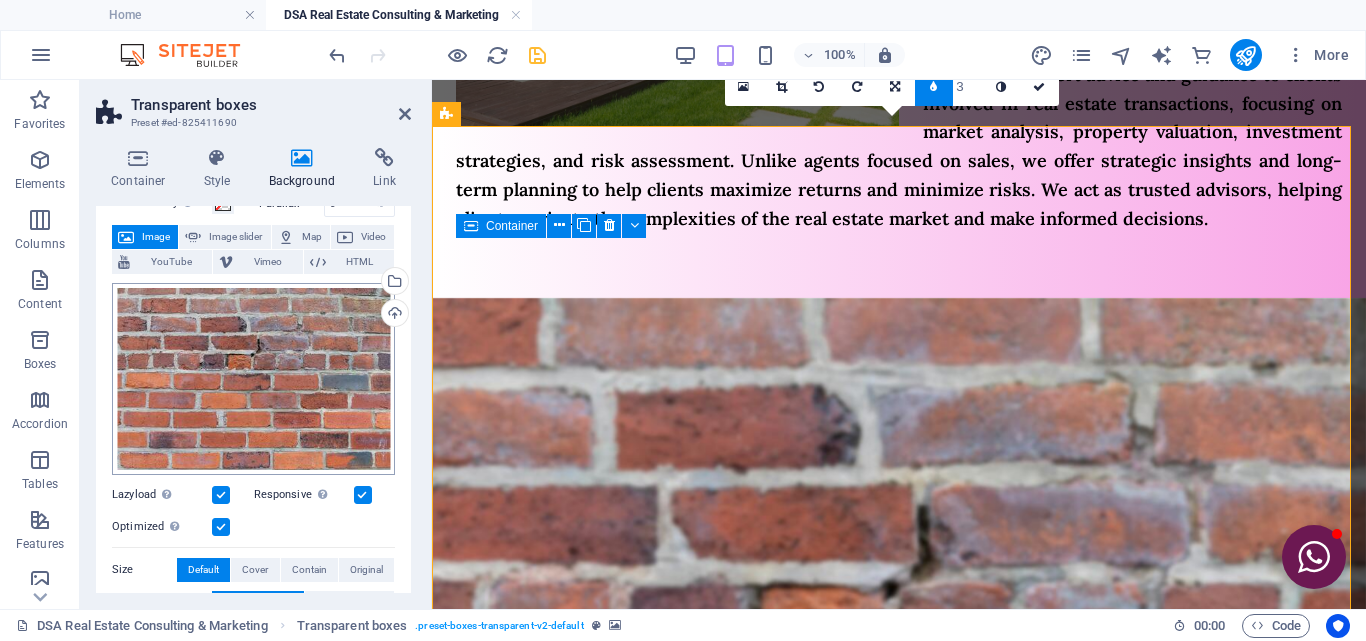 click on "DILIGENCE SKILLS ACADEMY Home DSA Real Estate Consulting & Marketing Favorites Elements Columns Content Boxes Accordion Tables Features Images Slider Header Footer Forms Marketing Collections Commerce
Drag here to replace the existing content. Press “Ctrl” if you want to create a new element.
H3   Separator   Text   Container   Container   Menu Bar   Image   Floating Image   Text   Container   Image   Cards   Container   H3   Text   Container   HTML   Container   Image   Container   H3   H3   Container   Text   Container   Text   Footer Thrud 100% More Home Transparent boxes . preset-boxes-transparent-v2-default 00 : 00 Code Favorites Elements Columns Content Boxes Accordion Tables Features Images Slider Header Footer Forms Marketing Collections Commerce Transparent boxes Preset #ed-825411690
Container Style Background Link Size Height Default px rem % vh vw Min. height None px rem % vh vw" at bounding box center [683, 320] 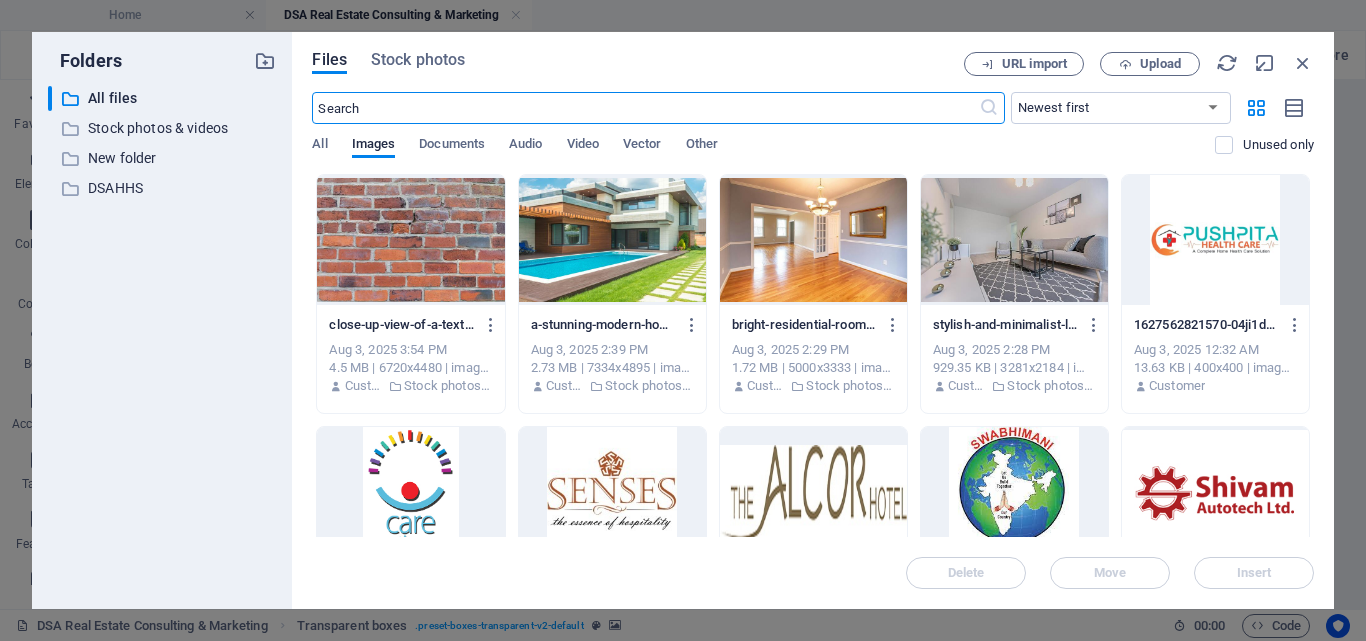 scroll, scrollTop: 1732, scrollLeft: 0, axis: vertical 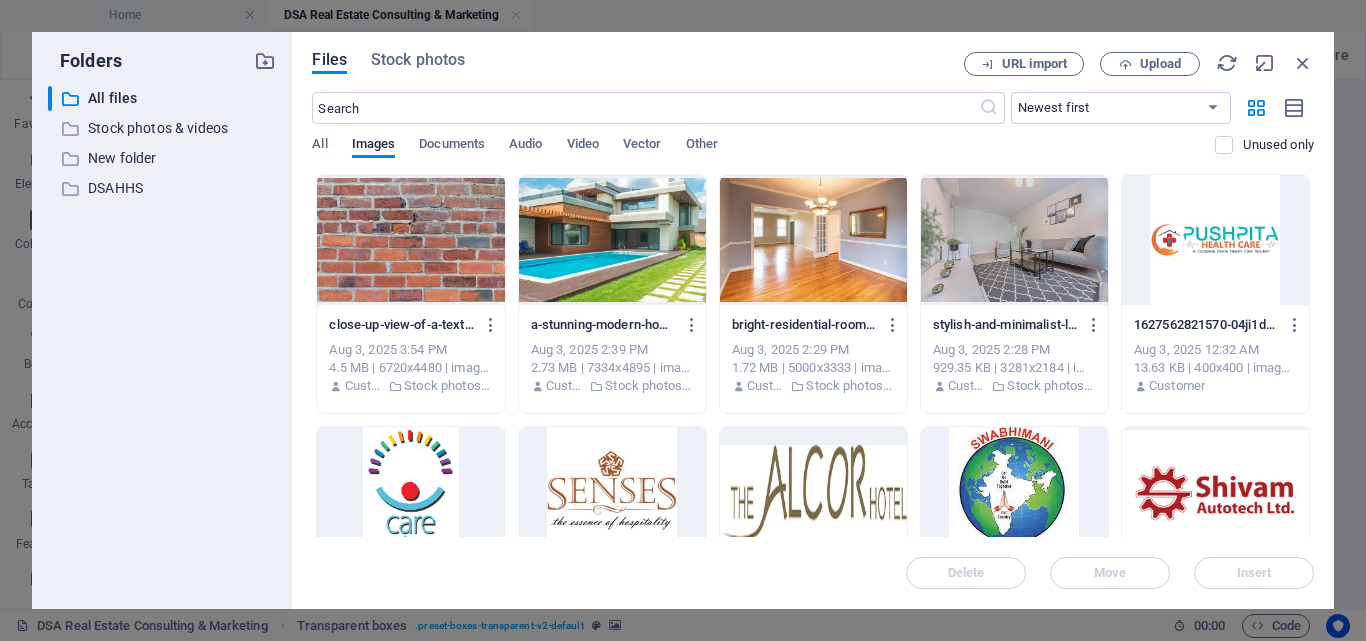 click at bounding box center (813, 240) 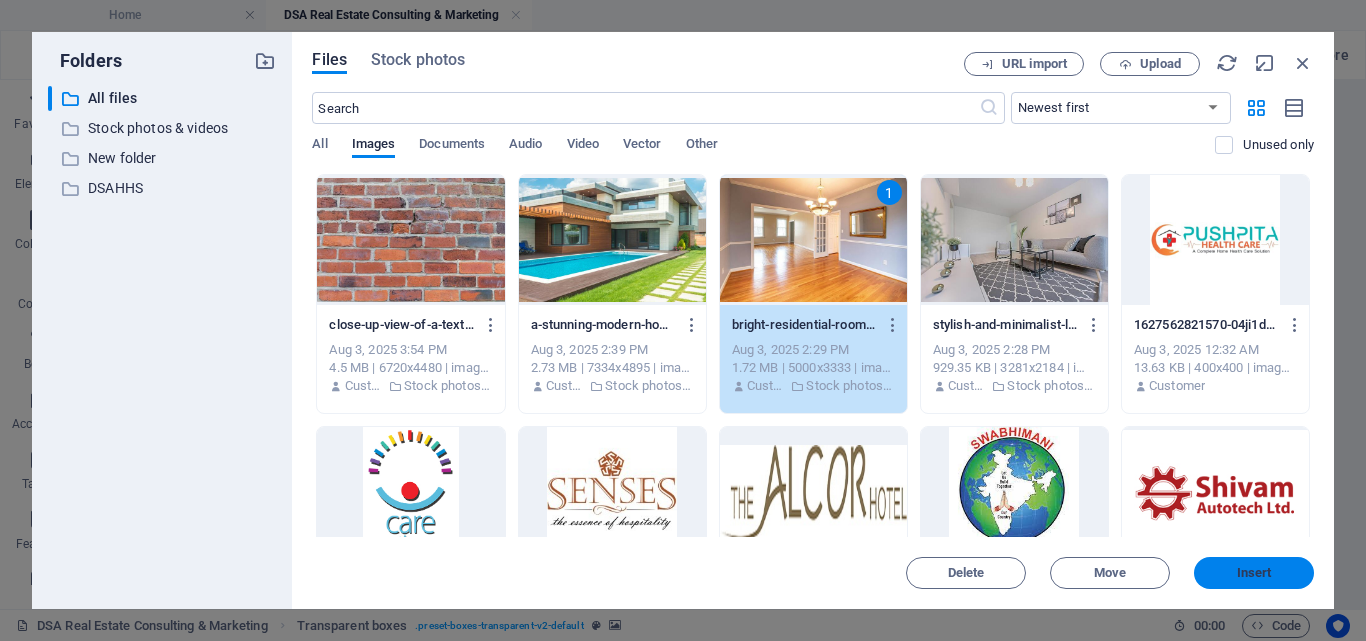 click on "Insert" at bounding box center (1254, 573) 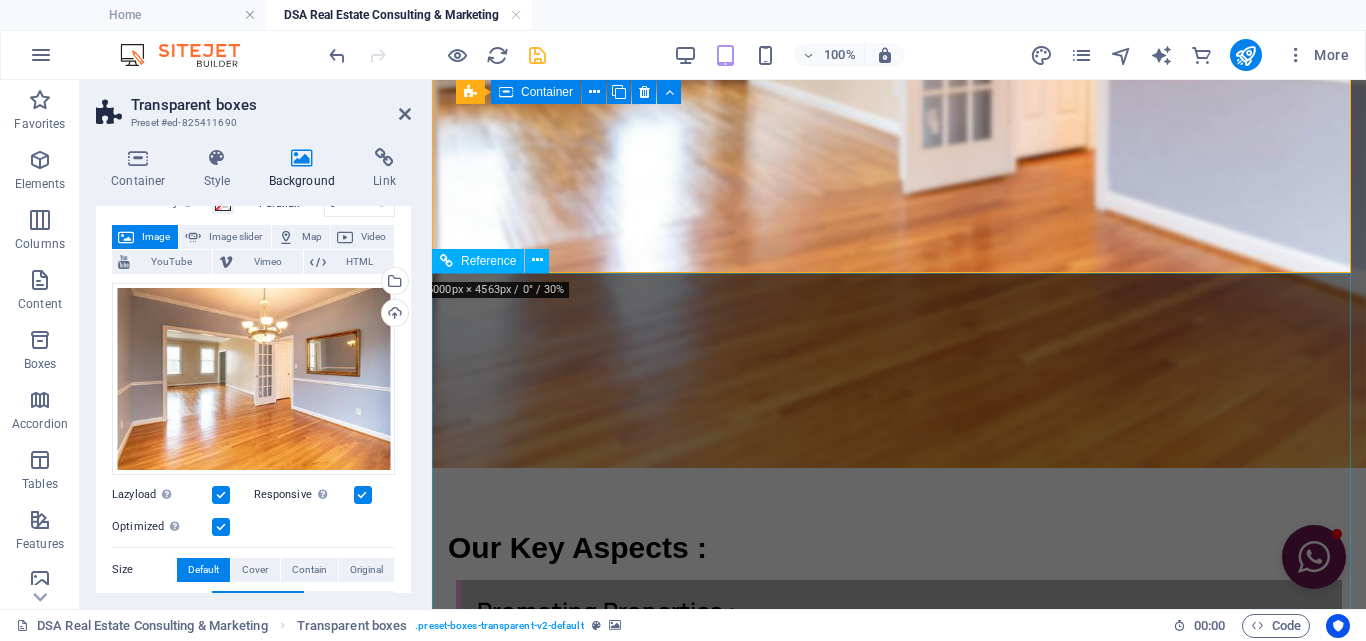 scroll, scrollTop: 1480, scrollLeft: 0, axis: vertical 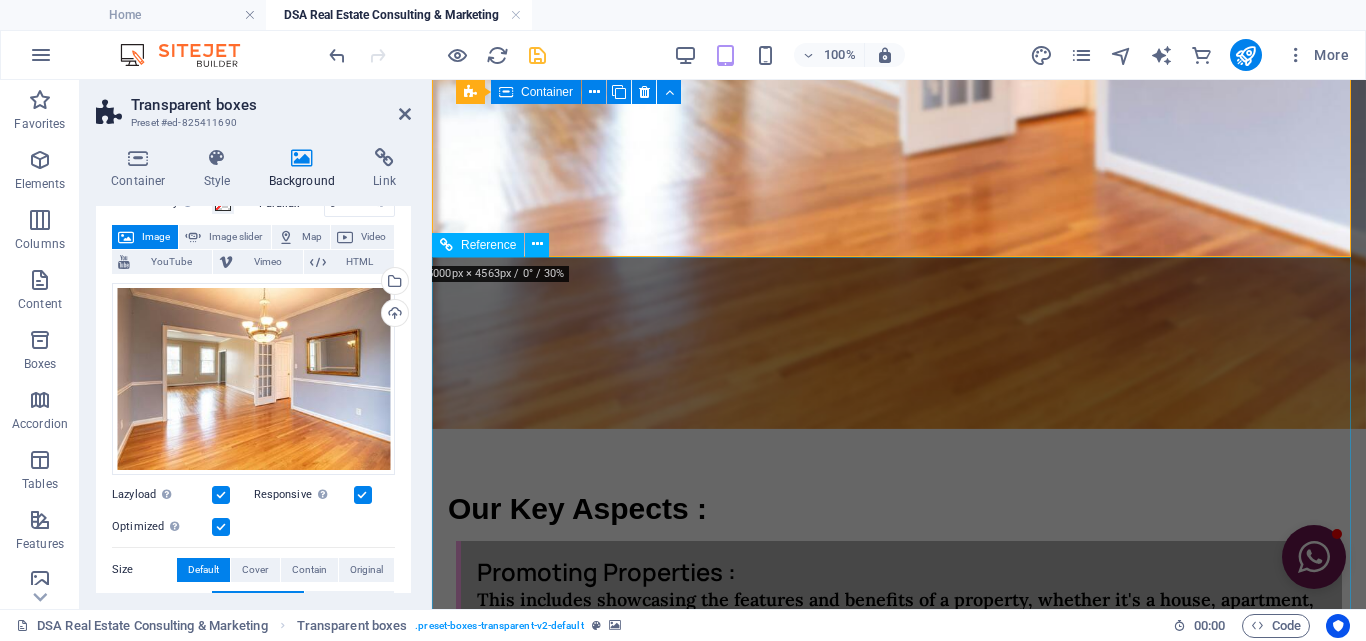 click on "Panel only seen by widget owner
Edit widget
Views
91% Share 🔥" at bounding box center [673, 1311] 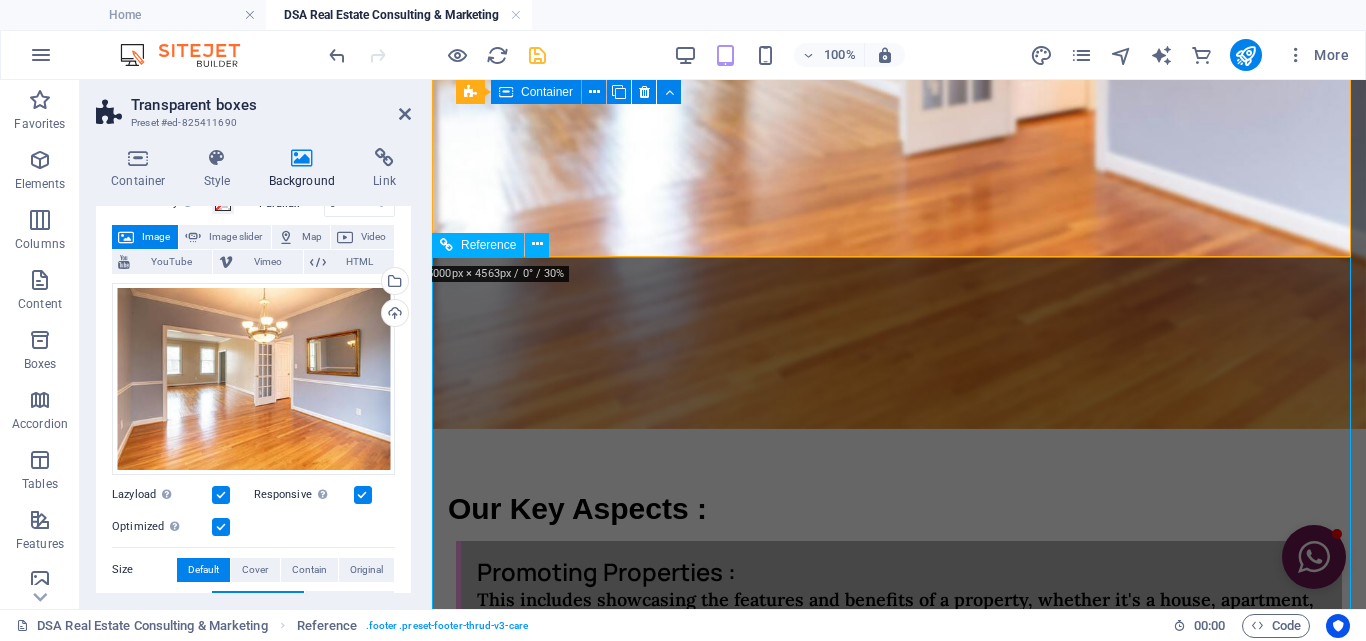 click on "Panel only seen by widget owner
Edit widget
Views
91% Share 🔥" at bounding box center (673, 1311) 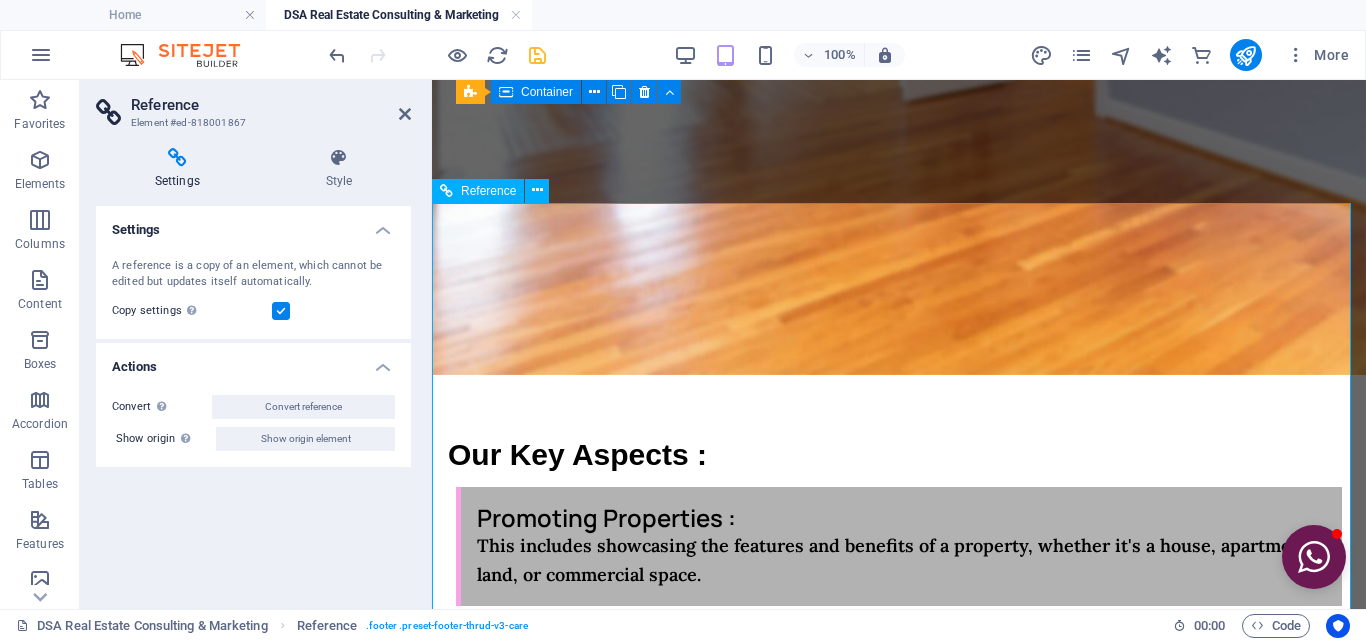 click on "Panel only seen by widget owner
Edit widget
Views
91% Share 🔥" at bounding box center [673, 1257] 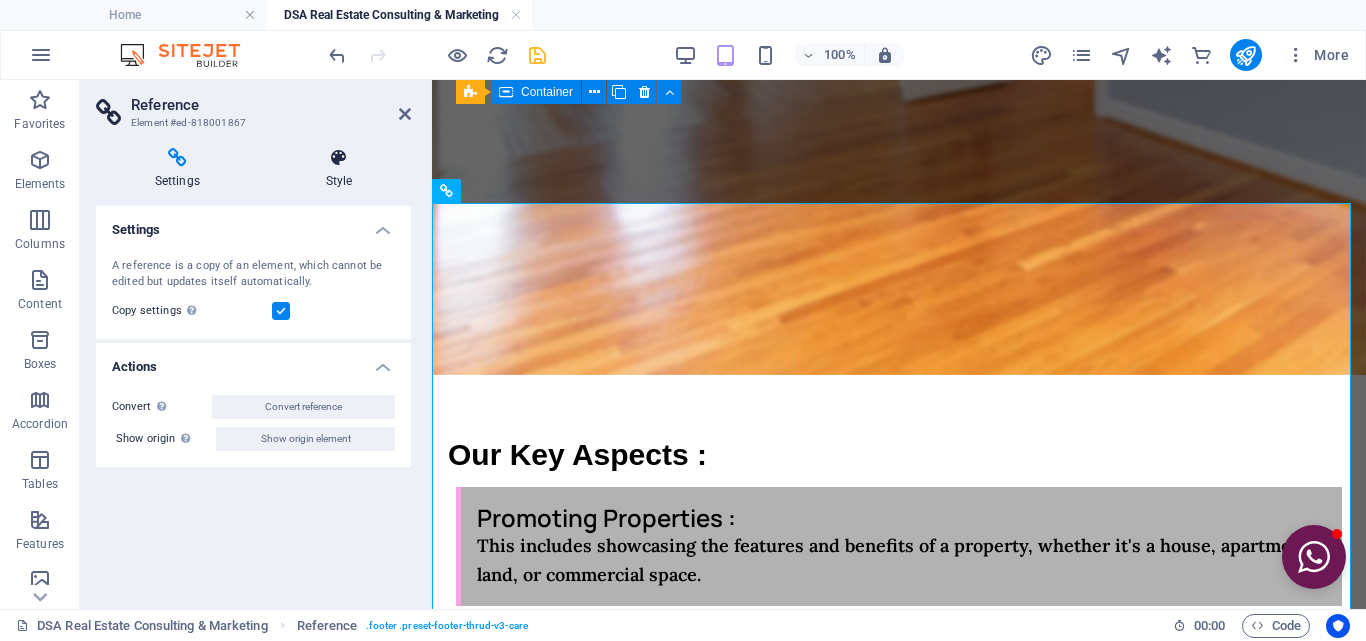 click on "Style" at bounding box center (339, 169) 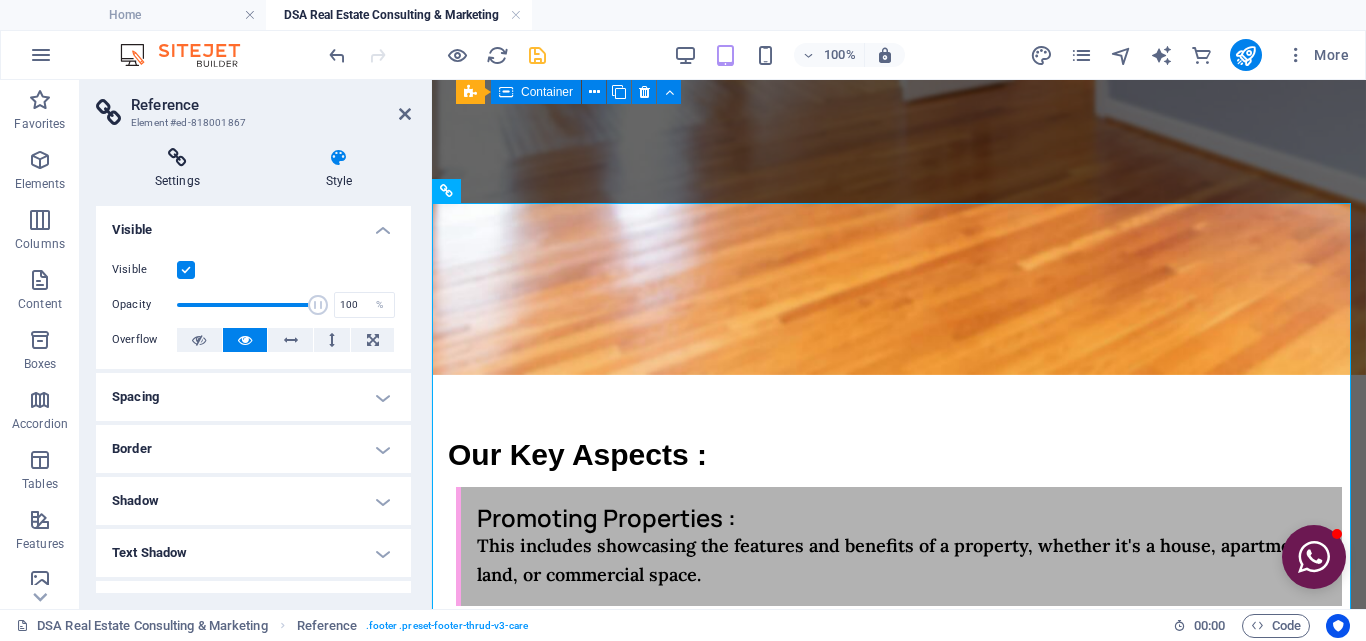 click at bounding box center (177, 158) 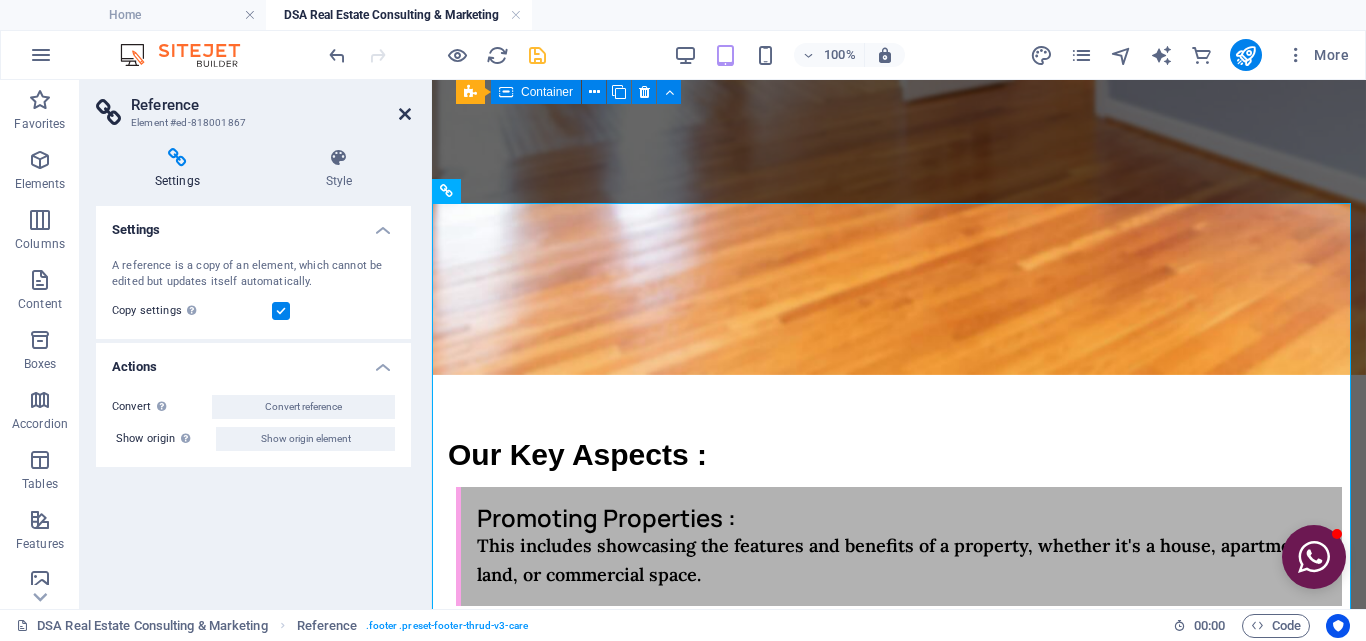 click at bounding box center [405, 114] 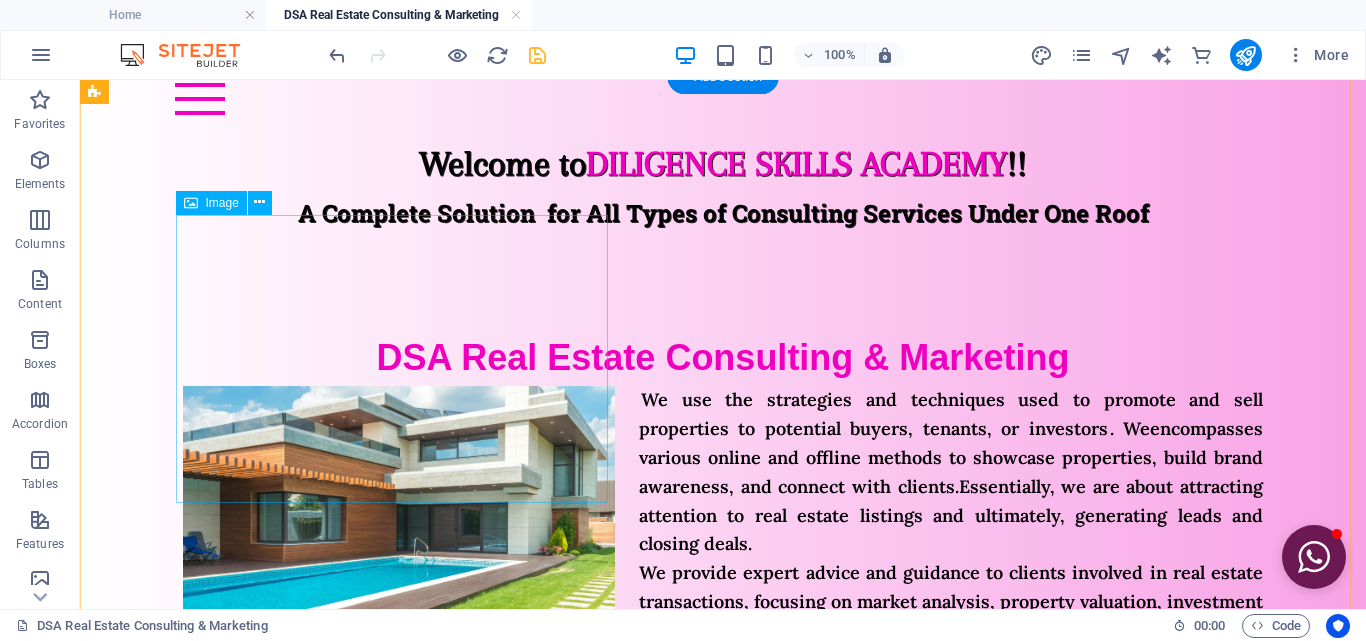 scroll, scrollTop: 0, scrollLeft: 0, axis: both 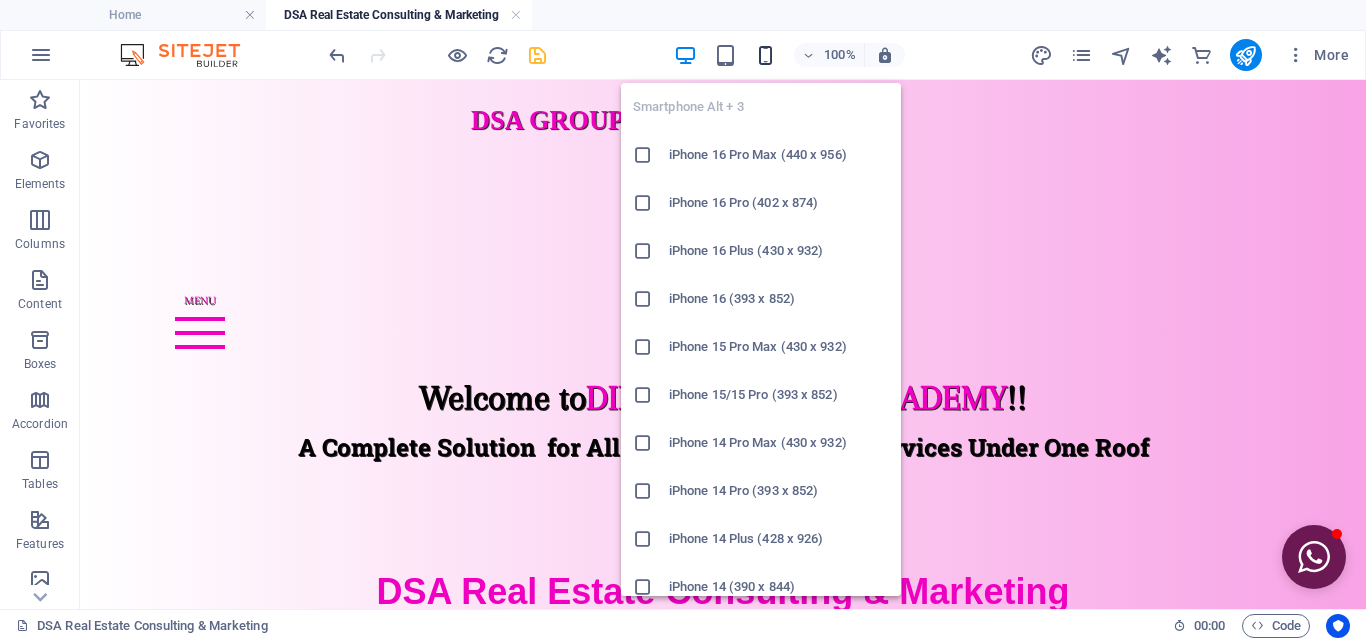 click at bounding box center (765, 55) 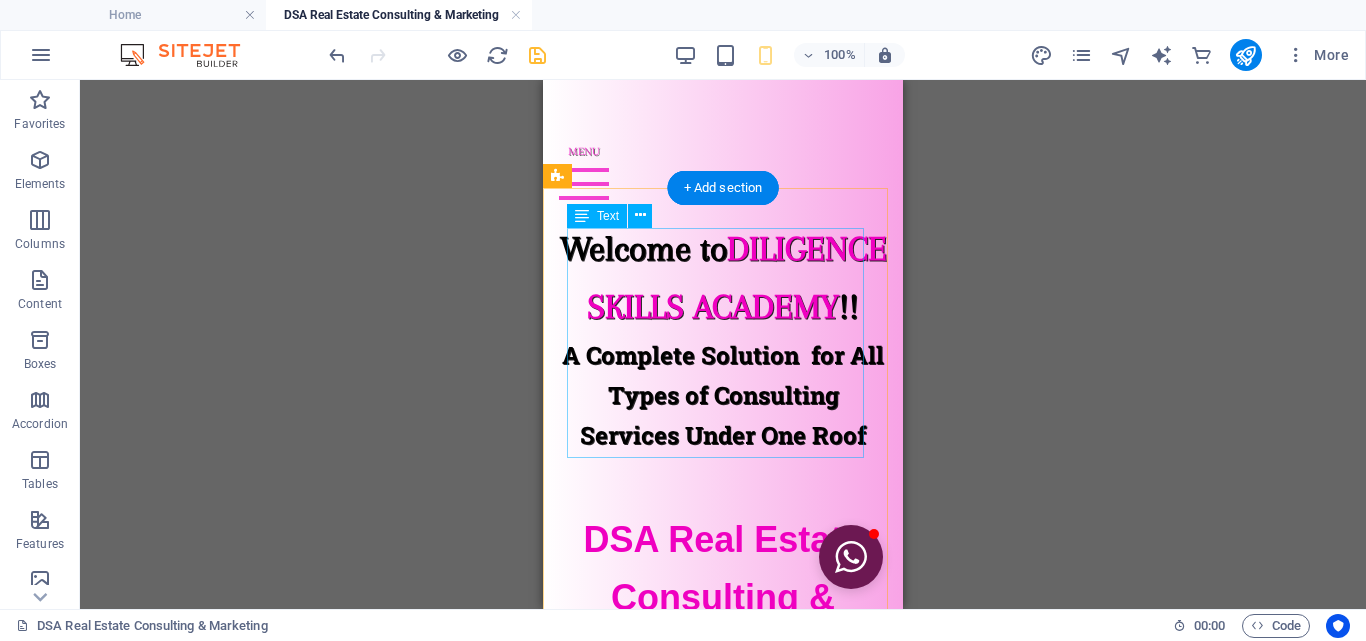 scroll, scrollTop: 0, scrollLeft: 0, axis: both 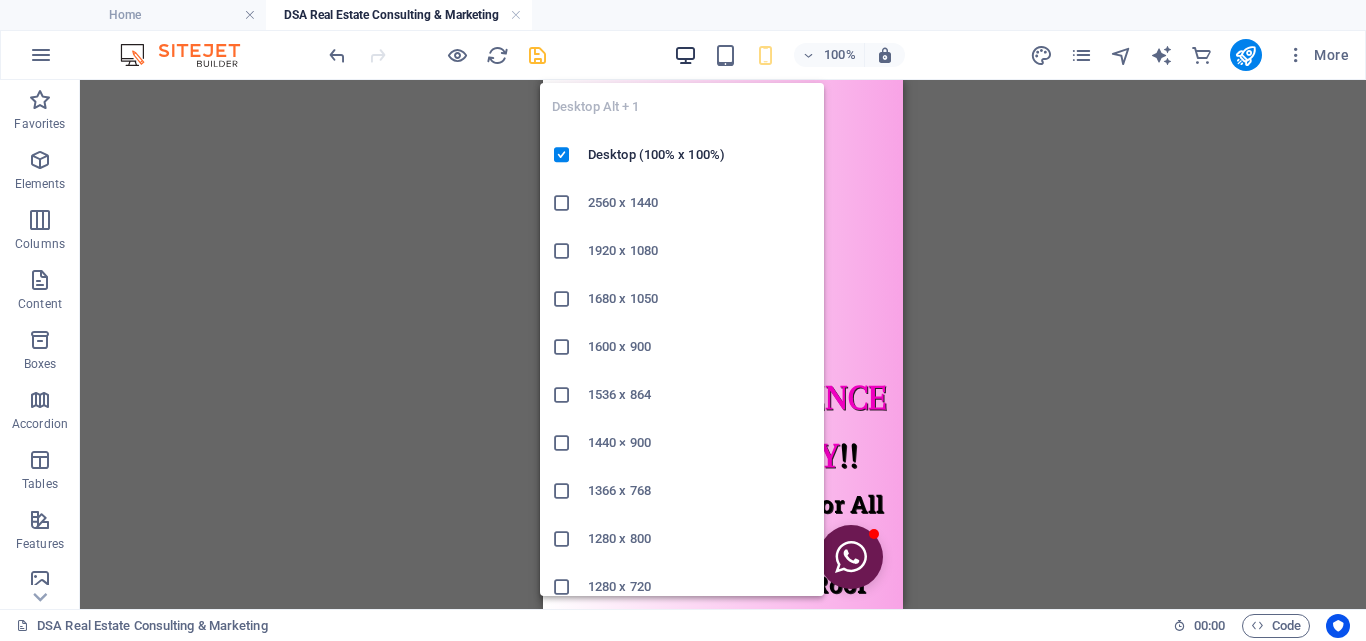 click at bounding box center (685, 55) 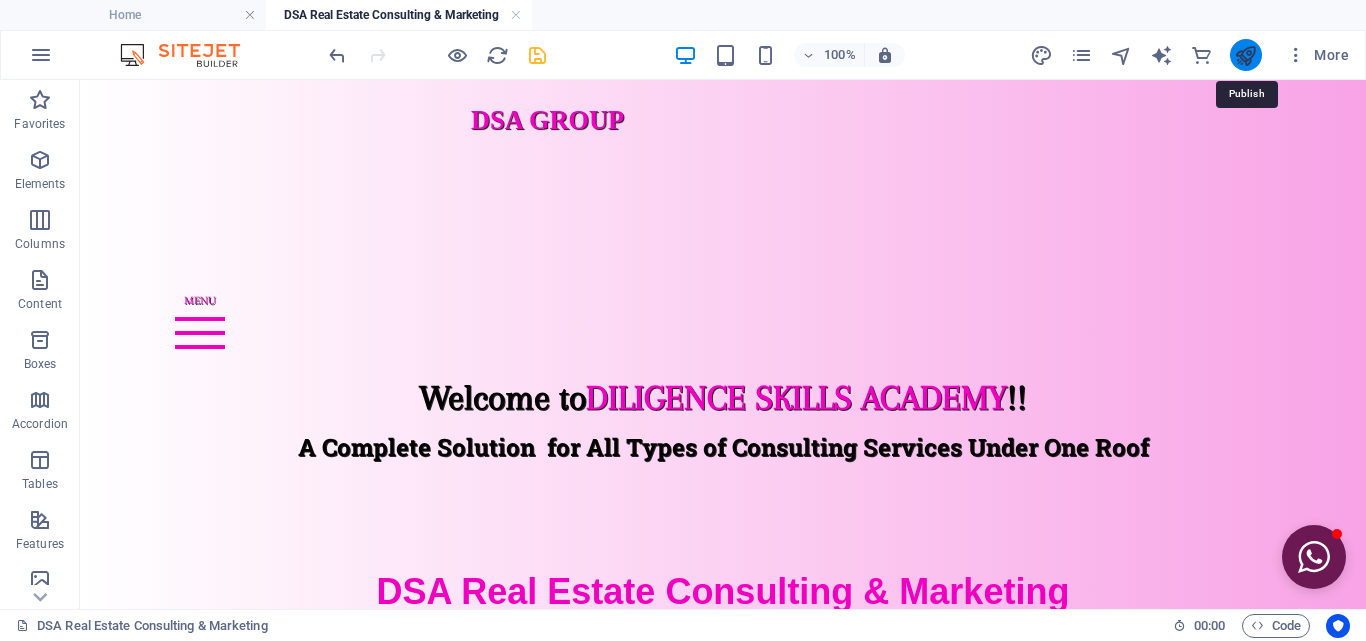 click at bounding box center [1245, 55] 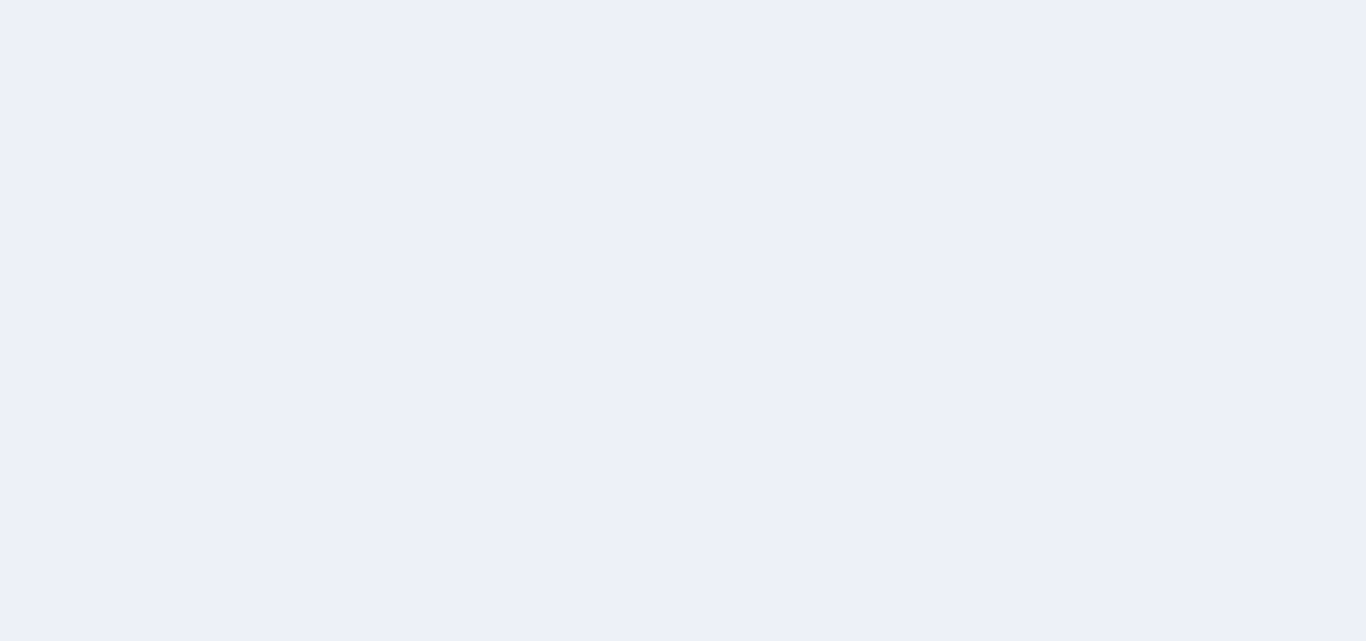 scroll, scrollTop: 0, scrollLeft: 0, axis: both 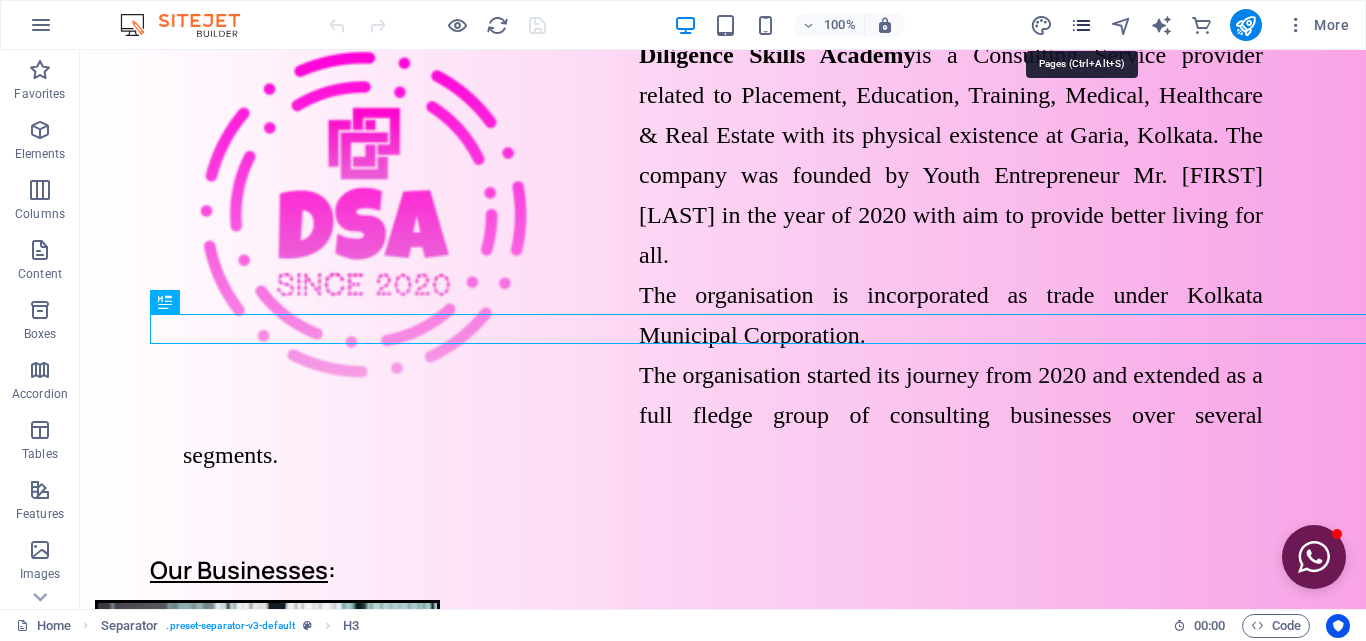 click at bounding box center [1081, 25] 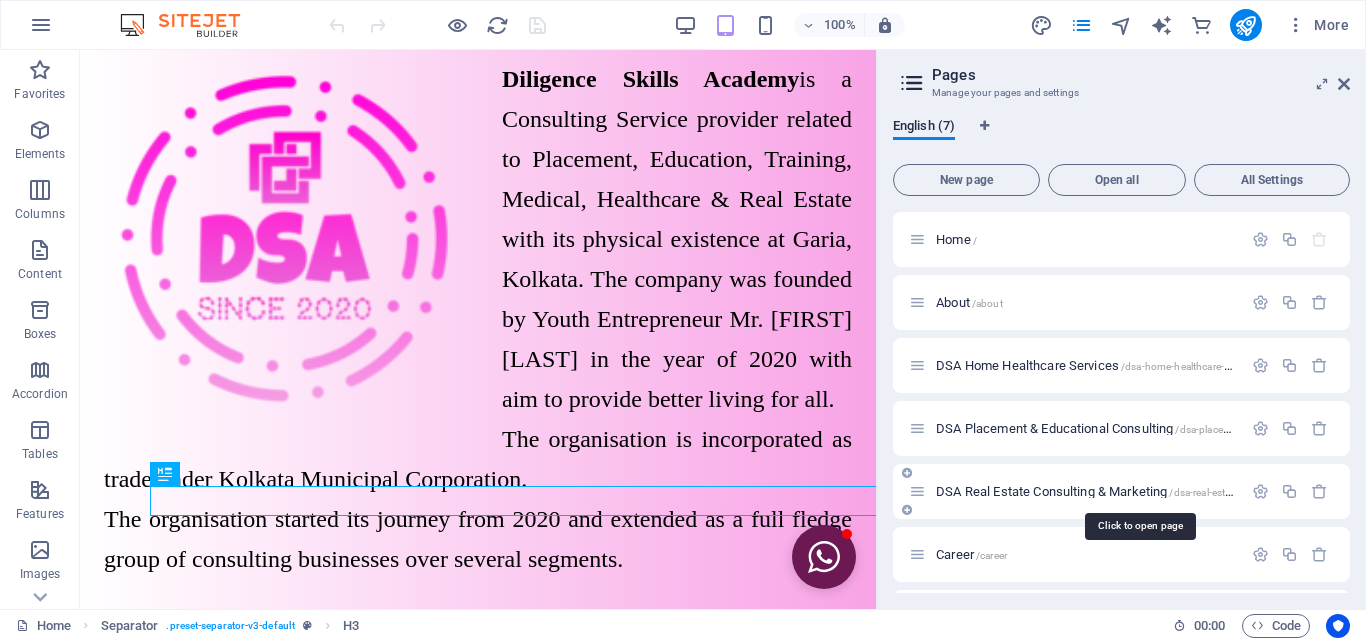 click on "DSA Real Estate Consulting & Marketing /dsa-real-estate-consulting-marketing" at bounding box center (1137, 491) 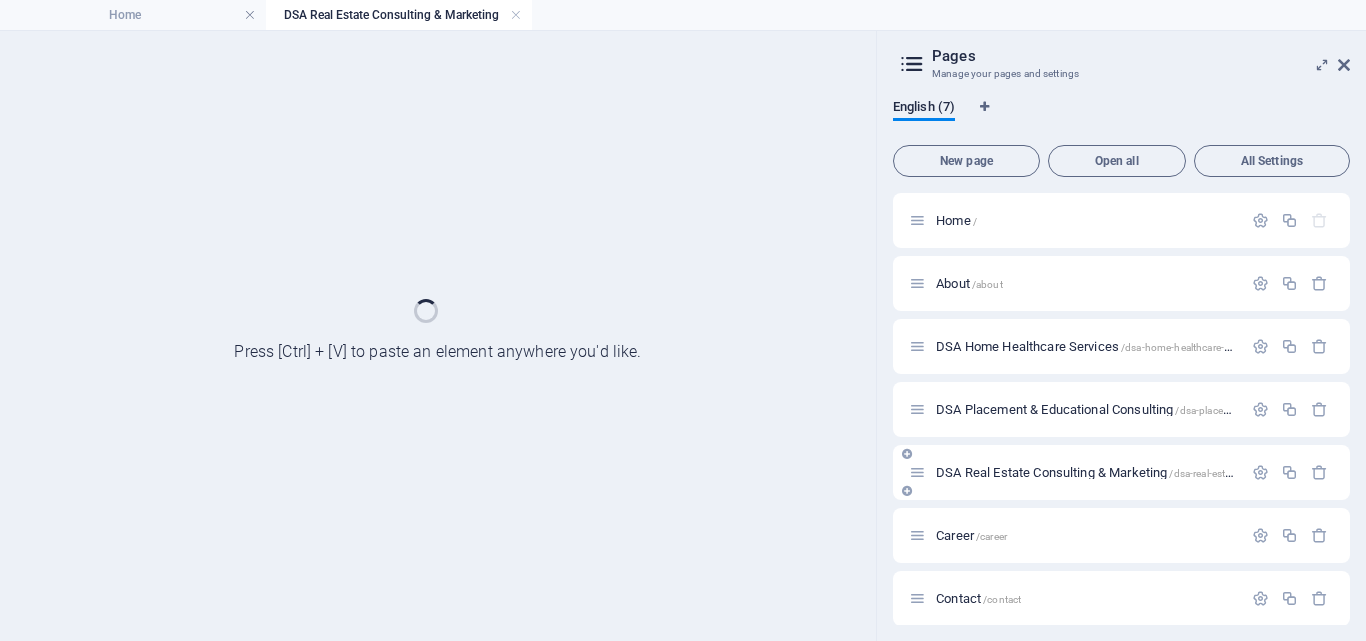 scroll, scrollTop: 0, scrollLeft: 0, axis: both 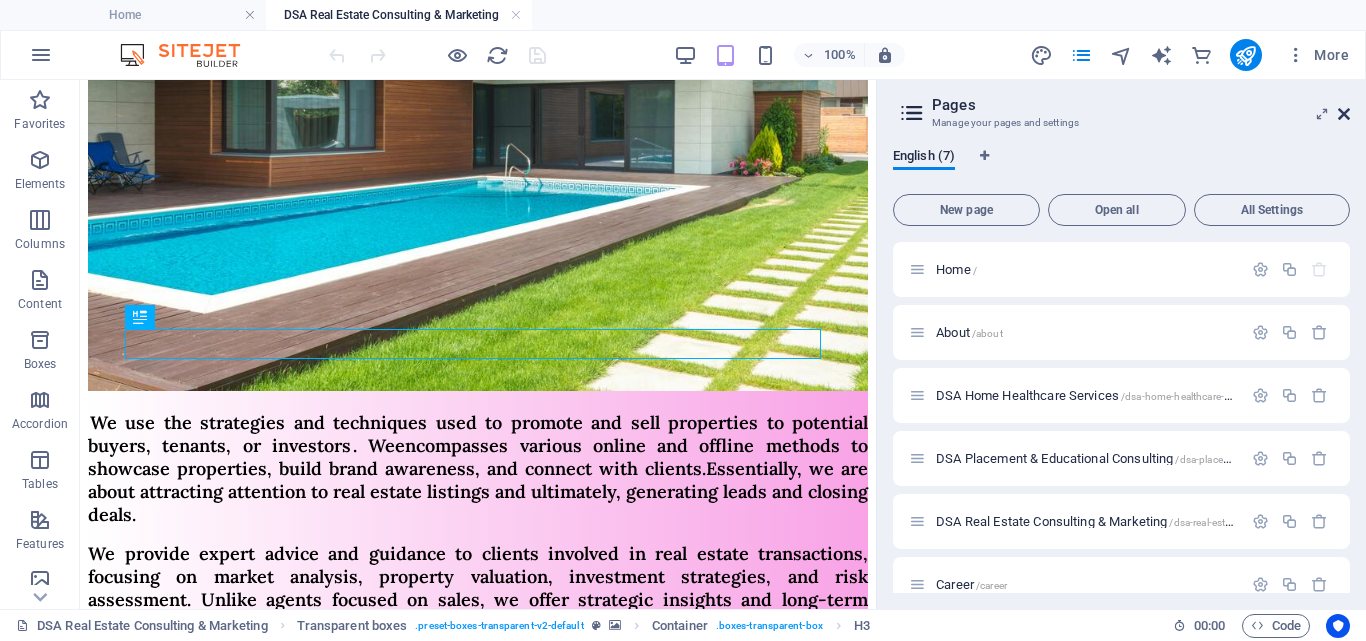 click at bounding box center (1344, 114) 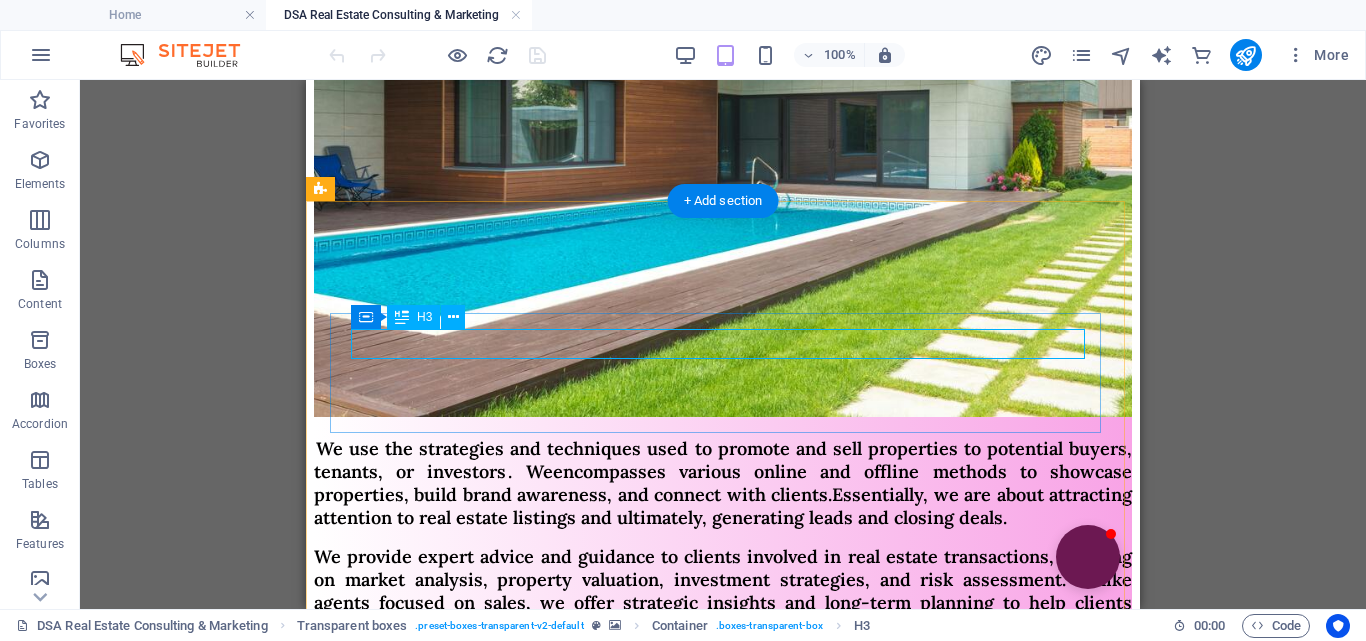 click on "Promoting Properties :" at bounding box center (723, 1592) 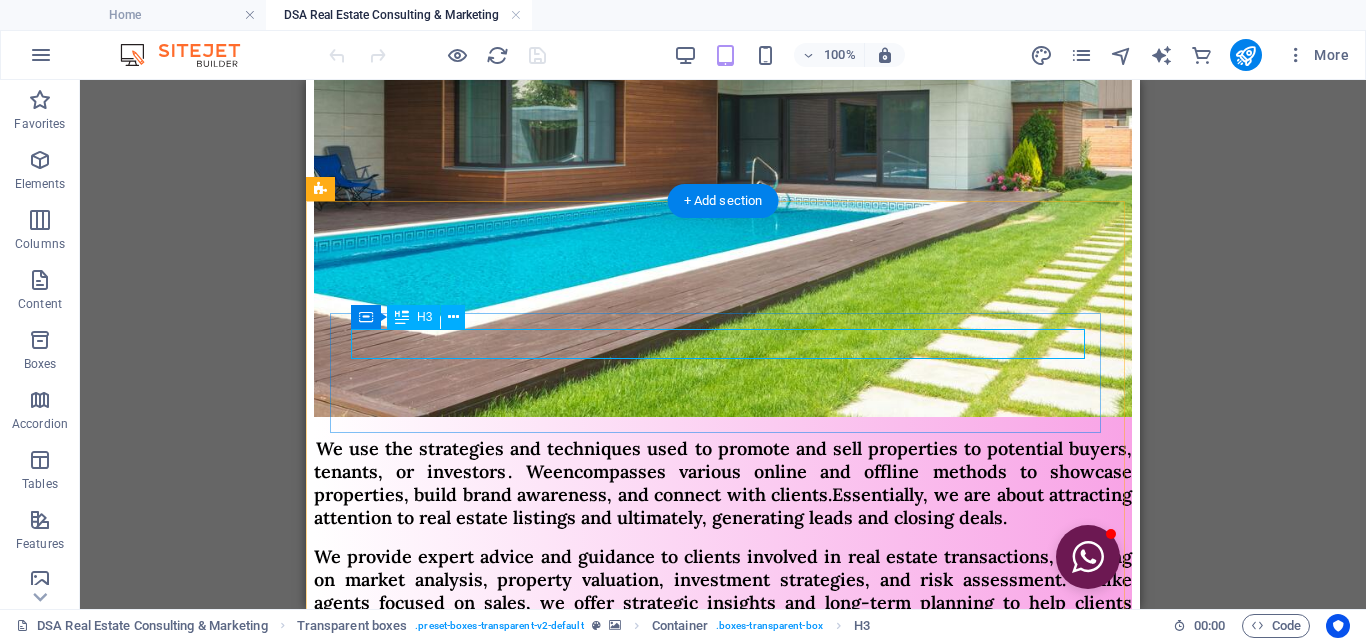 click on "Promoting Properties :" at bounding box center (723, 1592) 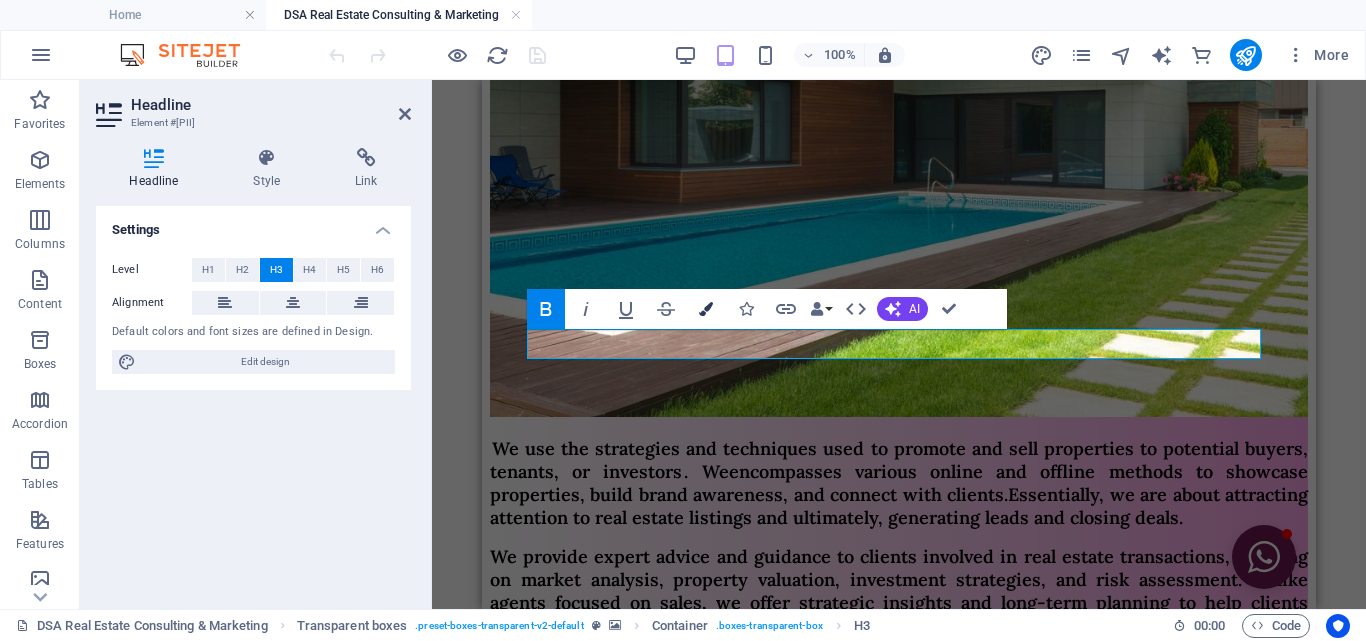 click on "Colors" at bounding box center [706, 309] 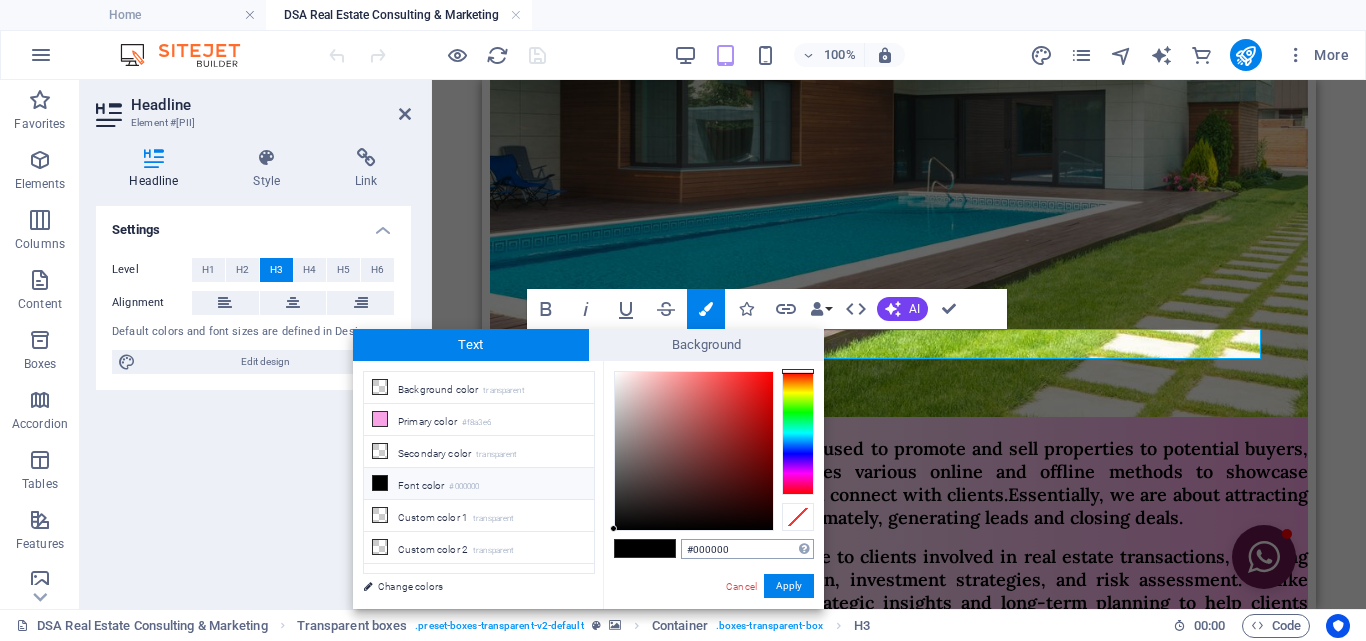 click on "#000000" at bounding box center [747, 549] 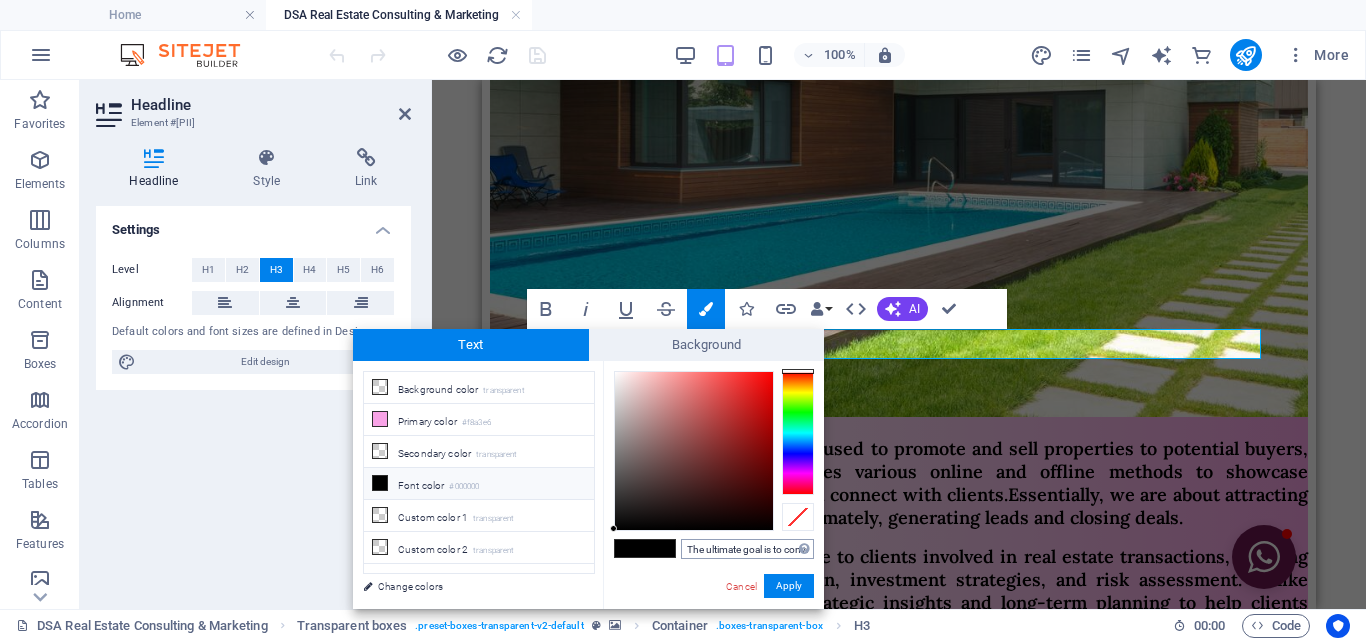 scroll, scrollTop: 0, scrollLeft: 410, axis: horizontal 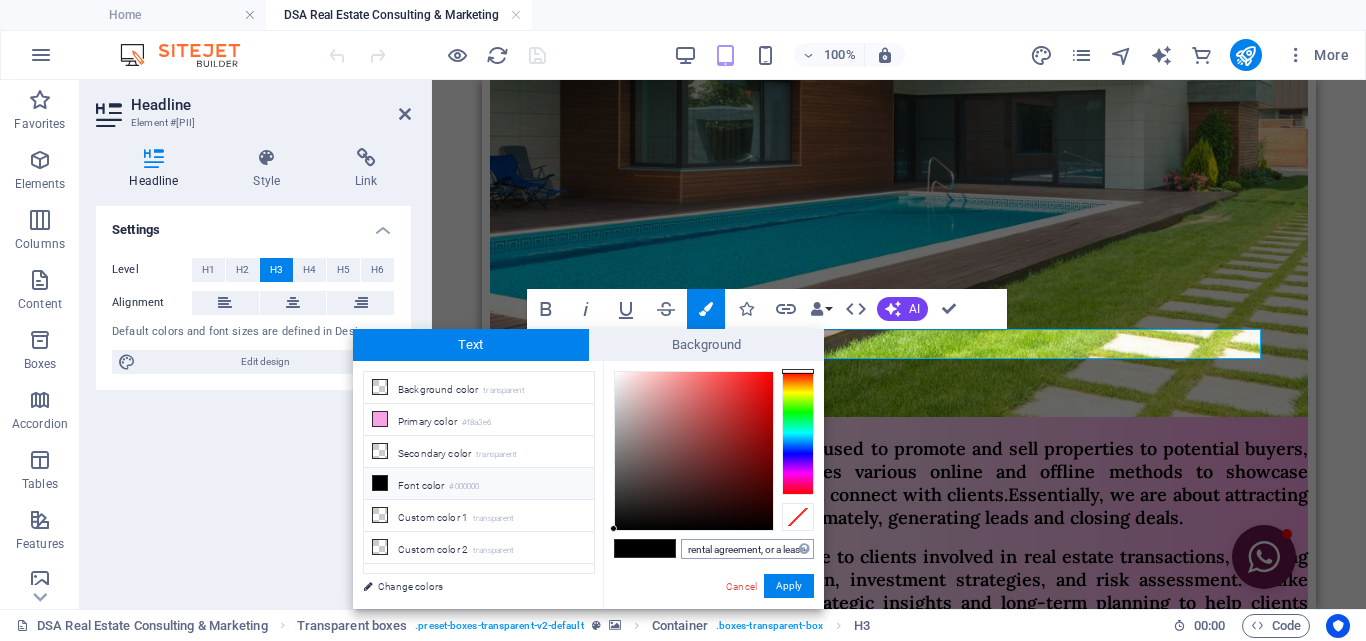 click on "#The ultimate goal is to convert leads into successful transactions, whether that's a sale, a rental agreement, or a lease." at bounding box center (747, 549) 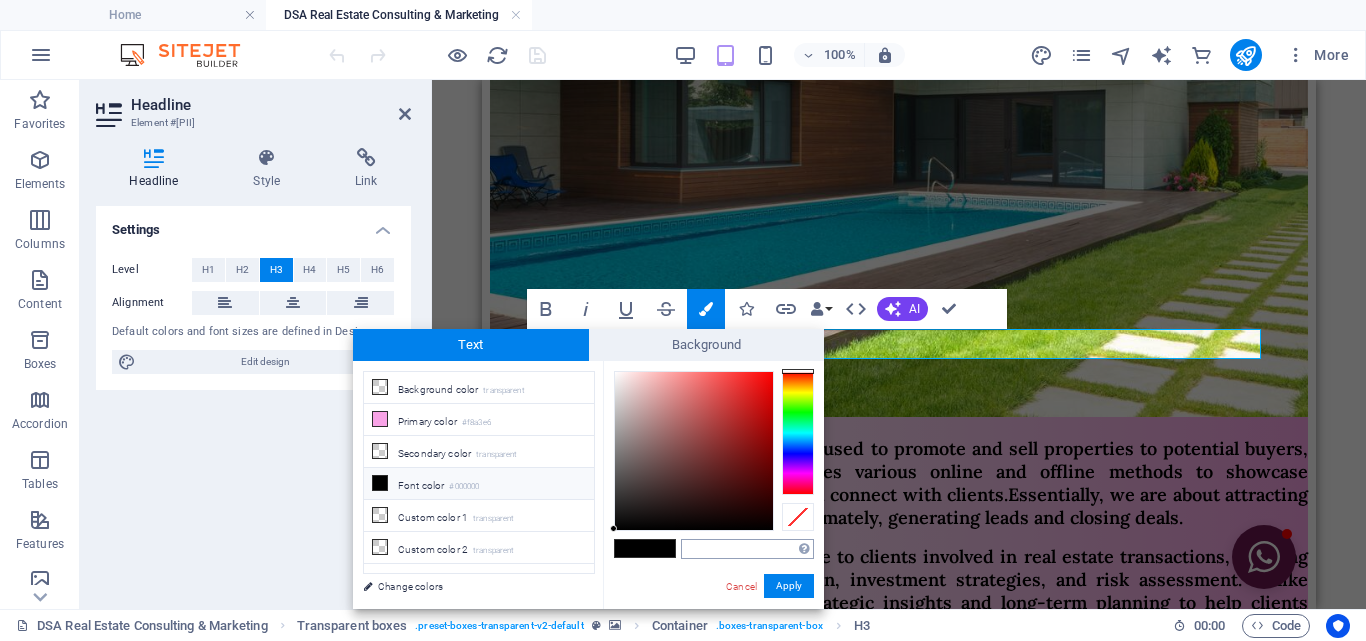 scroll, scrollTop: 0, scrollLeft: 0, axis: both 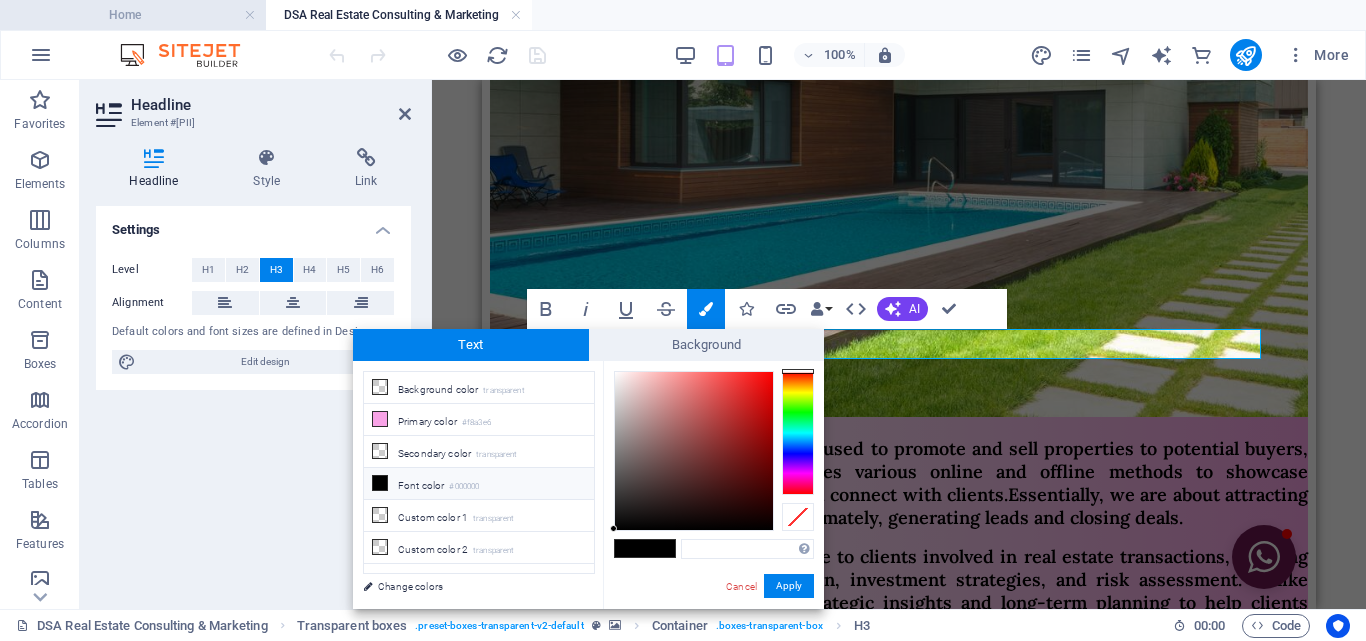 click on "Home" at bounding box center (133, 15) 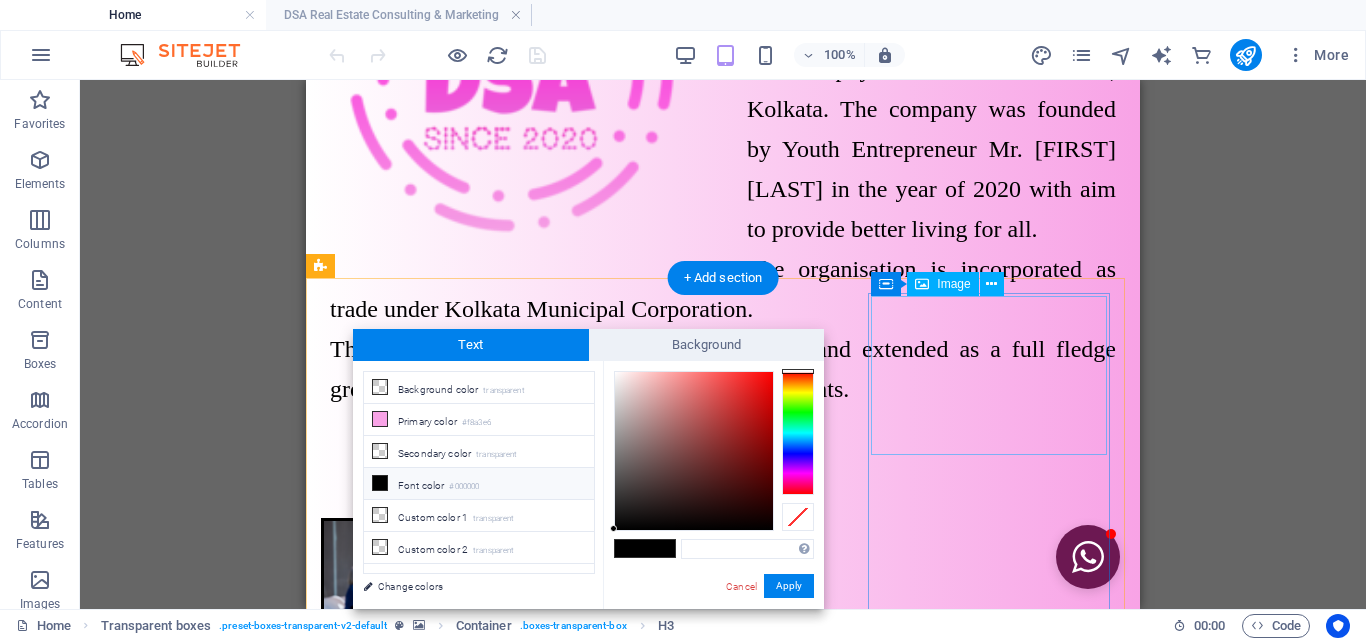 scroll, scrollTop: 998, scrollLeft: 0, axis: vertical 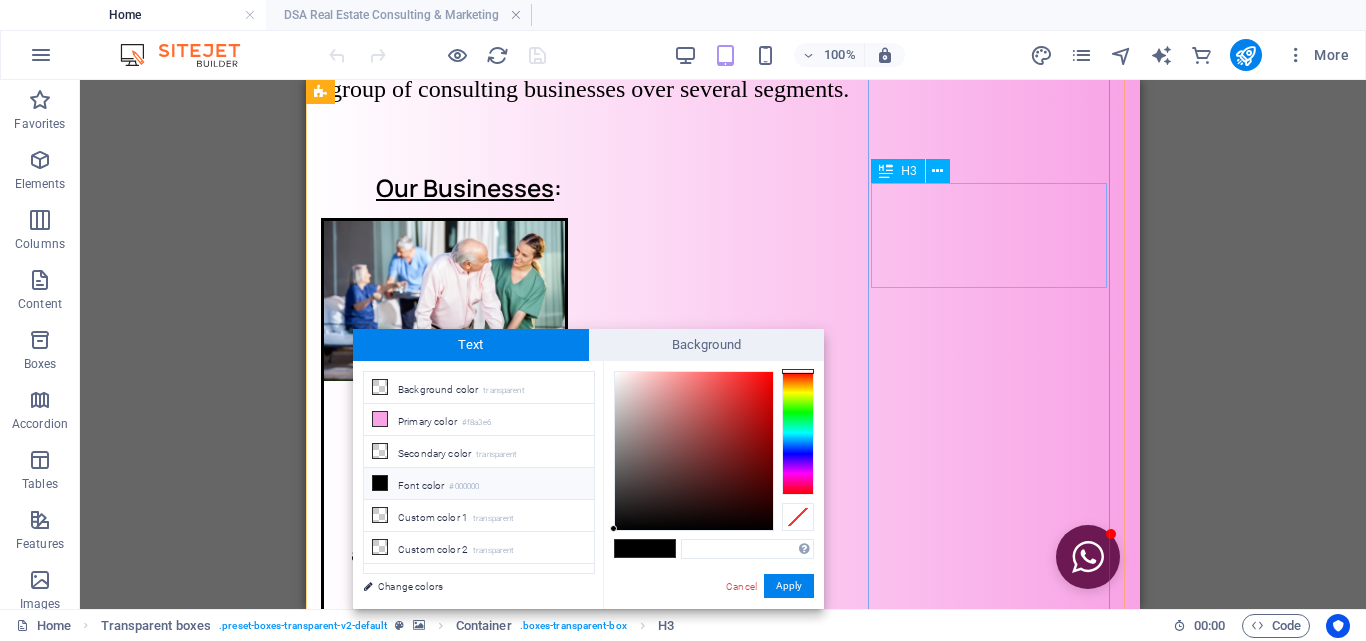 type 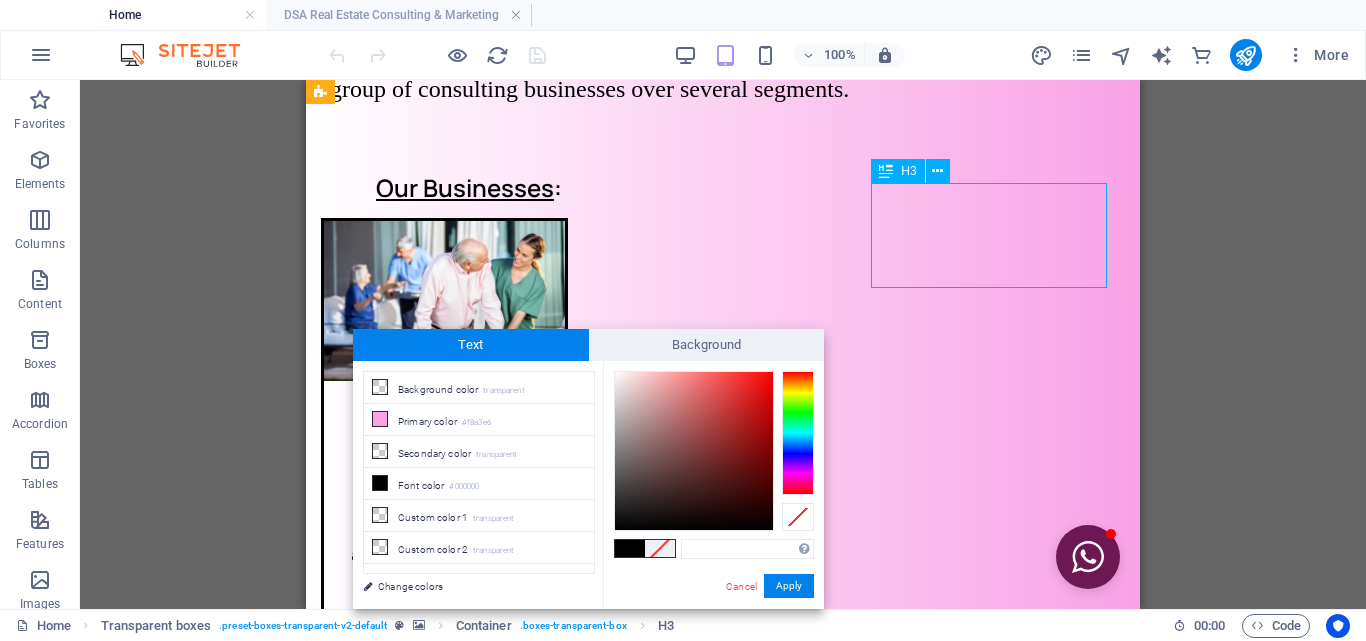 click on "DSA Real Estate Consulting & Marketing" at bounding box center (444, 1865) 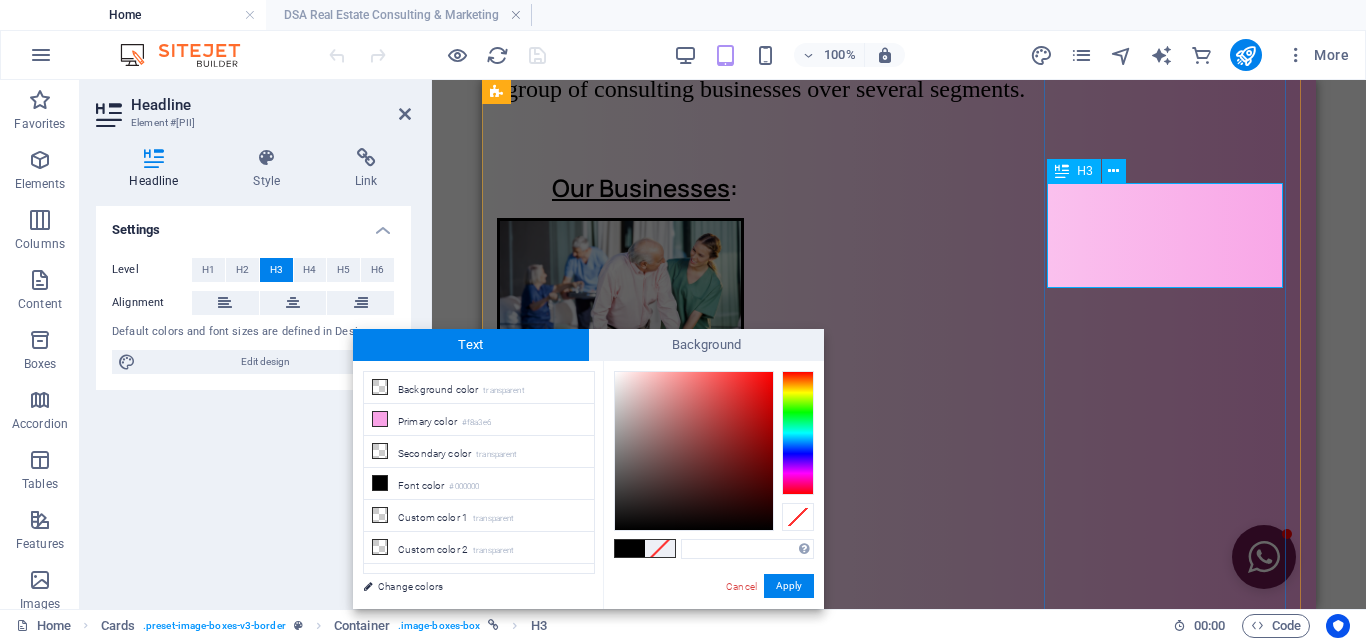 scroll, scrollTop: 898, scrollLeft: 0, axis: vertical 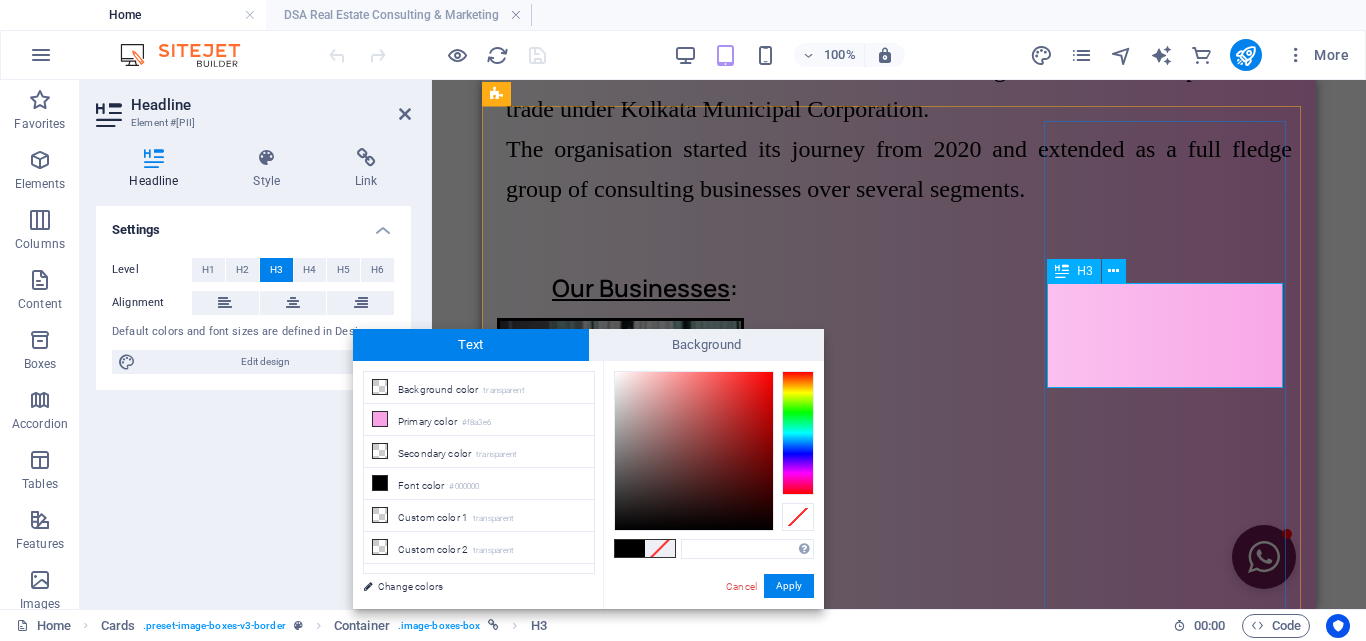 click on "DSA Real Estate Consulting & Marketing" at bounding box center [620, 1973] 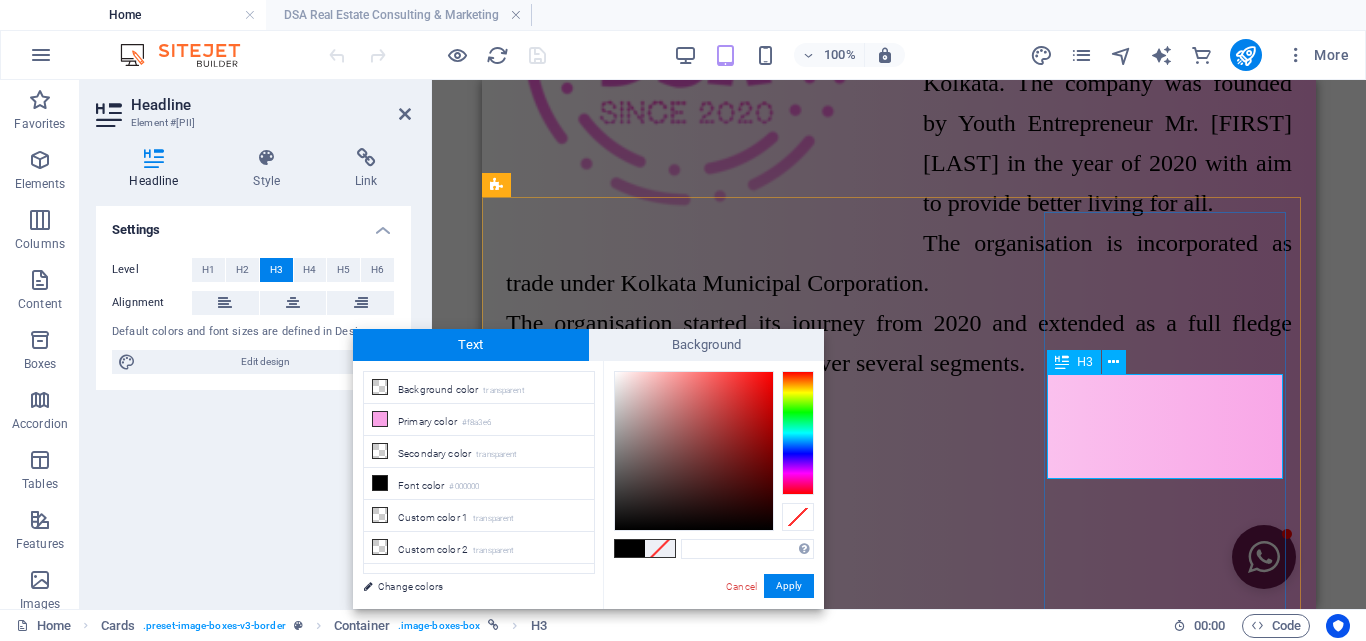 scroll, scrollTop: 898, scrollLeft: 0, axis: vertical 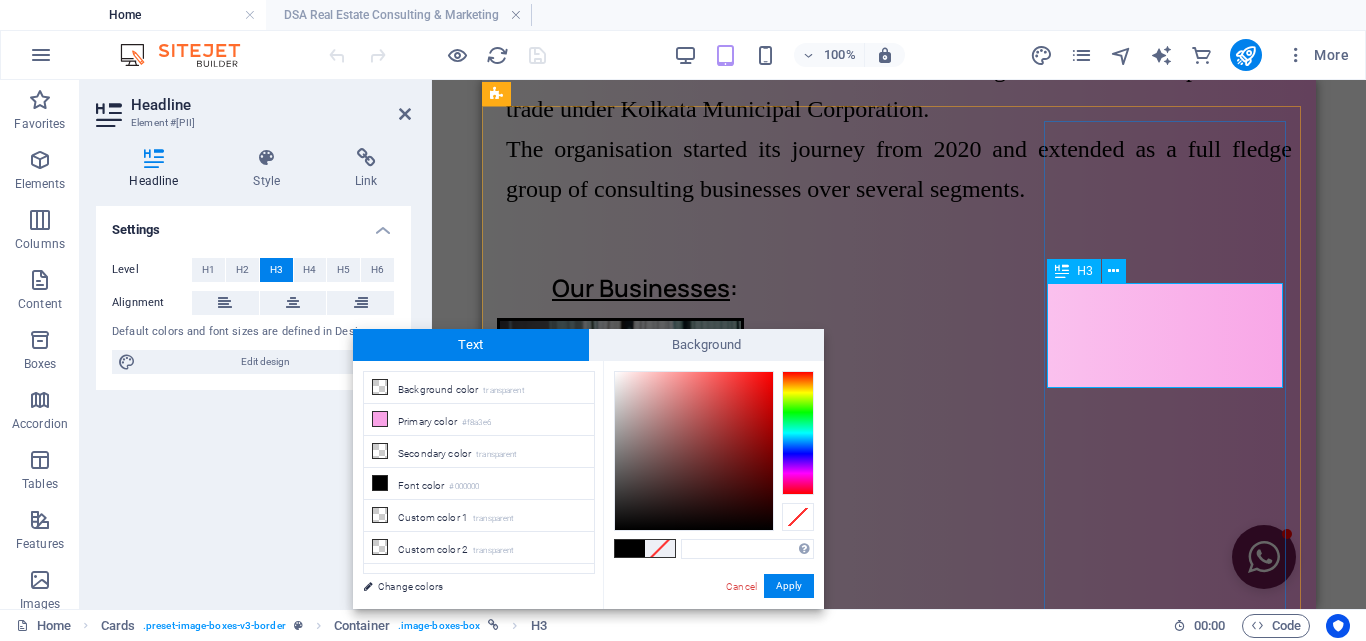 click on "DSA Real Estate Consulting & Marketing" at bounding box center [620, 1973] 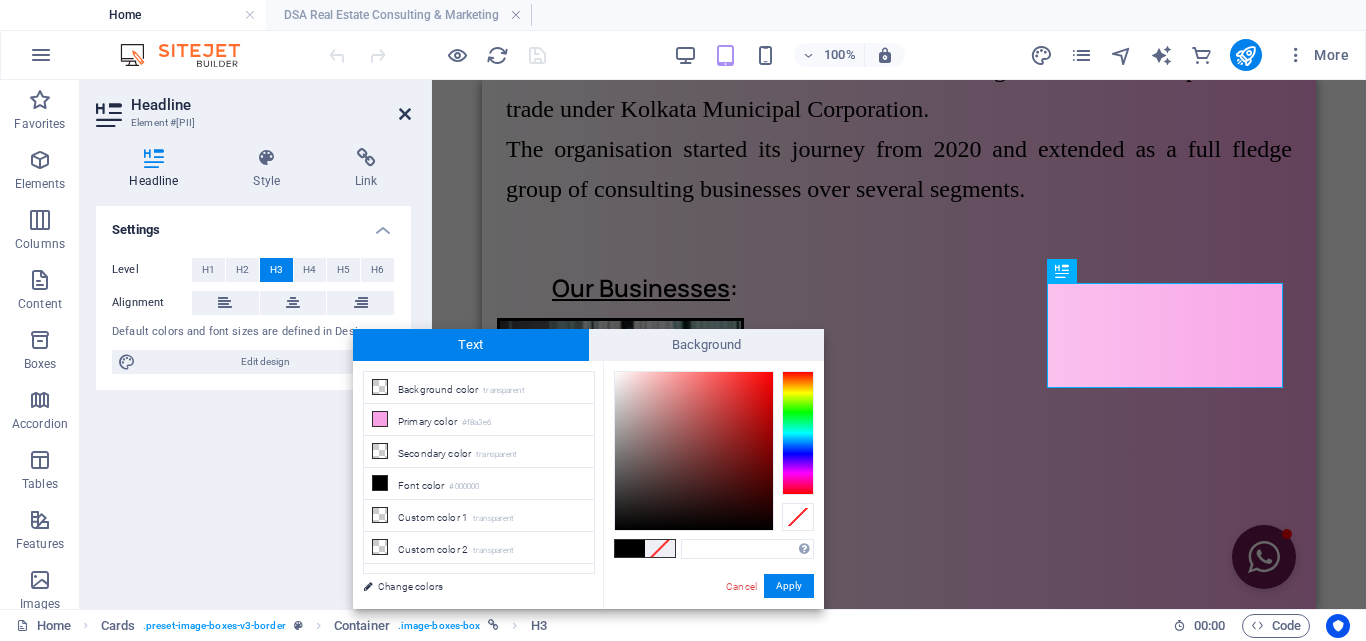 click at bounding box center [405, 114] 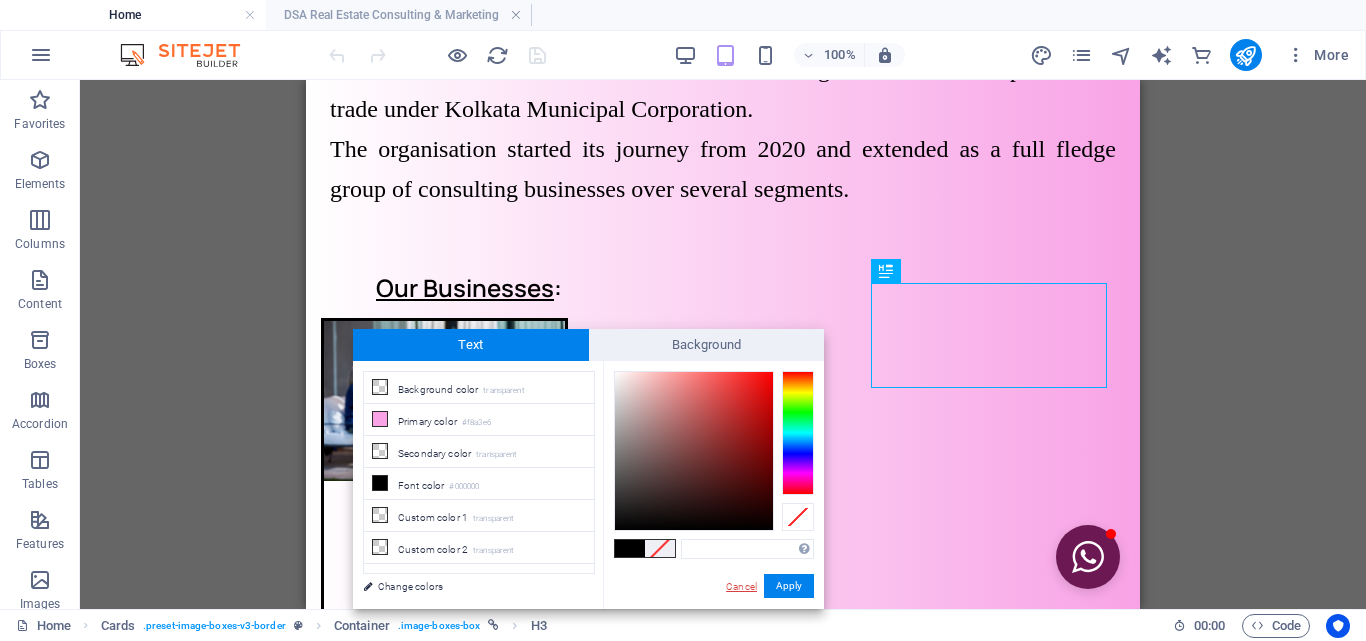 click on "Cancel" at bounding box center (741, 586) 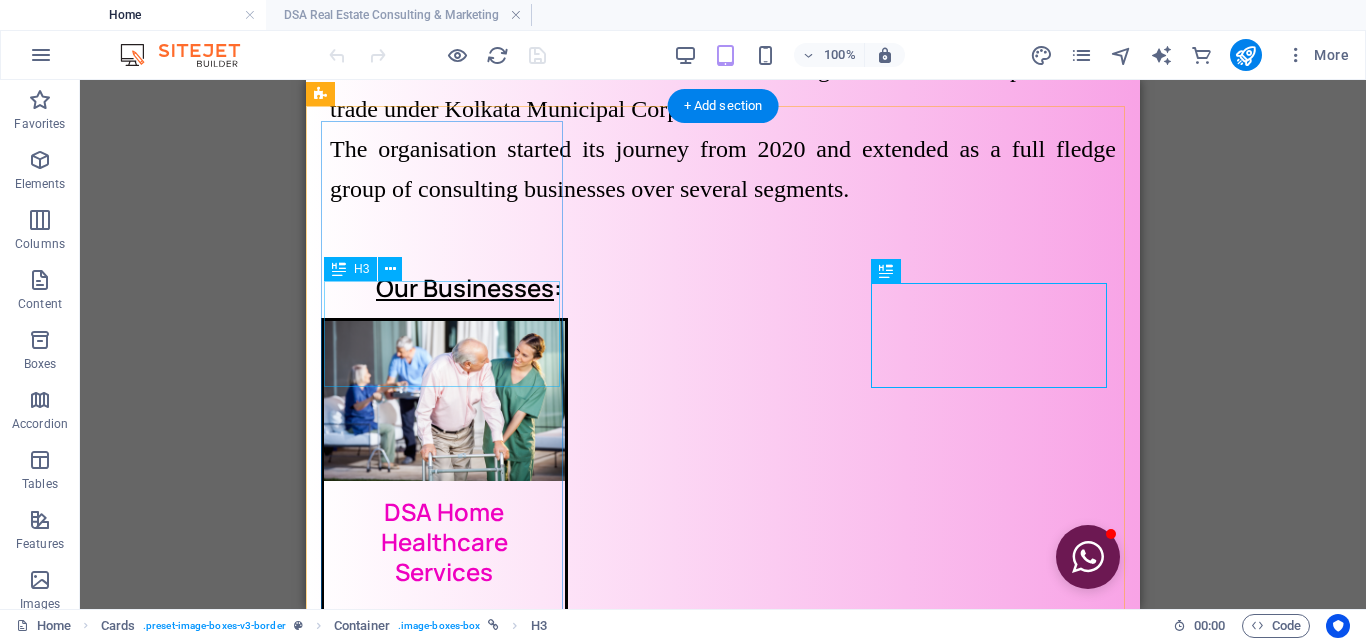 click on "DSA Home Healthcare Services" at bounding box center (444, 533) 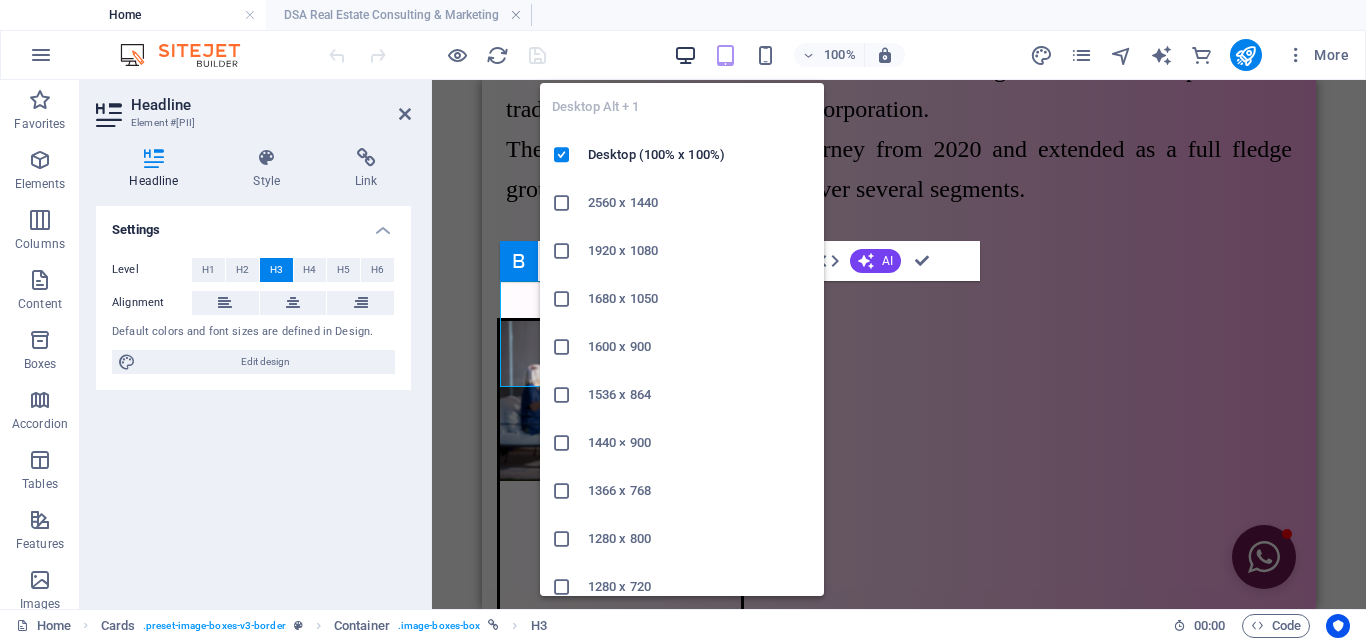 click at bounding box center (685, 55) 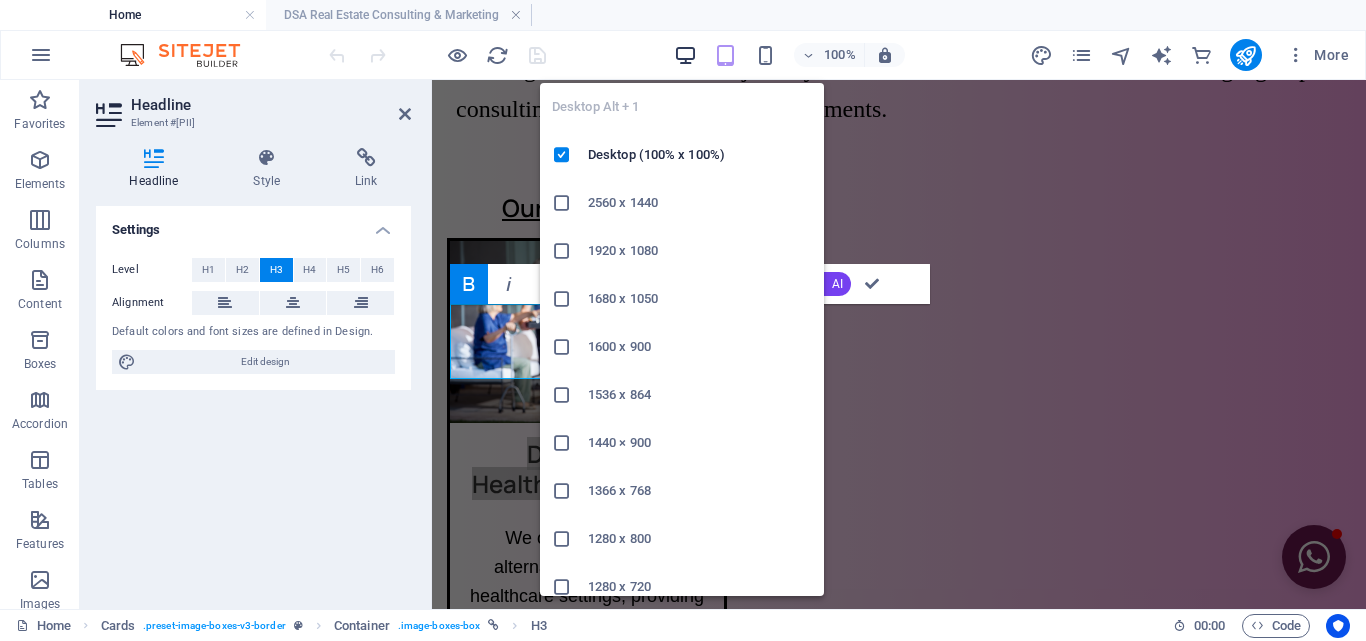 scroll, scrollTop: 814, scrollLeft: 0, axis: vertical 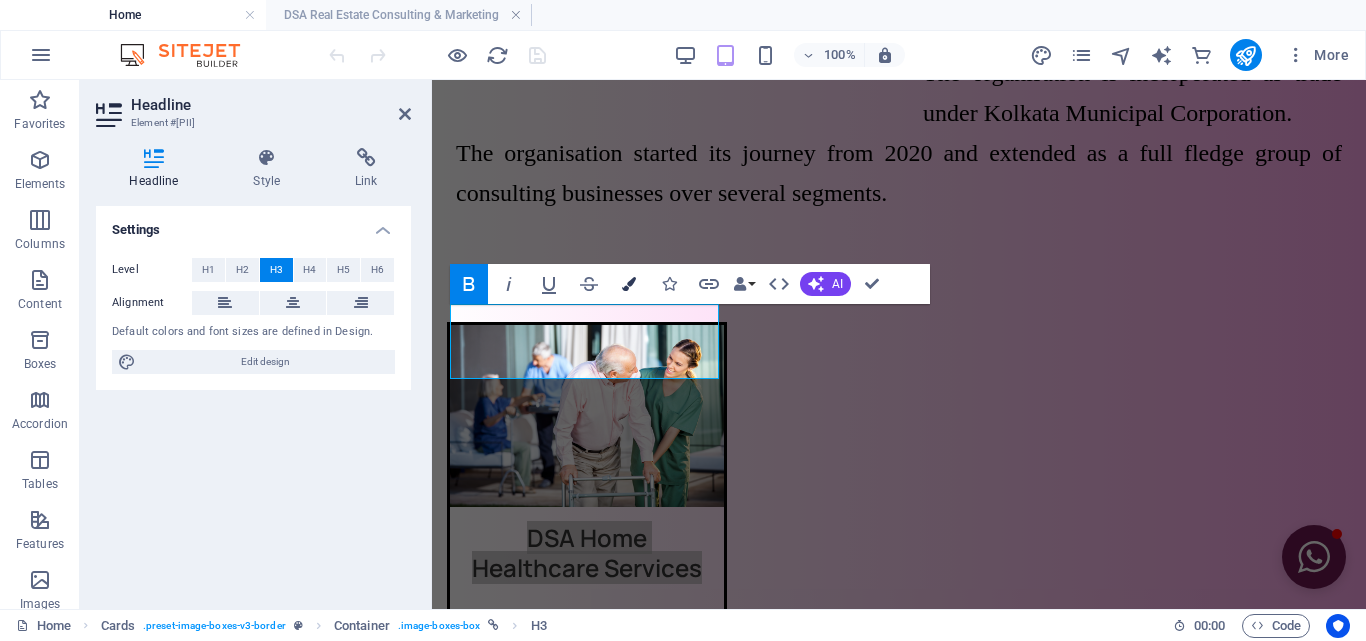 click at bounding box center [629, 284] 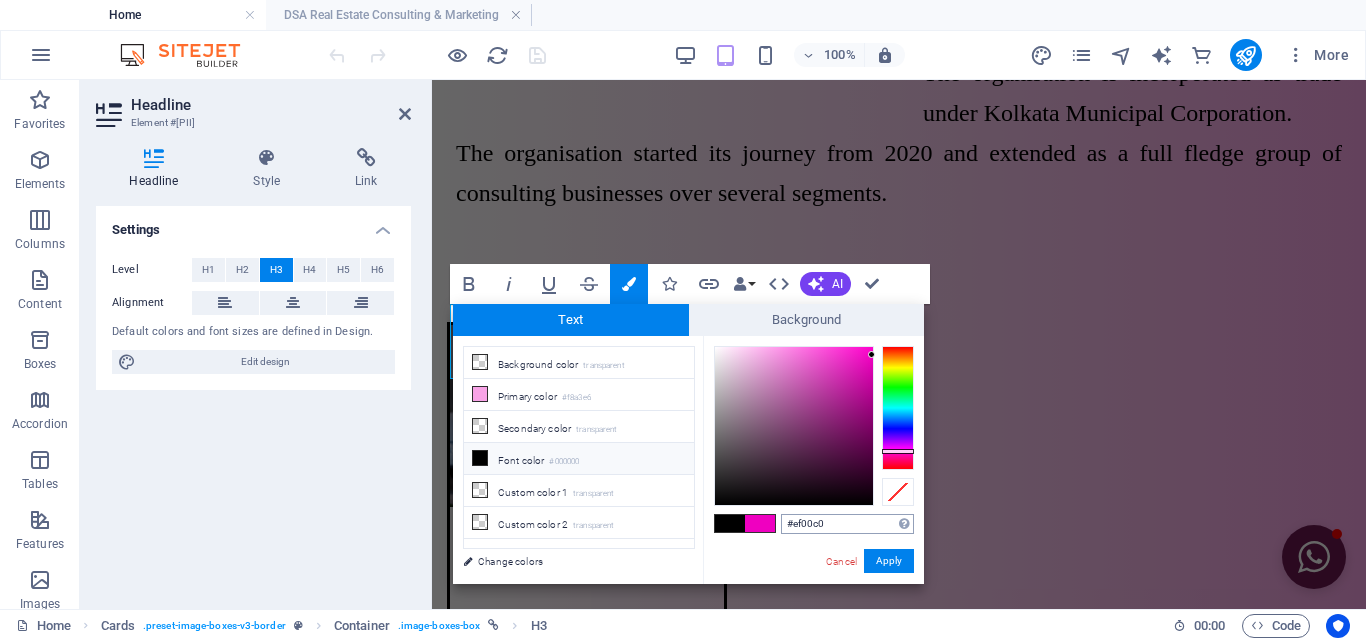 click on "#ef00c0" at bounding box center (847, 524) 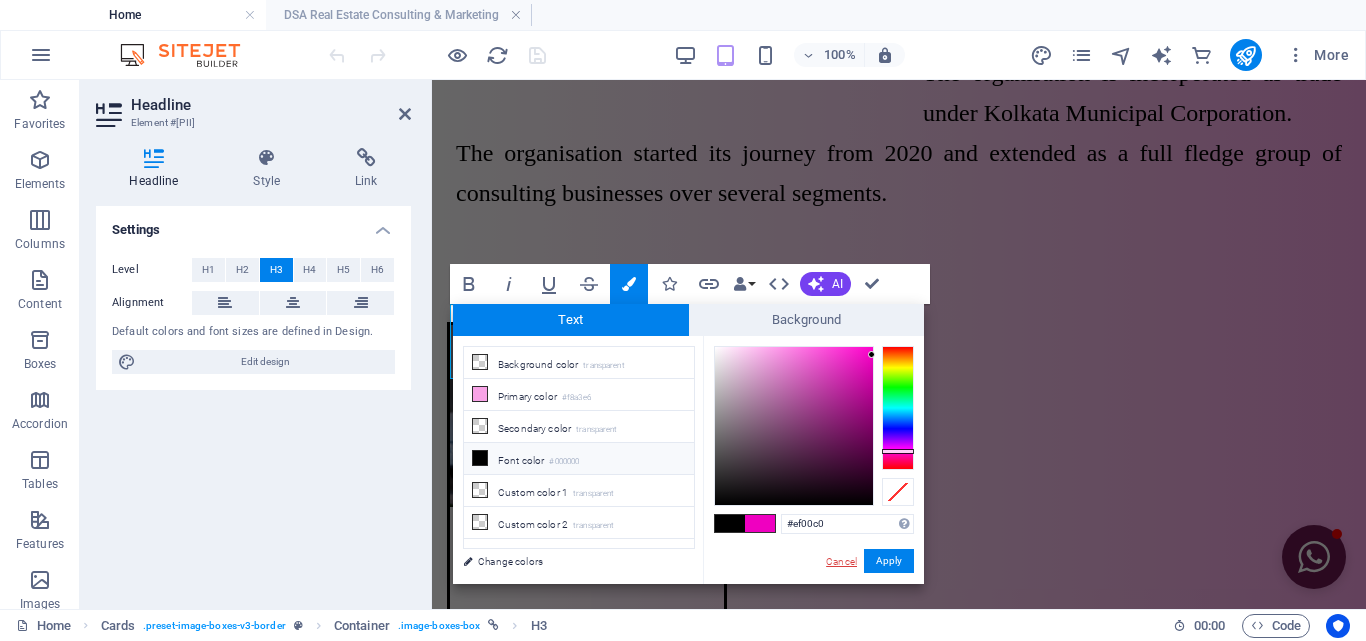 click on "Cancel" at bounding box center [841, 561] 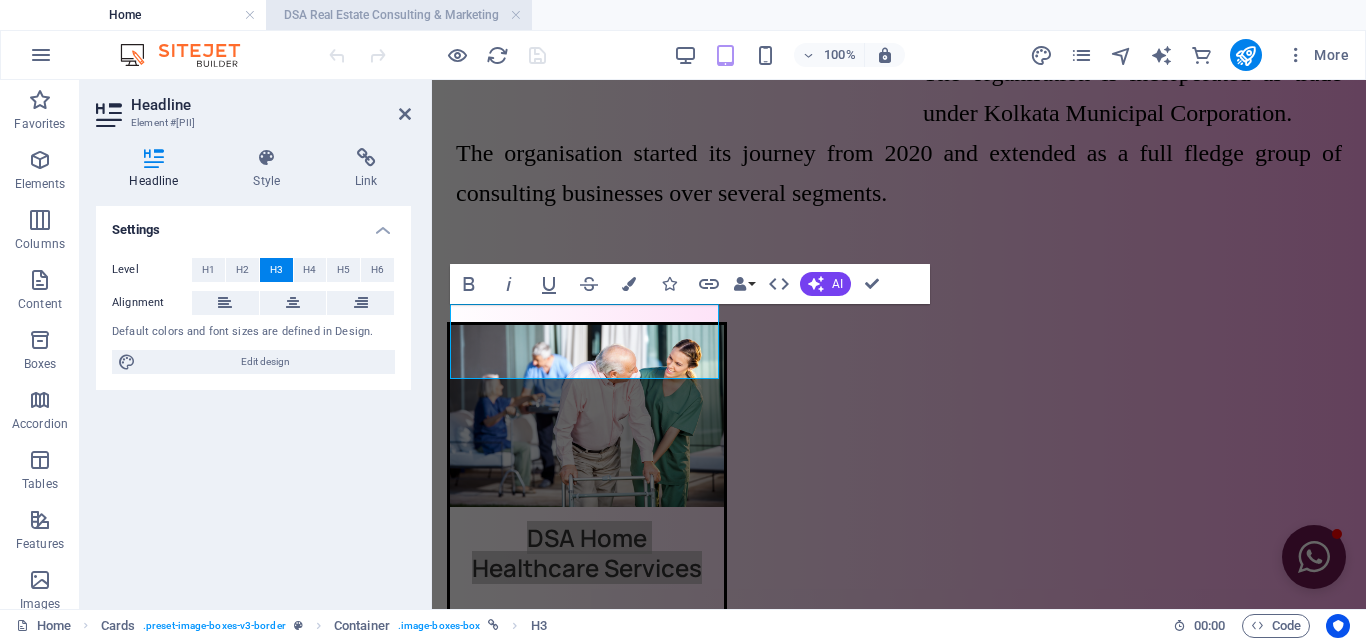 click on "DSA Real Estate Consulting & Marketing" at bounding box center [399, 15] 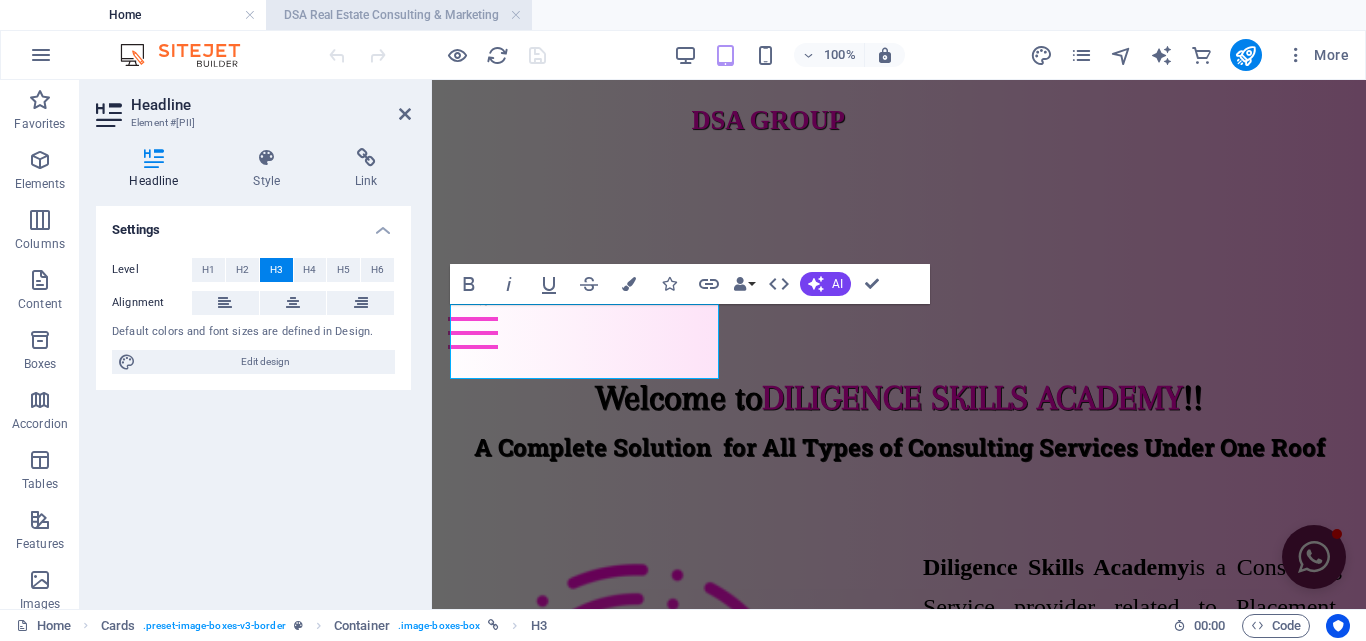 scroll, scrollTop: 829, scrollLeft: 0, axis: vertical 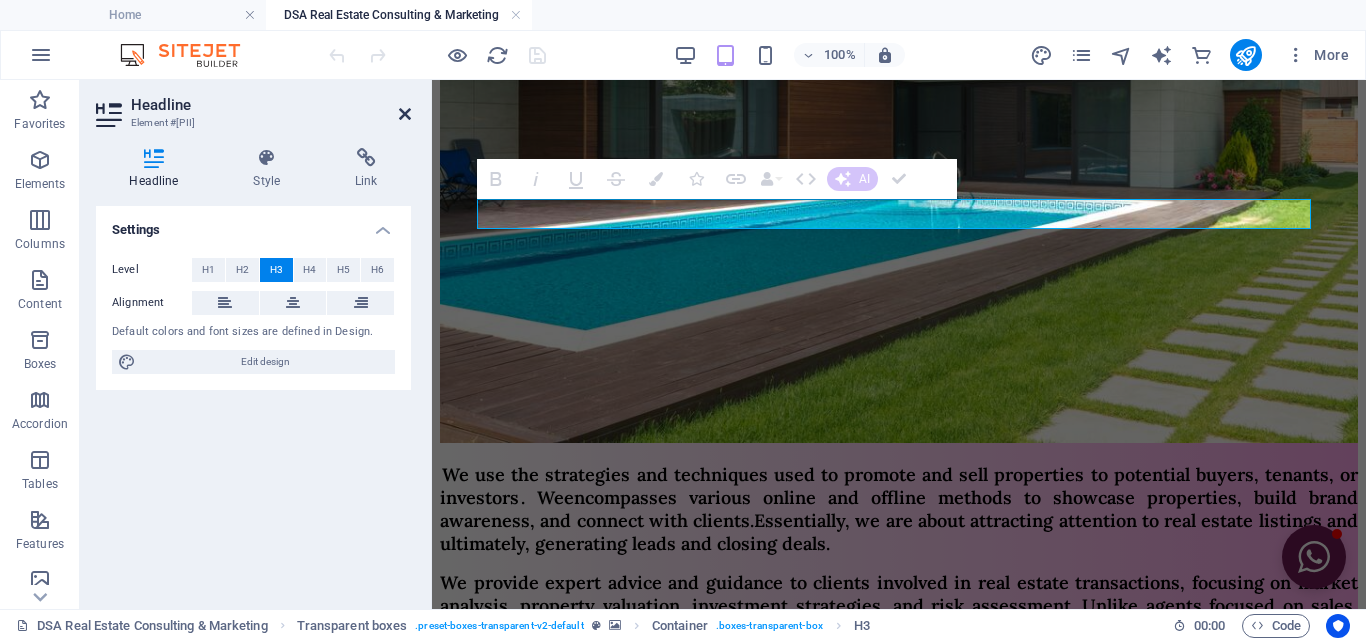click at bounding box center (405, 114) 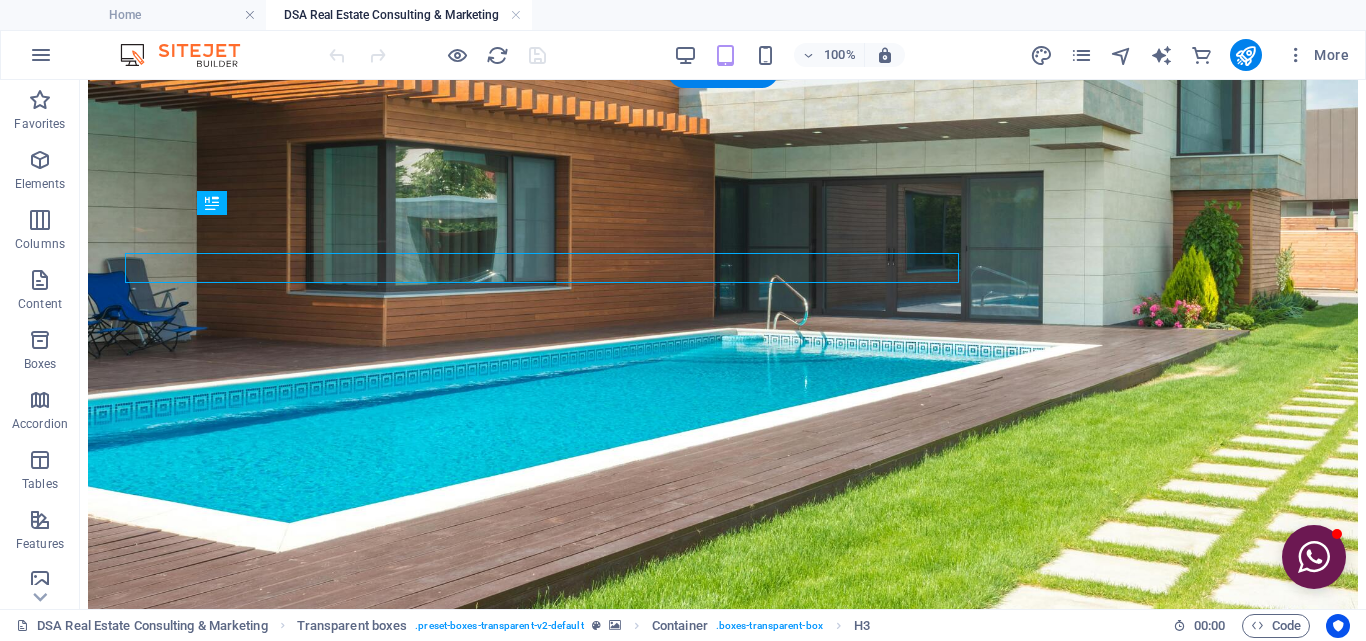 scroll, scrollTop: 775, scrollLeft: 0, axis: vertical 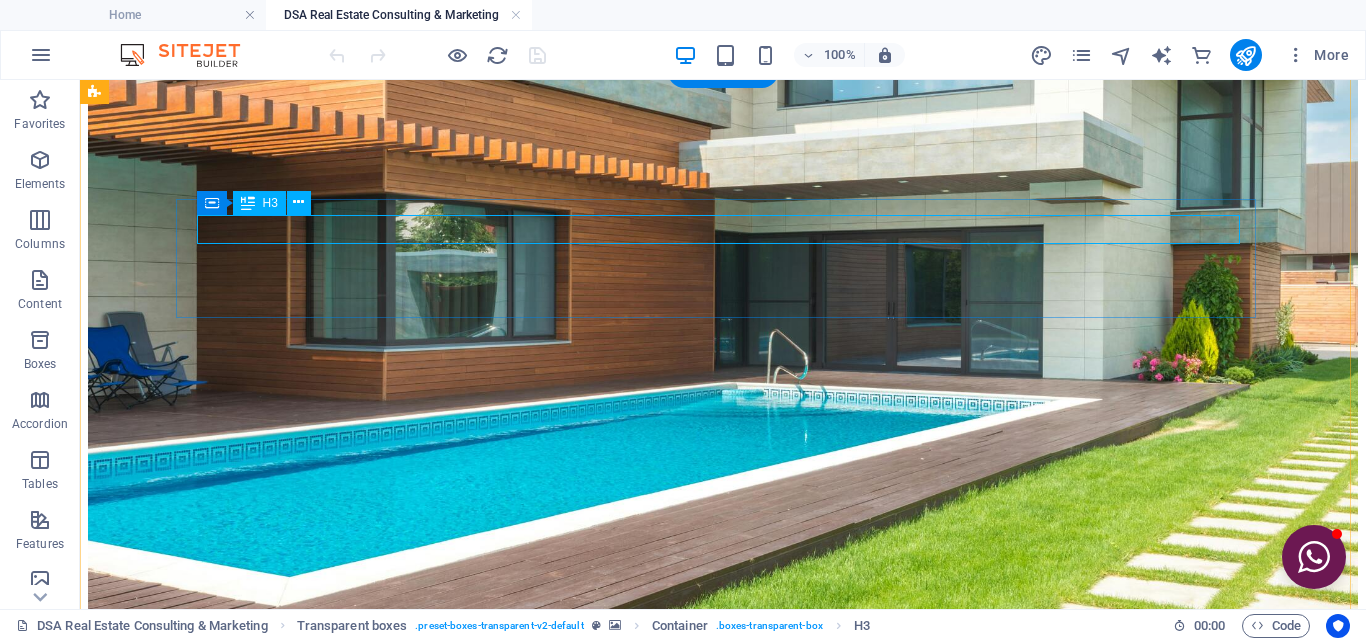click on "Promoting Properties :" at bounding box center (723, 1842) 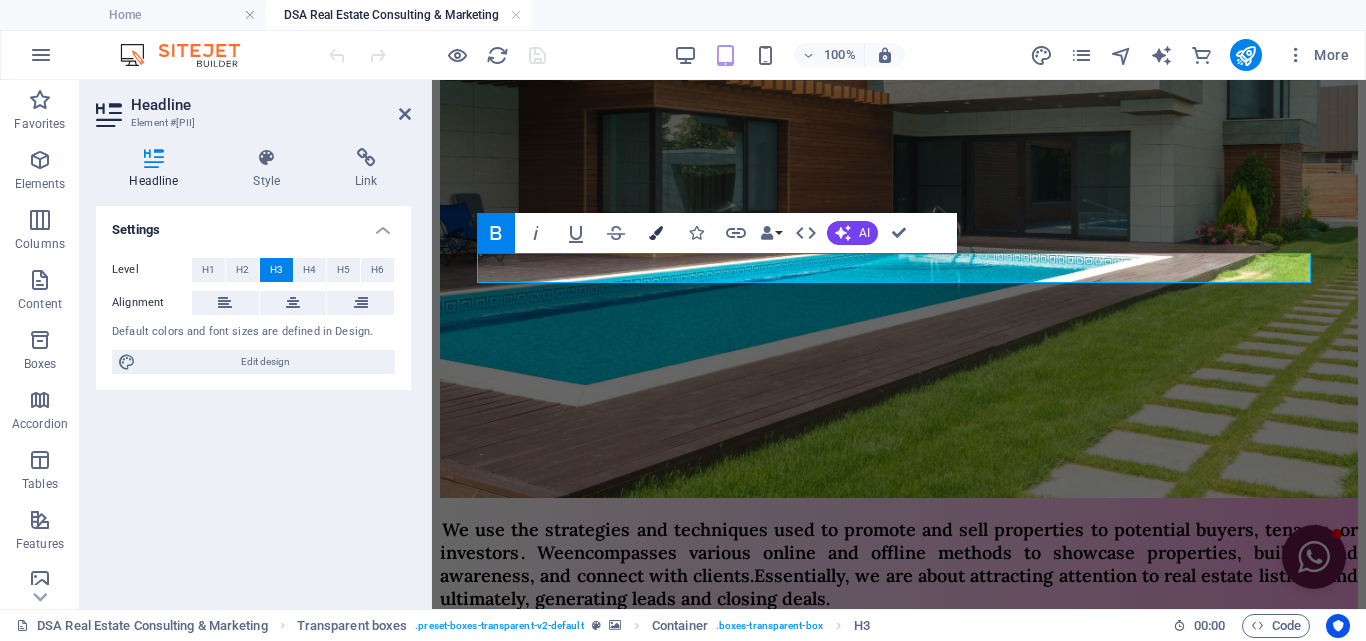 click at bounding box center [656, 233] 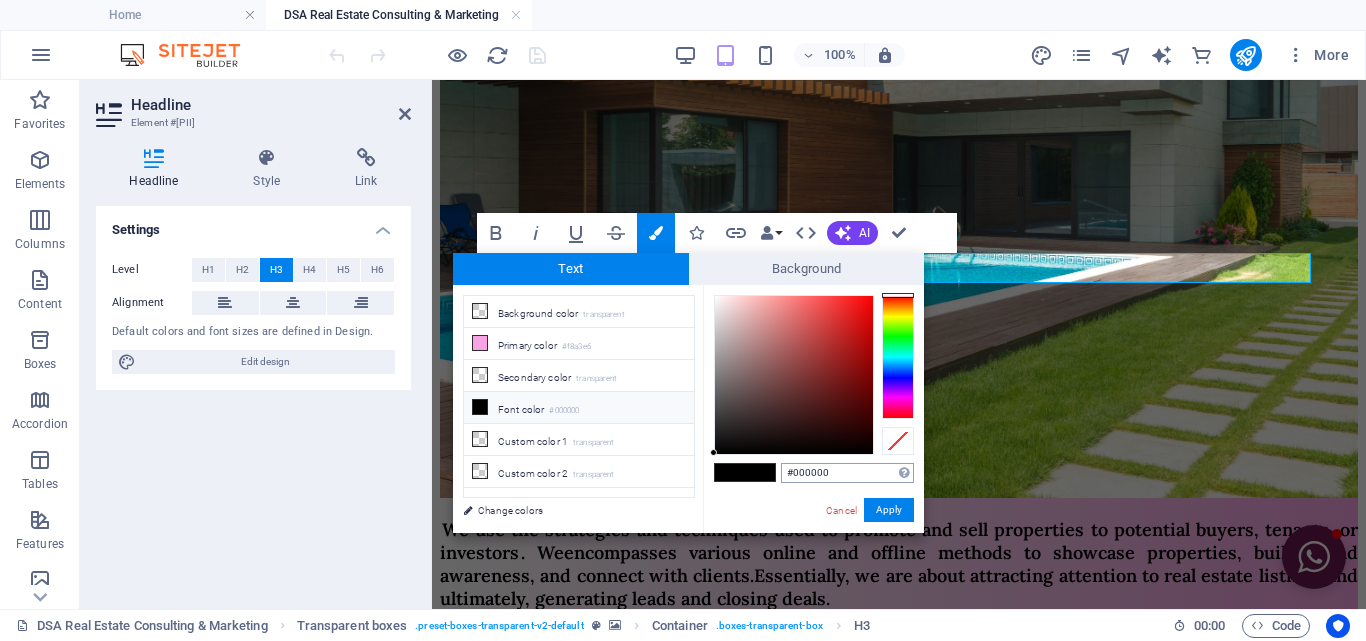 click on "#000000" at bounding box center [847, 473] 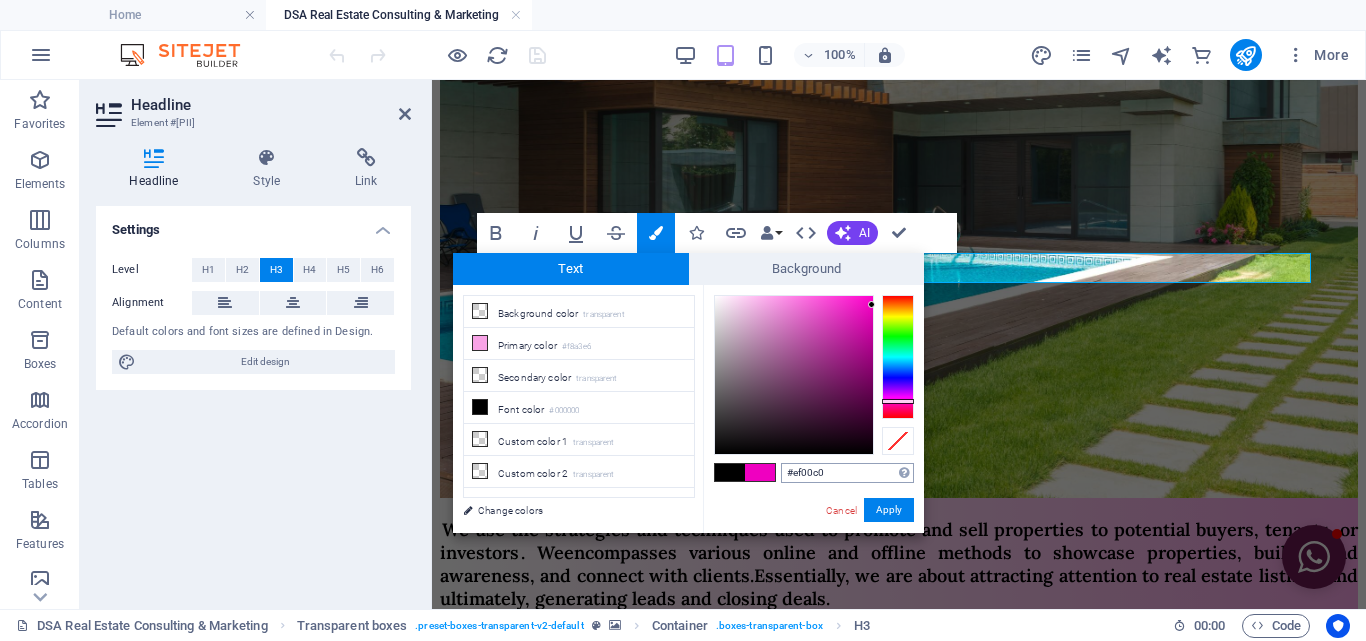 type on "#ef00c0" 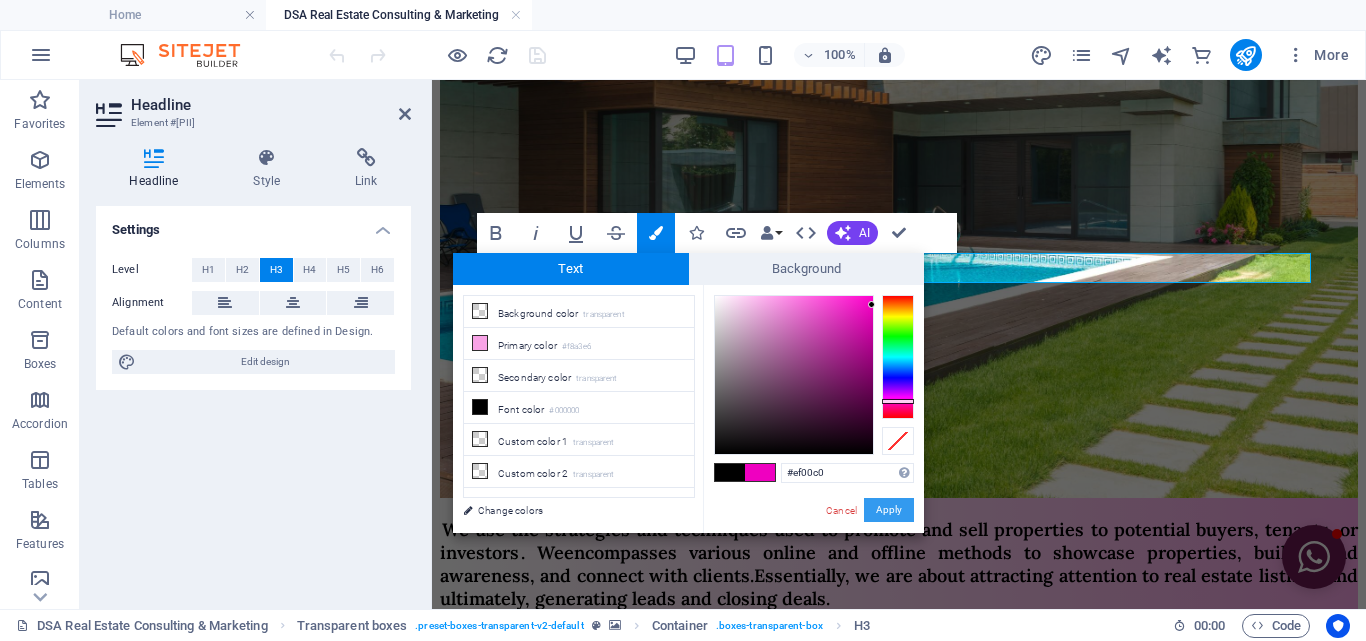 click on "Apply" at bounding box center (889, 510) 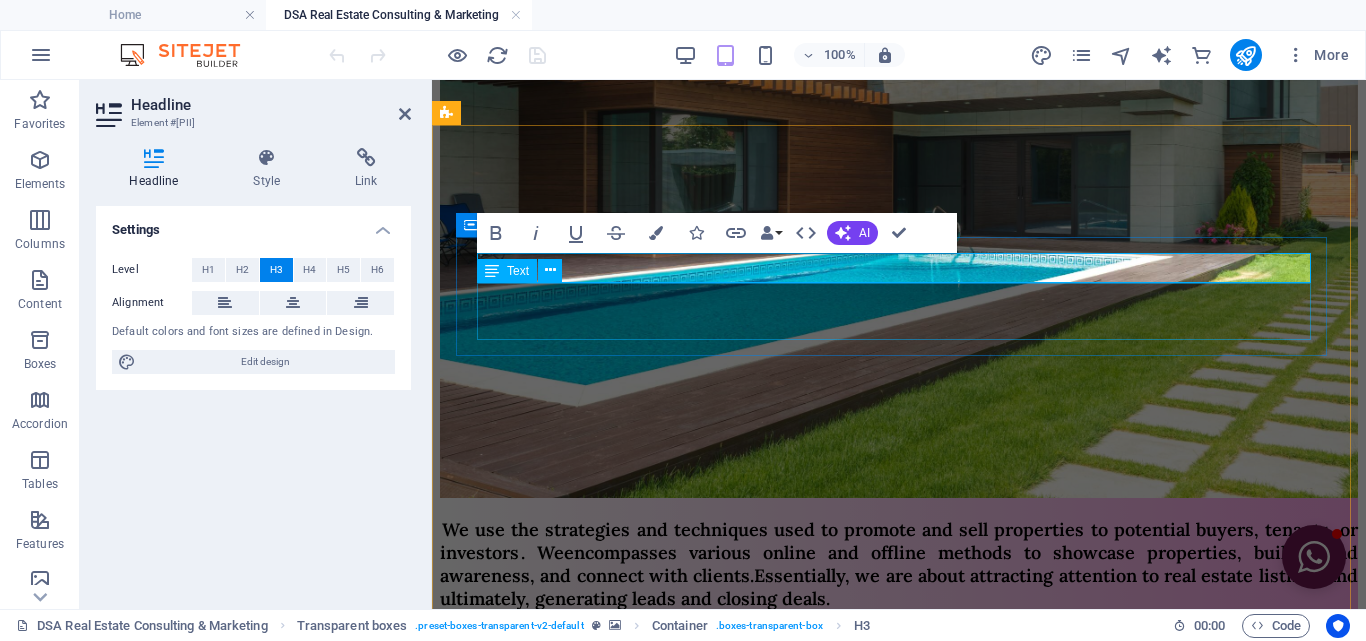 click on "This includes showcasing the features and benefits of a property, whether it's a house, apartment, land, or commercial space." at bounding box center (899, 1726) 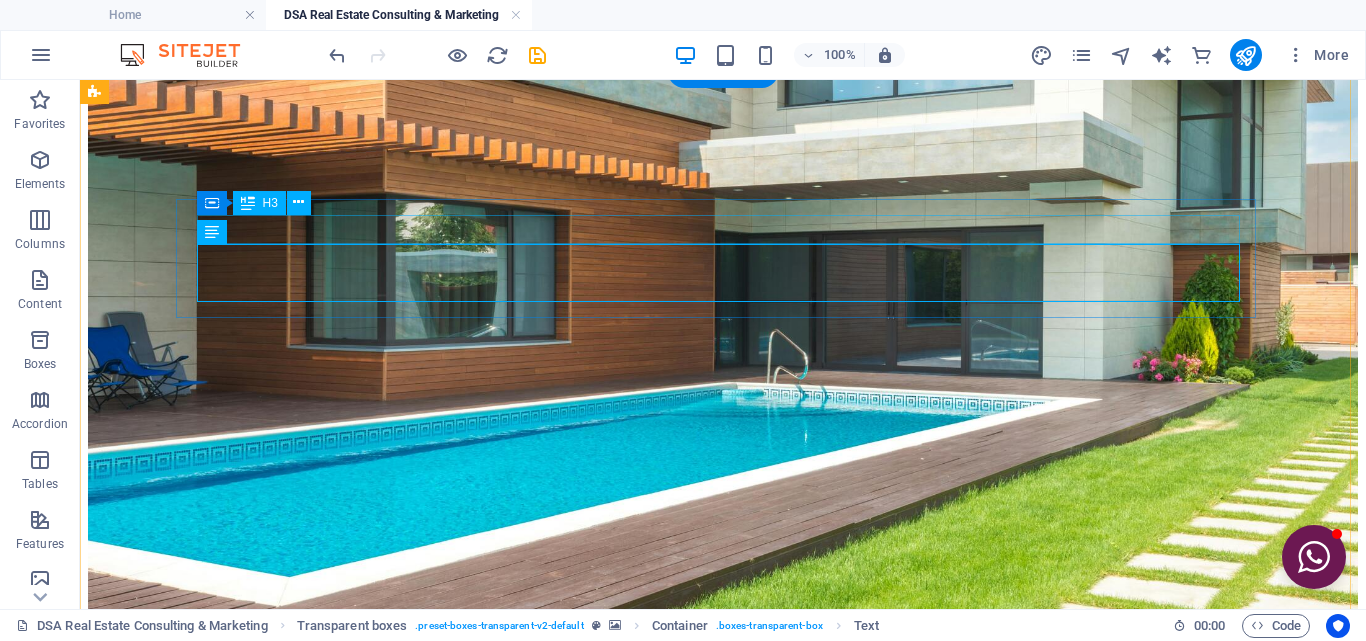 click on "Promoting Properties :" at bounding box center [723, 1842] 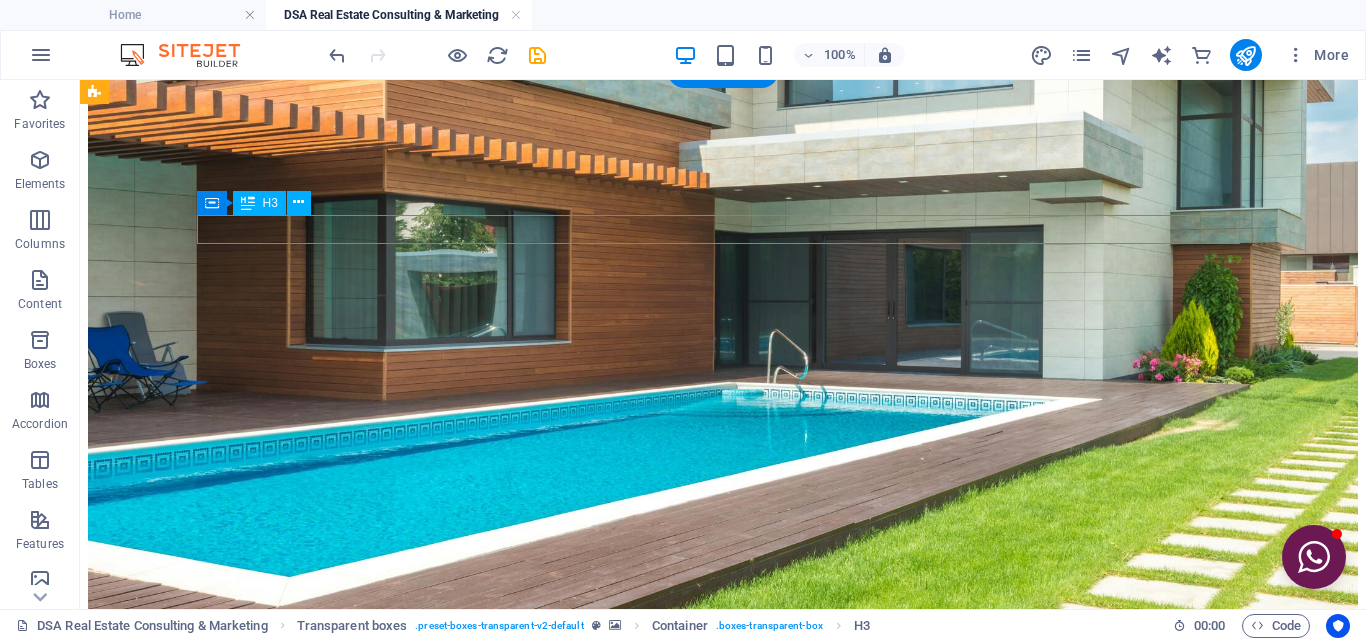 click on "Promoting Properties :" at bounding box center [723, 1842] 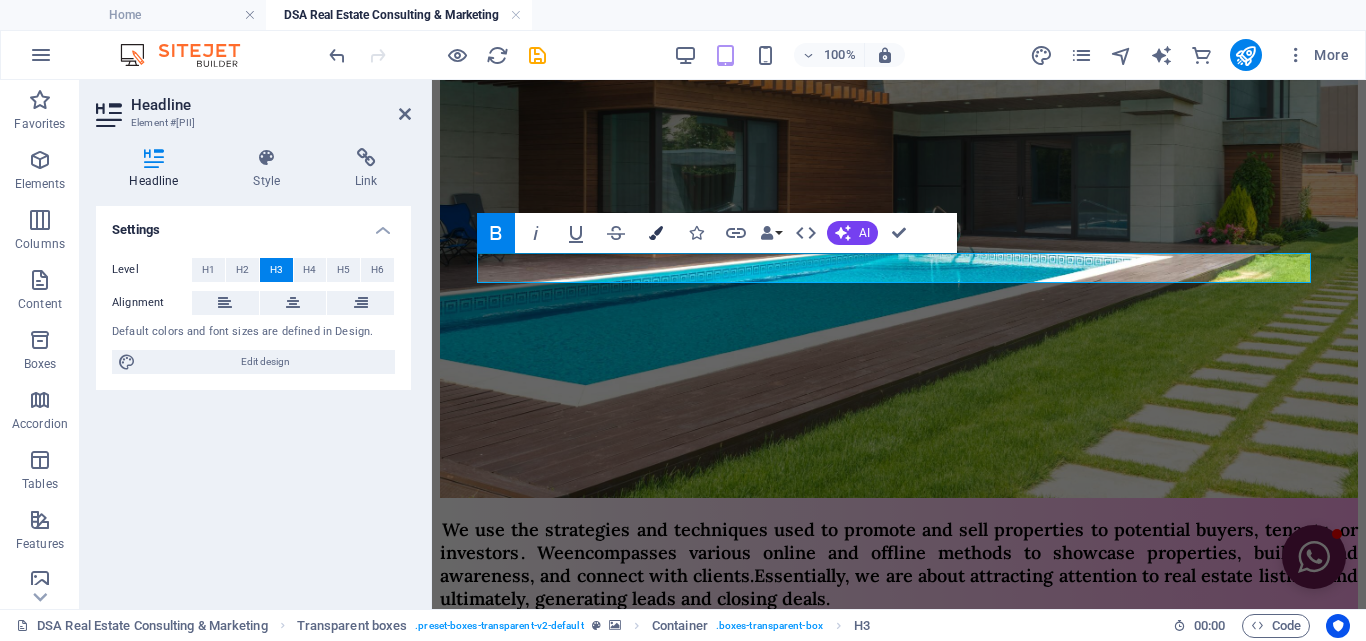 click on "Colors" at bounding box center [656, 233] 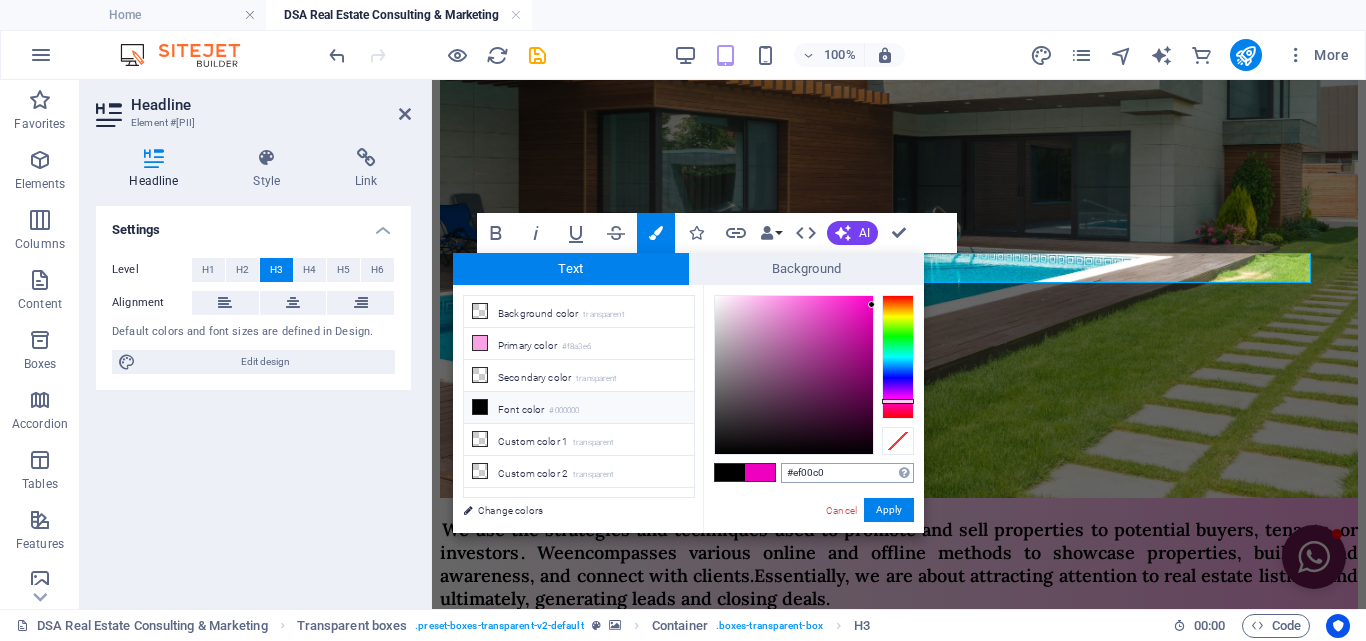 click on "#ef00c0" at bounding box center (847, 473) 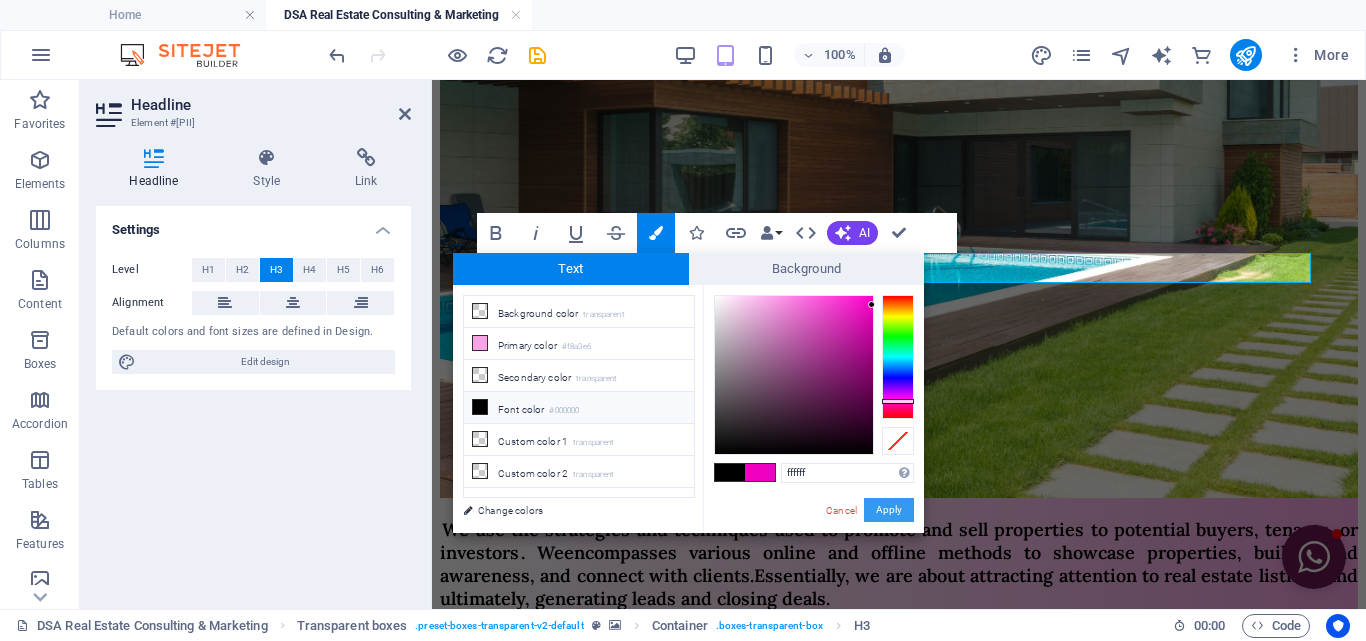 drag, startPoint x: 904, startPoint y: 502, endPoint x: 471, endPoint y: 422, distance: 440.32828 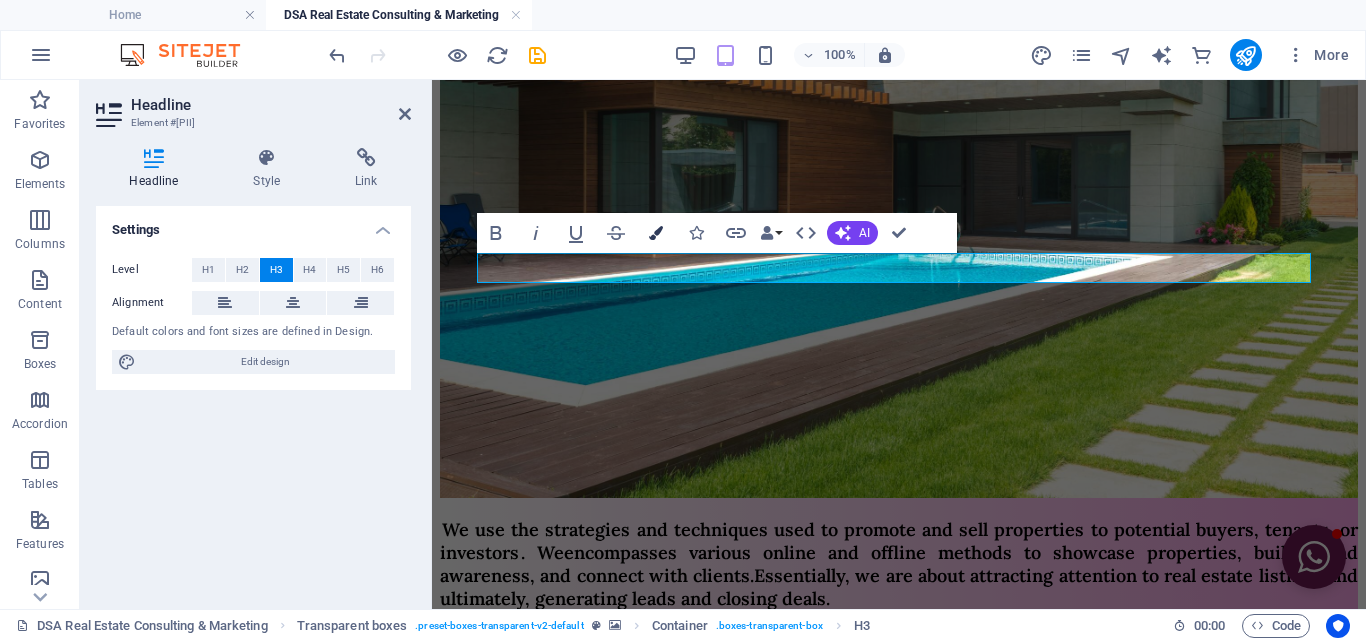 click on "Colors" at bounding box center (656, 233) 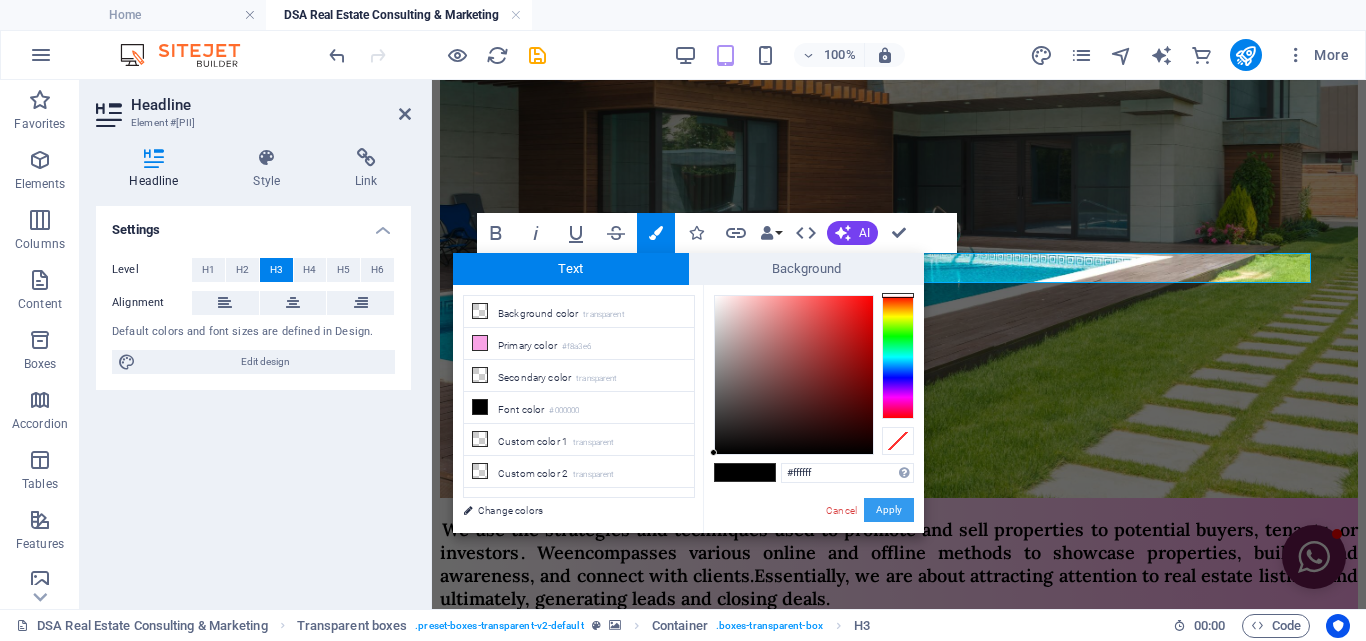 click on "Apply" at bounding box center [889, 510] 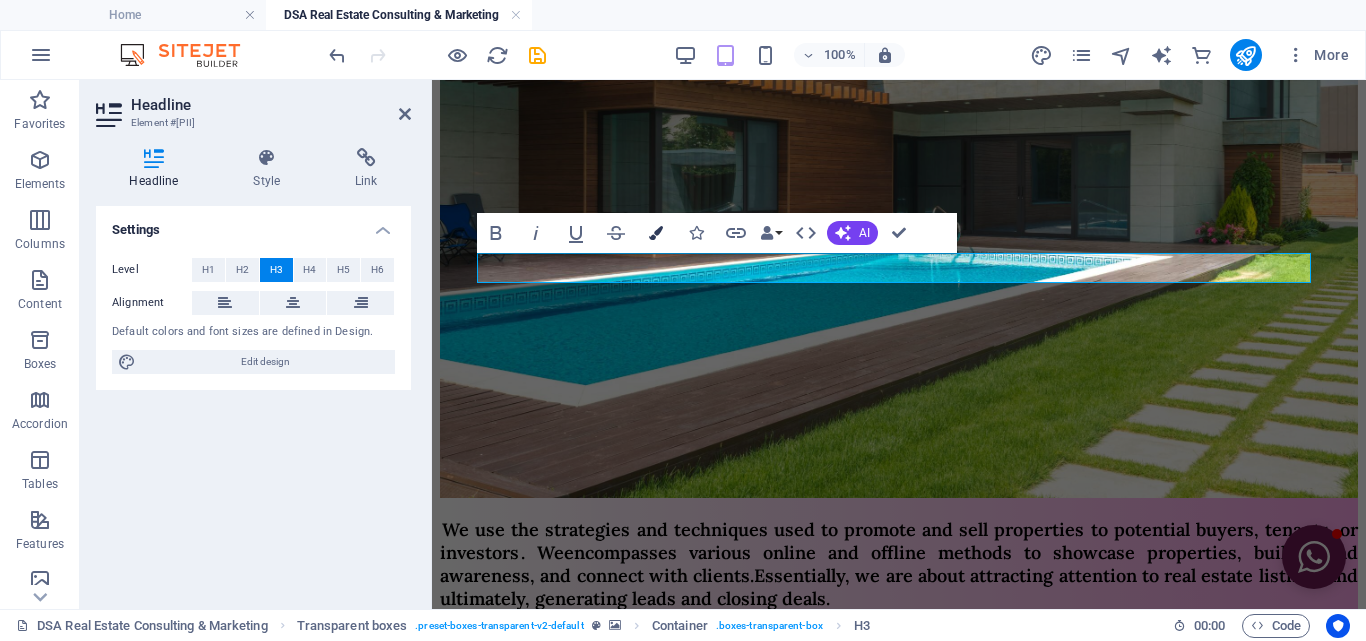 click on "Colors" at bounding box center (656, 233) 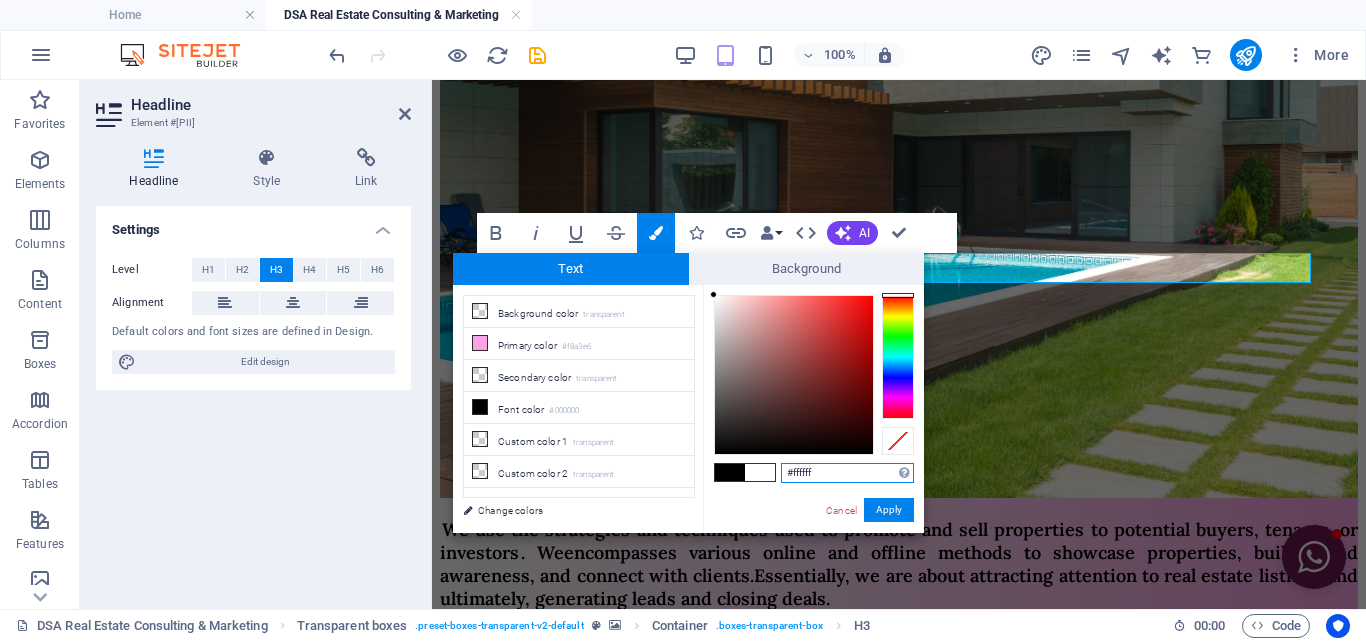 drag, startPoint x: 738, startPoint y: 331, endPoint x: 708, endPoint y: 292, distance: 49.20366 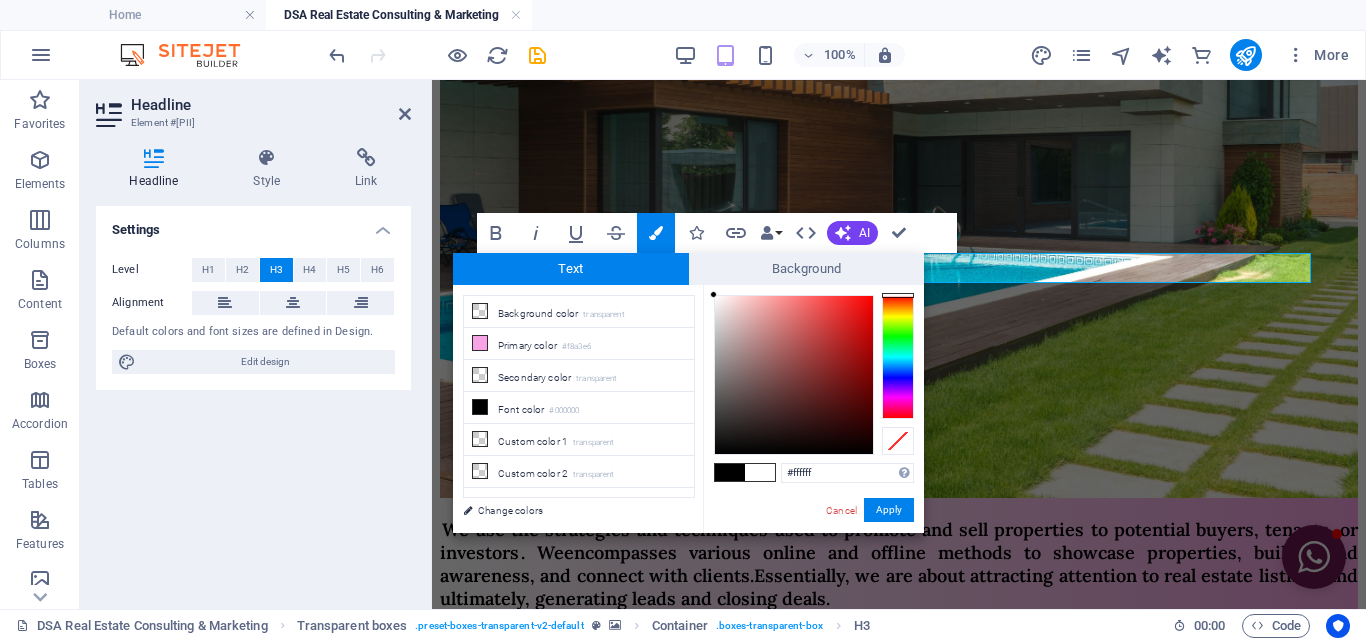 click on "#ffffff Supported formats #0852ed rgb(8, 82, 237) rgba(8, 82, 237, 90%) hsv(221,97,93) hsl(221, 93%, 48%) Cancel Apply" at bounding box center [813, 554] 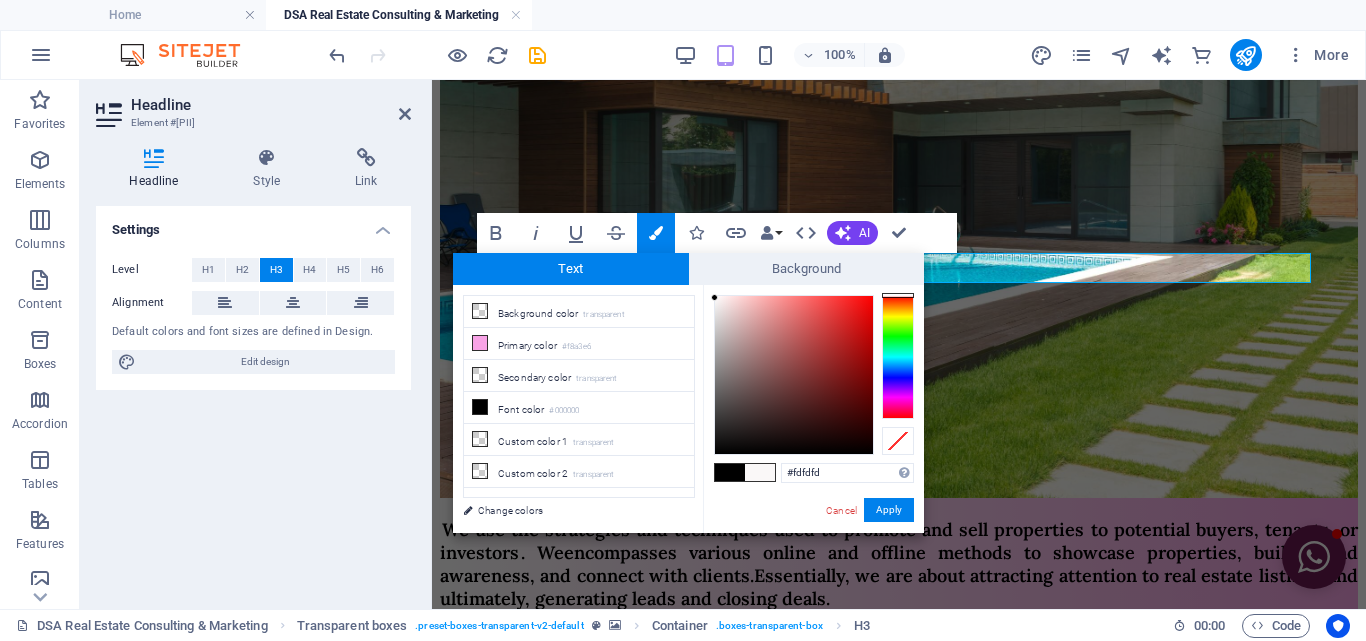type on "#ffffff" 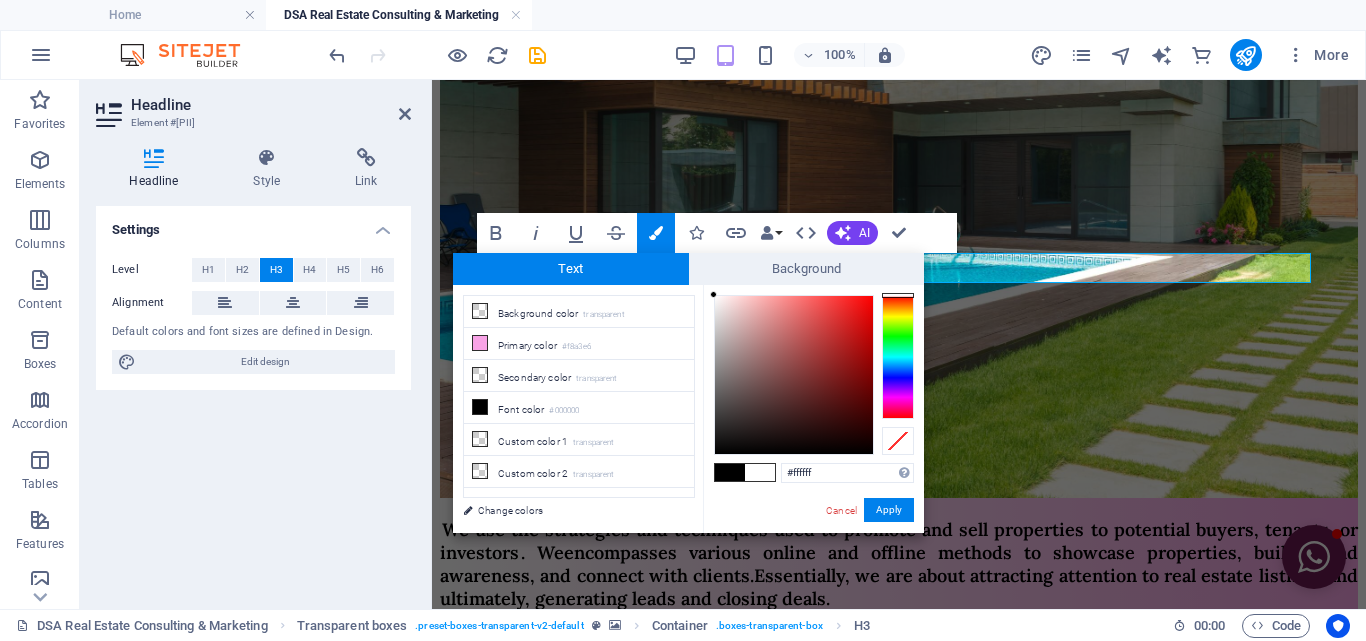 click on "#ffffff Supported formats #0852ed rgb(8, 82, 237) rgba(8, 82, 237, 90%) hsv(221,97,93) hsl(221, 93%, 48%) Cancel Apply" at bounding box center (813, 554) 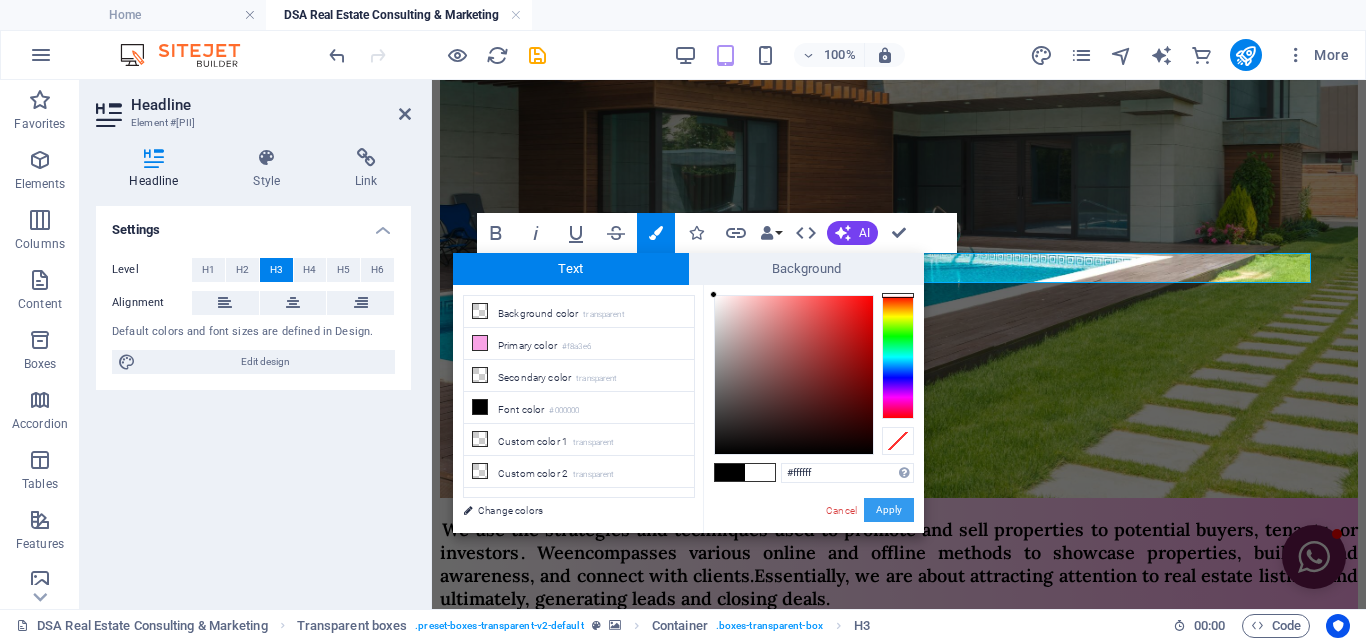 click on "Apply" at bounding box center [889, 510] 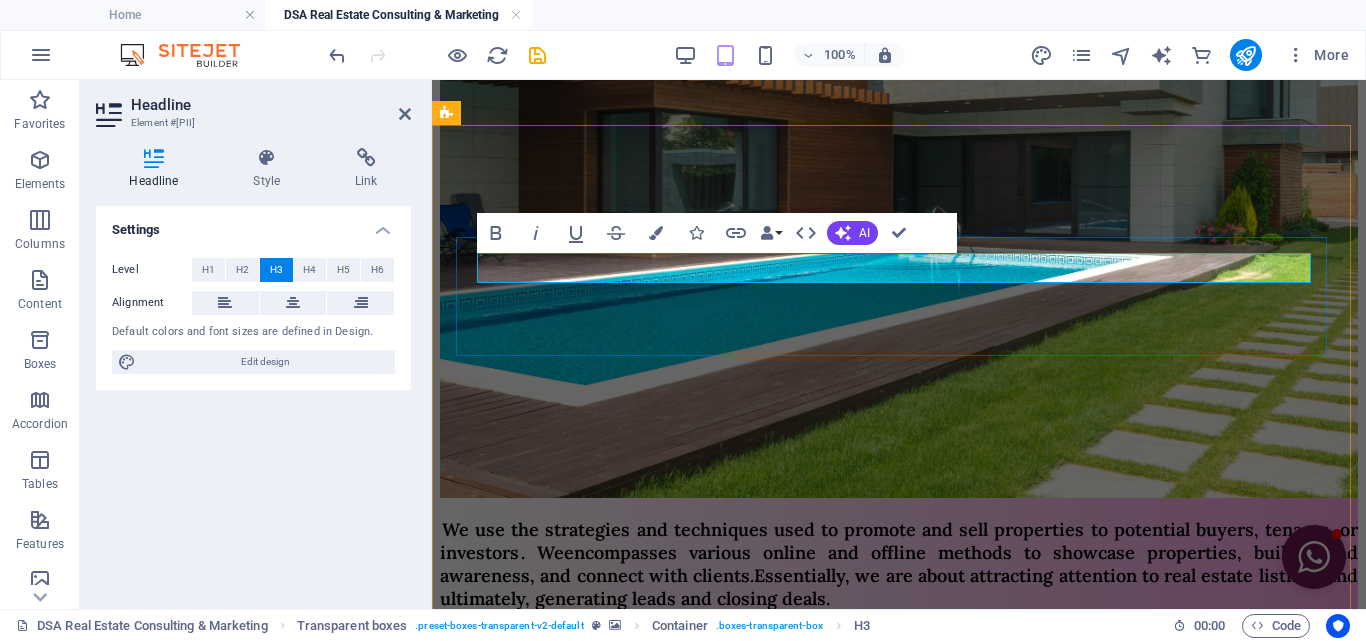 click on "Promoting Properties :" at bounding box center [899, 1673] 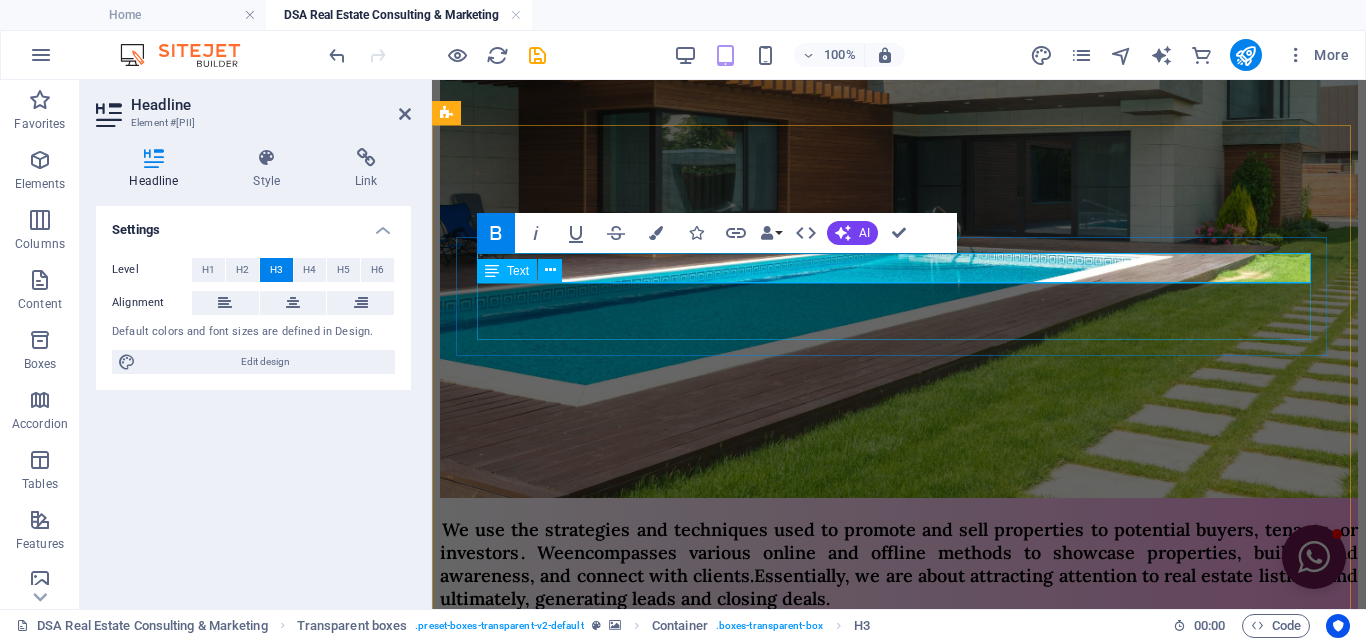 click on "This includes showcasing the features and benefits of a property, whether it's a house, apartment, land, or commercial space." at bounding box center [899, 1726] 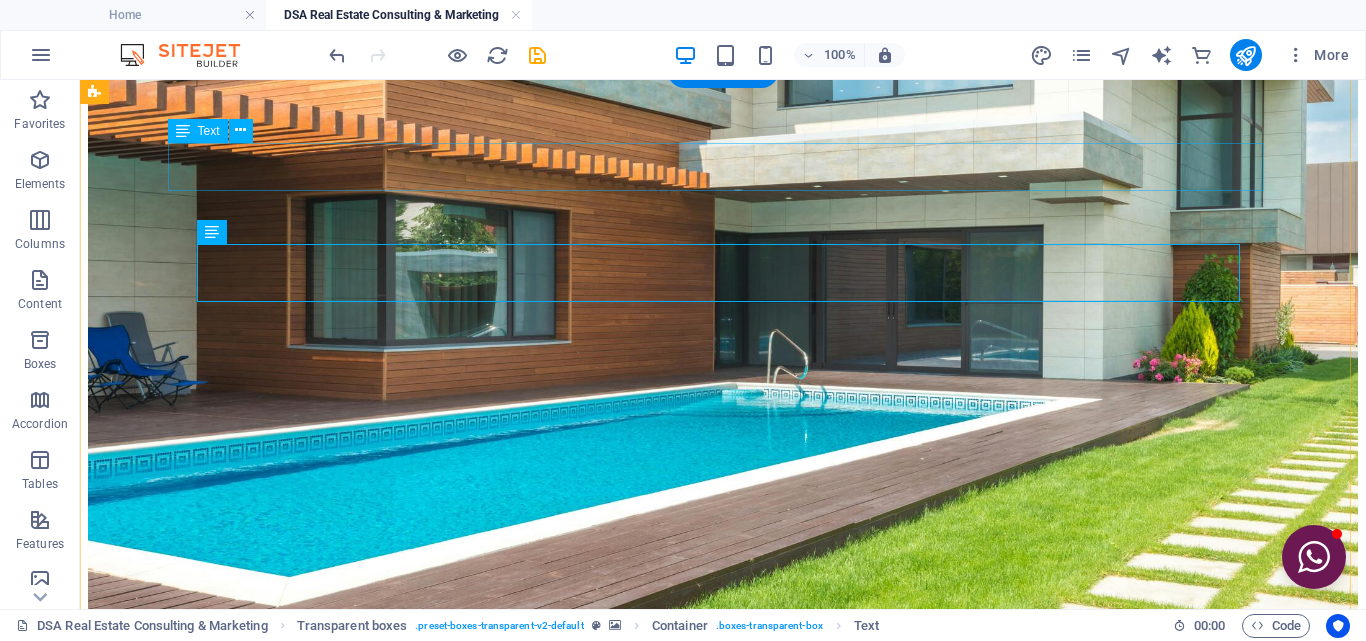 click on "Our Key Aspects :" at bounding box center (723, 1796) 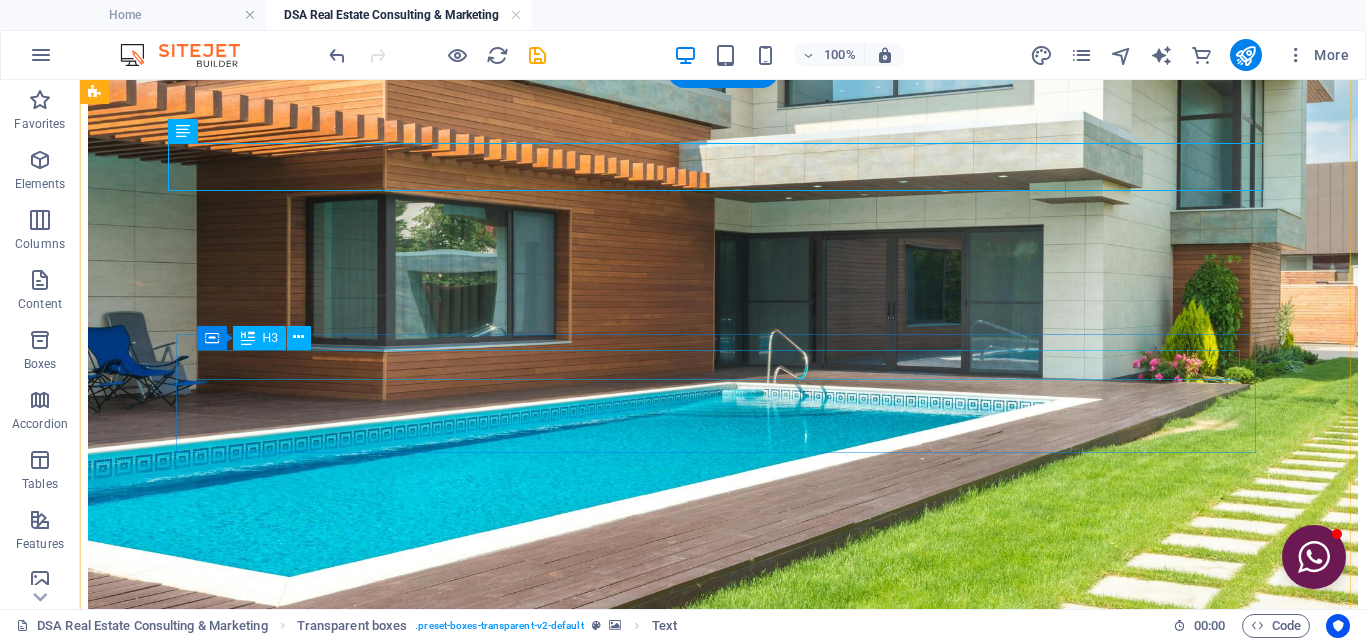 click on "Reaching Potential Buyers :" at bounding box center [723, 1925] 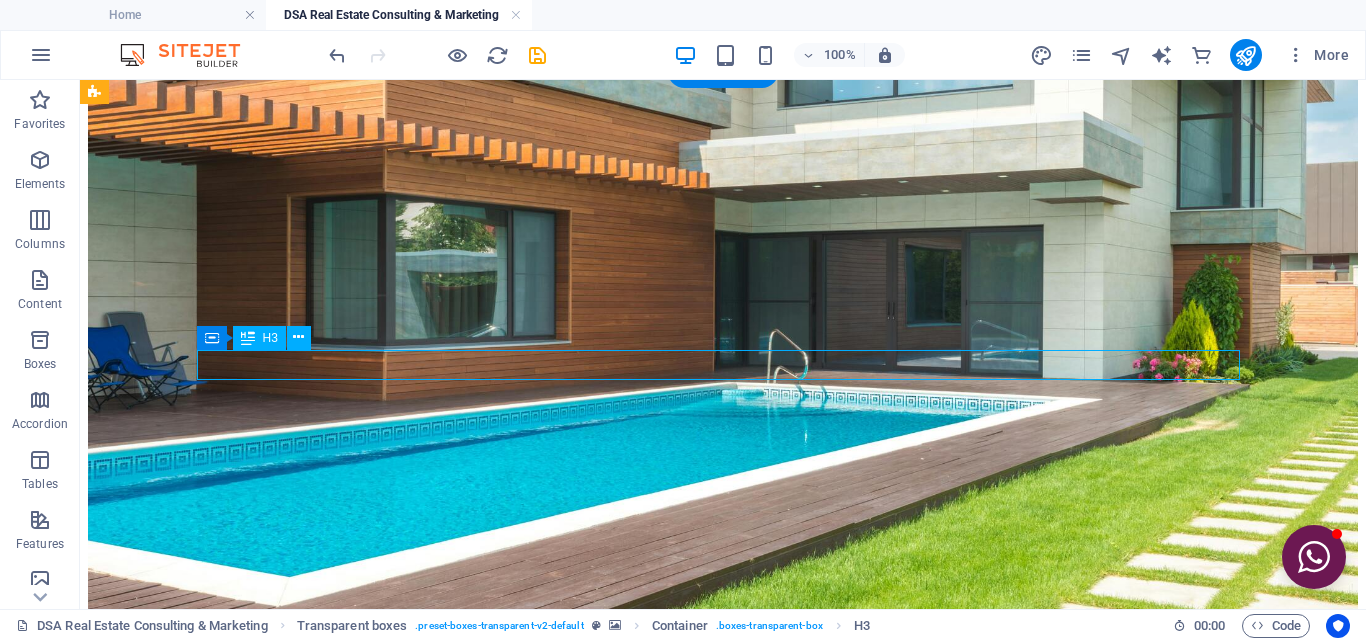 click on "Reaching Potential Buyers :" at bounding box center (723, 1925) 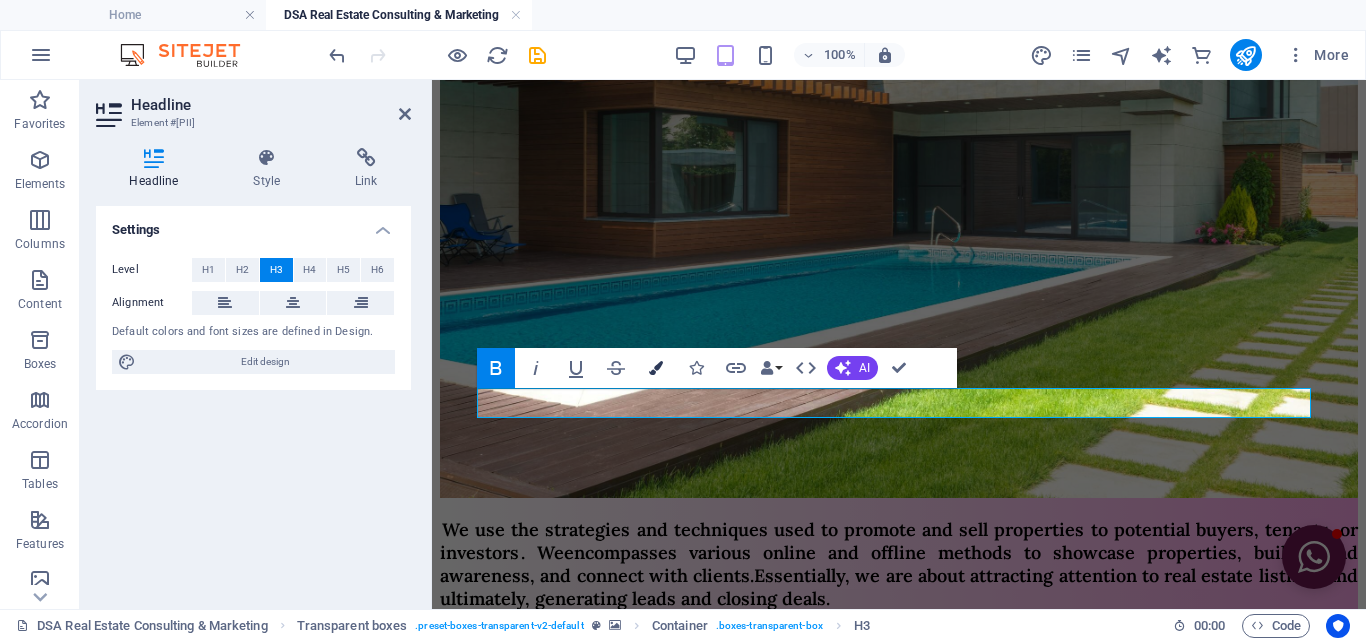 click at bounding box center (656, 368) 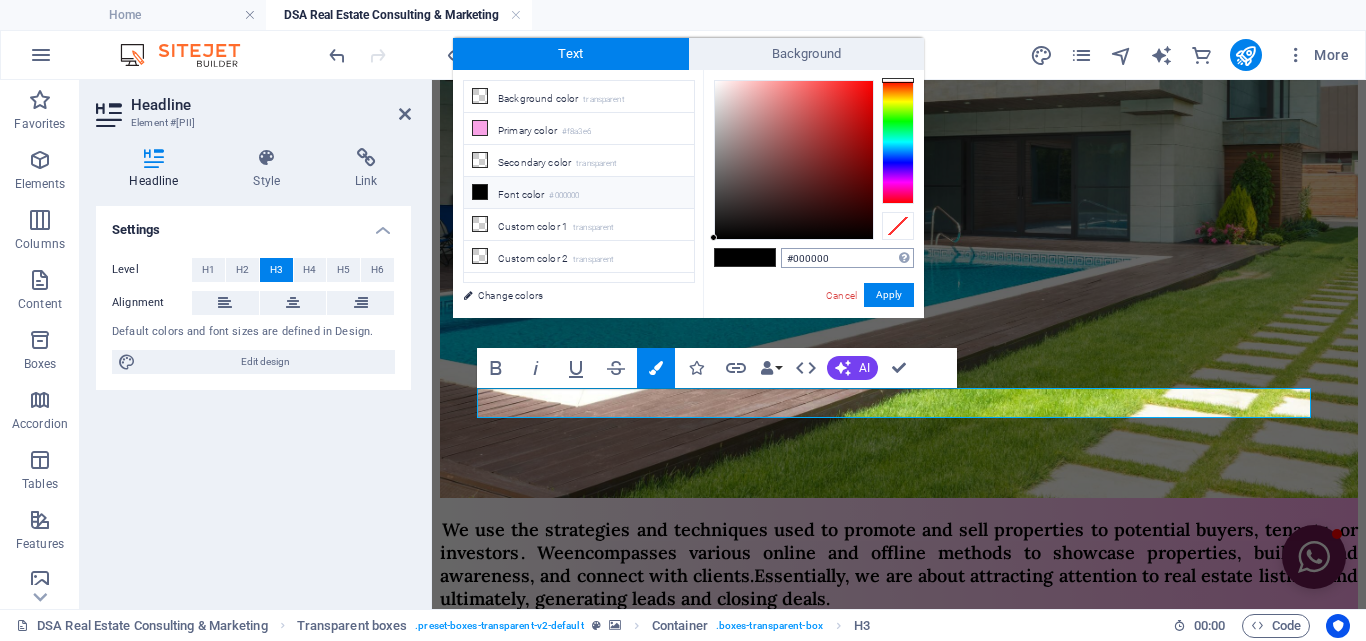 click on "#000000" at bounding box center (847, 258) 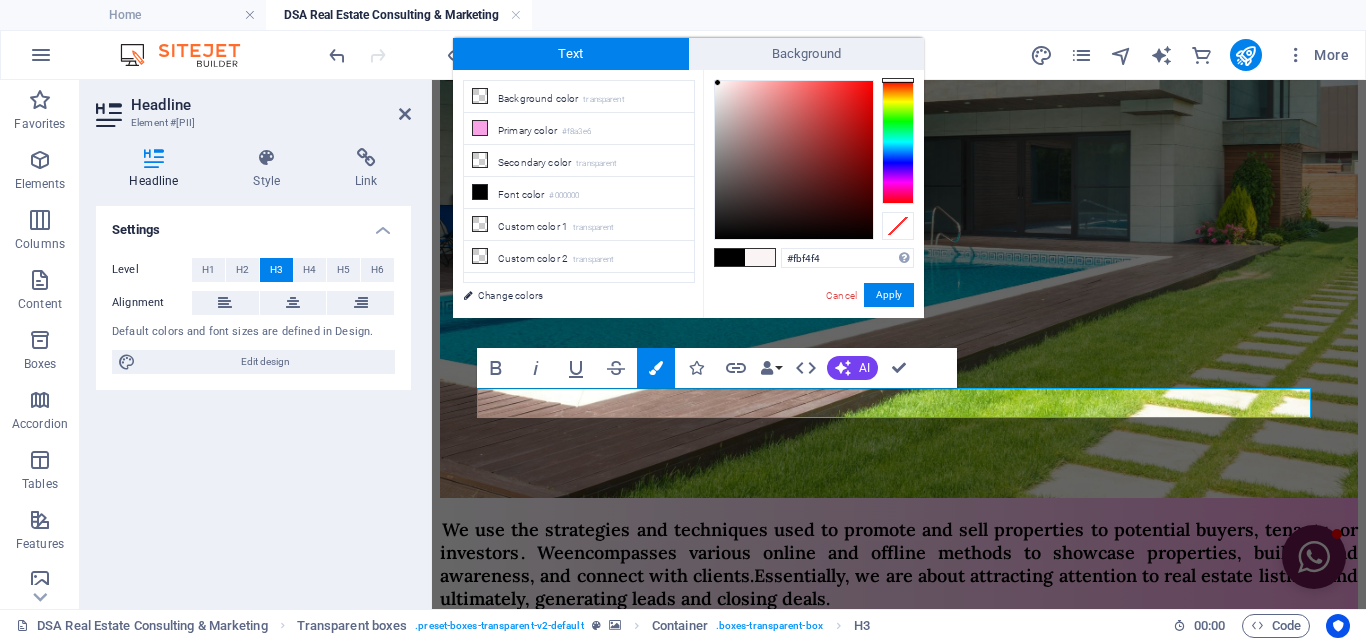 click at bounding box center (794, 160) 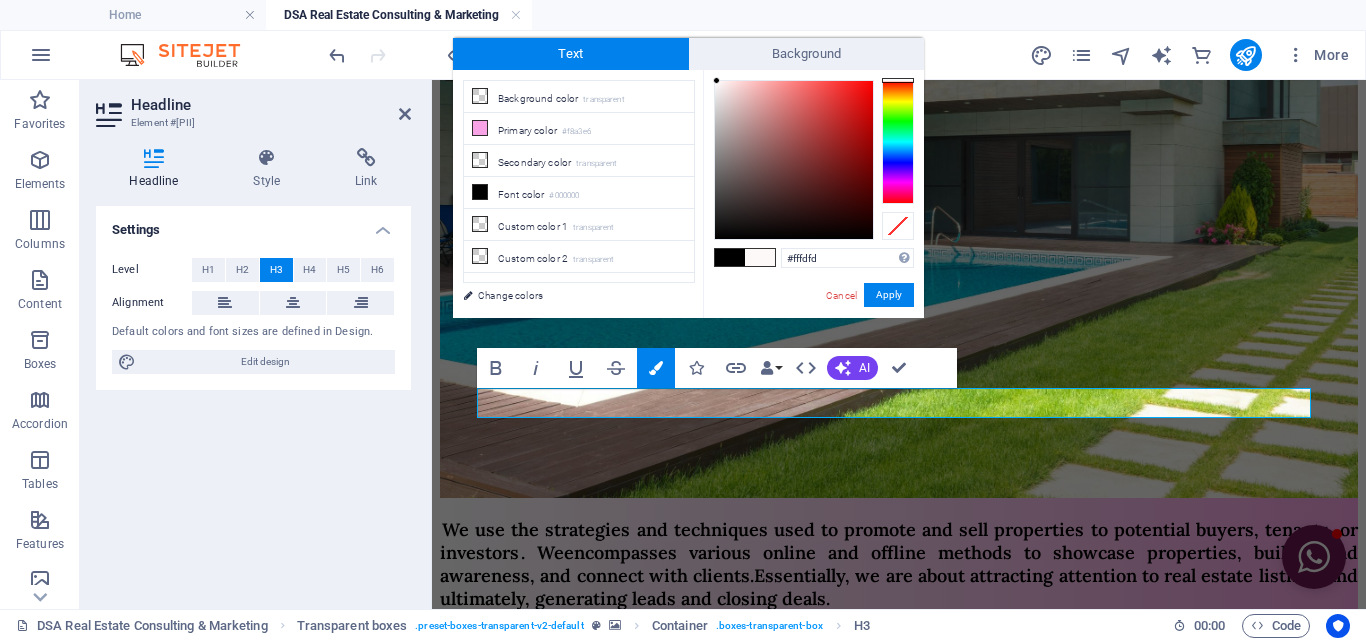 type on "#ffffff" 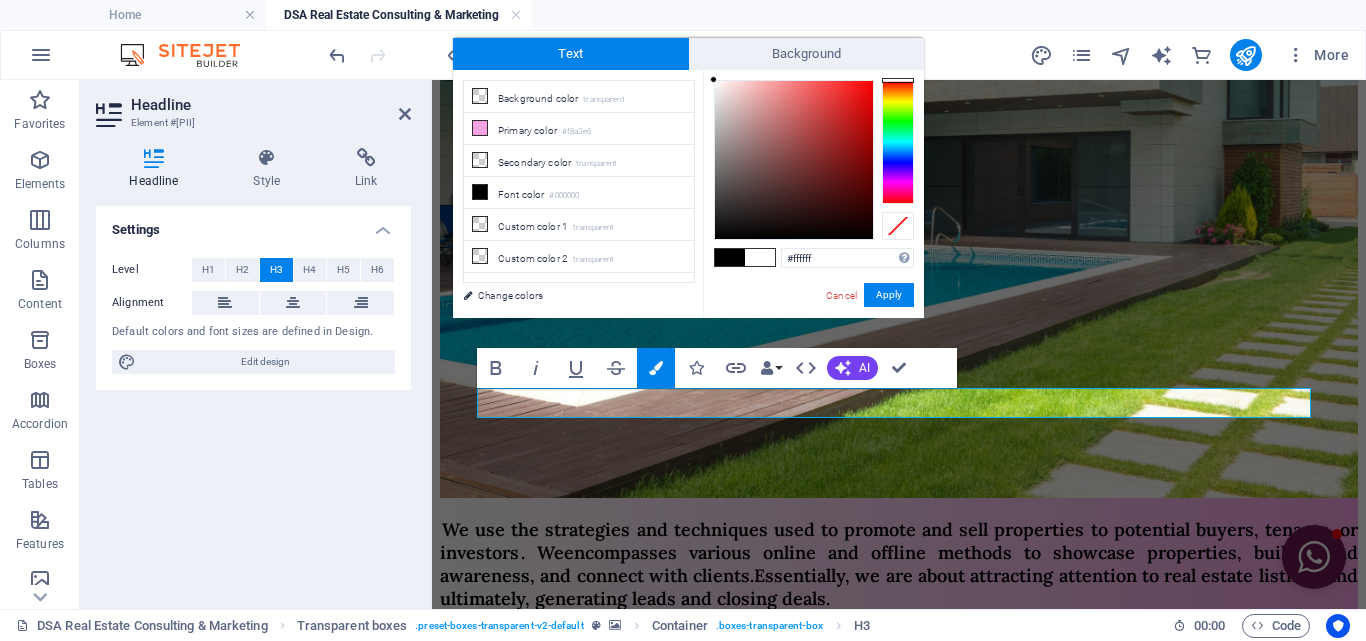 click at bounding box center (794, 160) 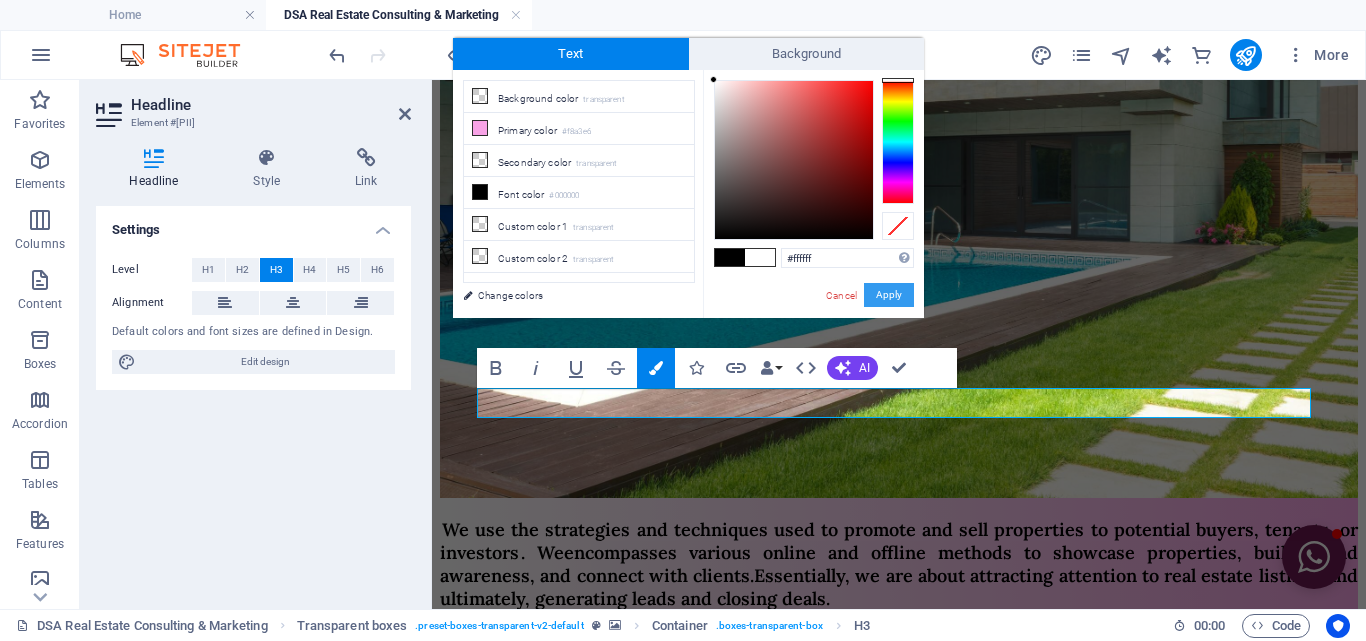 click on "Apply" at bounding box center [889, 295] 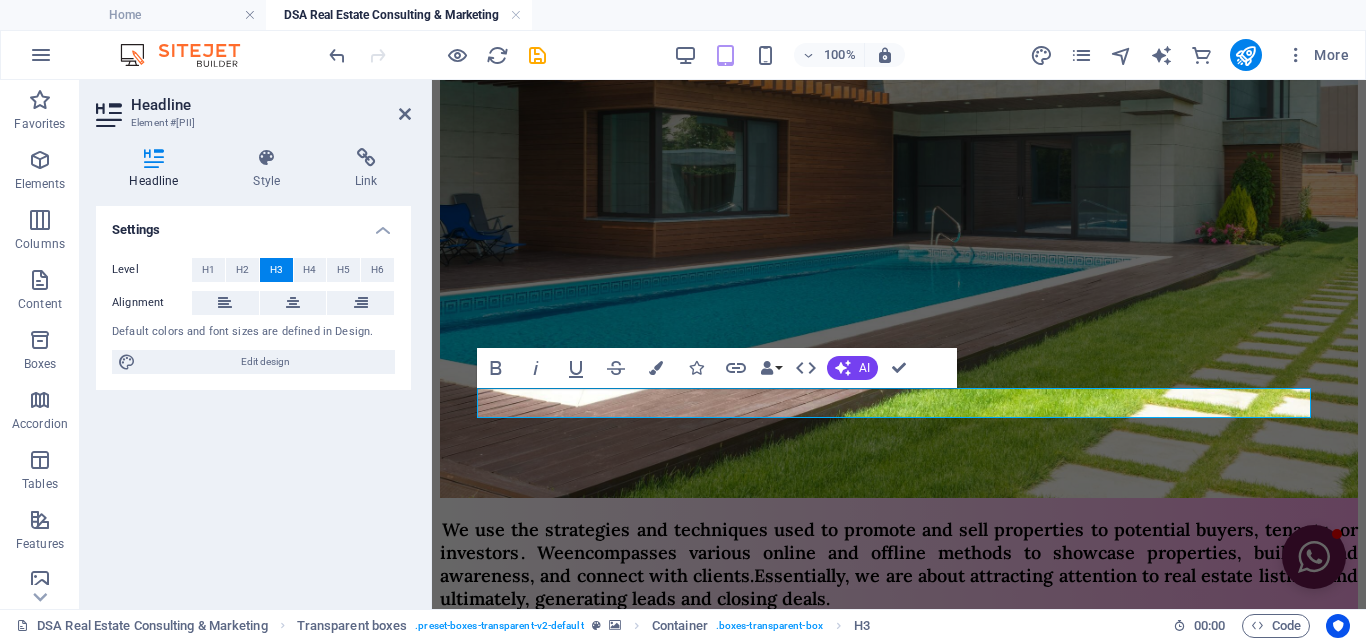 click at bounding box center [899, 757] 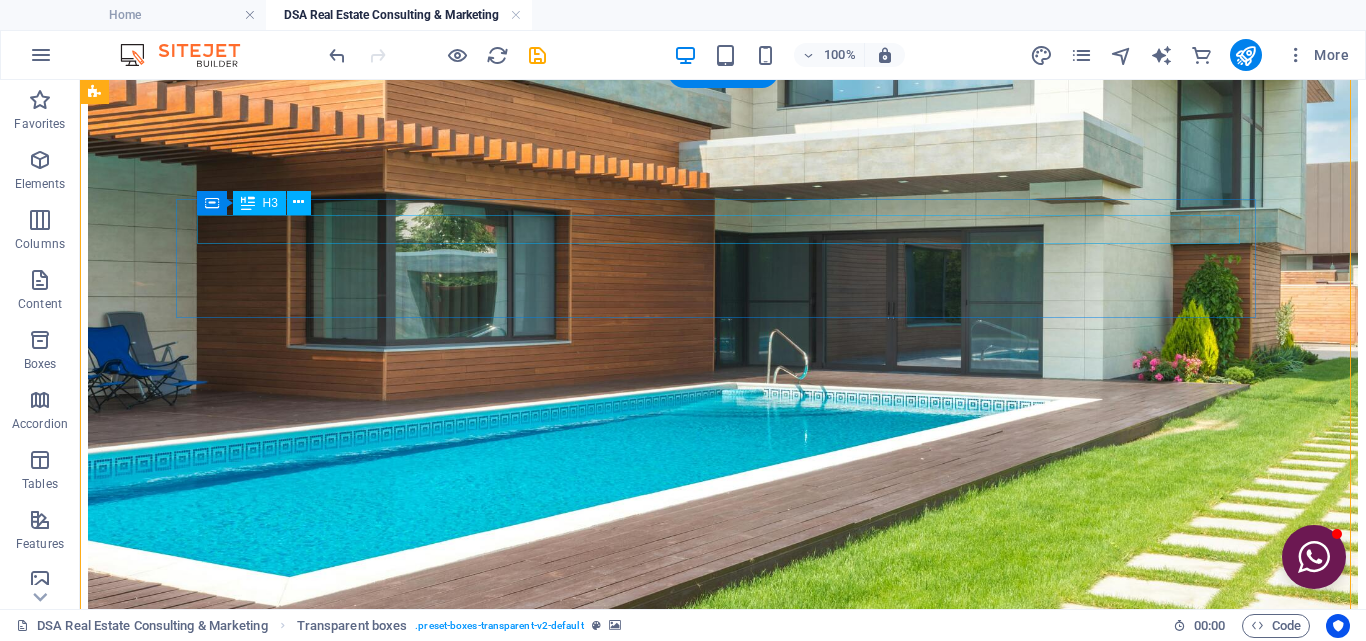 click on "Promoting Properties :" at bounding box center [723, 1842] 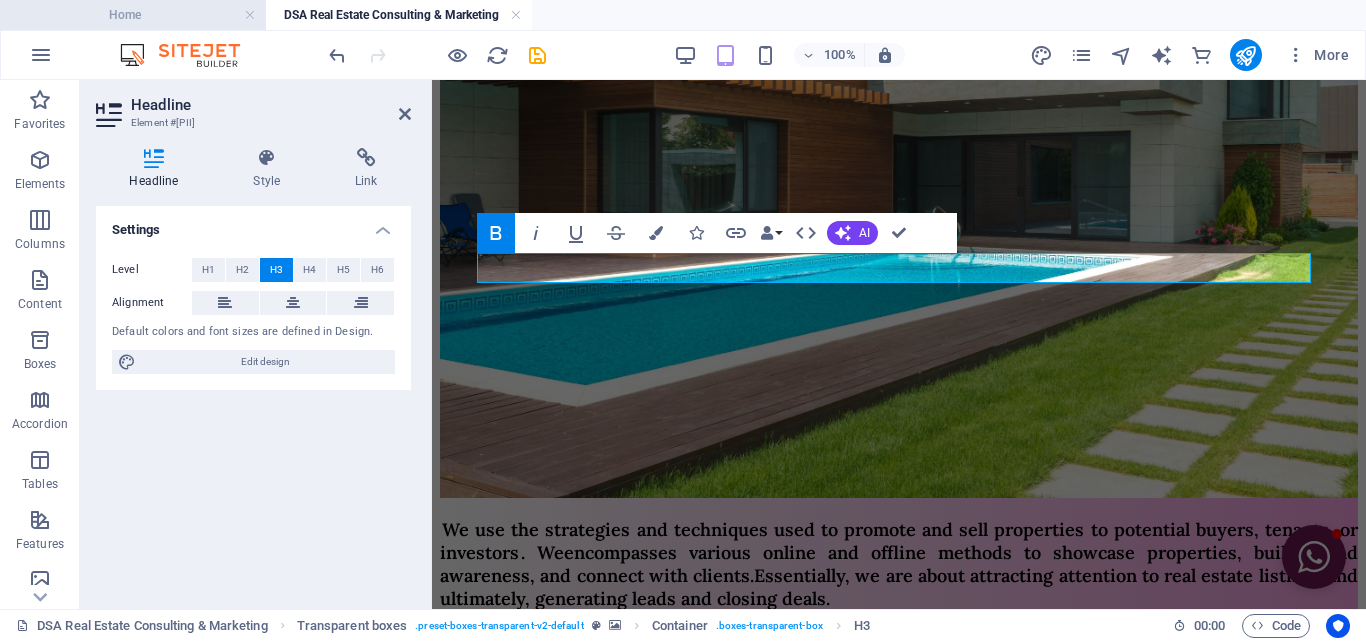 click on "Home" at bounding box center (133, 15) 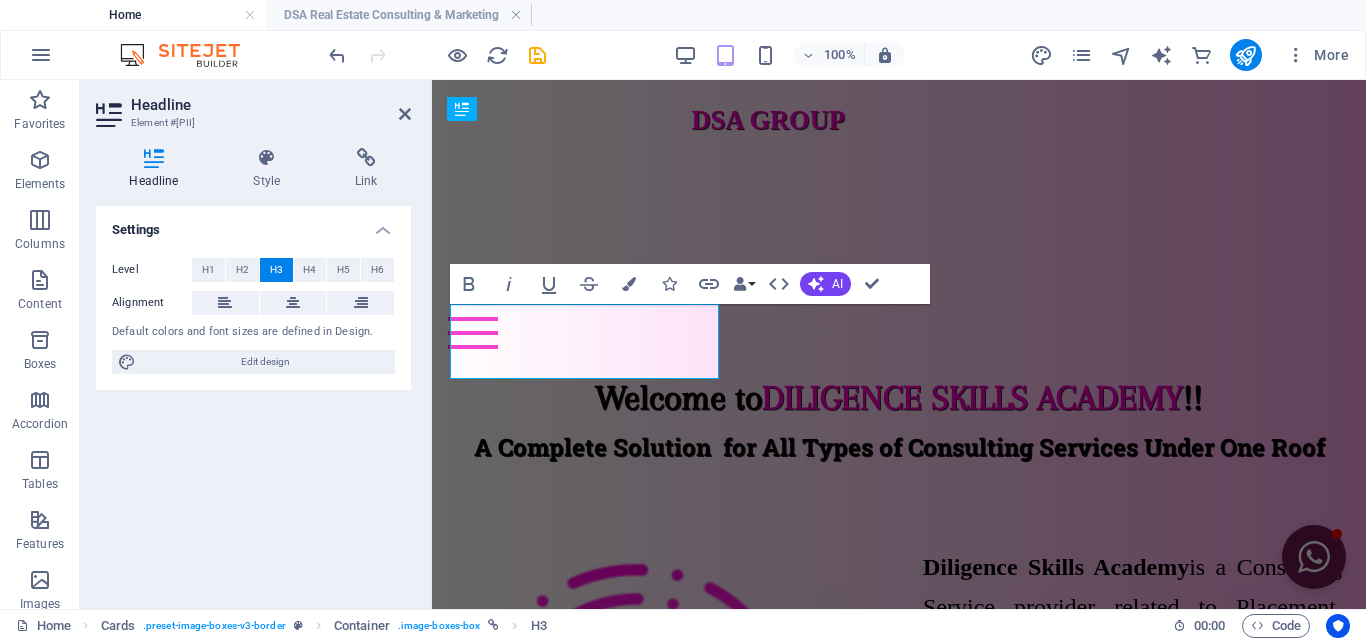 scroll, scrollTop: 814, scrollLeft: 0, axis: vertical 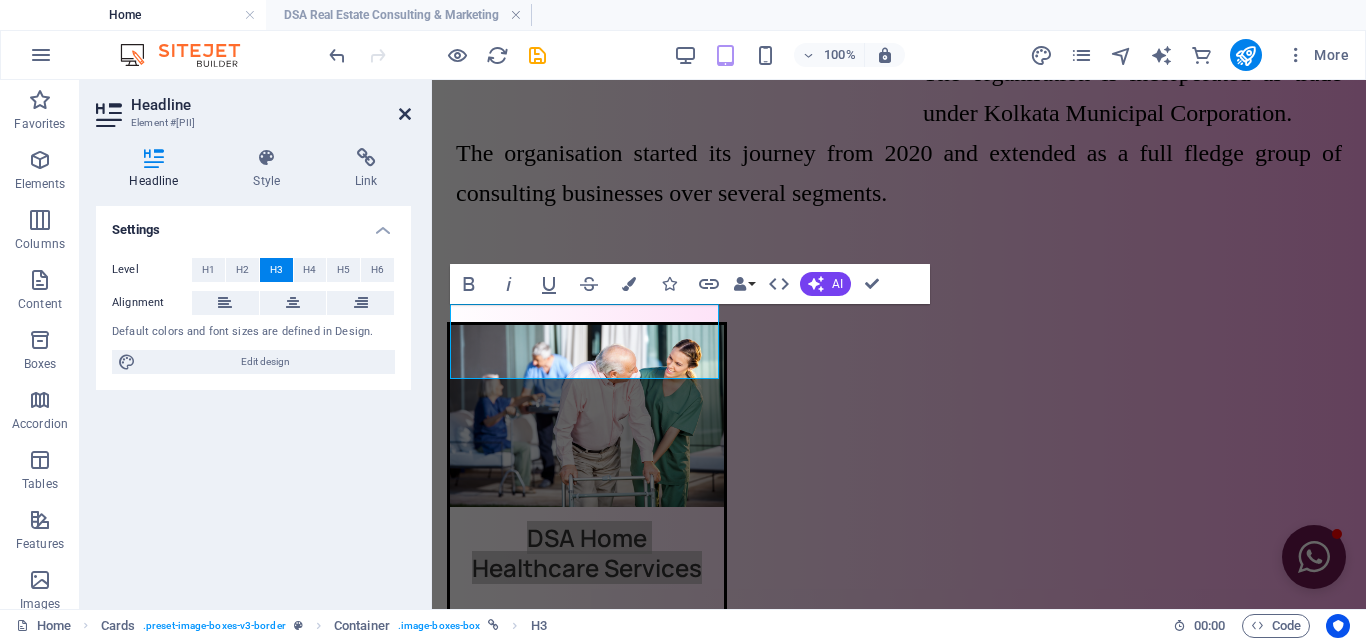 click at bounding box center [405, 114] 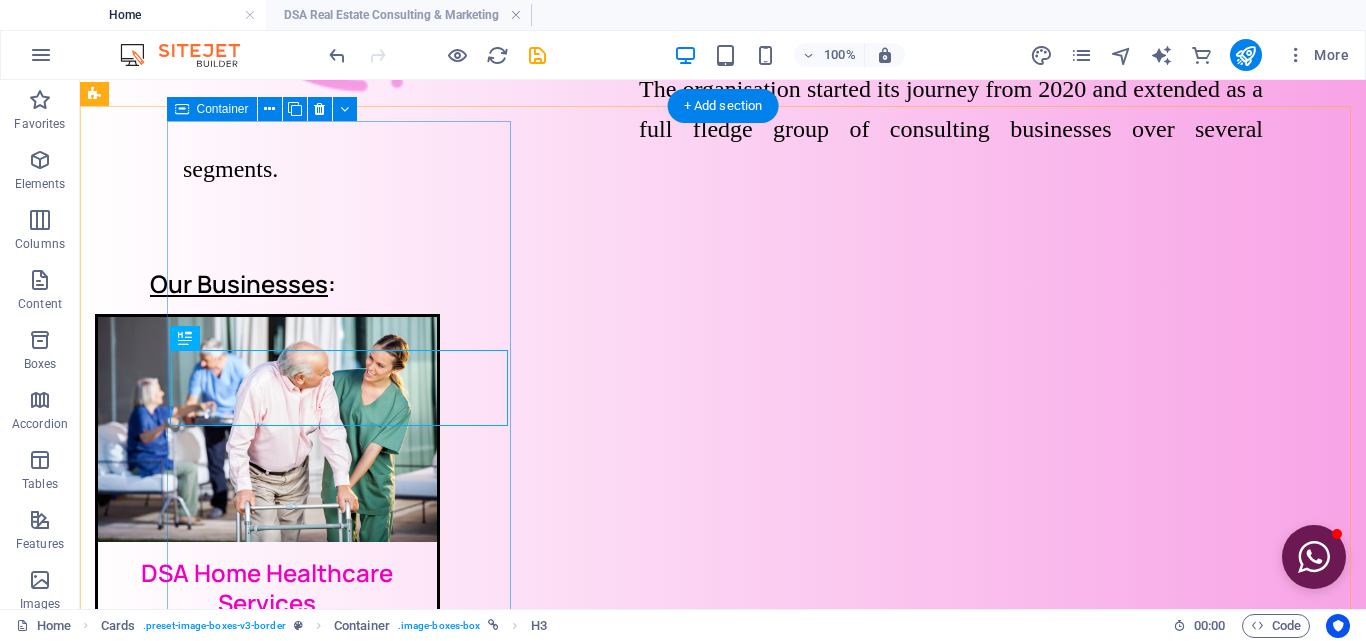 scroll, scrollTop: 766, scrollLeft: 0, axis: vertical 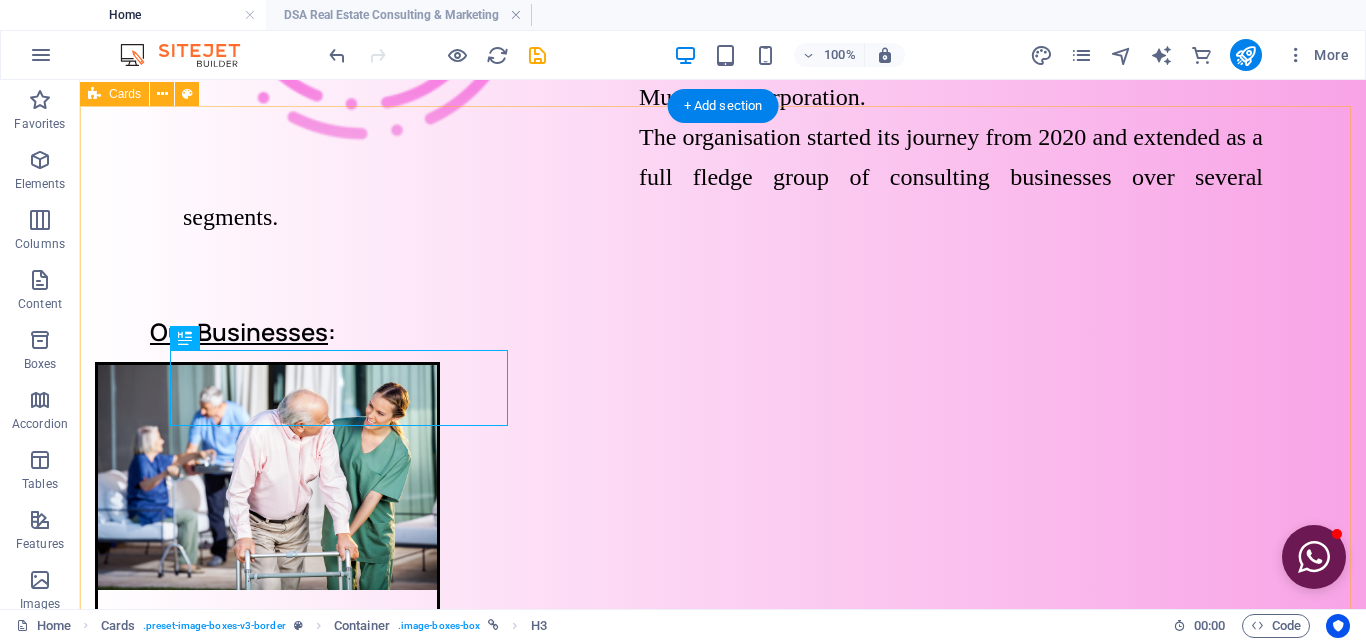 click on "DSA Home Healthcare Services We offers a valuable alternative to traditional healthcare settings, providing personalized, convenient, and often cost-effective care that enables individuals to maintain their independence and well-being in their own homes.   DSA Placement & Educational Consulting We act as a bridge connecting job seekers with employers, streamlining the hiring process and also provide expert guidance and advice to students, parents, and educational institutions on various aspects of education and career planning DSA Real Estate Consulting & Marketing We provide expert advice and guidance to clients involved in real estate transactions, acting as a trusted advisor and perform the strategies and techniques used to promote and sell properties to potential buyers, tenants, or investors." at bounding box center [723, 1273] 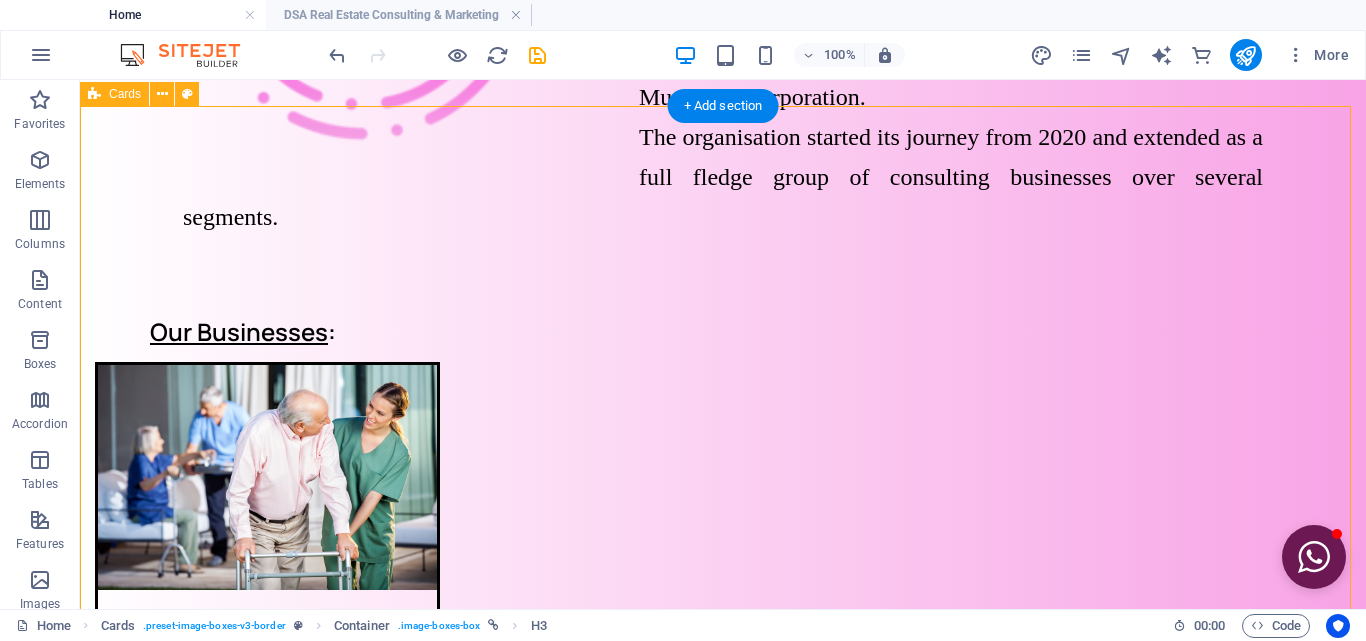 click on "DSA Home Healthcare Services We offers a valuable alternative to traditional healthcare settings, providing personalized, convenient, and often cost-effective care that enables individuals to maintain their independence and well-being in their own homes.   DSA Placement & Educational Consulting We act as a bridge connecting job seekers with employers, streamlining the hiring process and also provide expert guidance and advice to students, parents, and educational institutions on various aspects of education and career planning DSA Real Estate Consulting & Marketing We provide expert advice and guidance to clients involved in real estate transactions, acting as a trusted advisor and perform the strategies and techniques used to promote and sell properties to potential buyers, tenants, or investors." at bounding box center [723, 1273] 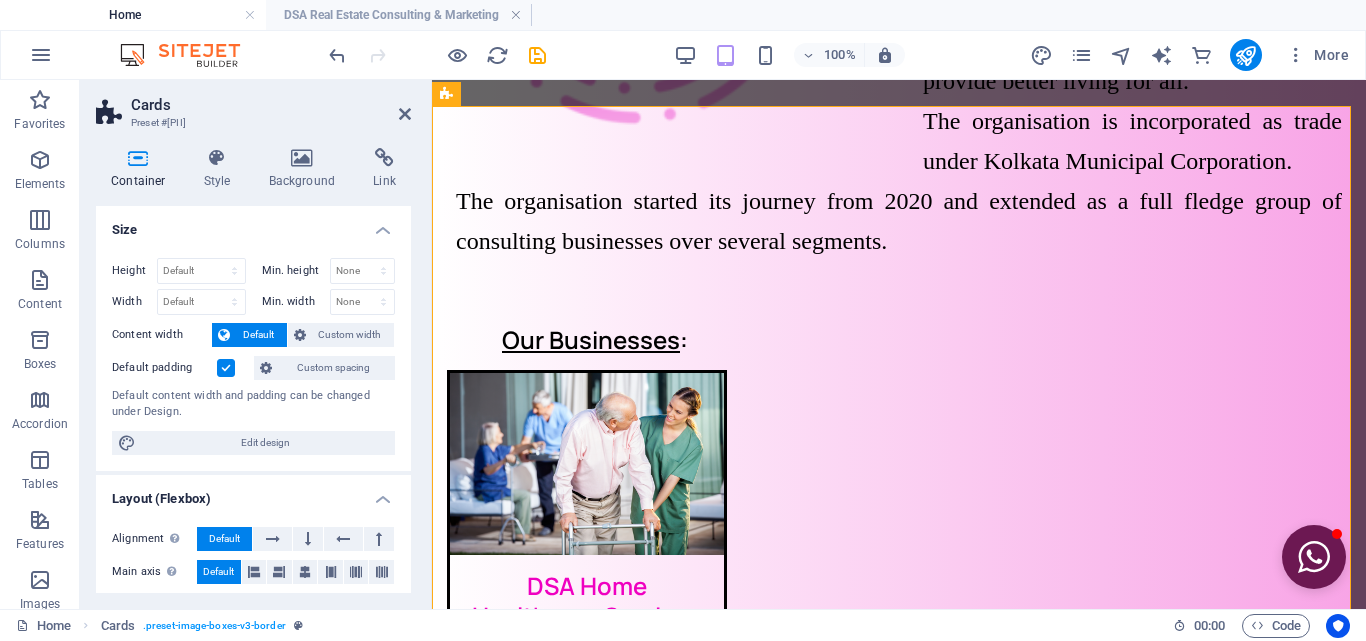 scroll, scrollTop: 814, scrollLeft: 0, axis: vertical 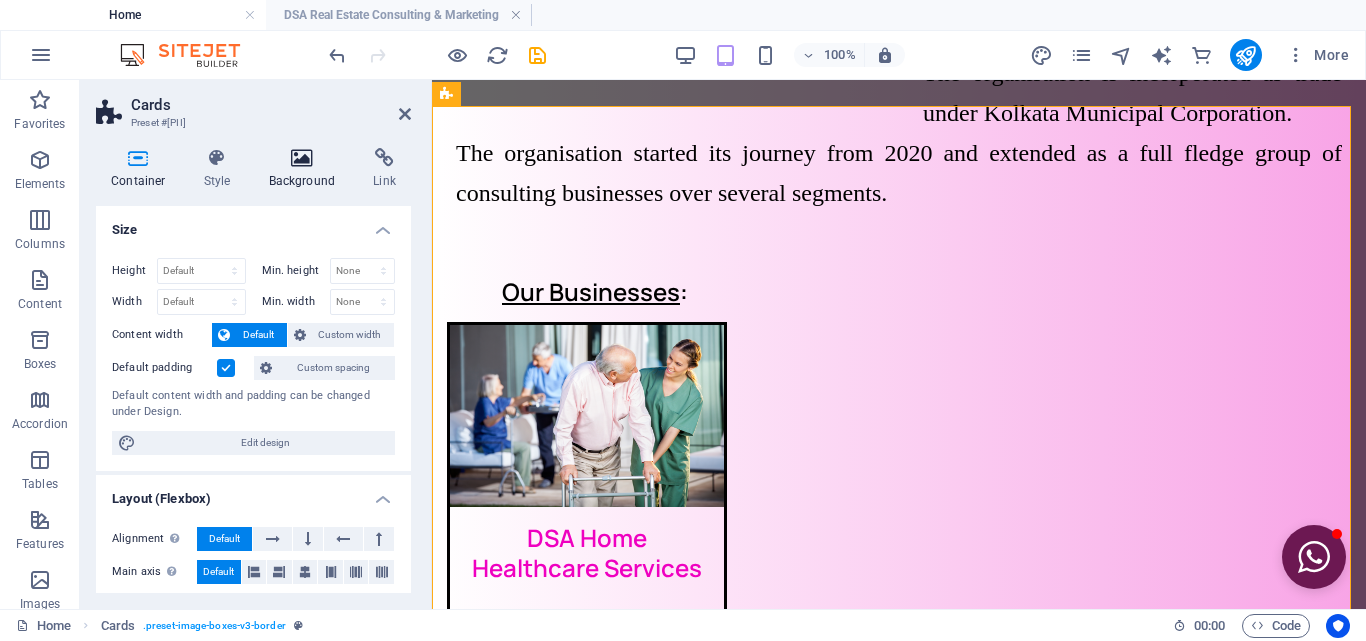 click at bounding box center [302, 158] 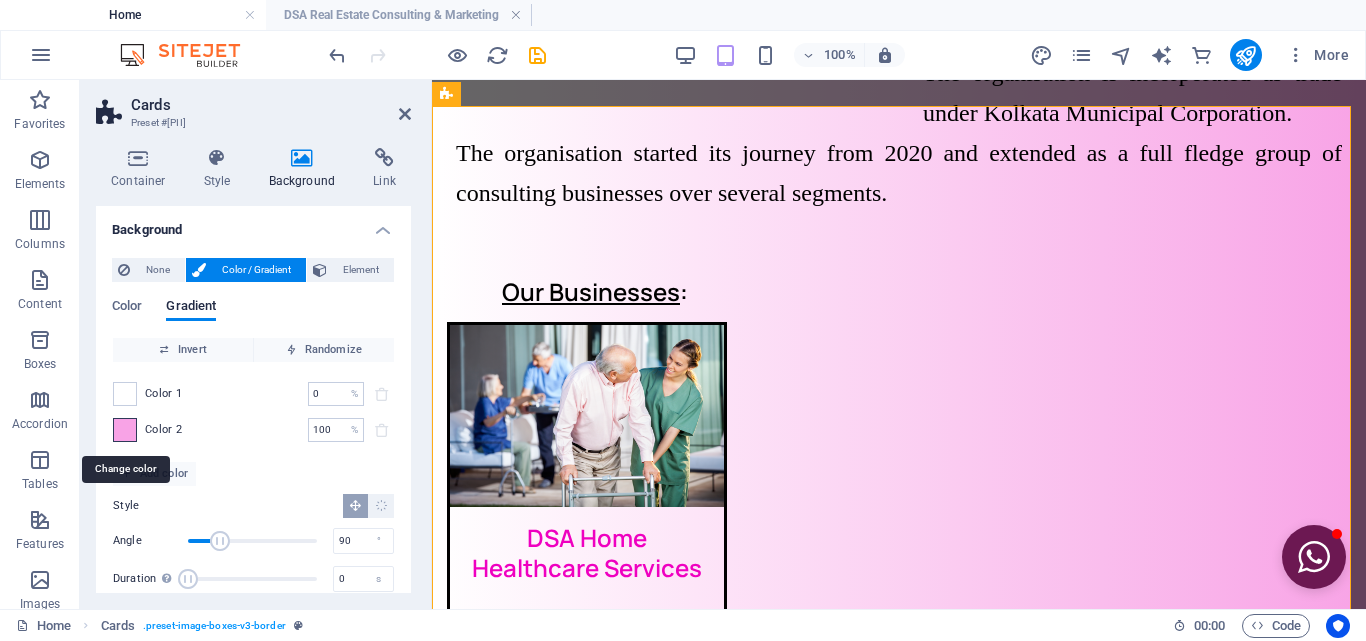 click at bounding box center (125, 430) 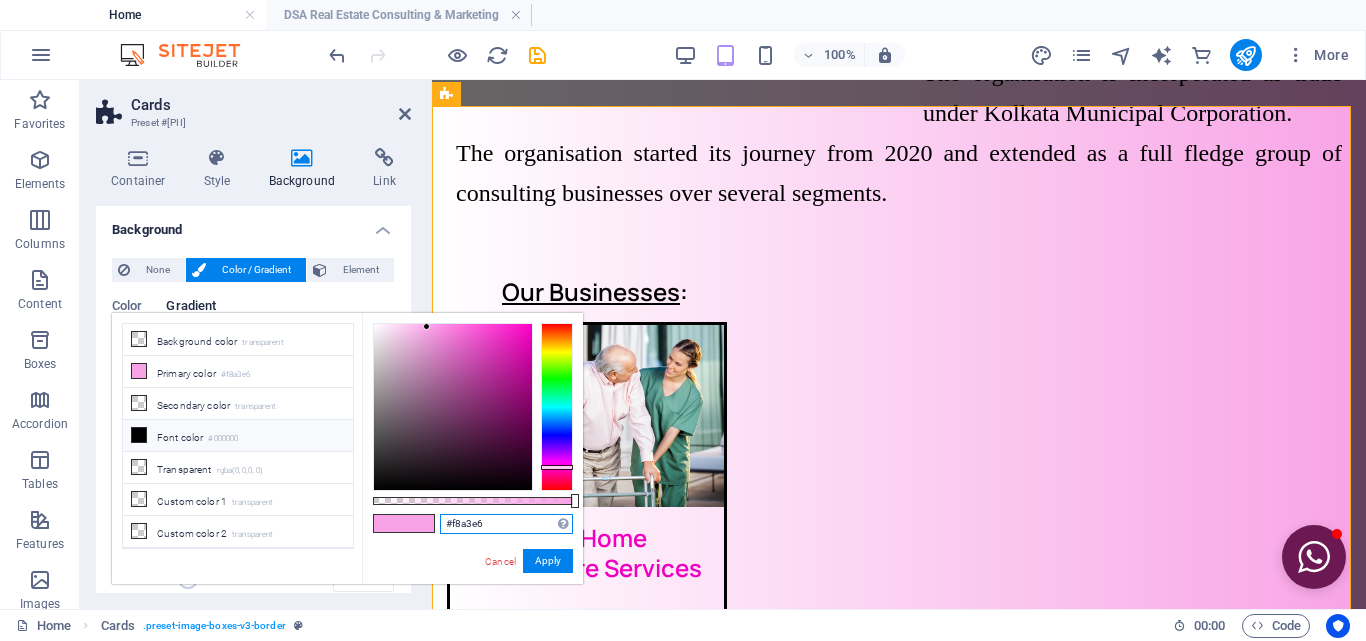 click on "#f8a3e6" at bounding box center [506, 524] 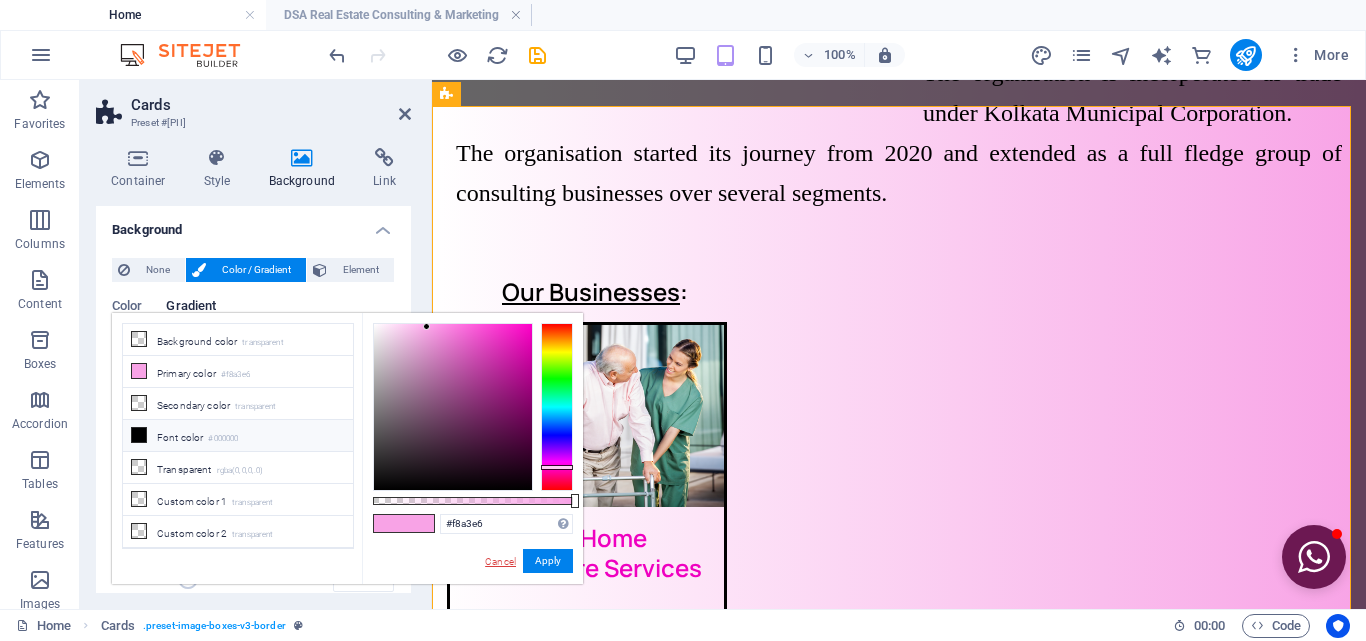 click on "Cancel" at bounding box center (500, 561) 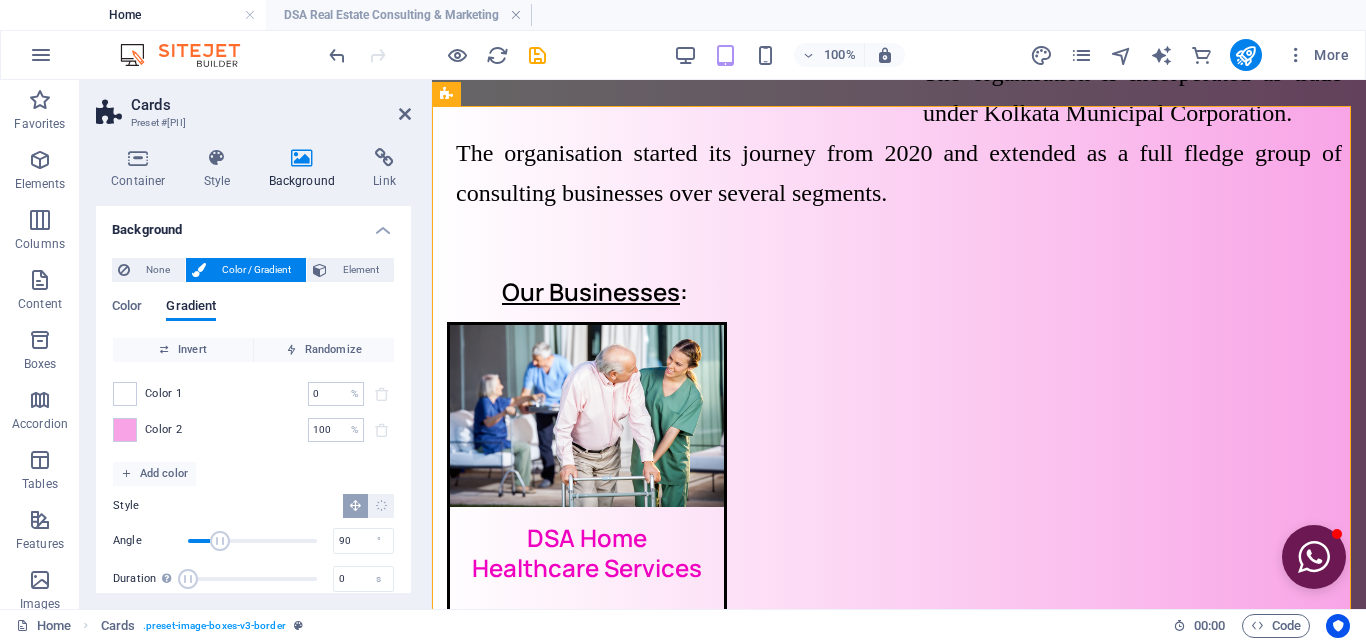 click on "Cards Preset #ed-819745630
Container Style Background Link Size Height Default px rem % vh vw Min. height None px rem % vh vw Width Default px rem % em vh vw Min. width None px rem % vh vw Content width Default Custom width Width Default px rem % em vh vw Min. width None px rem % vh vw Default padding Custom spacing Default content width and padding can be changed under Design. Edit design Layout (Flexbox) Alignment Determines the flex direction. Default Main axis Determine how elements should behave along the main axis inside this container (justify content). Default Side axis Control the vertical direction of the element inside of the container (align items). Default Wrap Default On Off Fill Controls the distances and direction of elements on the y-axis across several lines (align content). Default Accessibility ARIA helps assistive technologies (like screen readers) to understand the role, state, and behavior of web elements Role The ARIA role defines the purpose of an element.  None Alert" at bounding box center (256, 344) 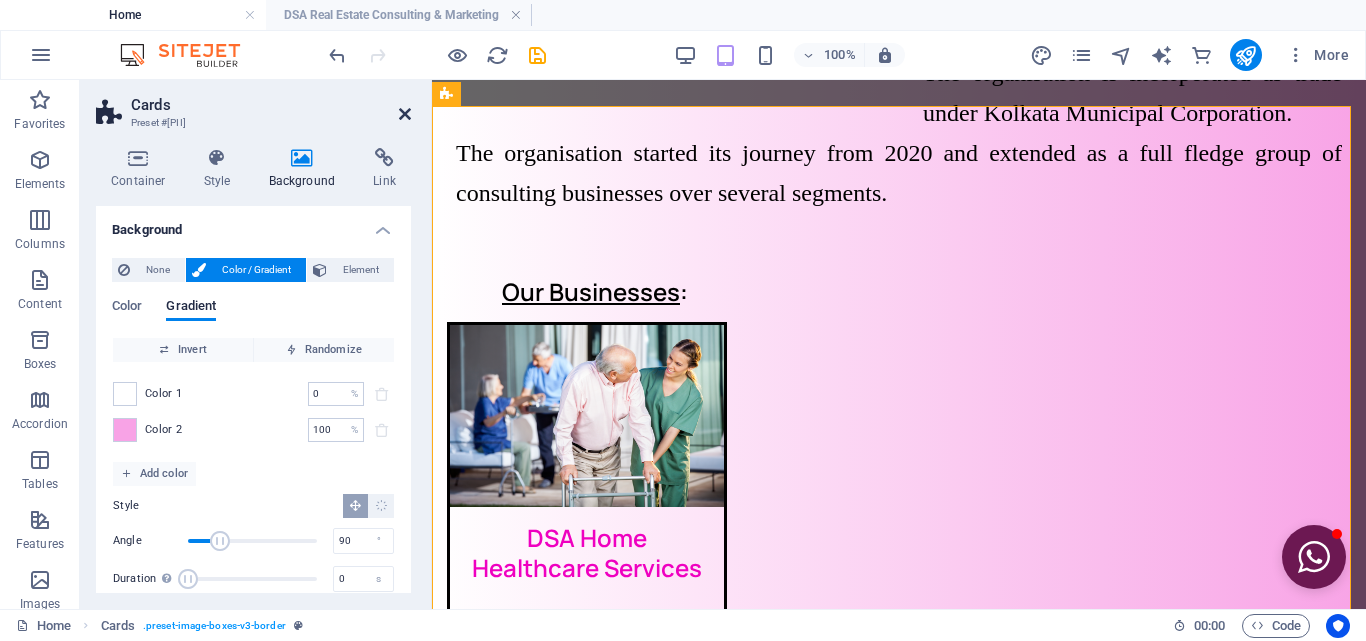 click at bounding box center (405, 114) 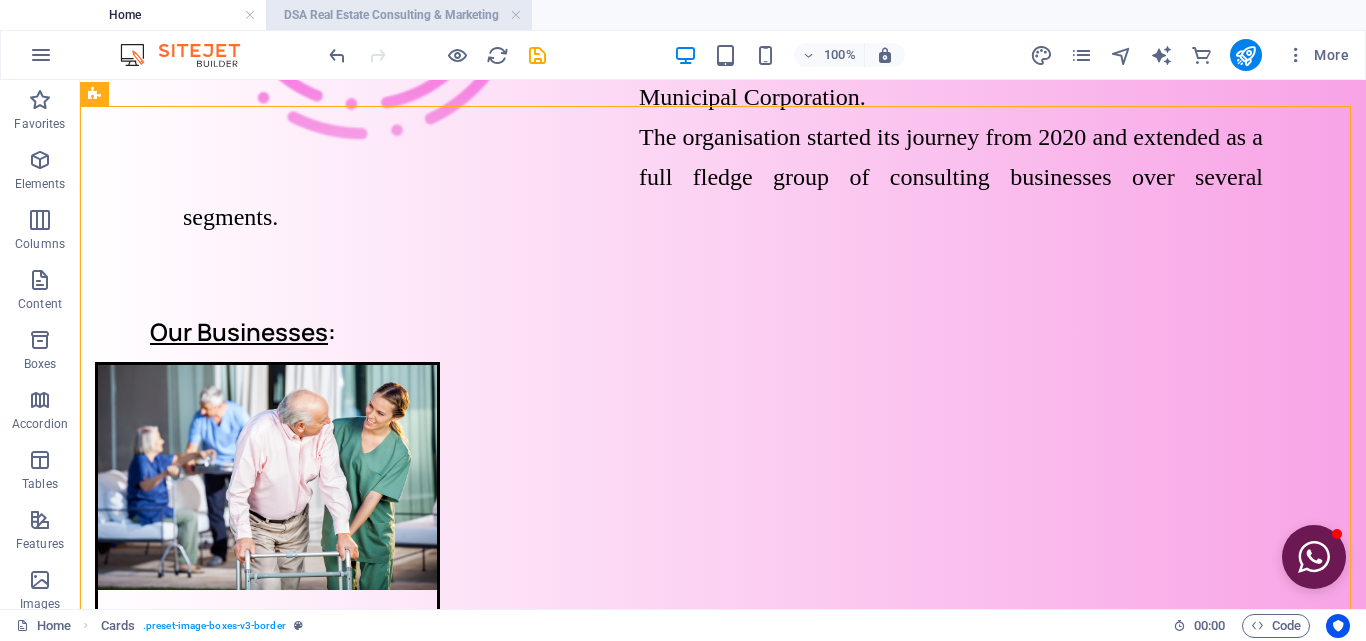 click on "DSA Real Estate Consulting & Marketing" at bounding box center [399, 15] 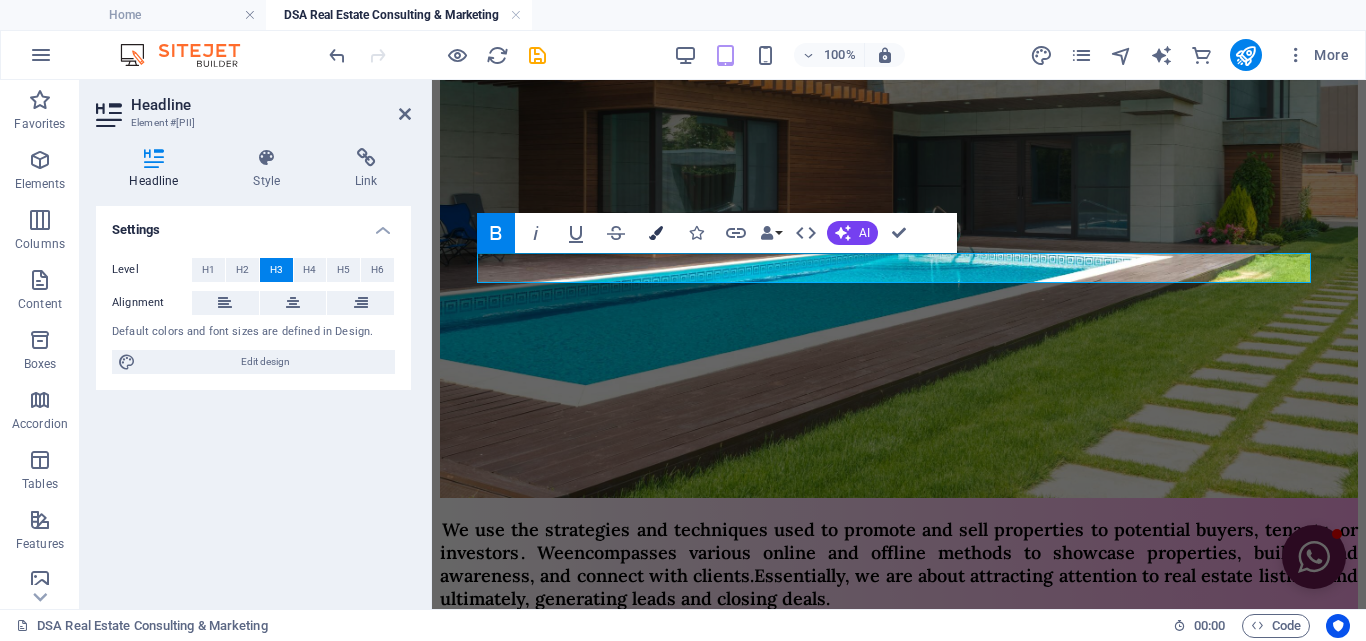 click on "Colors" at bounding box center [656, 233] 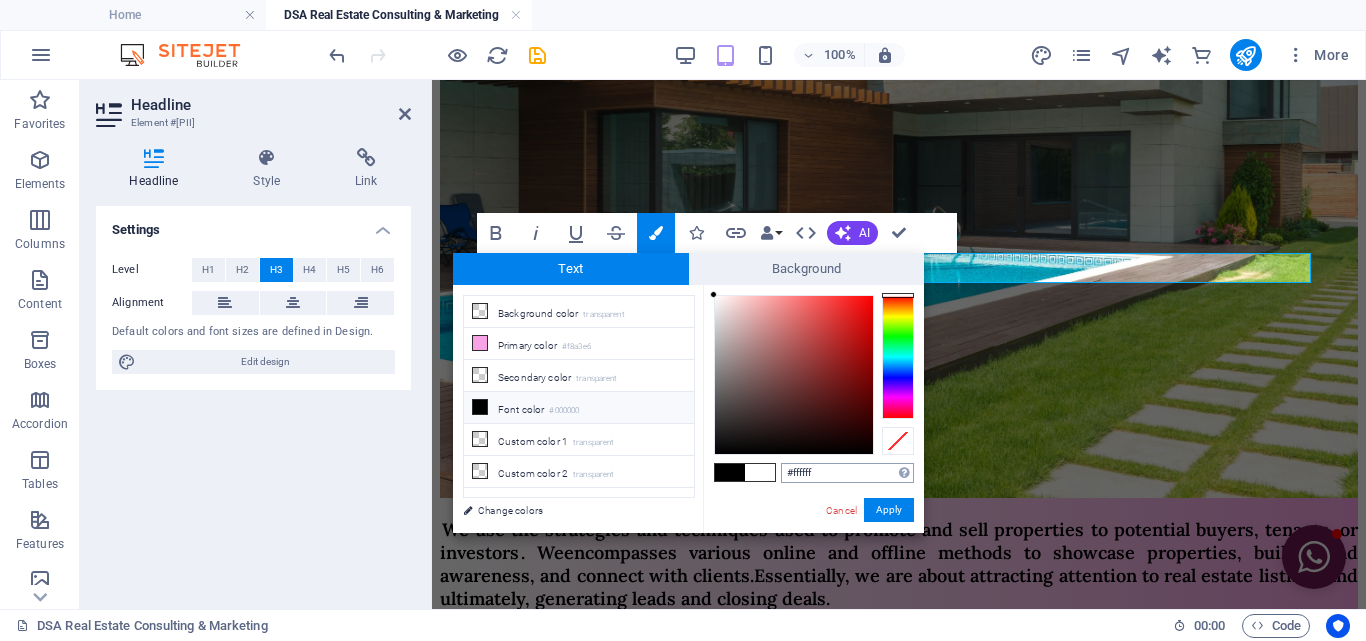 click on "#ffffff" at bounding box center [847, 473] 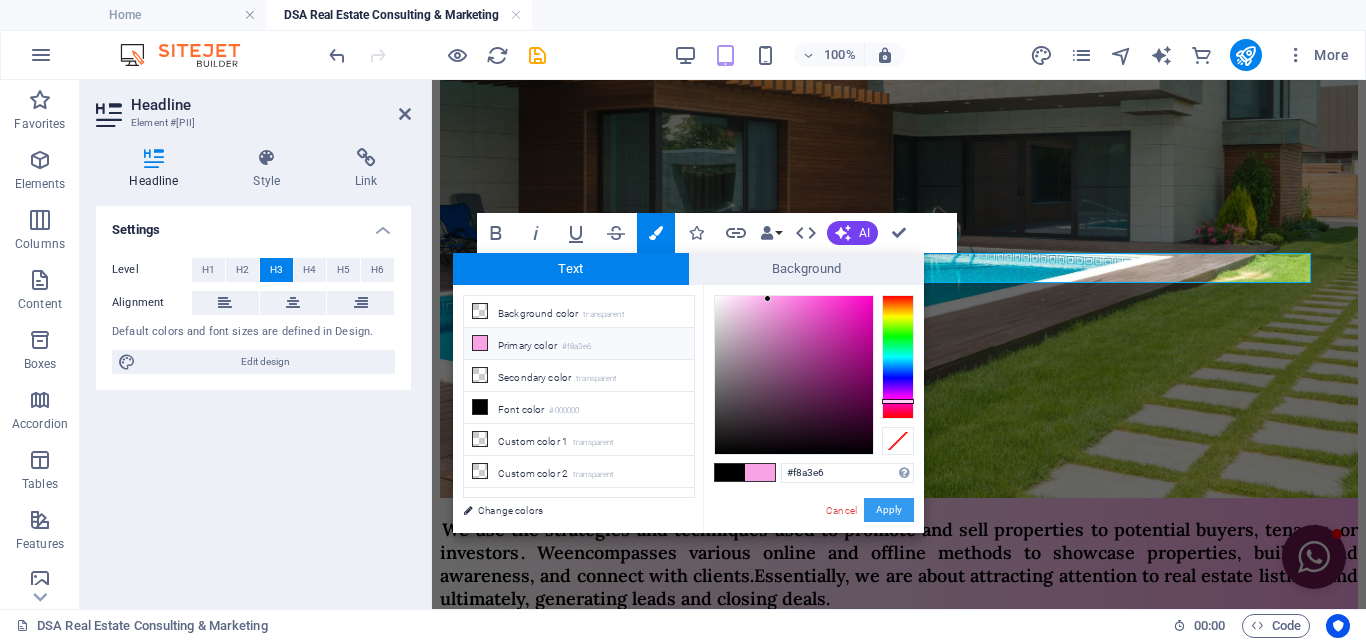 click on "Apply" at bounding box center (889, 510) 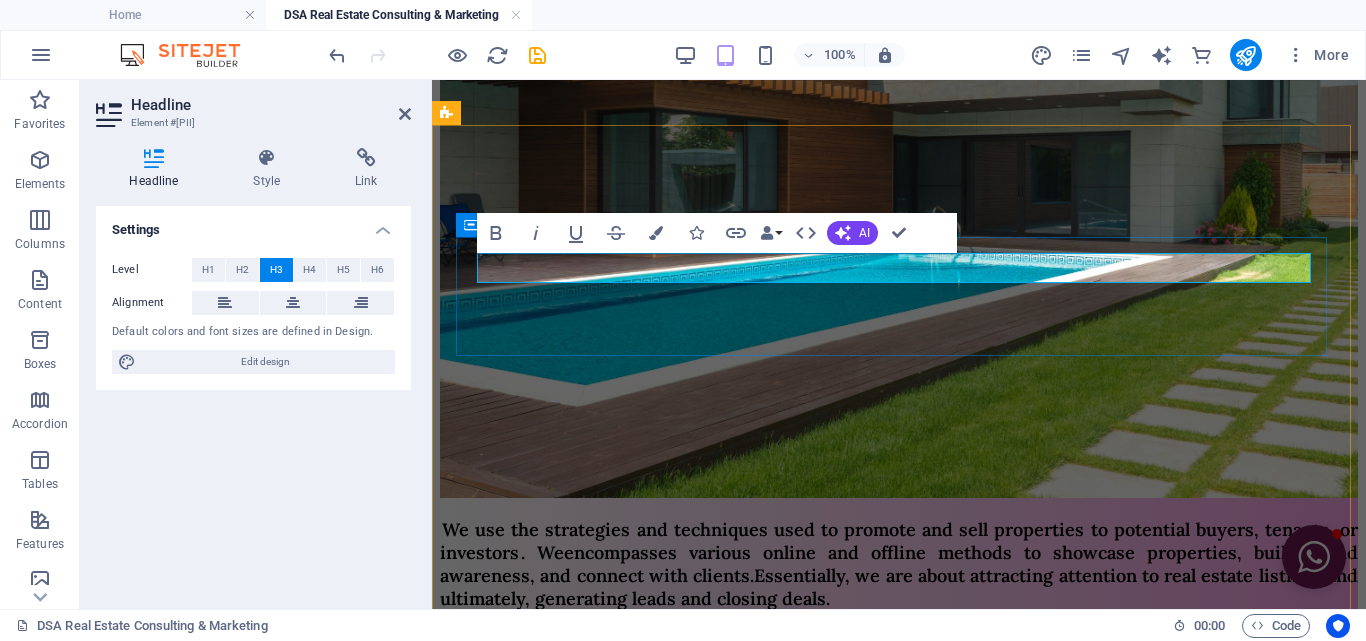 click on "Promoting Properties : This includes showcasing the features and benefits of a property, whether it's a house, apartment, land, or commercial space." at bounding box center (899, 1705) 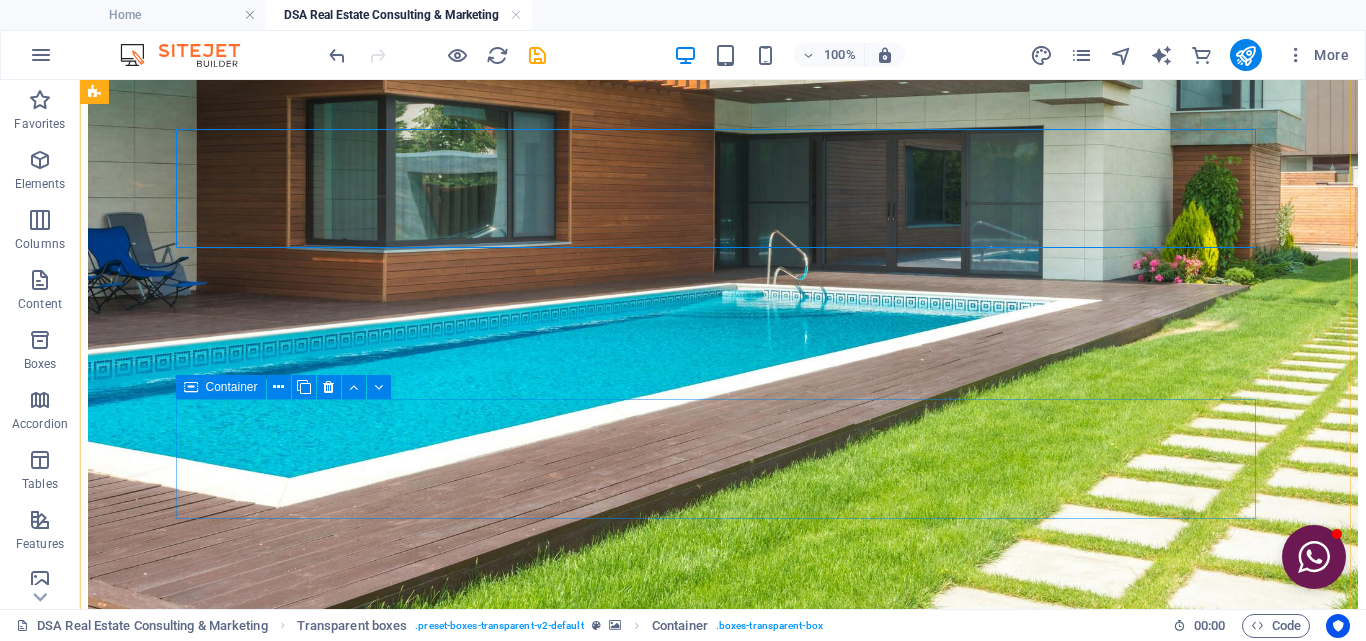 scroll, scrollTop: 1075, scrollLeft: 0, axis: vertical 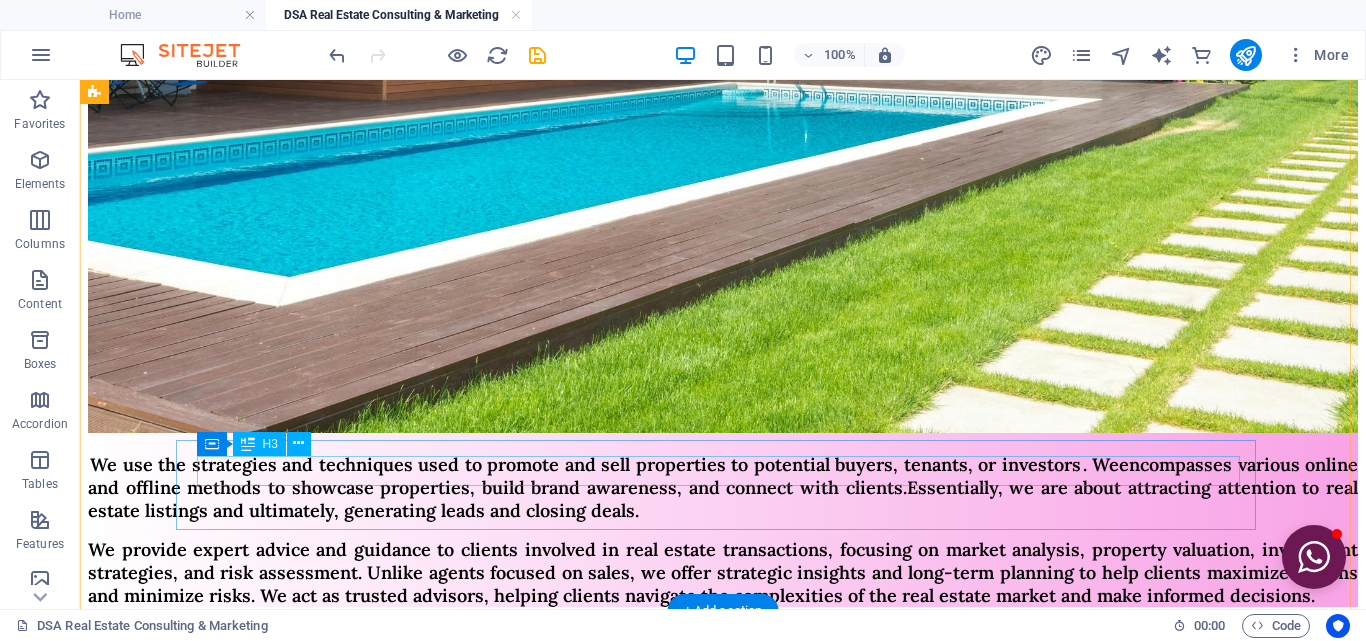 click on "Closing Deals :" at bounding box center (723, 1866) 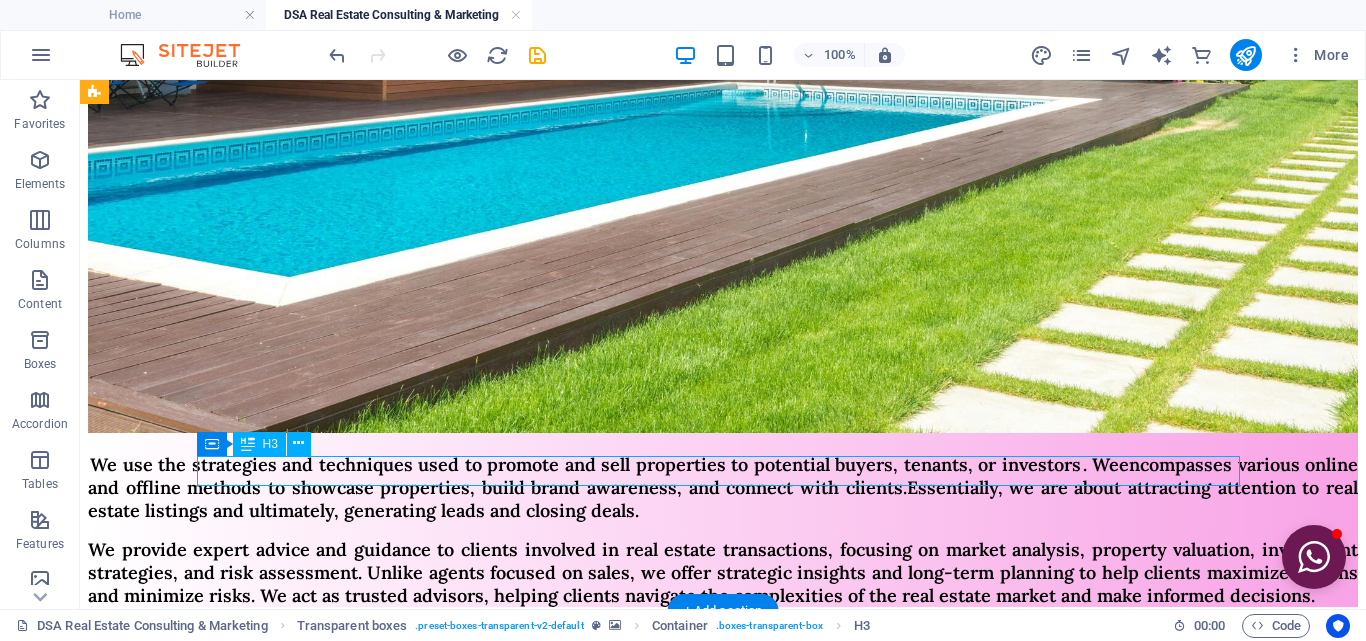 click on "Closing Deals :" at bounding box center [723, 1866] 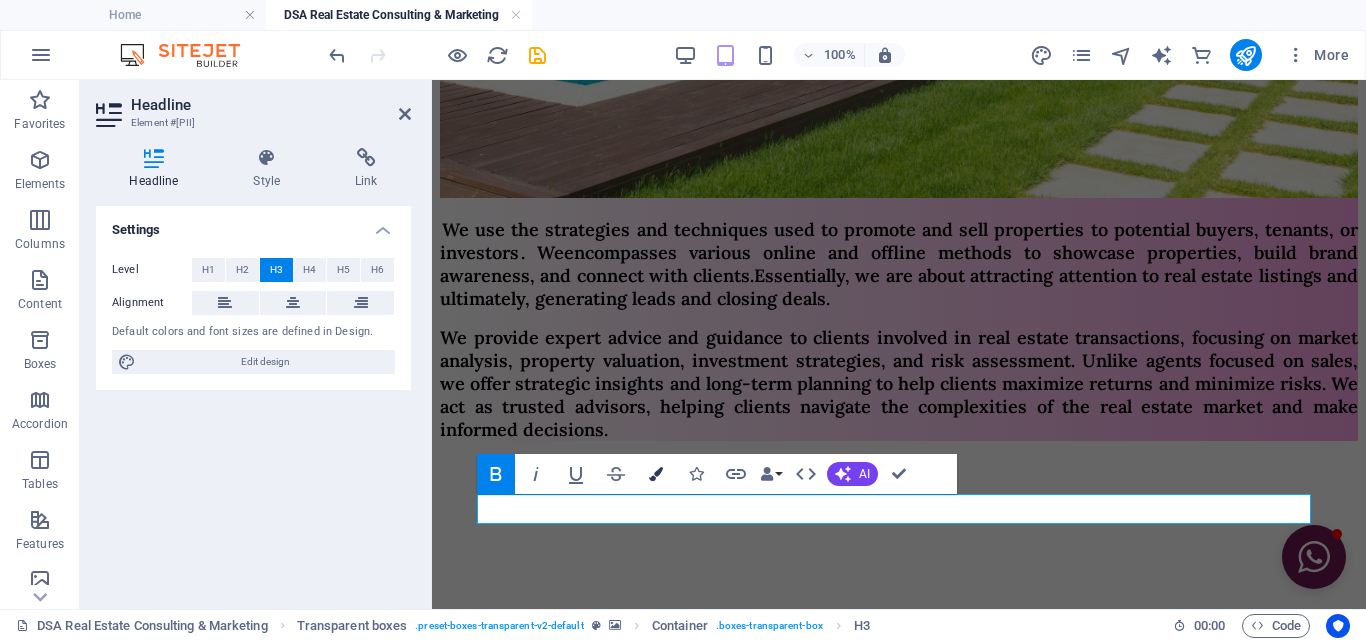 click on "Colors" at bounding box center [656, 474] 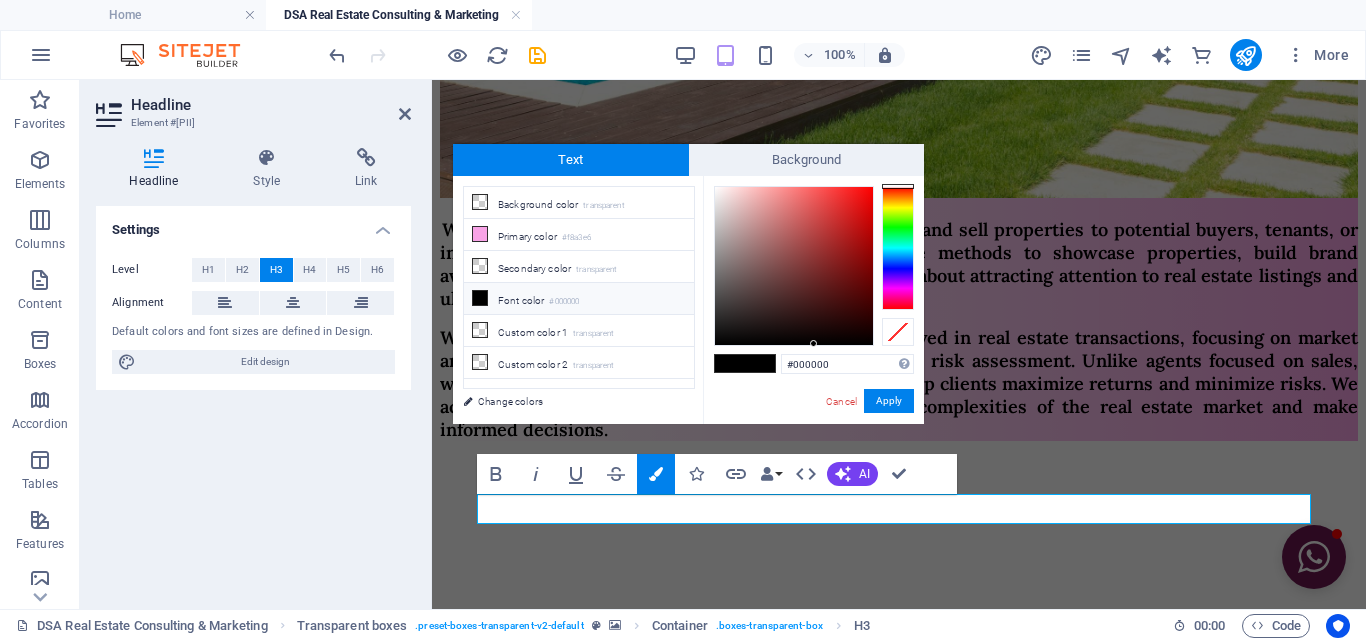 click at bounding box center [794, 266] 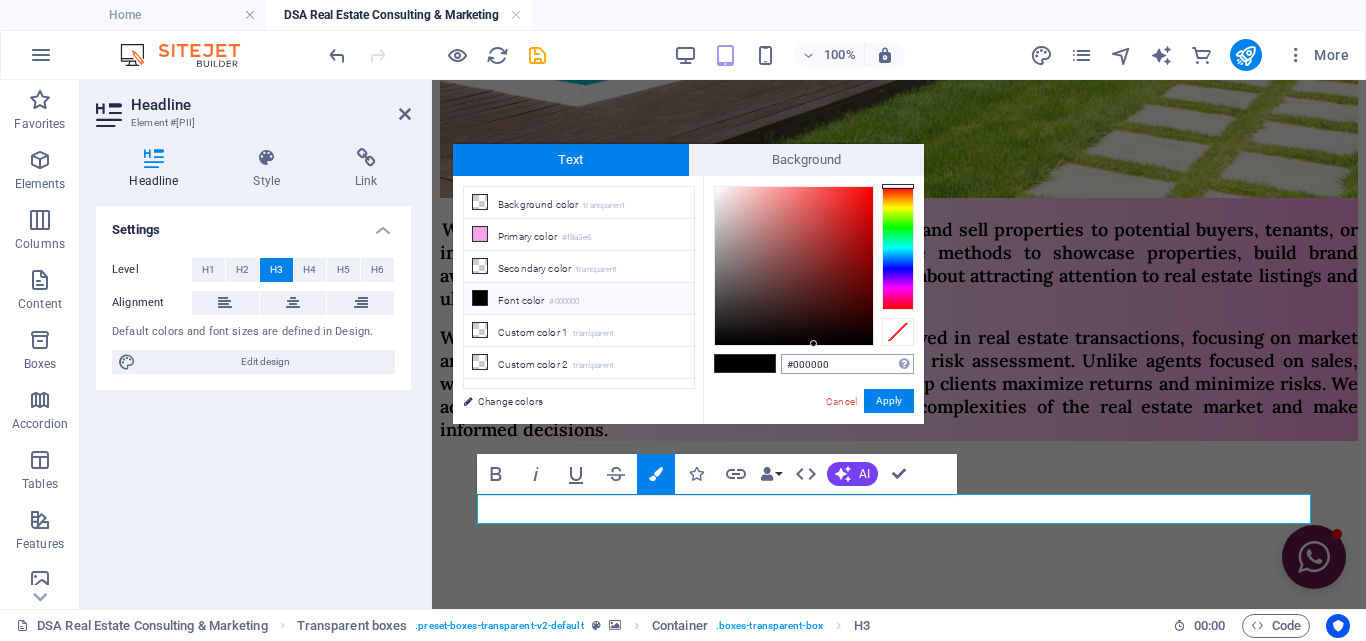 click on "#000000" at bounding box center (847, 364) 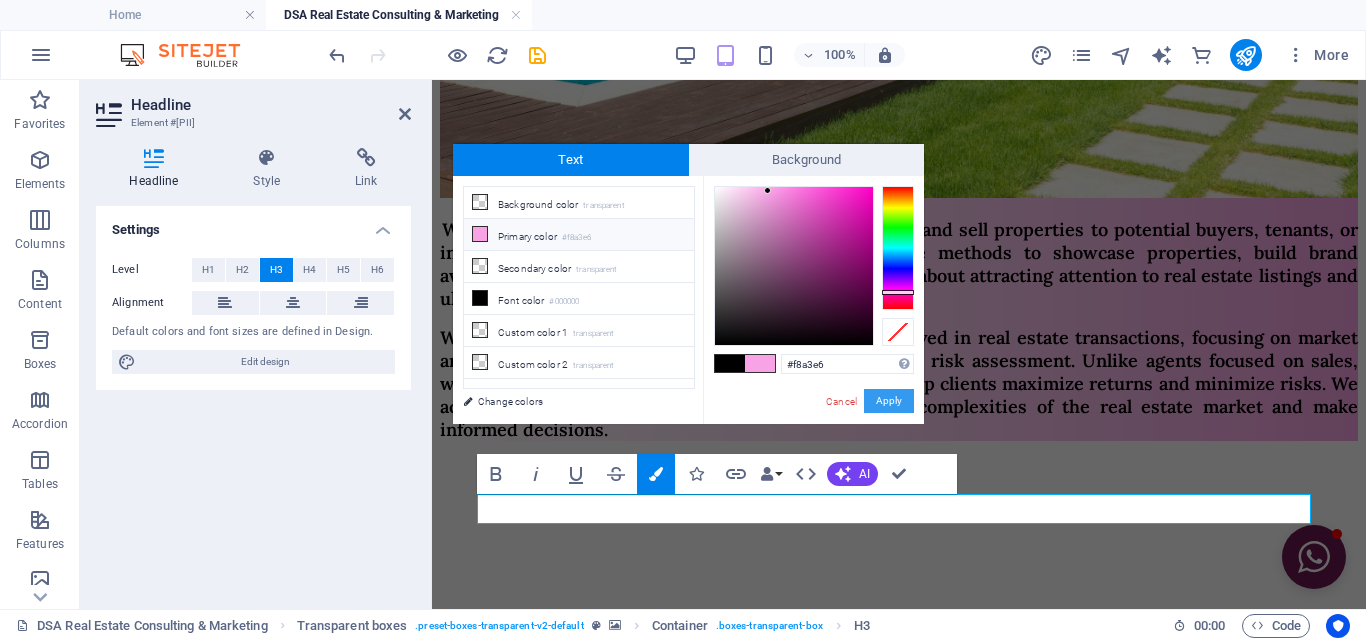 click on "Apply" at bounding box center [889, 401] 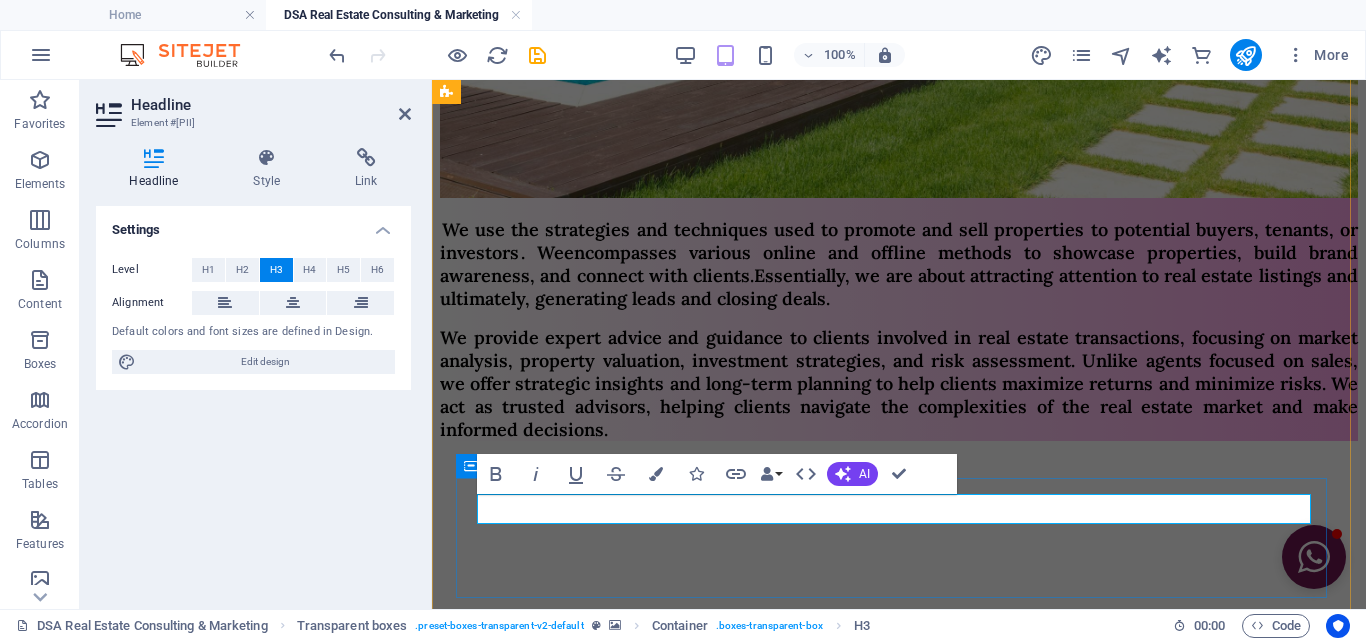 click on "Container" at bounding box center [501, 466] 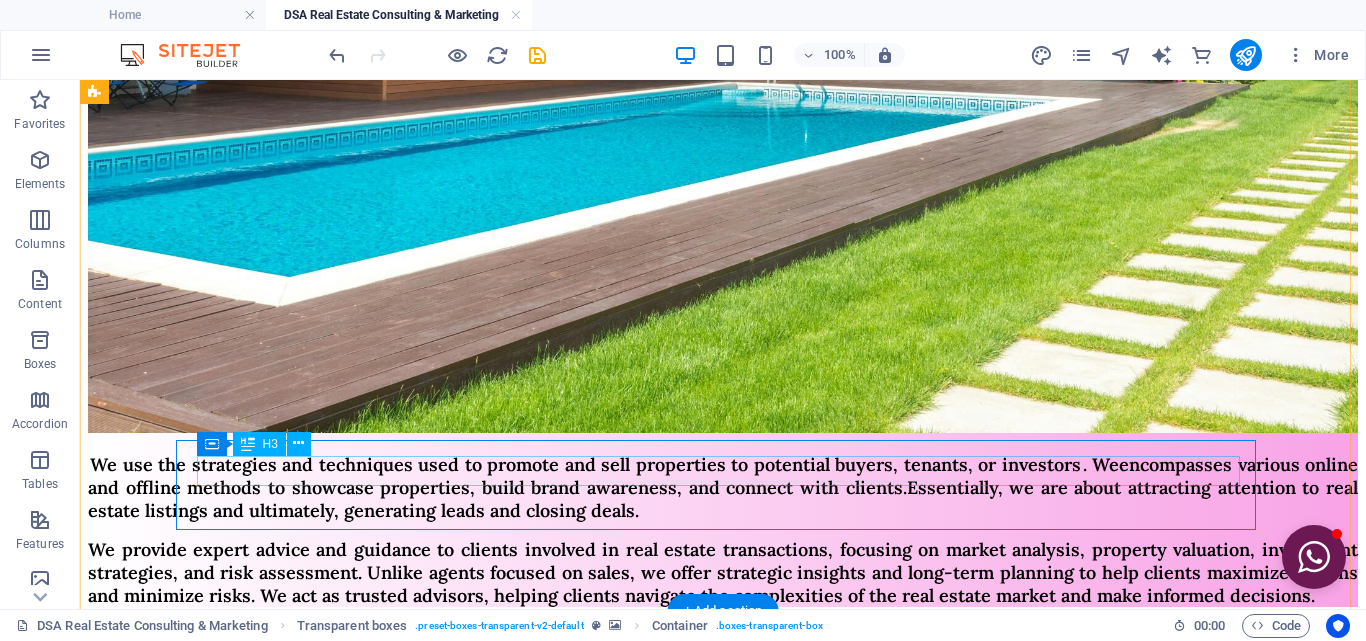 click on "Closing Deals :" at bounding box center [723, 1866] 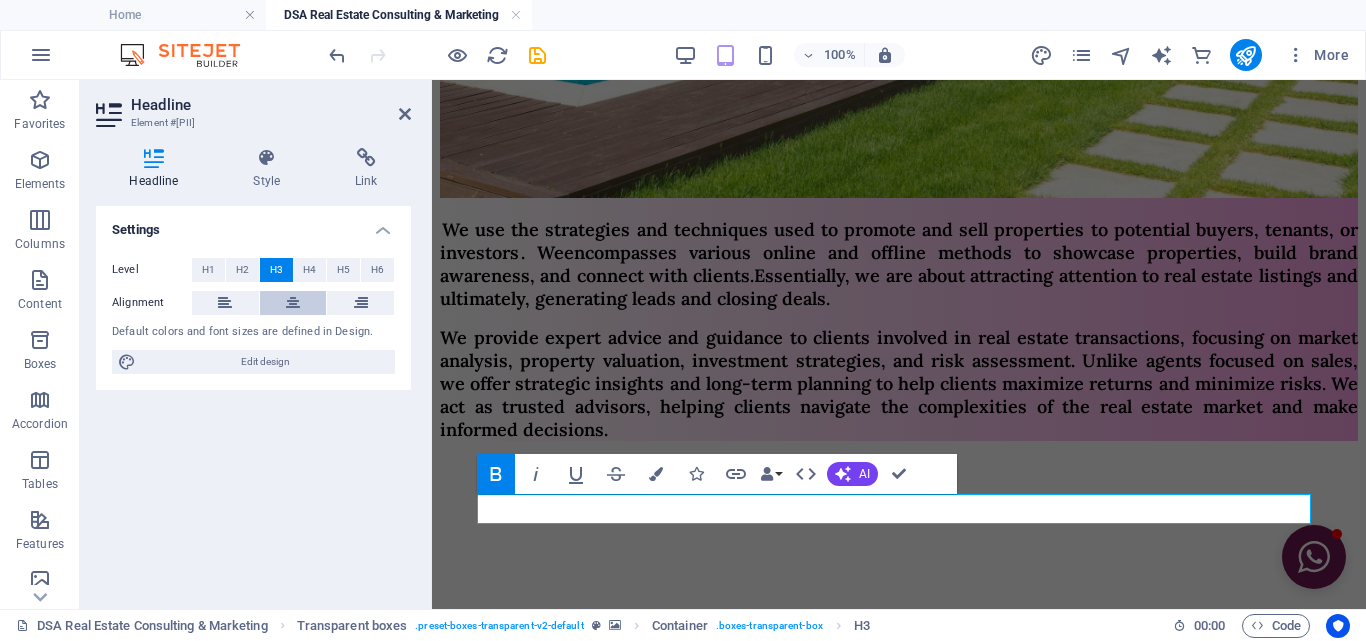 drag, startPoint x: 584, startPoint y: 473, endPoint x: 297, endPoint y: 302, distance: 334.08084 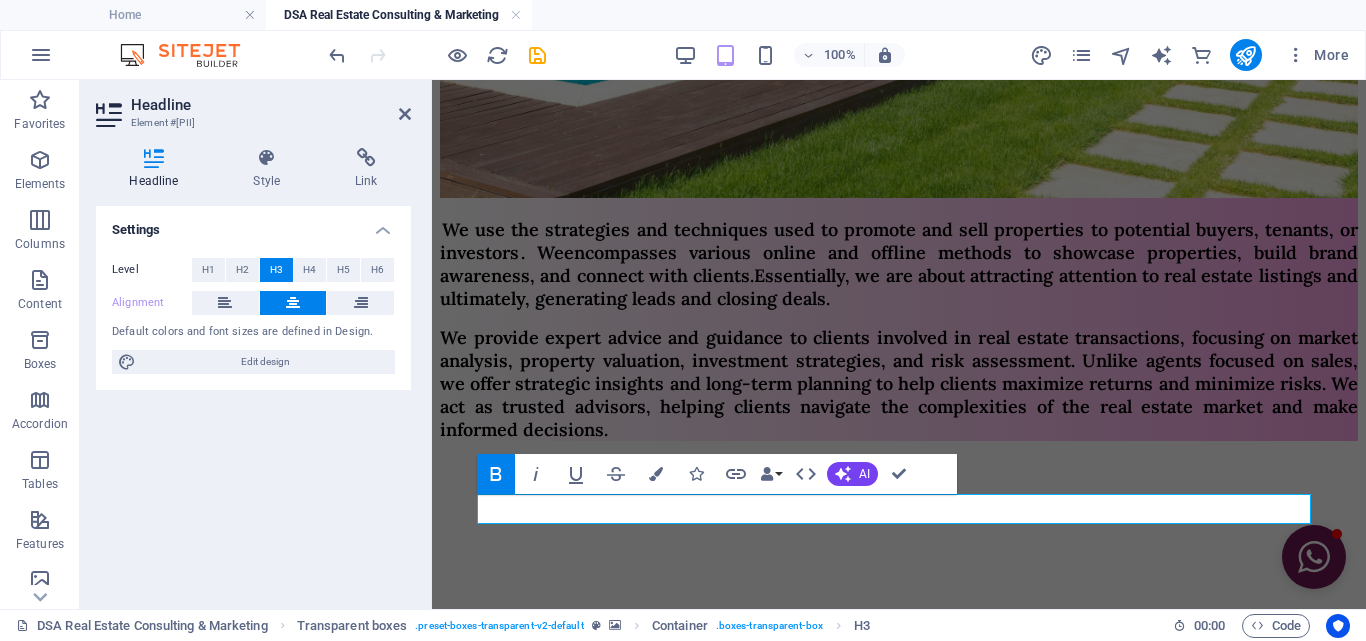 click at bounding box center (899, 457) 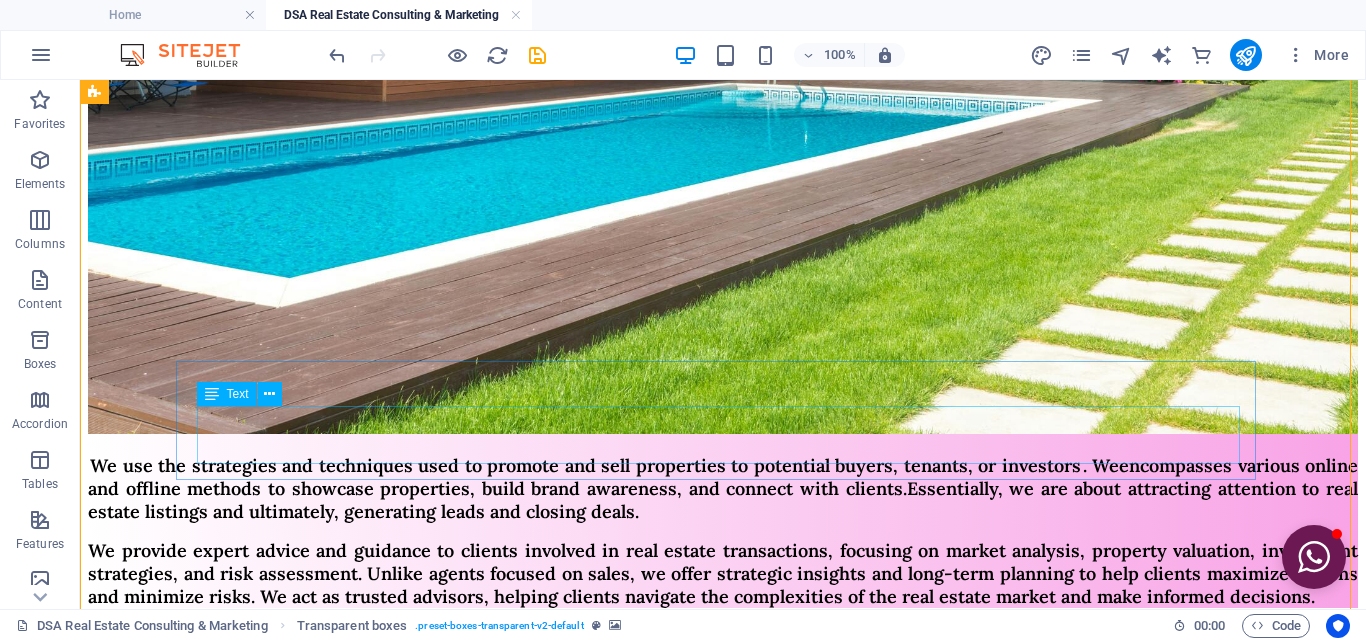 scroll, scrollTop: 1075, scrollLeft: 0, axis: vertical 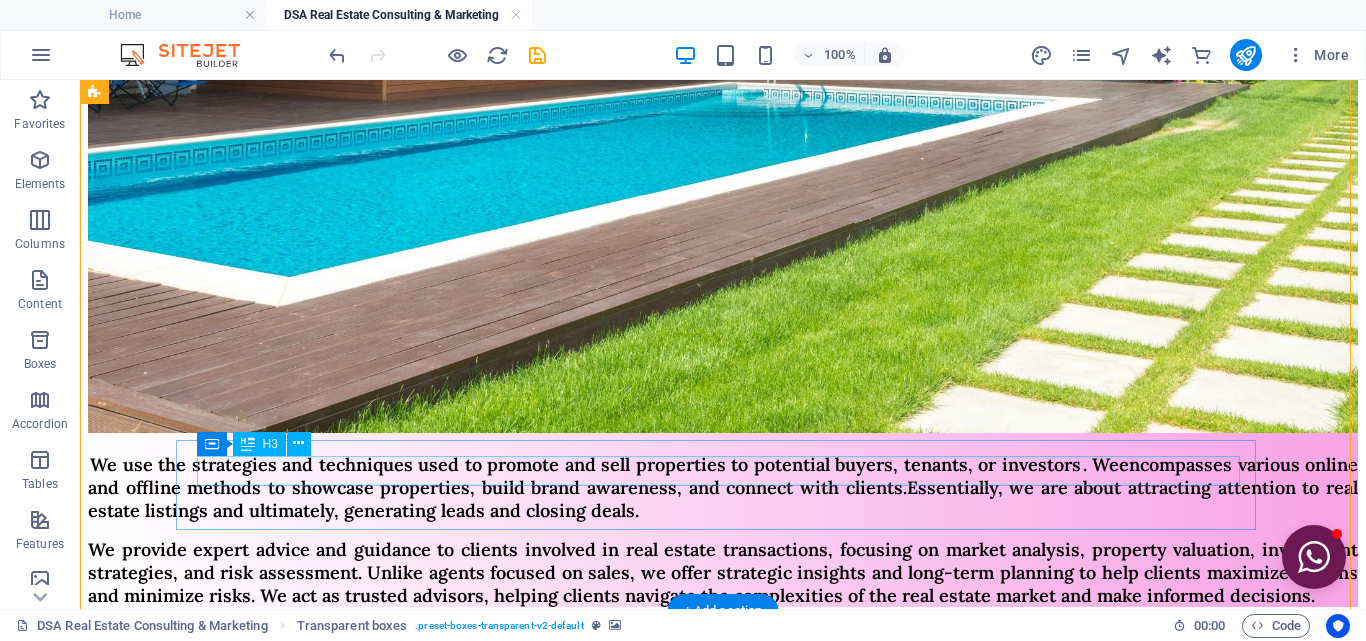 click on "Closing Deals :" at bounding box center (723, 1866) 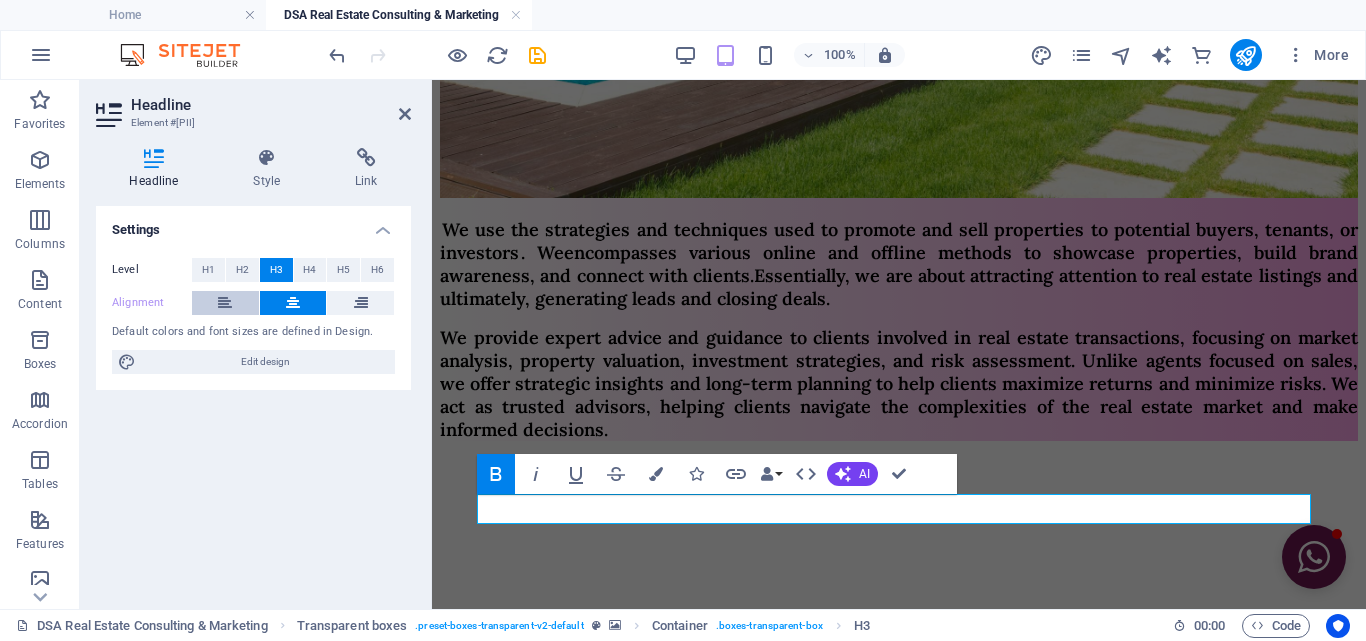 click at bounding box center (225, 303) 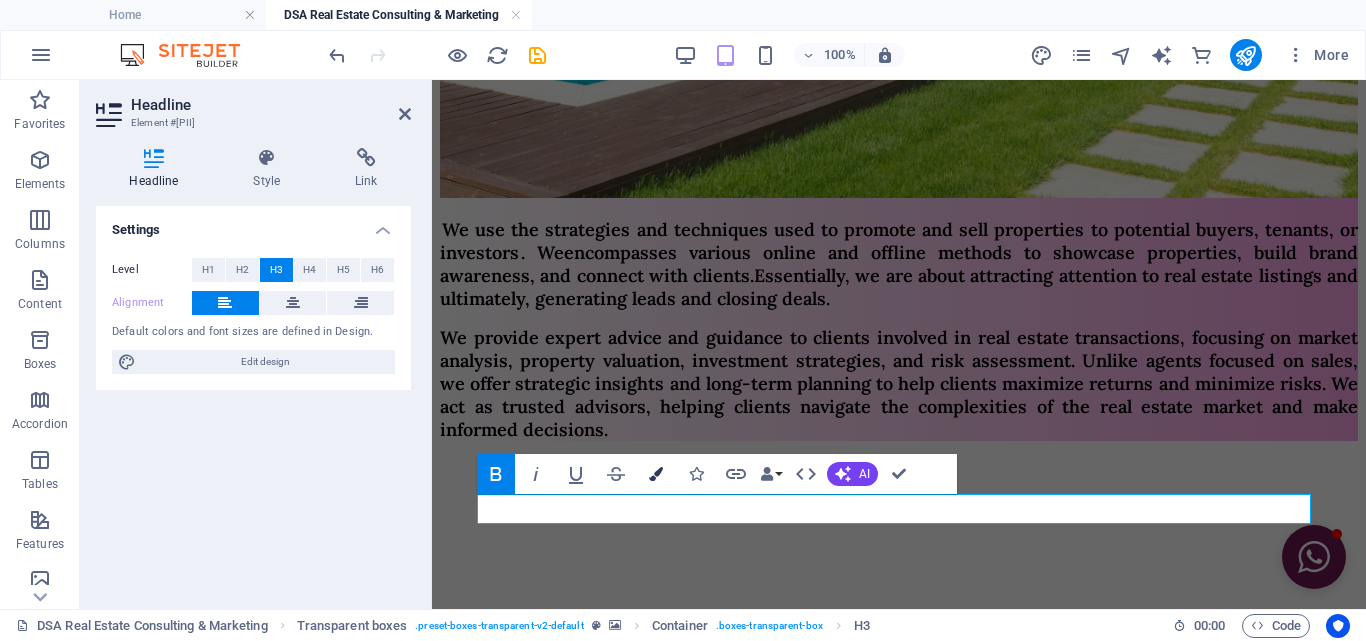 click on "Colors" at bounding box center [656, 474] 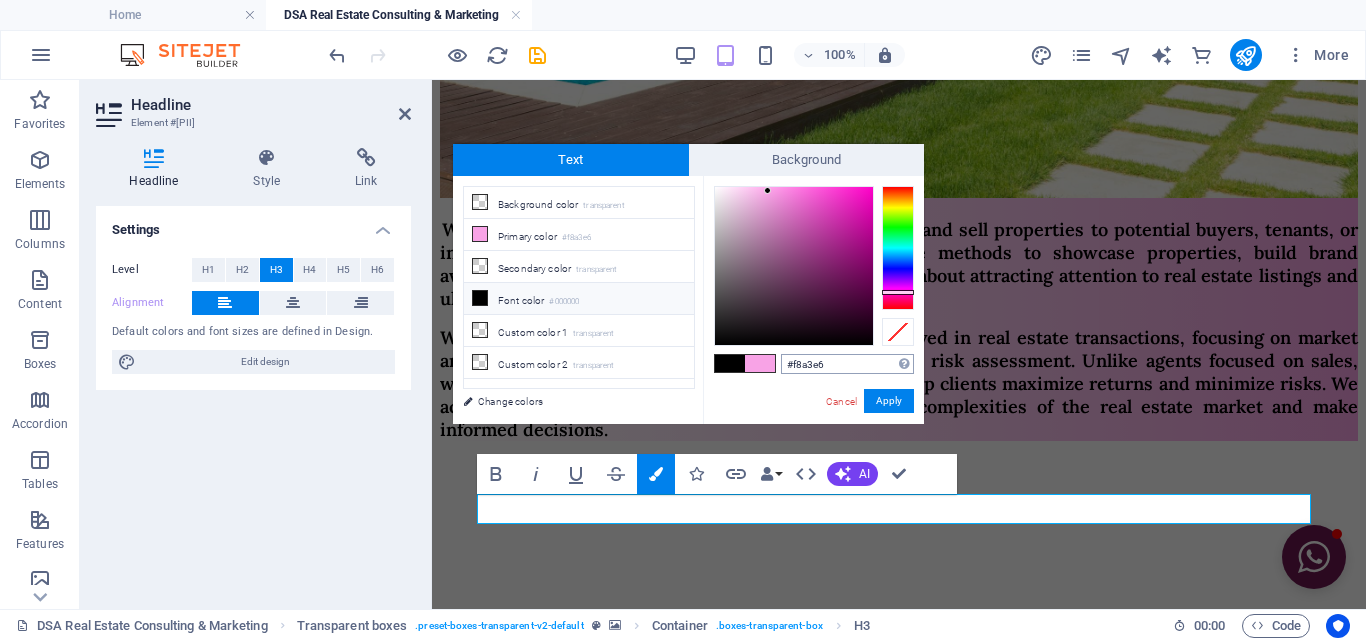 click on "#f8a3e6" at bounding box center [847, 364] 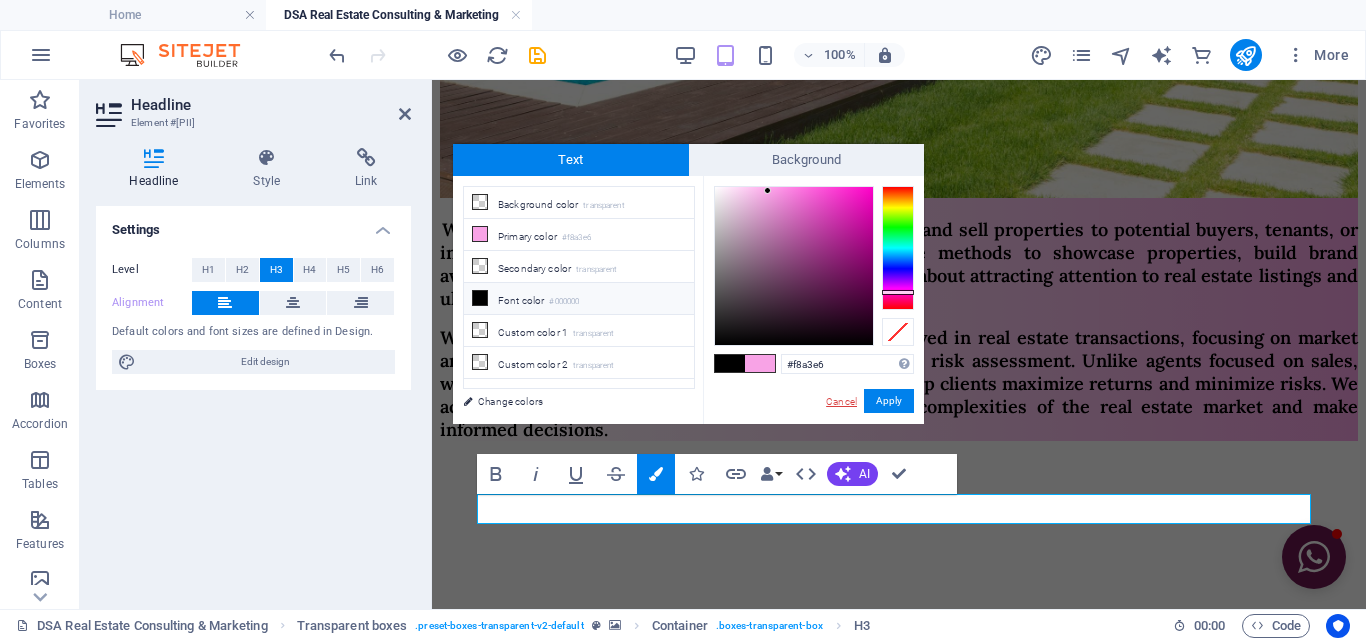 click on "Cancel" at bounding box center (841, 401) 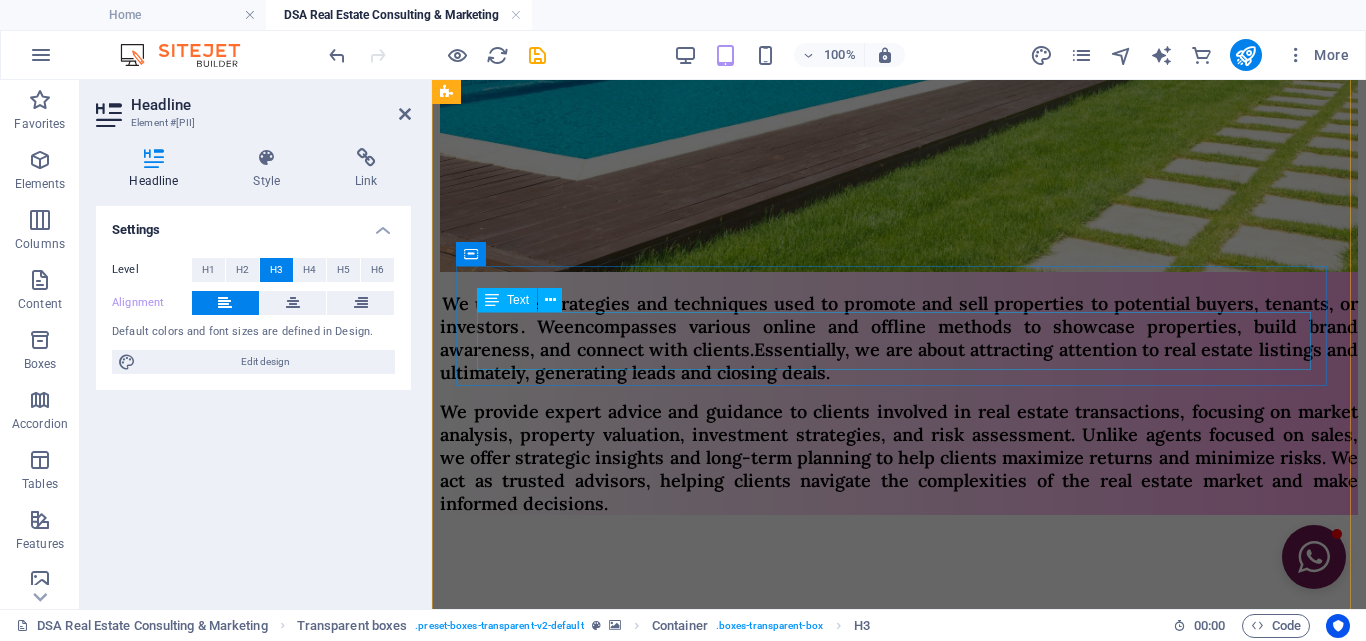 scroll, scrollTop: 1175, scrollLeft: 0, axis: vertical 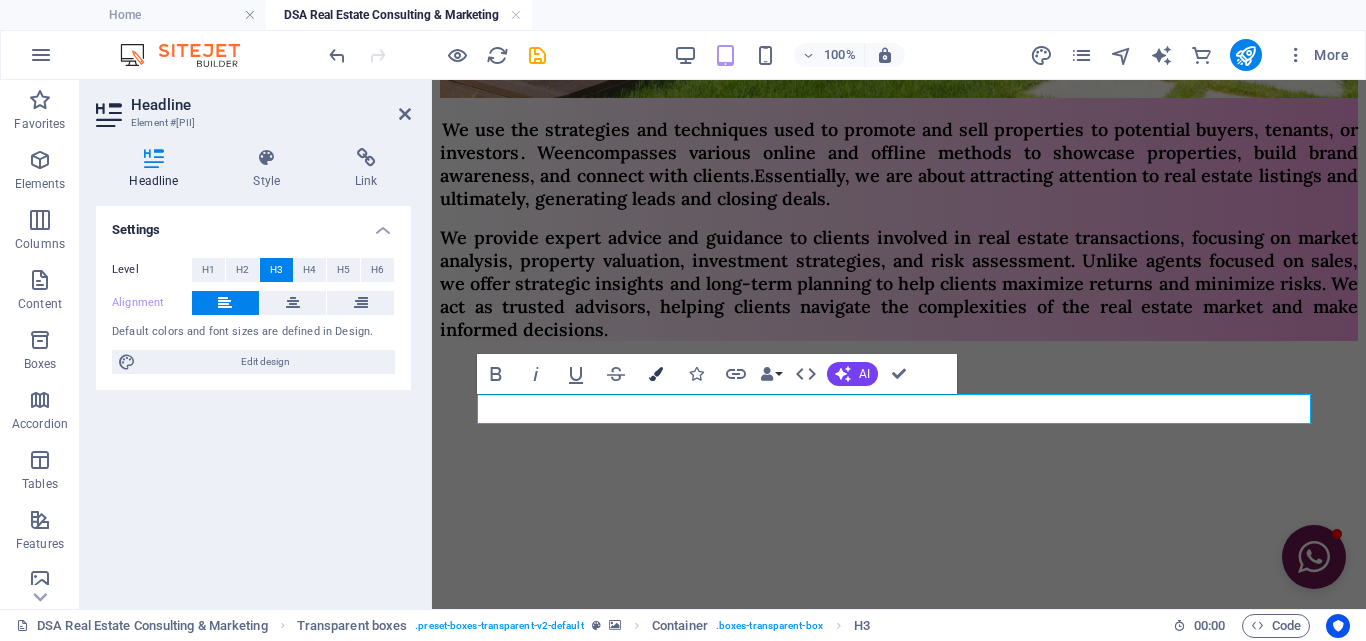 click at bounding box center [656, 374] 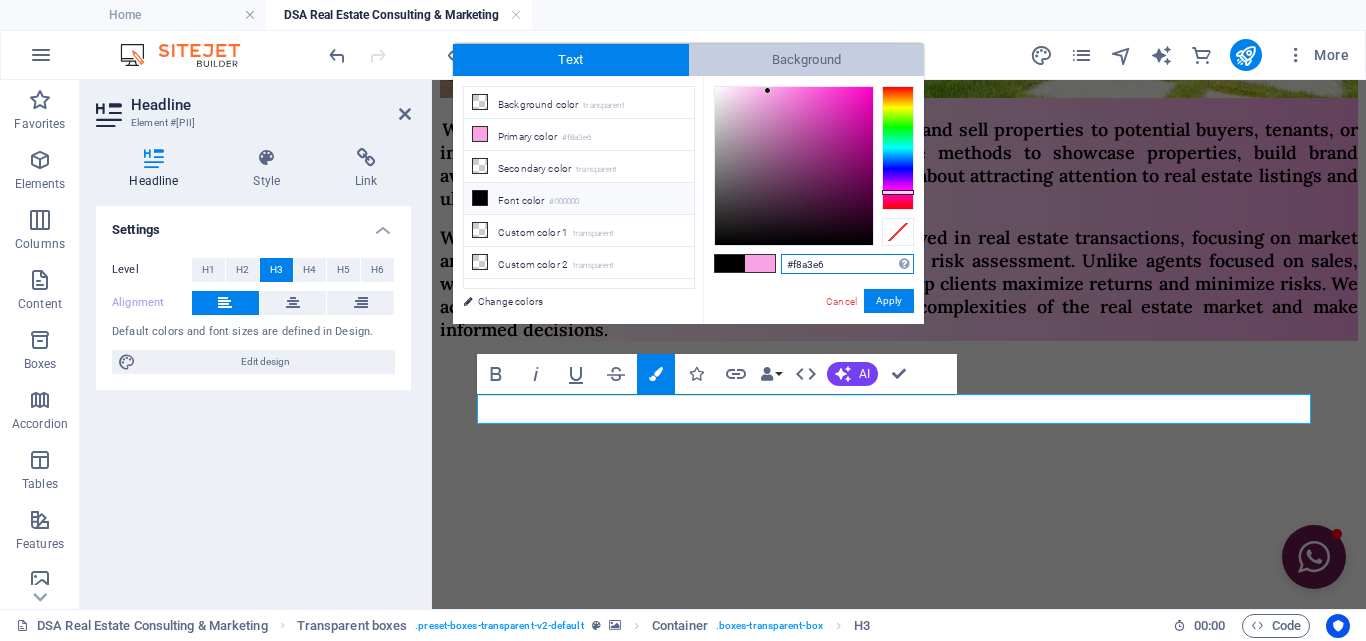 click on "Background" at bounding box center (807, 60) 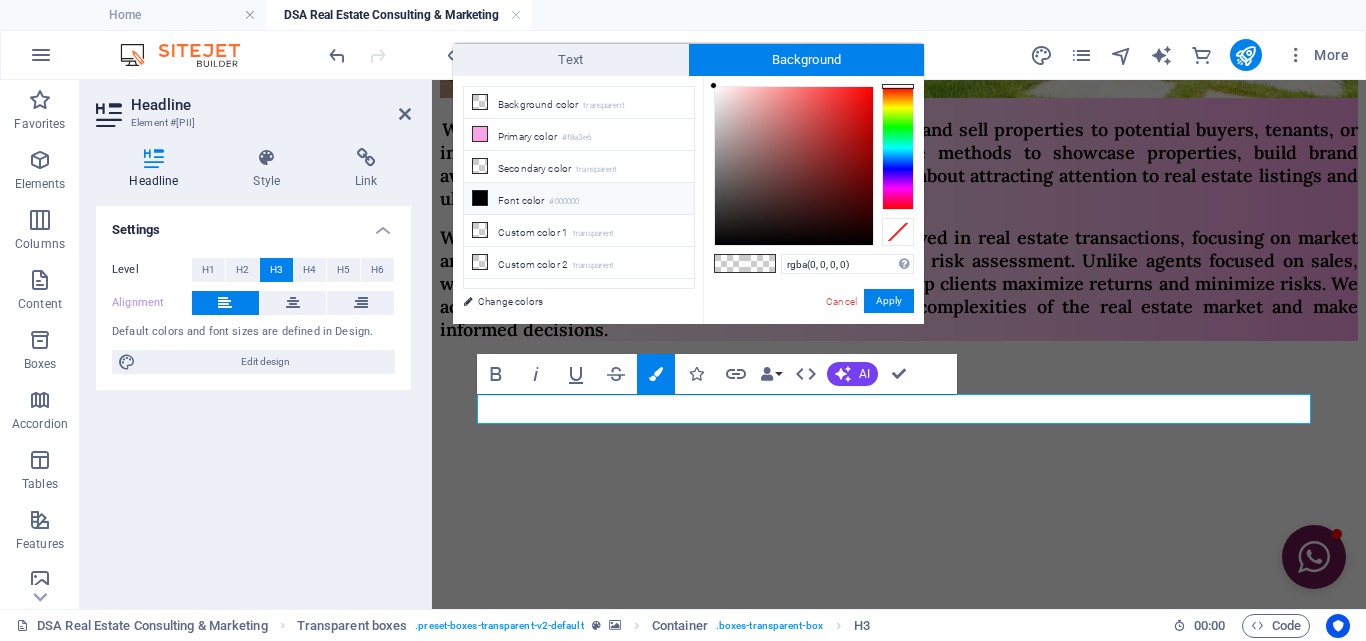 click at bounding box center [480, 198] 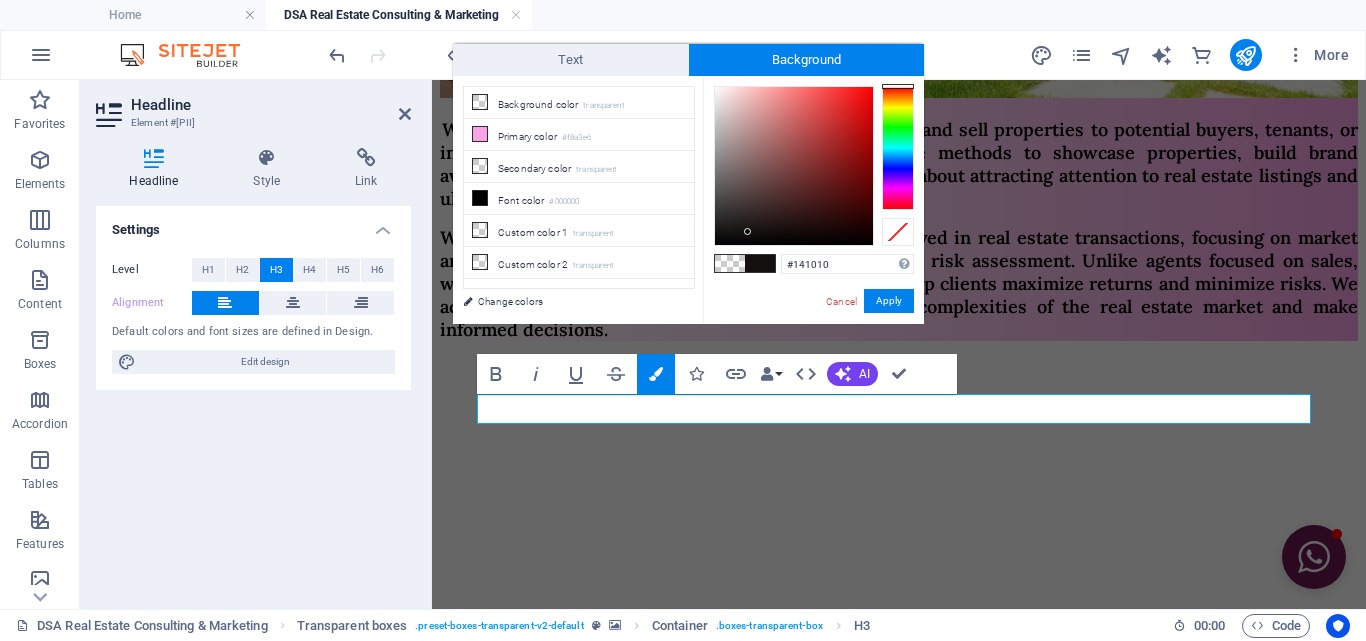 click at bounding box center (794, 166) 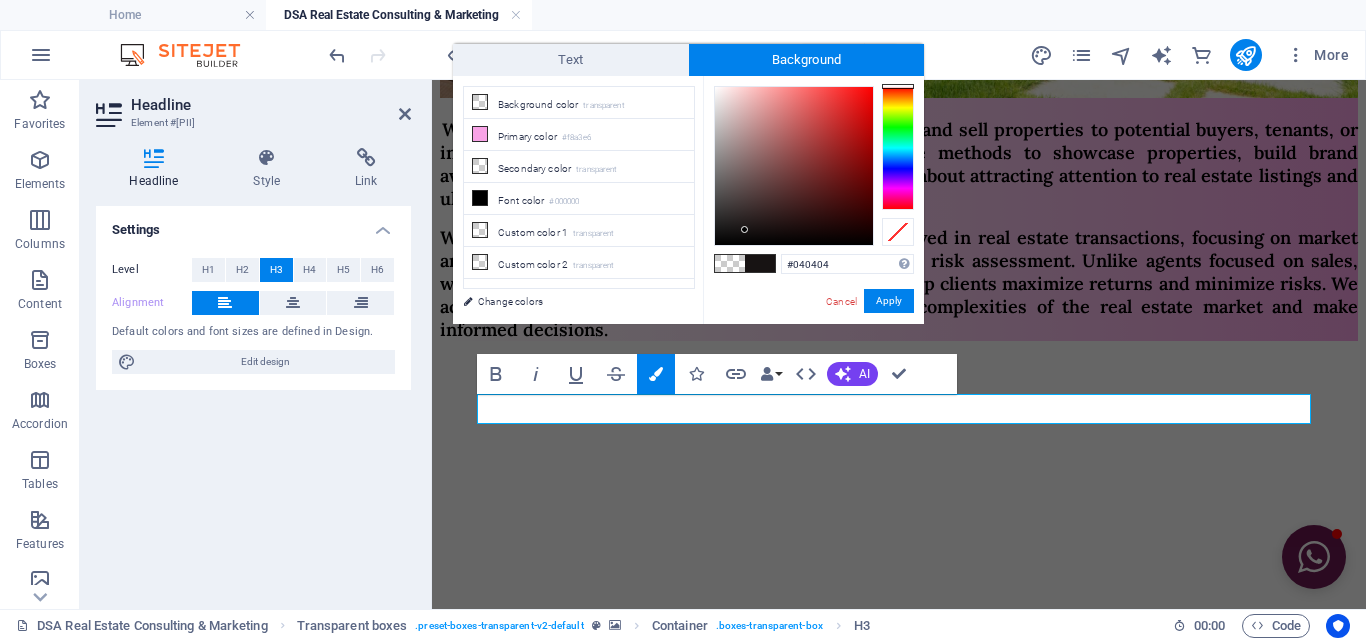 type on "#000000" 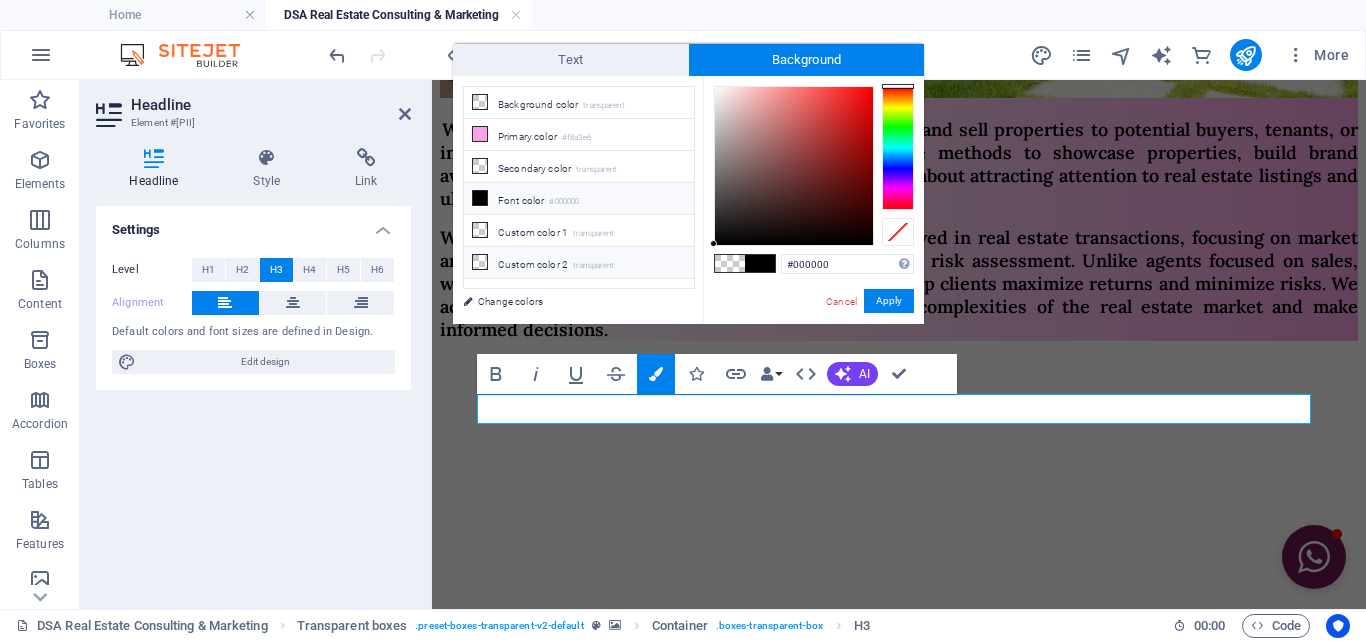 drag, startPoint x: 745, startPoint y: 230, endPoint x: 693, endPoint y: 254, distance: 57.271286 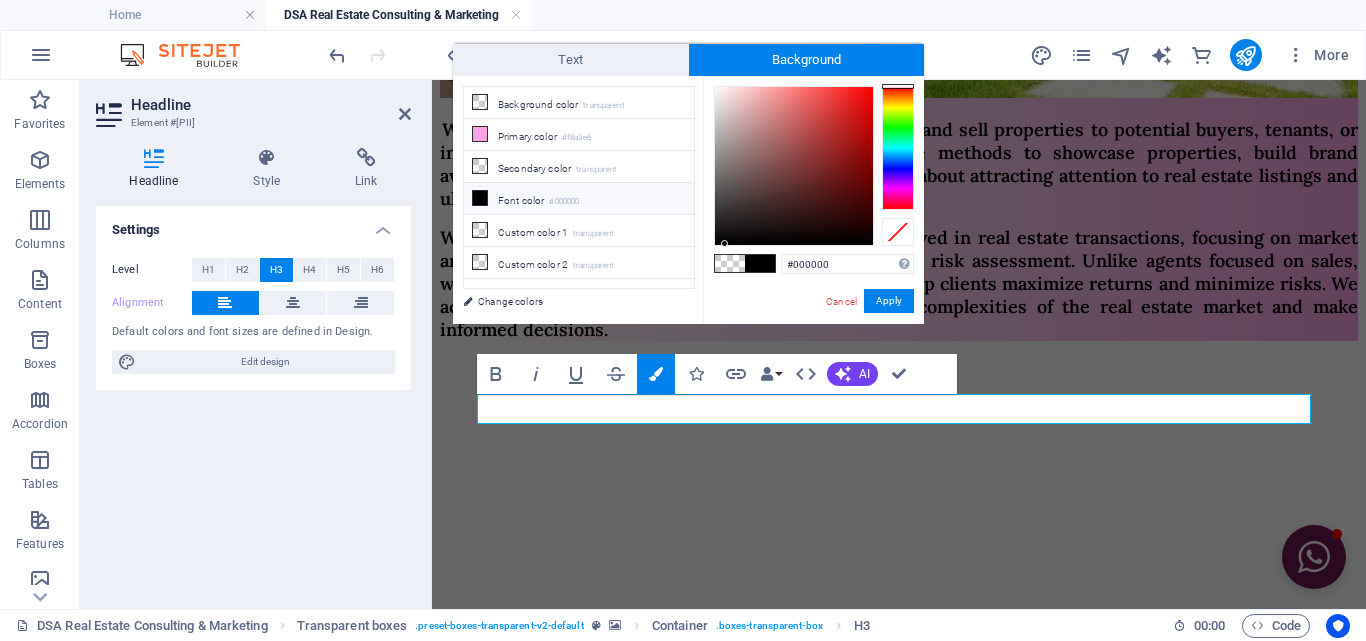 click at bounding box center [724, 243] 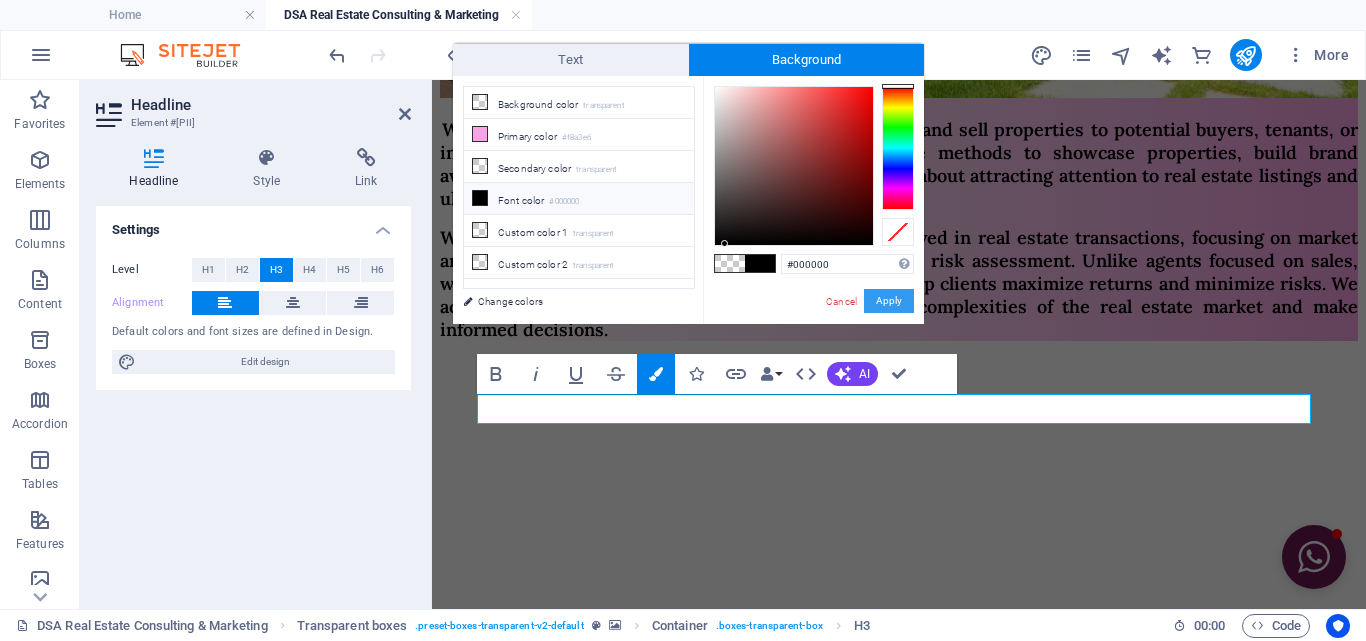 click on "Apply" at bounding box center (889, 301) 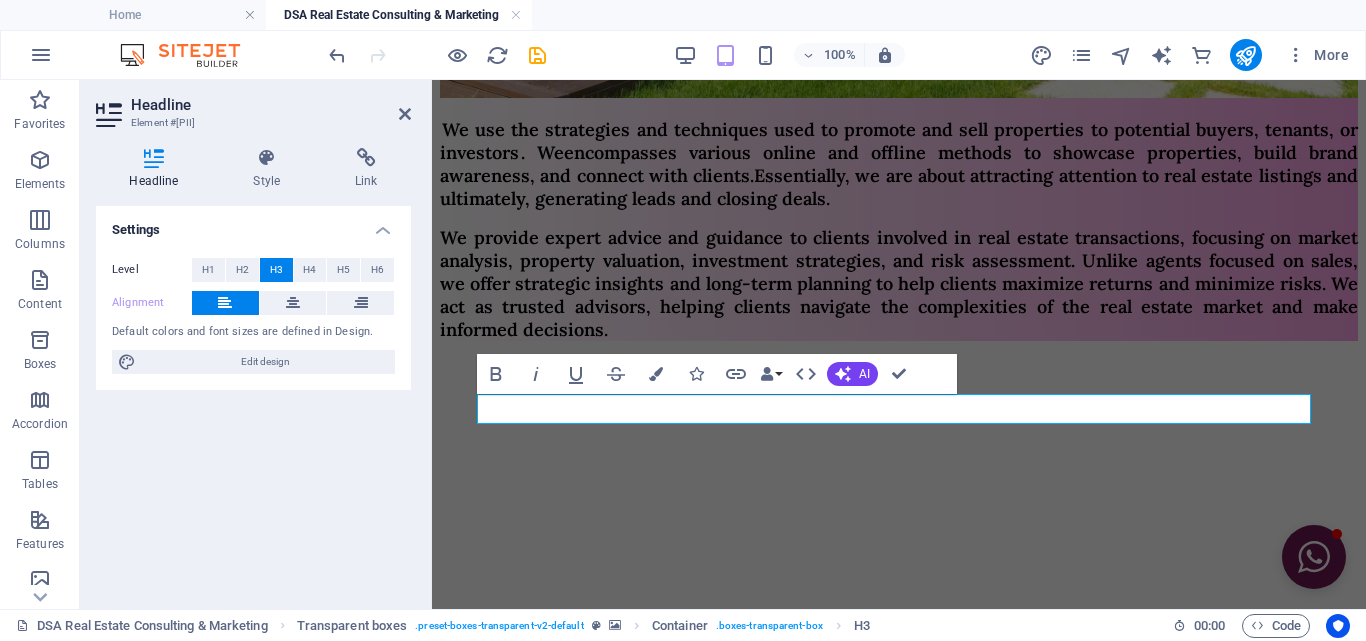 click at bounding box center [899, 357] 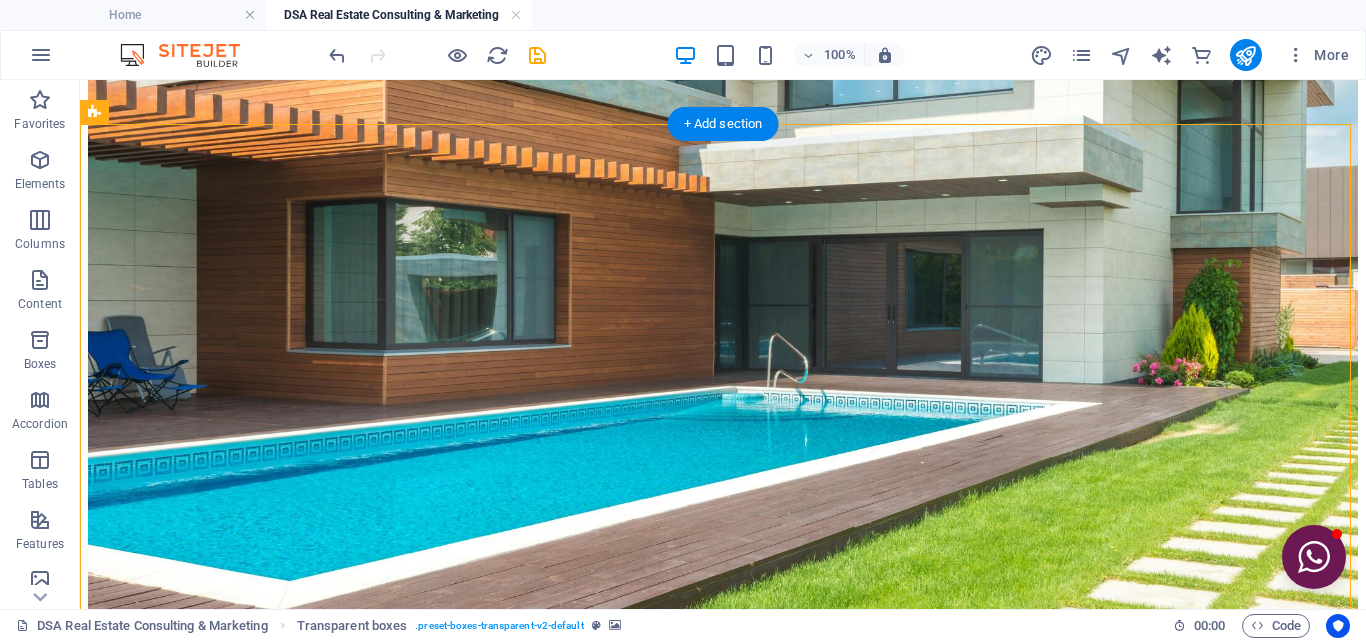 scroll, scrollTop: 875, scrollLeft: 0, axis: vertical 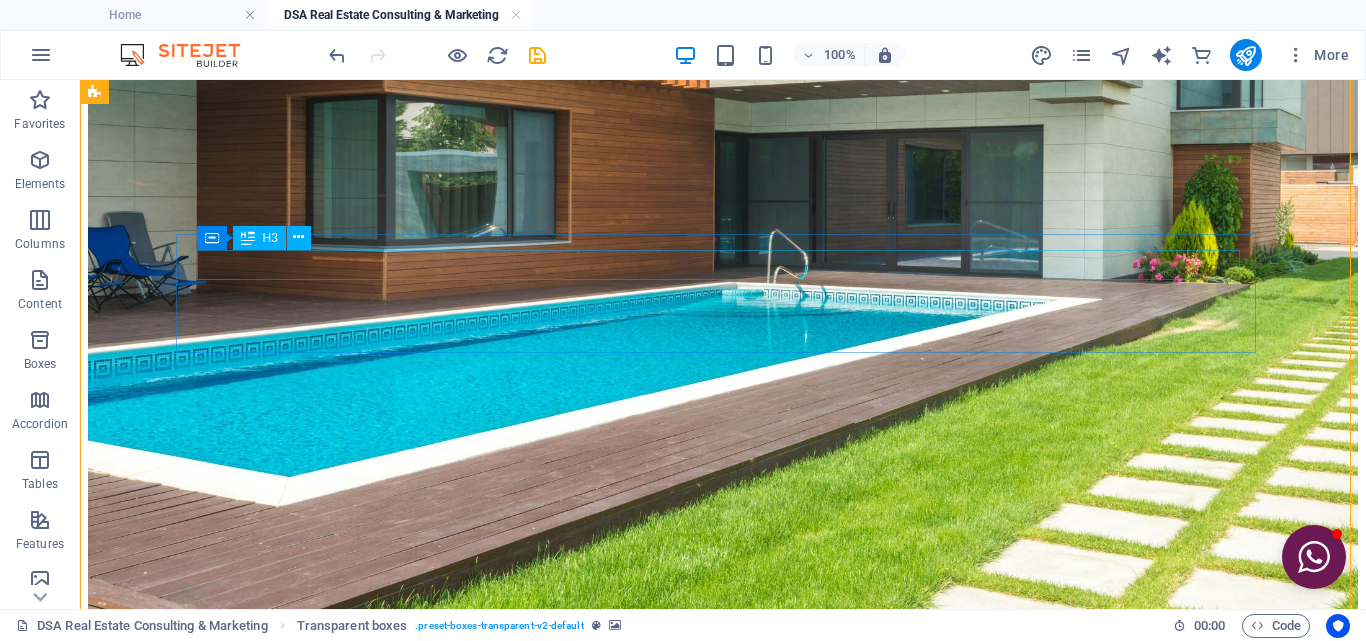 click on "Reaching Potential Buyers :" at bounding box center (723, 1825) 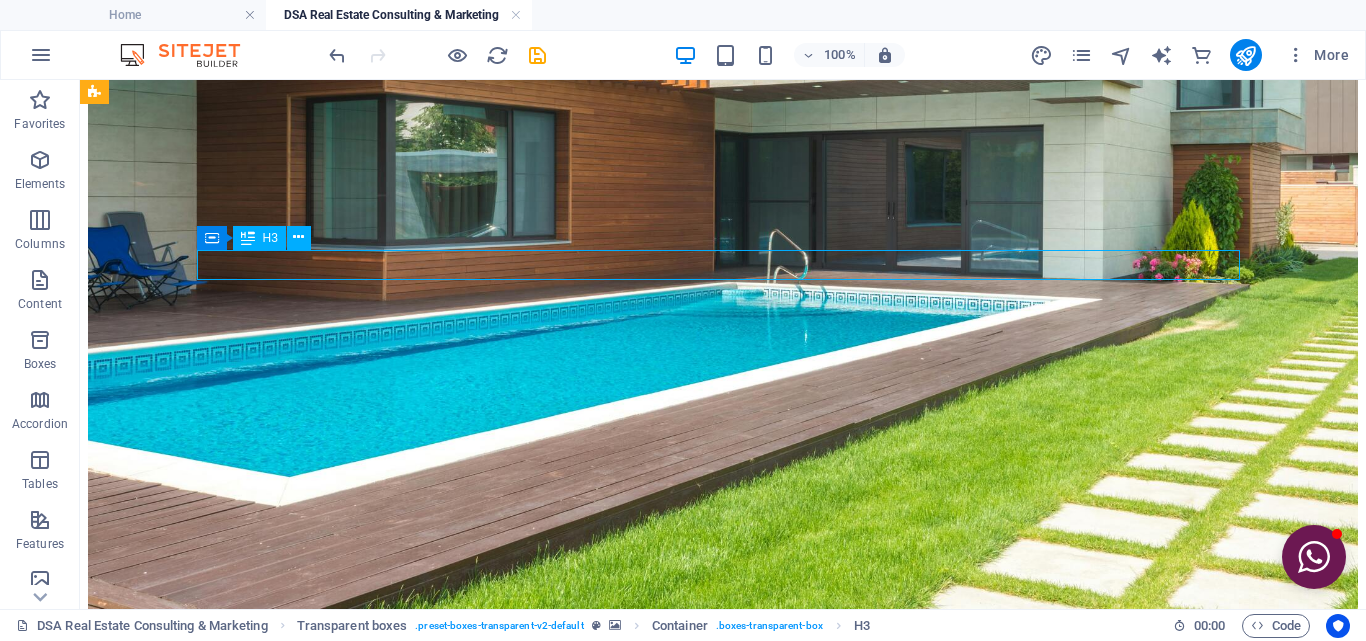 click on "Reaching Potential Buyers :" at bounding box center [723, 1825] 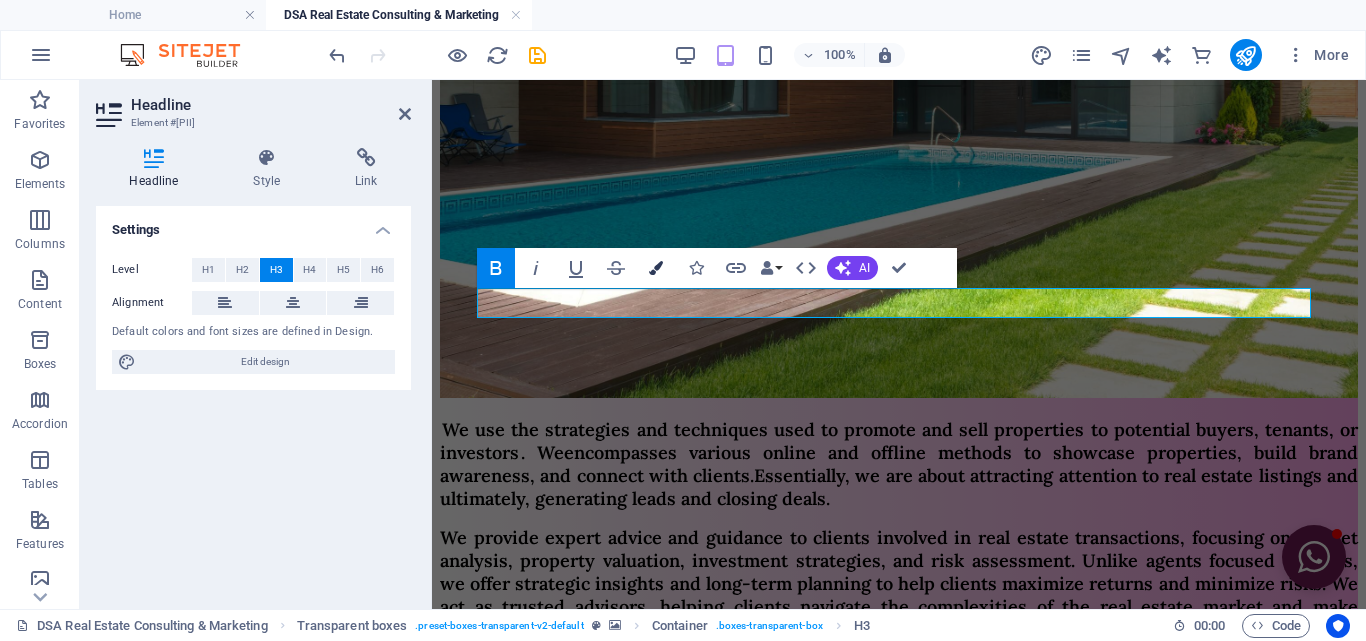 click on "Colors" at bounding box center (656, 268) 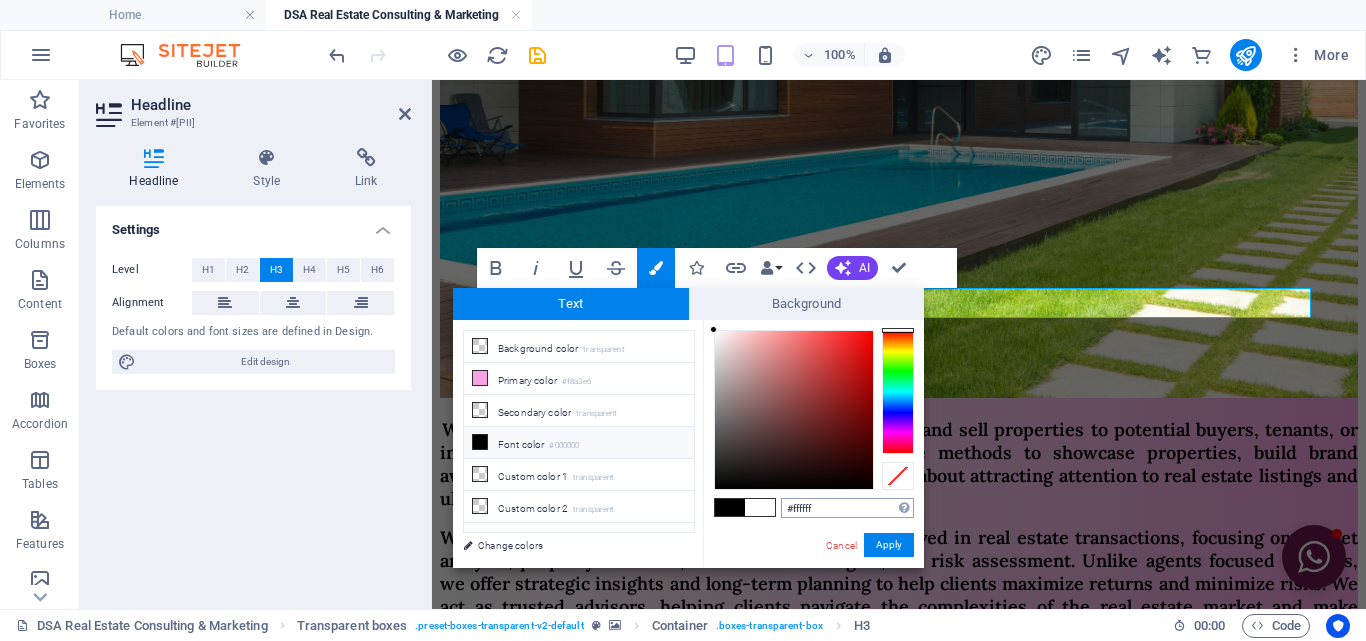 click on "#ffffff" at bounding box center [847, 508] 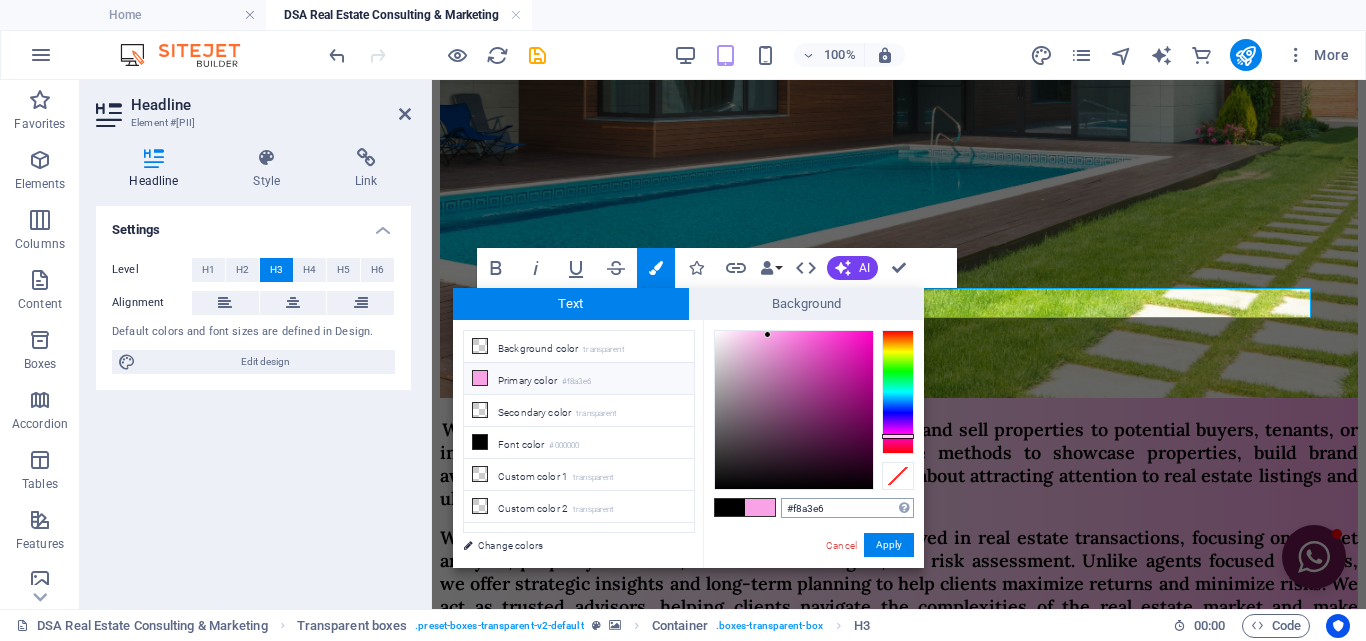 type on "#f8a3e6" 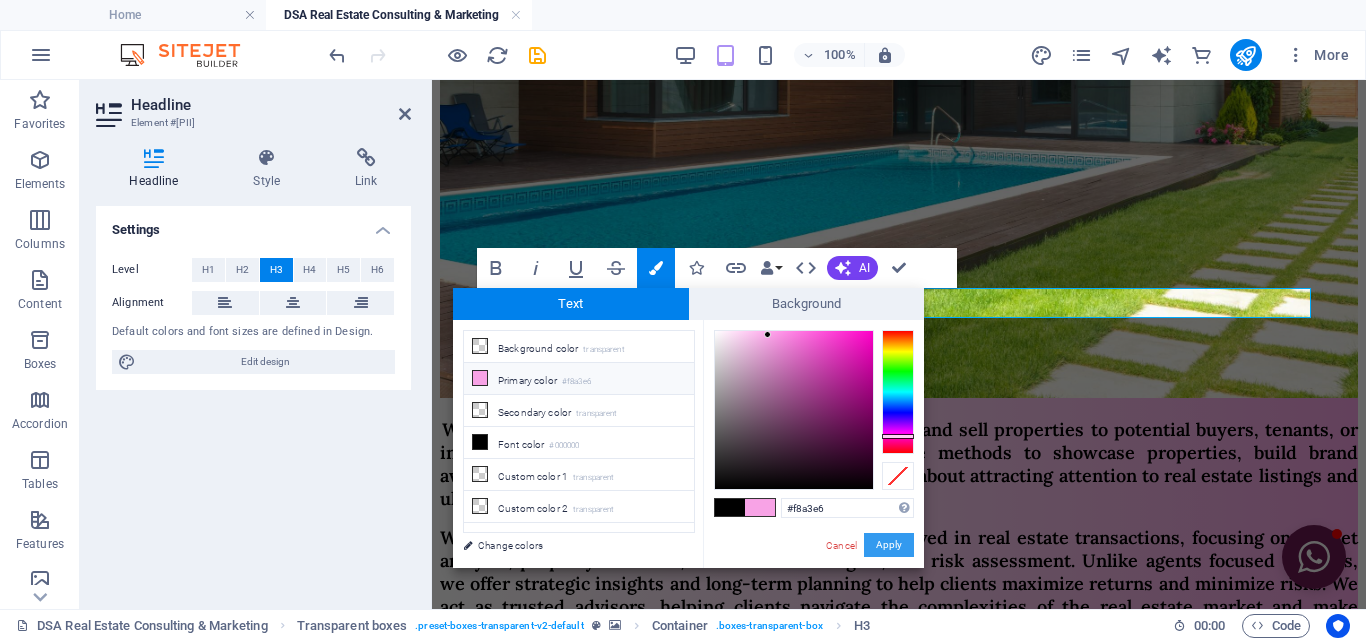 click on "Apply" at bounding box center (889, 545) 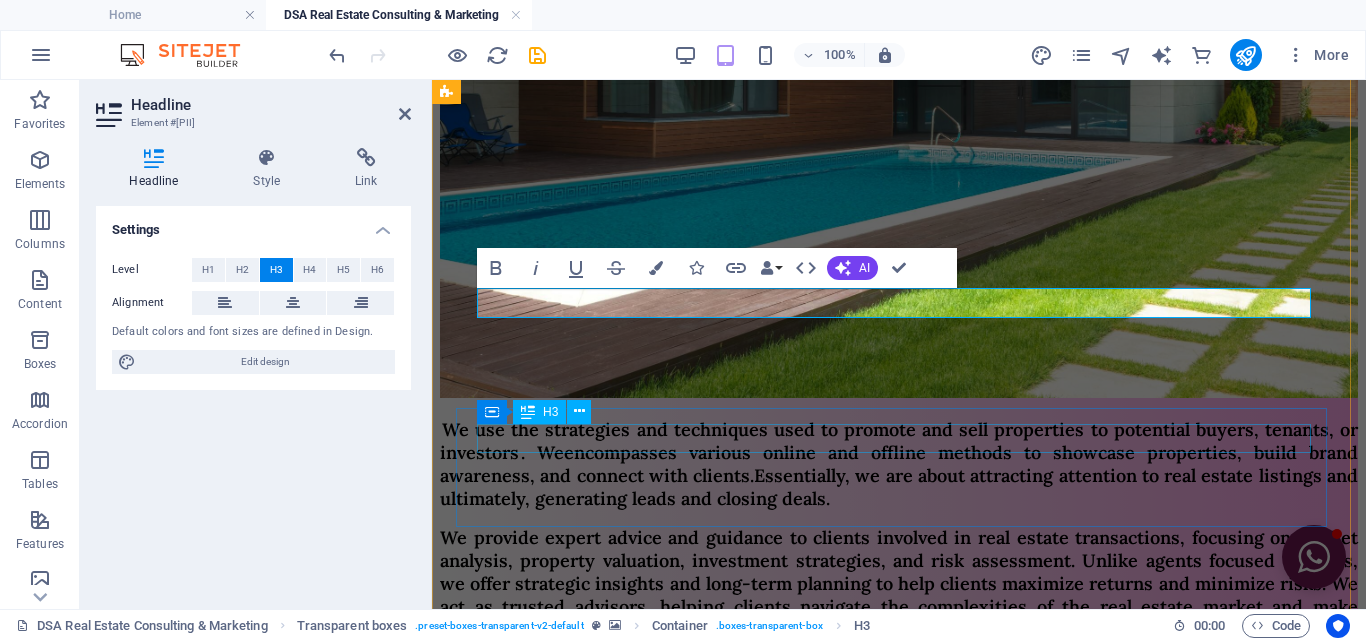 click on "Building Brand Awareness :" at bounding box center (899, 1780) 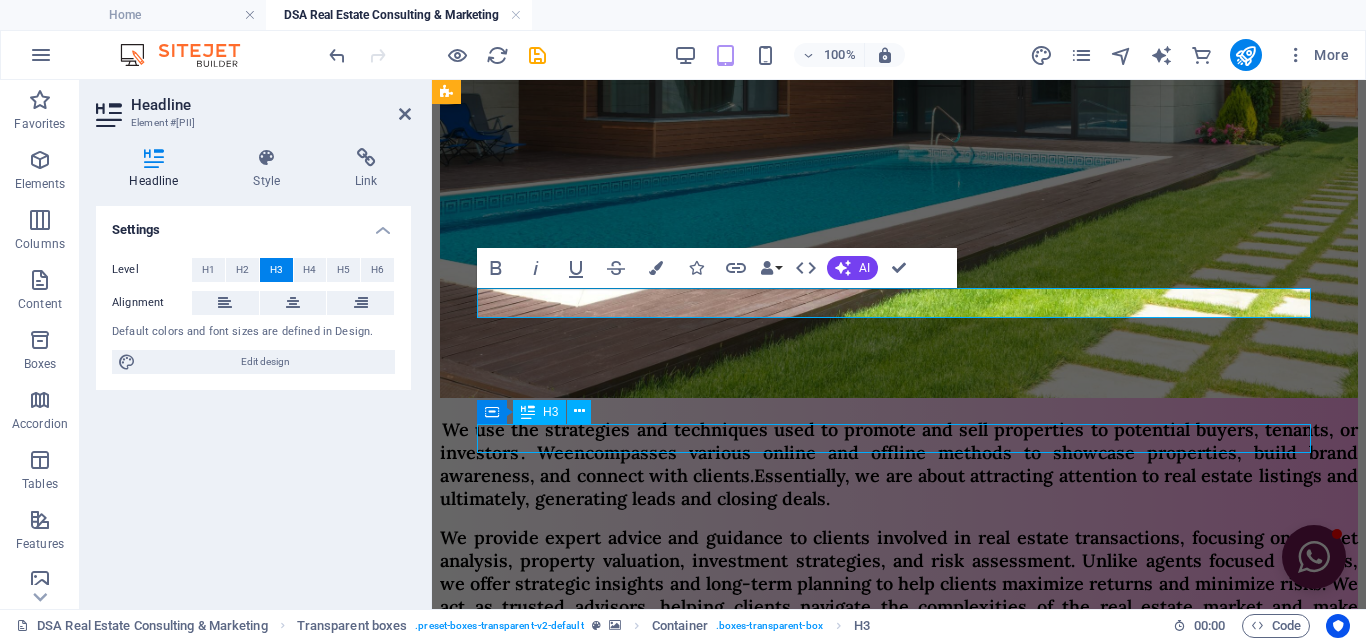 click on "Building Brand Awareness :" at bounding box center (899, 1780) 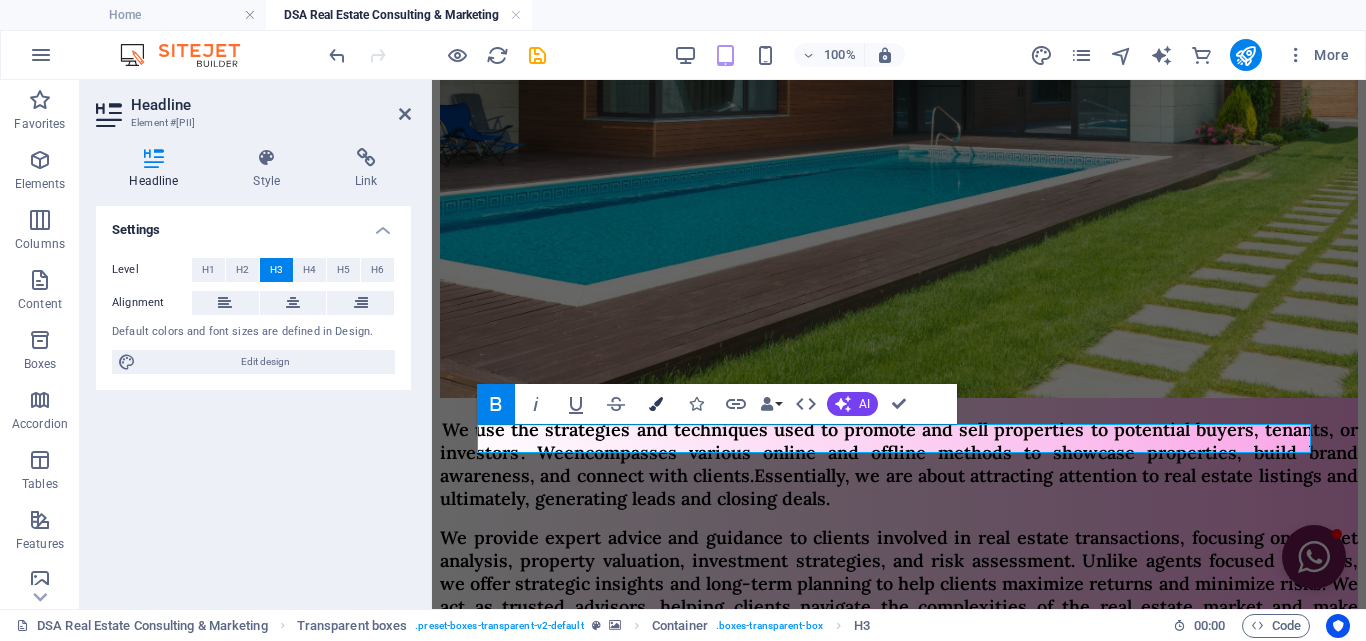click on "Colors" at bounding box center [656, 404] 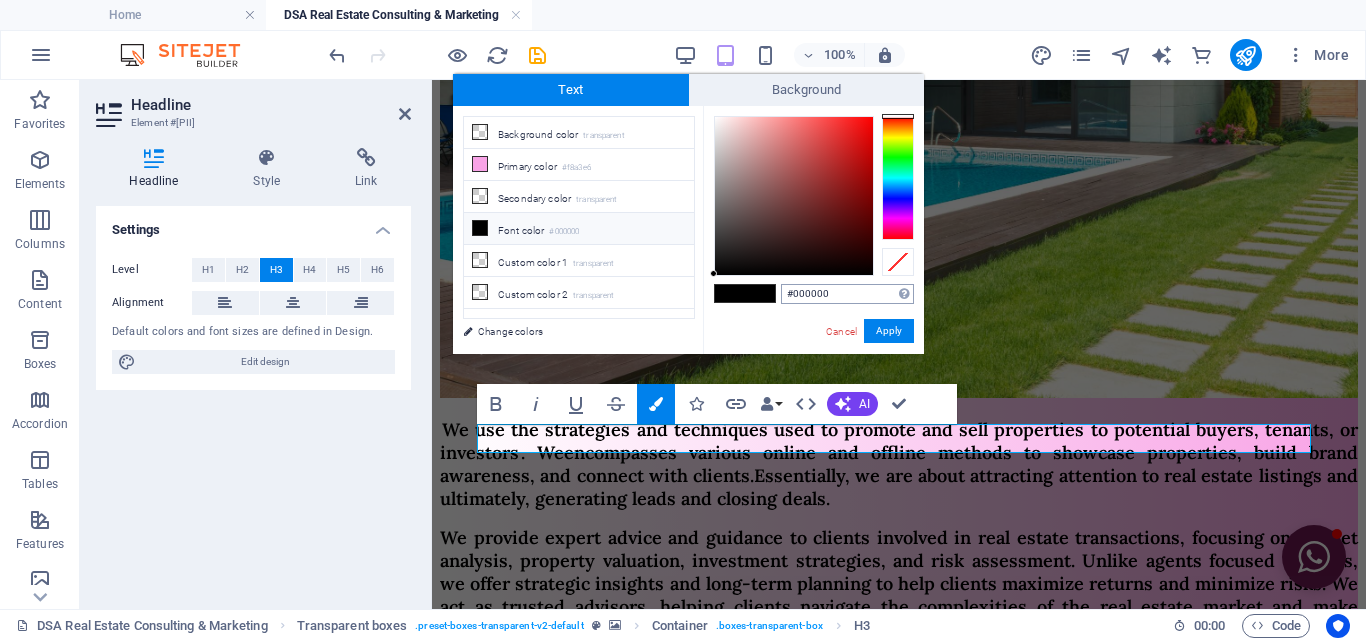 click on "#000000" at bounding box center (847, 294) 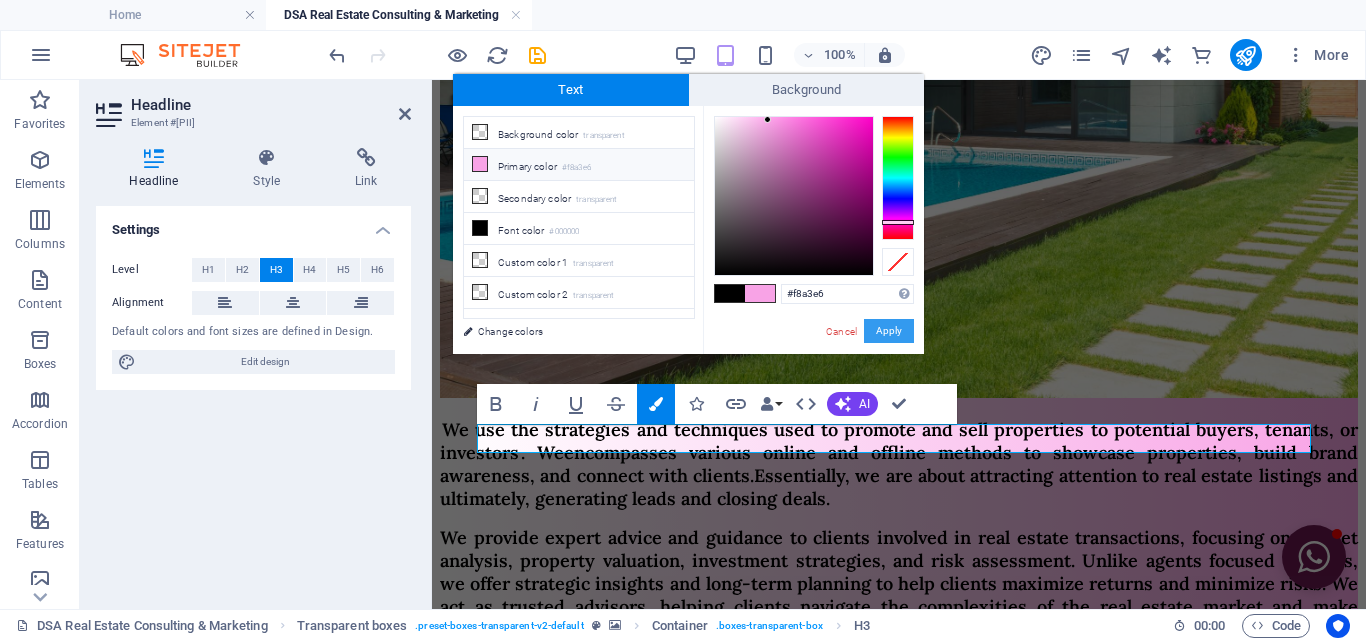 click on "Apply" at bounding box center (889, 331) 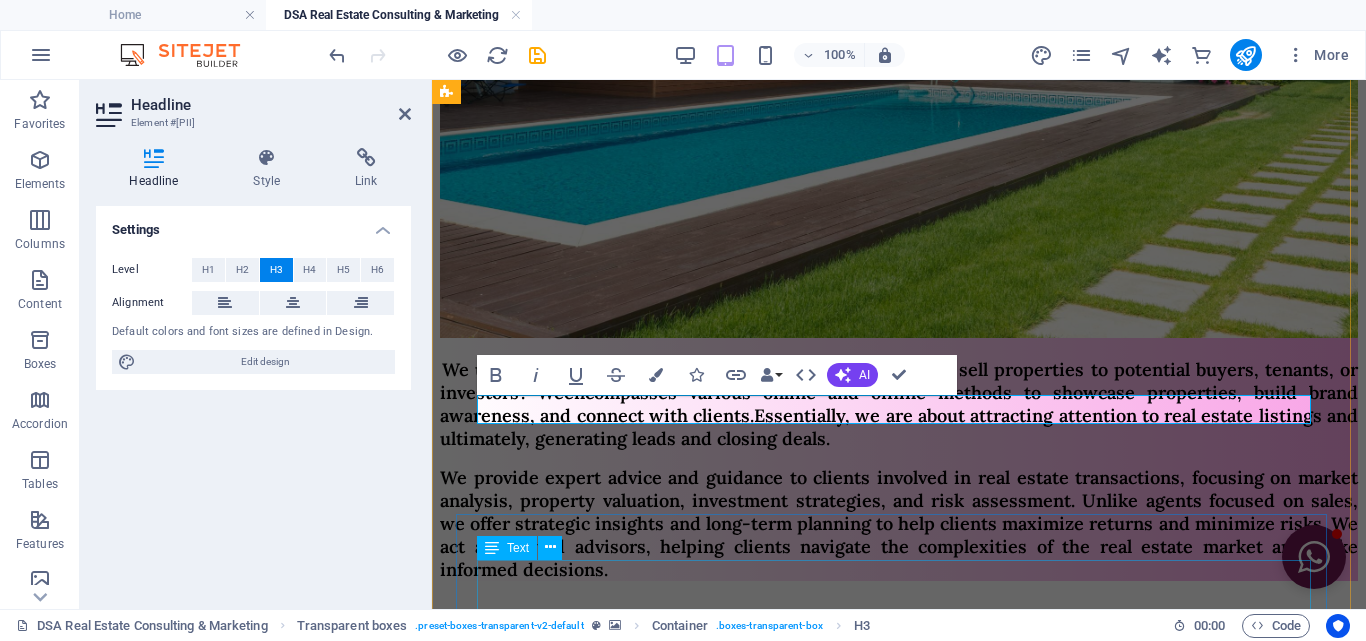 scroll, scrollTop: 975, scrollLeft: 0, axis: vertical 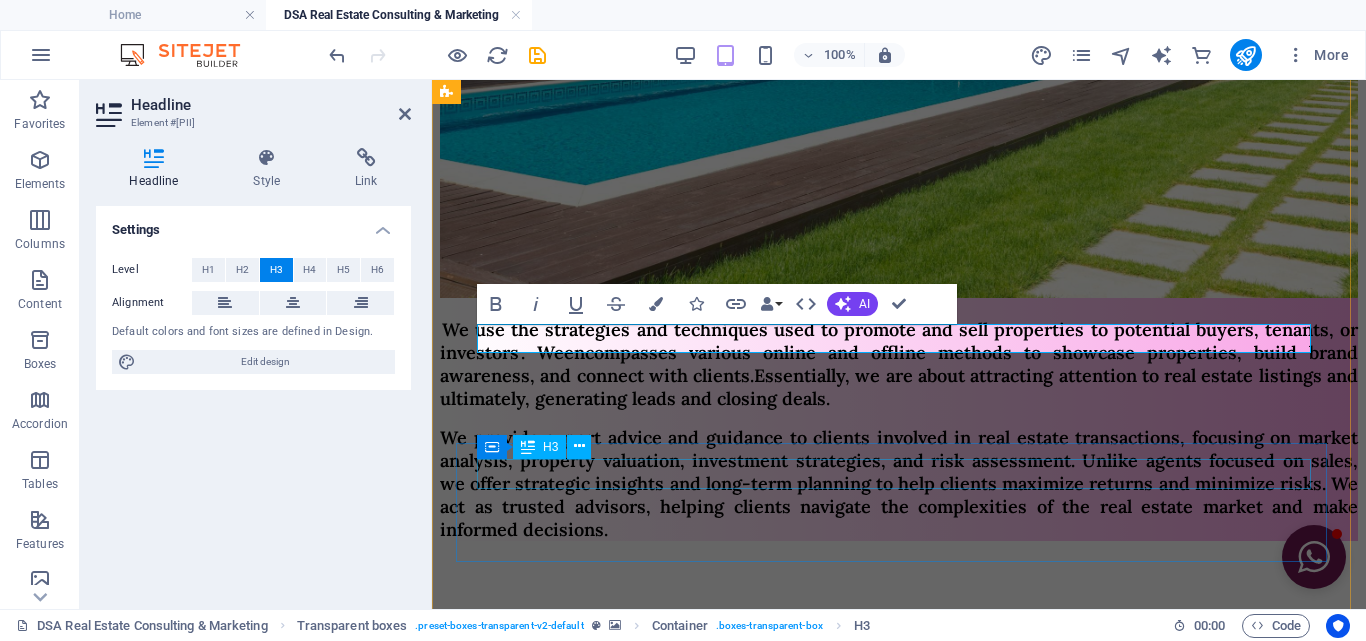 click on "Generating Leads :" at bounding box center (899, 1782) 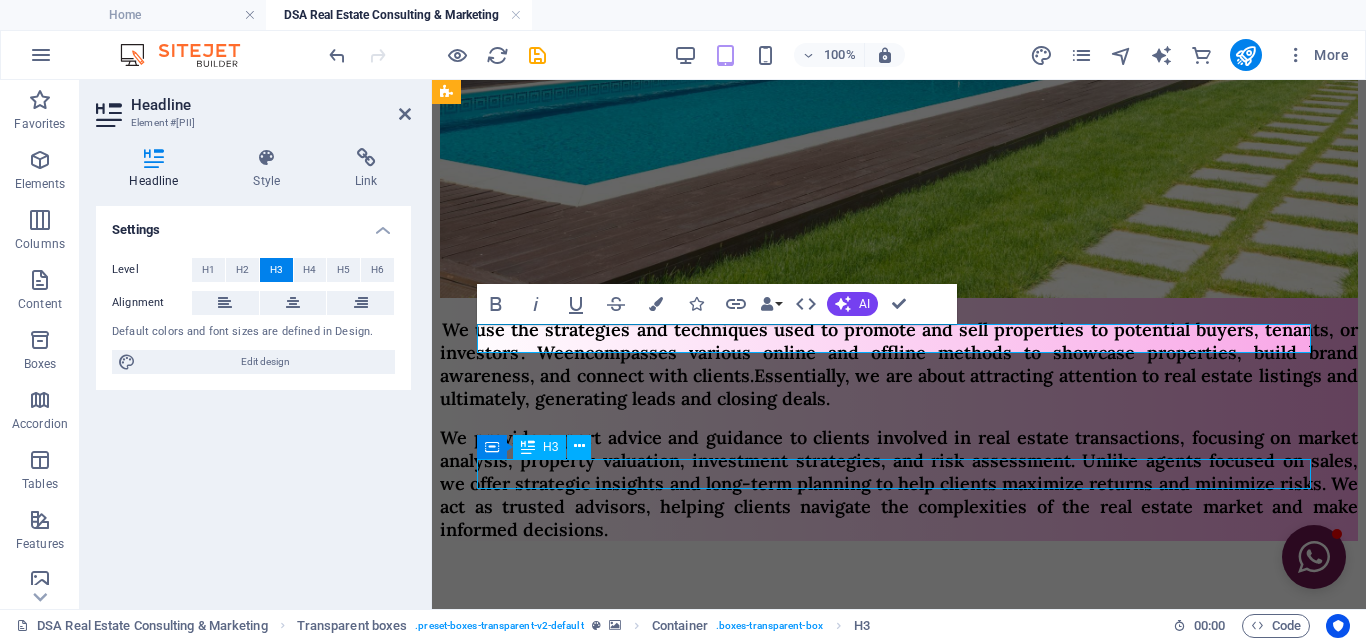 click on "Generating Leads :" at bounding box center (899, 1782) 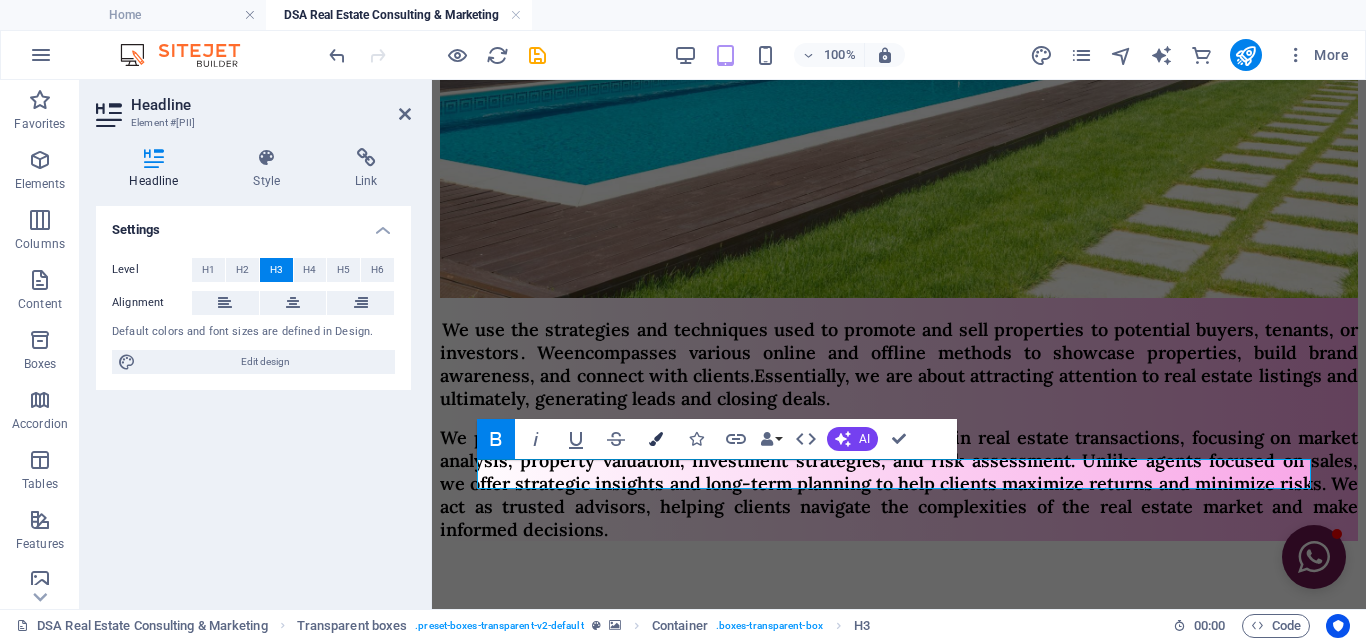 click on "Colors" at bounding box center [656, 439] 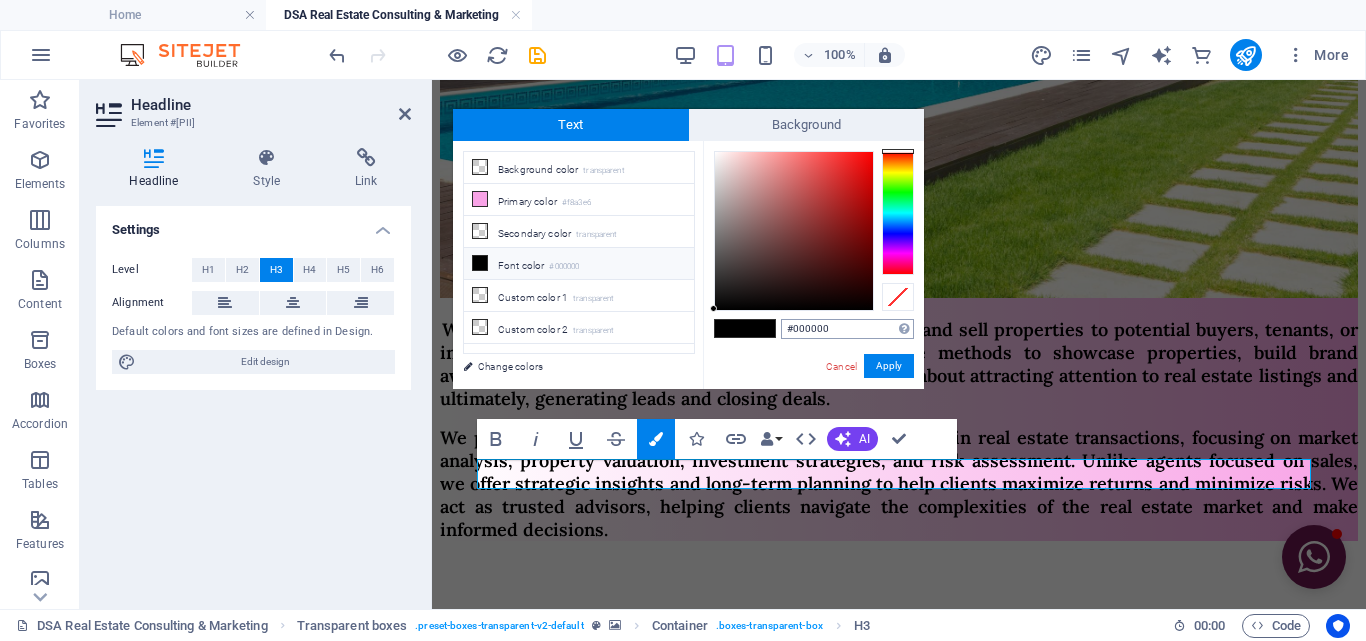 click on "#000000" at bounding box center [847, 329] 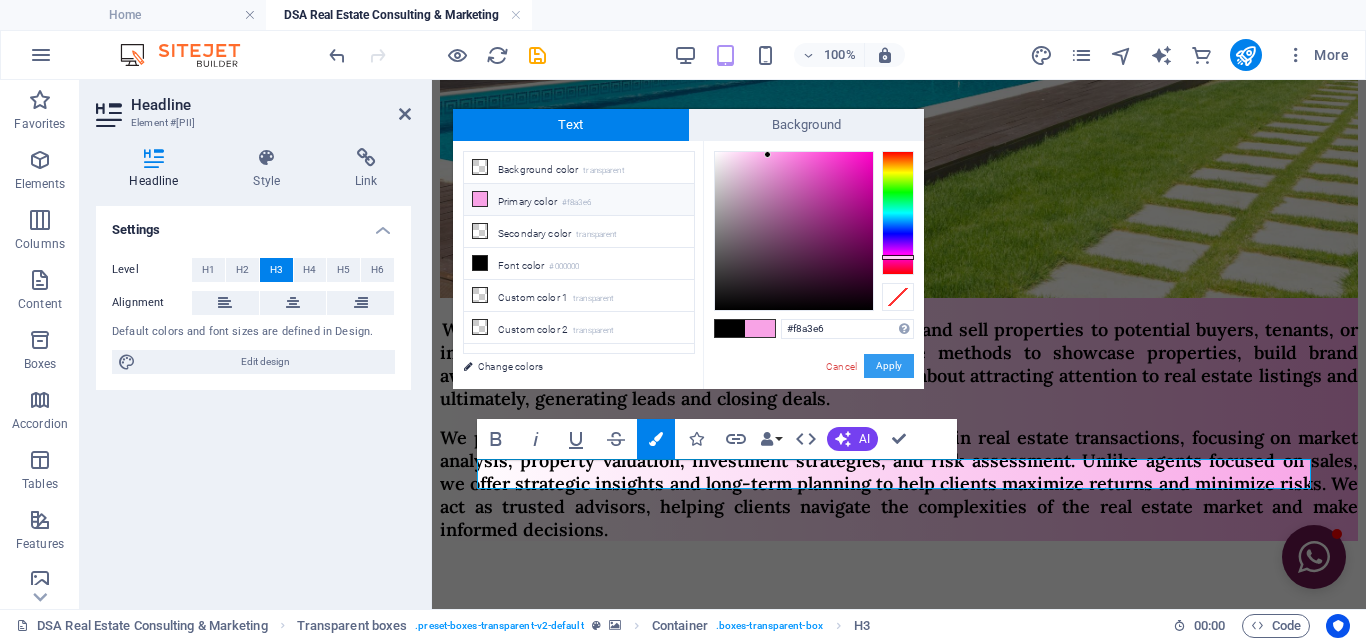 click on "Apply" at bounding box center [889, 366] 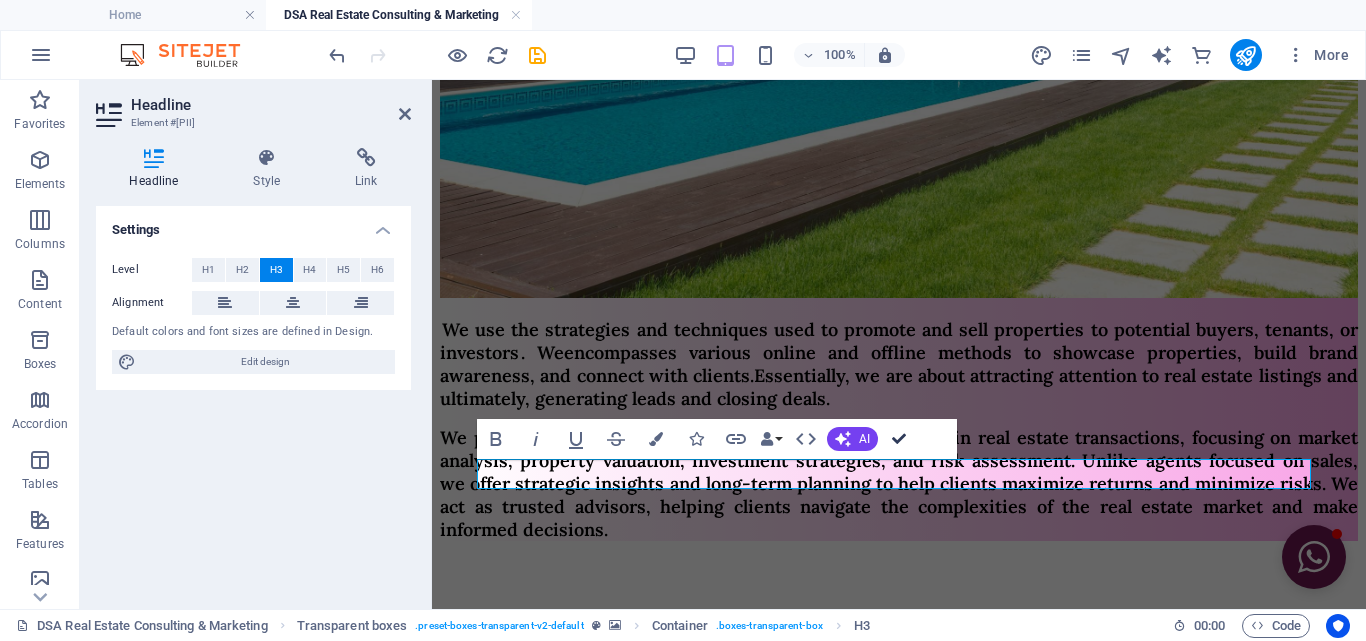 drag, startPoint x: 908, startPoint y: 428, endPoint x: 827, endPoint y: 348, distance: 113.84639 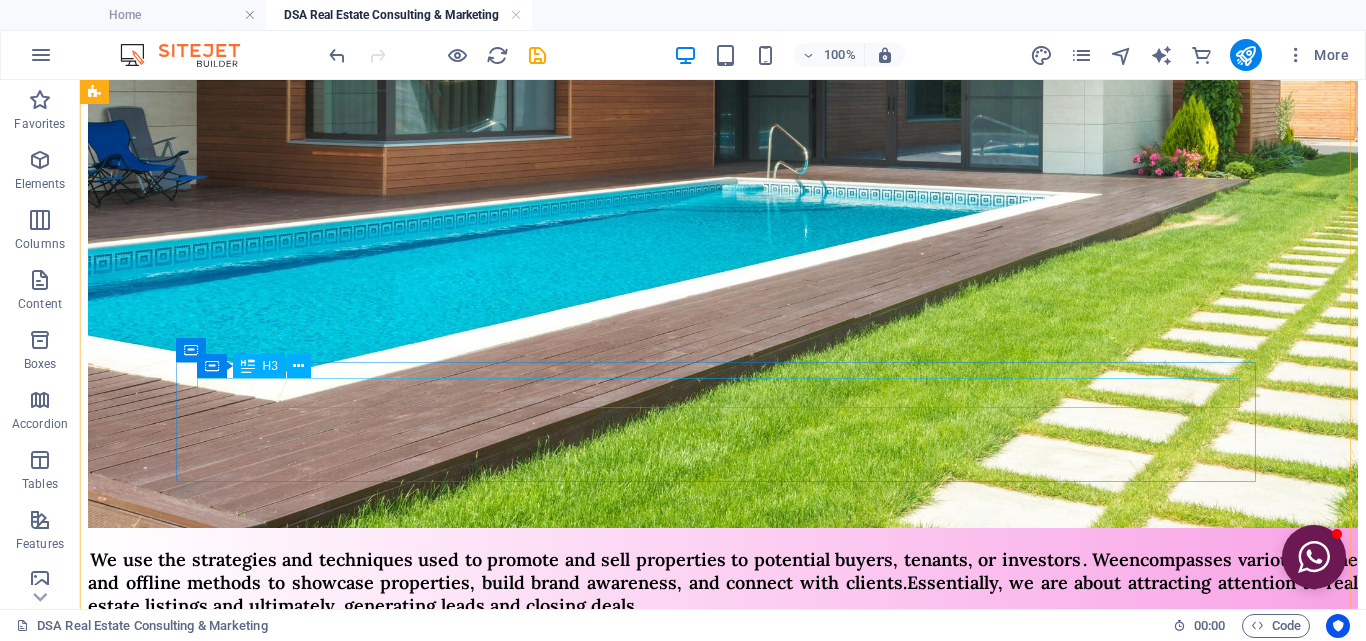scroll, scrollTop: 1075, scrollLeft: 0, axis: vertical 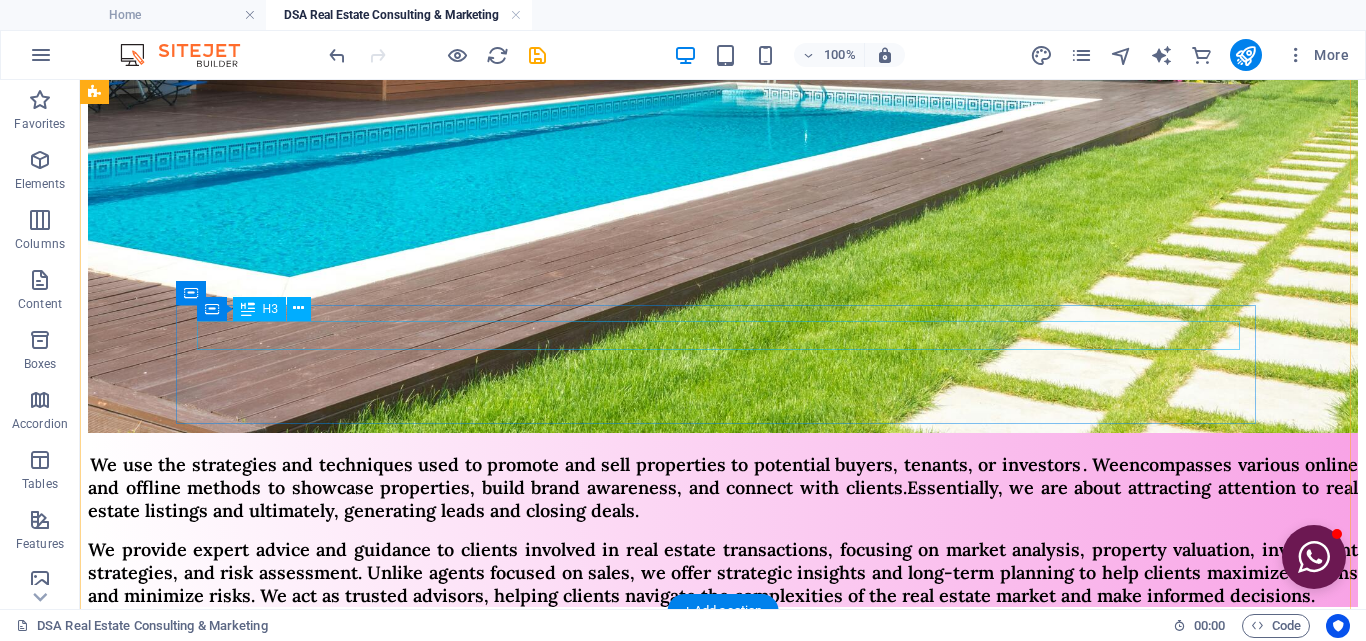 click on "Generating Leads :" at bounding box center (723, 1786) 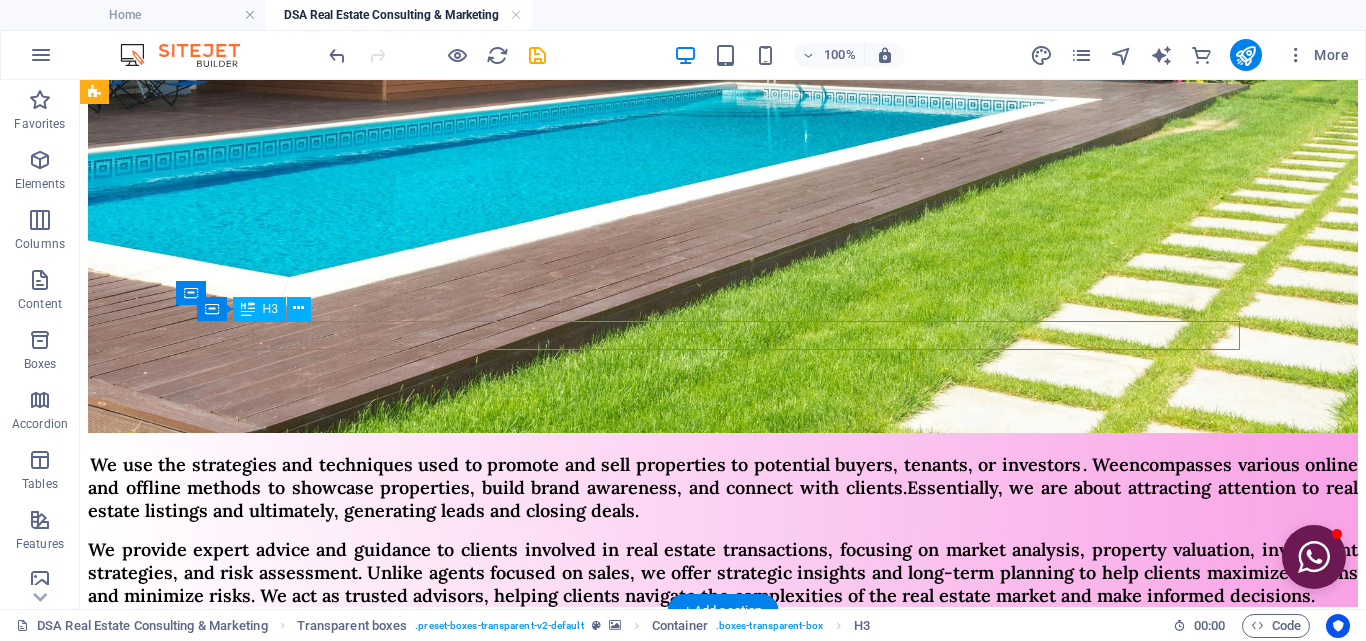 click on "Generating Leads :" at bounding box center (723, 1786) 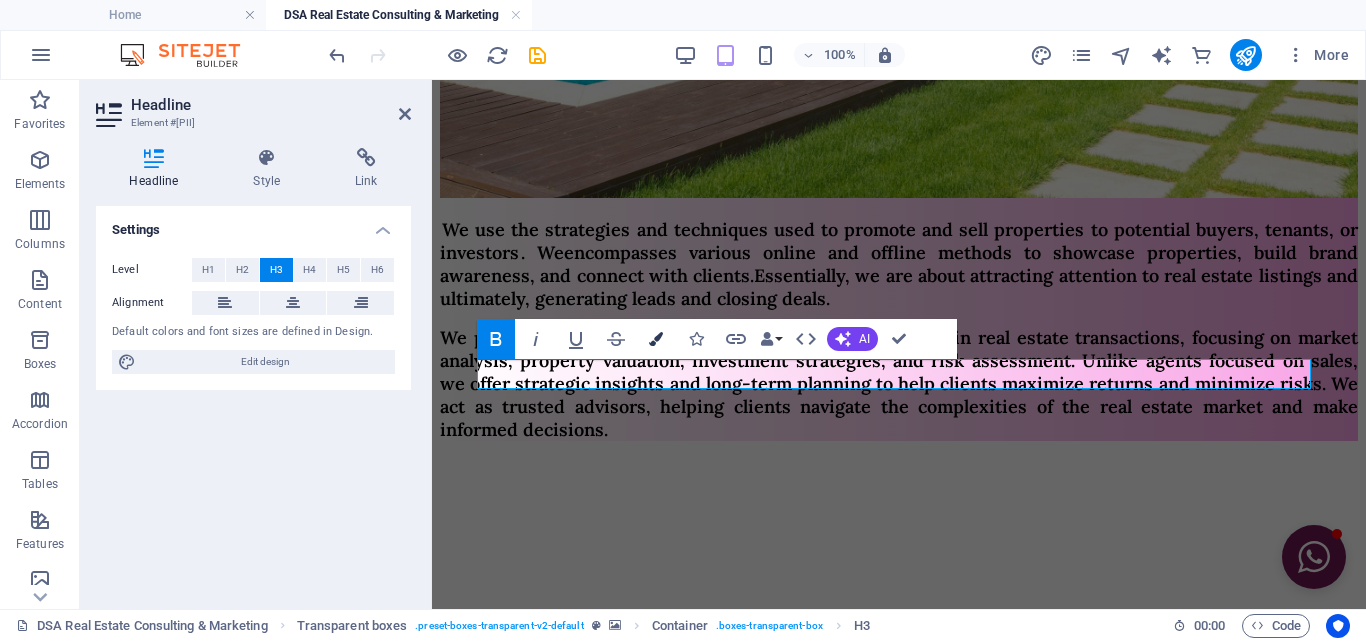 click on "Colors" at bounding box center [656, 339] 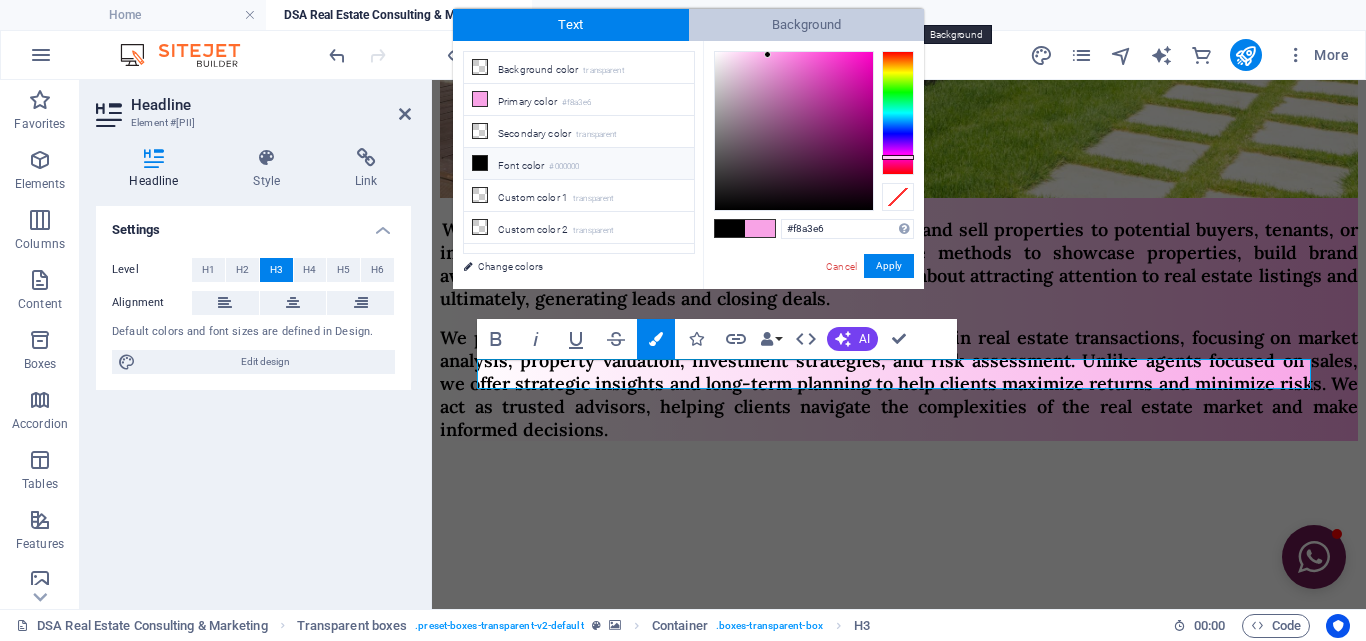 click on "Background" at bounding box center (807, 25) 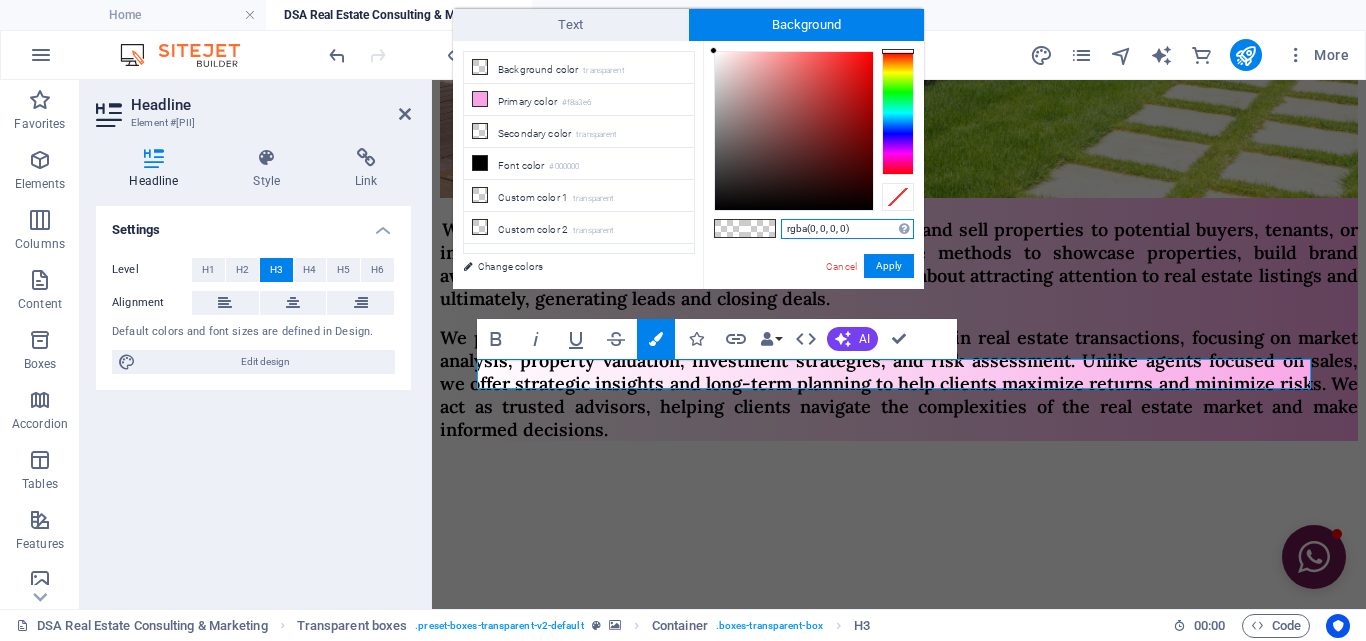click on "rgba(0, 0, 0, 0)" at bounding box center [847, 229] 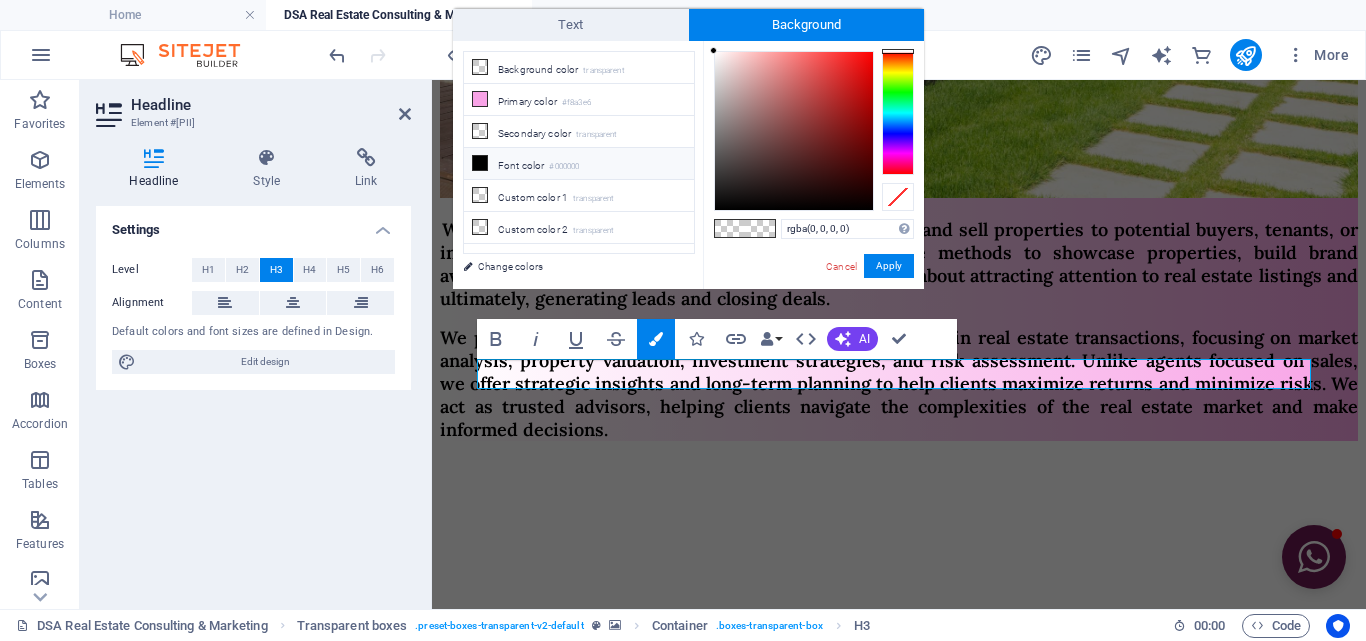 click at bounding box center (480, 163) 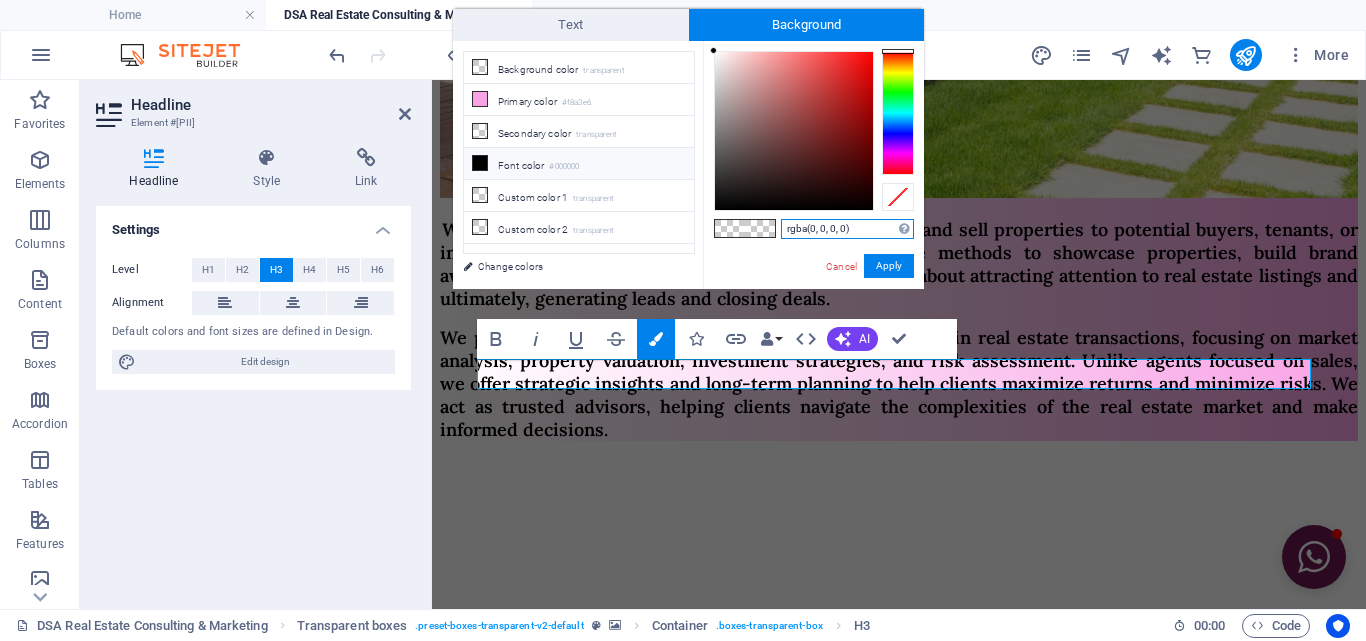 click on "rgba(0, 0, 0, 0)" at bounding box center (847, 229) 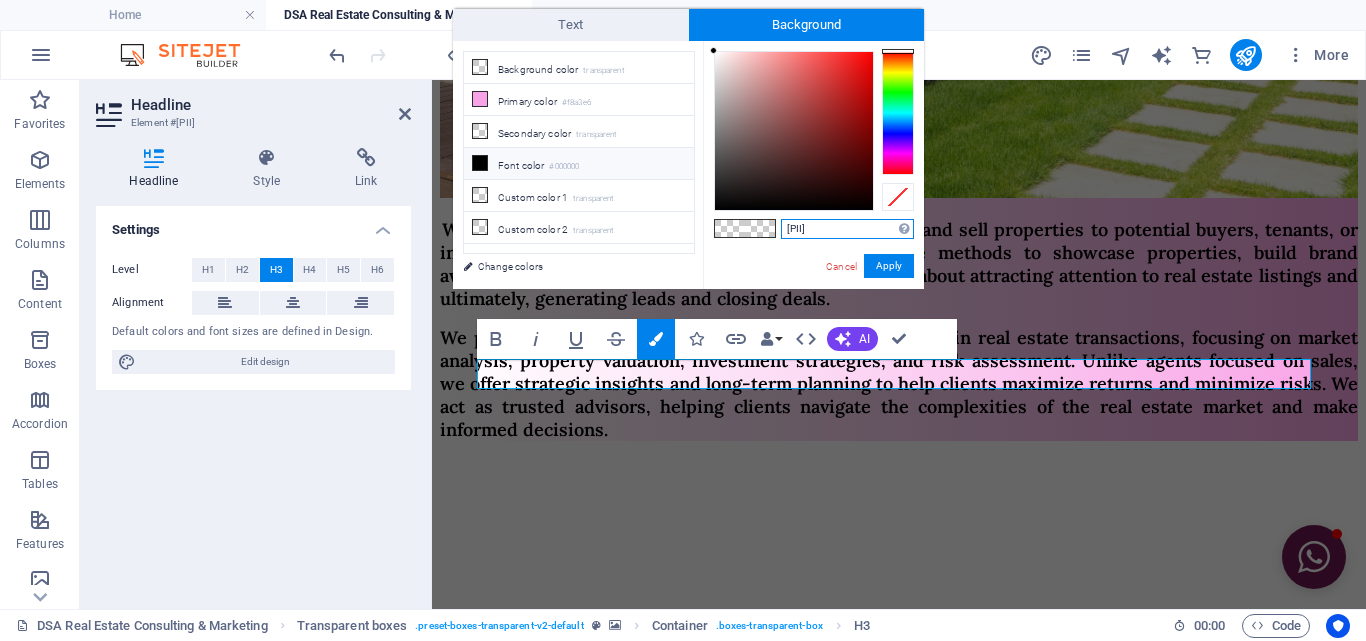 type on "00000000" 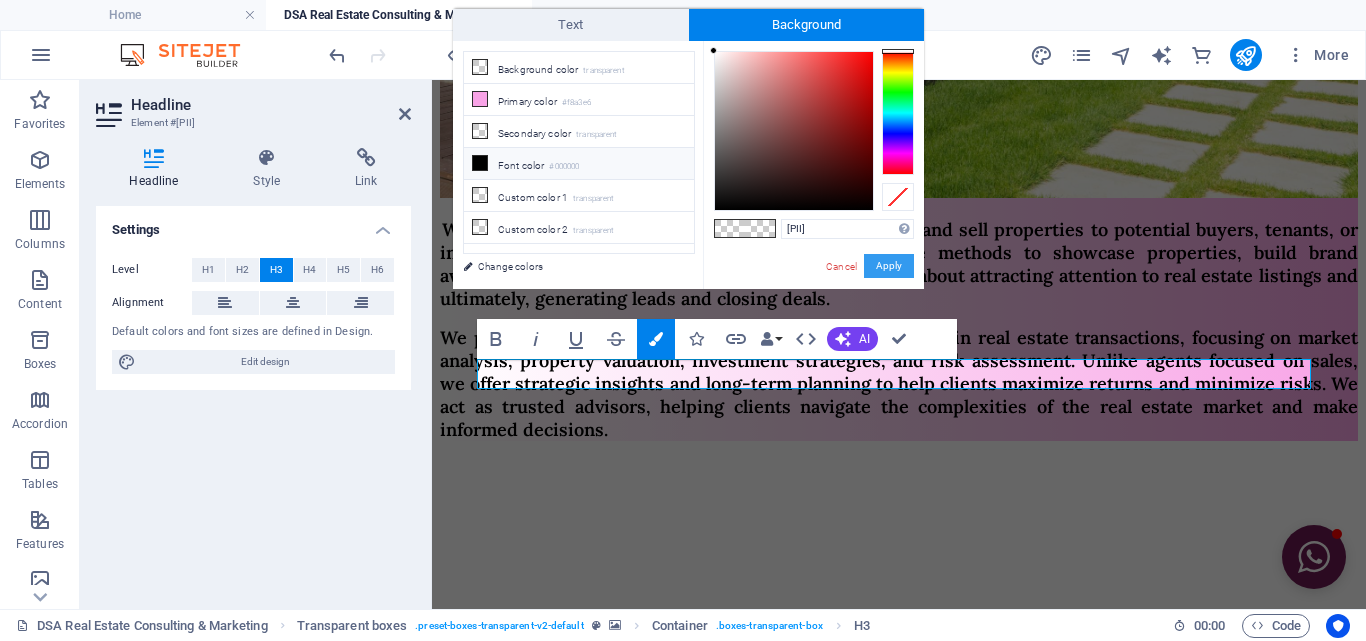click on "Apply" at bounding box center (889, 266) 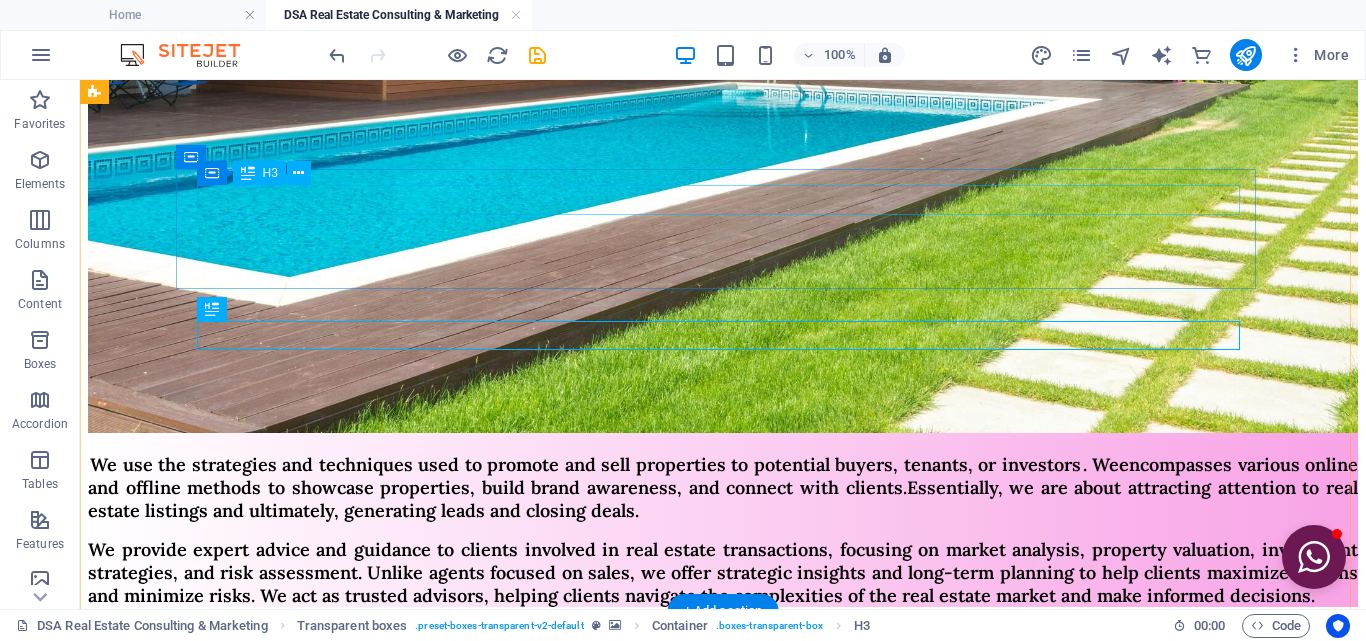 click on "Building Brand Awareness :" at bounding box center (723, 1705) 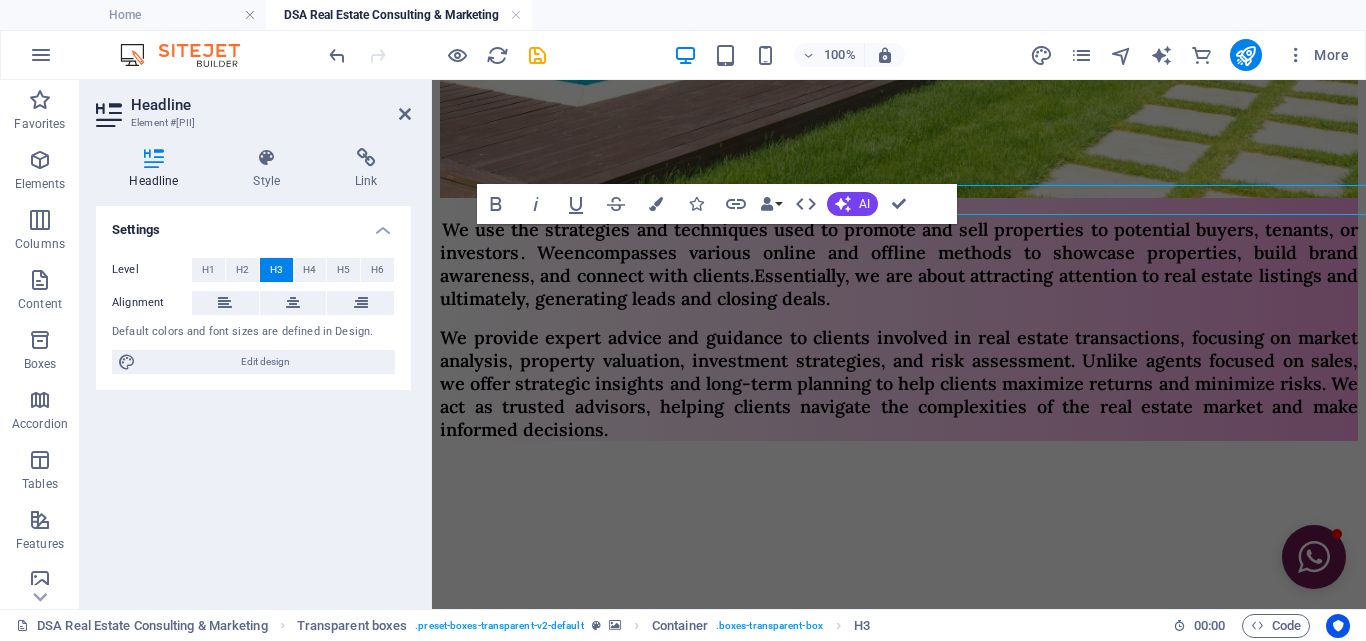 click on "Headline Style Link Settings Level H1 H2 H3 H4 H5 H6 Alignment Default colors and font sizes are defined in Design. Edit design Transparent boxes Element Layout How this element expands within the layout (Flexbox). Size Default auto px % 1/1 1/2 1/3 1/4 1/5 1/6 1/7 1/8 1/9 1/10 Grow Shrink Order Container layout Visible Visible Opacity 100 % Overflow Spacing Margin Default auto px % rem vw vh Custom Custom auto px % rem vw vh auto px % rem vw vh auto px % rem vw vh auto px % rem vw vh Padding Default px rem % vh vw Custom Custom px rem % vh vw px rem % vh vw px rem % vh vw px rem % vh vw Border Style              - Width 1 auto px rem % vh vw Custom Custom 1 auto px rem % vh vw 1 auto px rem % vh vw 1 auto px rem % vh vw 1 auto px rem % vh vw  - Color Round corners Default px rem % vh vw Custom Custom px rem % vh vw px rem % vh vw px rem % vh vw px rem % vh vw Shadow Default None Outside Inside Color X offset 0 px rem vh vw Y offset 0 px rem vh vw Blur 0 px rem % vh vw Spread 0 px rem vh vw Default" at bounding box center (253, 370) 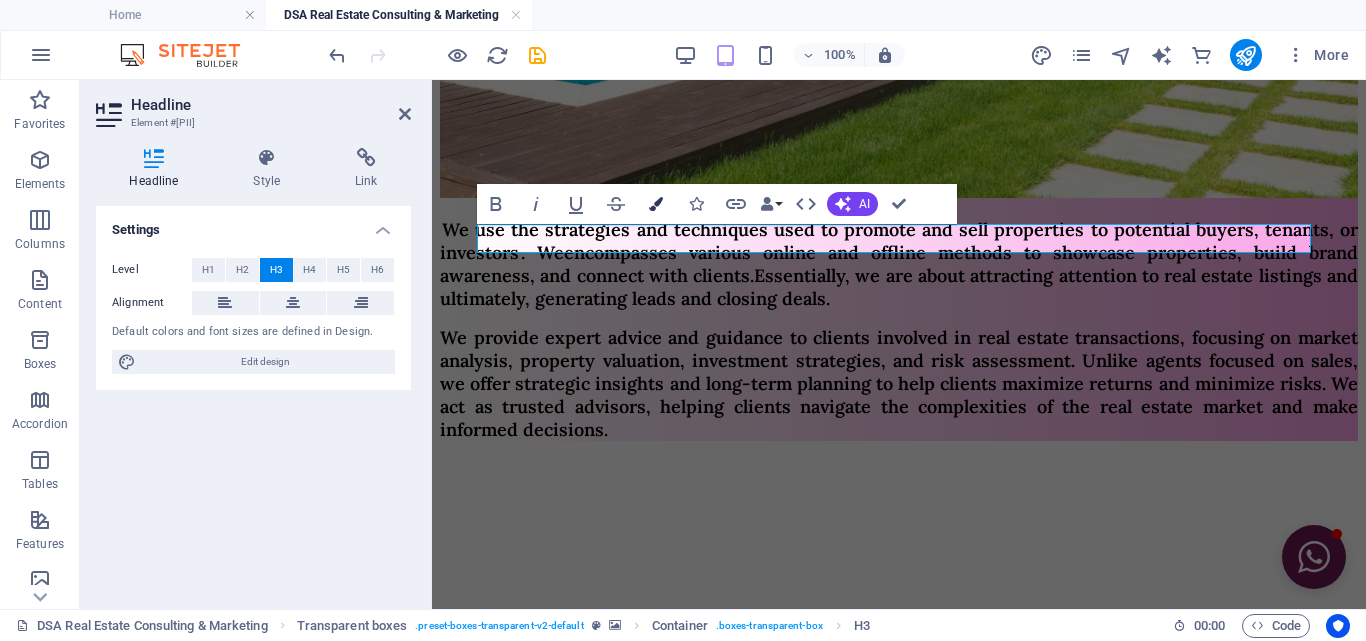 click at bounding box center (656, 204) 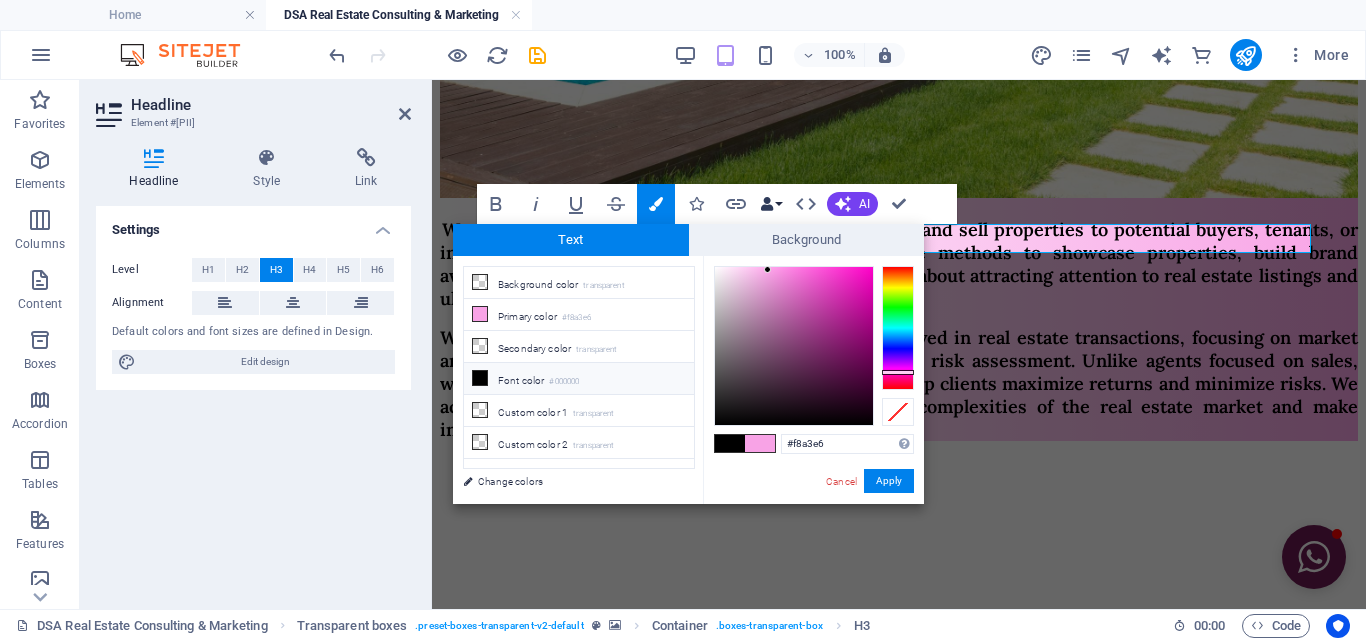 click on "Data Bindings" at bounding box center (771, 204) 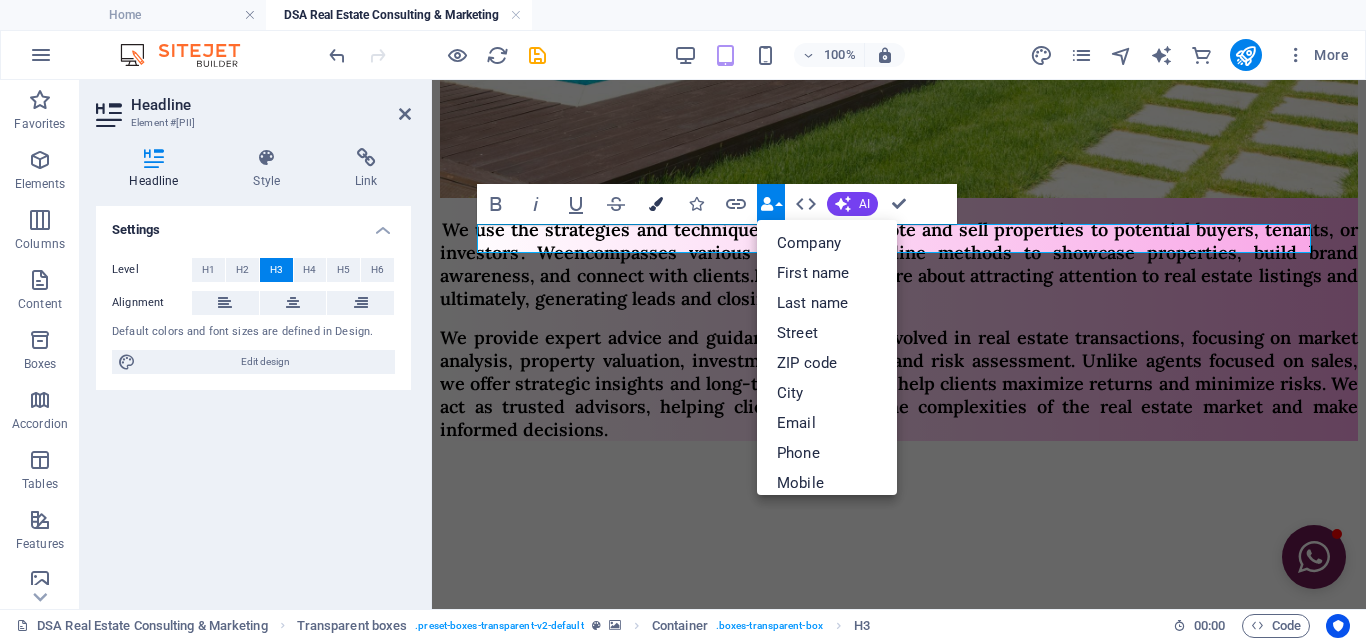 click at bounding box center (656, 204) 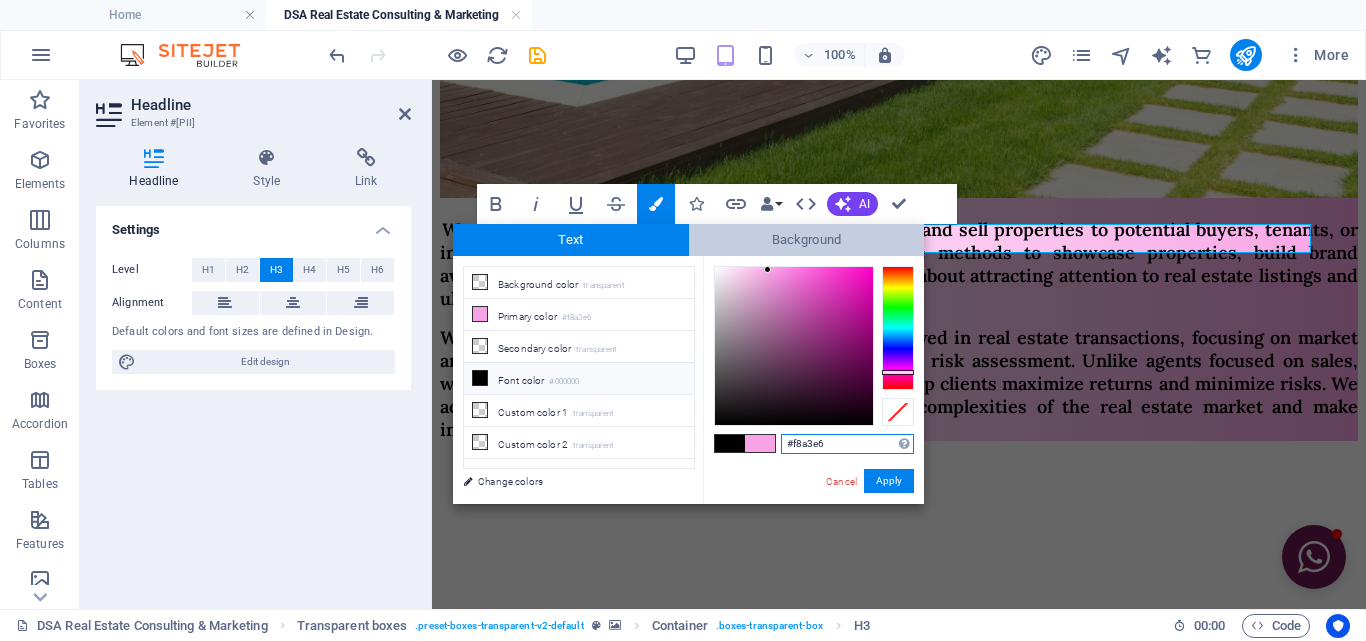 click on "Background" at bounding box center [807, 240] 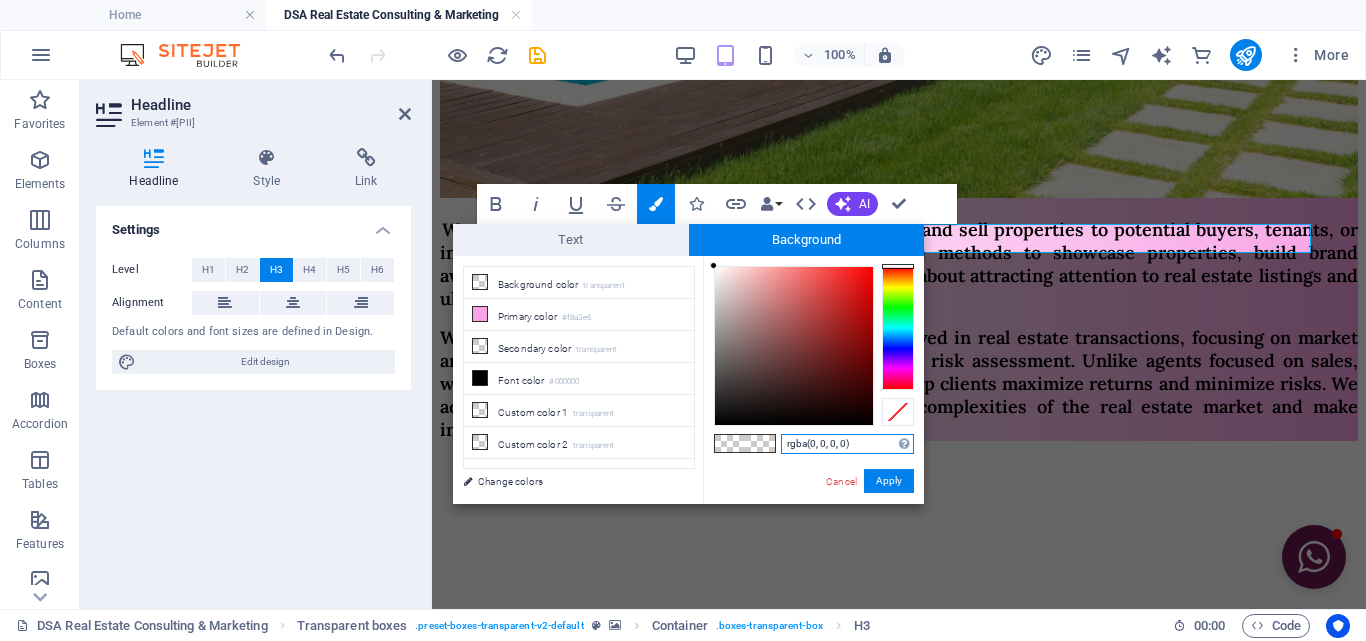 click on "rgba(0, 0, 0, 0)" at bounding box center [847, 444] 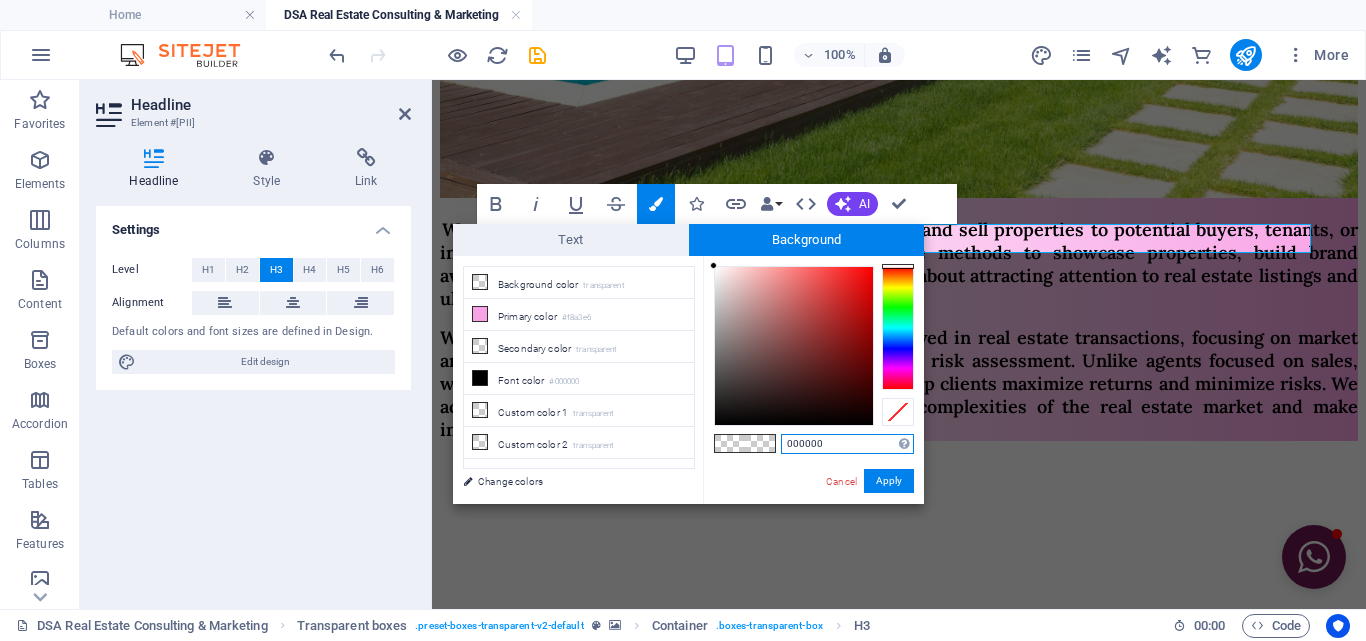 type on "0000000" 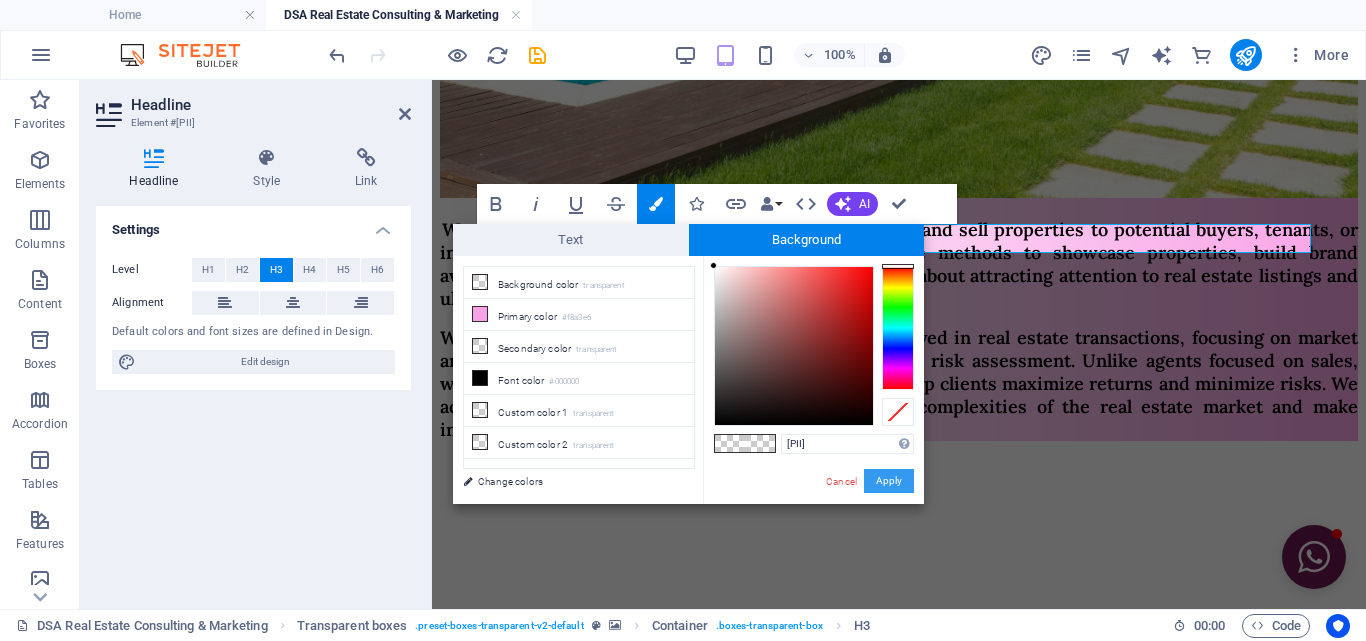 click on "Apply" at bounding box center (889, 481) 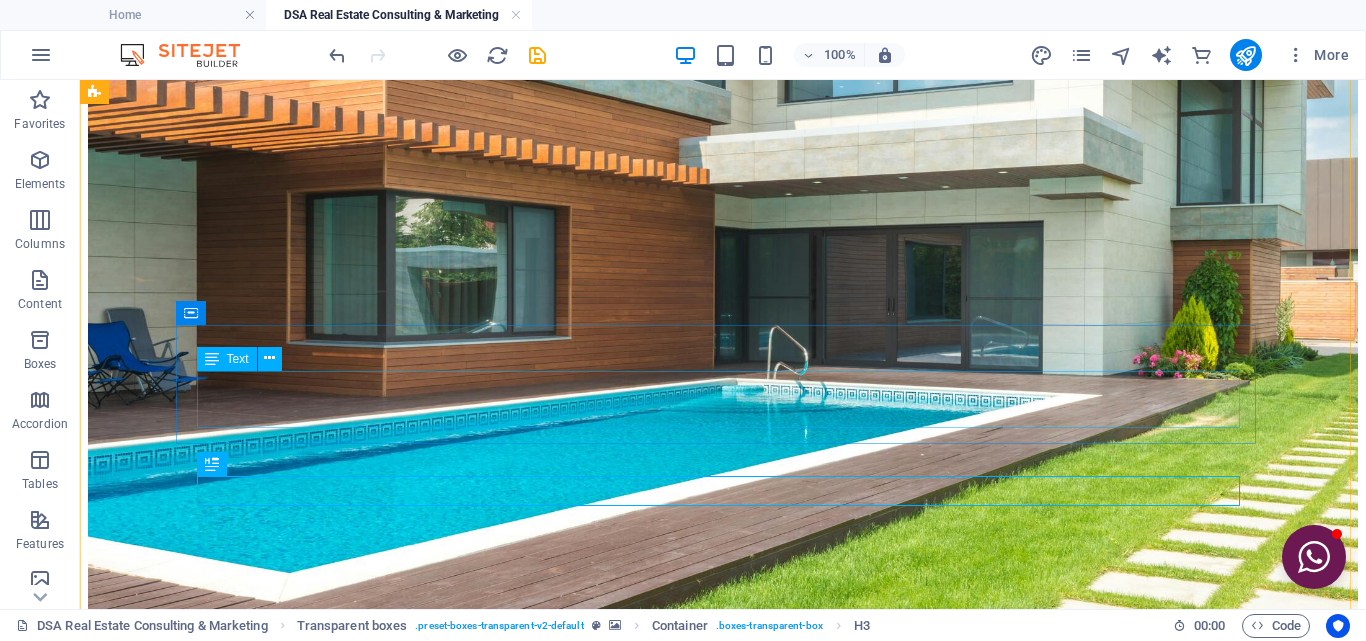scroll, scrollTop: 775, scrollLeft: 0, axis: vertical 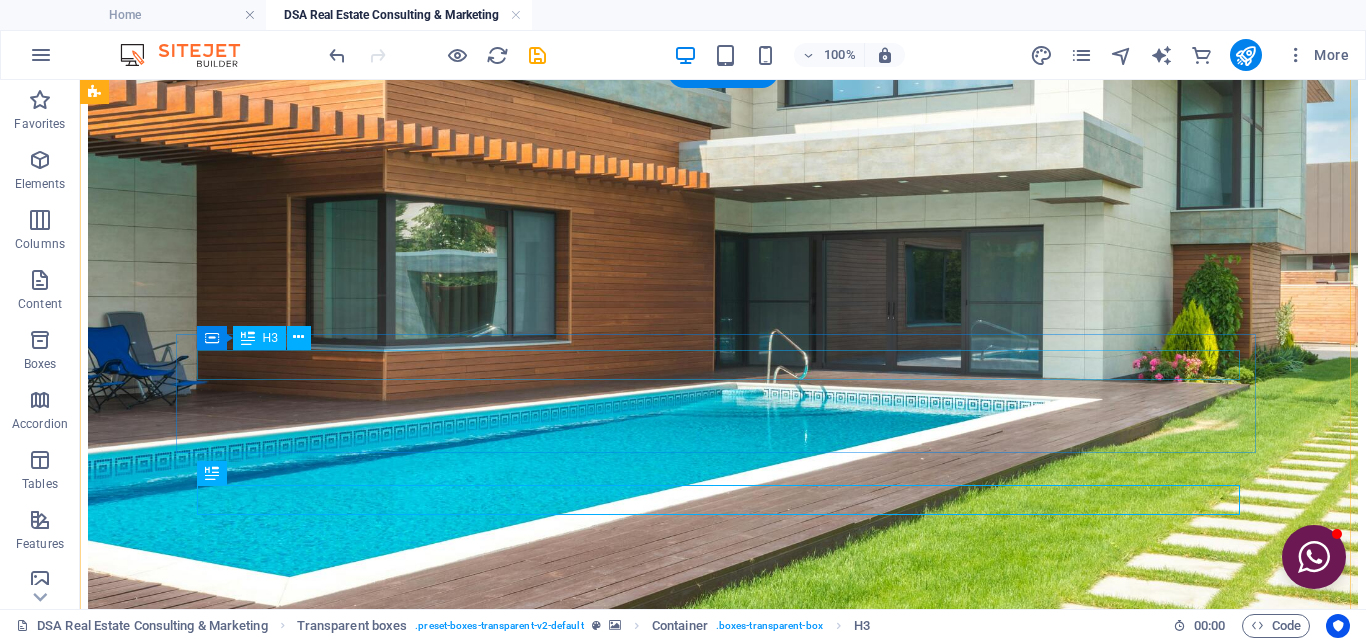 click on "Reaching Potential Buyers :" at bounding box center (723, 1925) 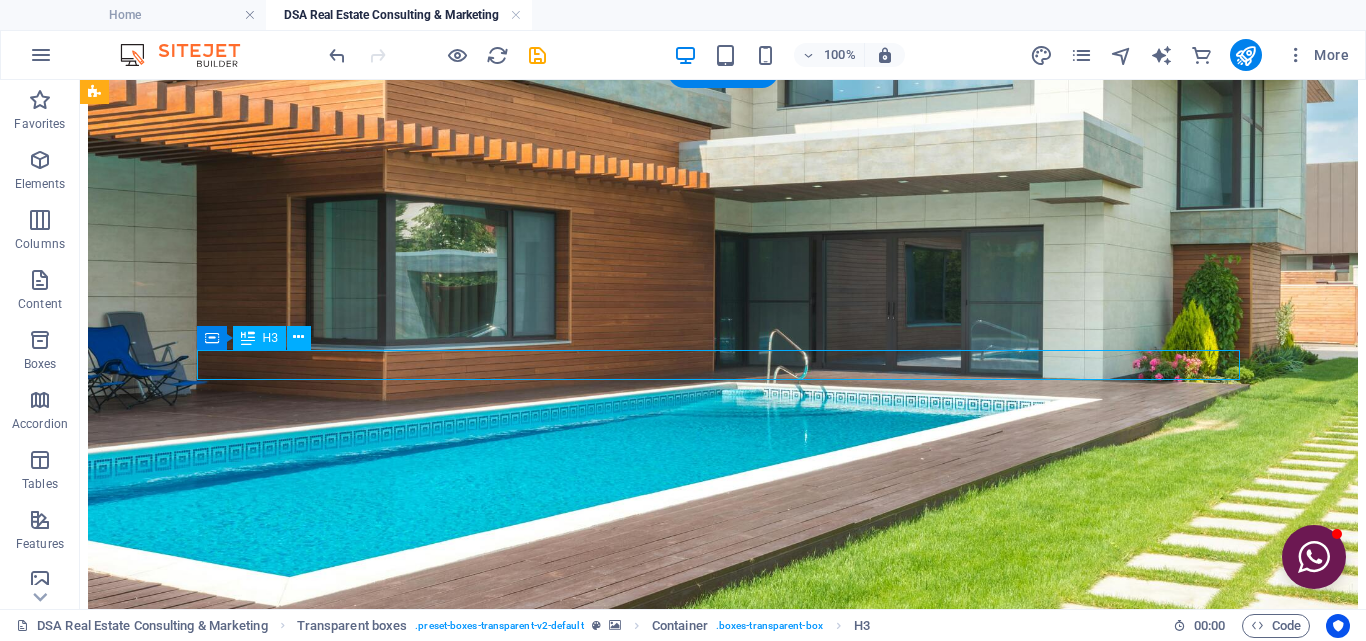 click on "Reaching Potential Buyers :" at bounding box center (723, 1925) 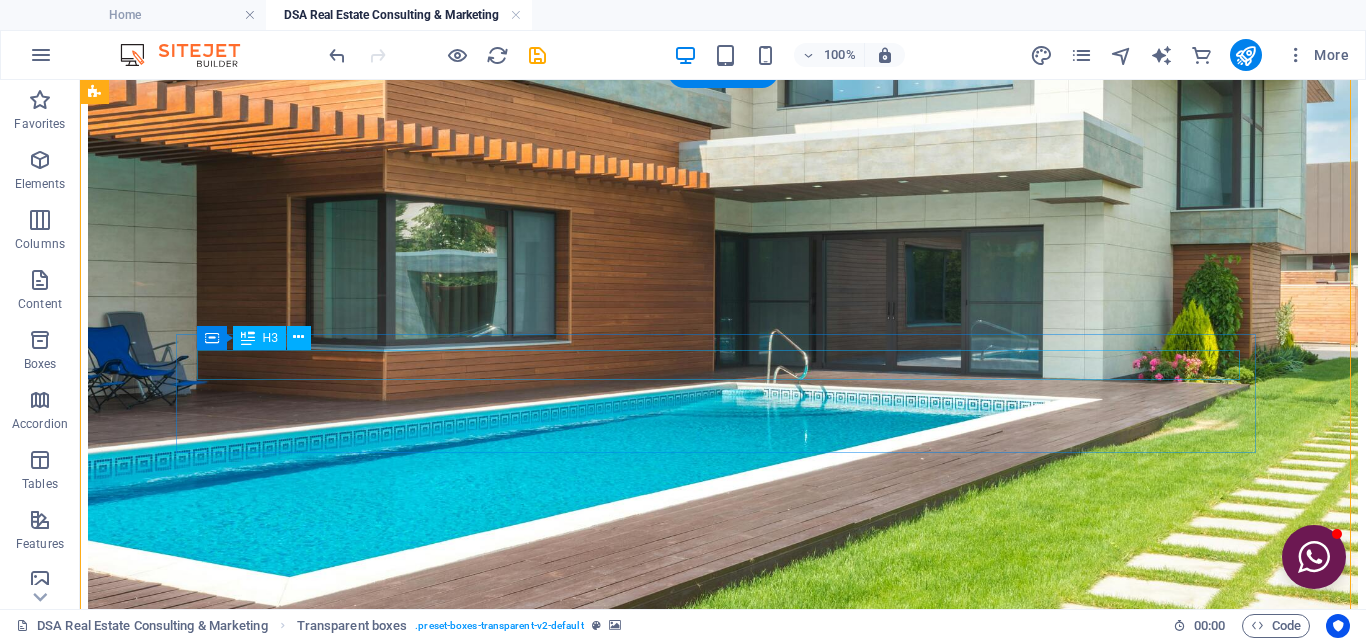 click on "Reaching Potential Buyers :" at bounding box center (723, 1925) 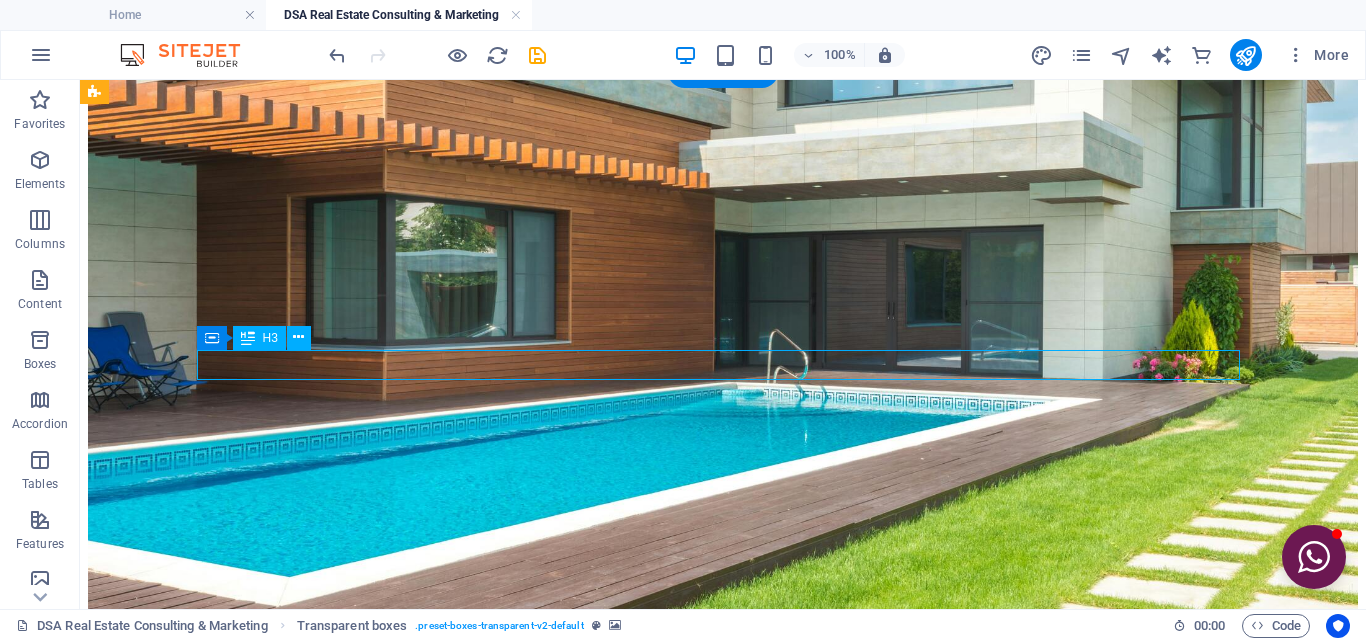 click on "Reaching Potential Buyers :" at bounding box center [723, 1925] 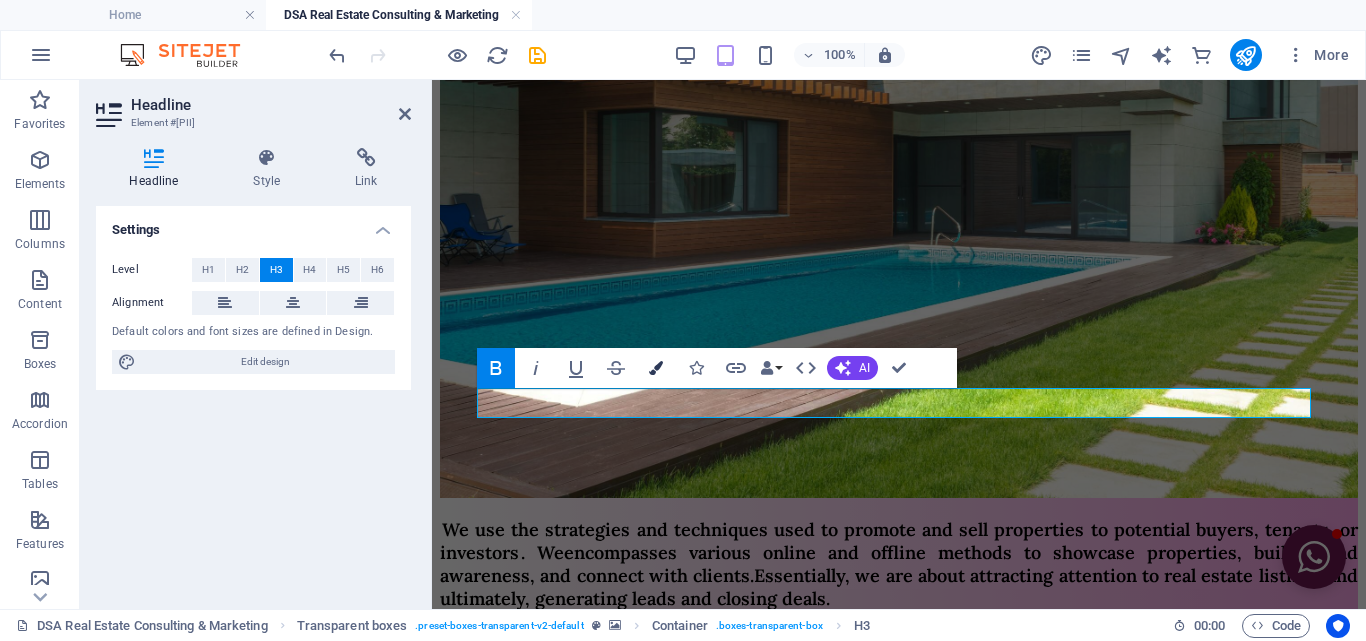 click on "Colors" at bounding box center (656, 368) 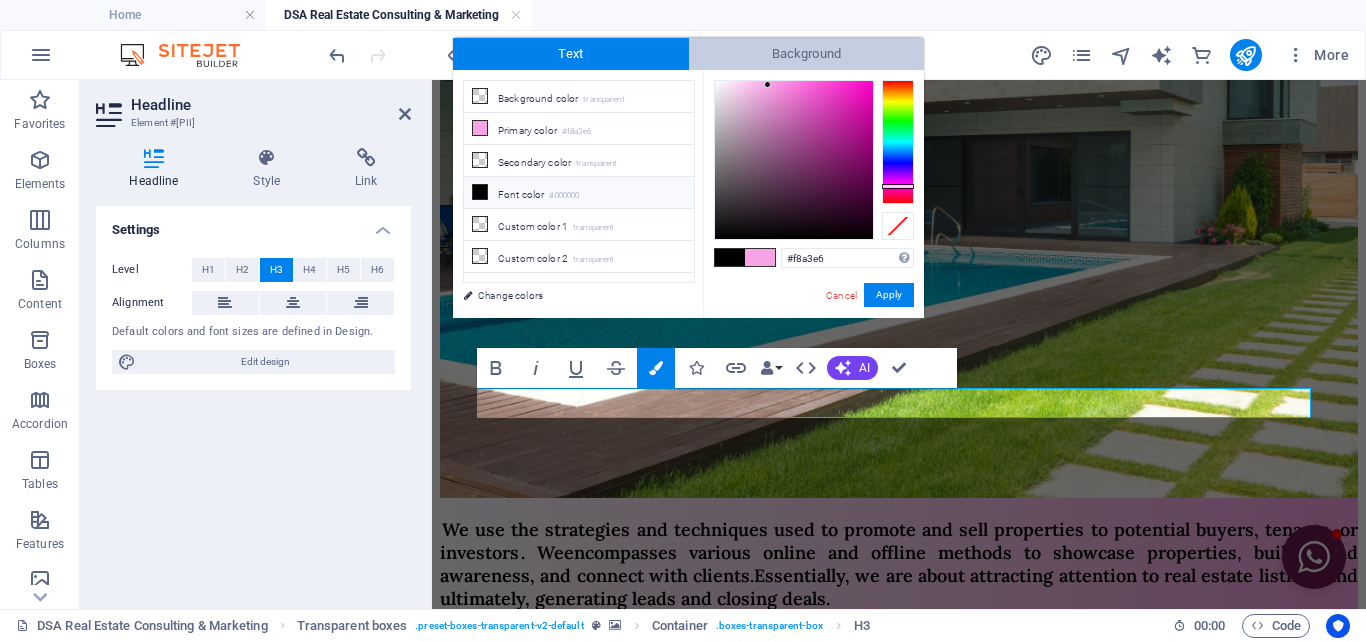 click on "Background" at bounding box center [807, 54] 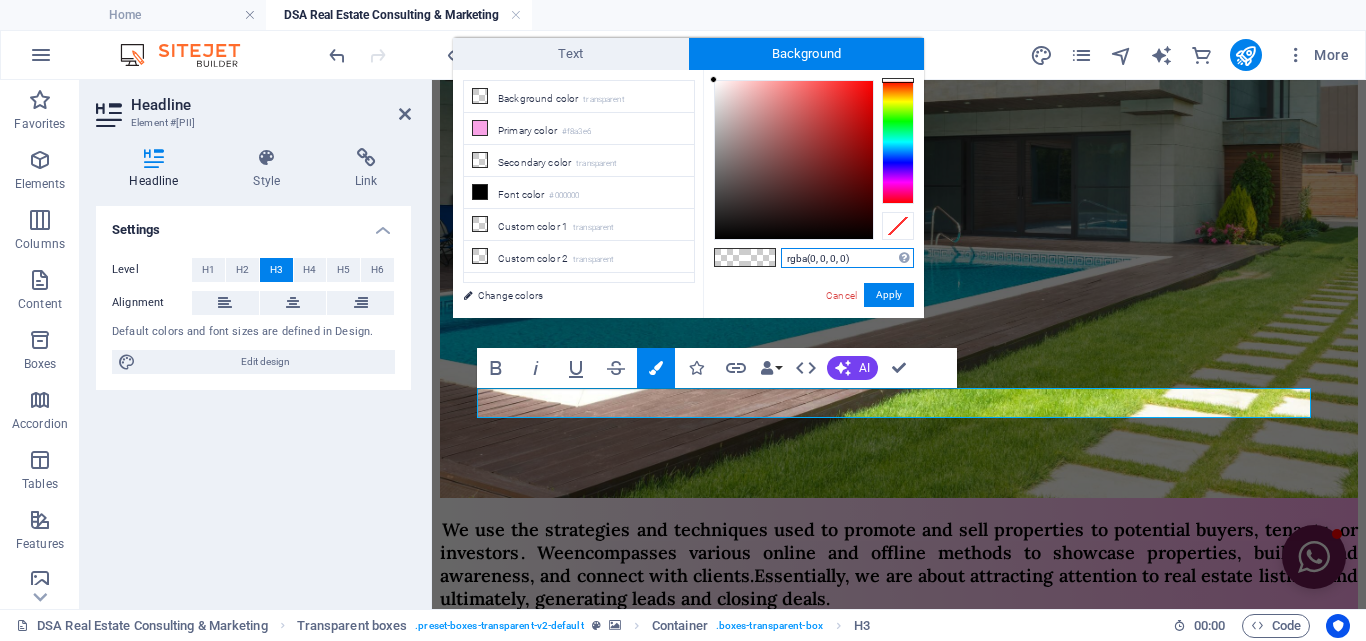 click on "rgba(0, 0, 0, 0)" at bounding box center [847, 258] 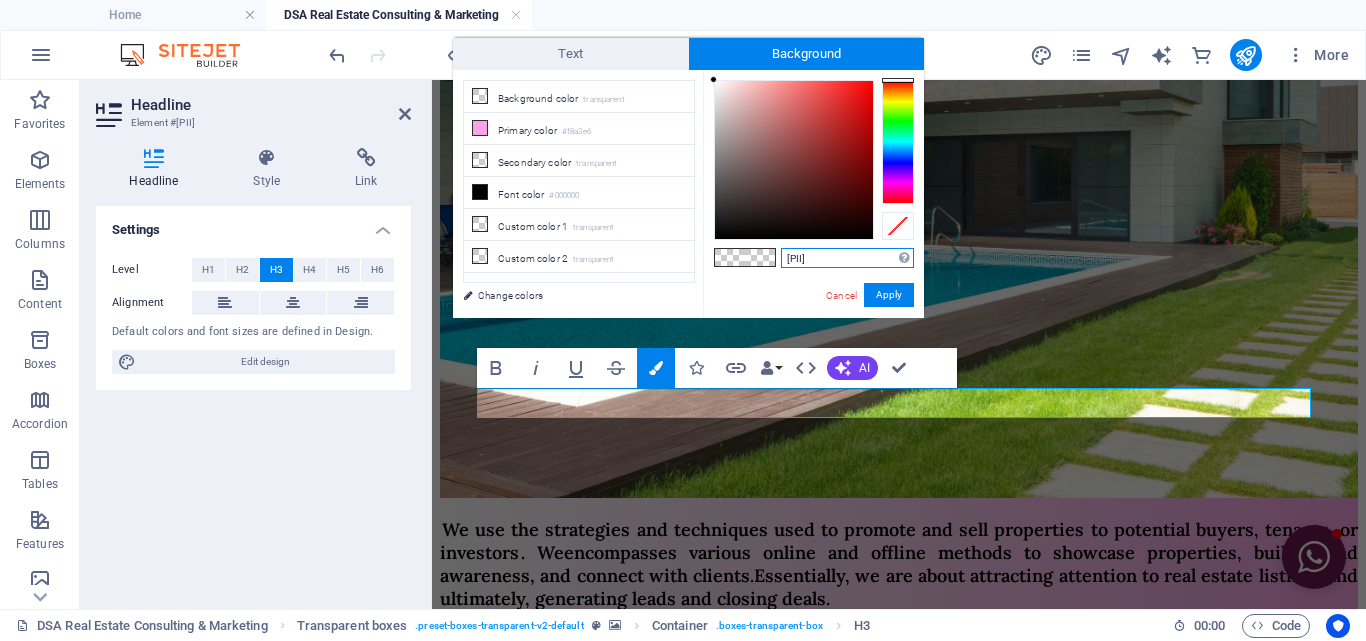 type on "00000000" 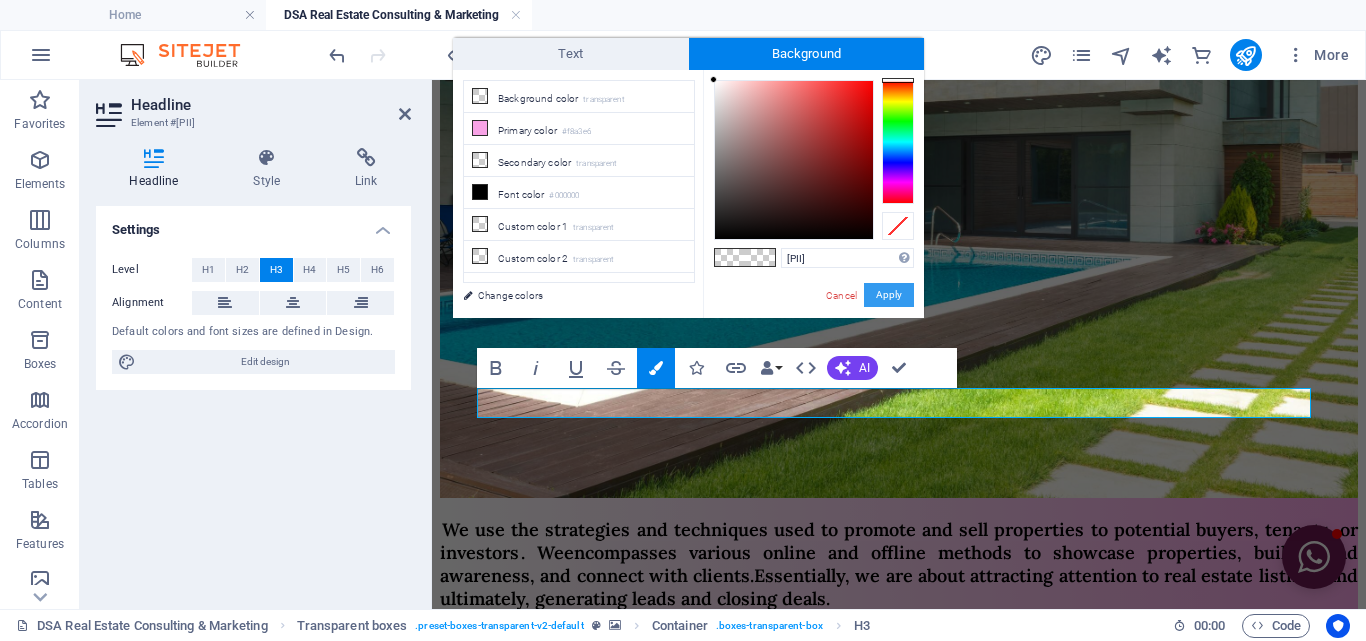click on "Apply" at bounding box center [889, 295] 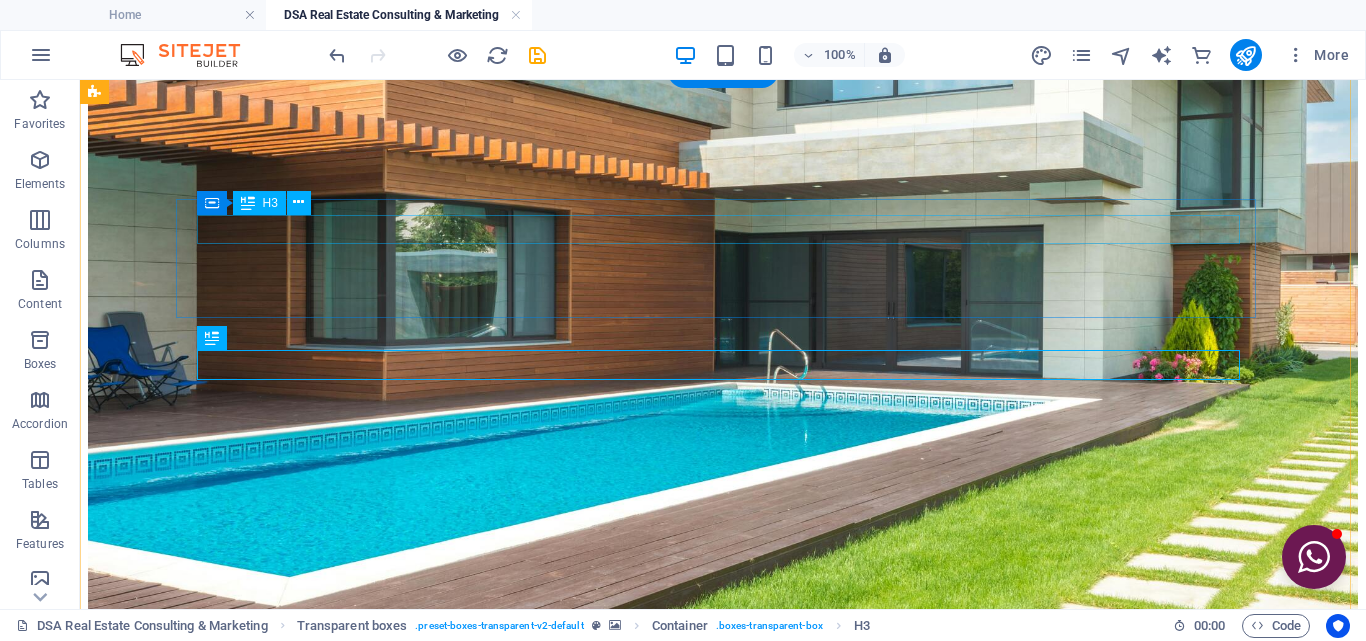 click on "Promoting Properties :" at bounding box center (723, 1842) 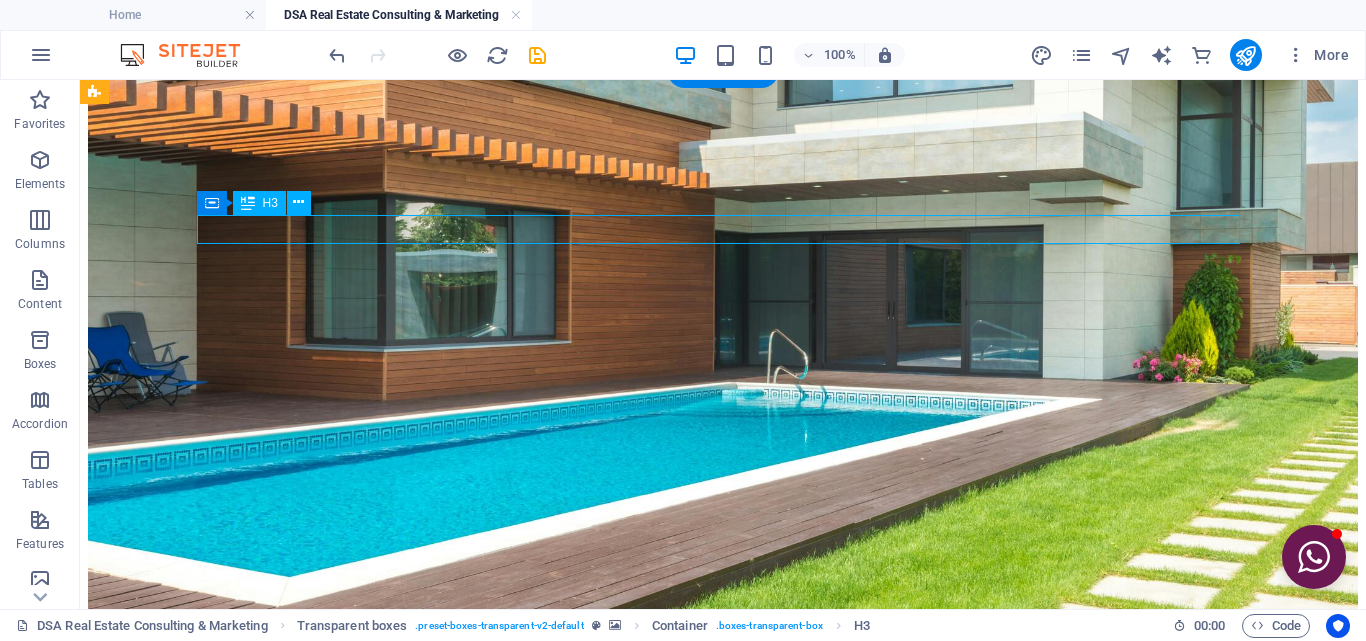 click on "Promoting Properties :" at bounding box center (723, 1842) 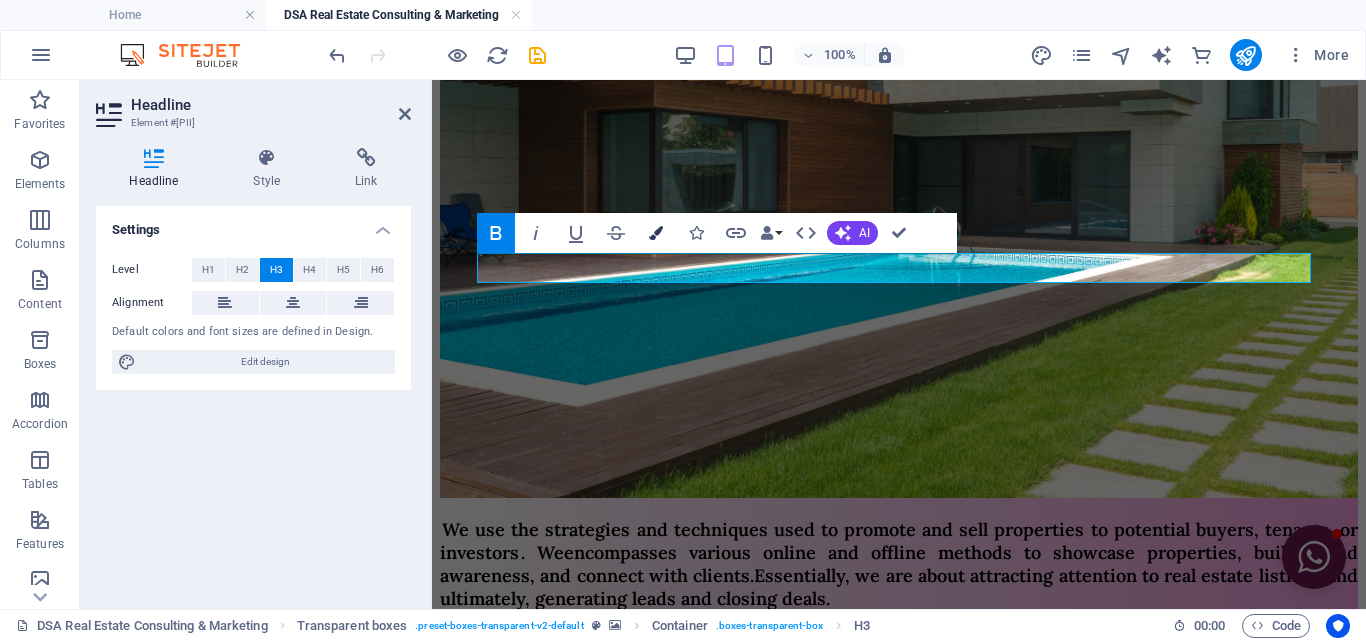 click at bounding box center [656, 233] 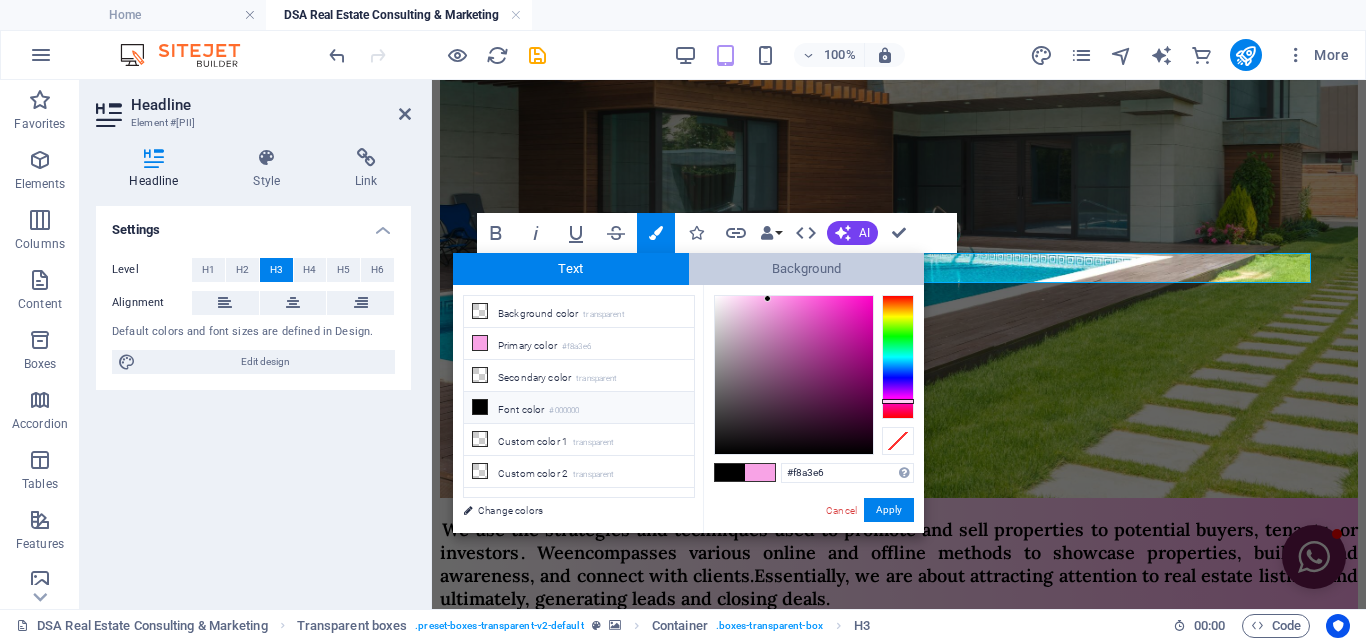 click on "Background" at bounding box center [807, 269] 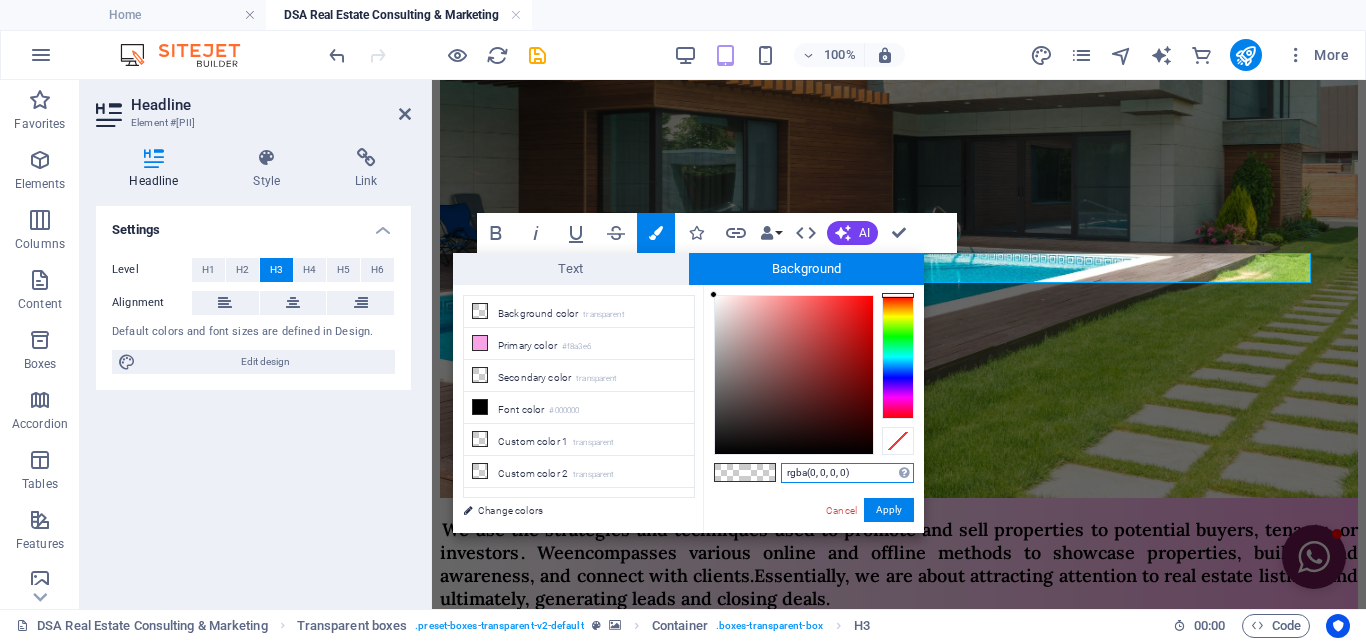 click on "rgba(0, 0, 0, 0)" at bounding box center (847, 473) 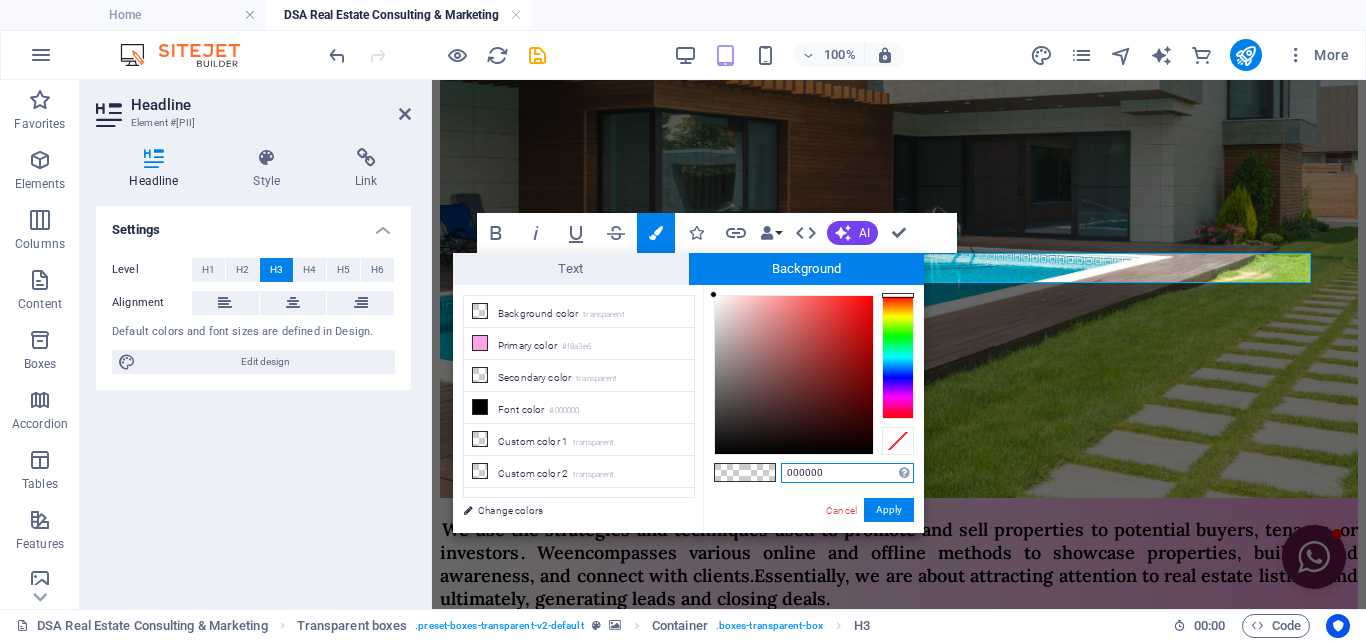 type on "0000000" 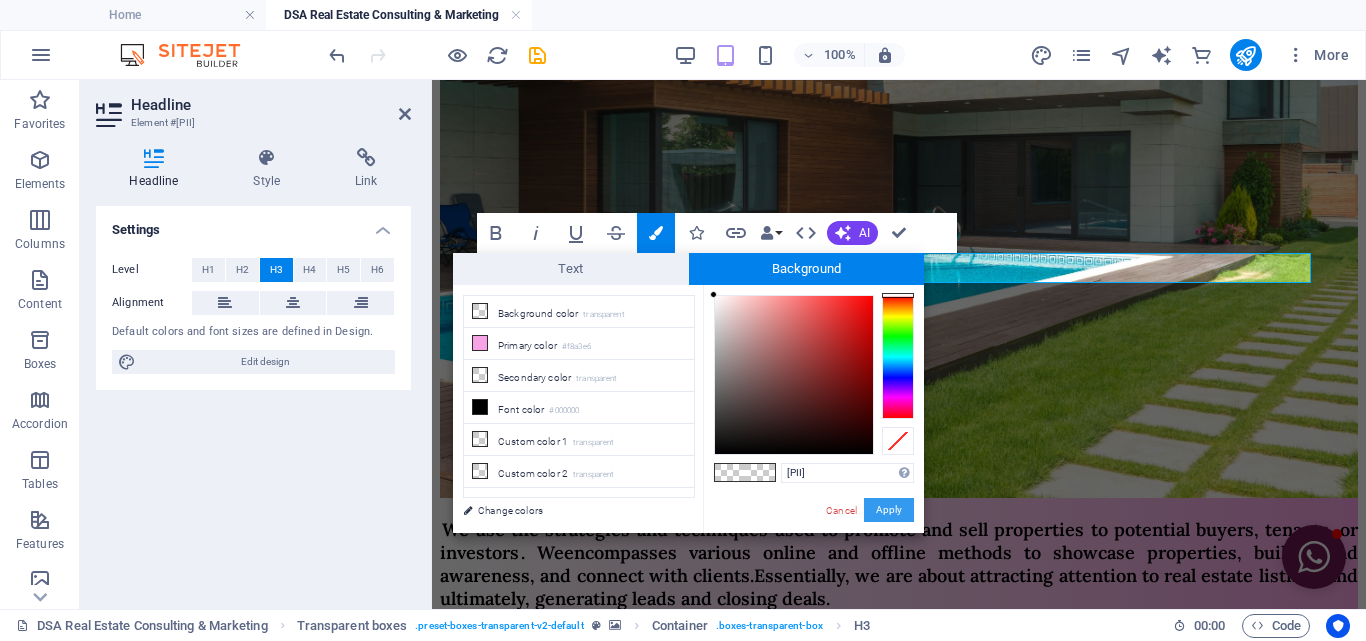 click on "Apply" at bounding box center [889, 510] 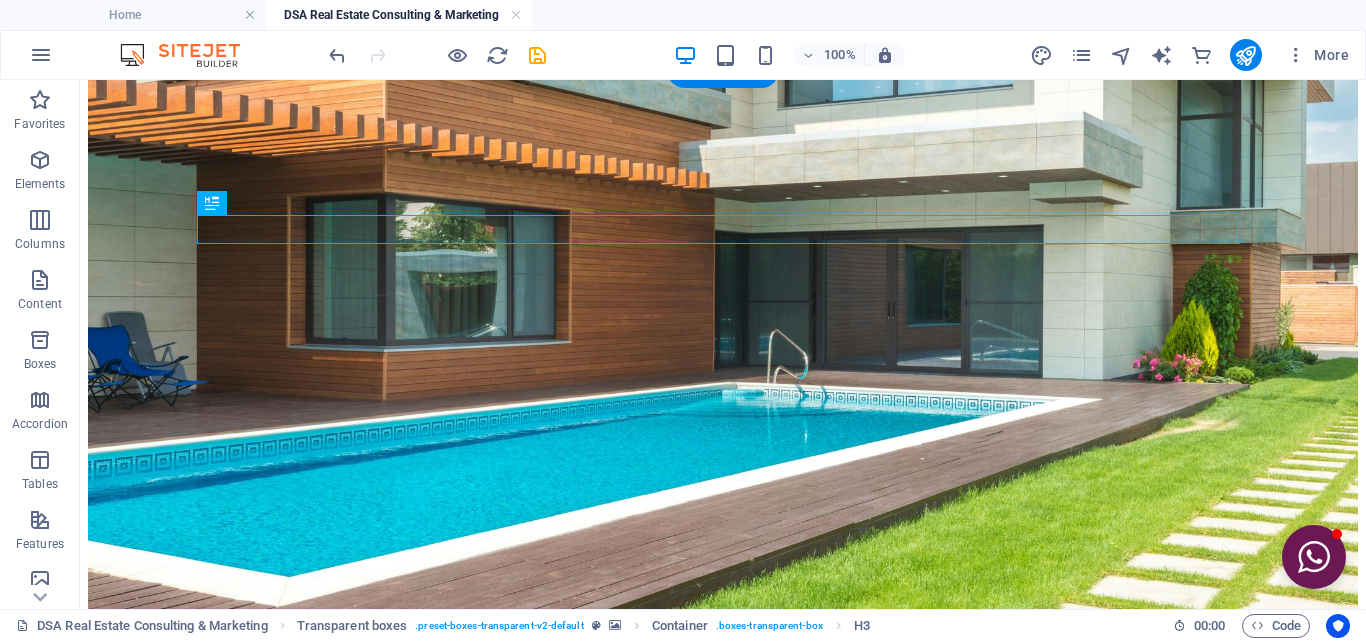 click at bounding box center [723, 923] 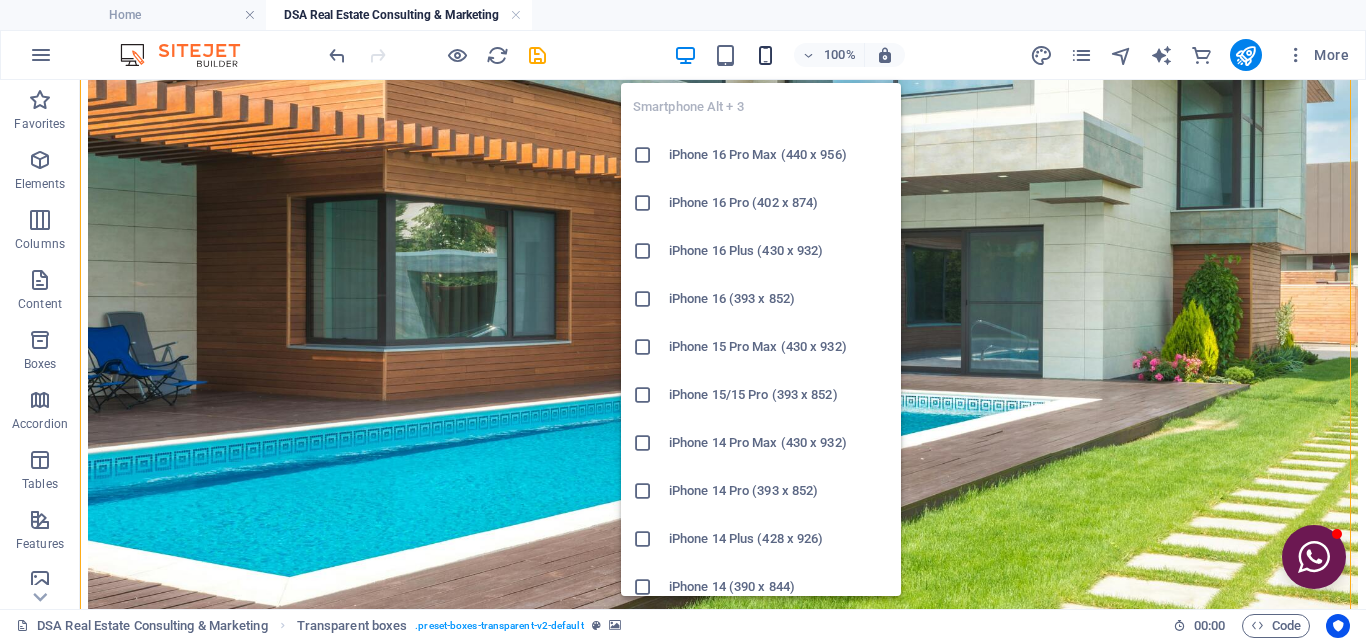 click at bounding box center (765, 55) 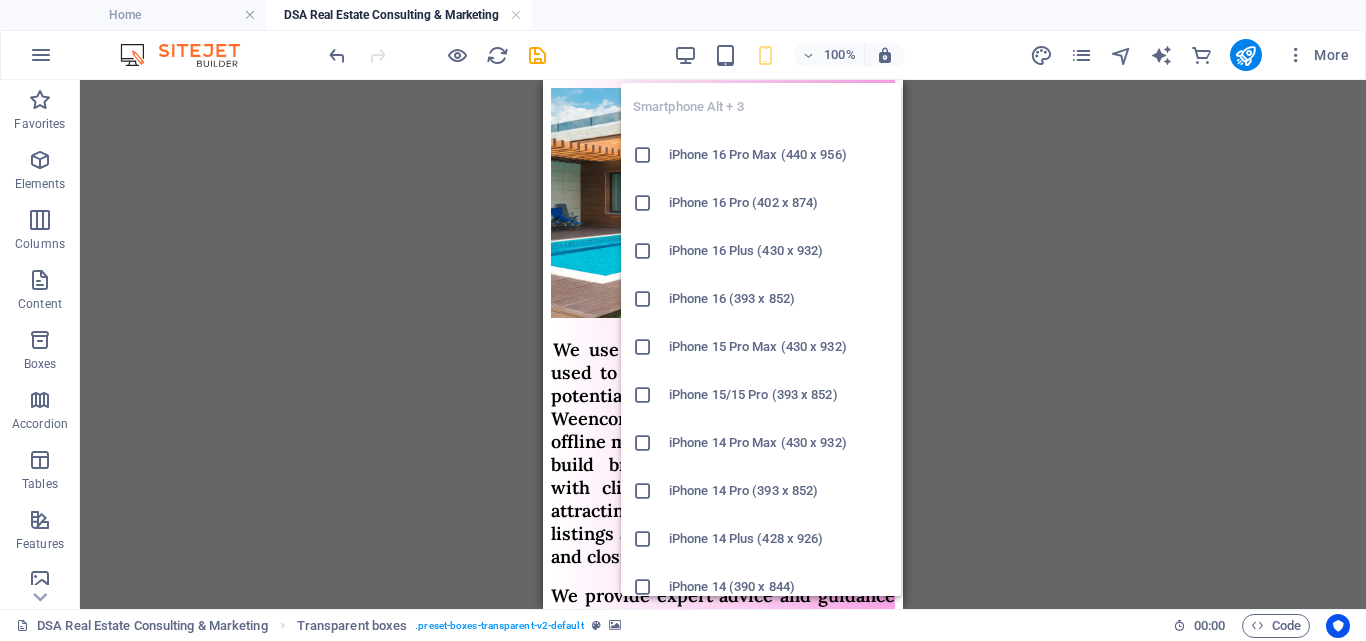 scroll, scrollTop: 2048, scrollLeft: 0, axis: vertical 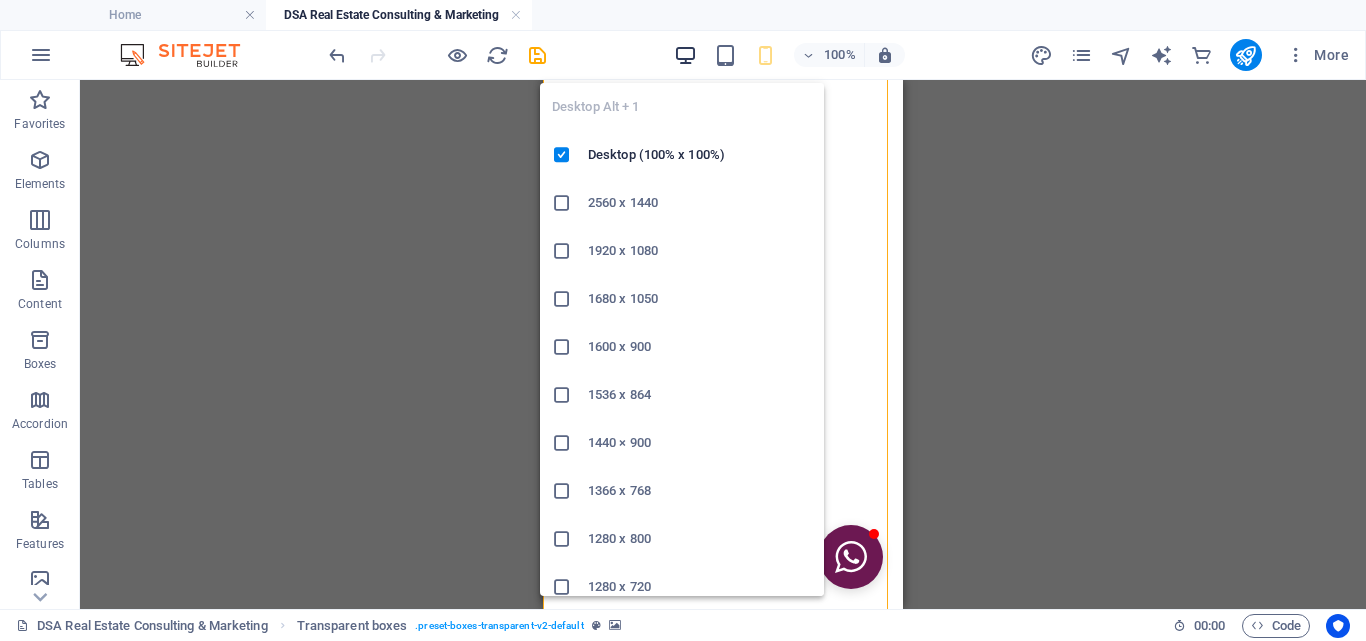 click at bounding box center [685, 55] 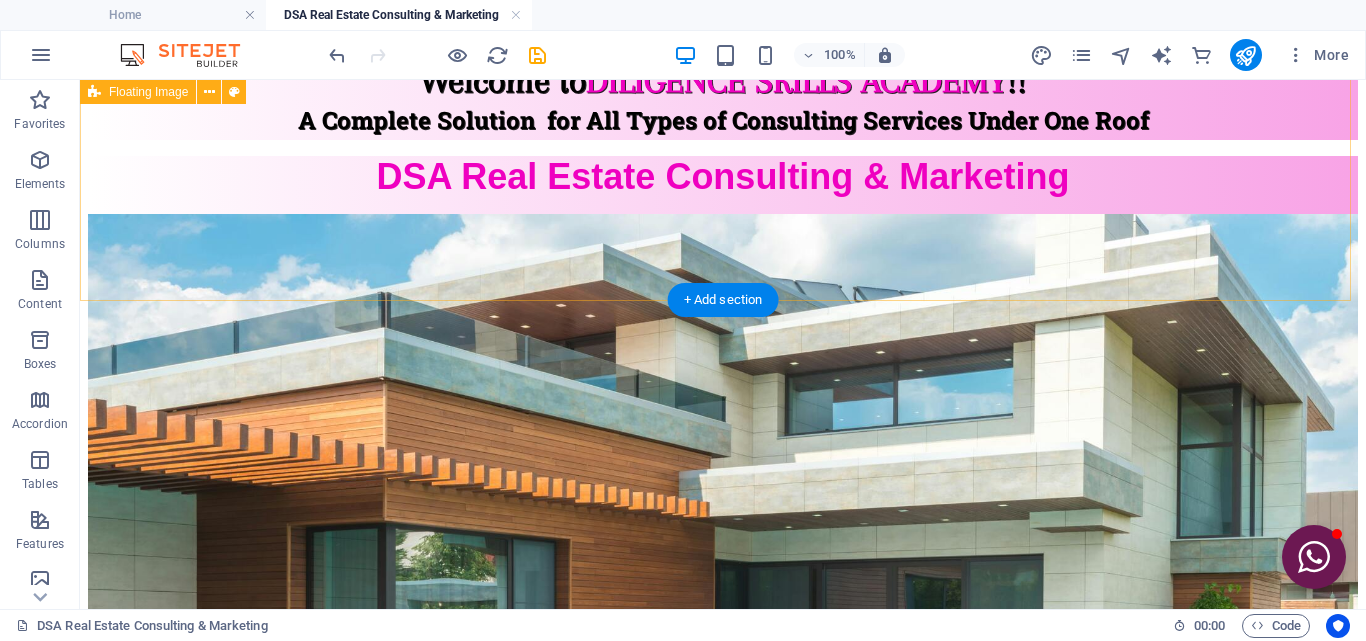 scroll, scrollTop: 285, scrollLeft: 0, axis: vertical 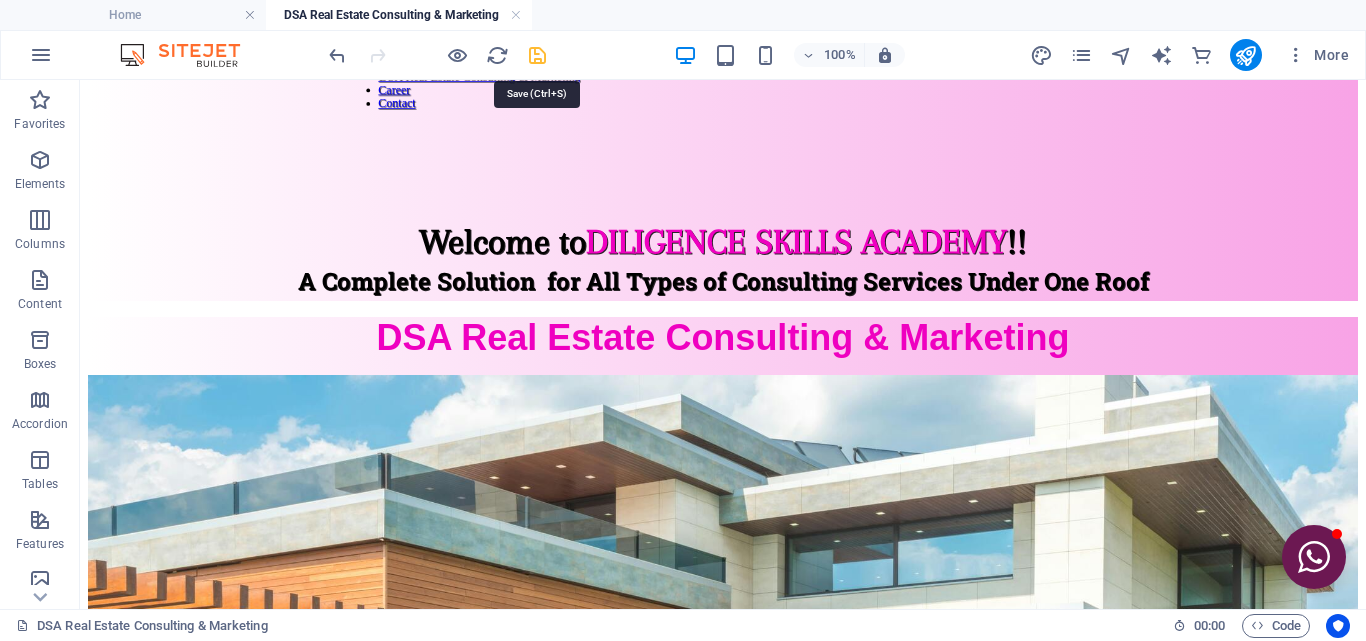 click at bounding box center (537, 55) 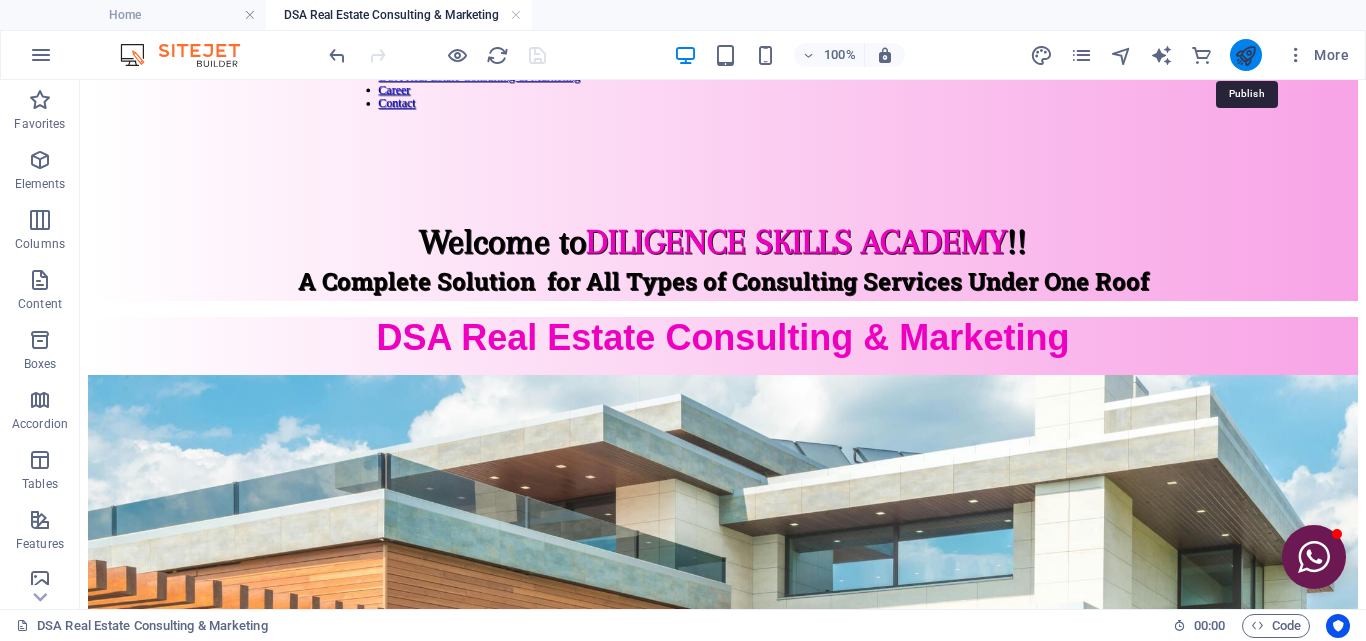 click at bounding box center [1245, 55] 